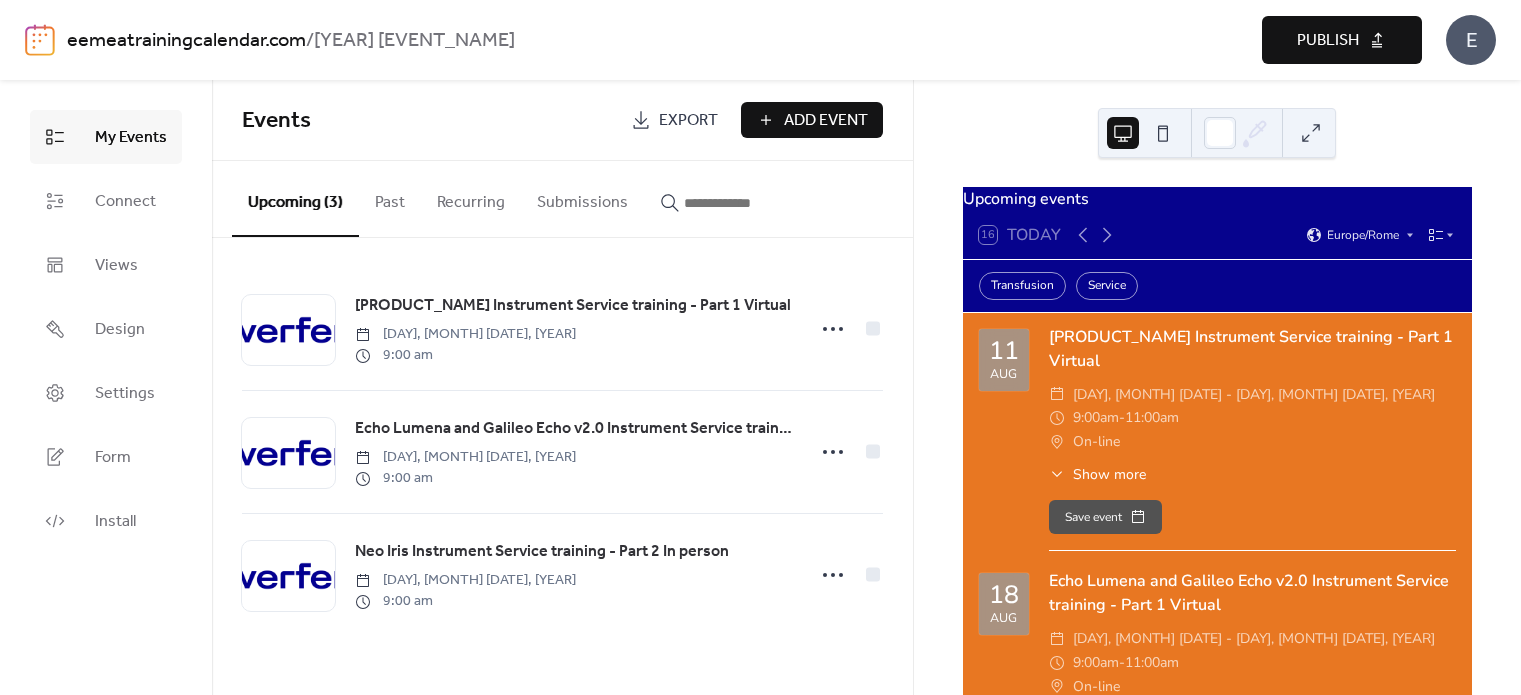 scroll, scrollTop: 0, scrollLeft: 0, axis: both 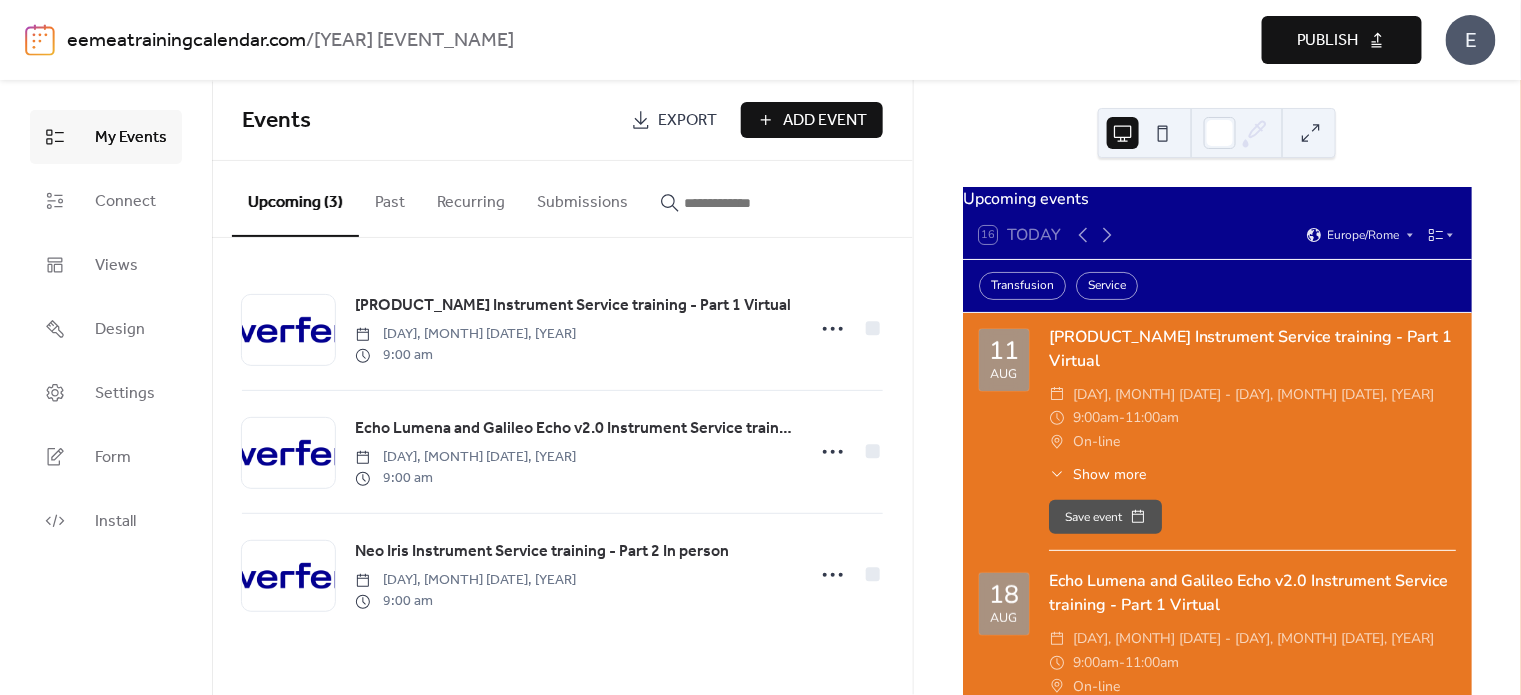 click on "Add Event" at bounding box center [812, 120] 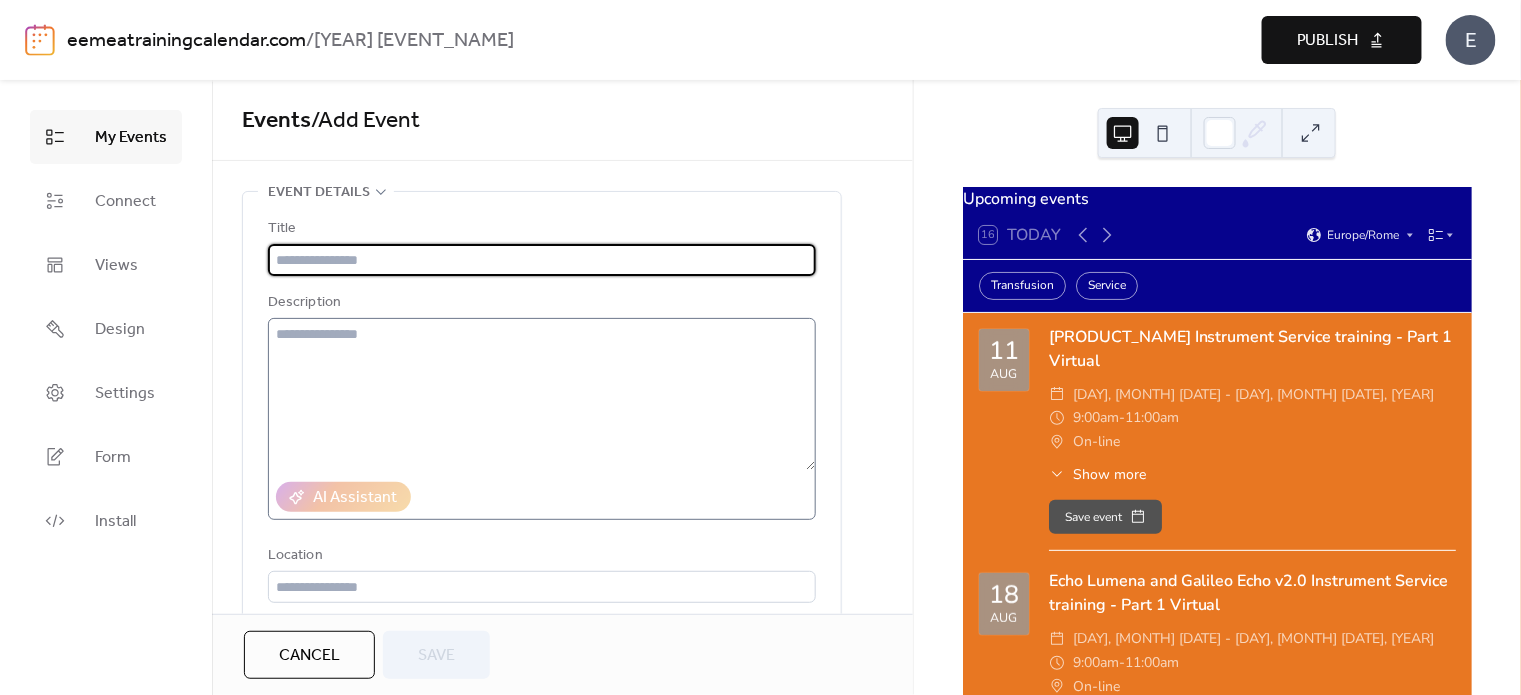 paste on "**********" 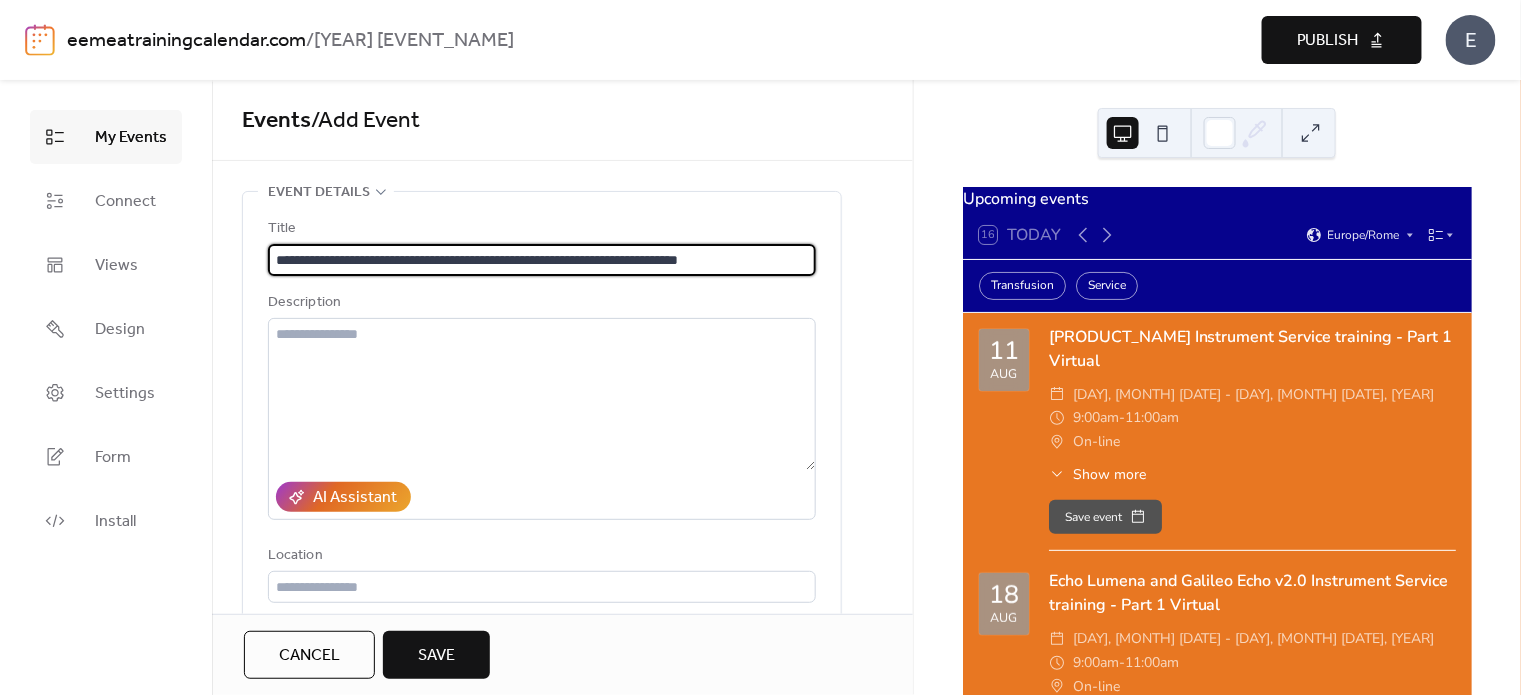 type on "**********" 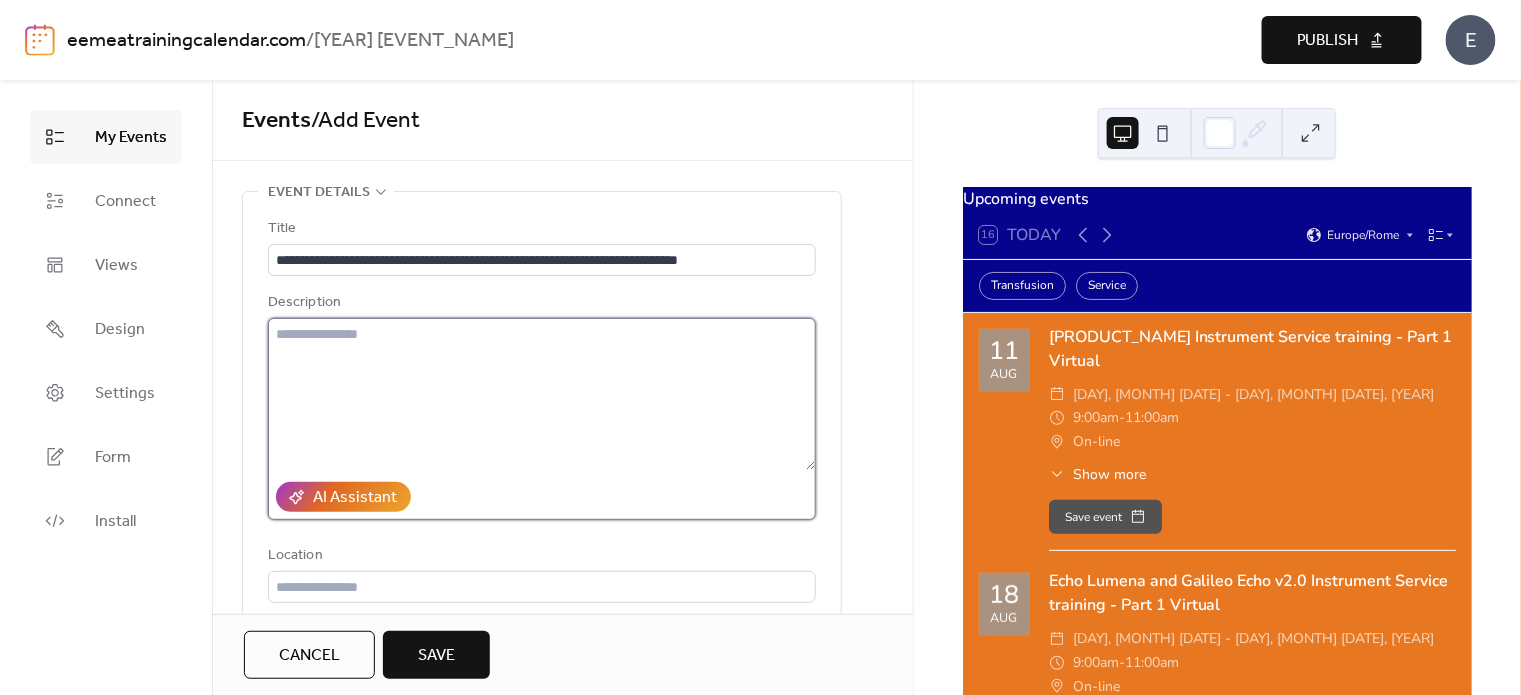 click at bounding box center (542, 394) 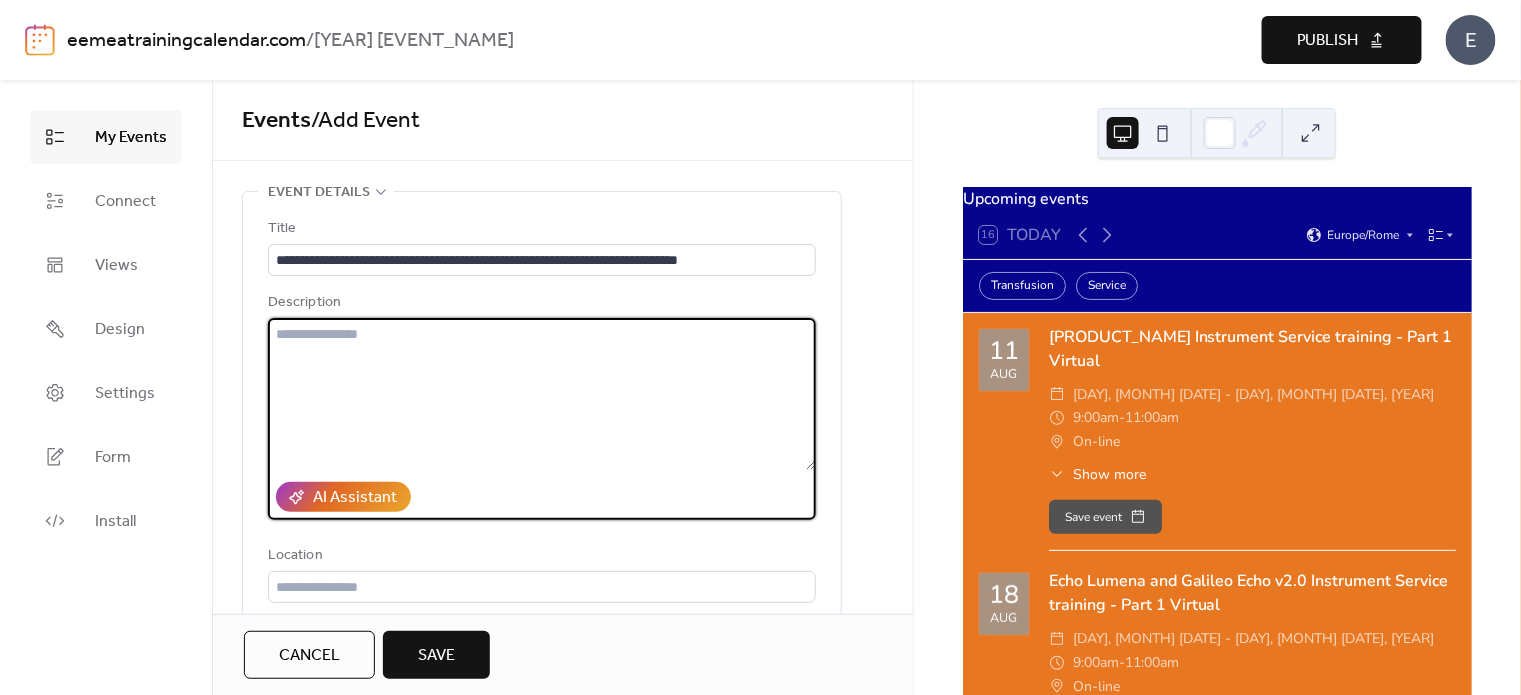 type on "*" 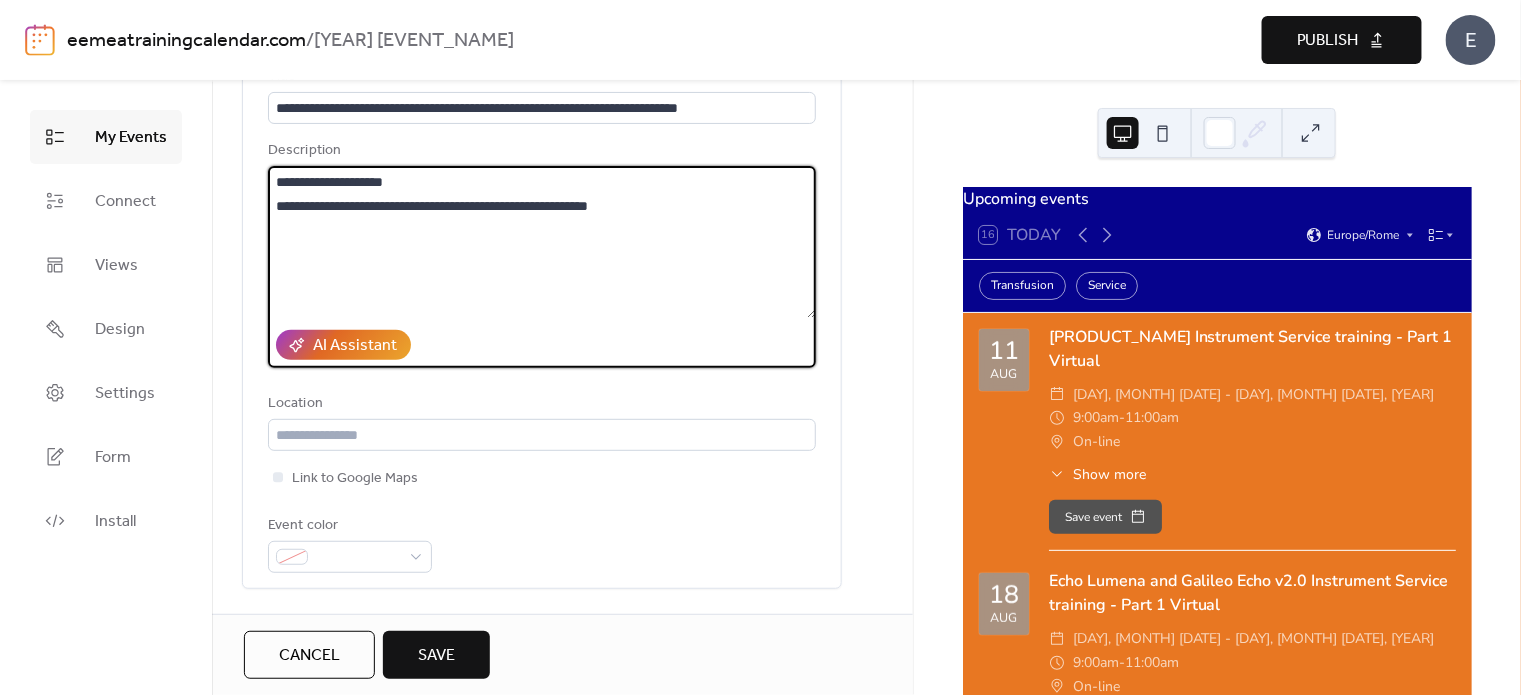 scroll, scrollTop: 200, scrollLeft: 0, axis: vertical 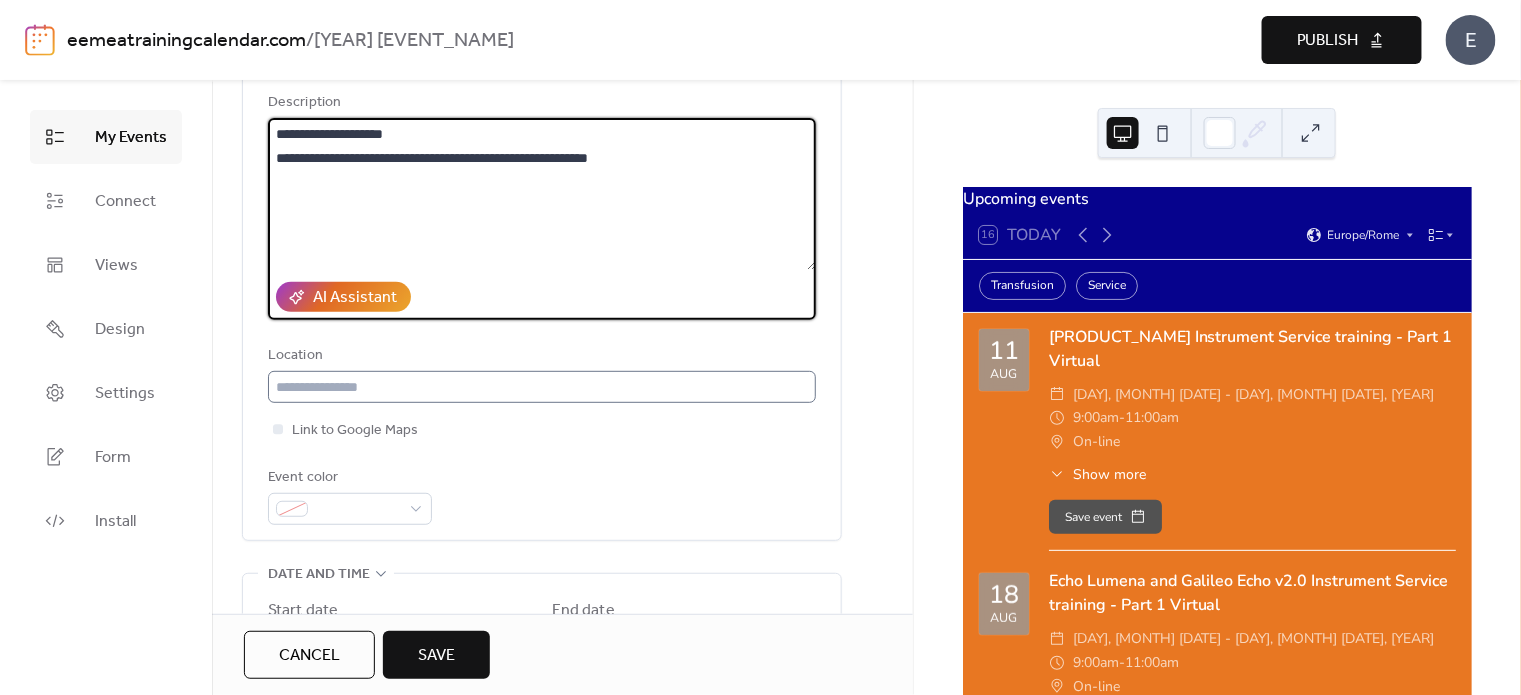 type on "**********" 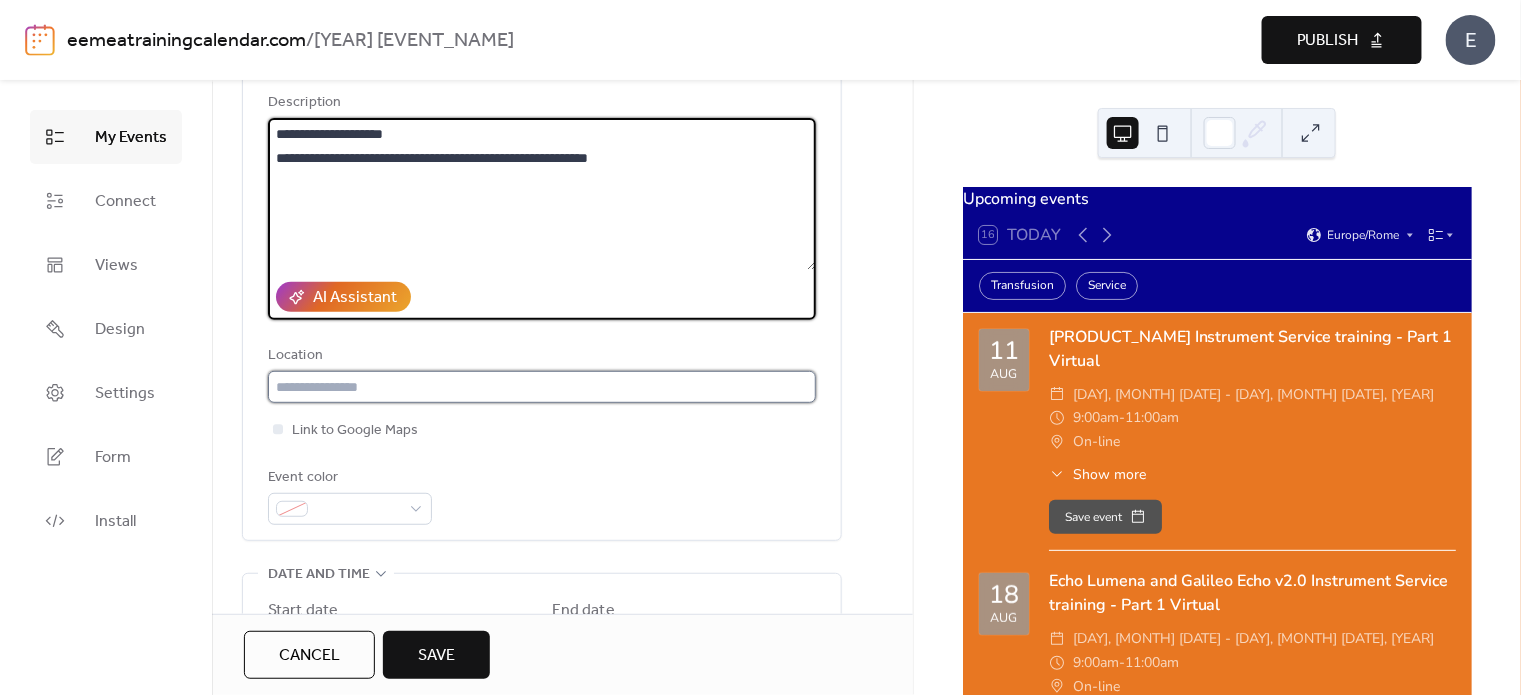 click at bounding box center (542, 387) 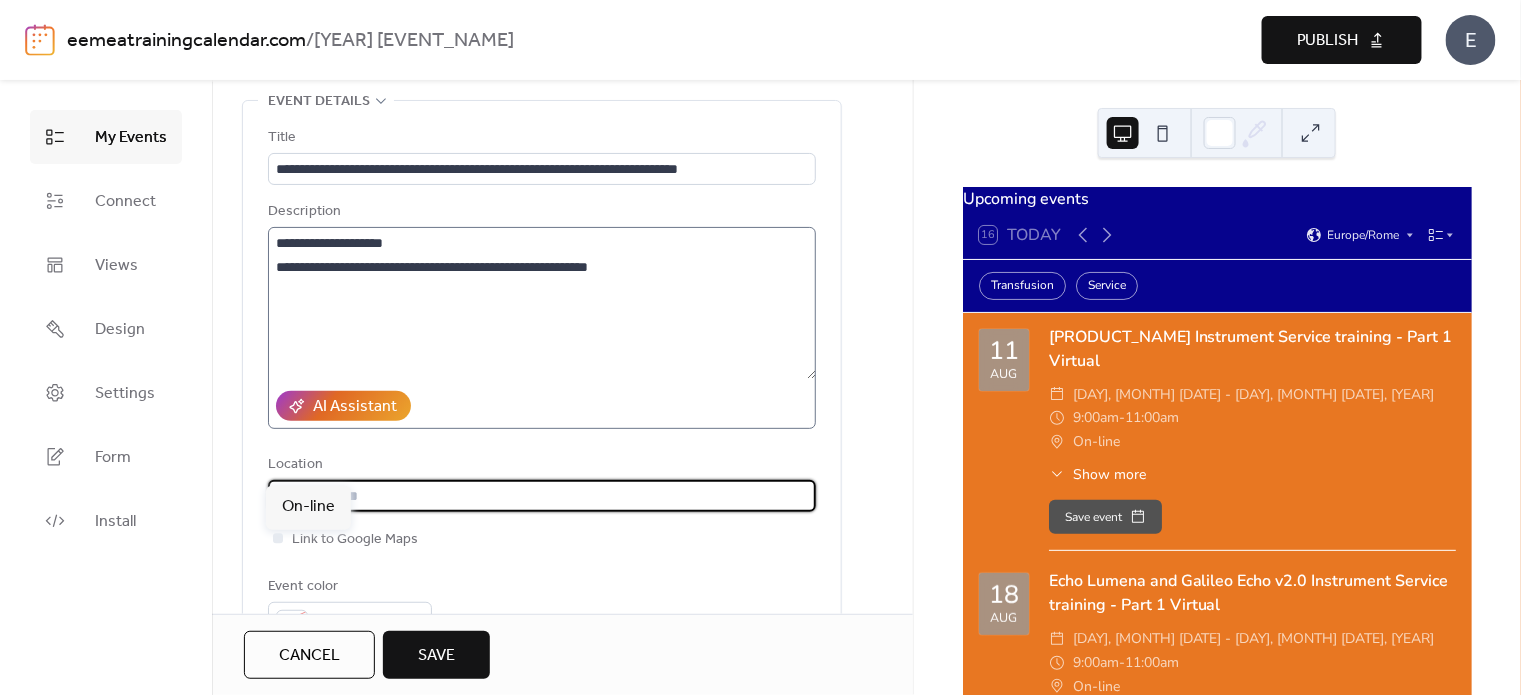 scroll, scrollTop: 200, scrollLeft: 0, axis: vertical 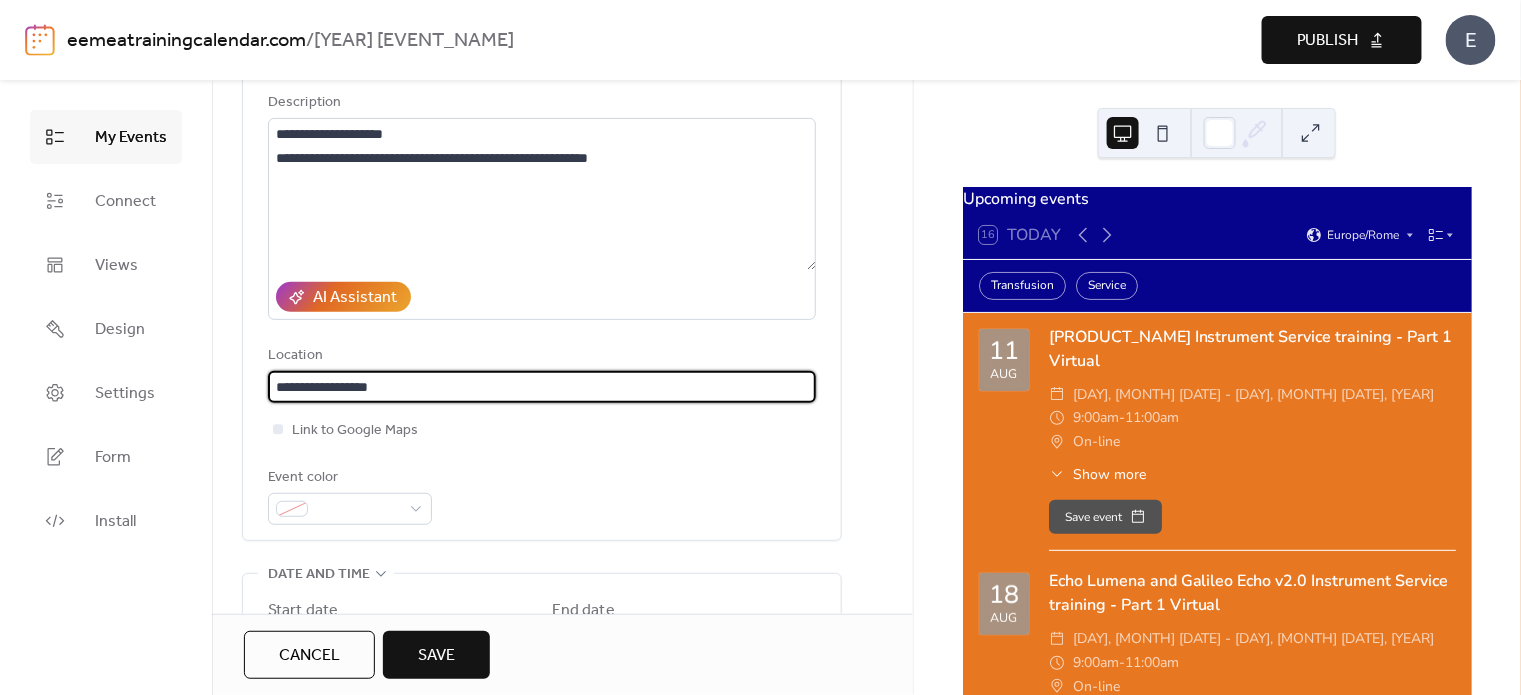 type on "**********" 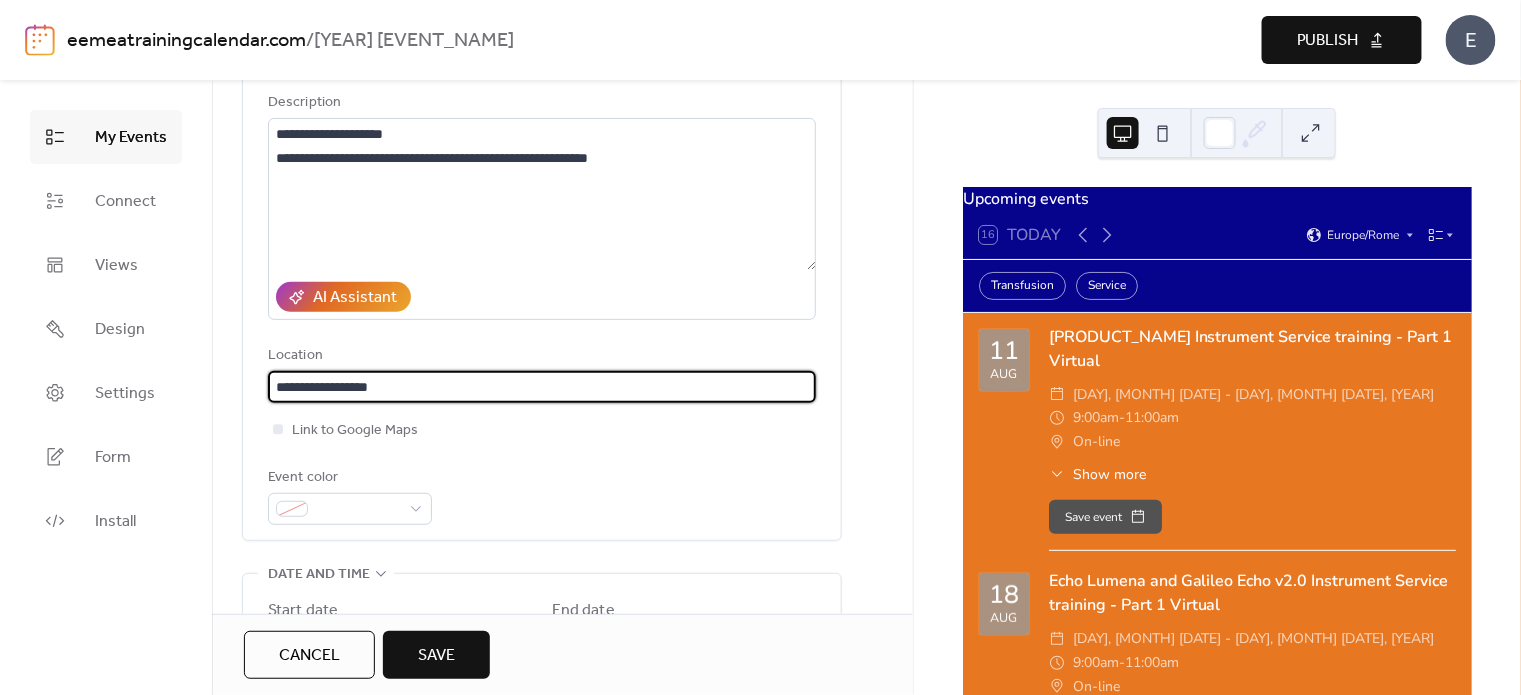scroll, scrollTop: 0, scrollLeft: 0, axis: both 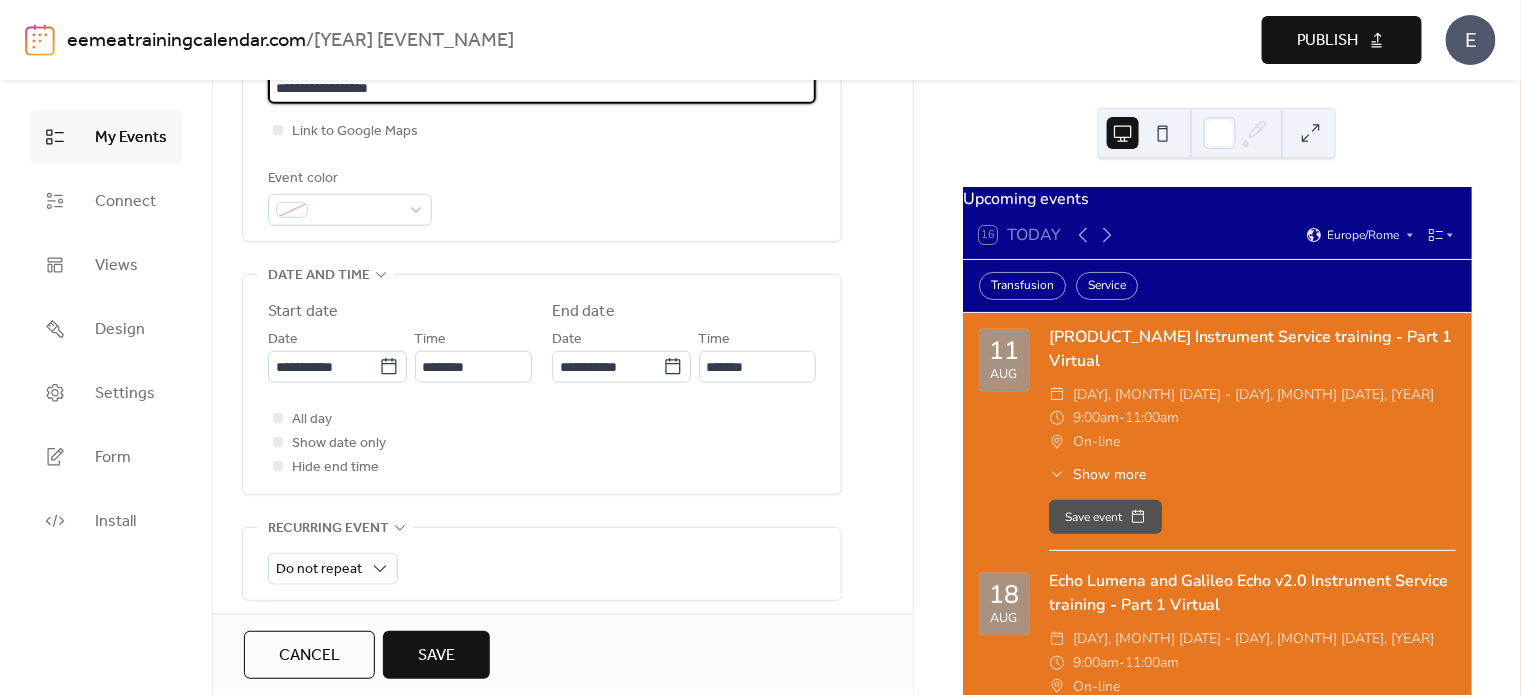 type 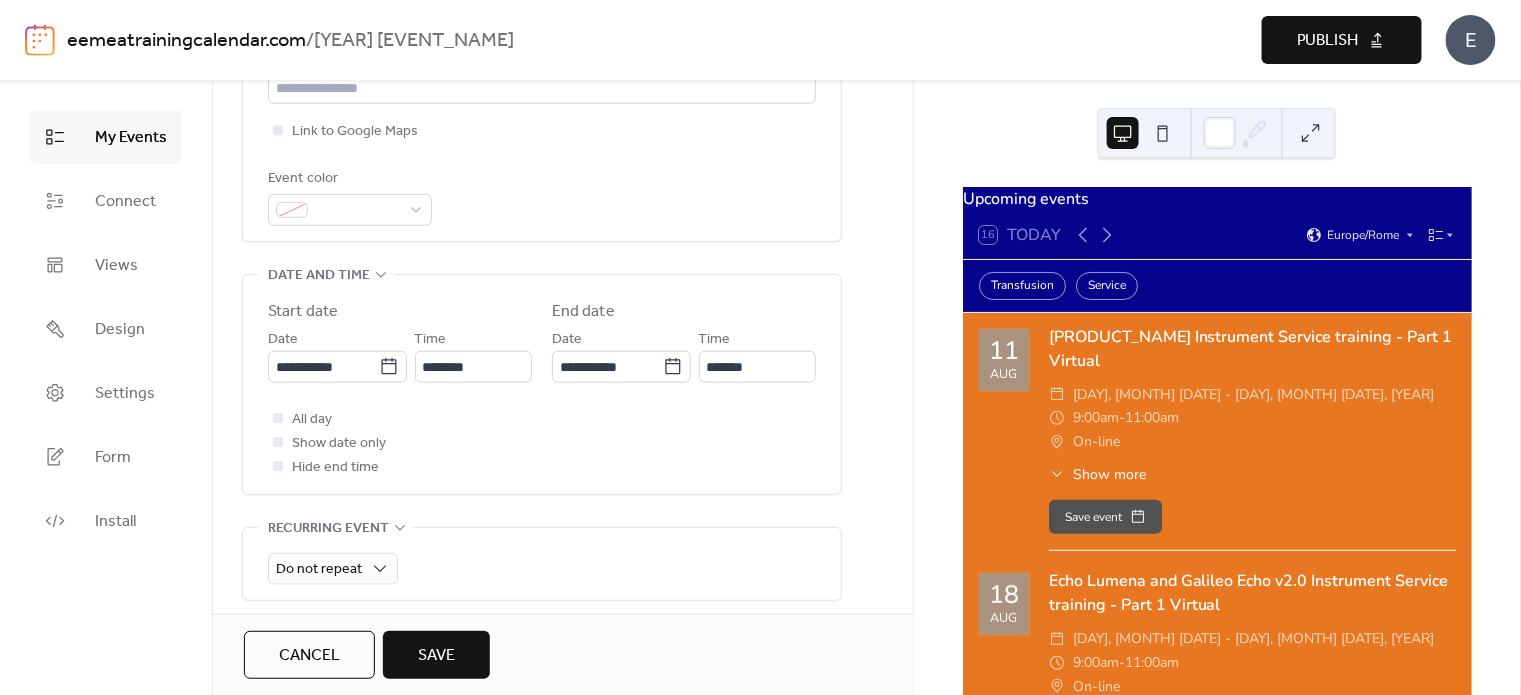 scroll, scrollTop: 0, scrollLeft: 0, axis: both 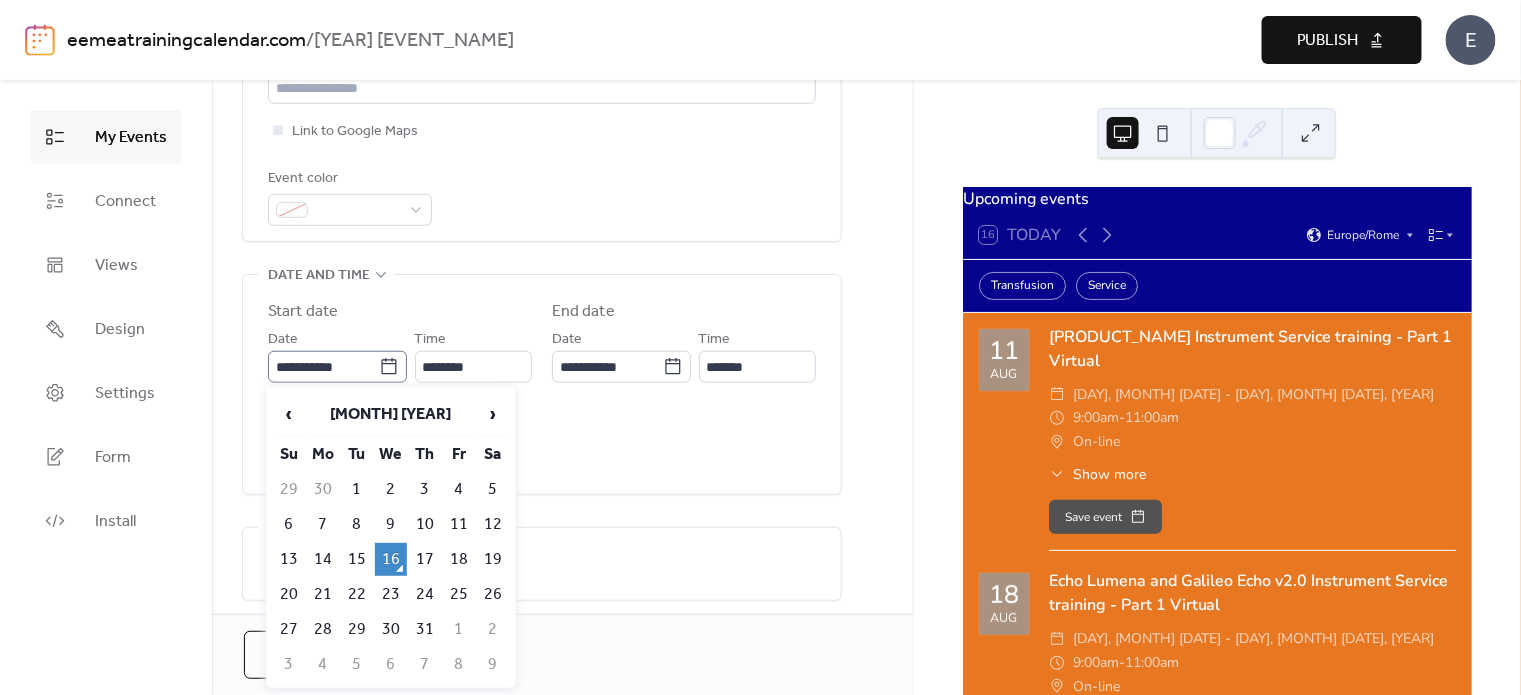 click 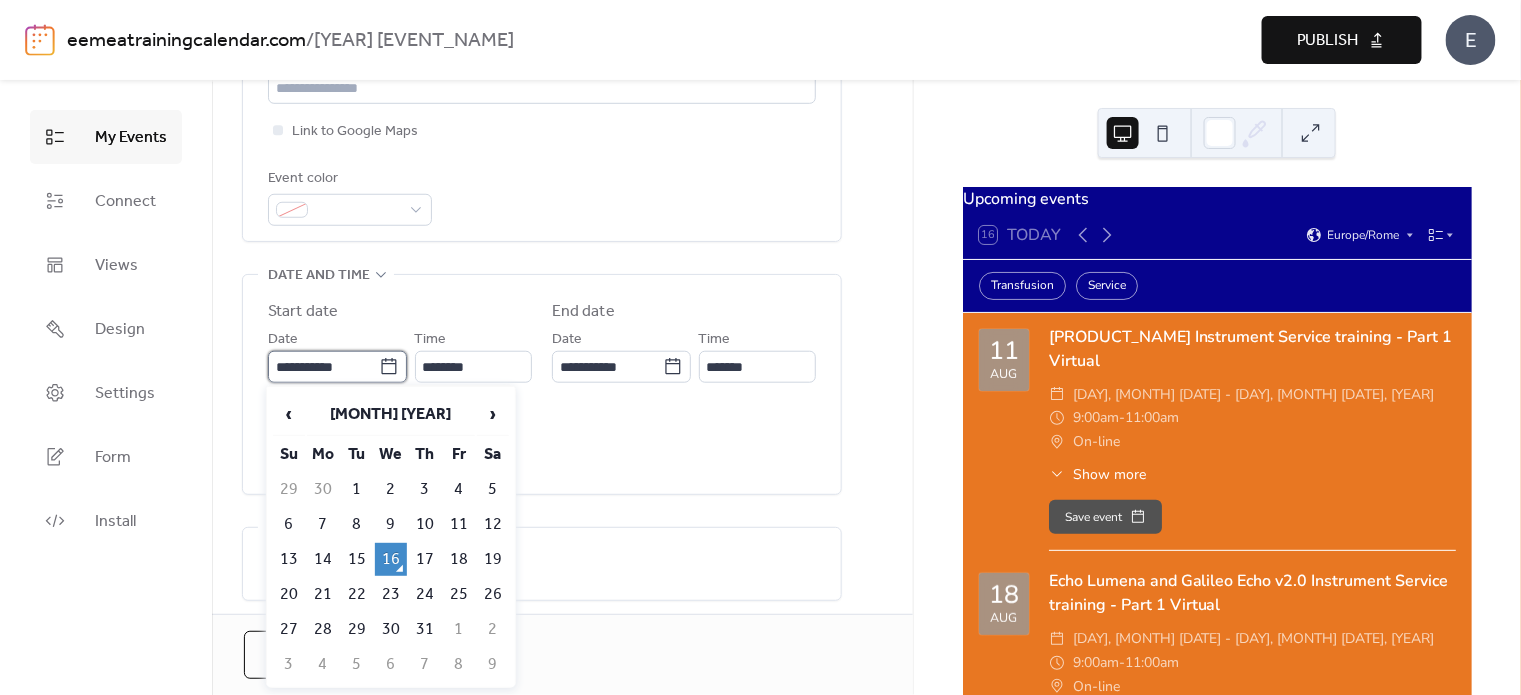 click on "**********" at bounding box center (323, 367) 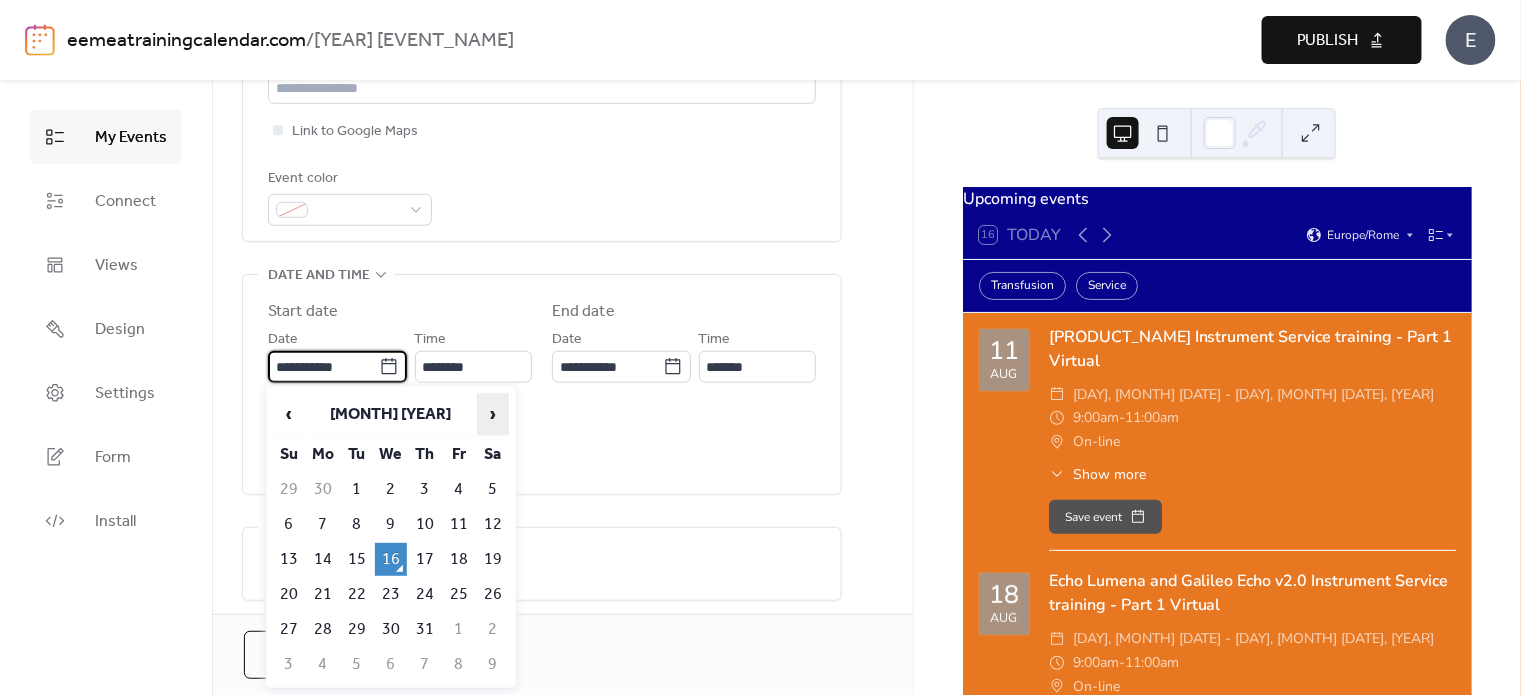 click on "›" at bounding box center [493, 414] 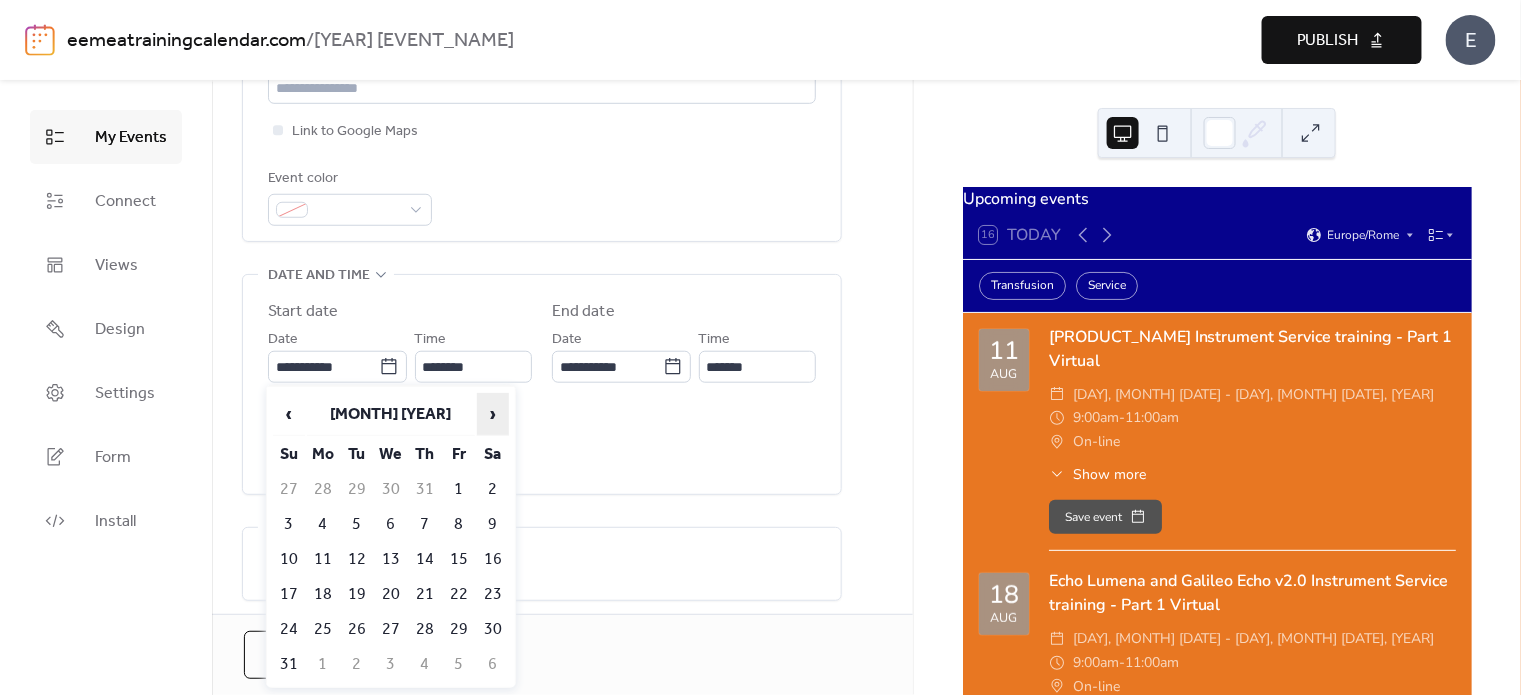 click on "›" at bounding box center (493, 414) 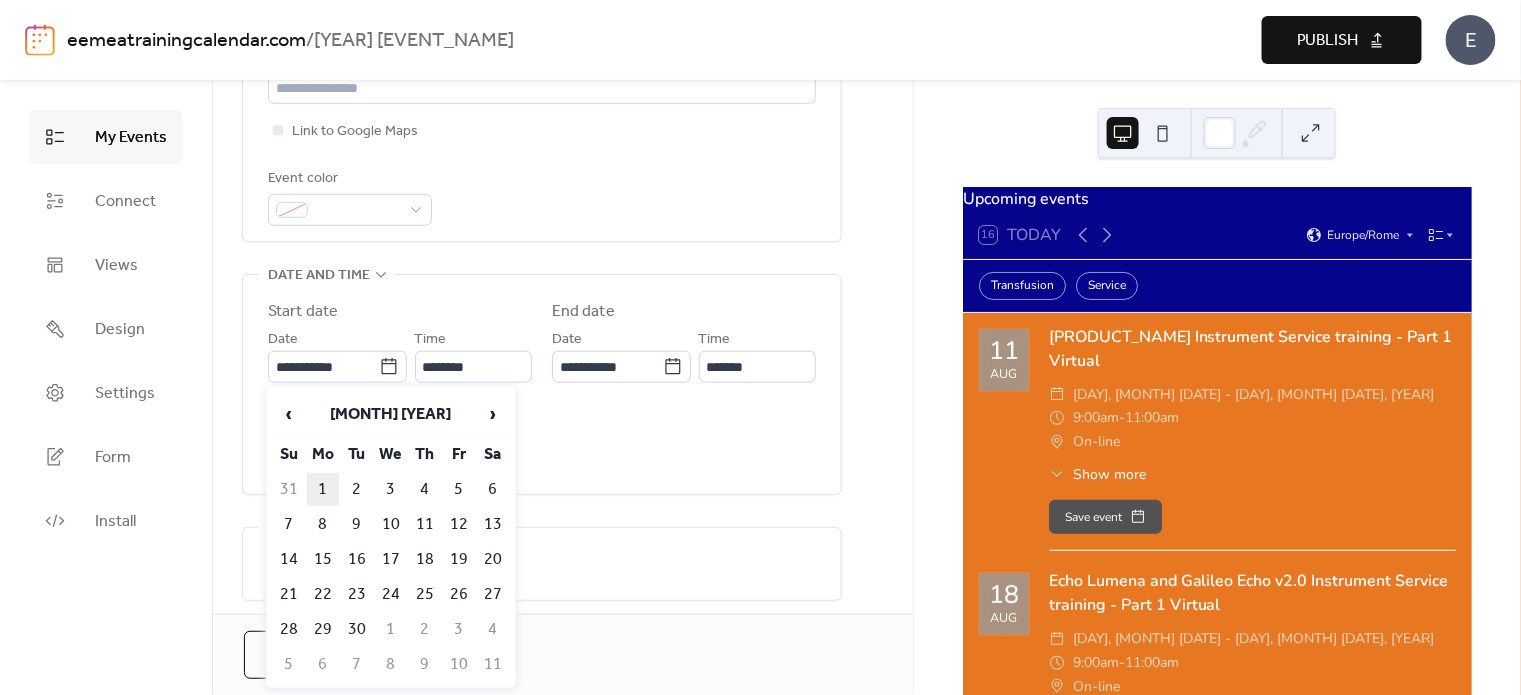 click on "1" at bounding box center [323, 489] 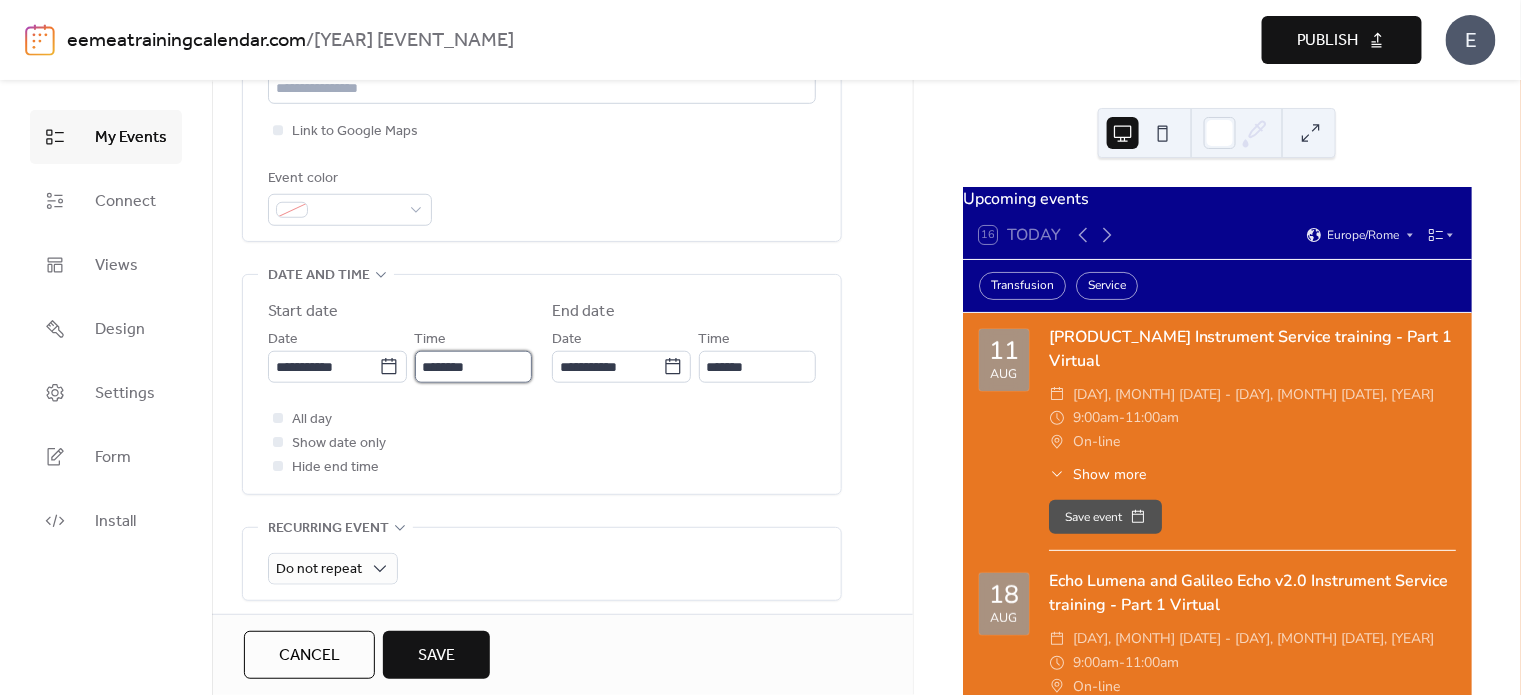 click on "********" at bounding box center [473, 367] 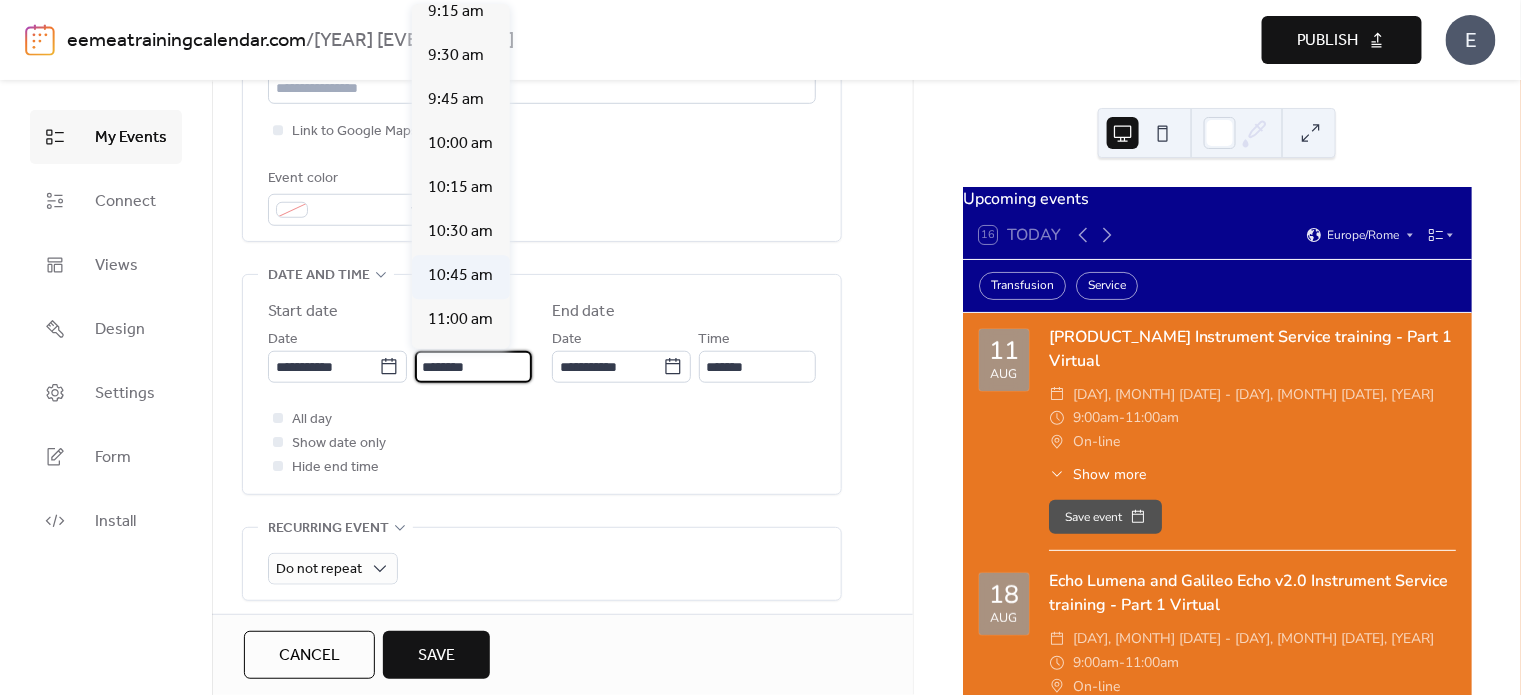 scroll, scrollTop: 1509, scrollLeft: 0, axis: vertical 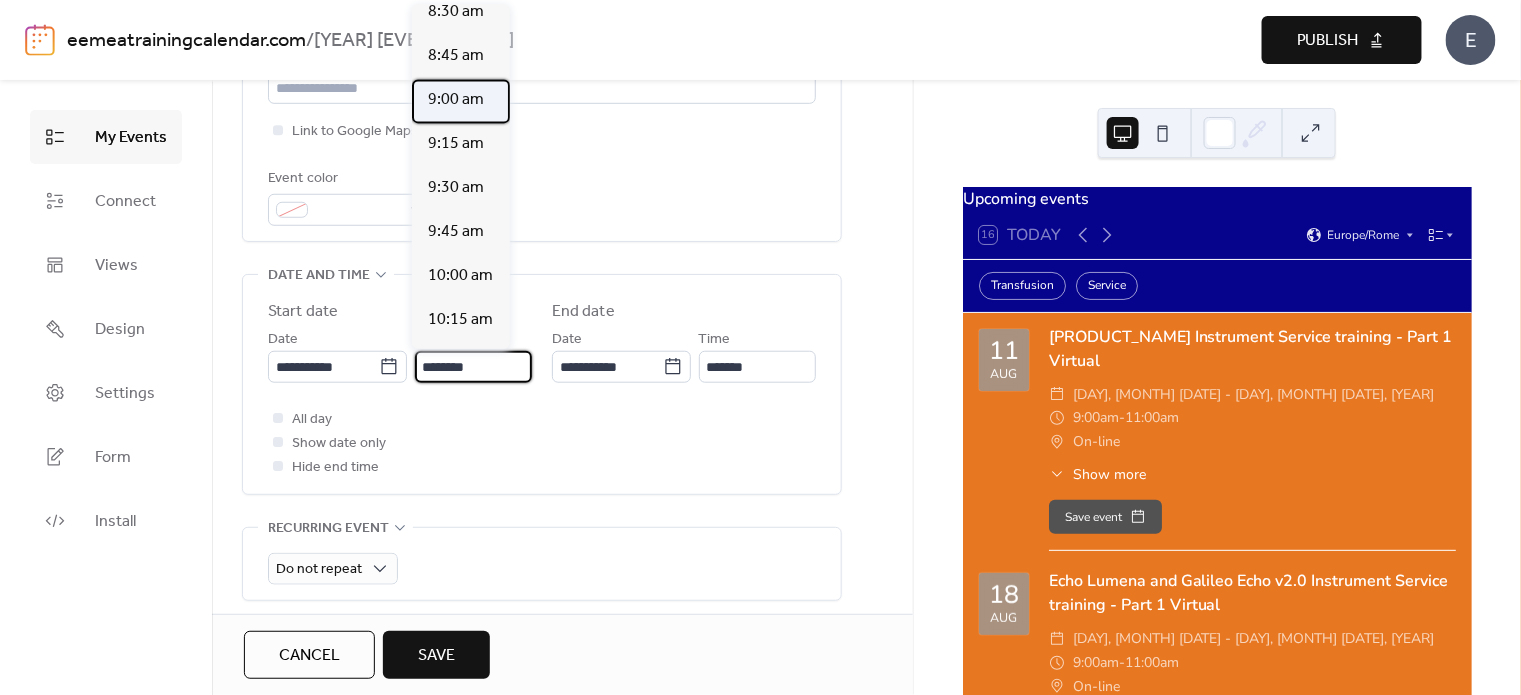 click on "9:00 am" at bounding box center [456, 100] 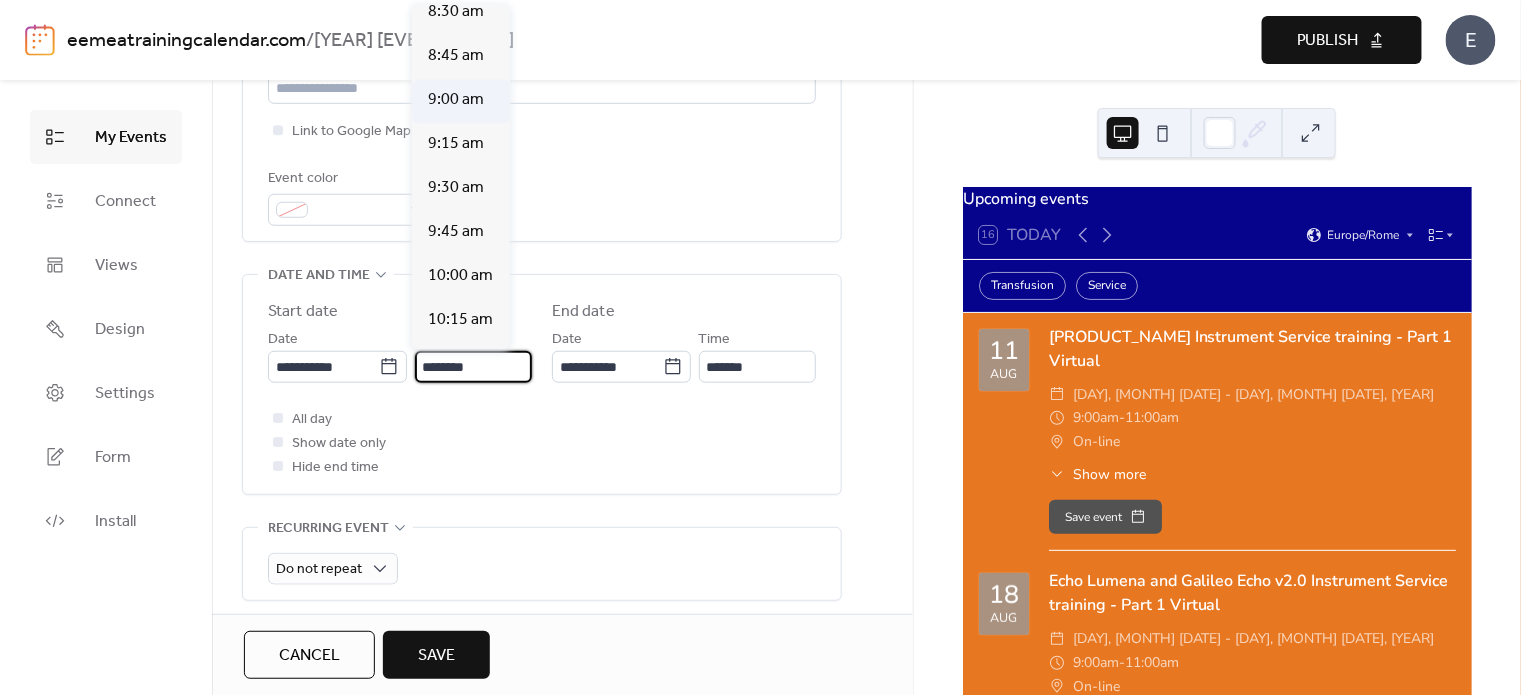 type on "*******" 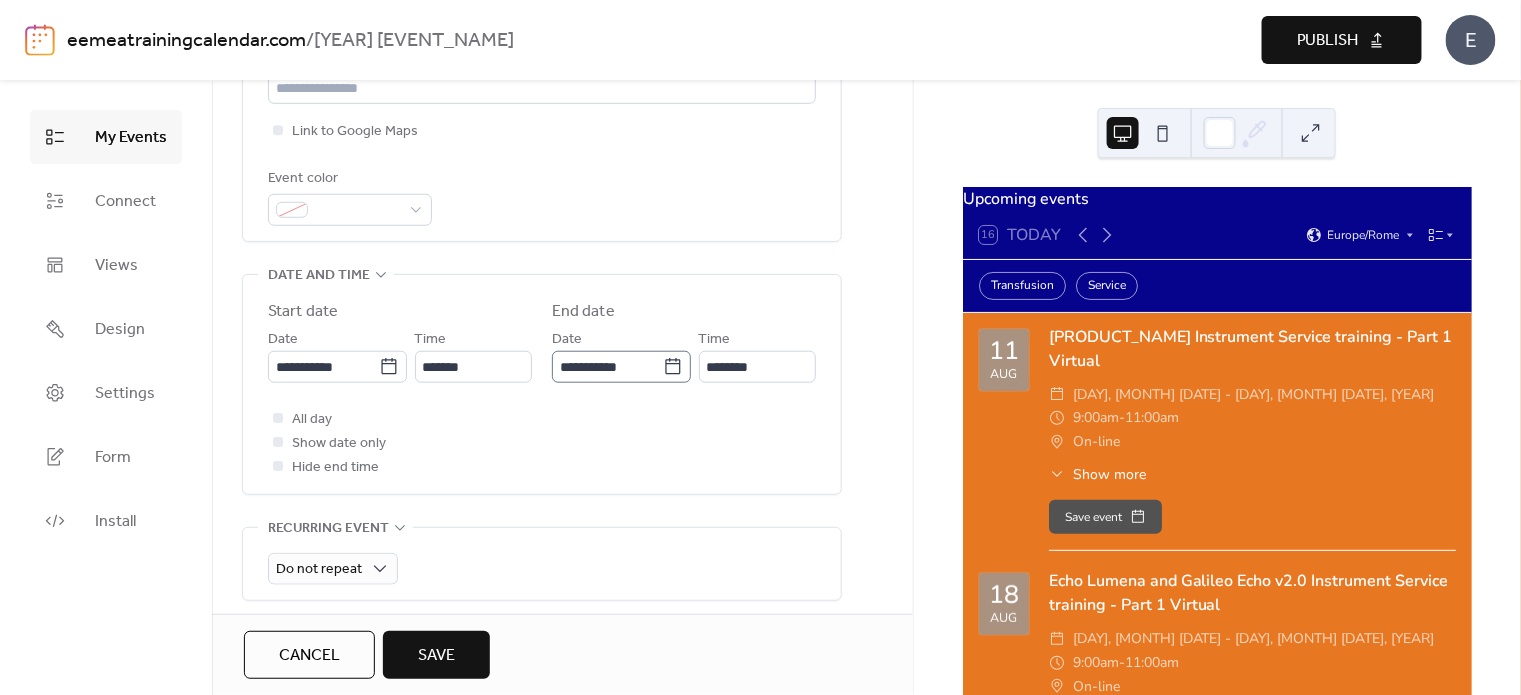 click 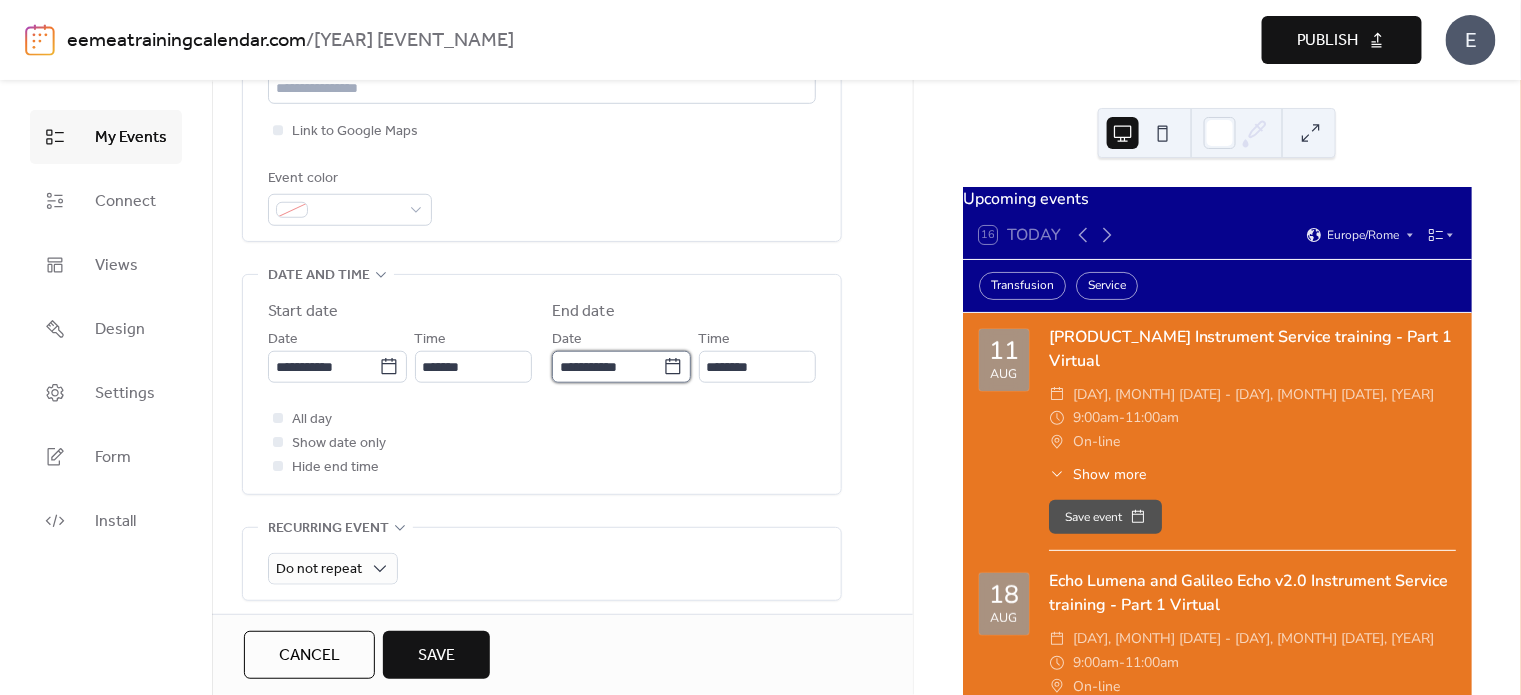 click on "**********" at bounding box center (607, 367) 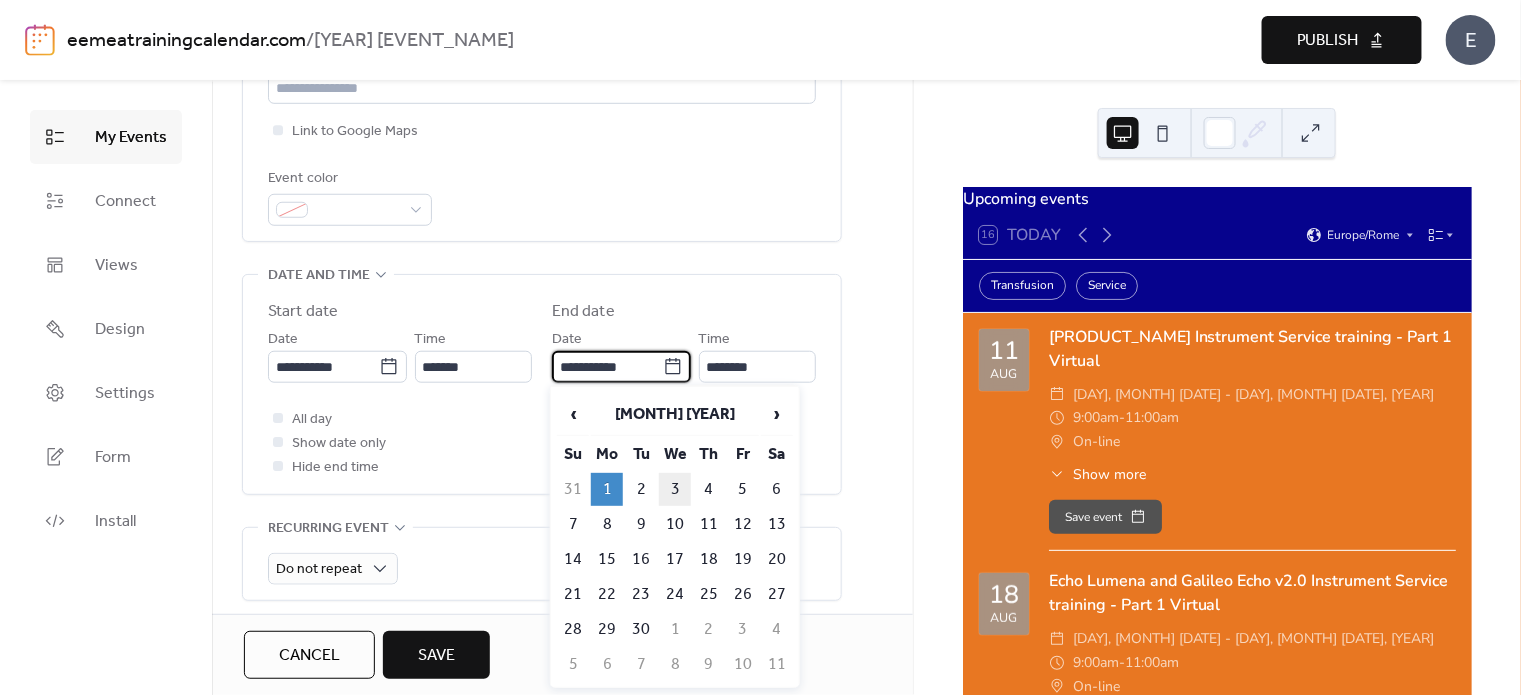 click on "3" at bounding box center [675, 489] 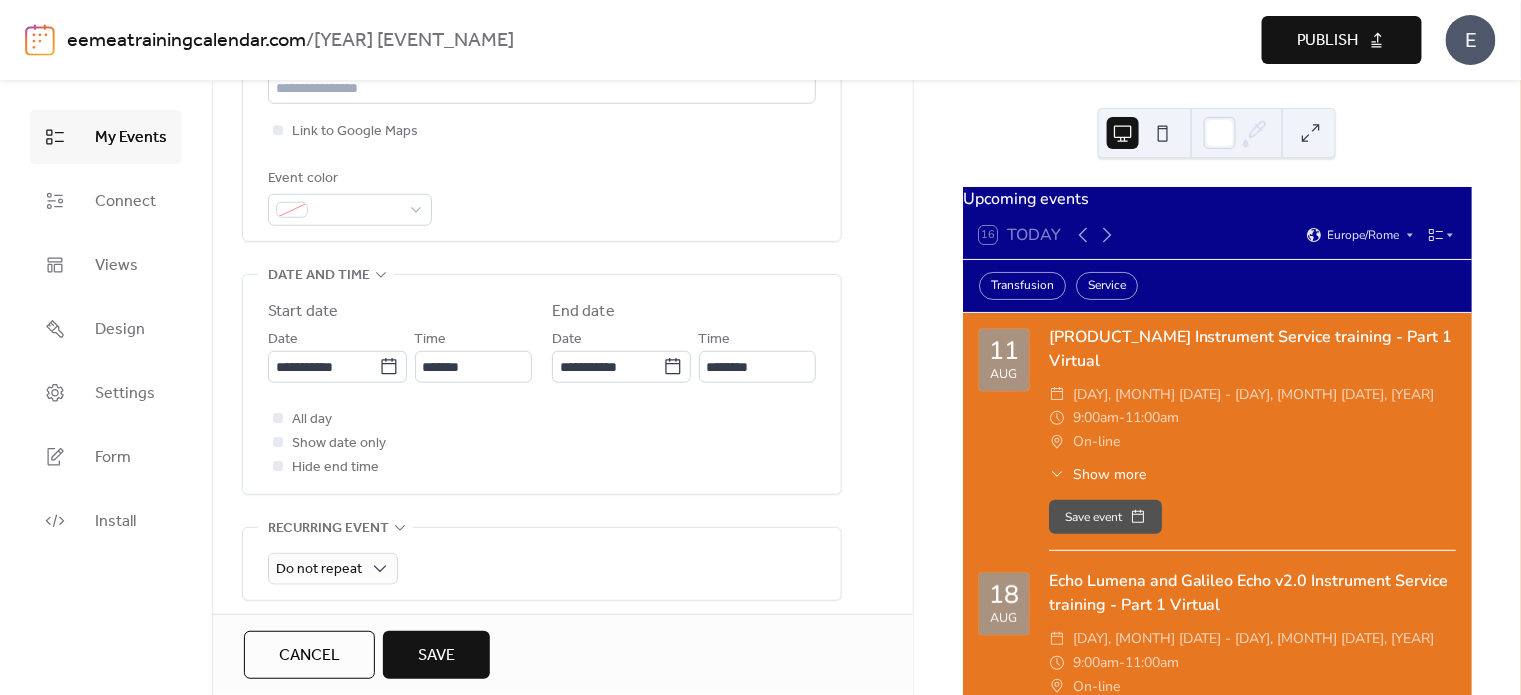 type on "**********" 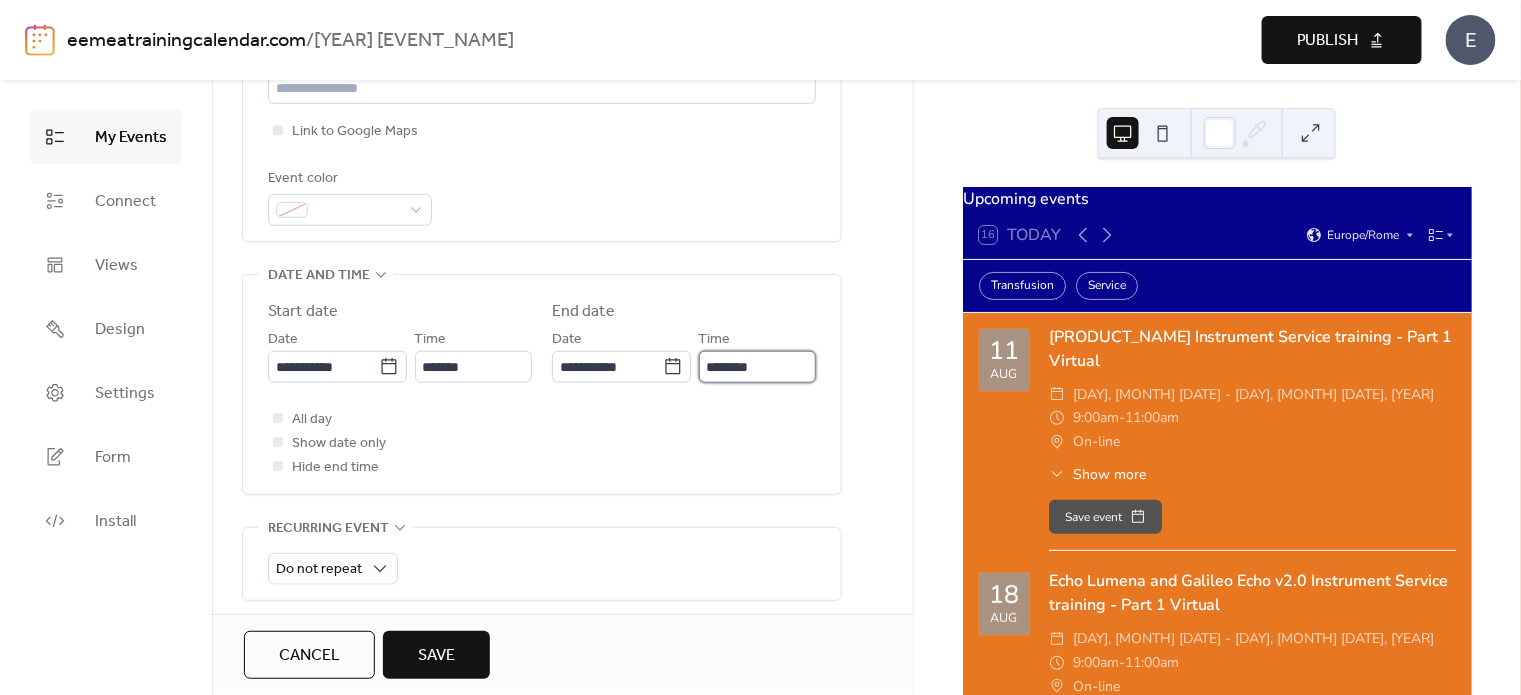 click on "********" at bounding box center [757, 367] 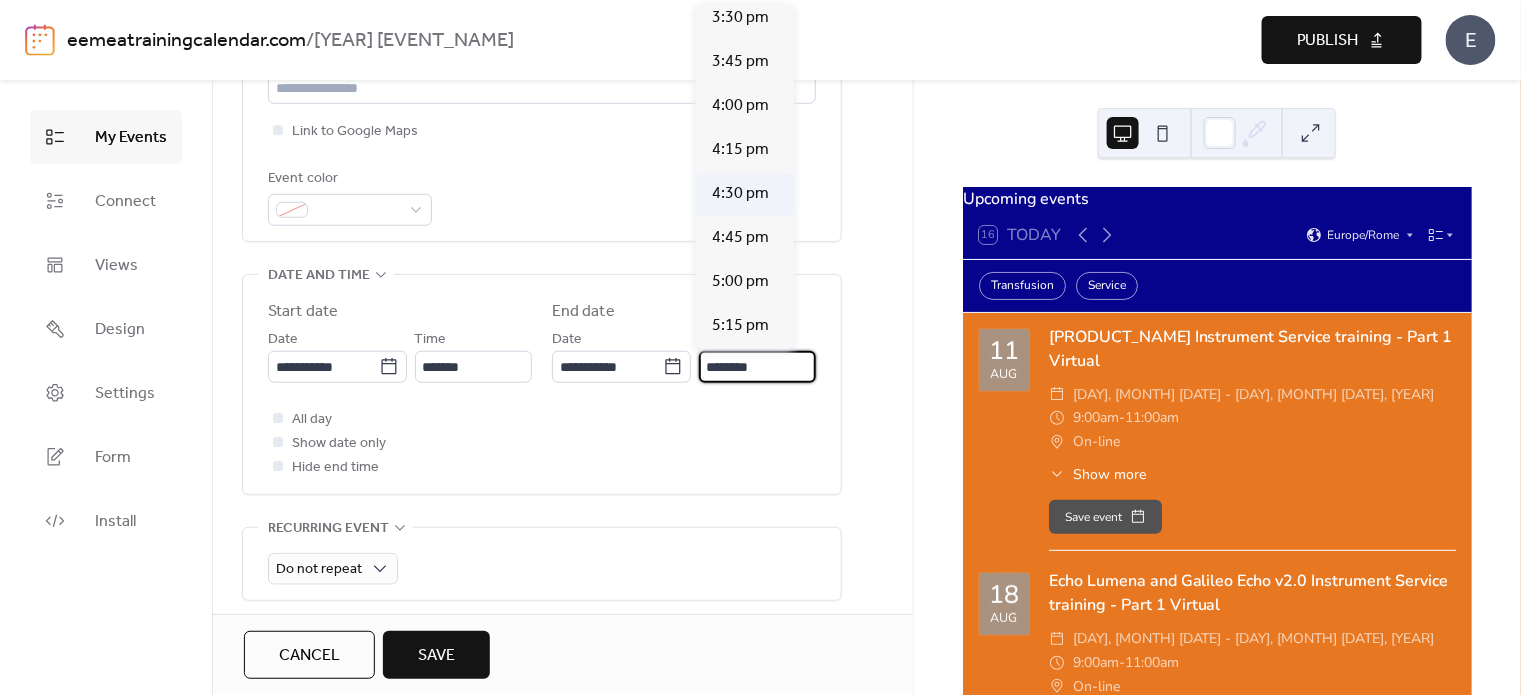 scroll, scrollTop: 2758, scrollLeft: 0, axis: vertical 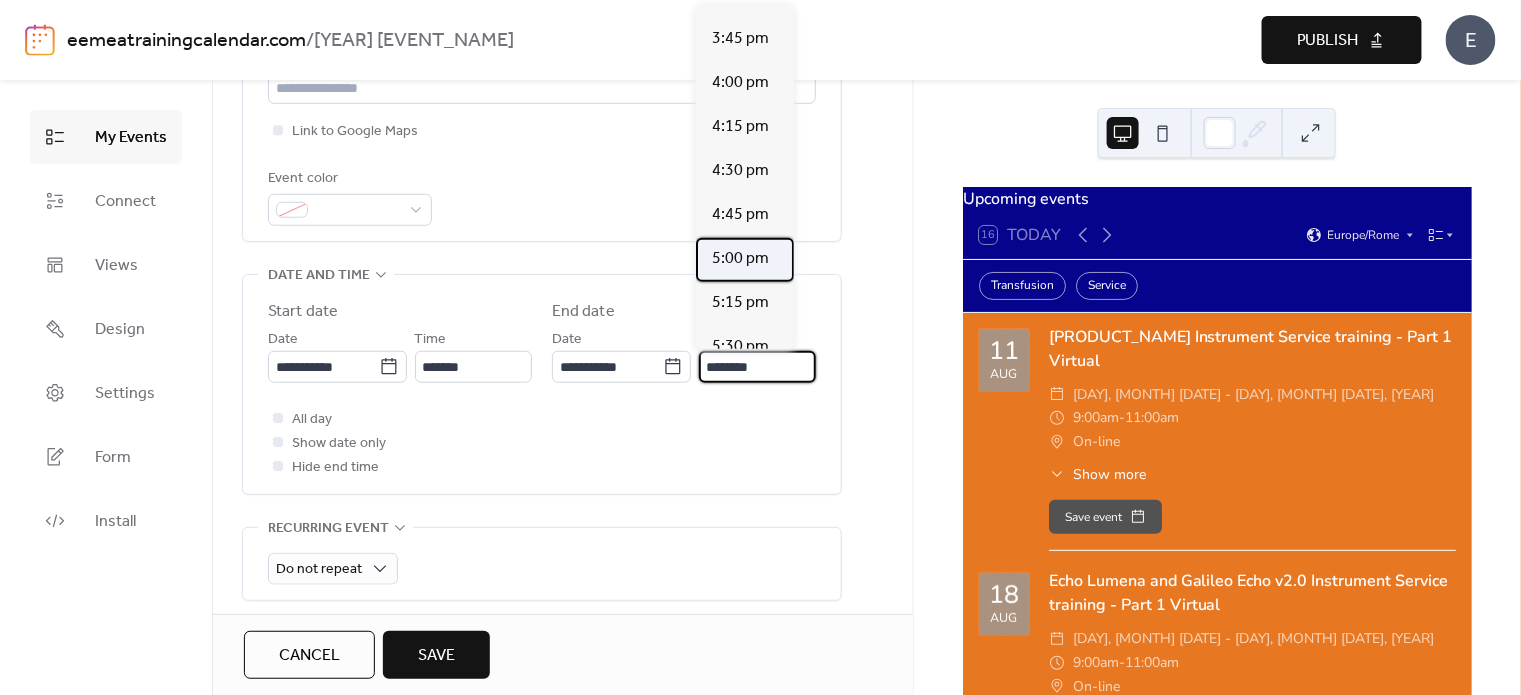 click on "5:00 pm" at bounding box center [740, 259] 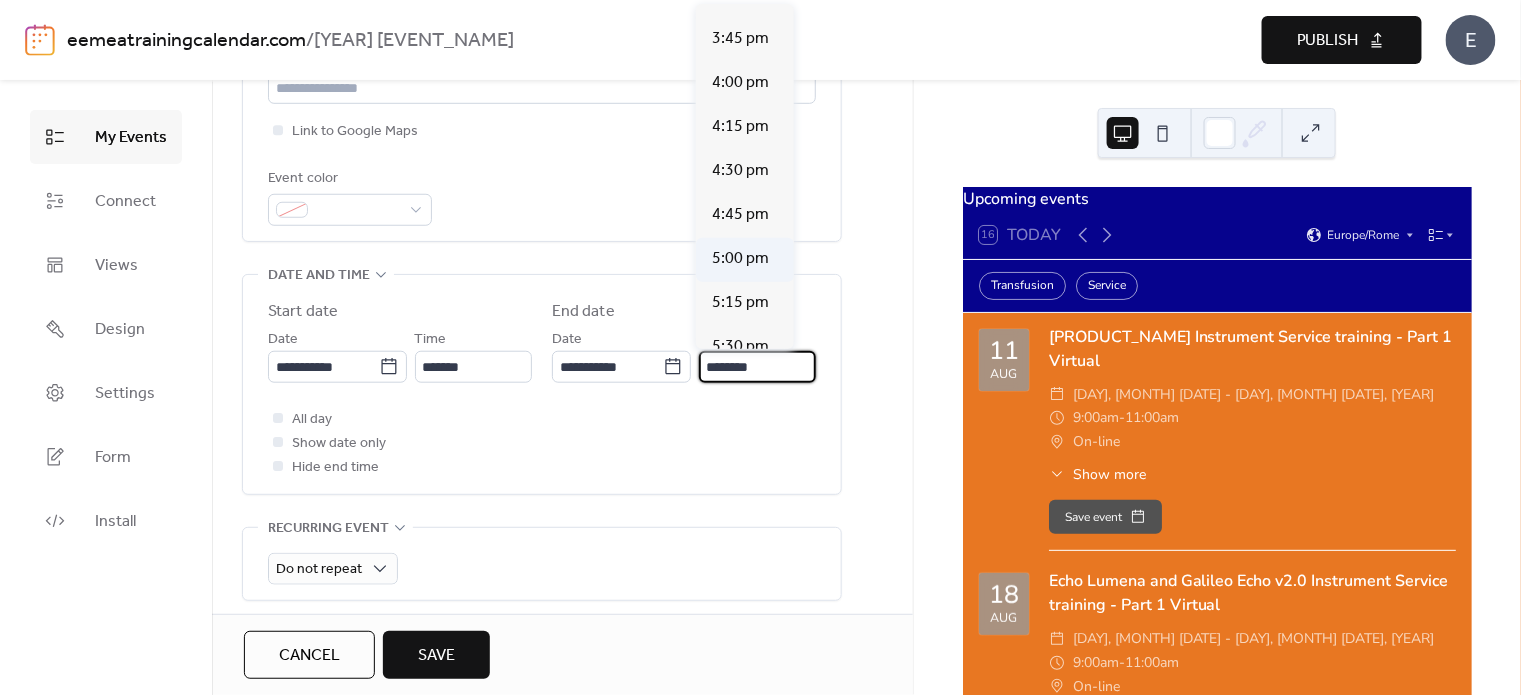 type on "*******" 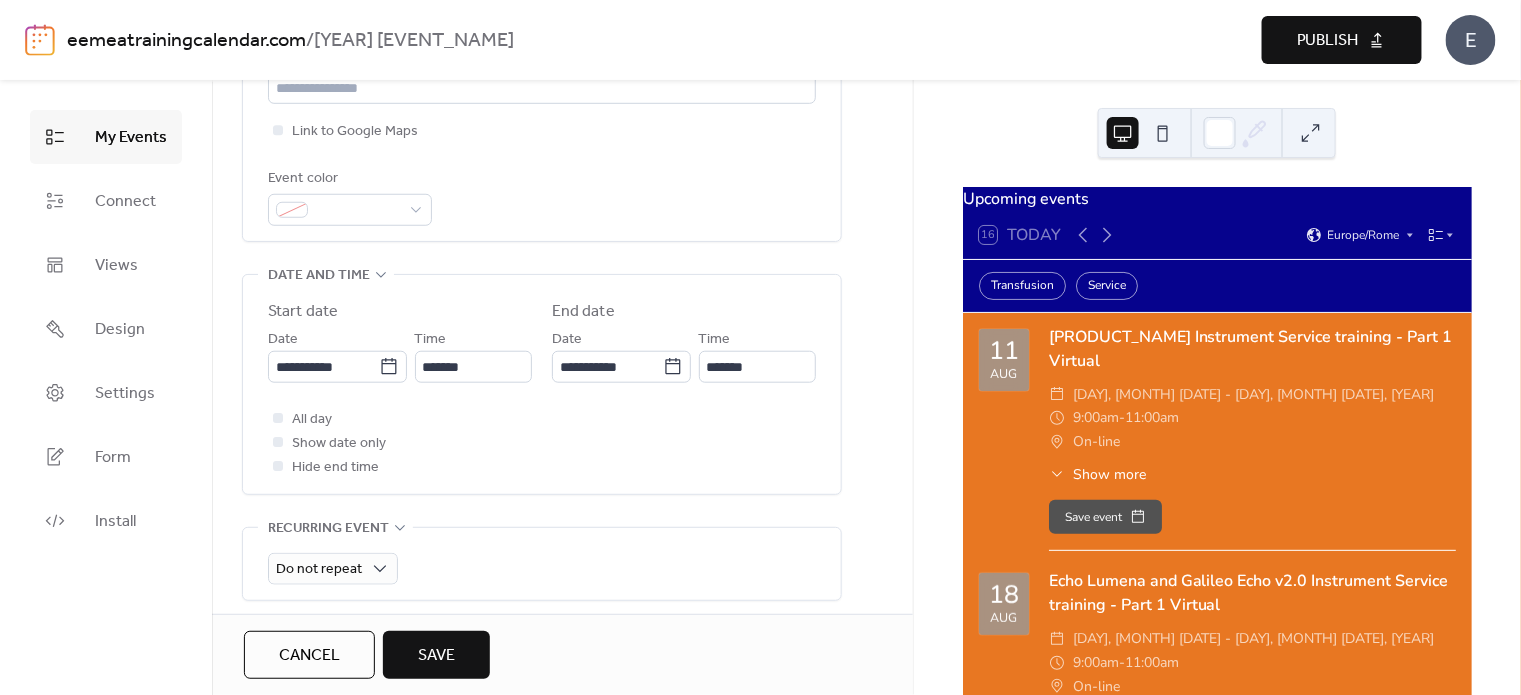 scroll, scrollTop: 700, scrollLeft: 0, axis: vertical 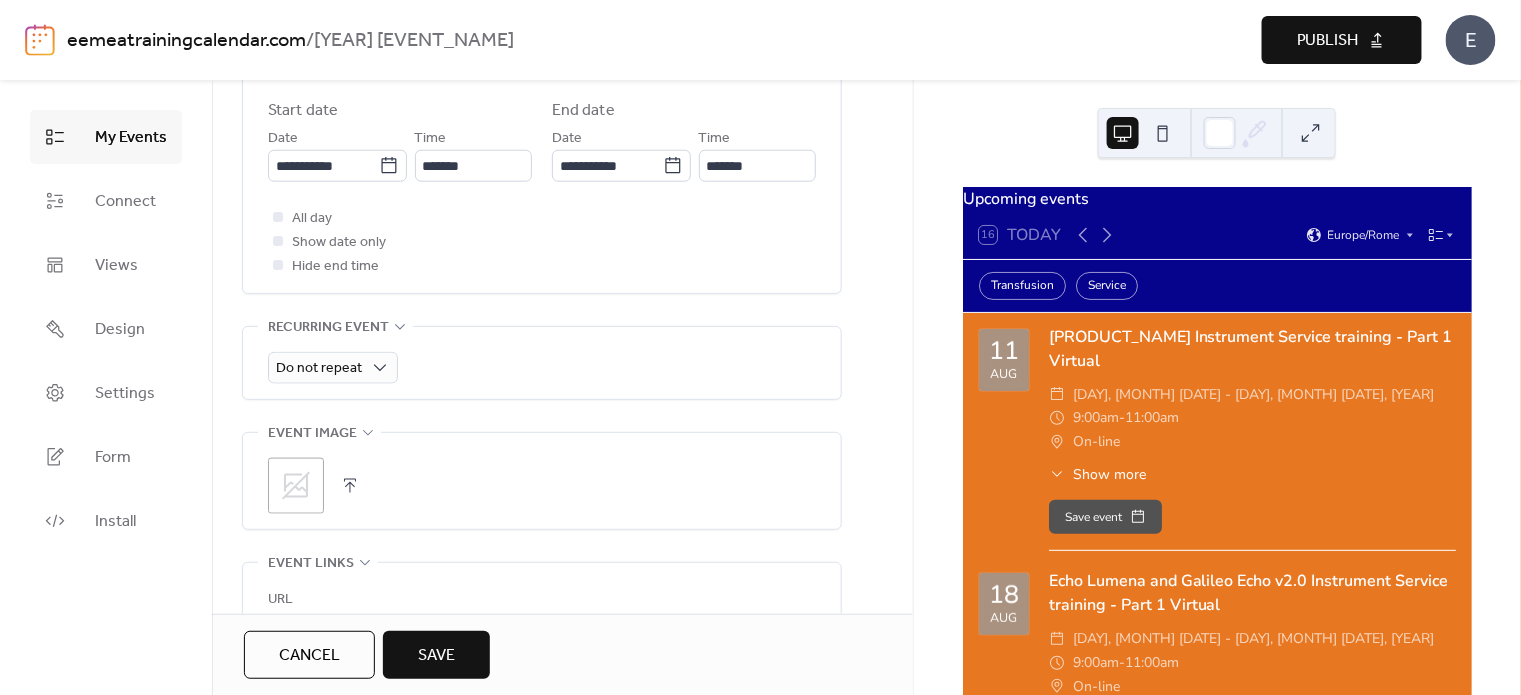 click 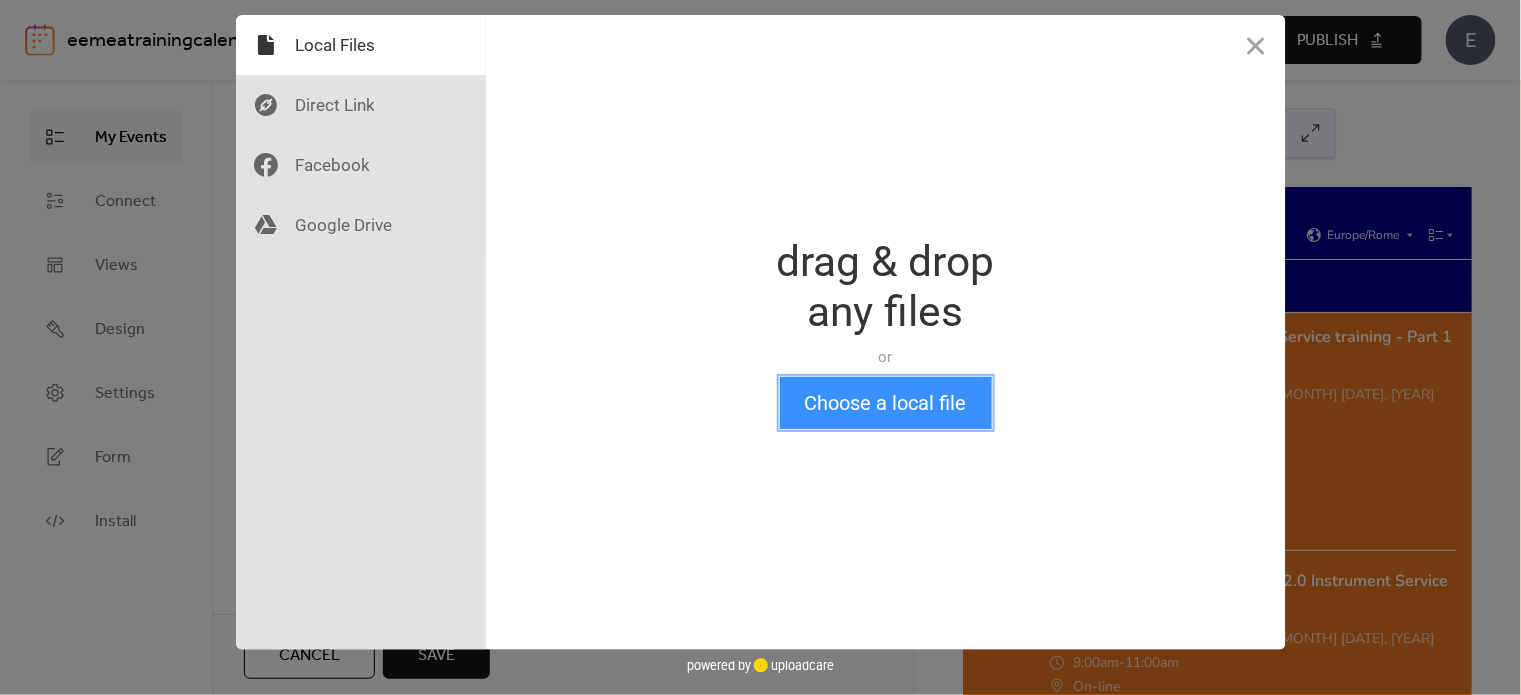 click on "Choose a local file" at bounding box center [886, 403] 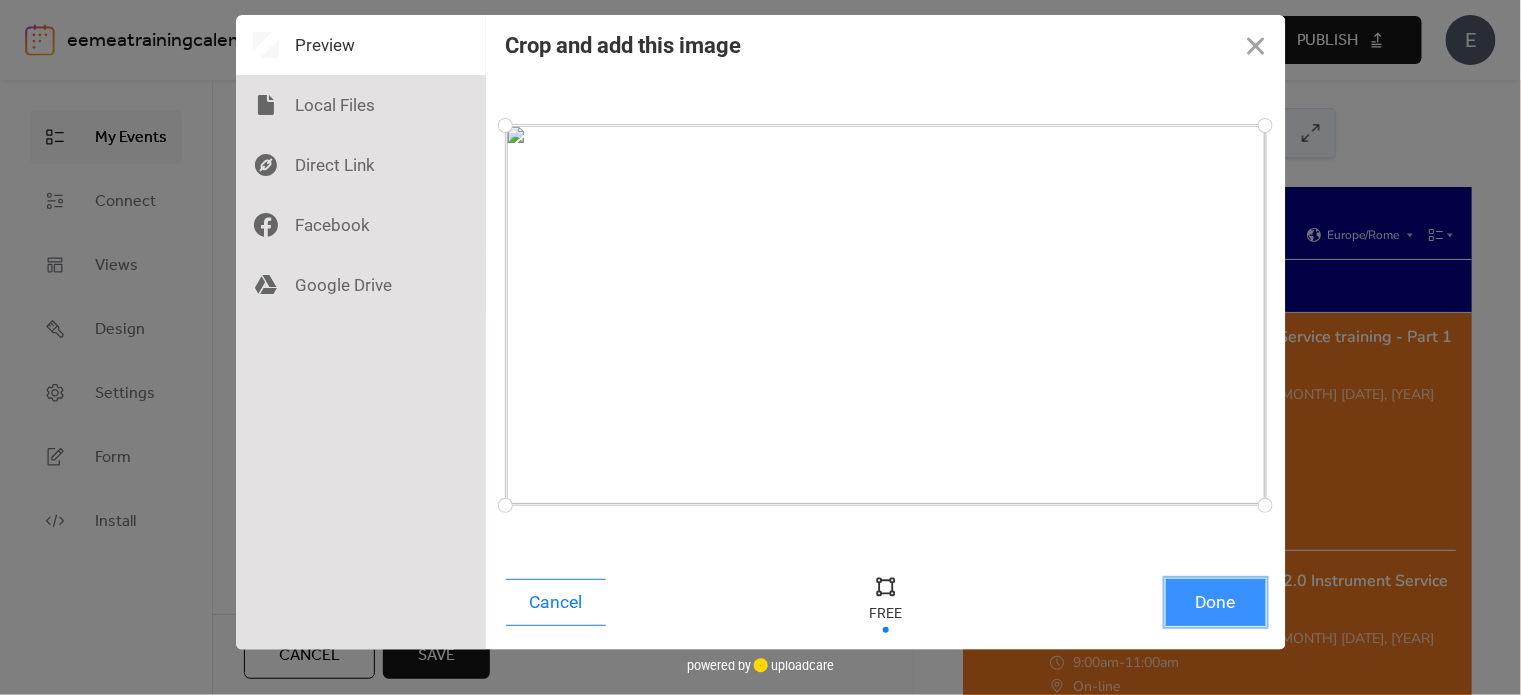 click on "Done" at bounding box center (1216, 602) 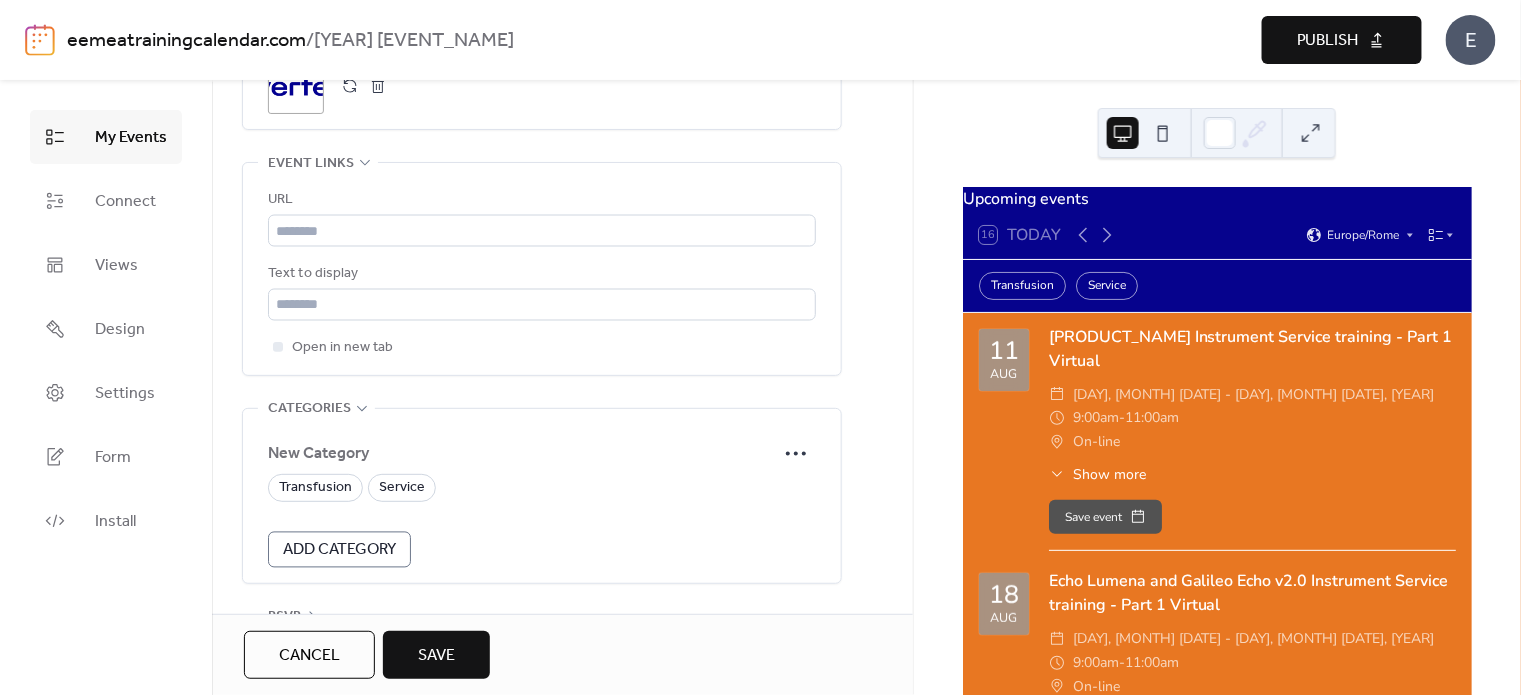 scroll, scrollTop: 1163, scrollLeft: 0, axis: vertical 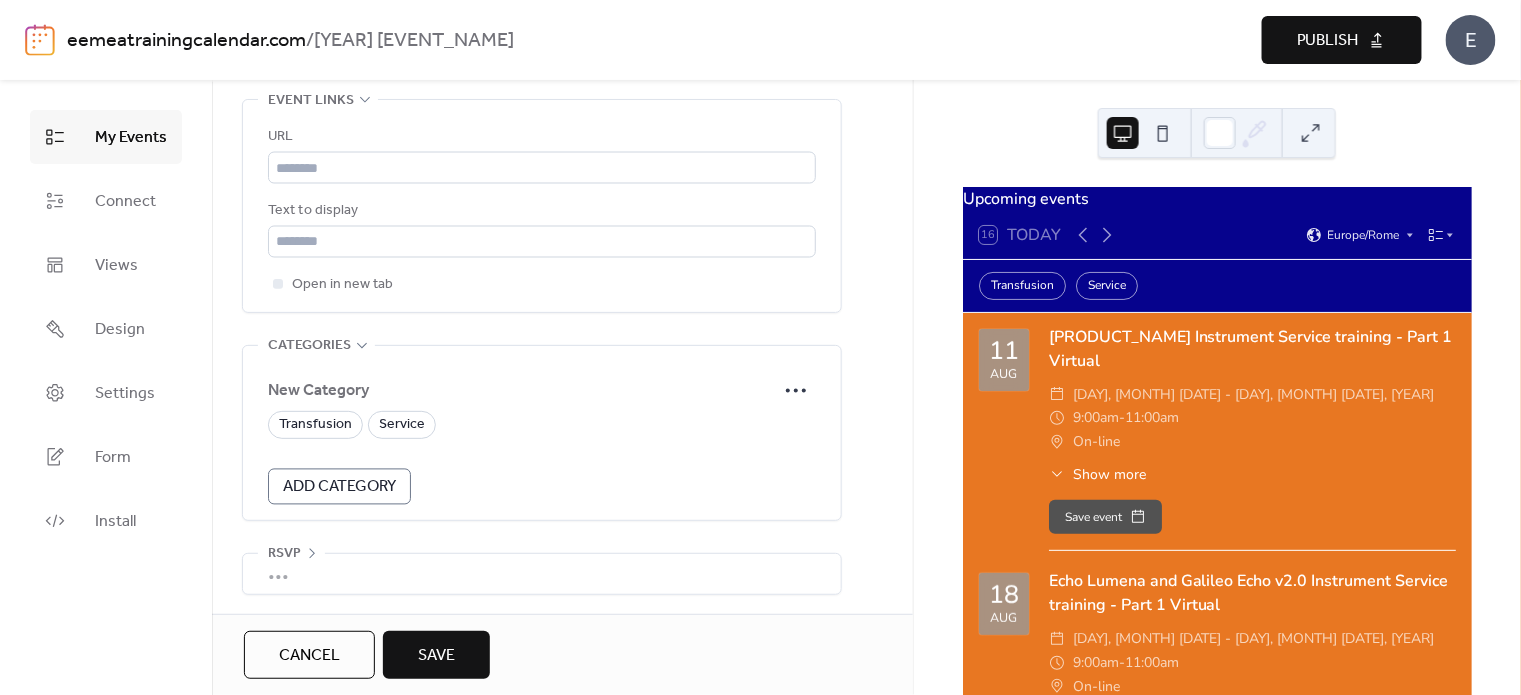 click on "Save" at bounding box center (436, 656) 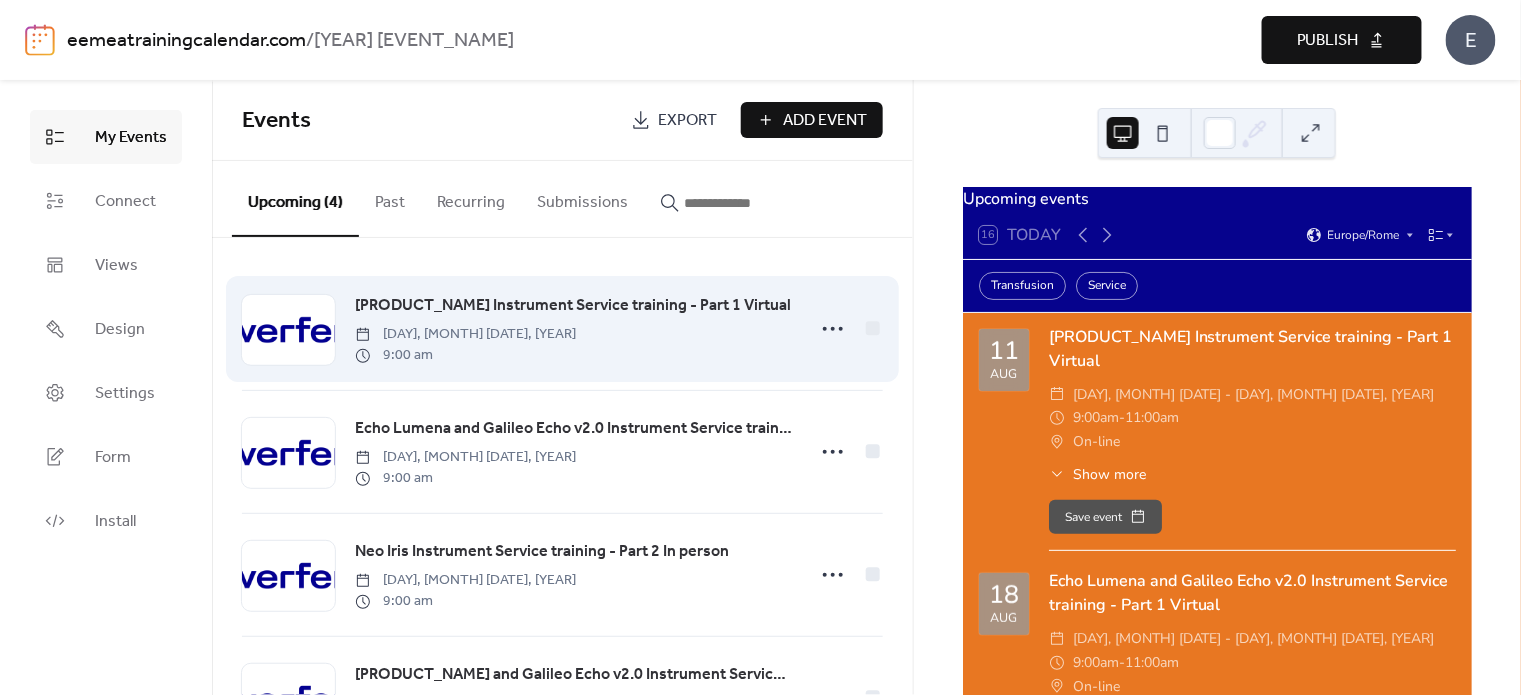 scroll, scrollTop: 93, scrollLeft: 0, axis: vertical 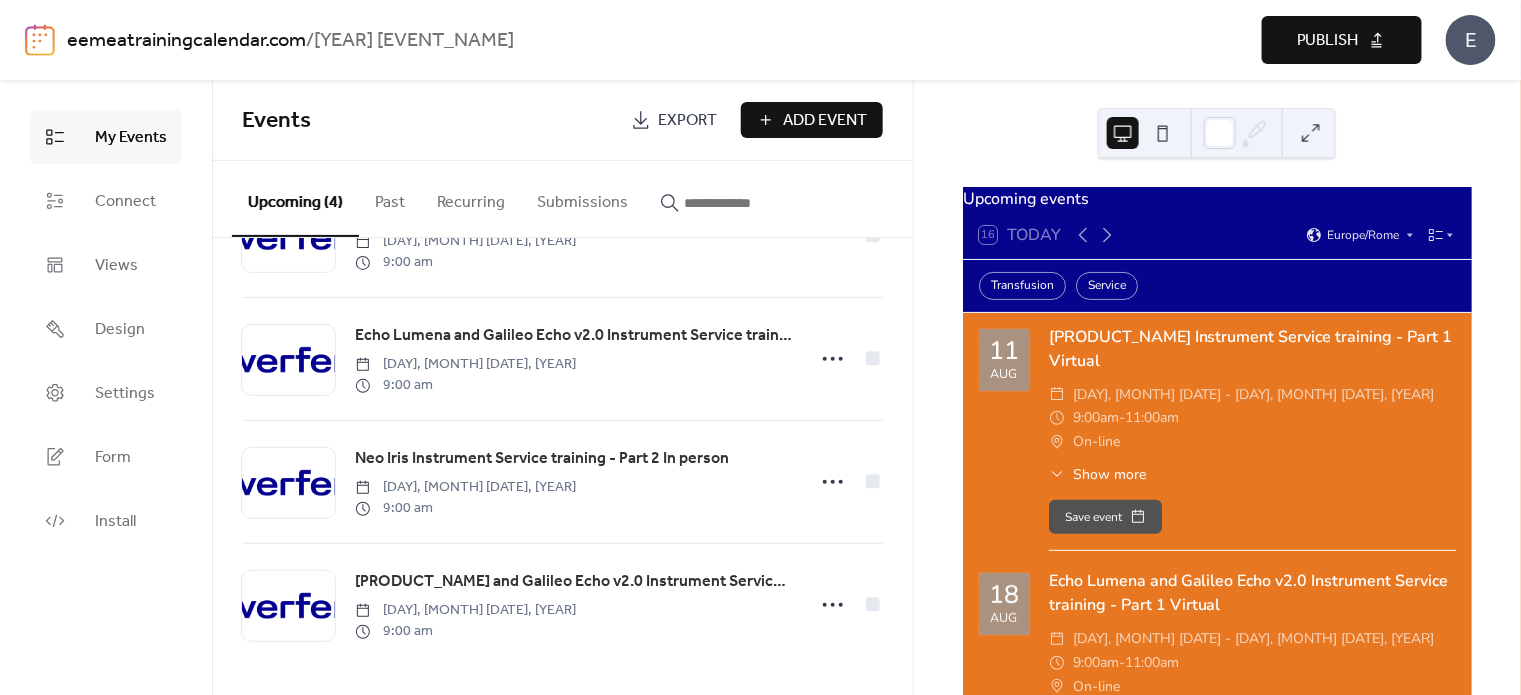 click on "Add Event" at bounding box center [826, 121] 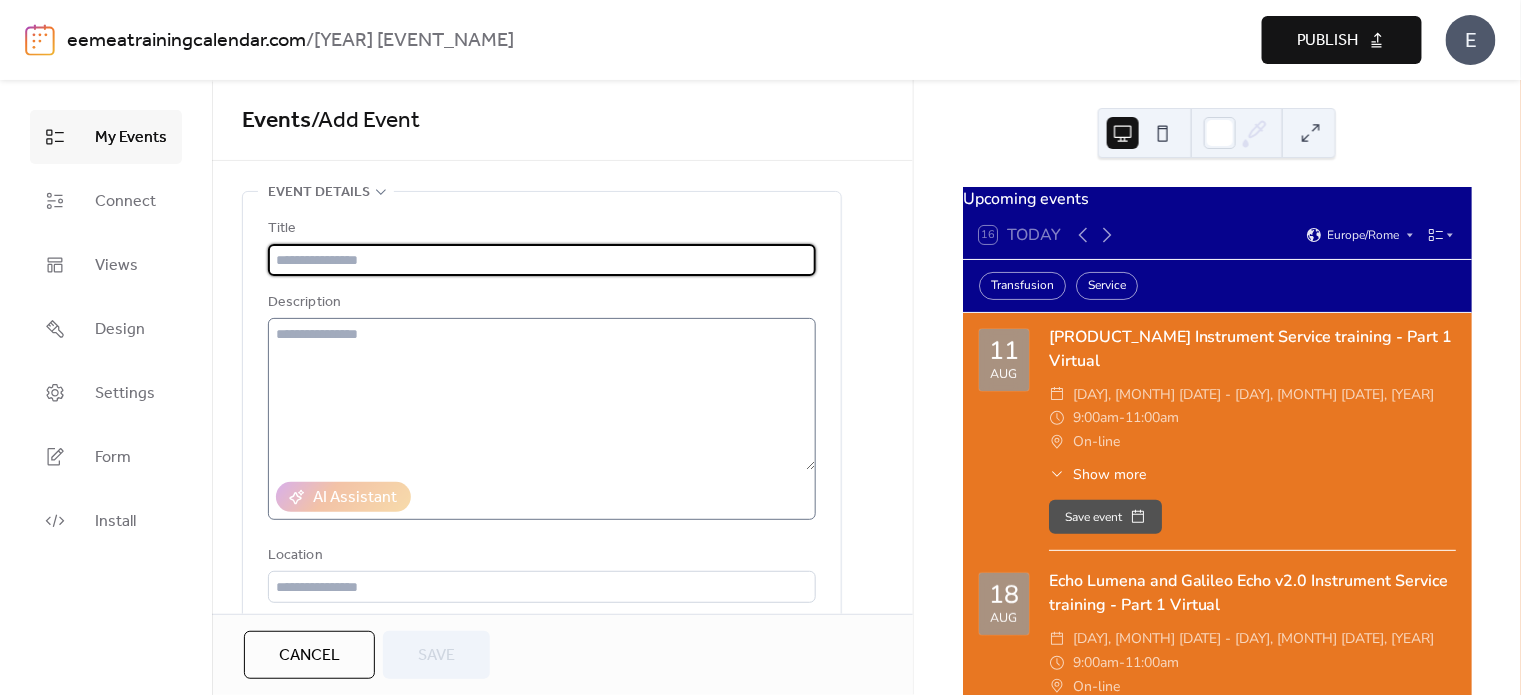 paste on "**********" 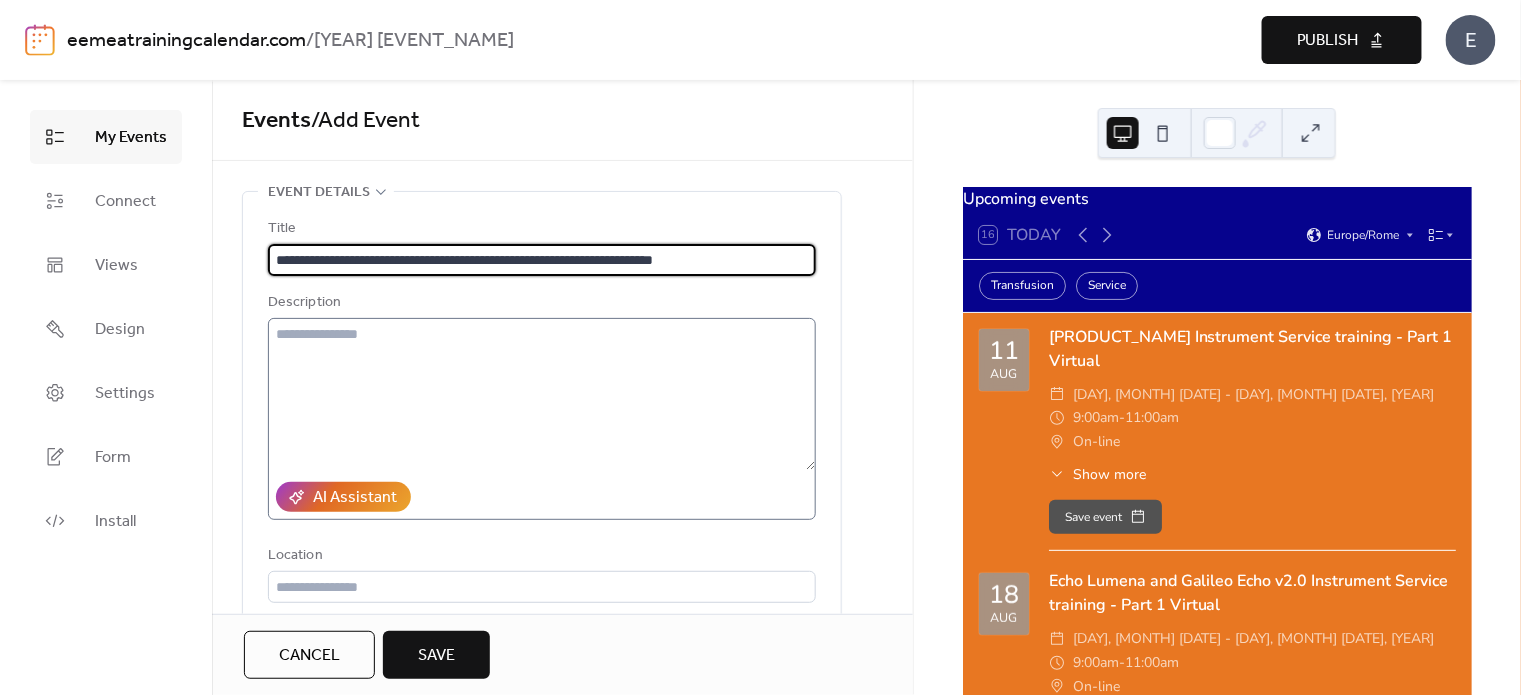 type on "**********" 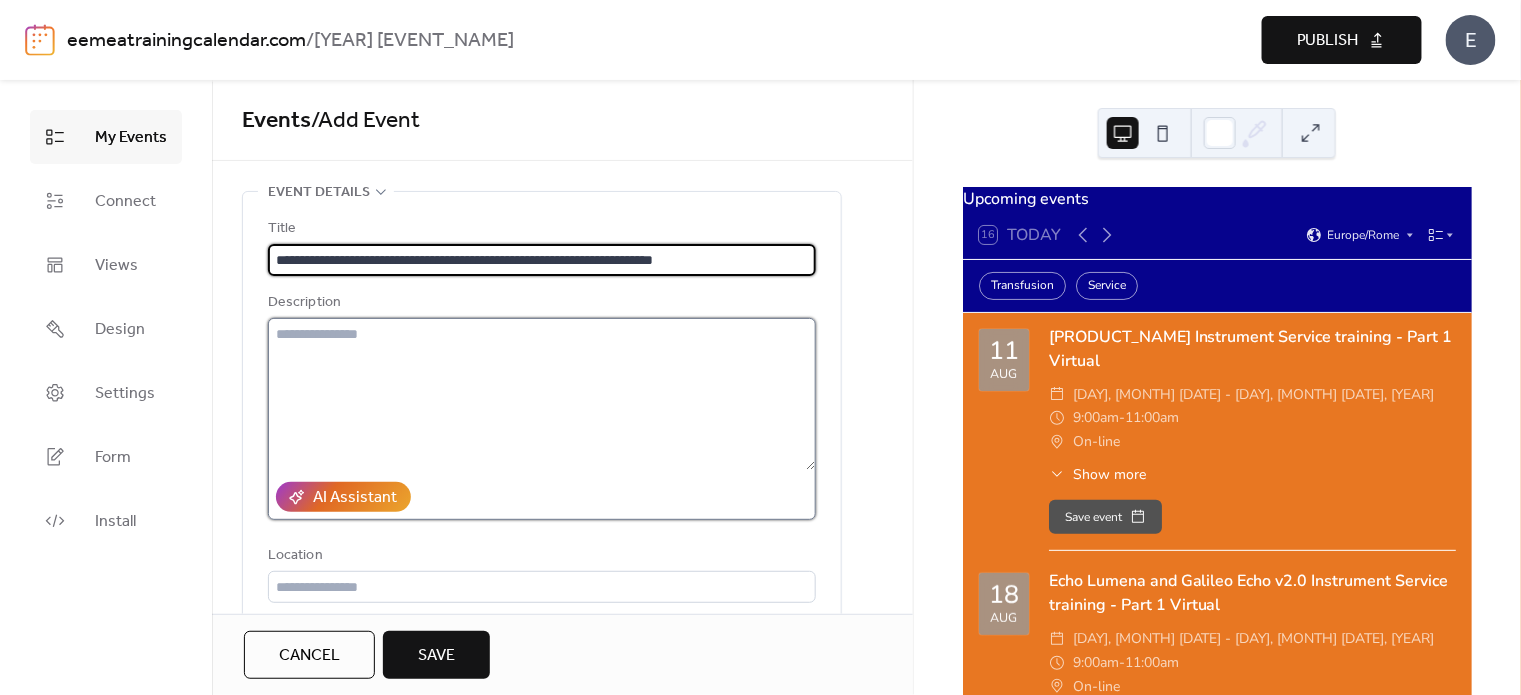 click at bounding box center (542, 394) 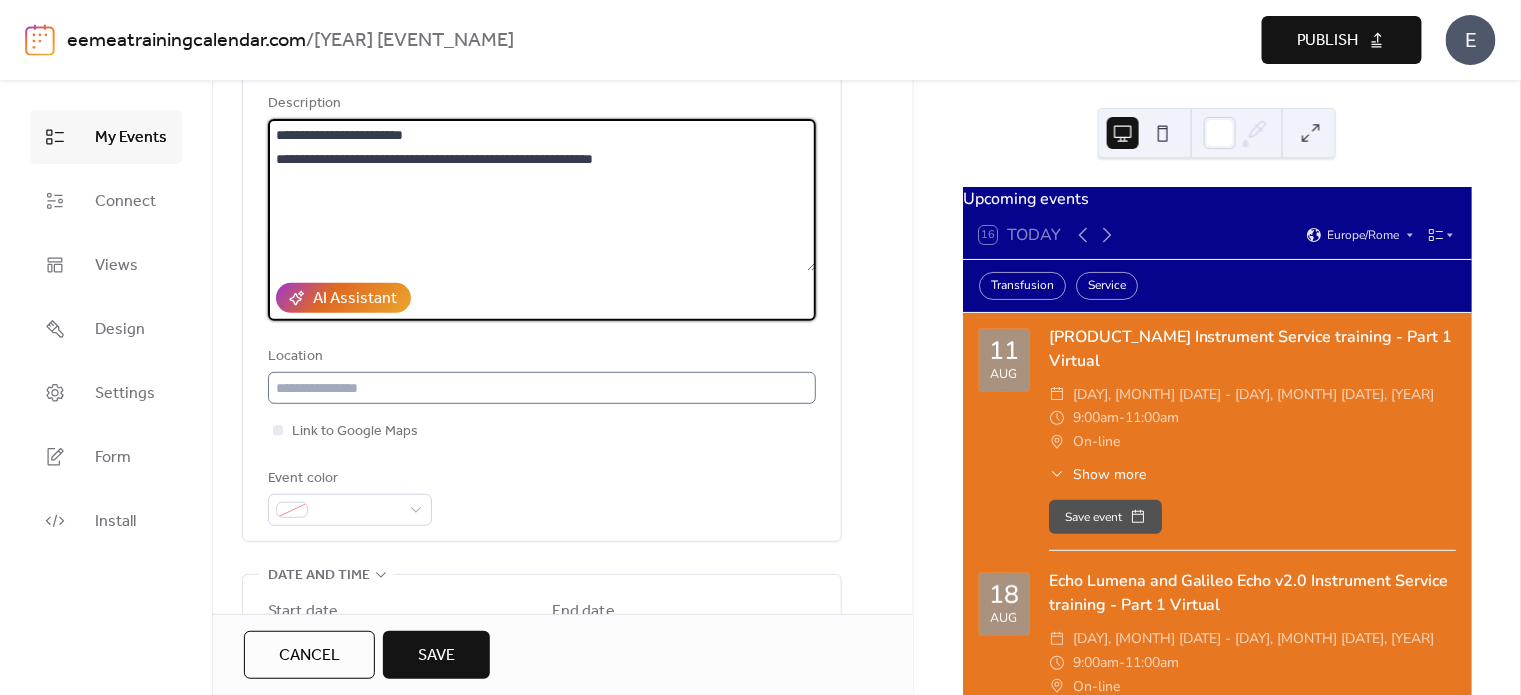 scroll, scrollTop: 200, scrollLeft: 0, axis: vertical 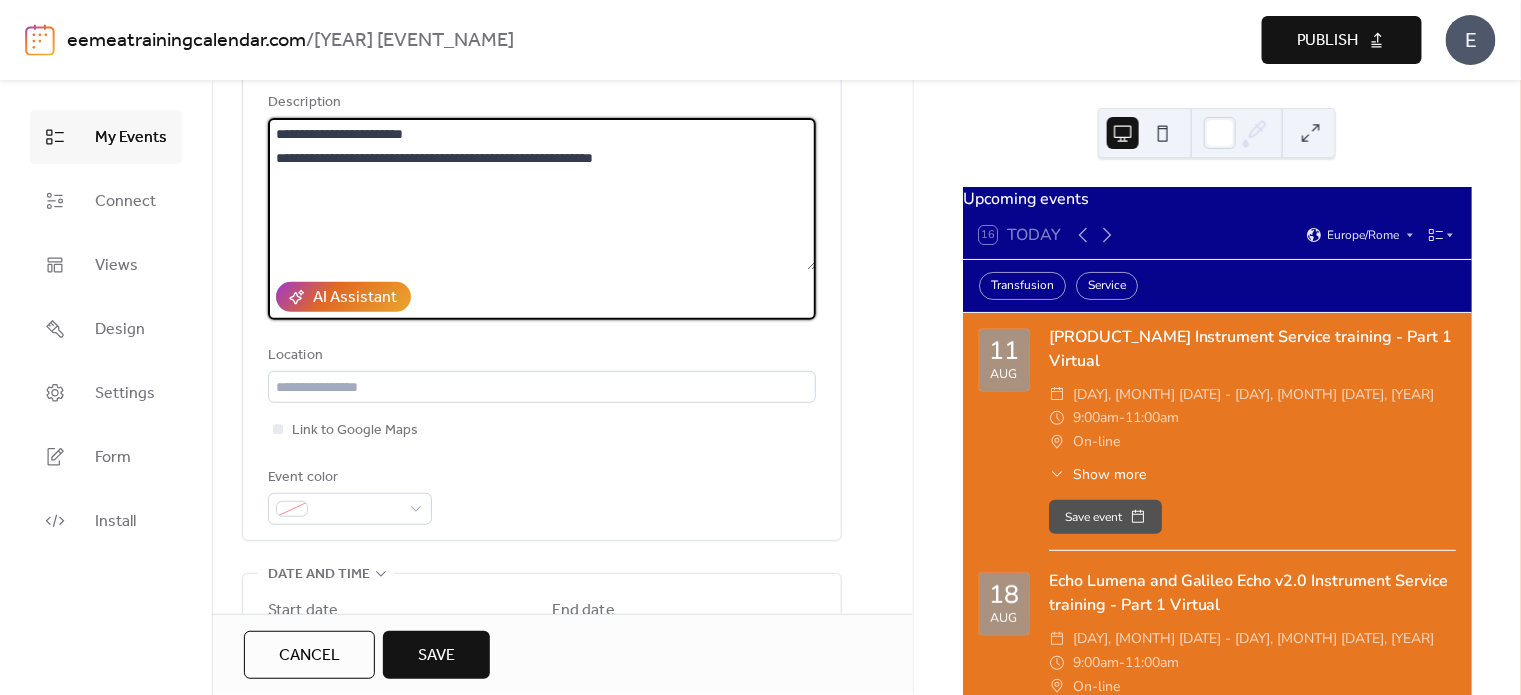 type on "**********" 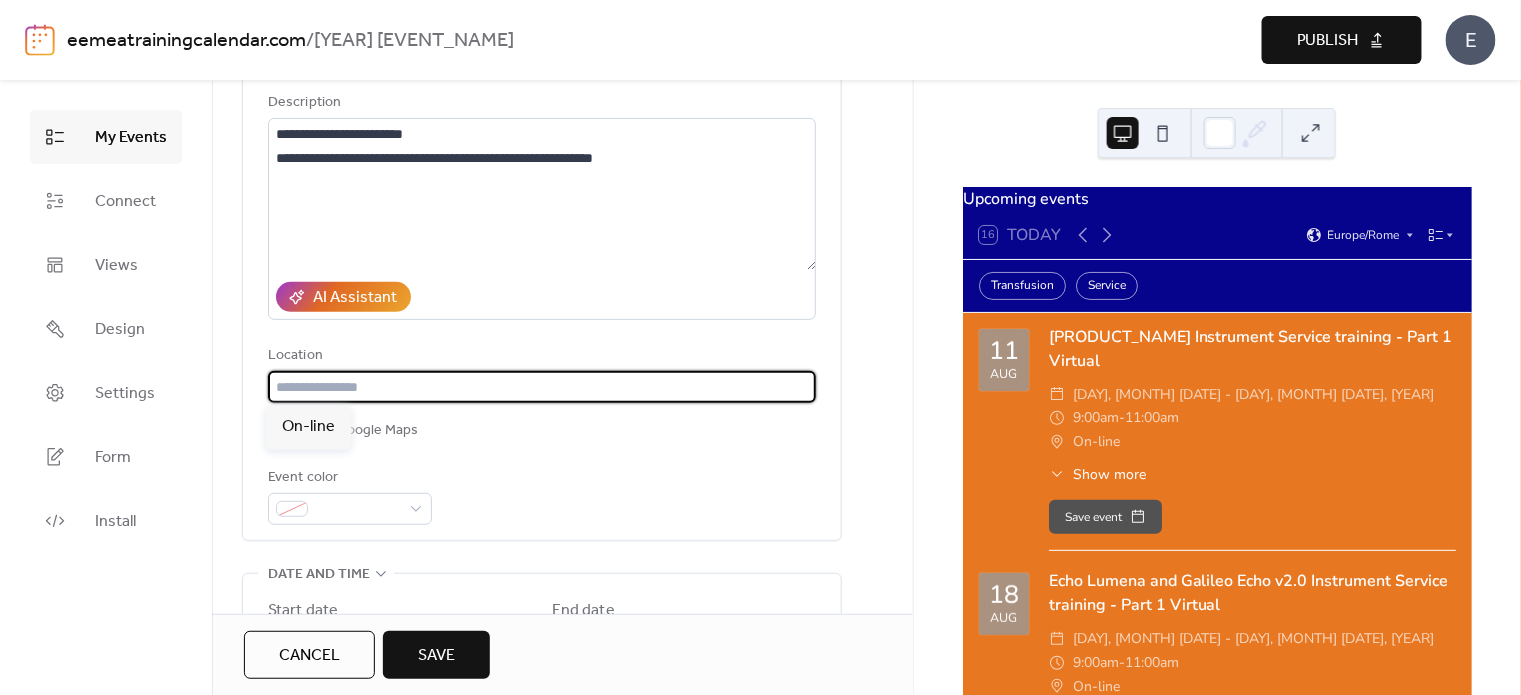 click at bounding box center [542, 387] 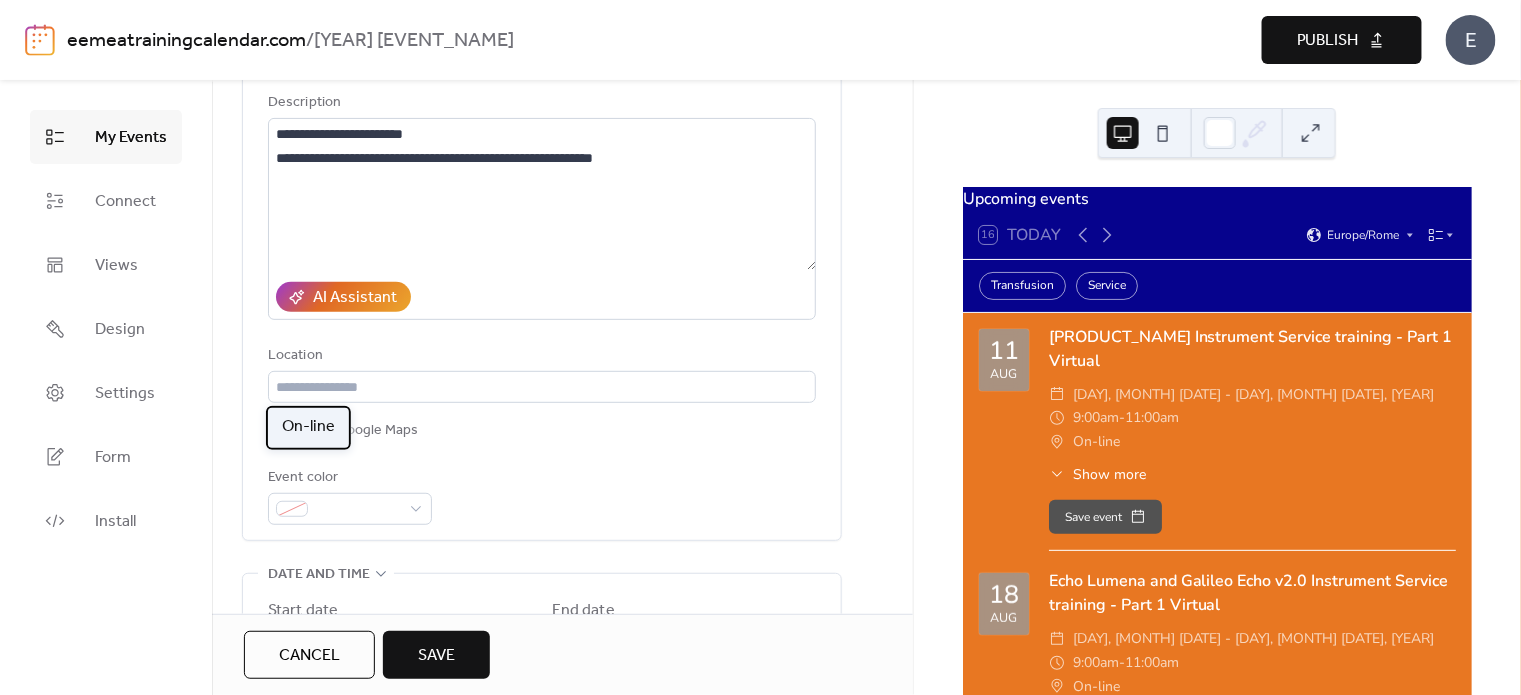 click on "On-line" at bounding box center [308, 427] 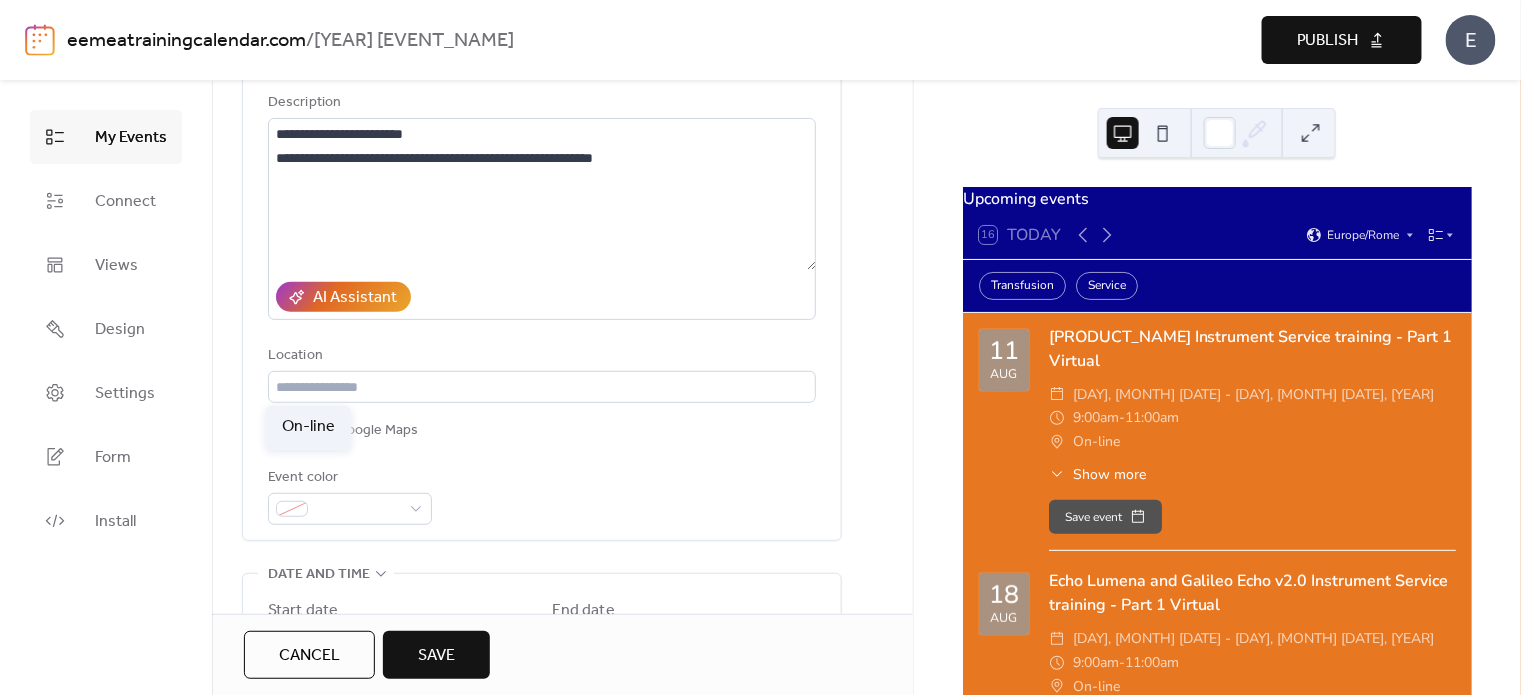 type on "*******" 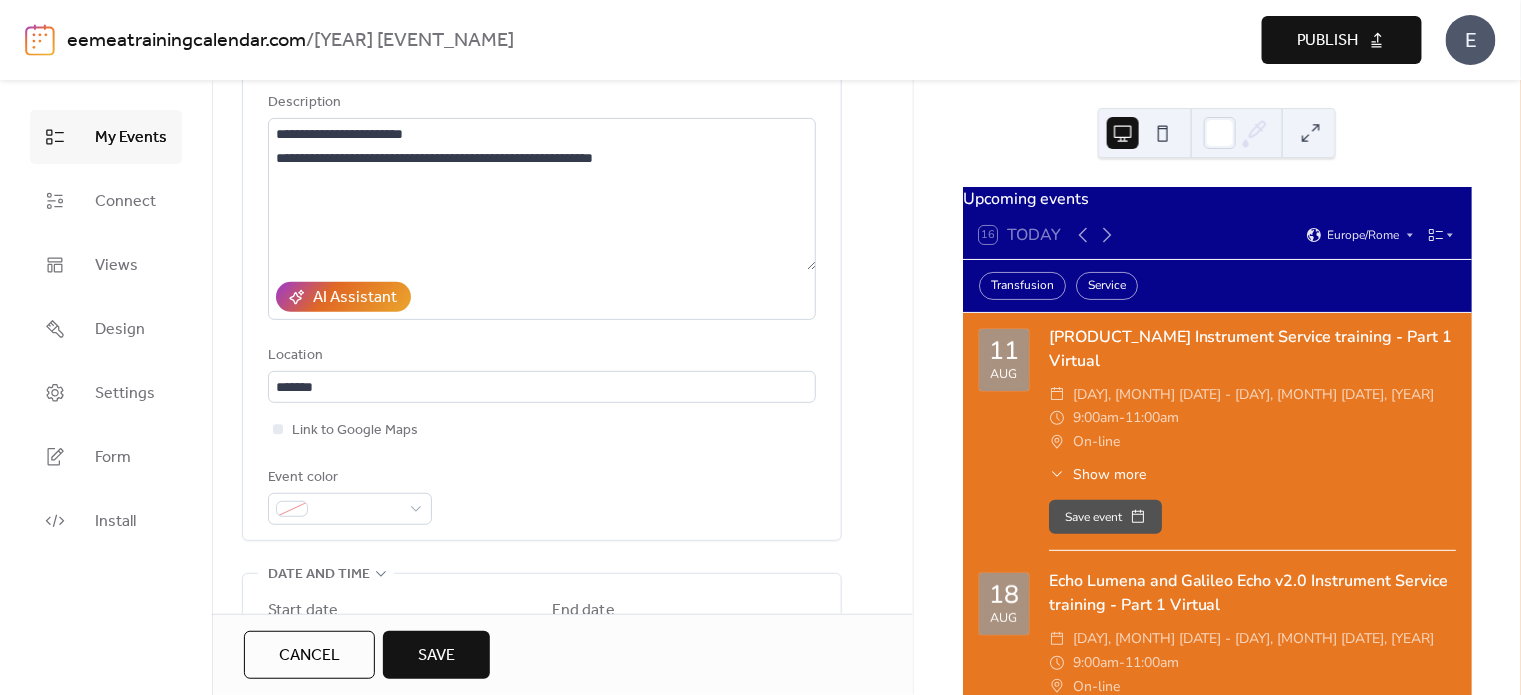 scroll, scrollTop: 499, scrollLeft: 0, axis: vertical 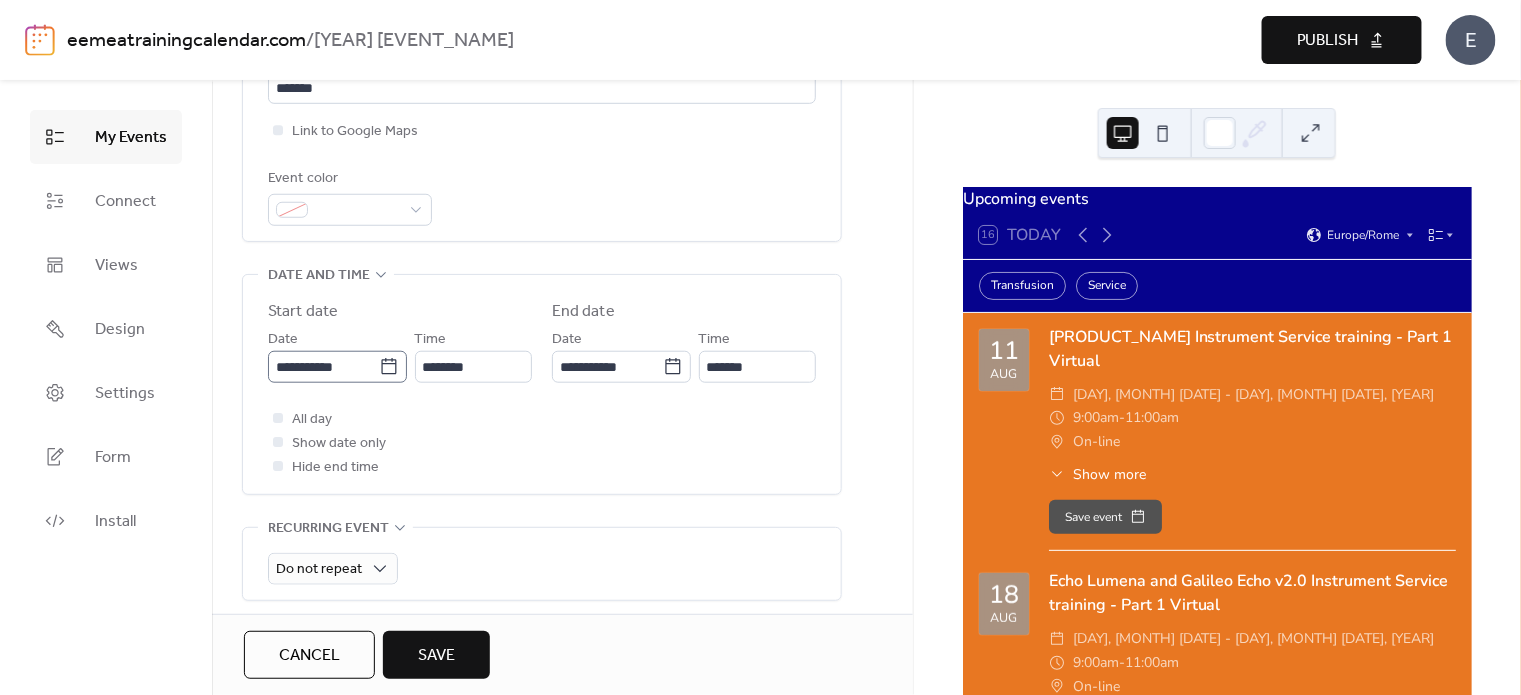 click 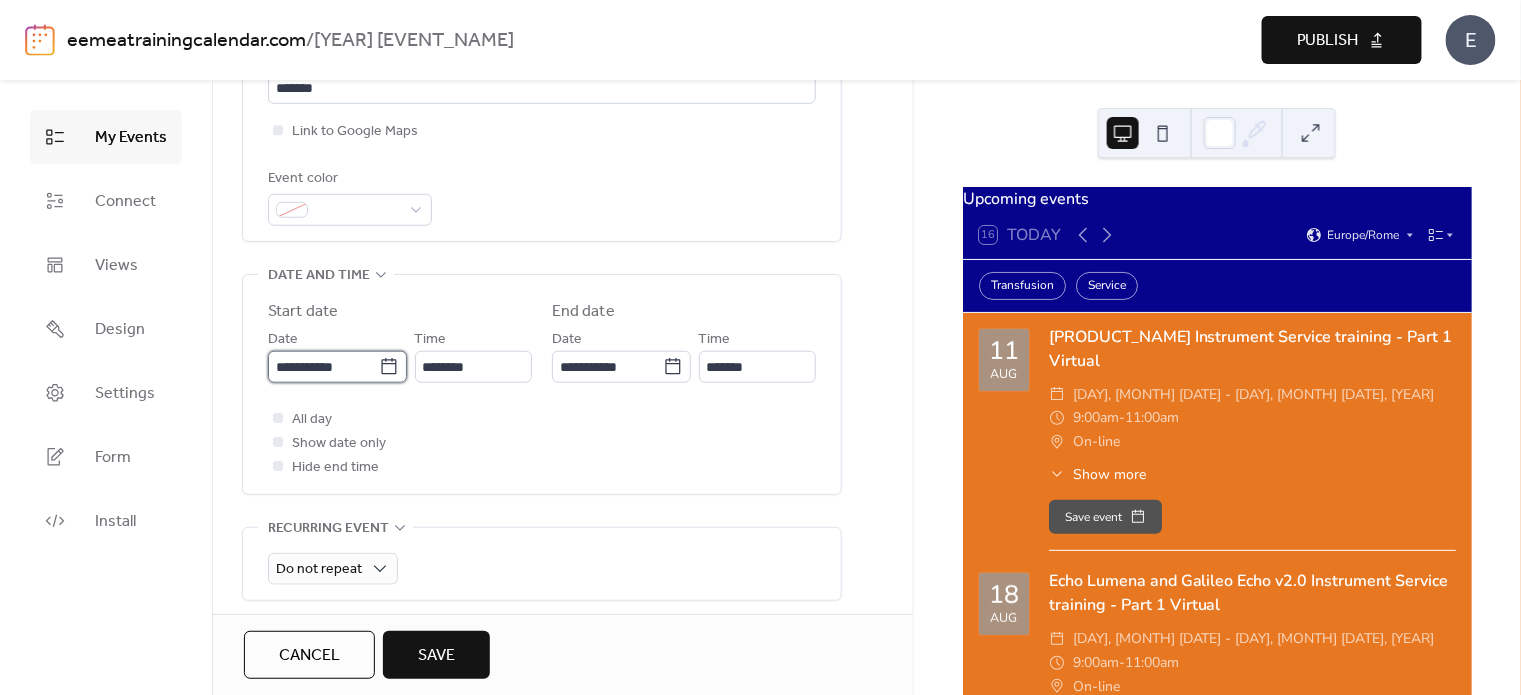 click on "**********" at bounding box center [323, 367] 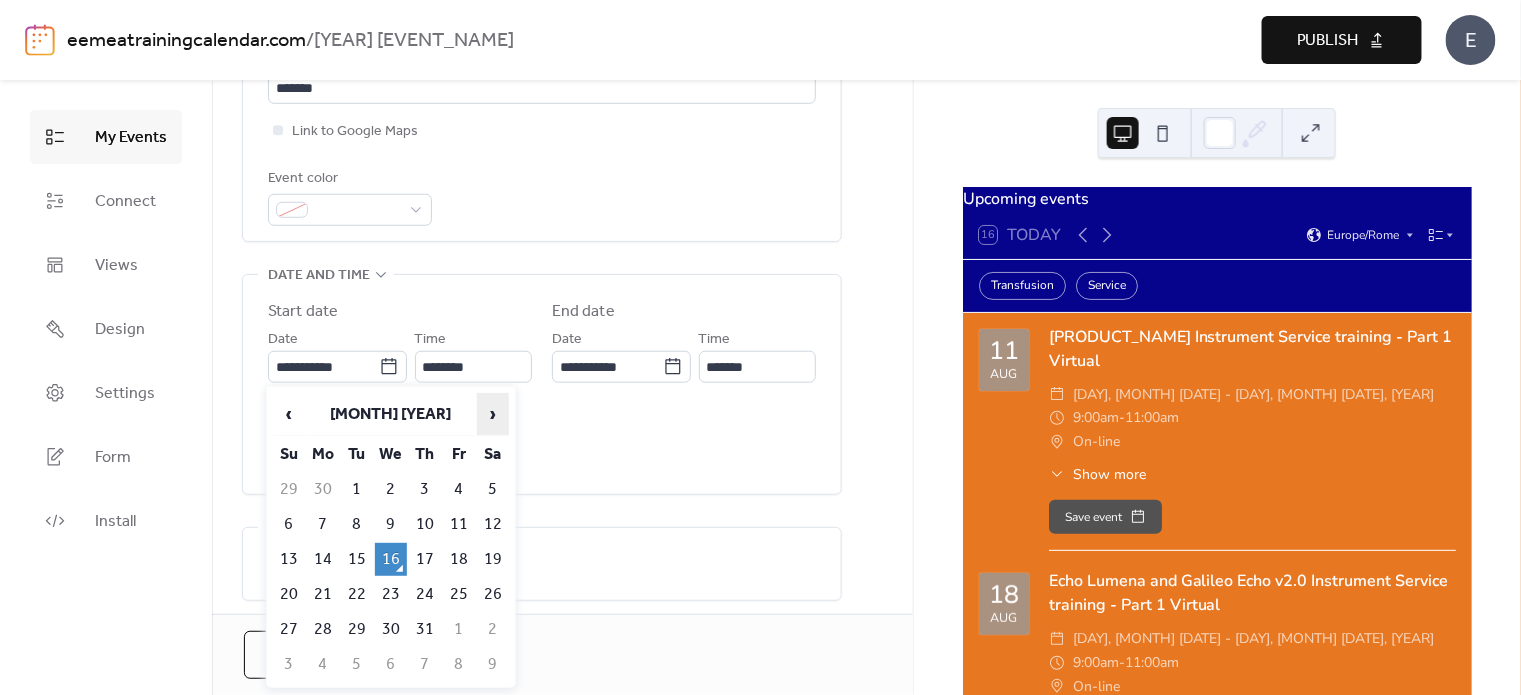 click on "›" at bounding box center [493, 414] 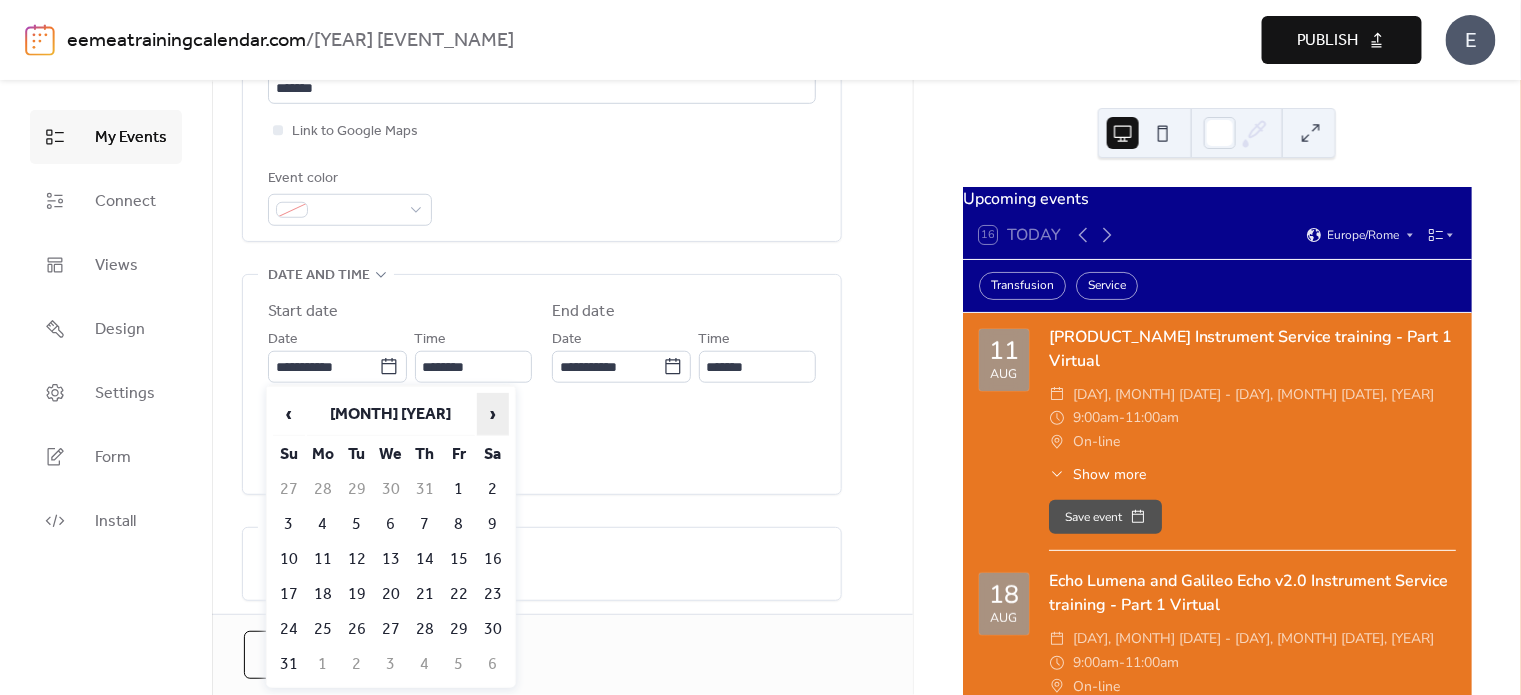 click on "›" at bounding box center (493, 414) 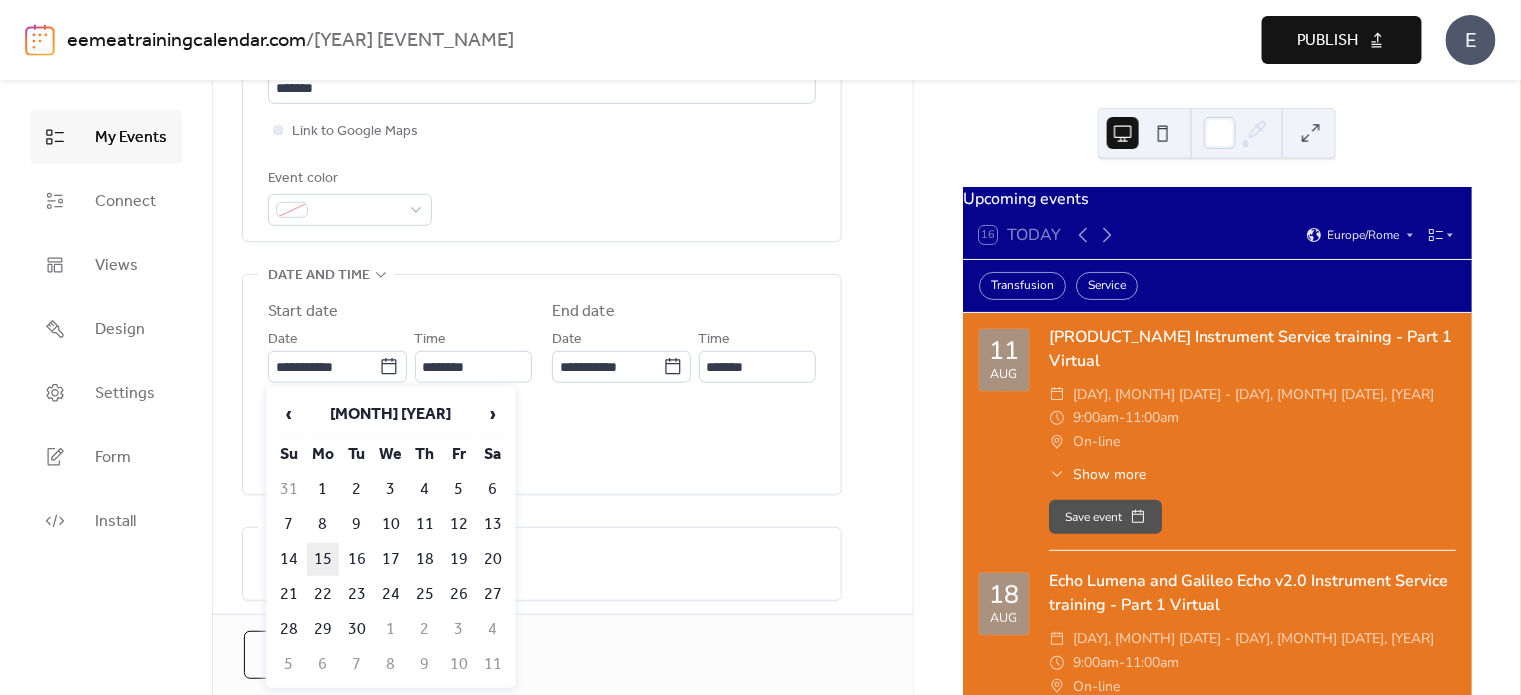 click on "15" at bounding box center [323, 559] 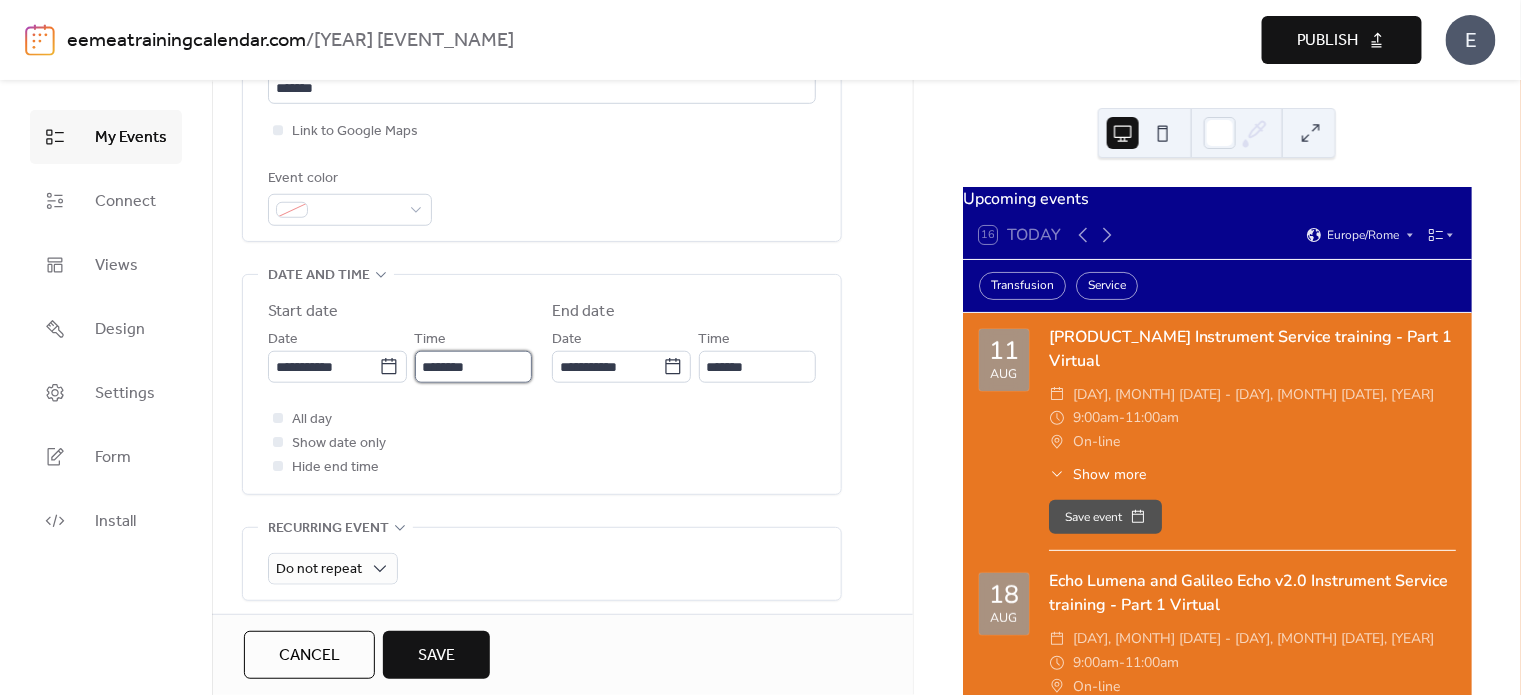 click on "********" at bounding box center (473, 367) 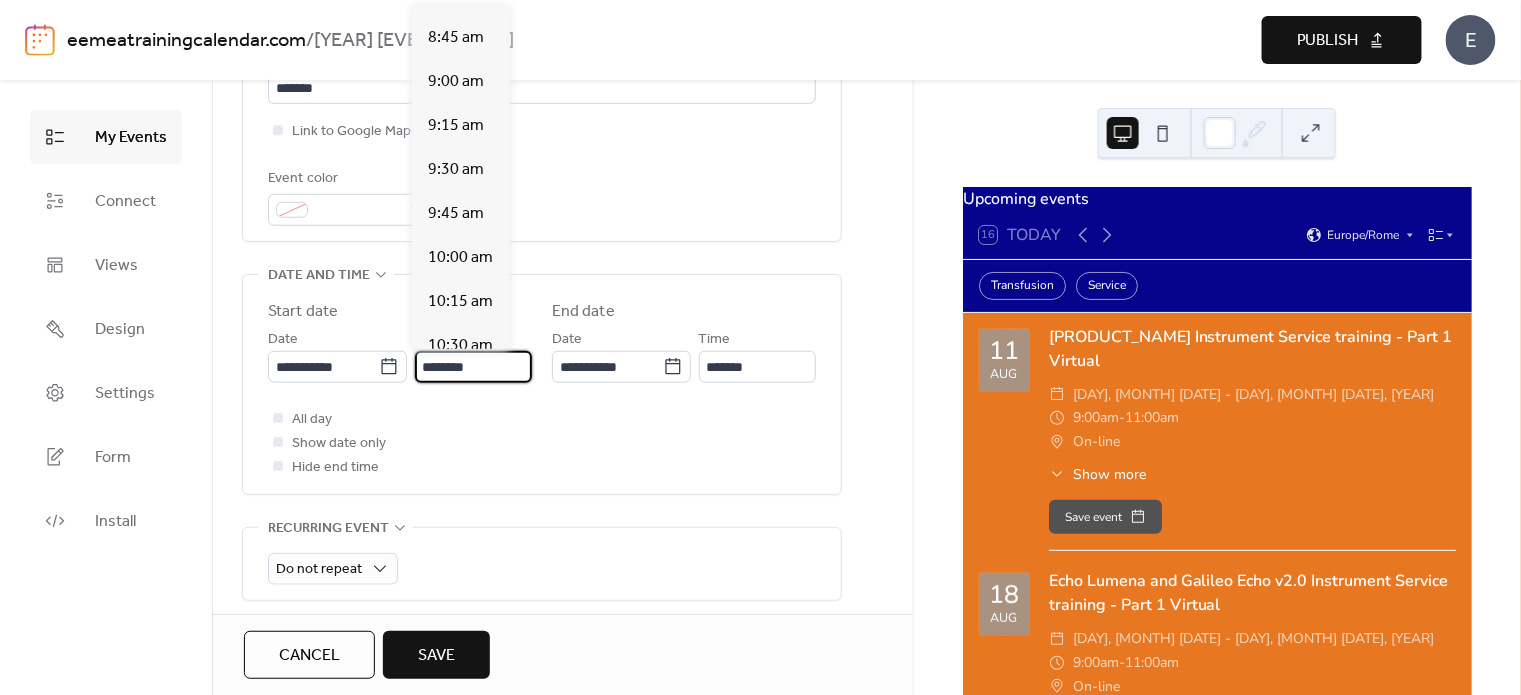 scroll, scrollTop: 1409, scrollLeft: 0, axis: vertical 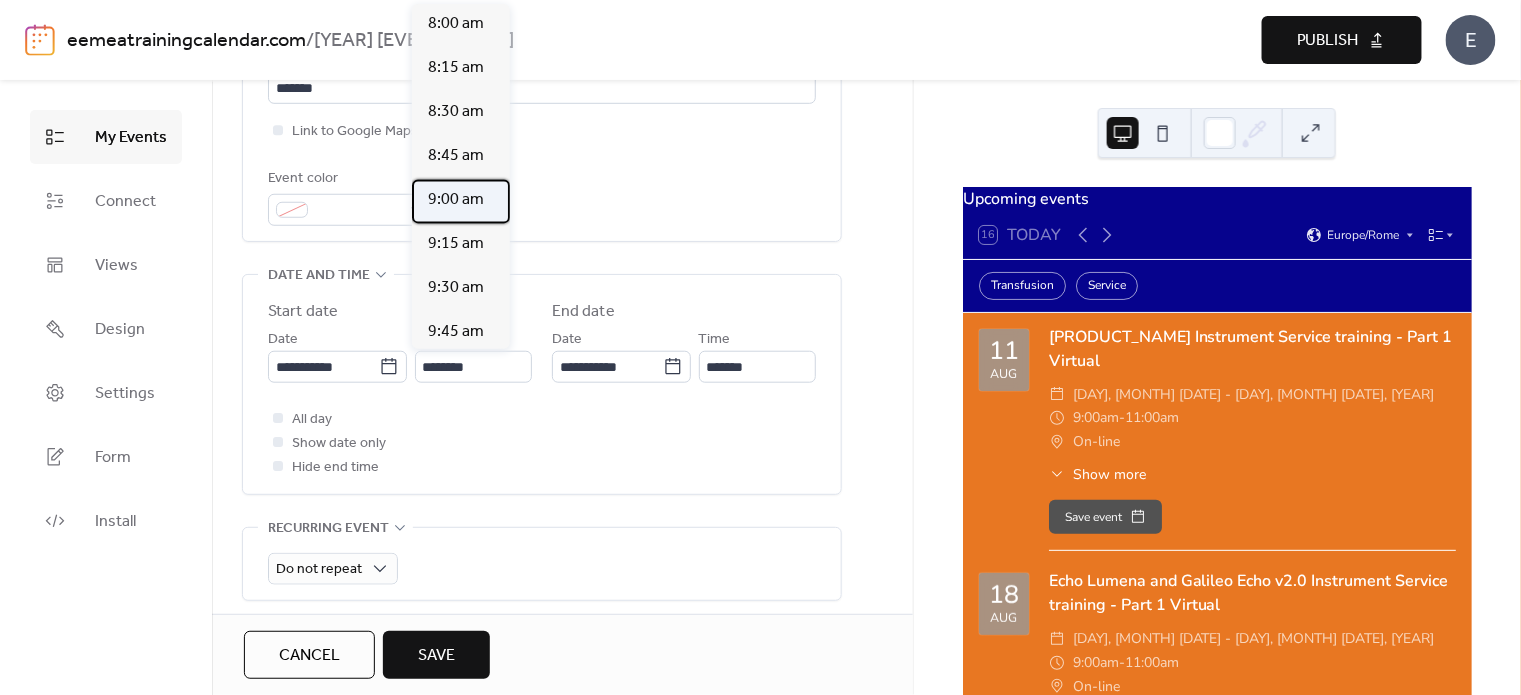 click on "9:00 am" at bounding box center [456, 200] 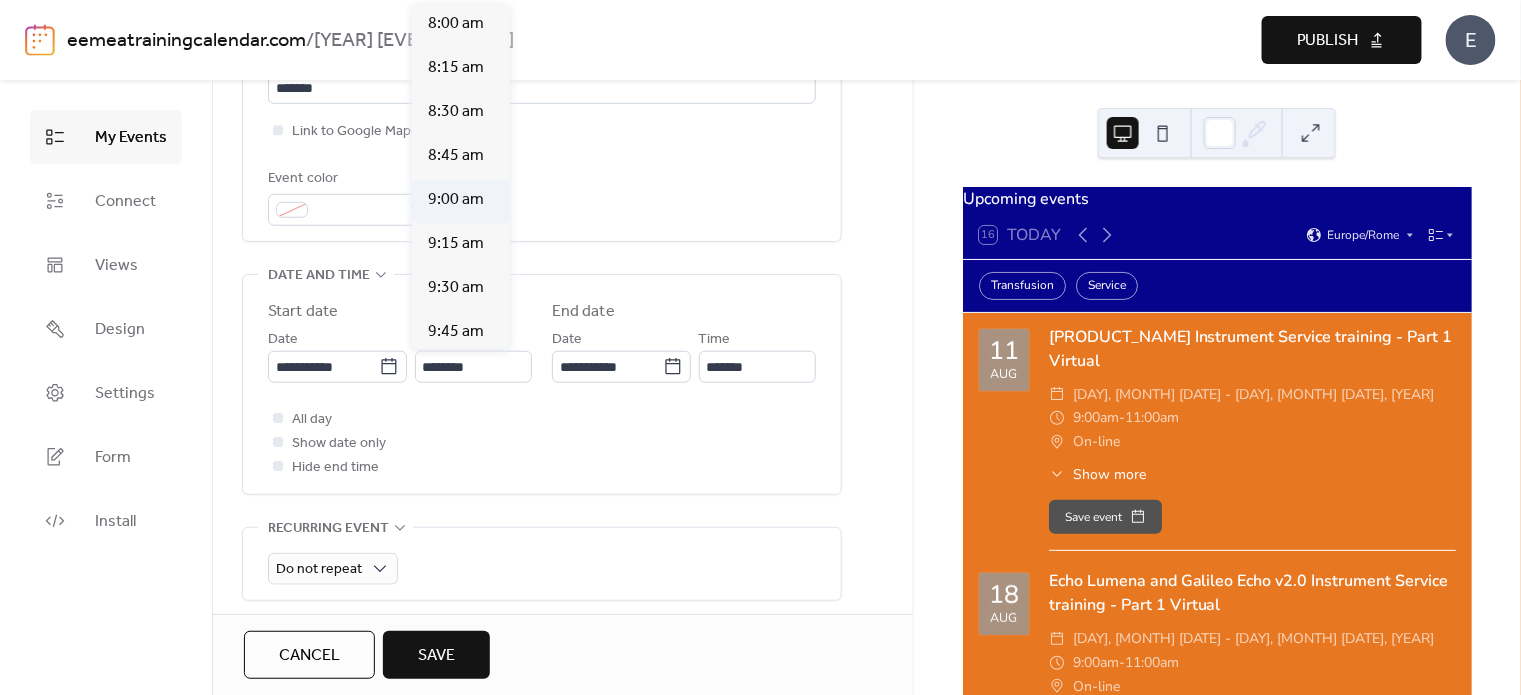 type on "*******" 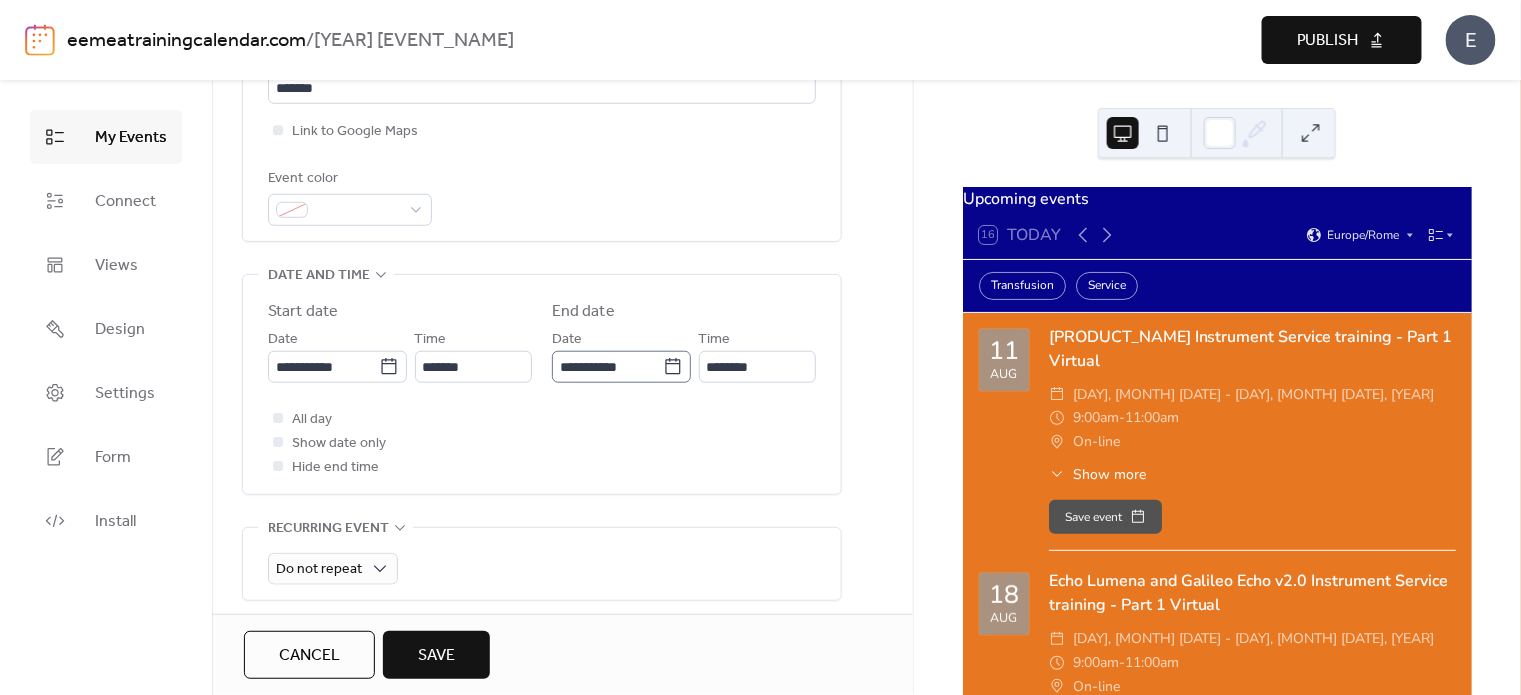 click 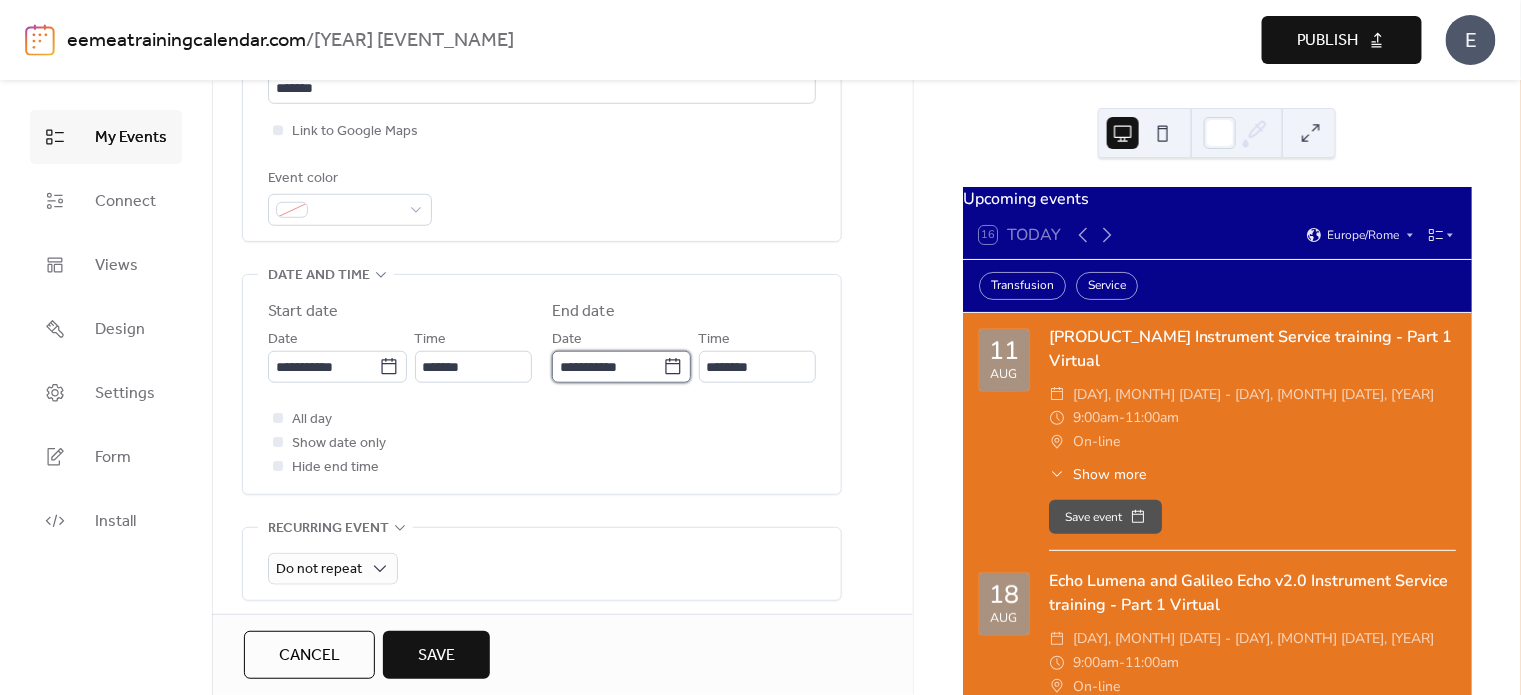click on "**********" at bounding box center (607, 367) 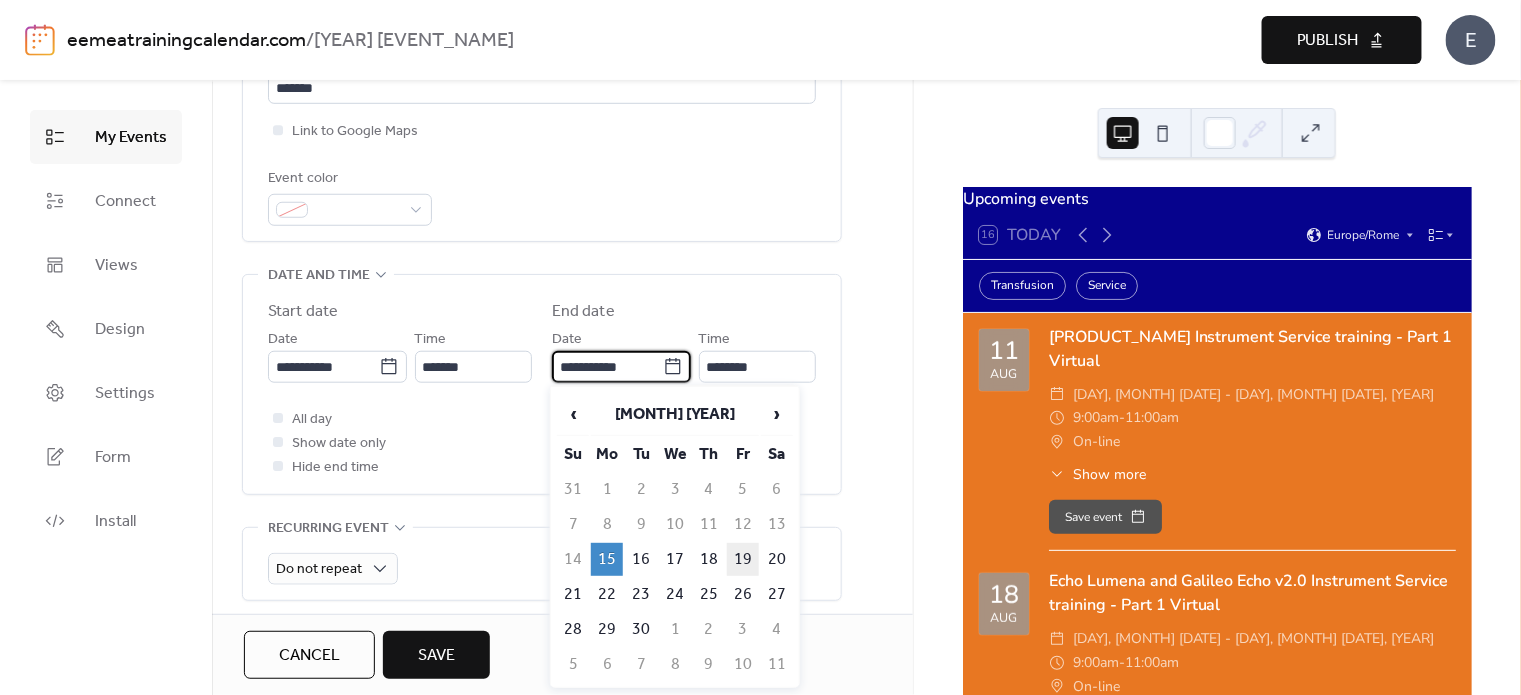 click on "19" at bounding box center (743, 559) 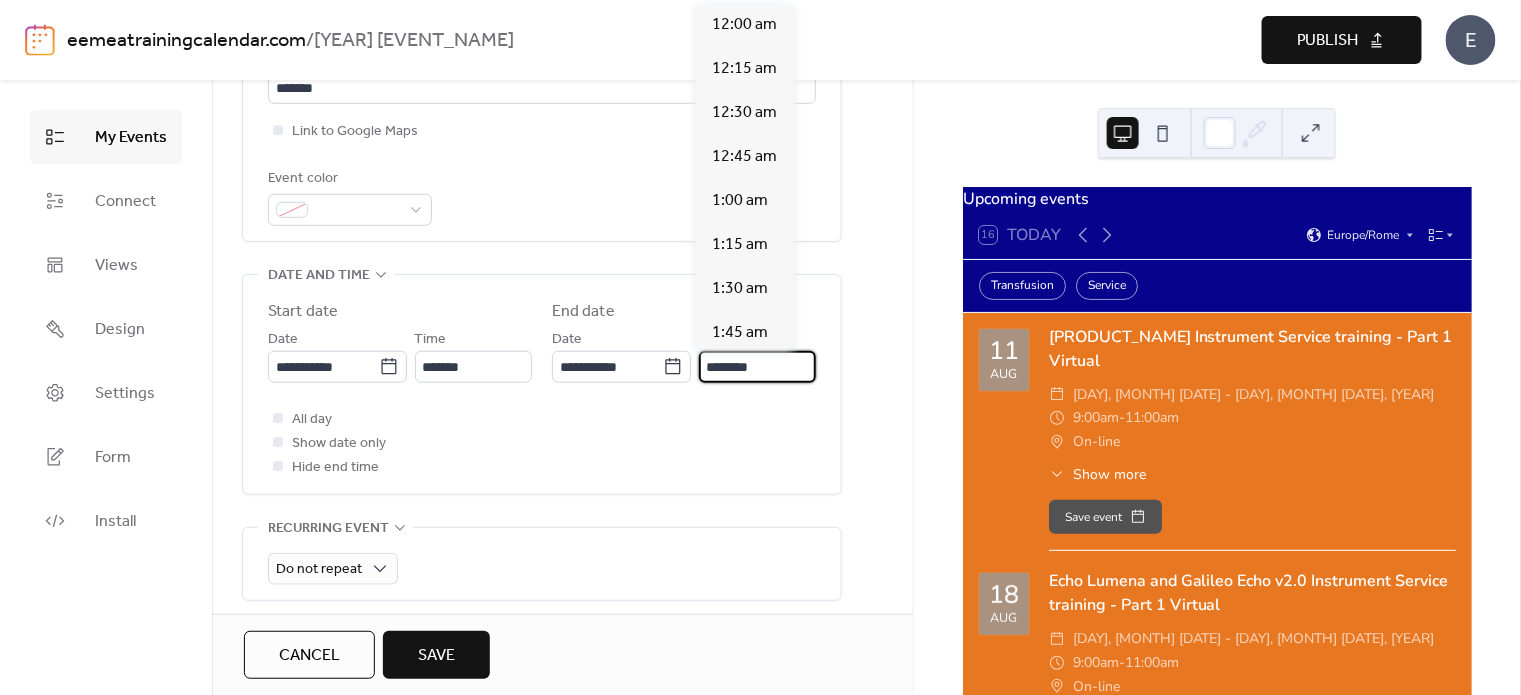 click on "********" at bounding box center (757, 367) 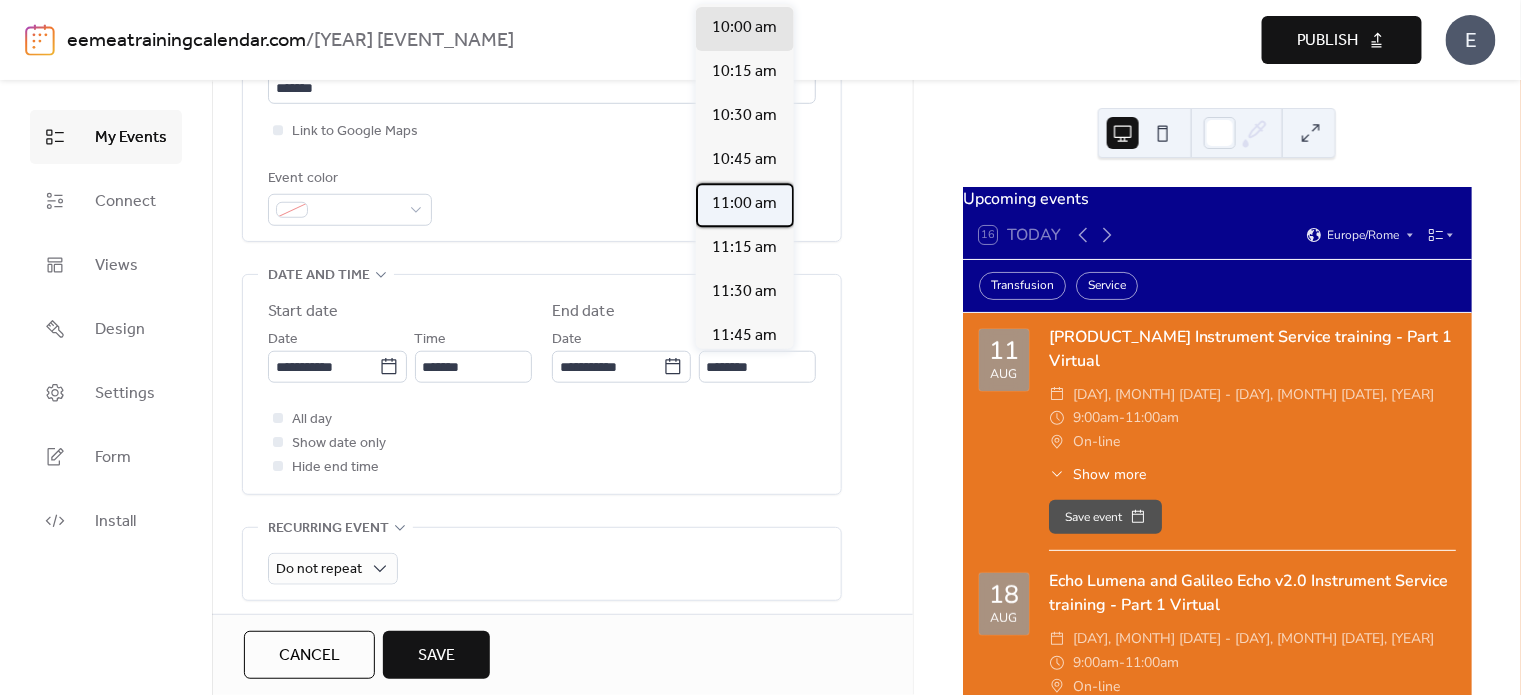 click on "11:00 am" at bounding box center [744, 204] 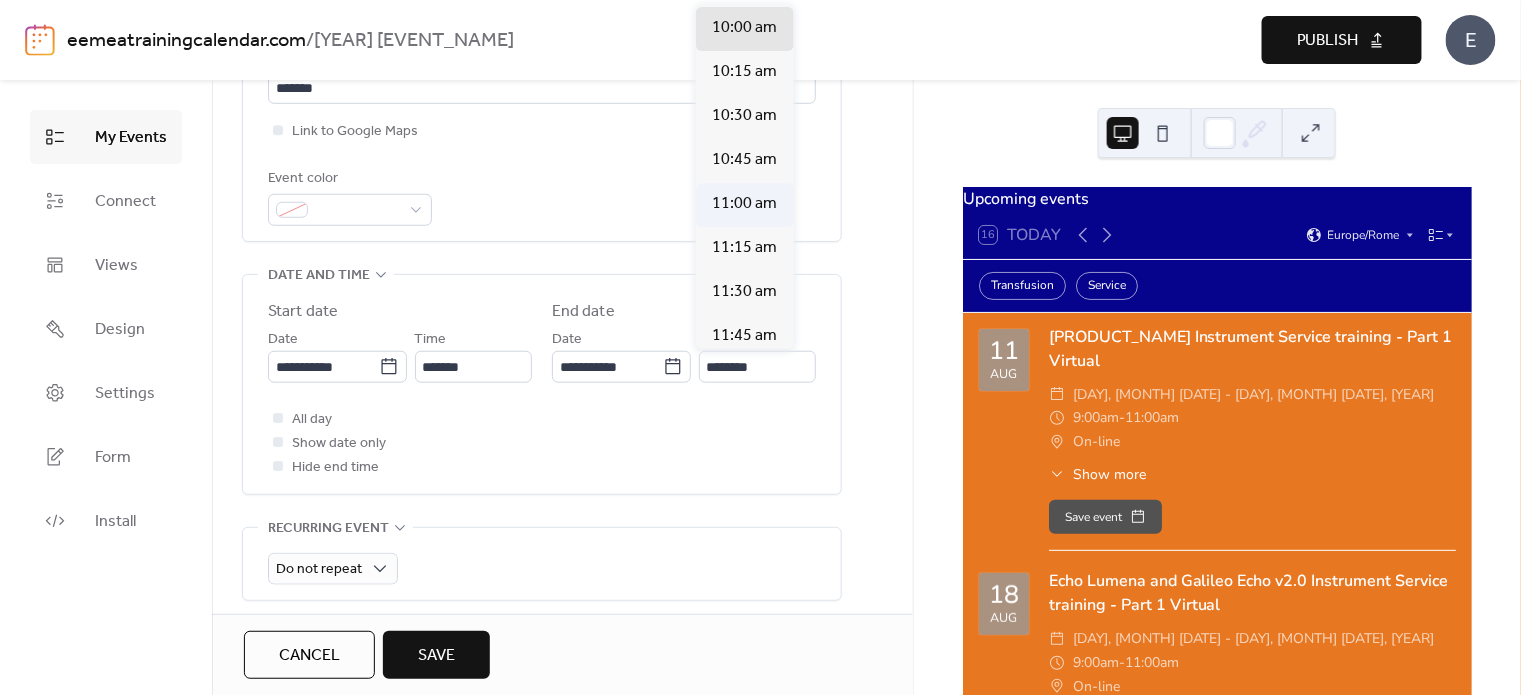 type on "********" 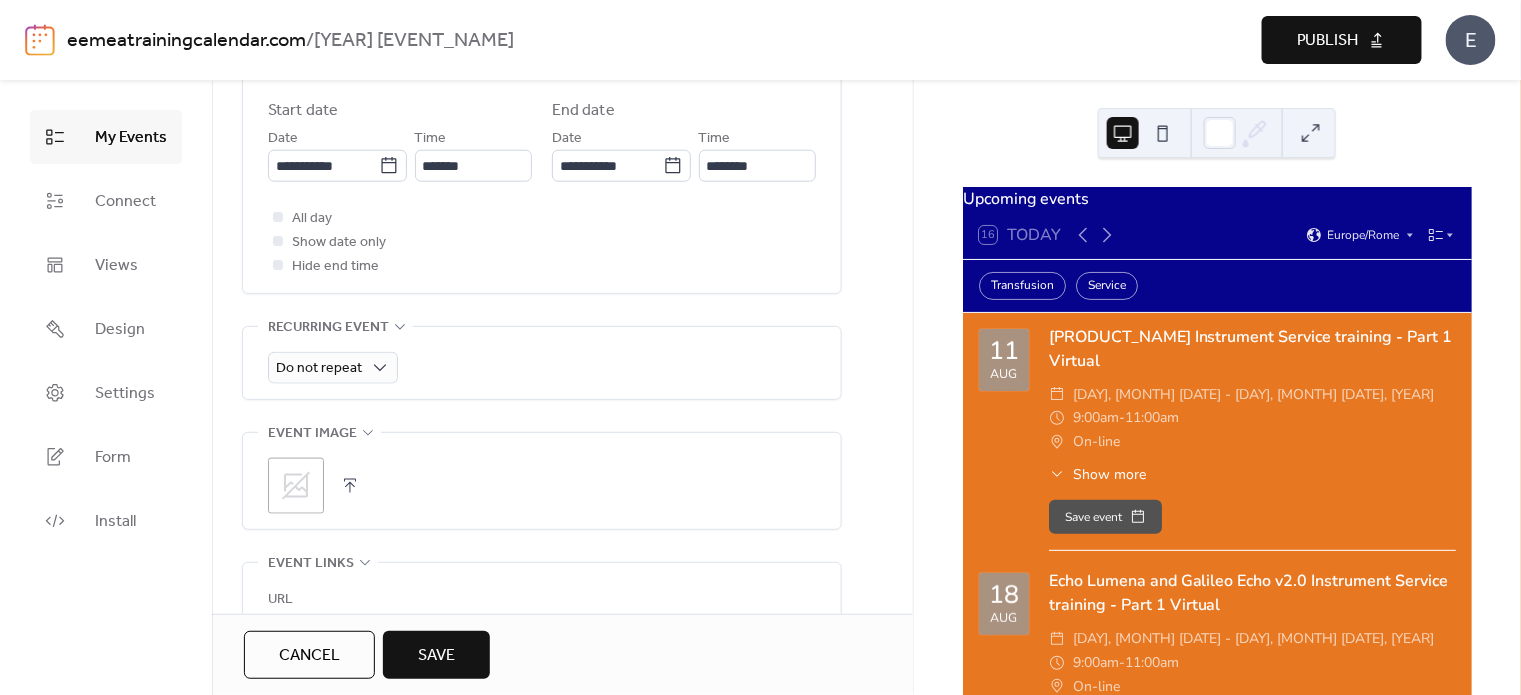 scroll, scrollTop: 899, scrollLeft: 0, axis: vertical 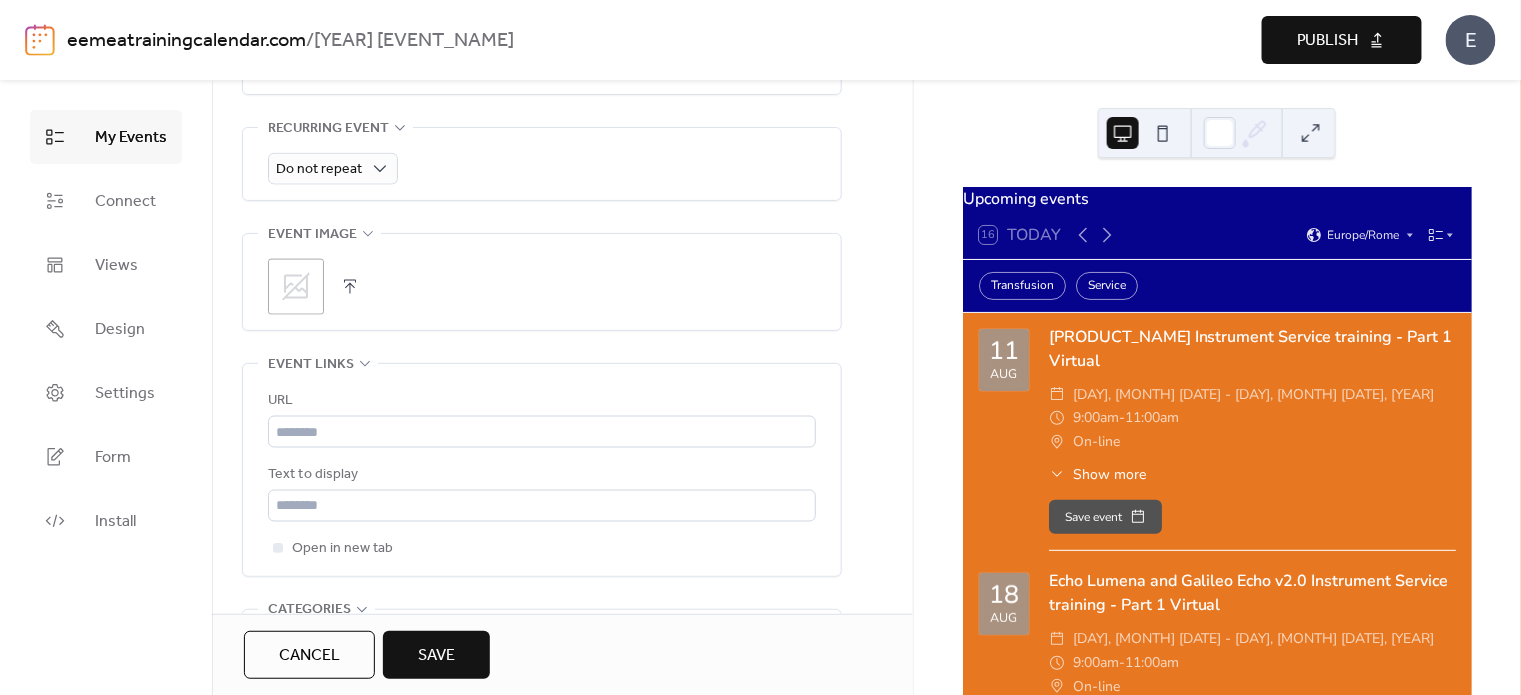 click 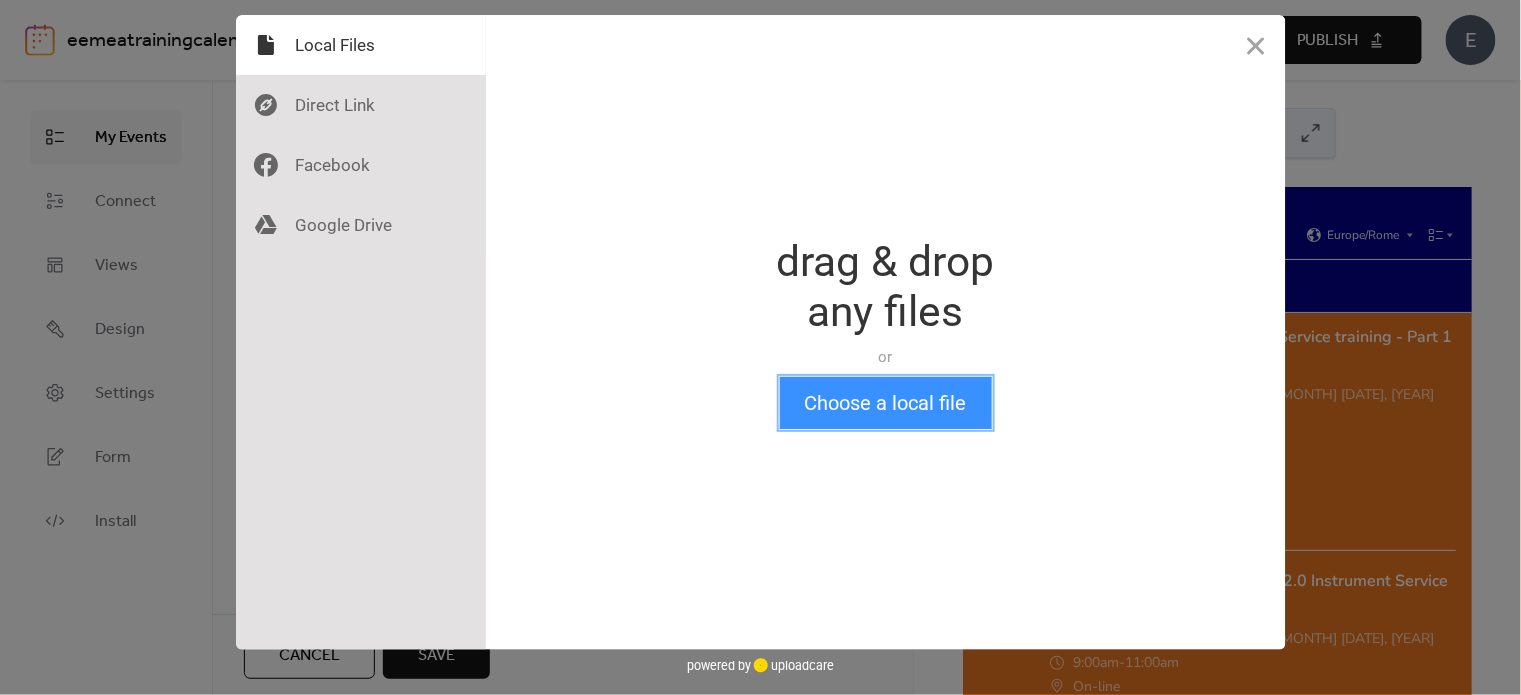 click on "Choose a local file" at bounding box center (886, 403) 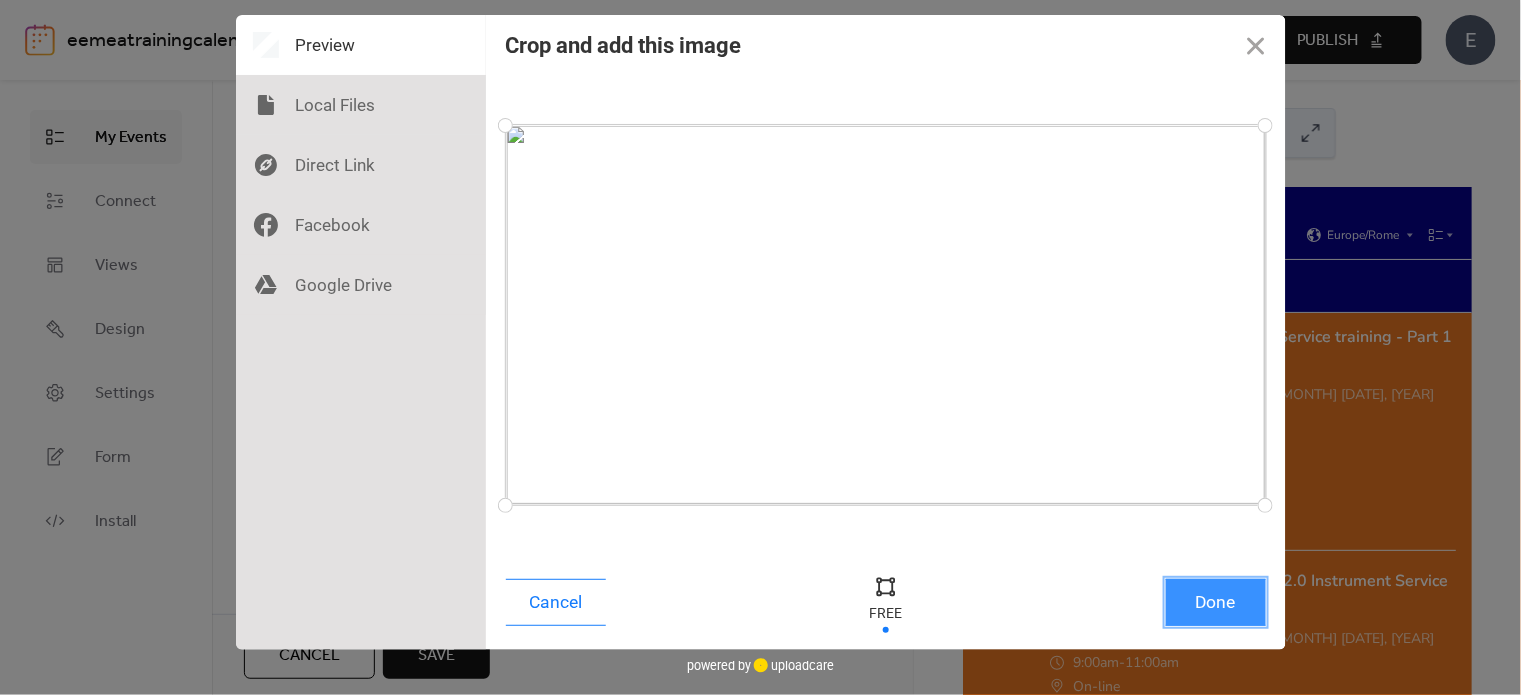 click on "Done" at bounding box center (1216, 602) 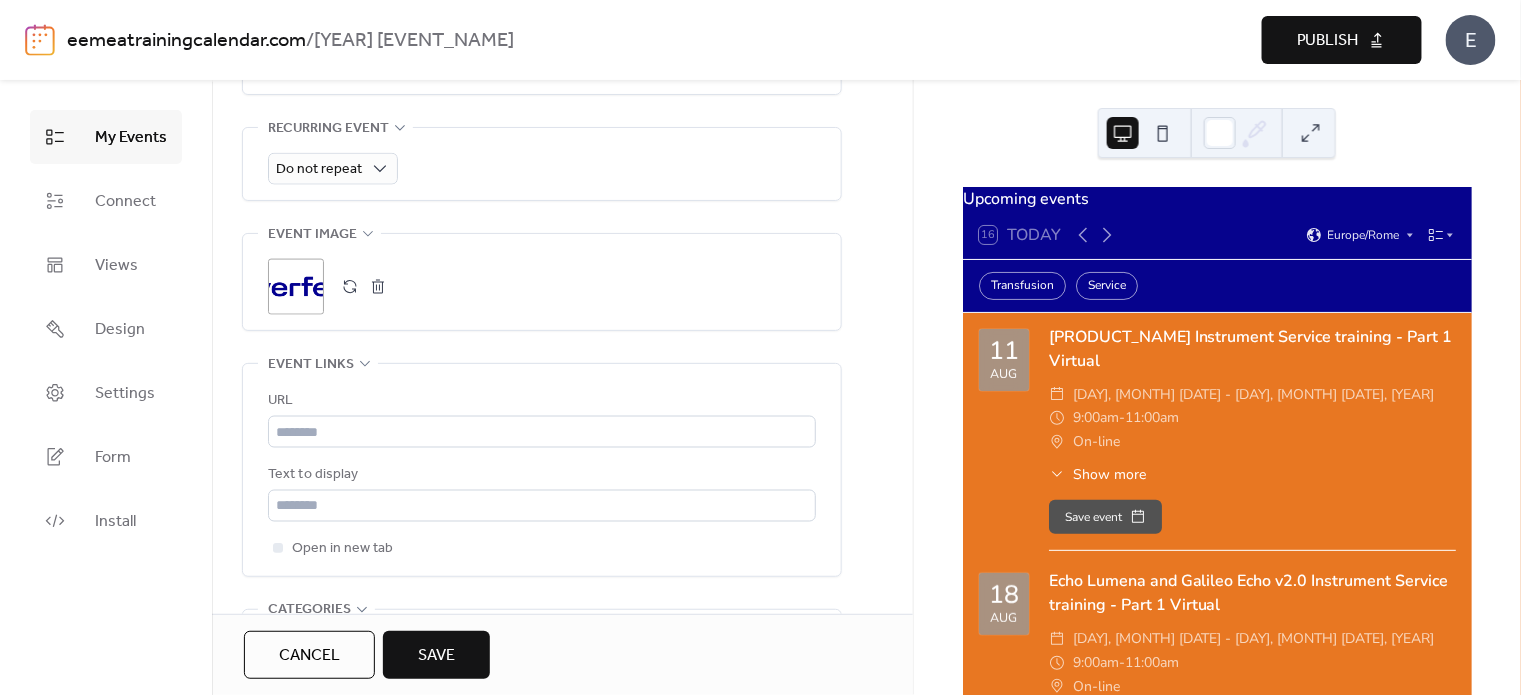 scroll, scrollTop: 1100, scrollLeft: 0, axis: vertical 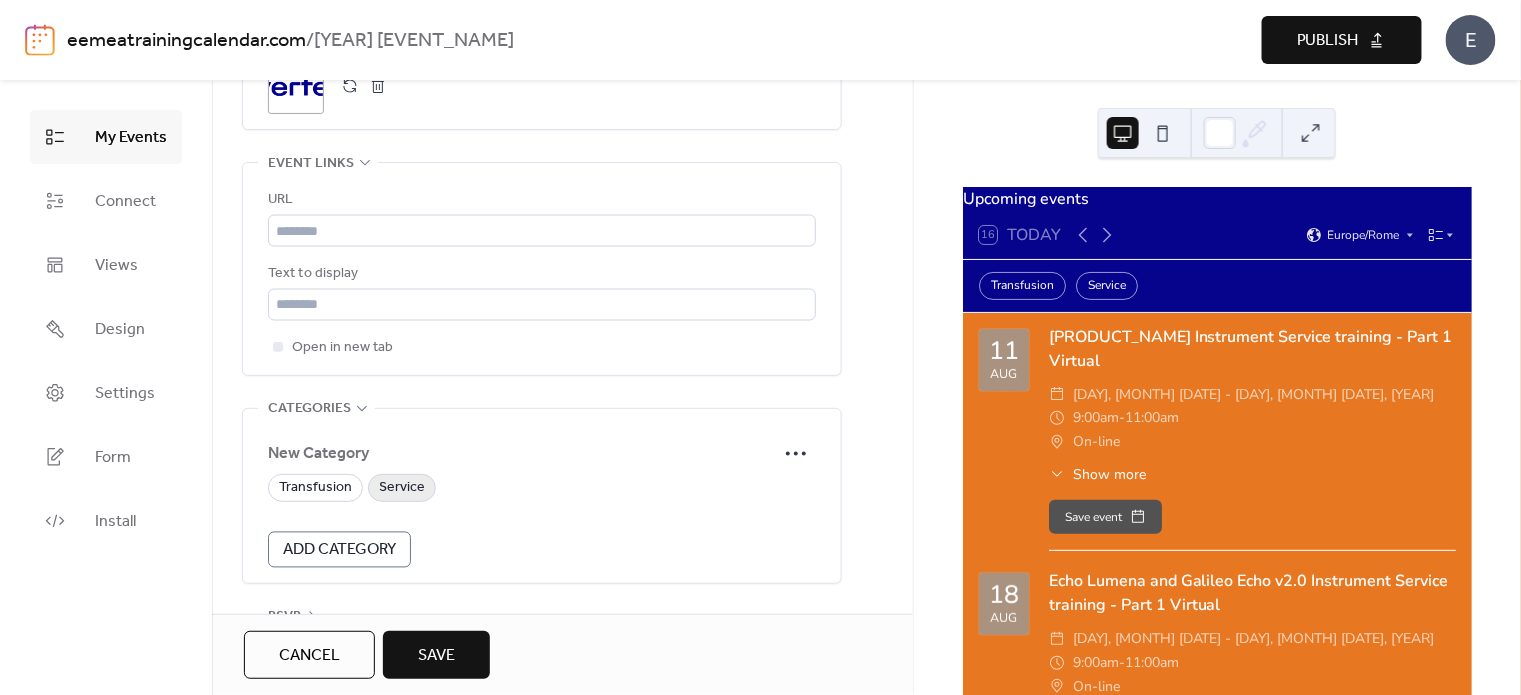 click on "Service" at bounding box center [402, 489] 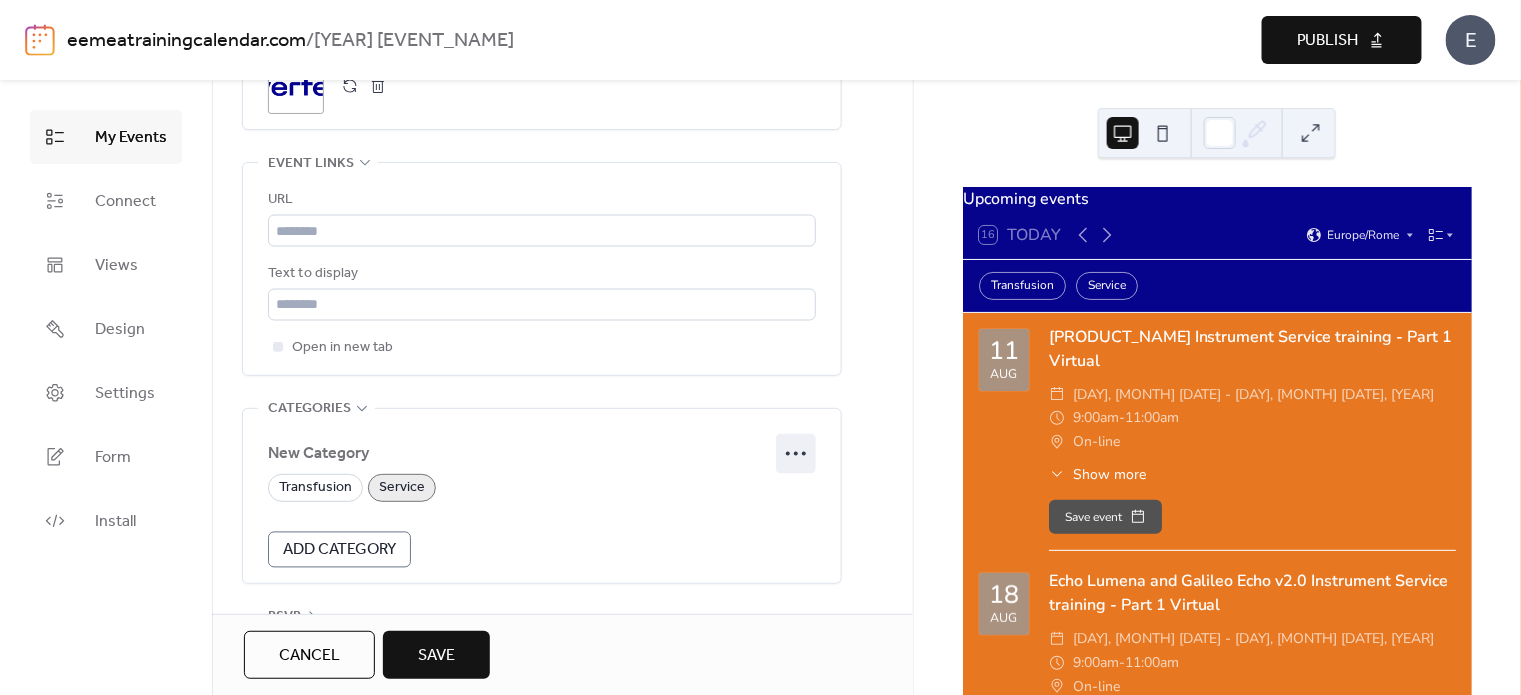 click 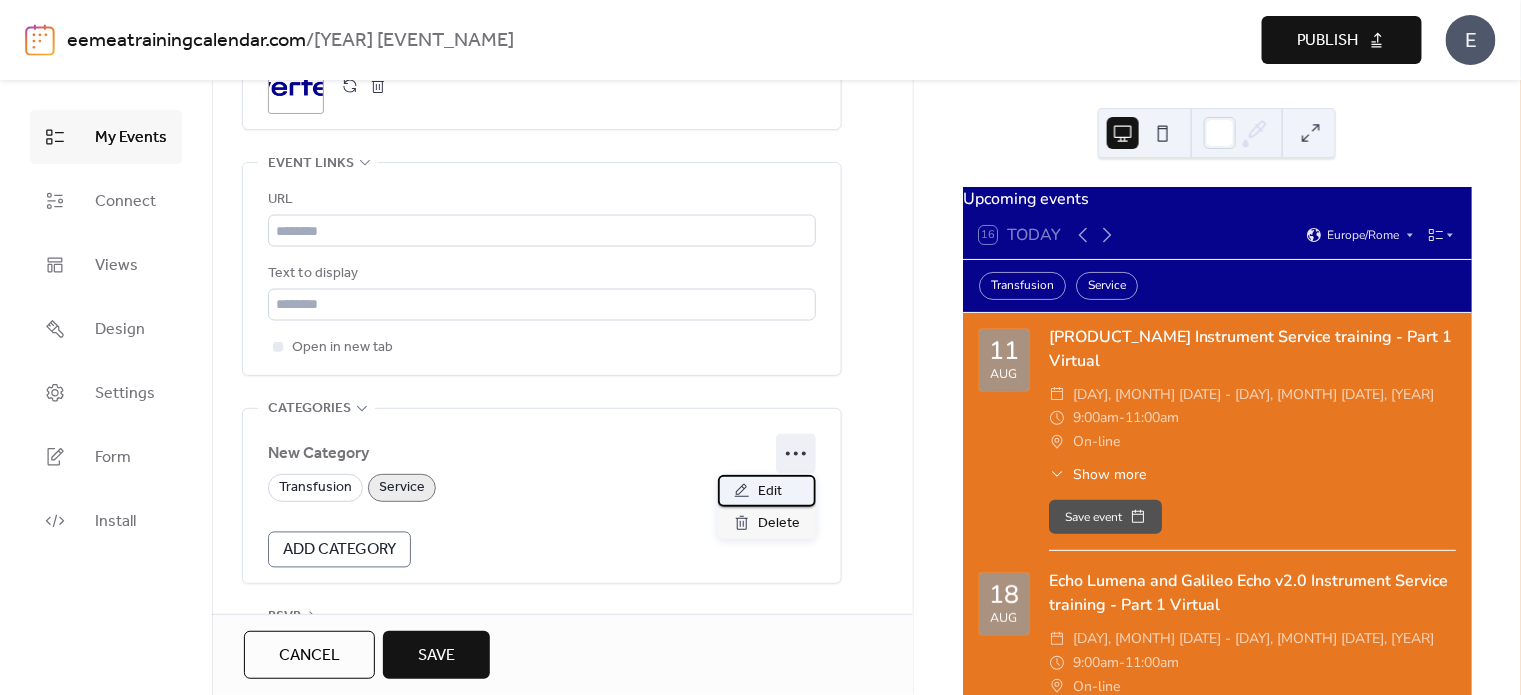 click on "Edit" at bounding box center [767, 491] 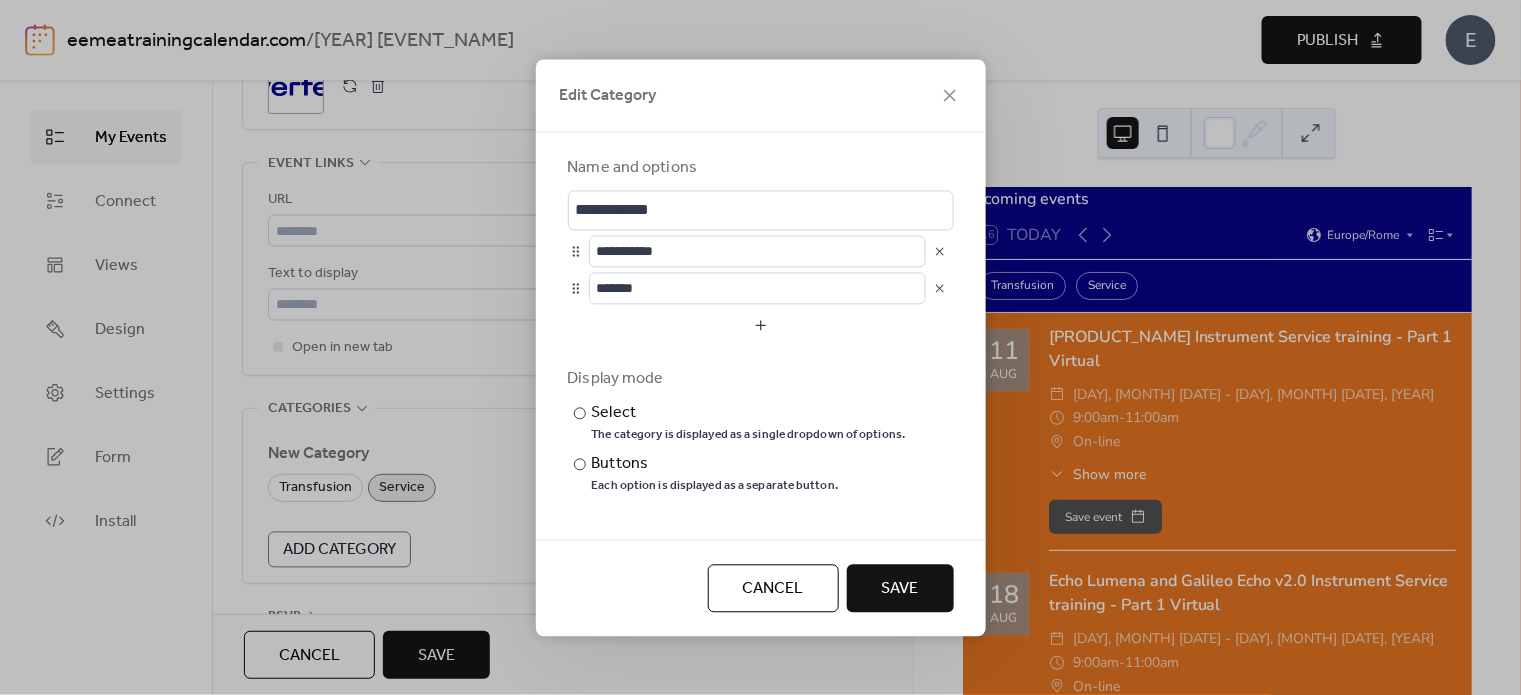 click at bounding box center (940, 288) 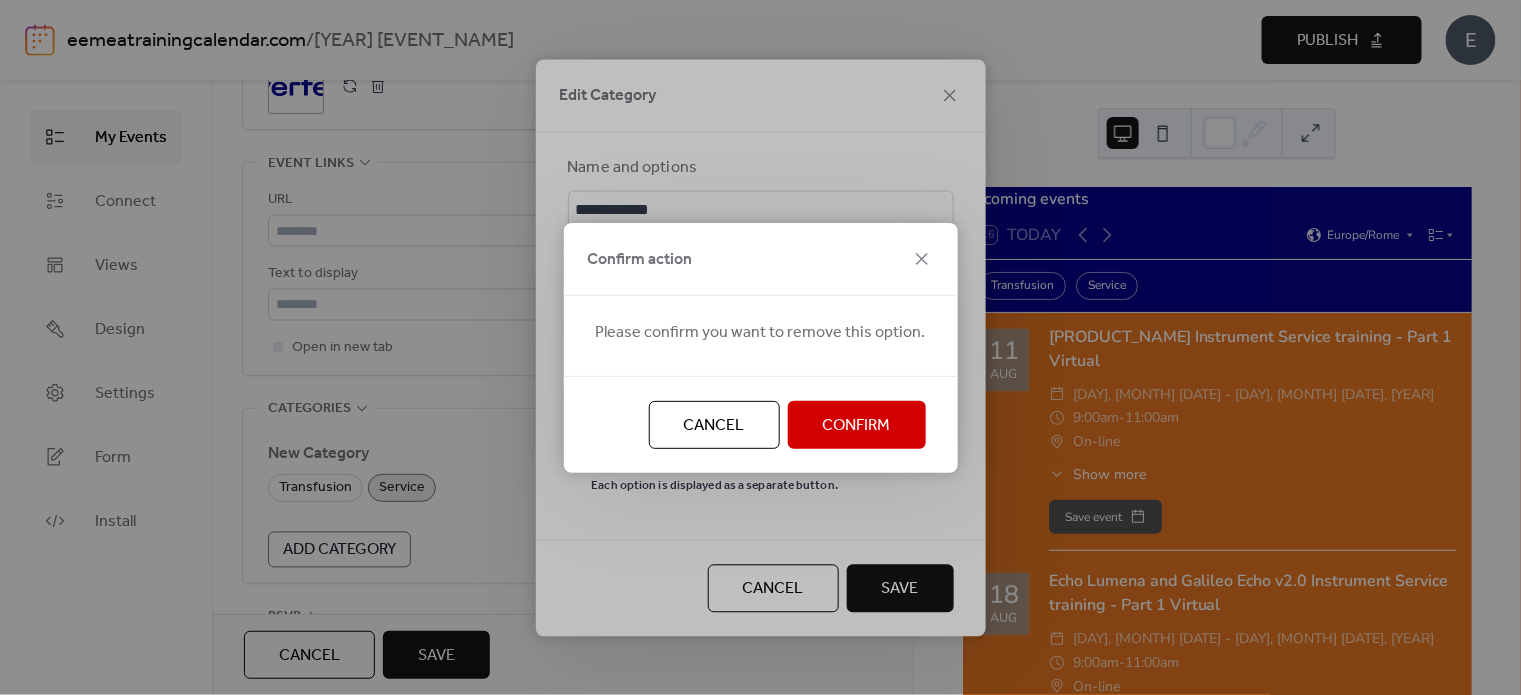 click on "Cancel" at bounding box center (714, 426) 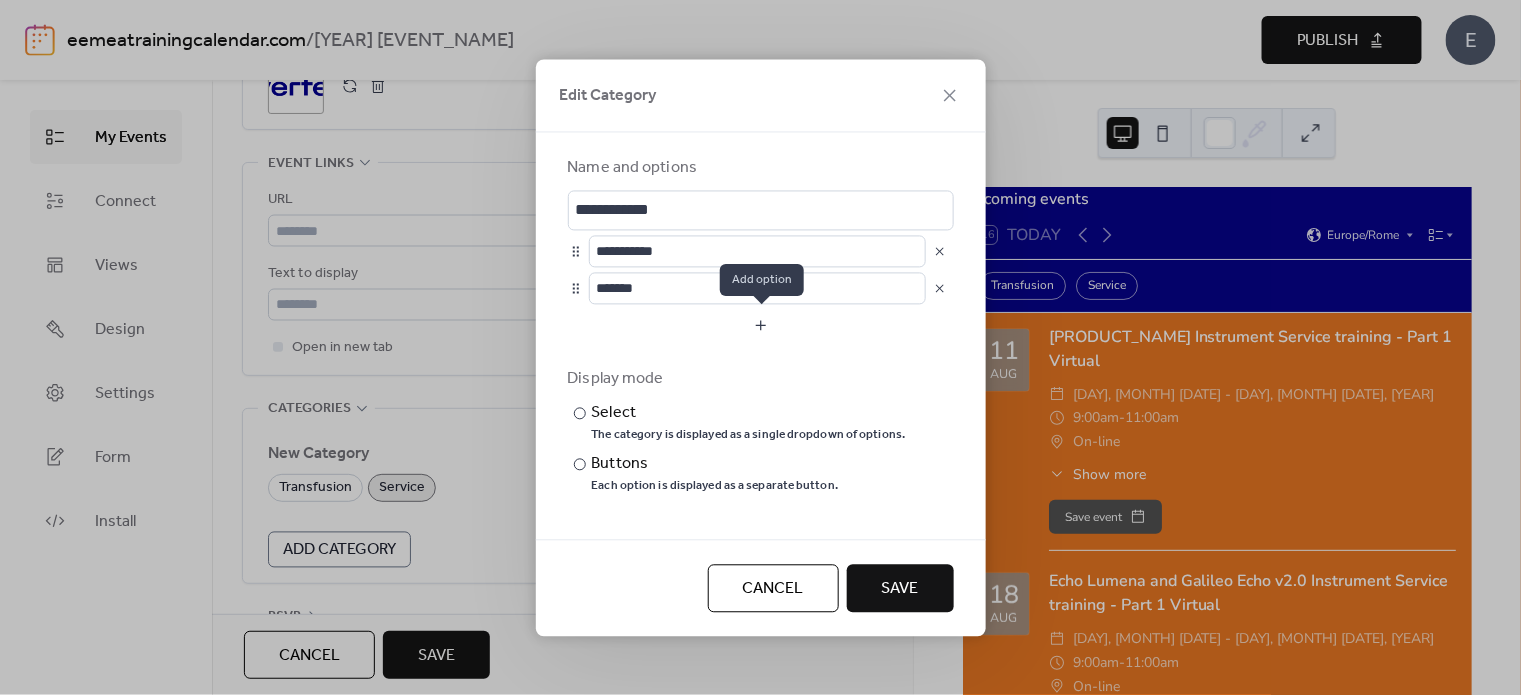 click at bounding box center [761, 325] 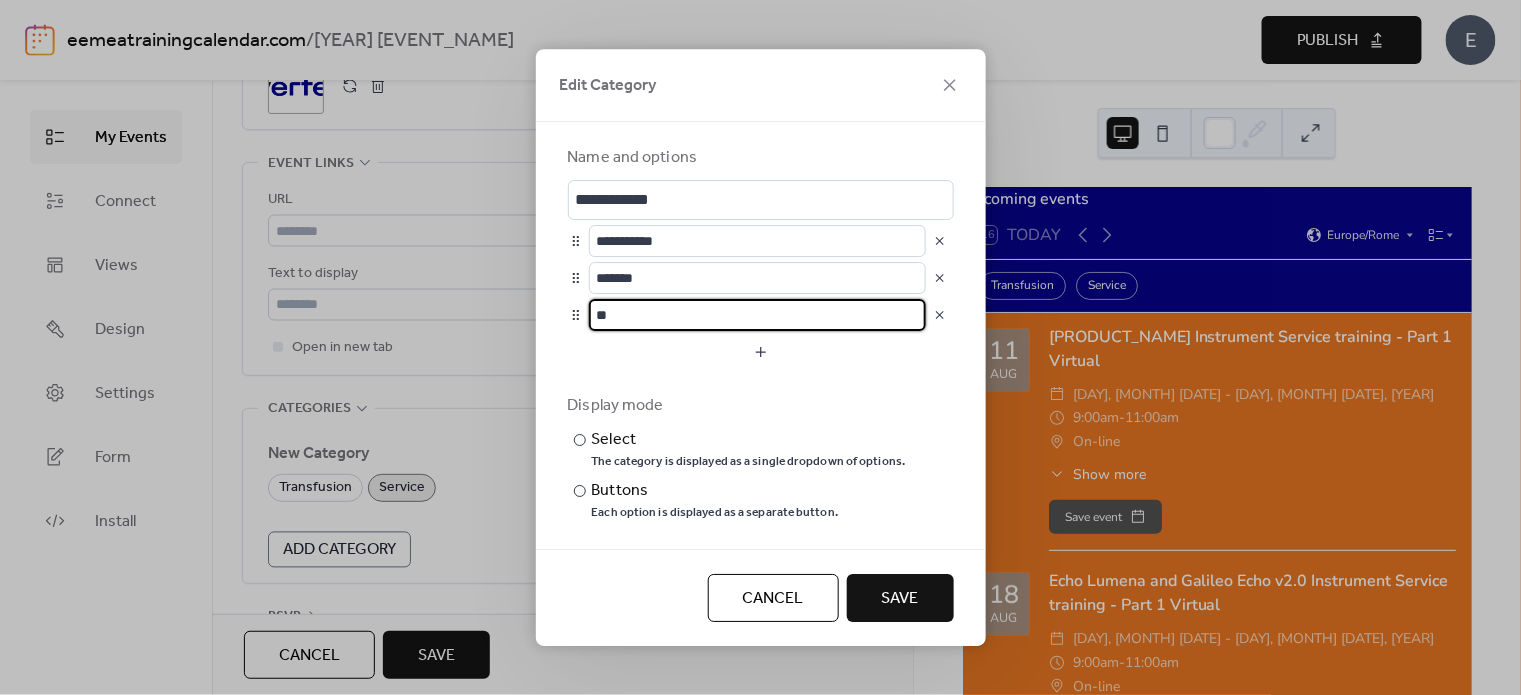type on "*" 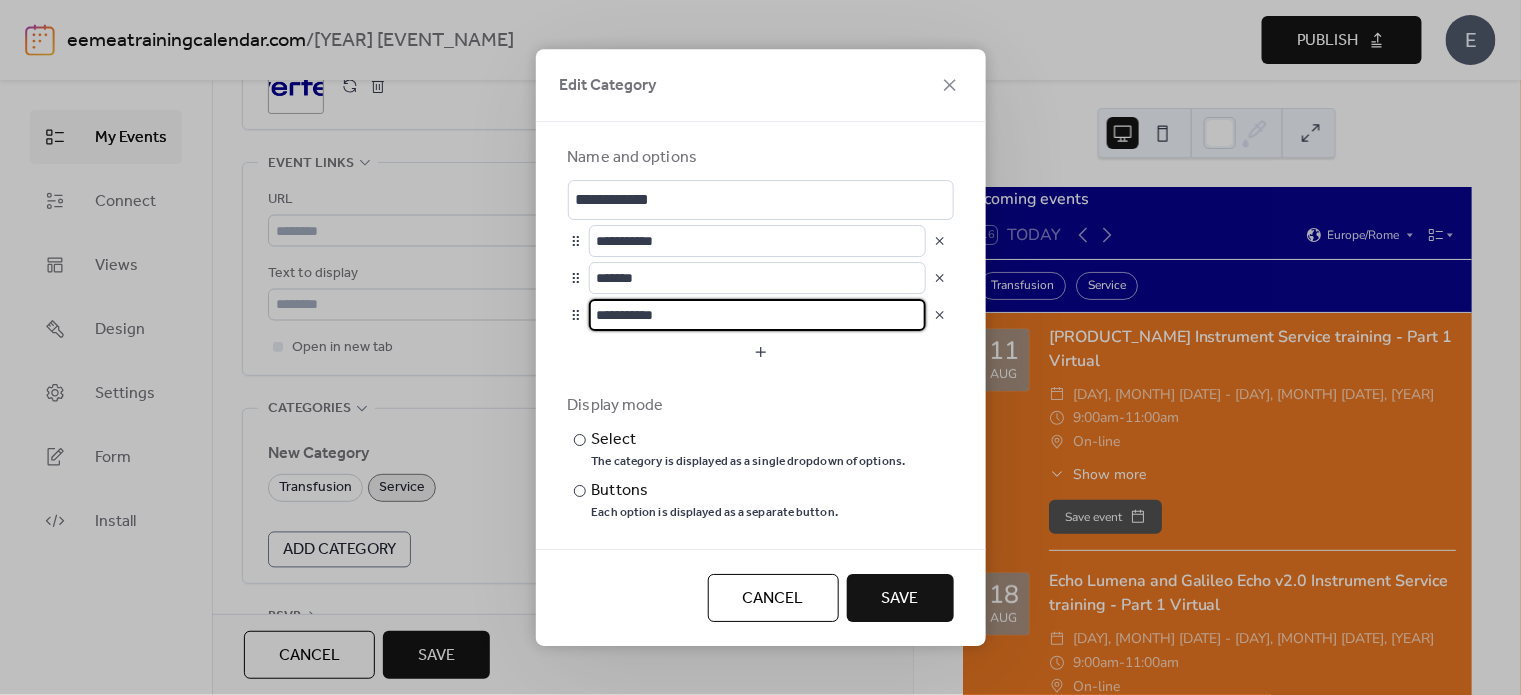 type on "**********" 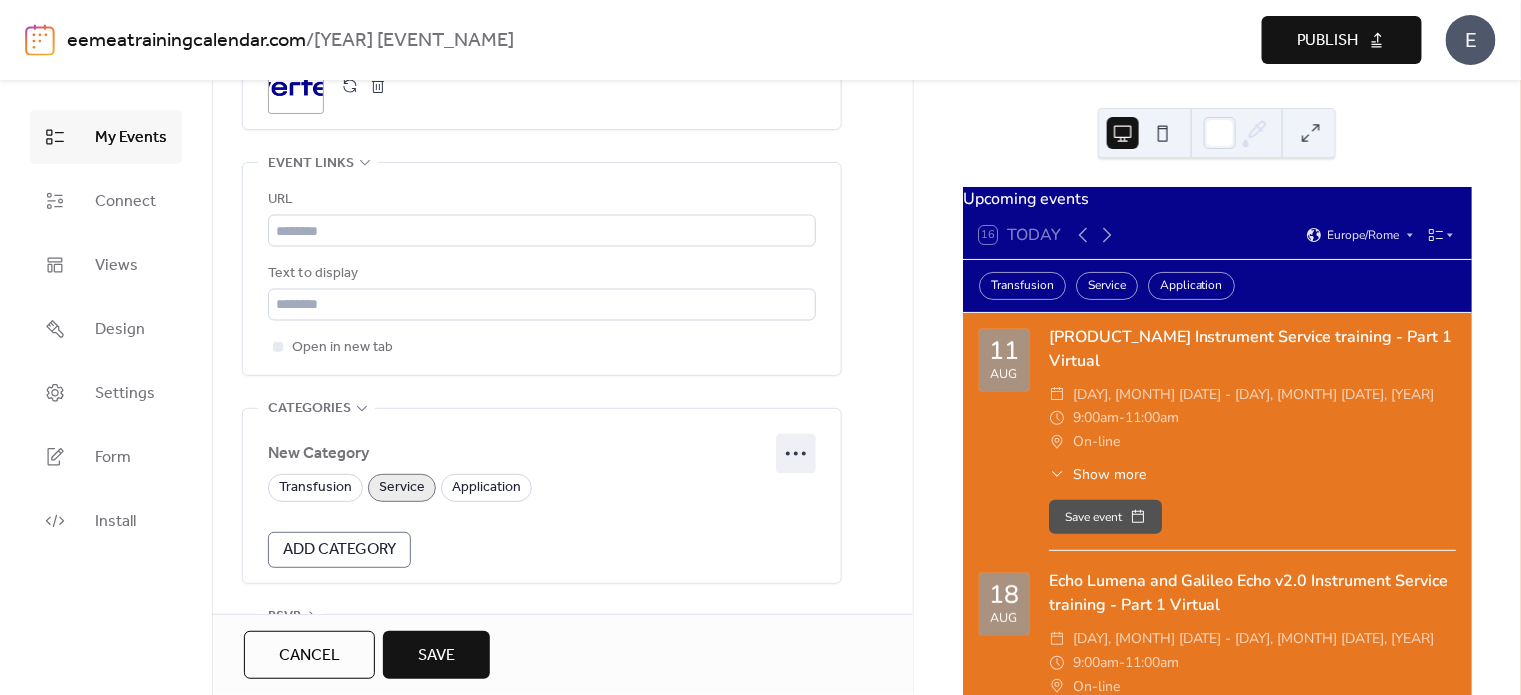 click 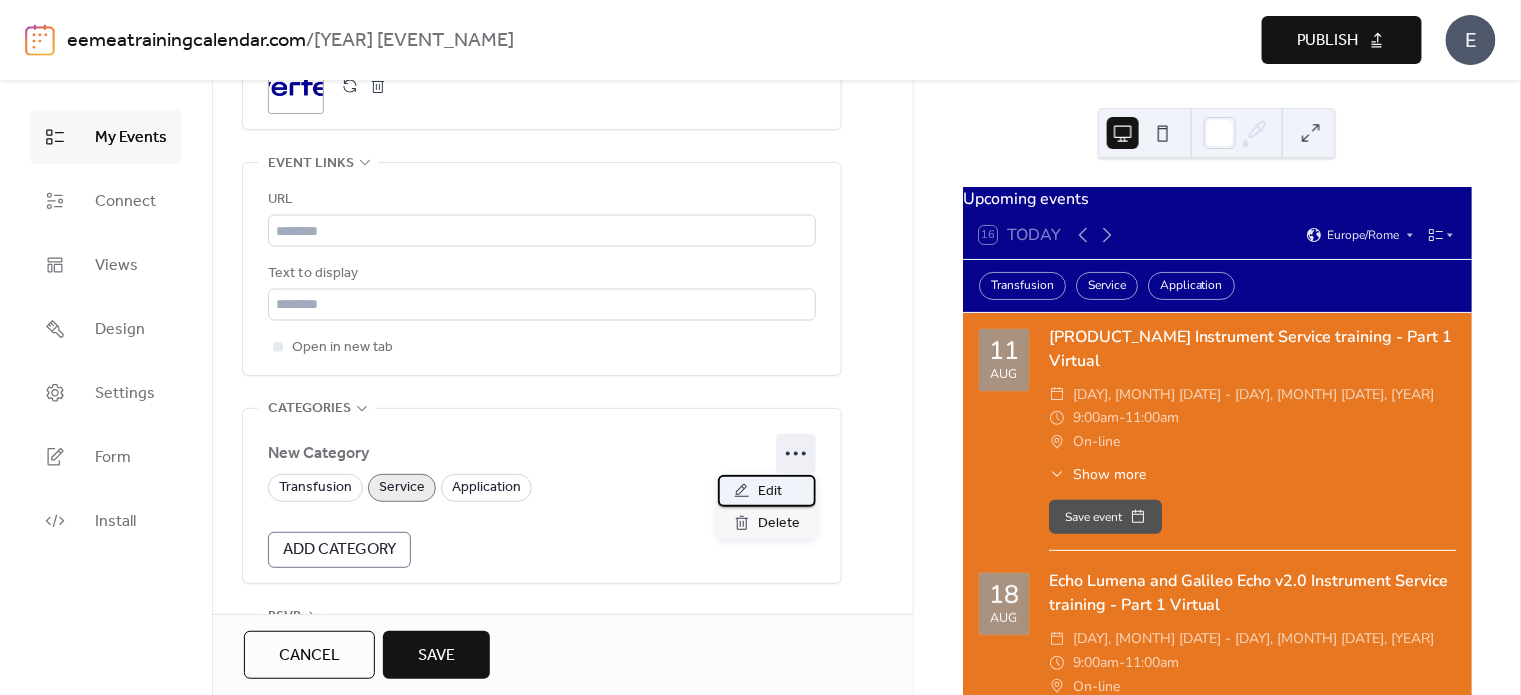 click on "Edit" at bounding box center (770, 492) 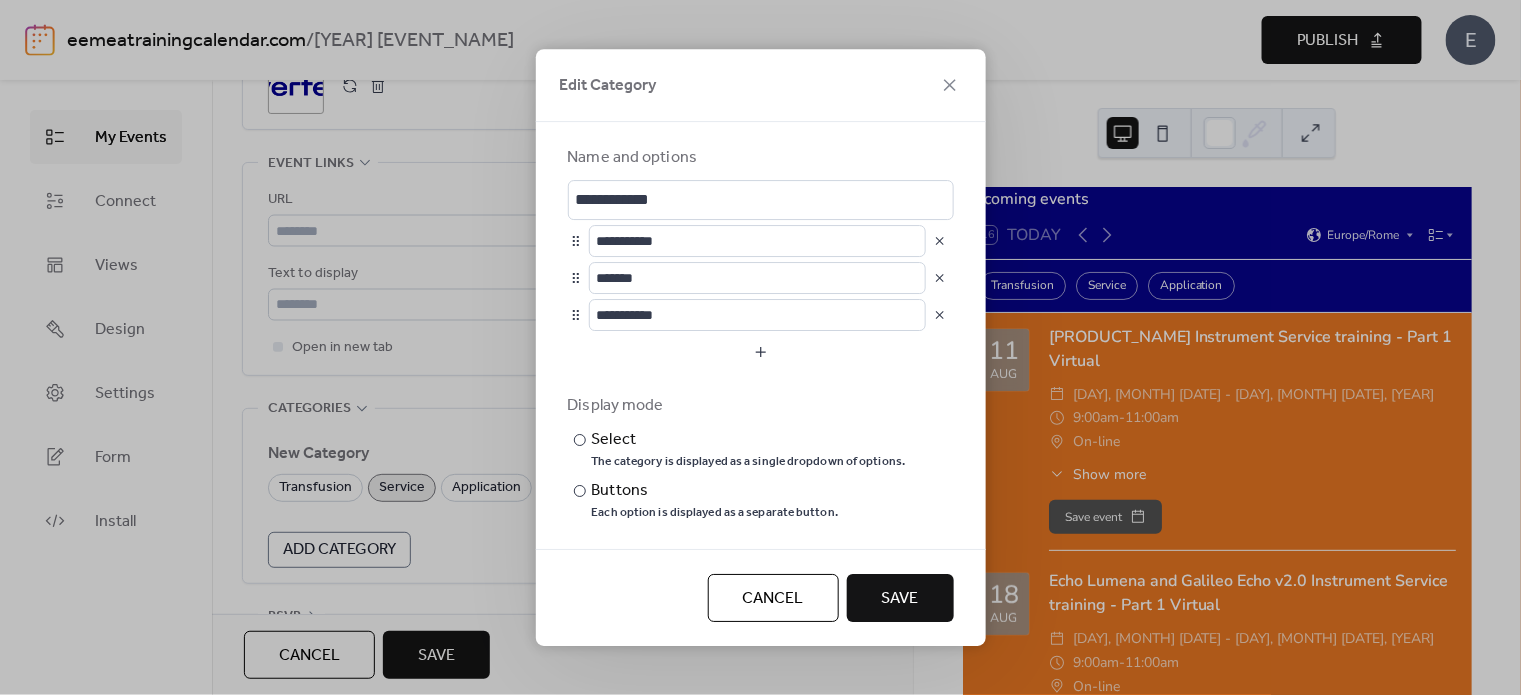 click at bounding box center (940, 278) 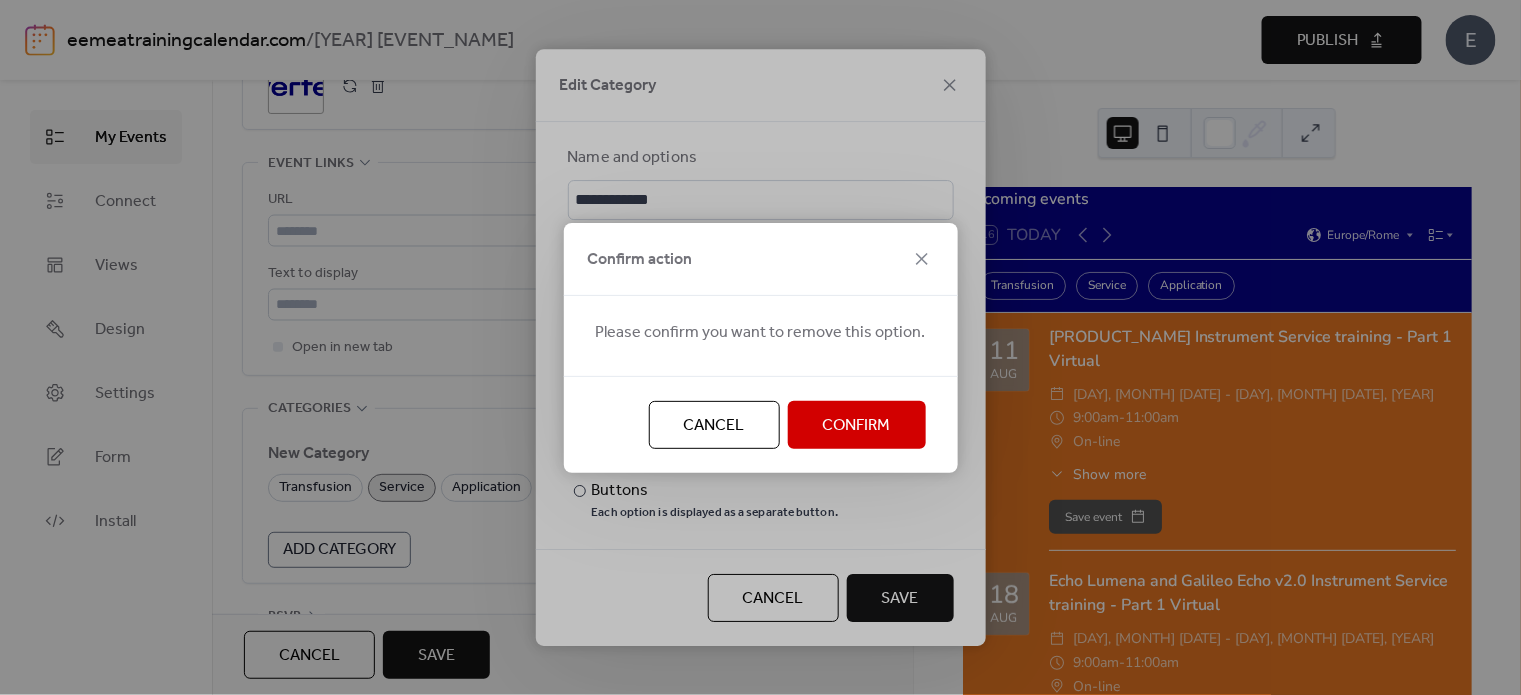 click on "Confirm" at bounding box center [857, 425] 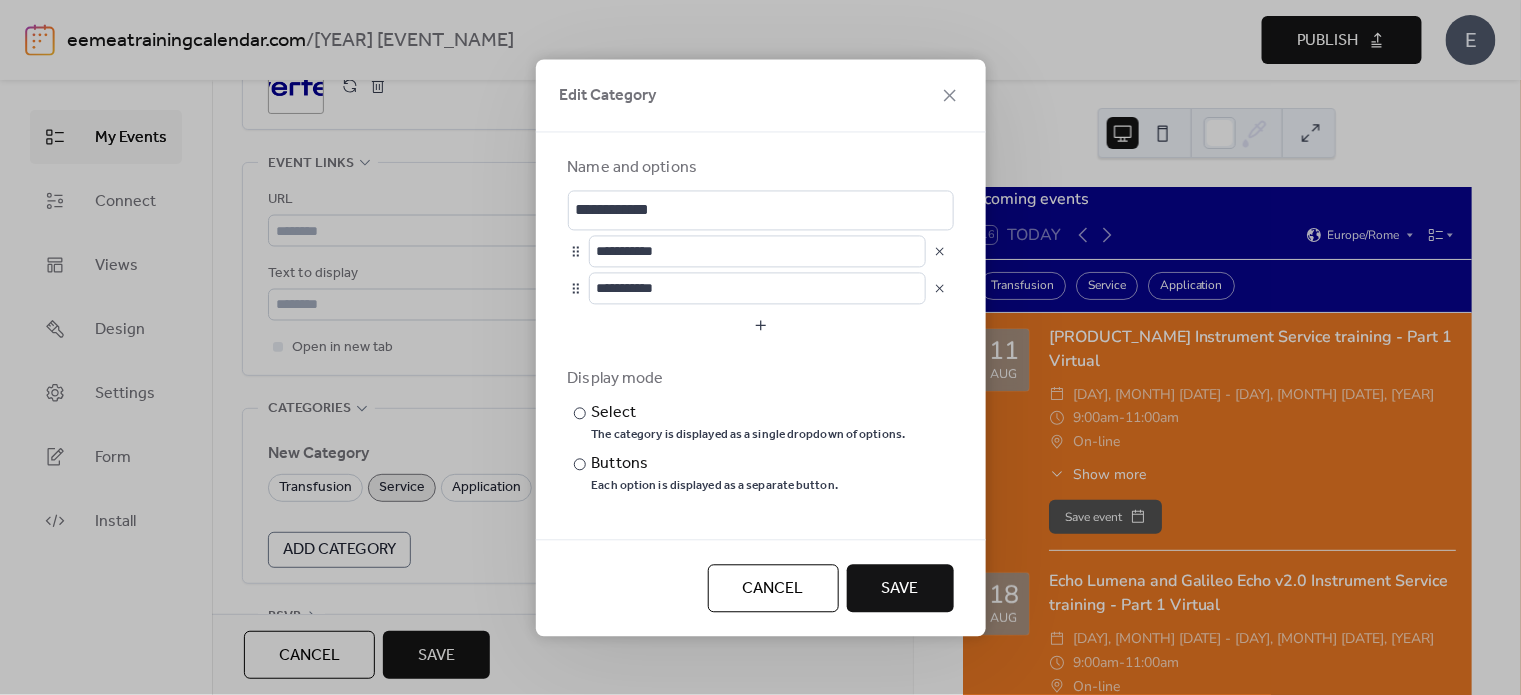 click on "Save" at bounding box center (900, 589) 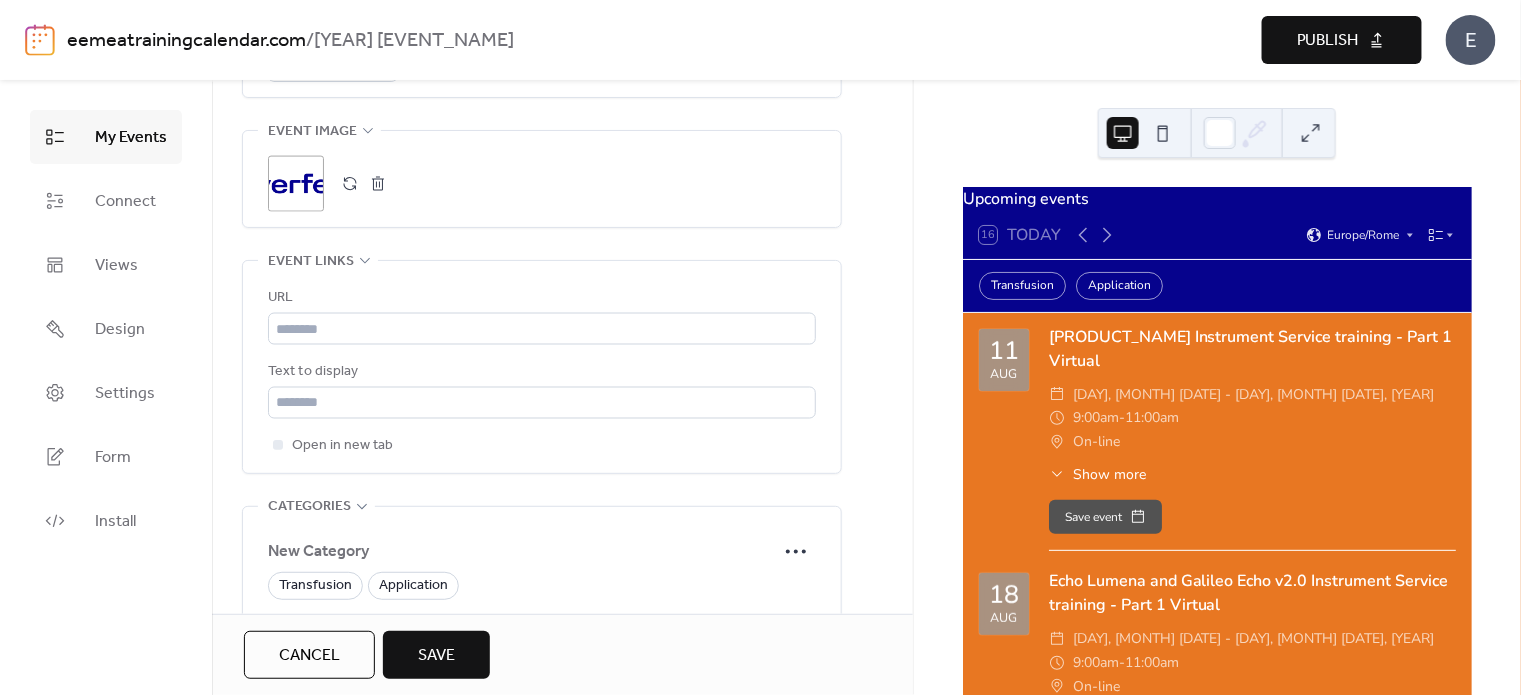 scroll, scrollTop: 1163, scrollLeft: 0, axis: vertical 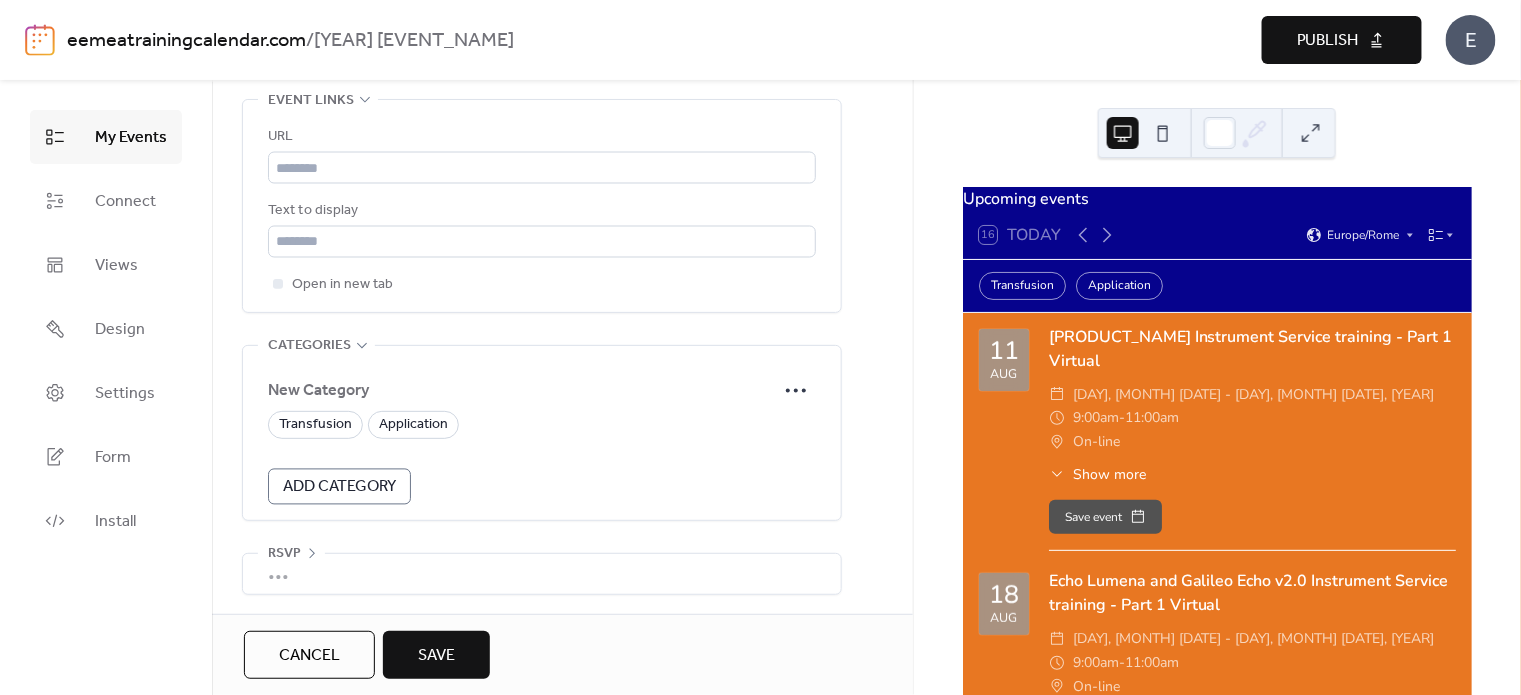 click on "Save" at bounding box center [436, 656] 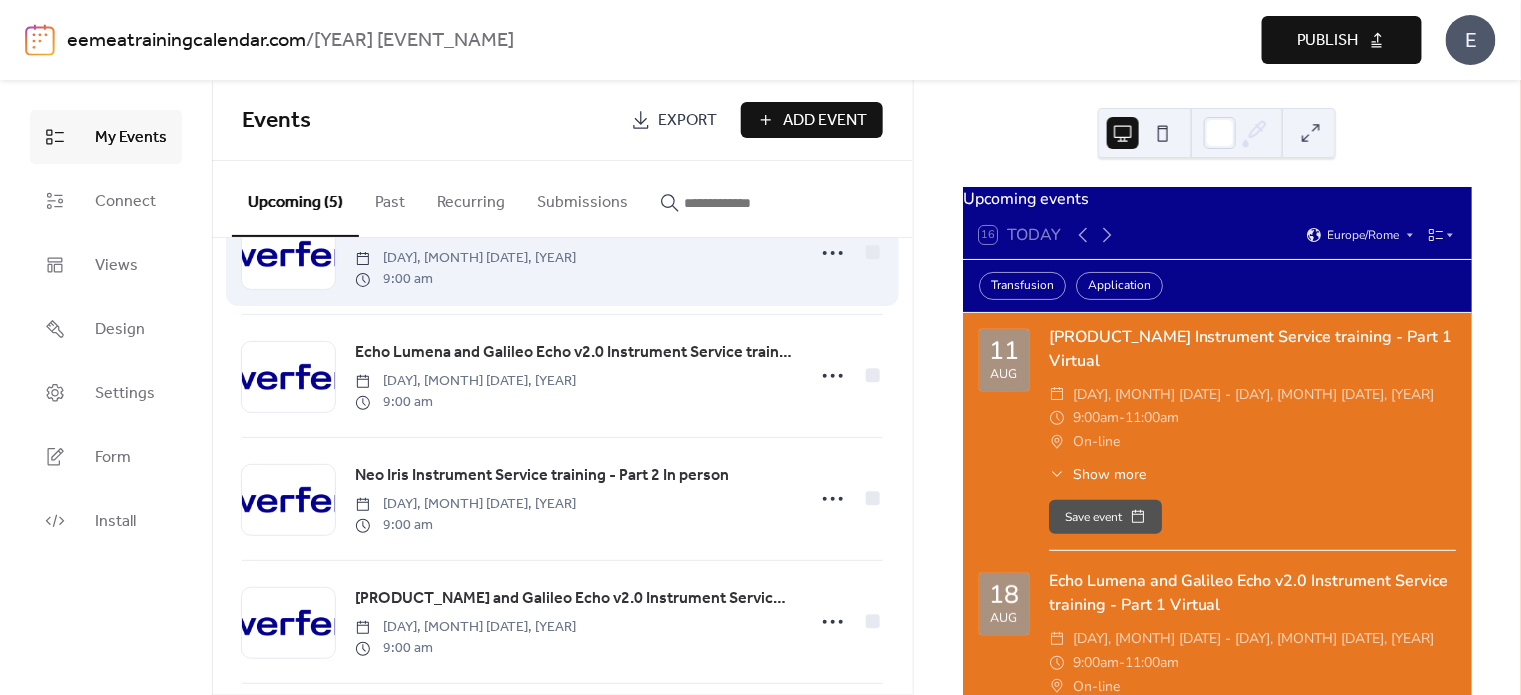 scroll, scrollTop: 216, scrollLeft: 0, axis: vertical 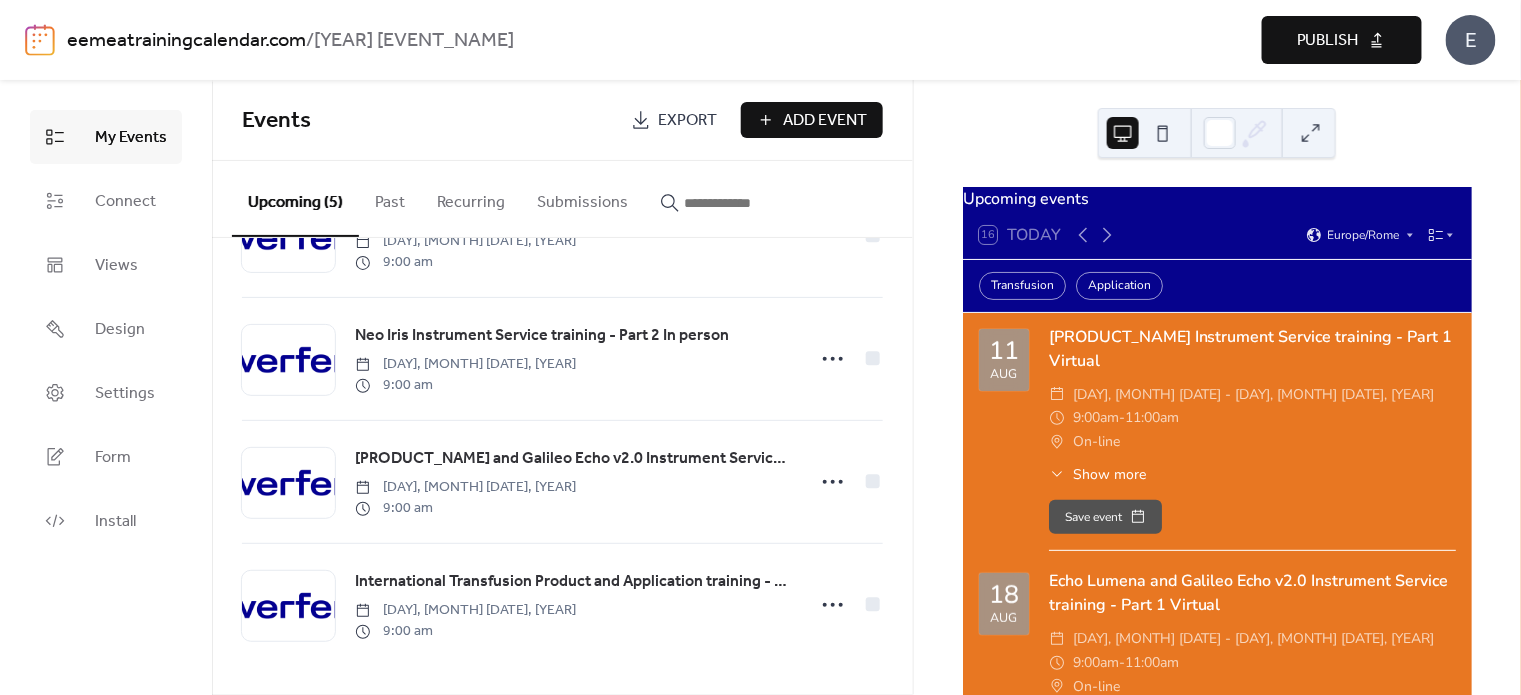 click on "Add Event" at bounding box center [826, 121] 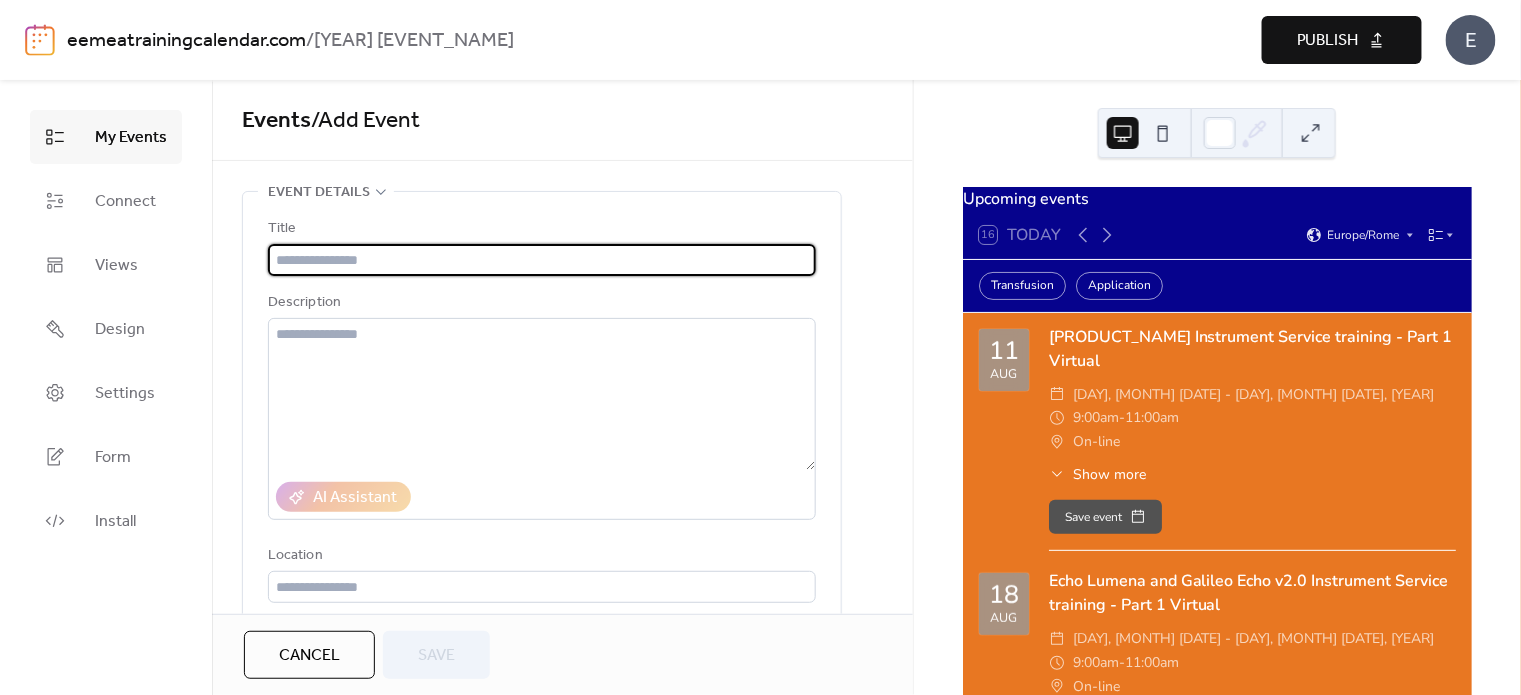 paste on "**********" 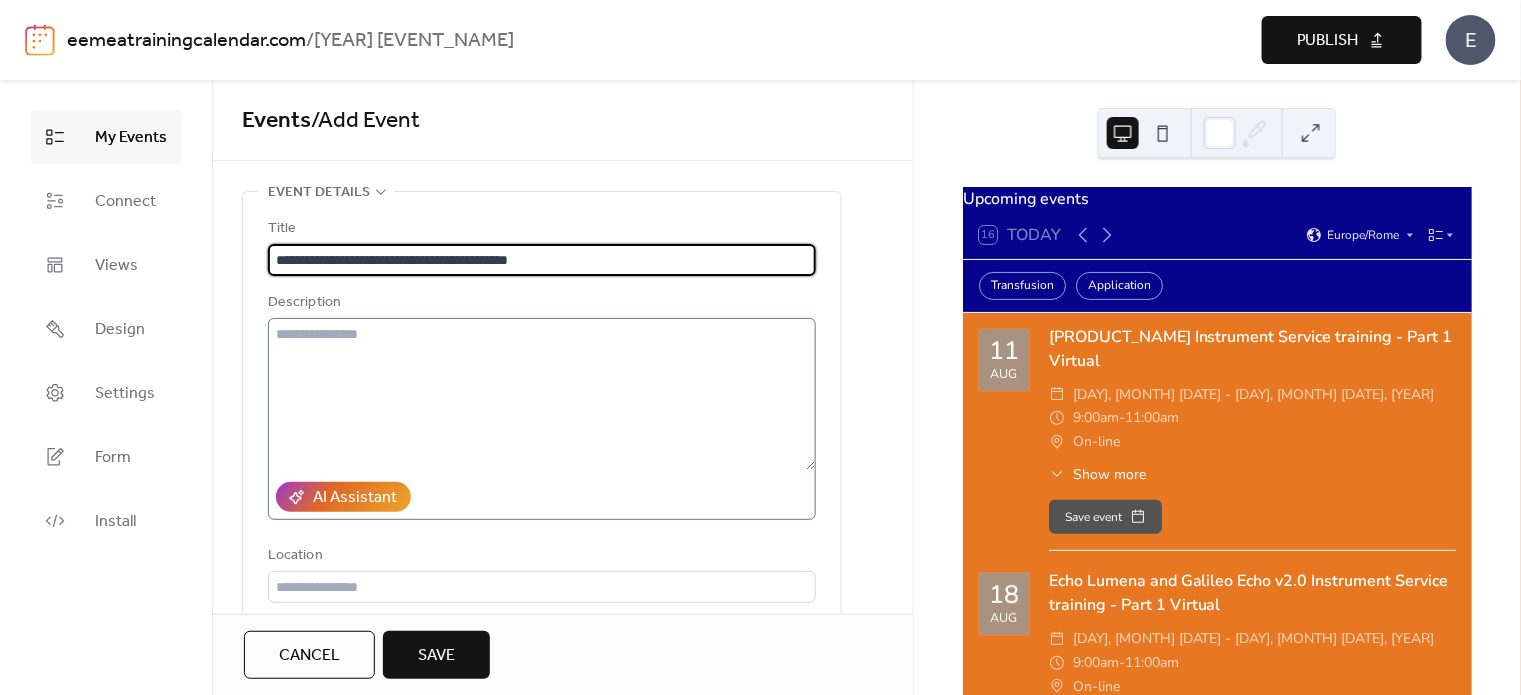 type on "**********" 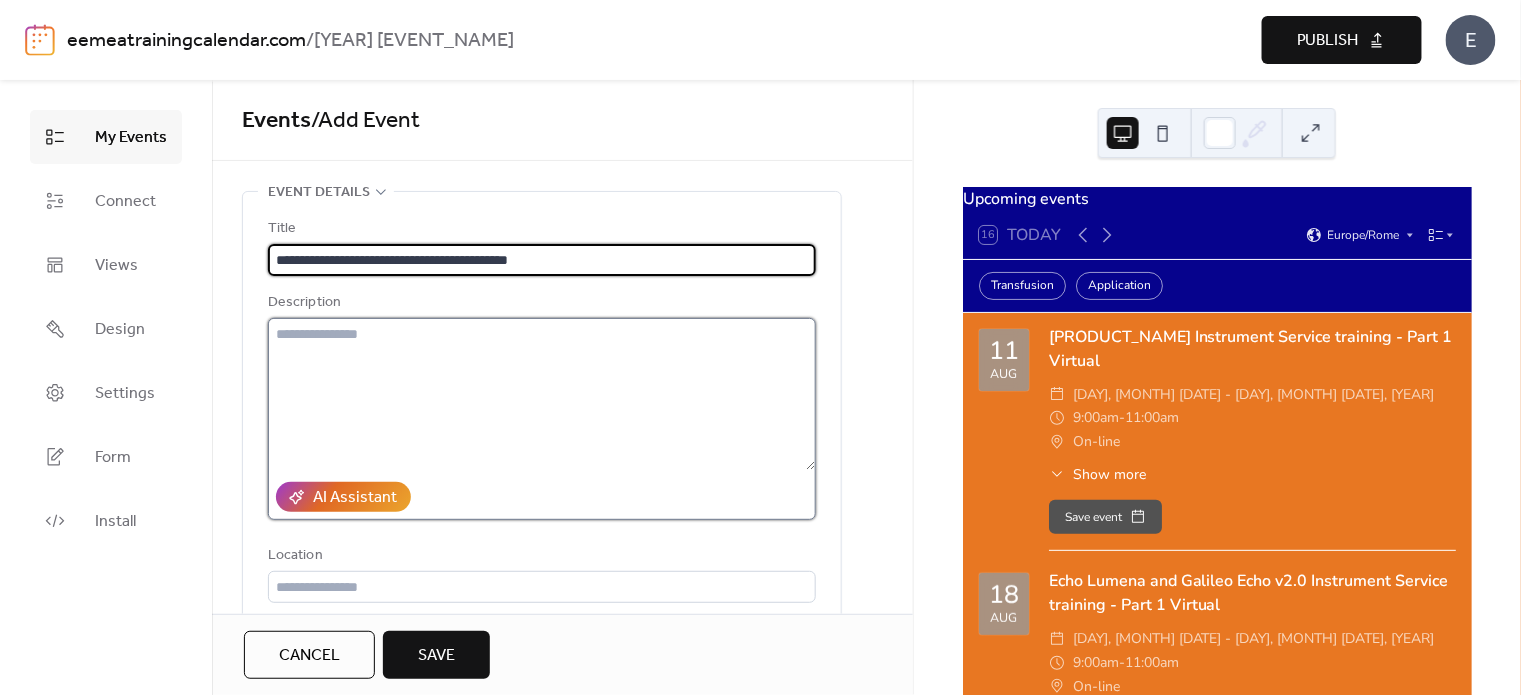 click at bounding box center (542, 394) 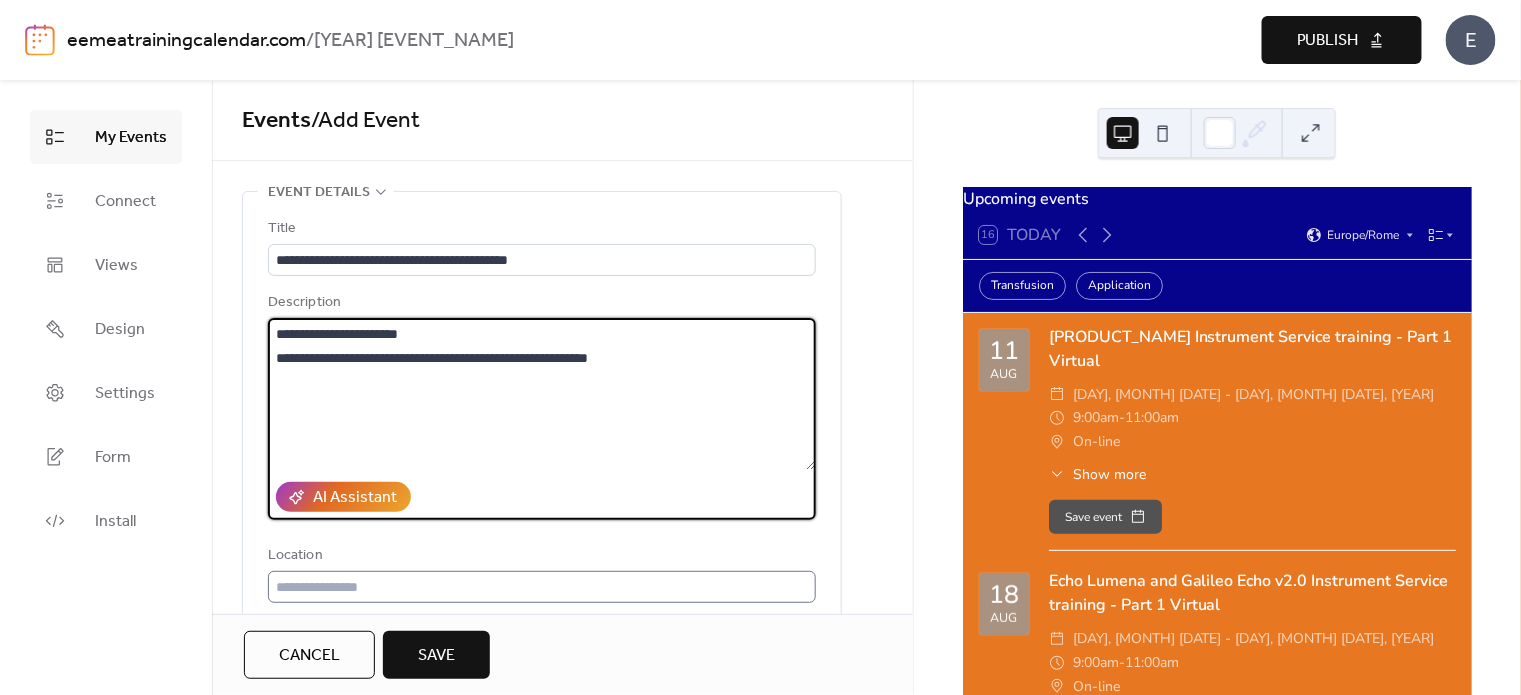type on "**********" 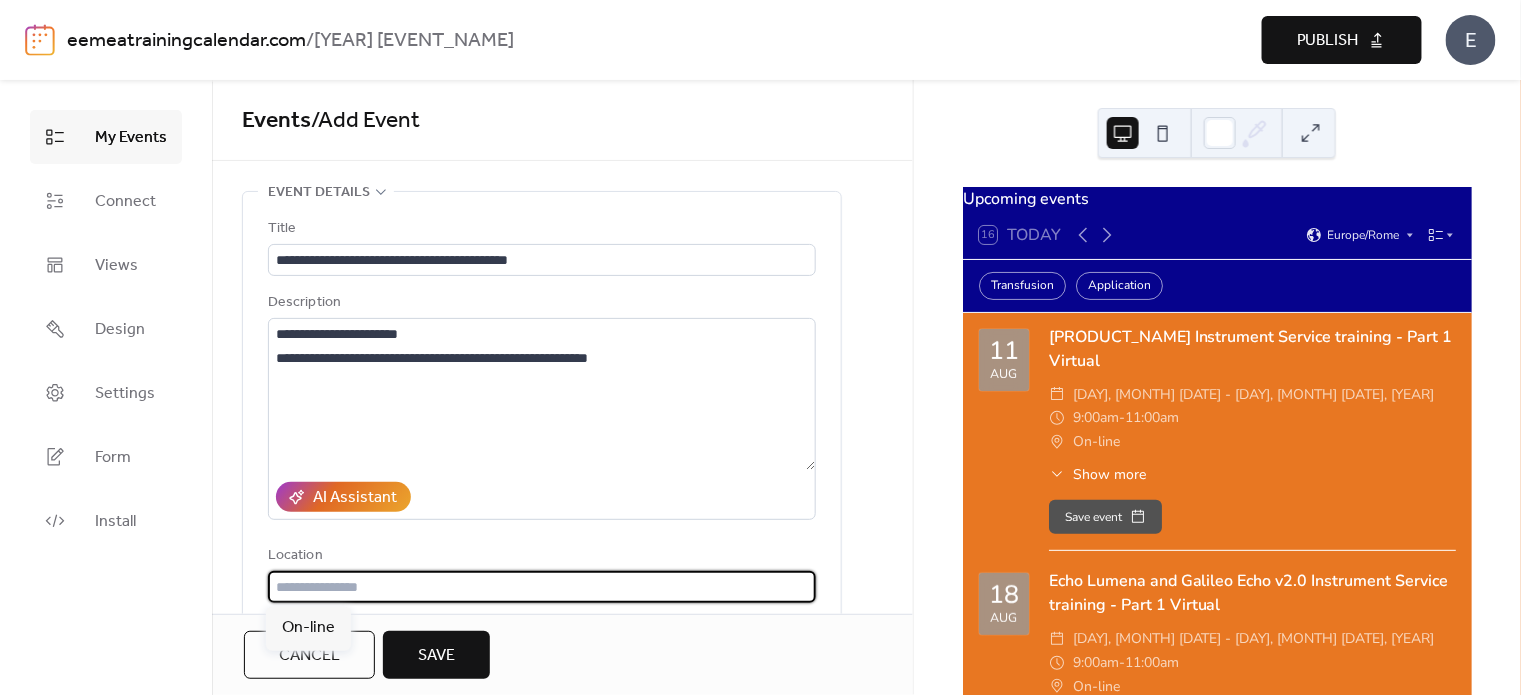 click at bounding box center [542, 587] 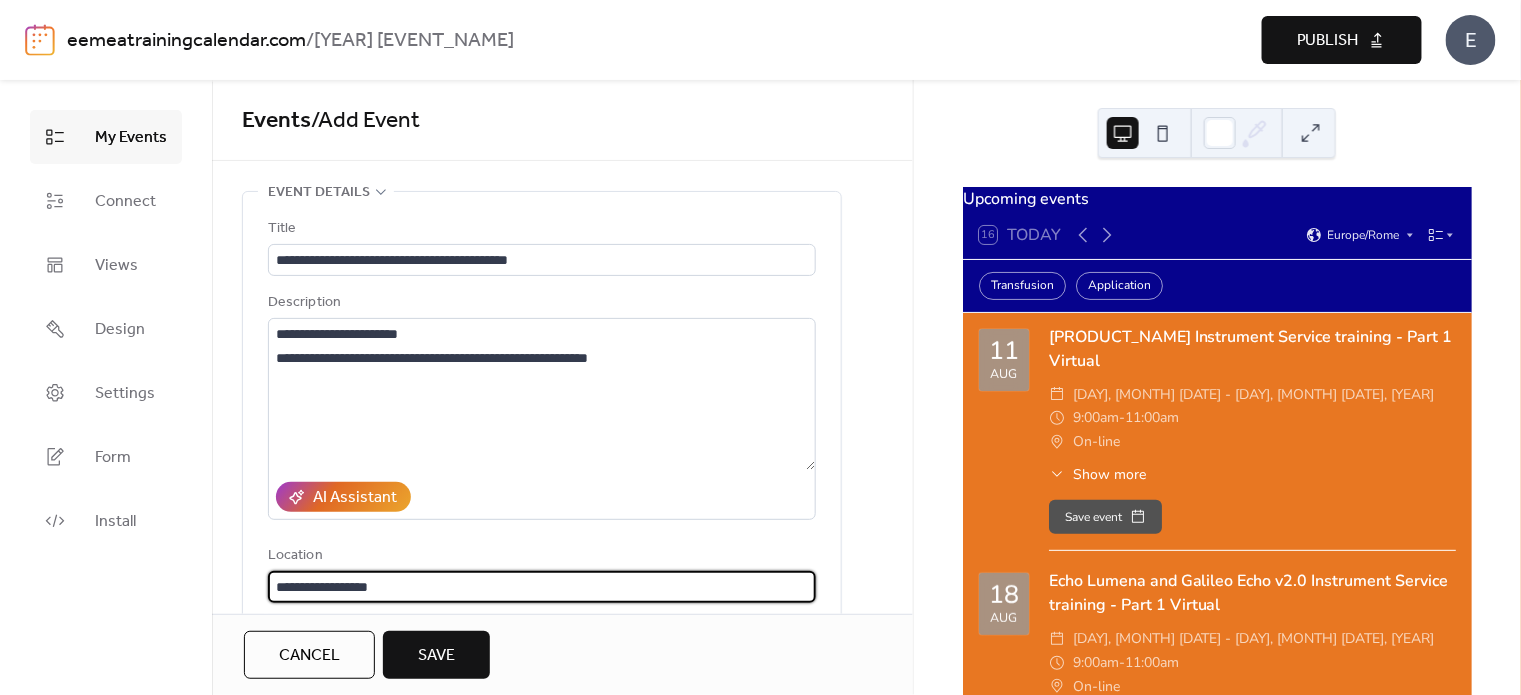 scroll, scrollTop: 200, scrollLeft: 0, axis: vertical 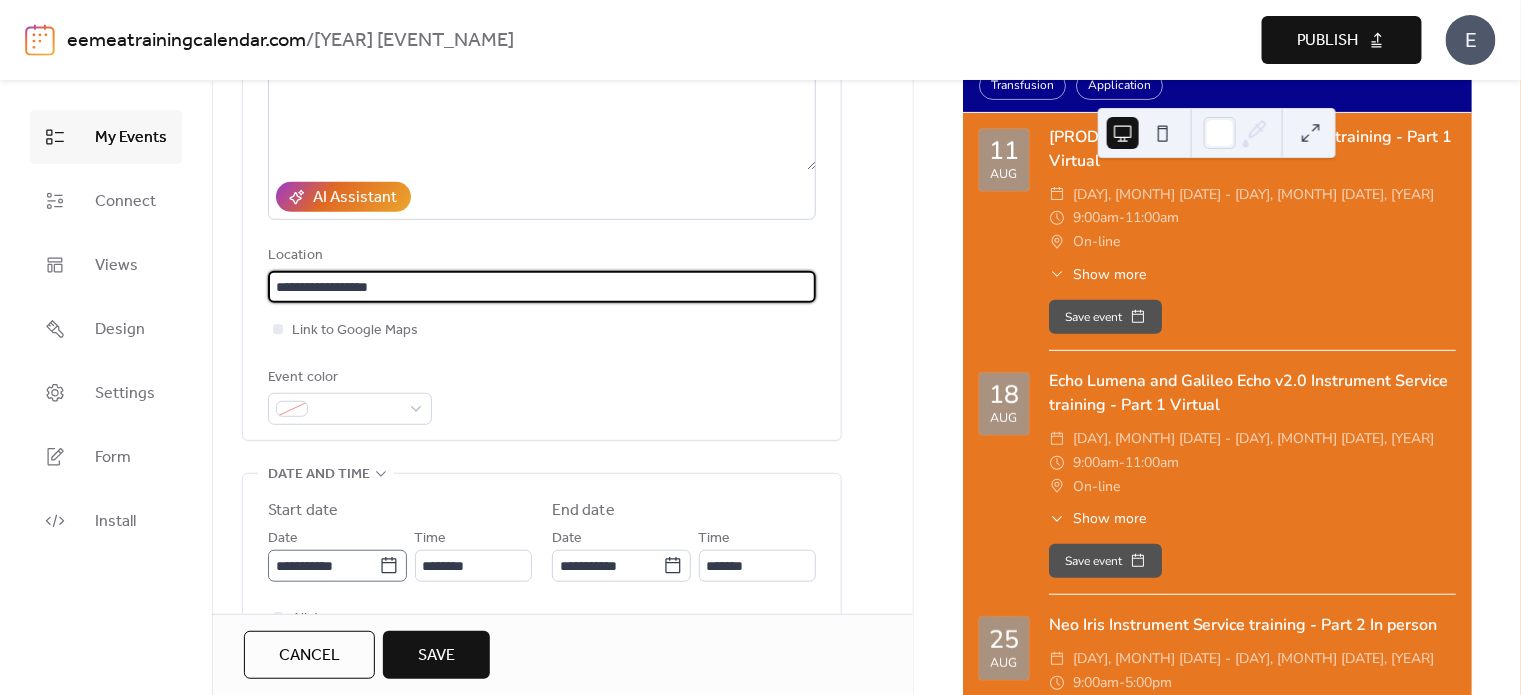 type on "**********" 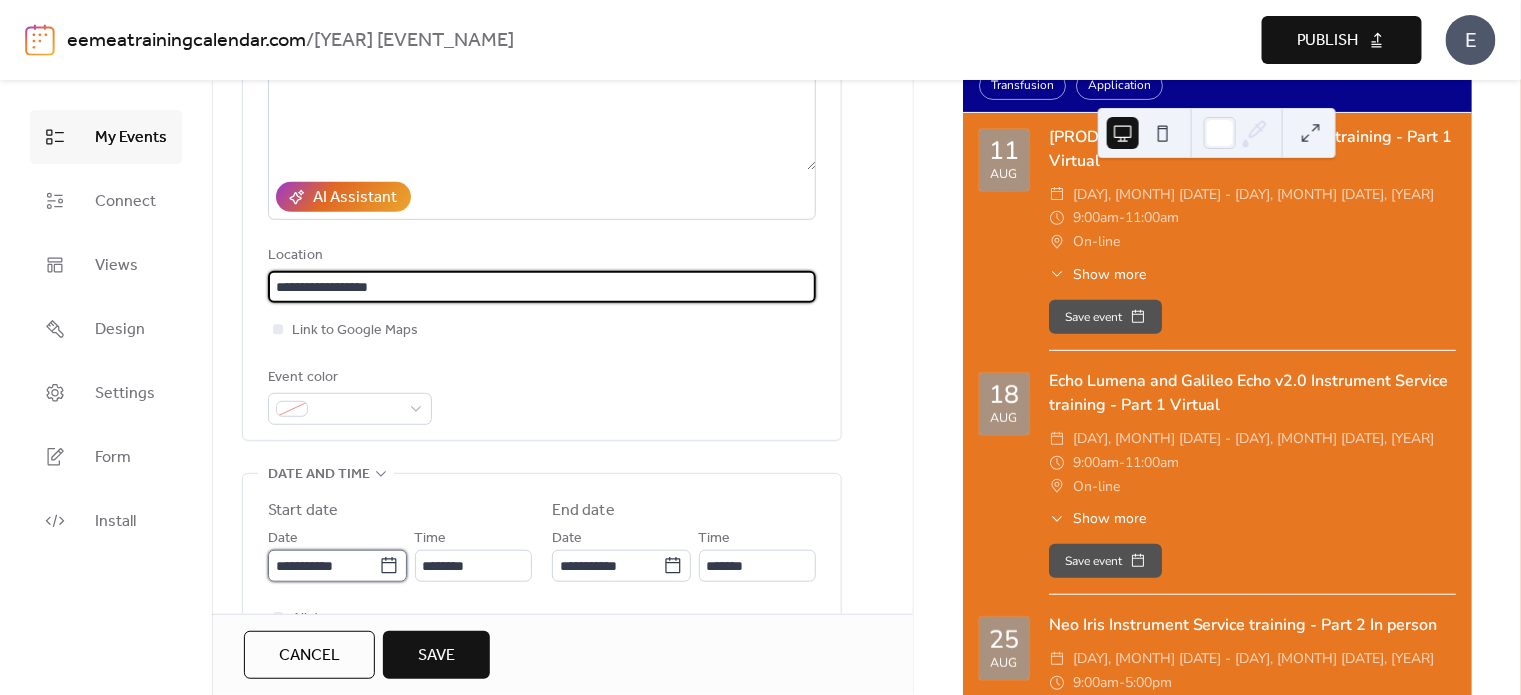 click on "**********" at bounding box center [323, 566] 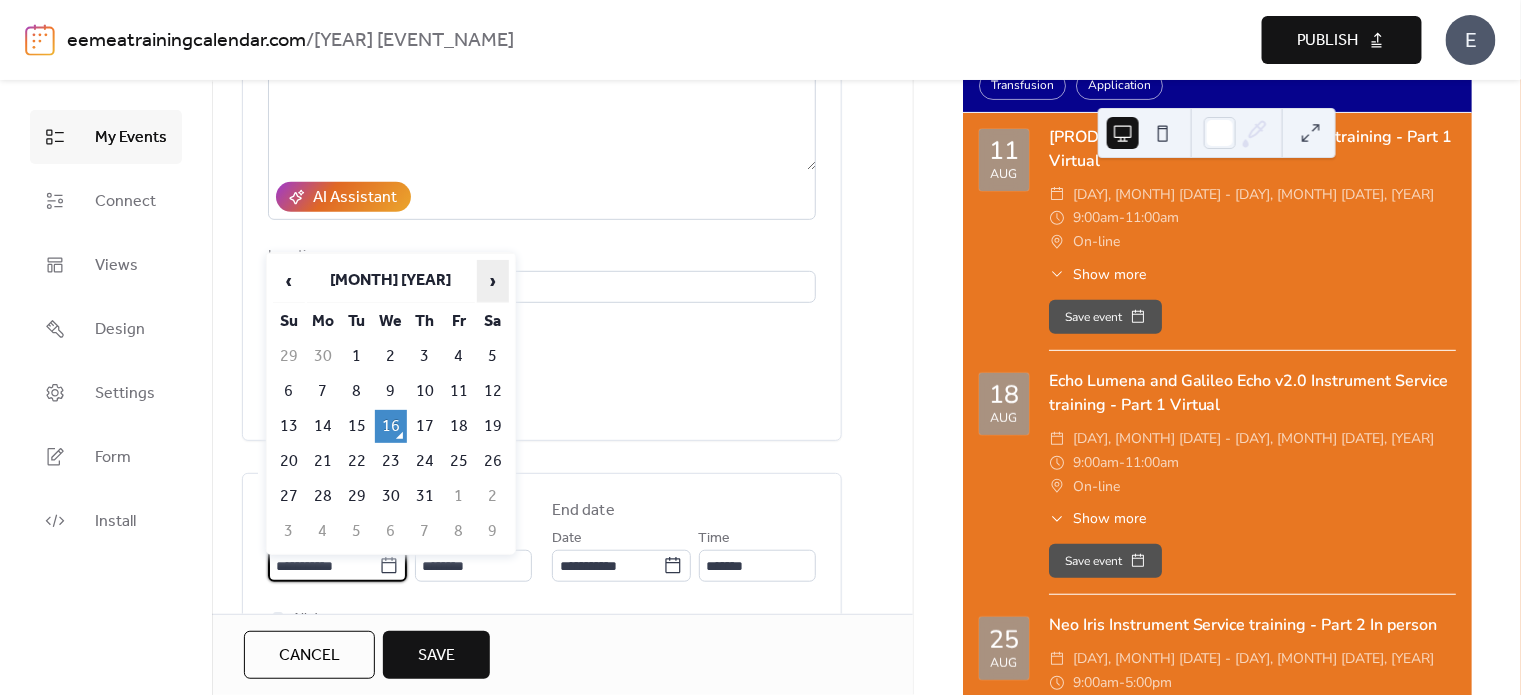 click on "›" at bounding box center (493, 281) 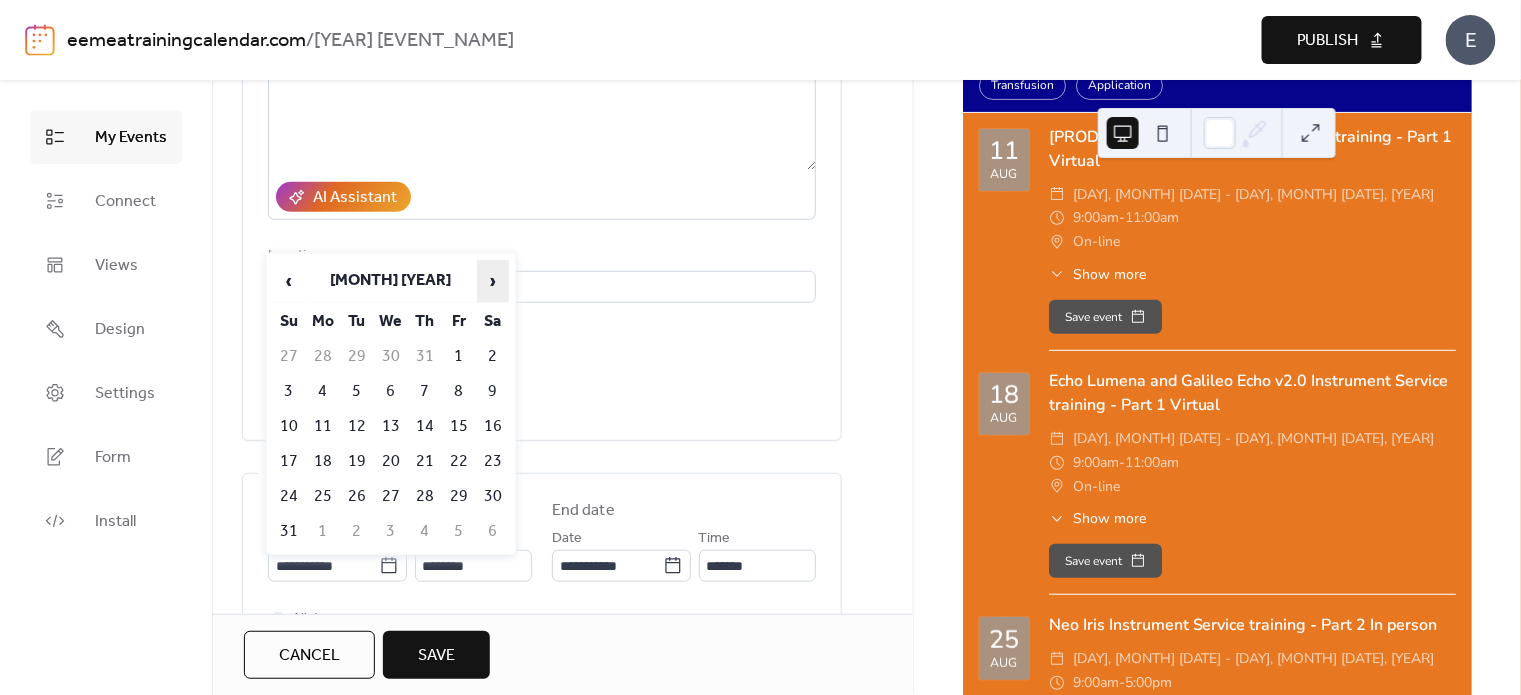 click on "›" at bounding box center [493, 281] 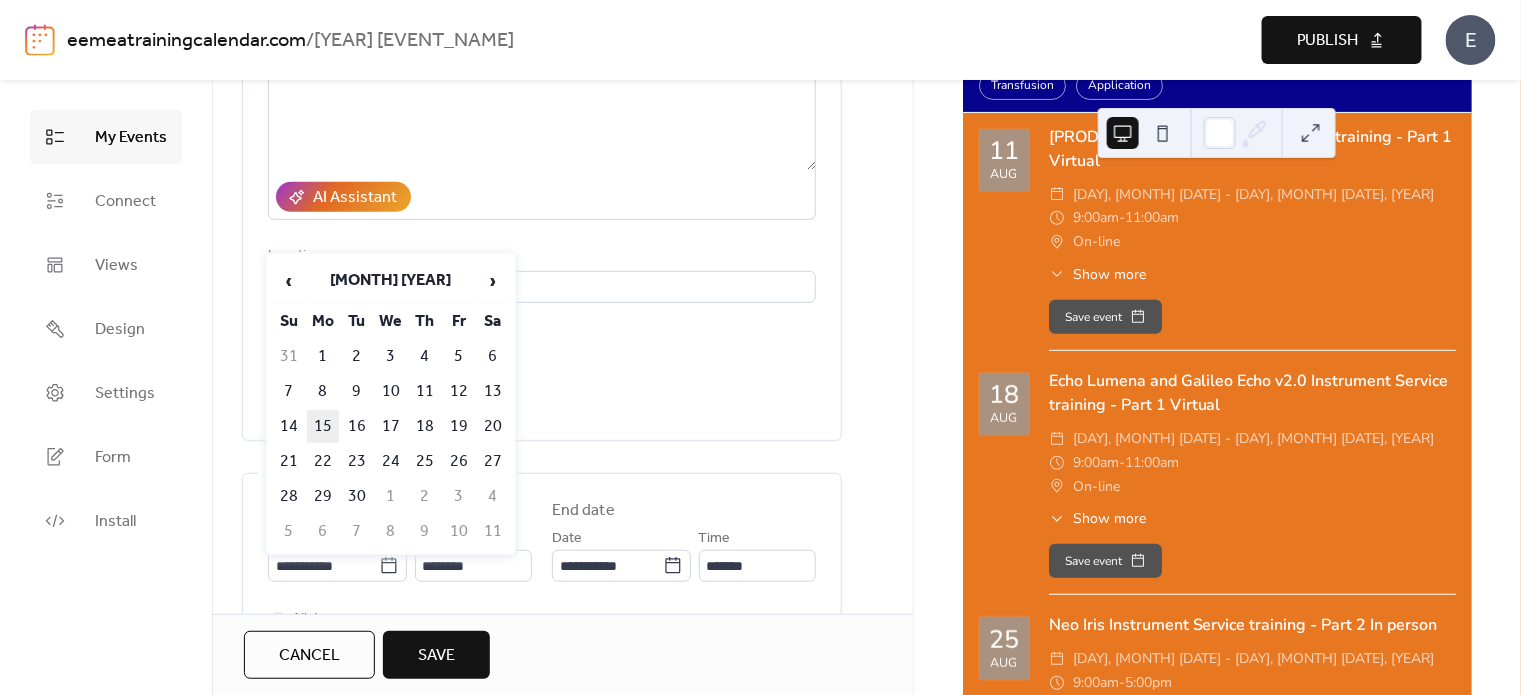 click on "15" at bounding box center [323, 426] 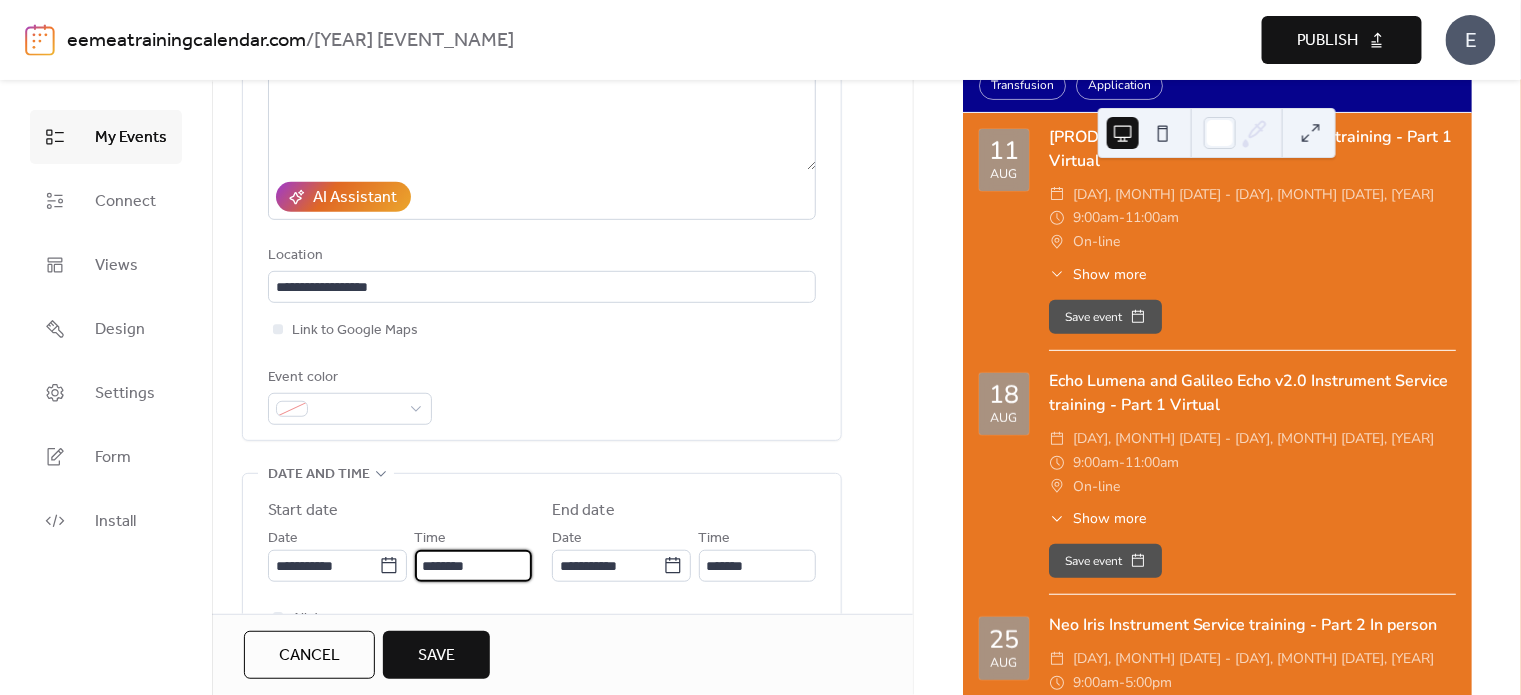 click on "********" at bounding box center (473, 566) 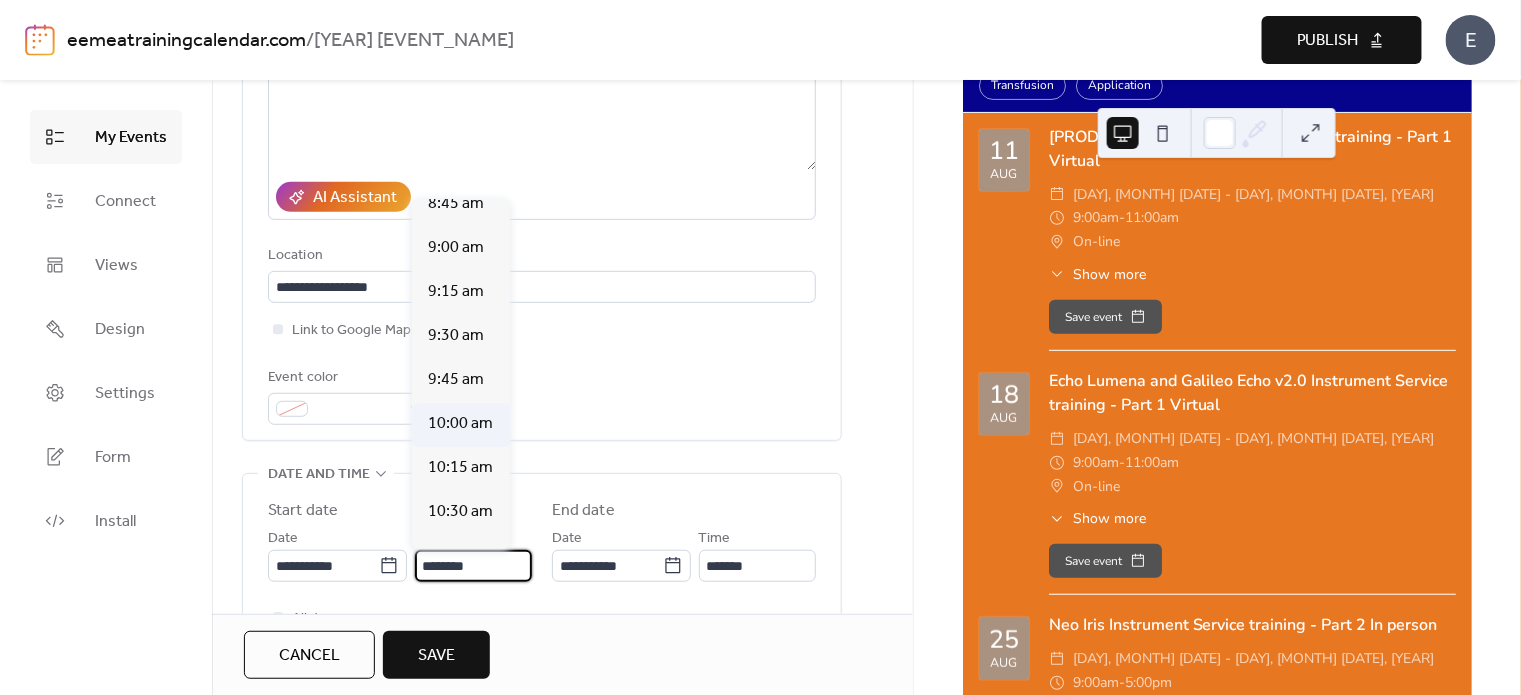 scroll, scrollTop: 1509, scrollLeft: 0, axis: vertical 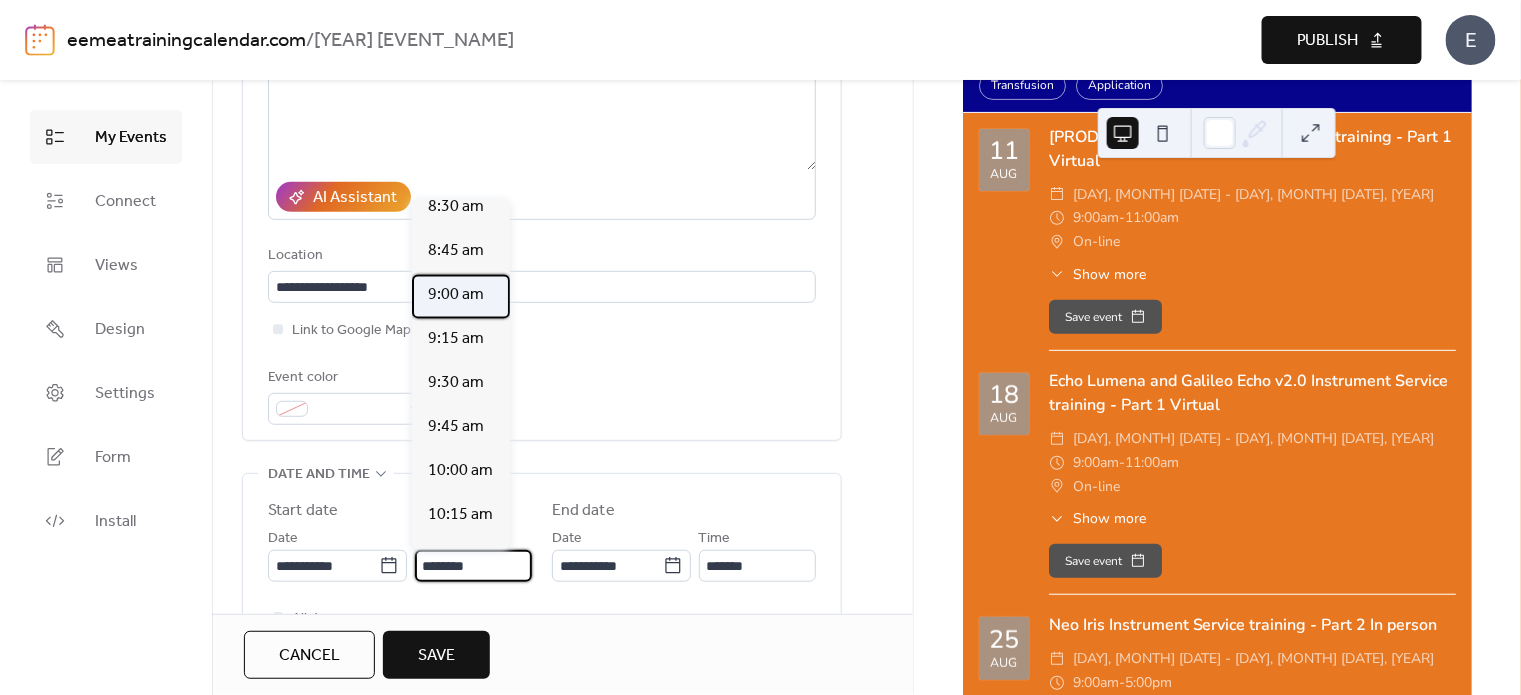 click on "9:00 am" at bounding box center (456, 295) 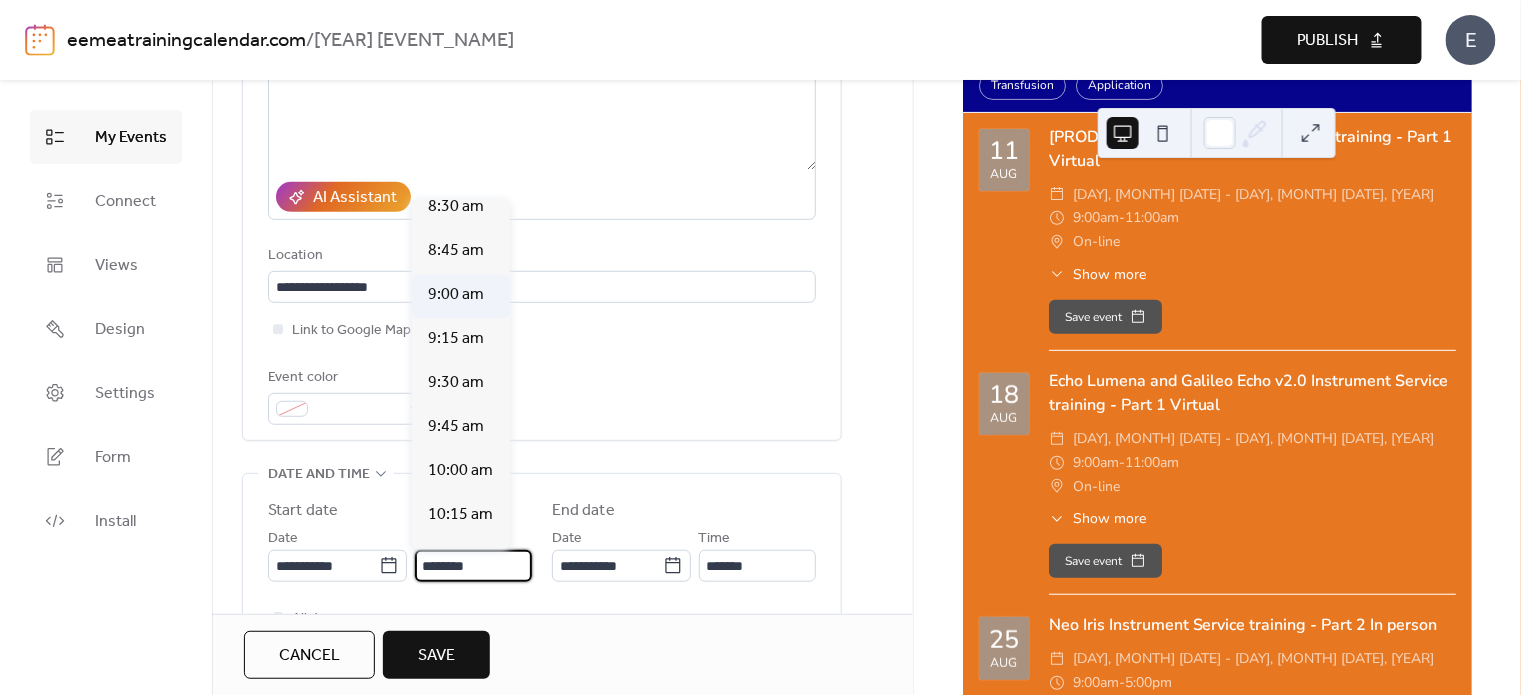 type on "*******" 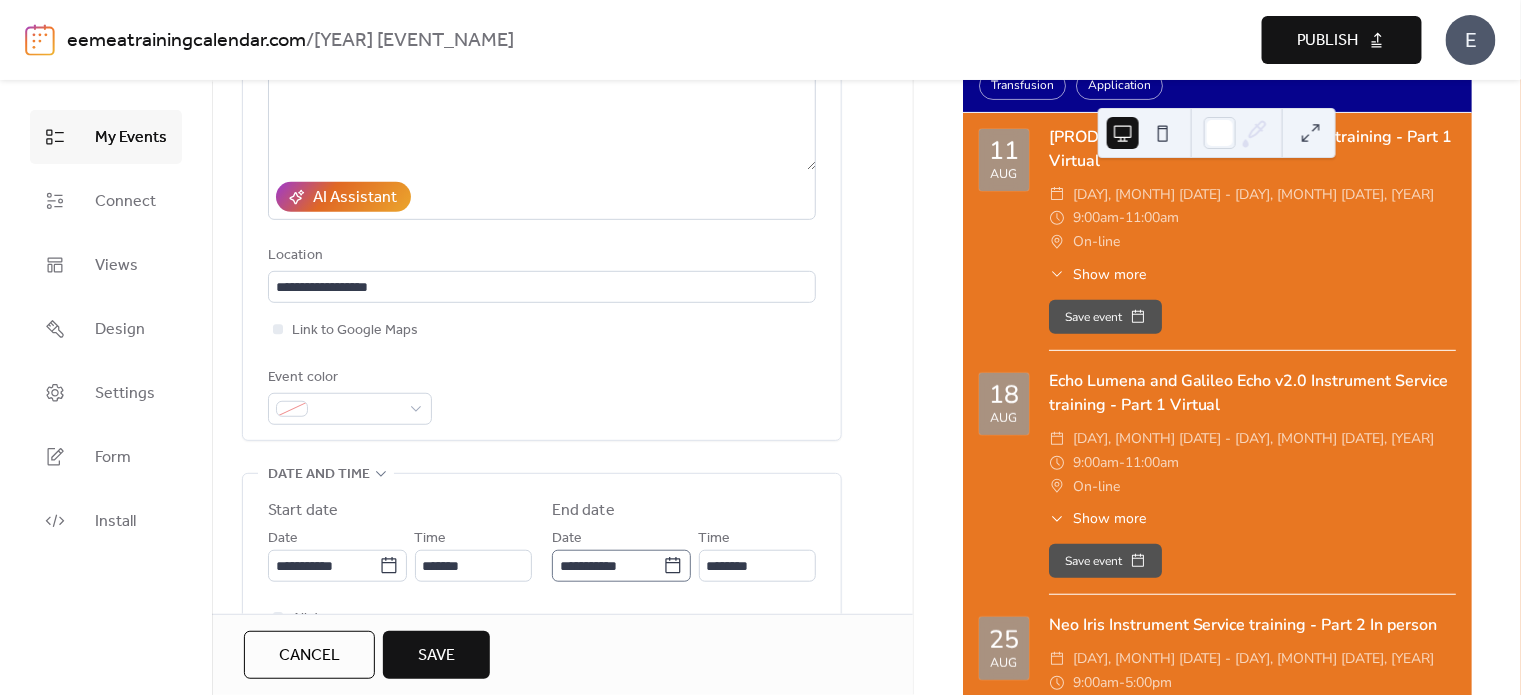 click 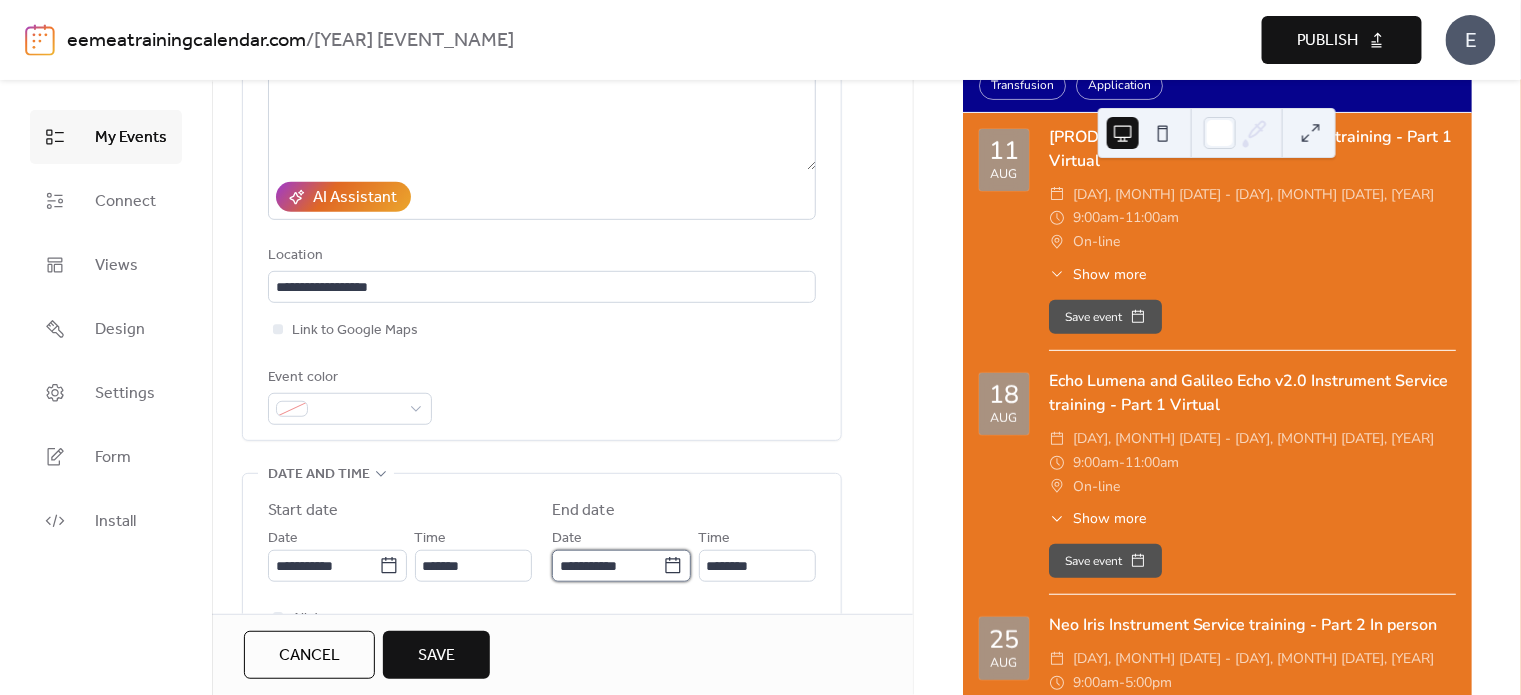 click on "**********" at bounding box center [607, 566] 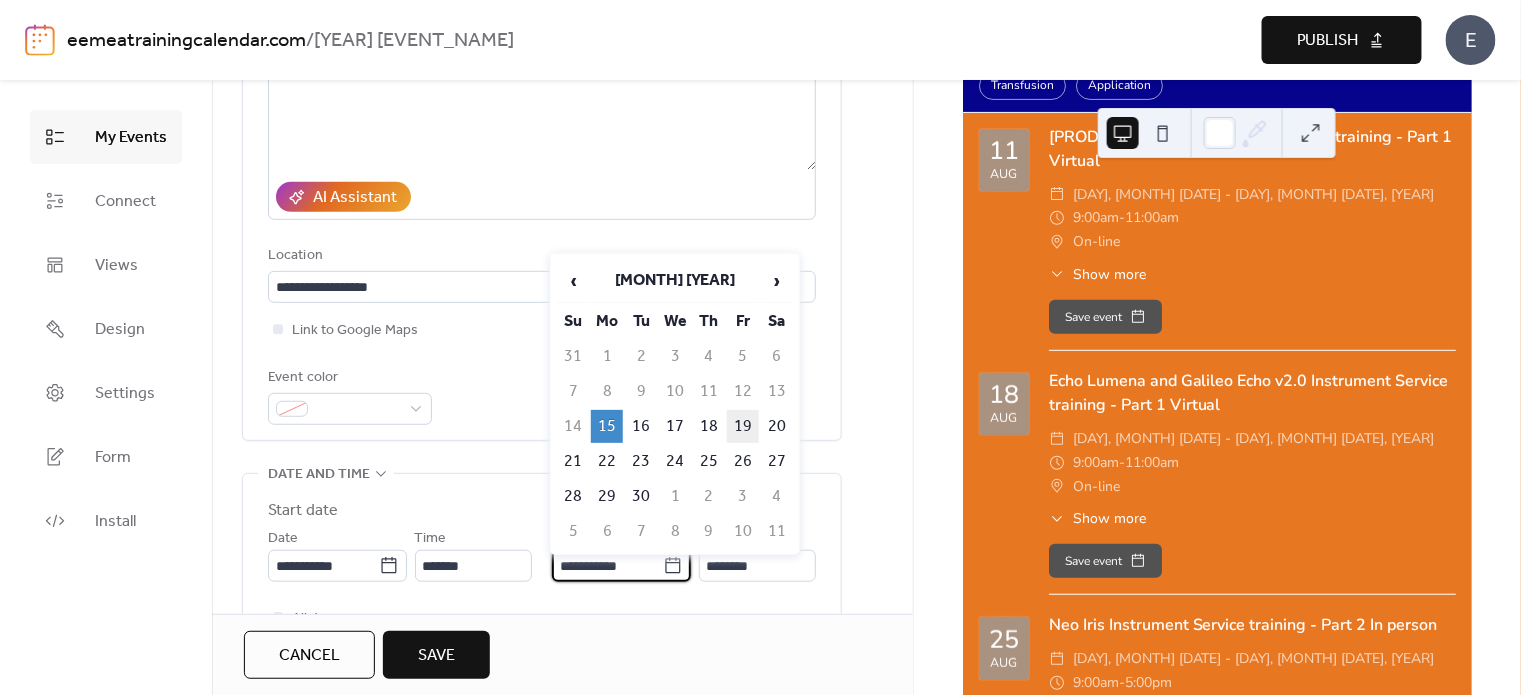 click on "19" at bounding box center [743, 426] 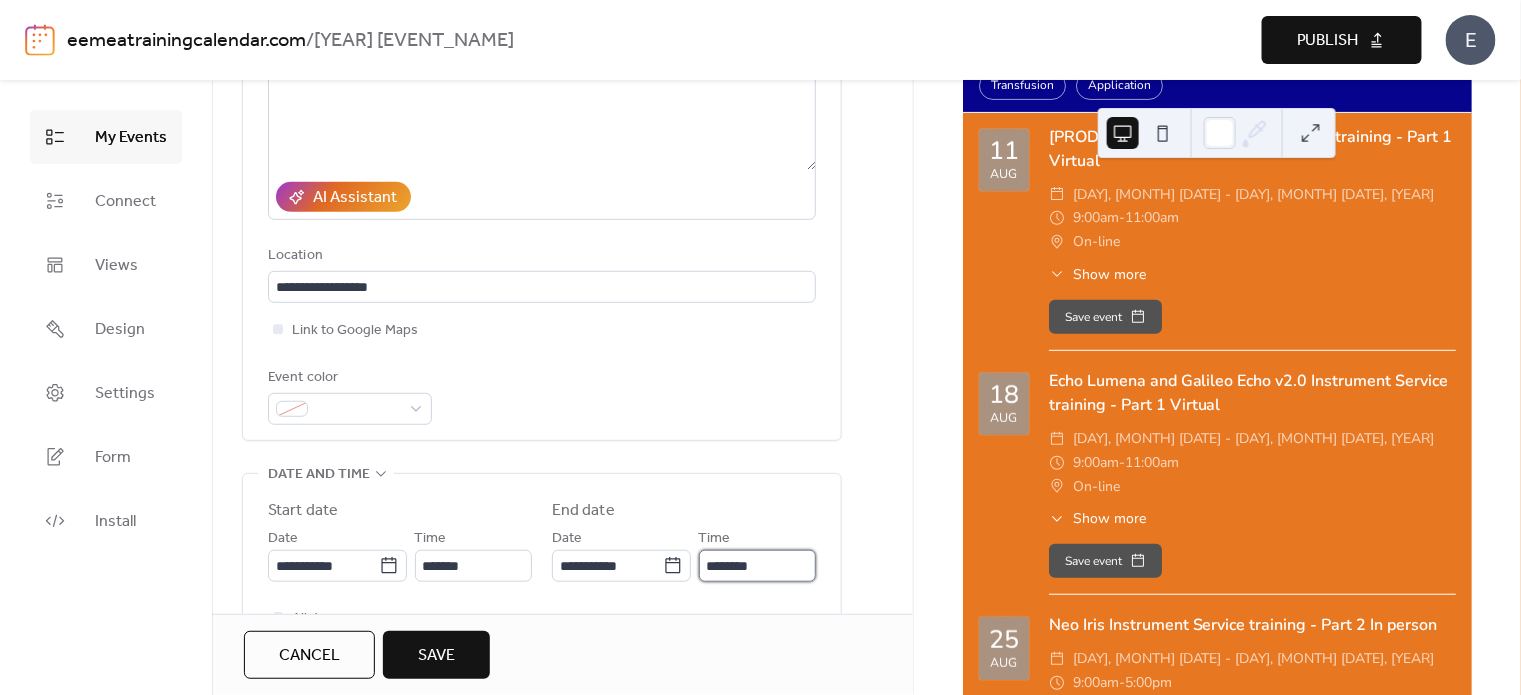 click on "********" at bounding box center (757, 566) 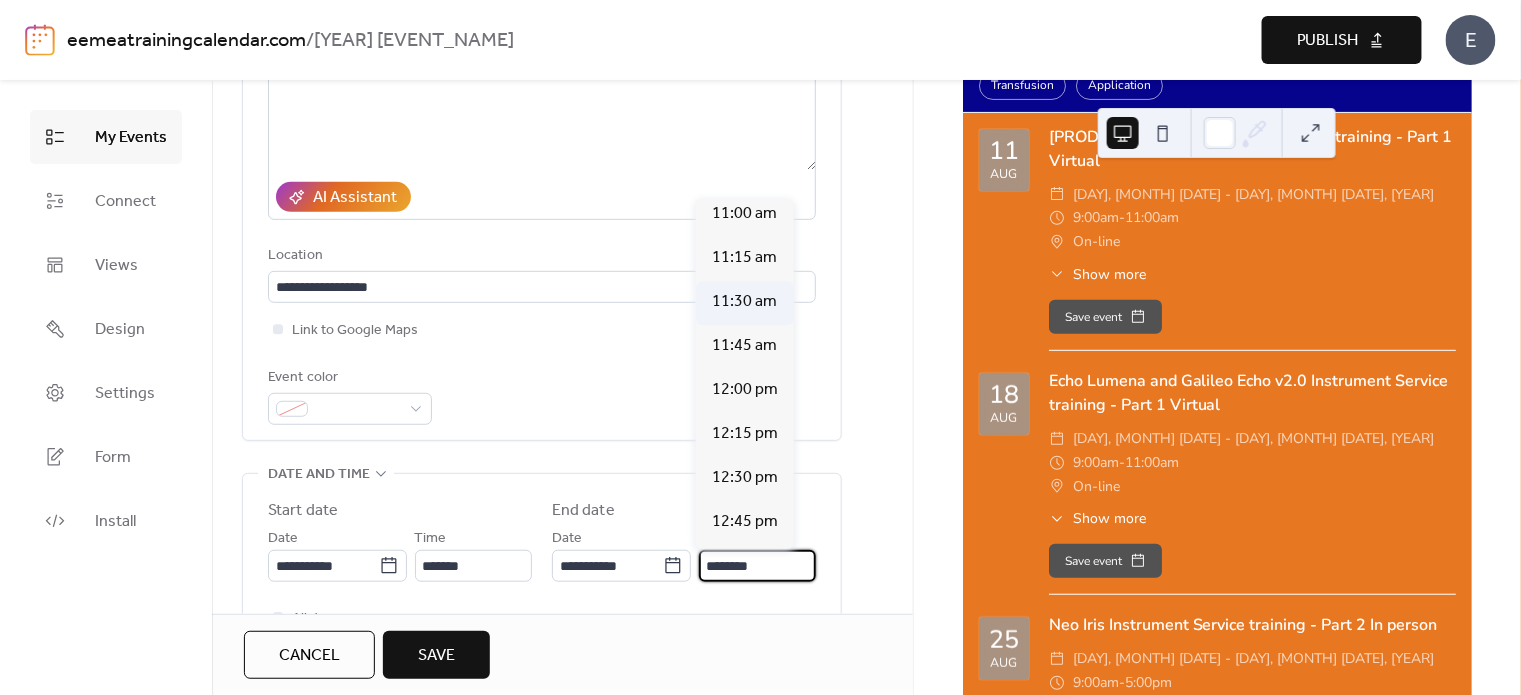 scroll, scrollTop: 1958, scrollLeft: 0, axis: vertical 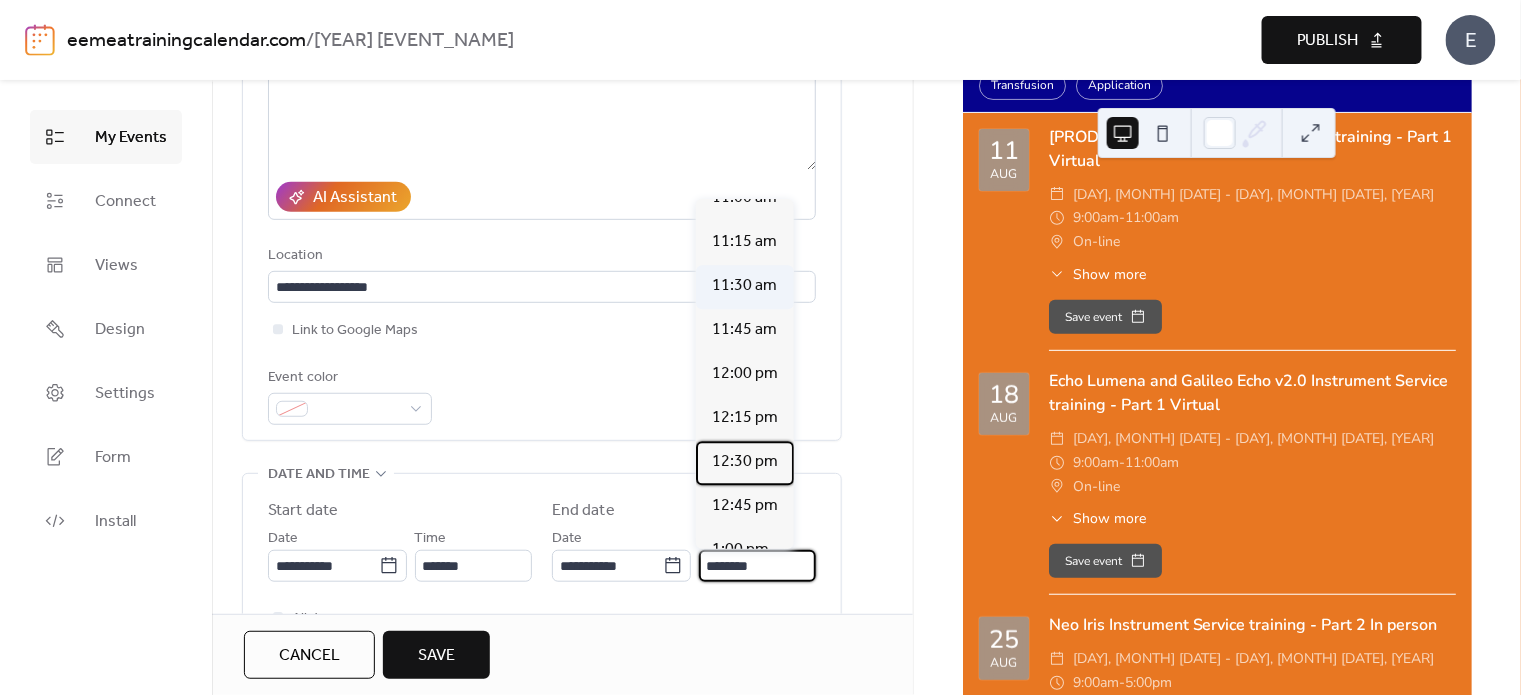click on "12:30 pm" at bounding box center [745, 462] 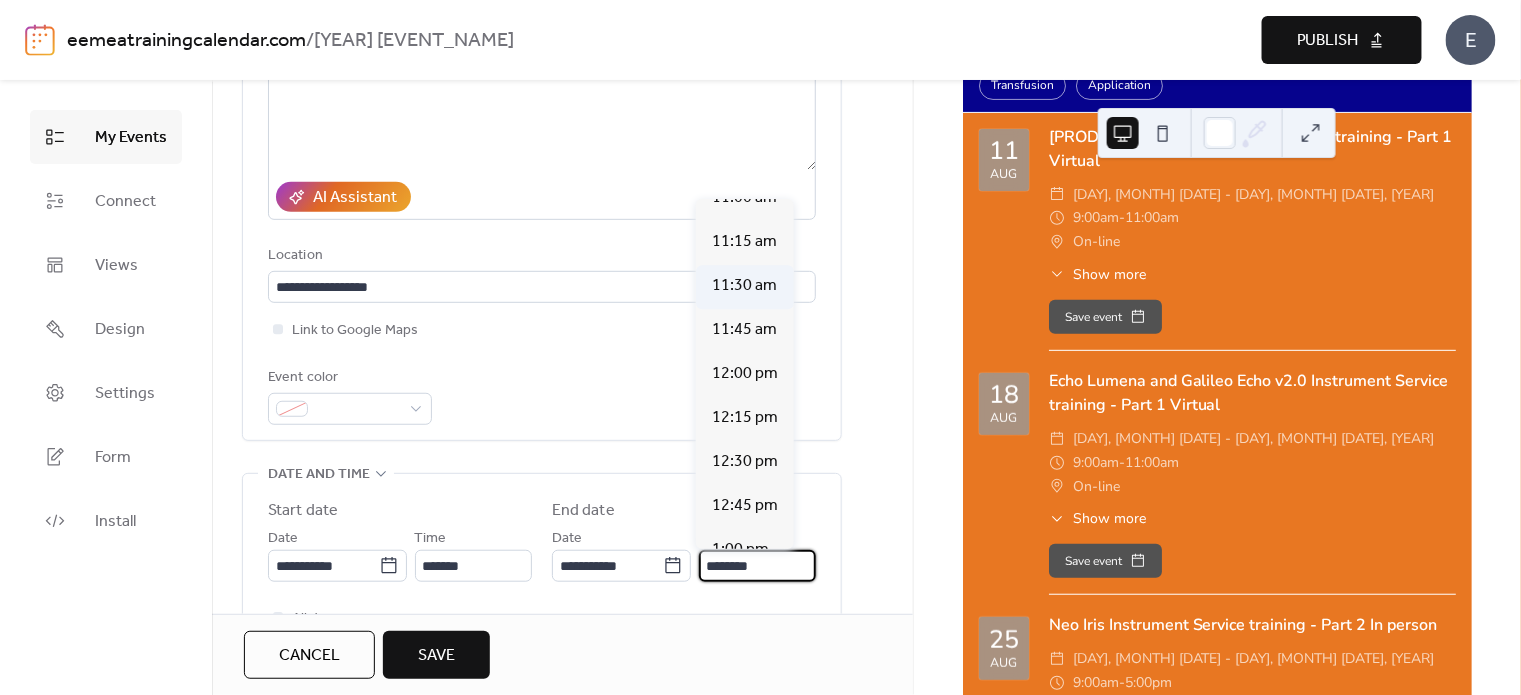 type on "********" 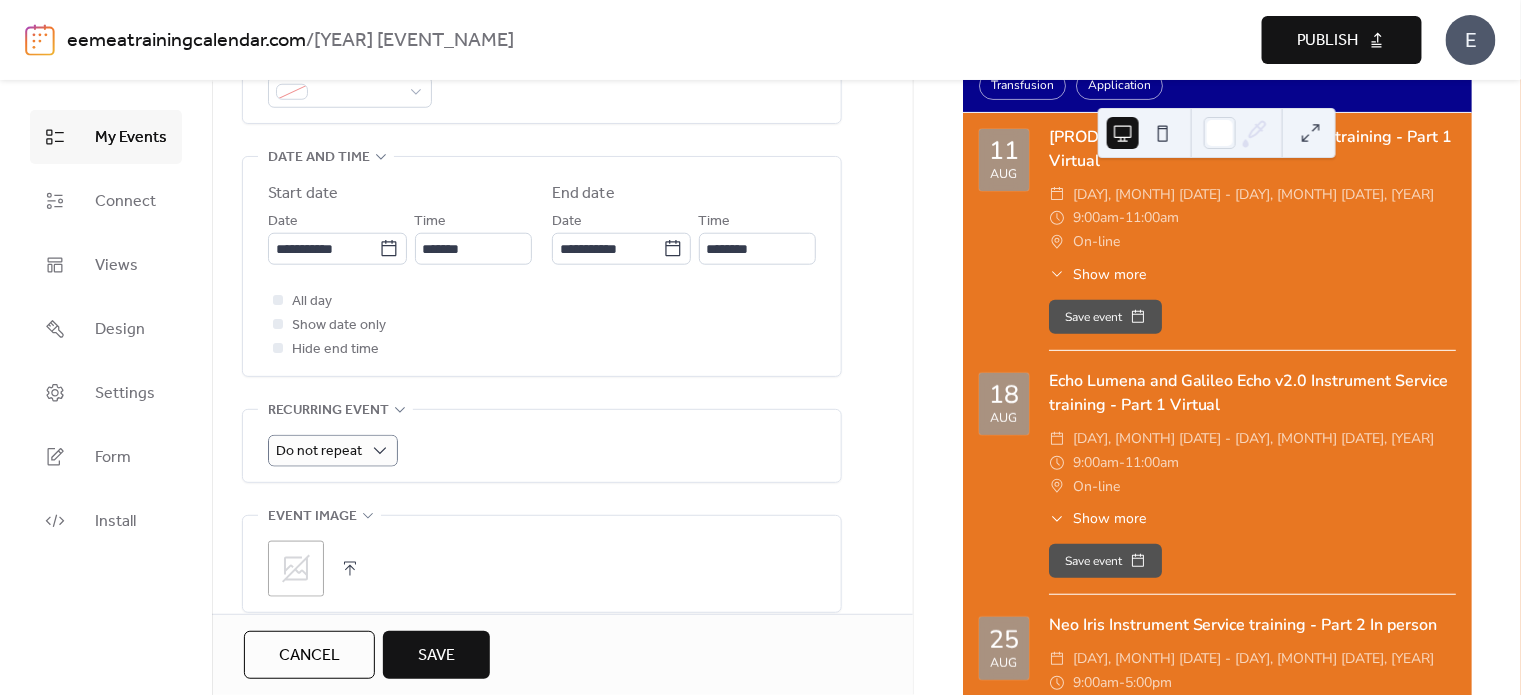 scroll, scrollTop: 700, scrollLeft: 0, axis: vertical 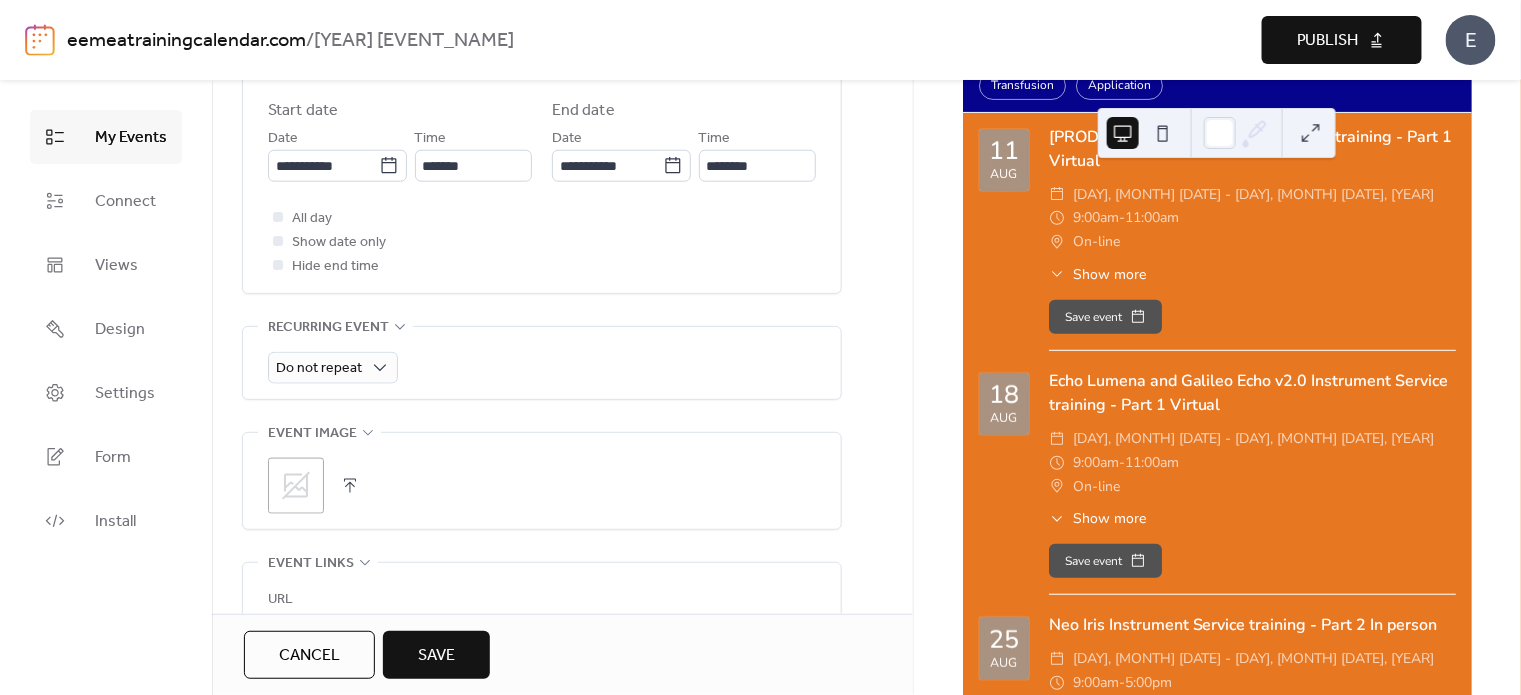 click 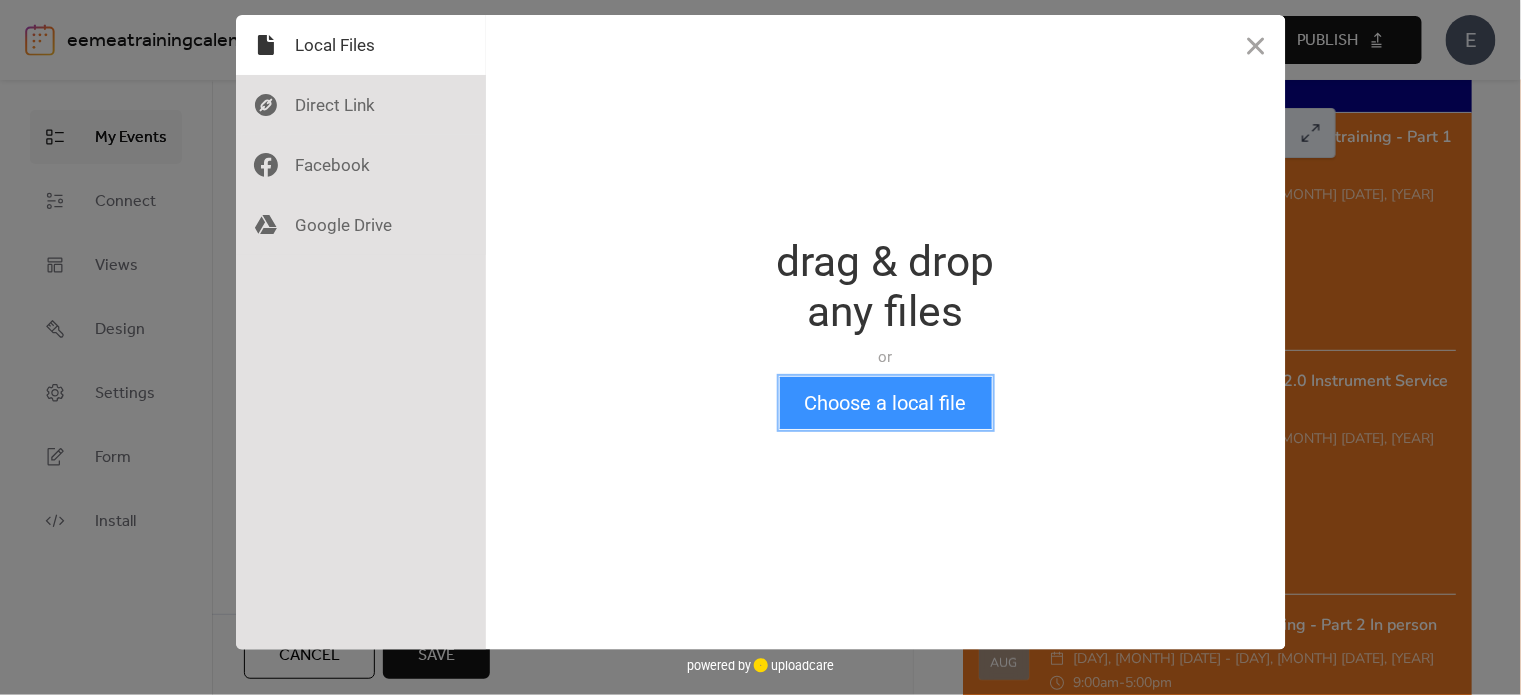 click on "Choose a local file" at bounding box center [886, 403] 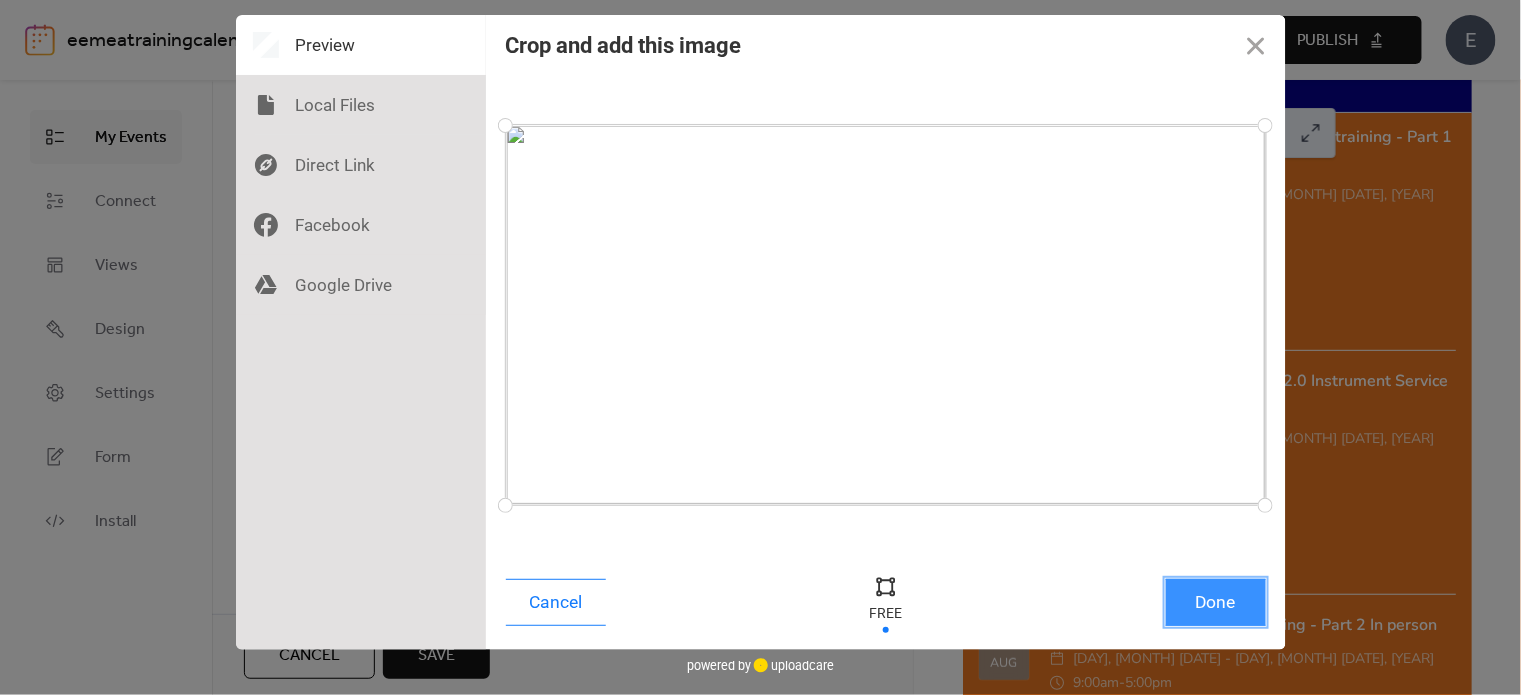 click on "Done" at bounding box center [1216, 602] 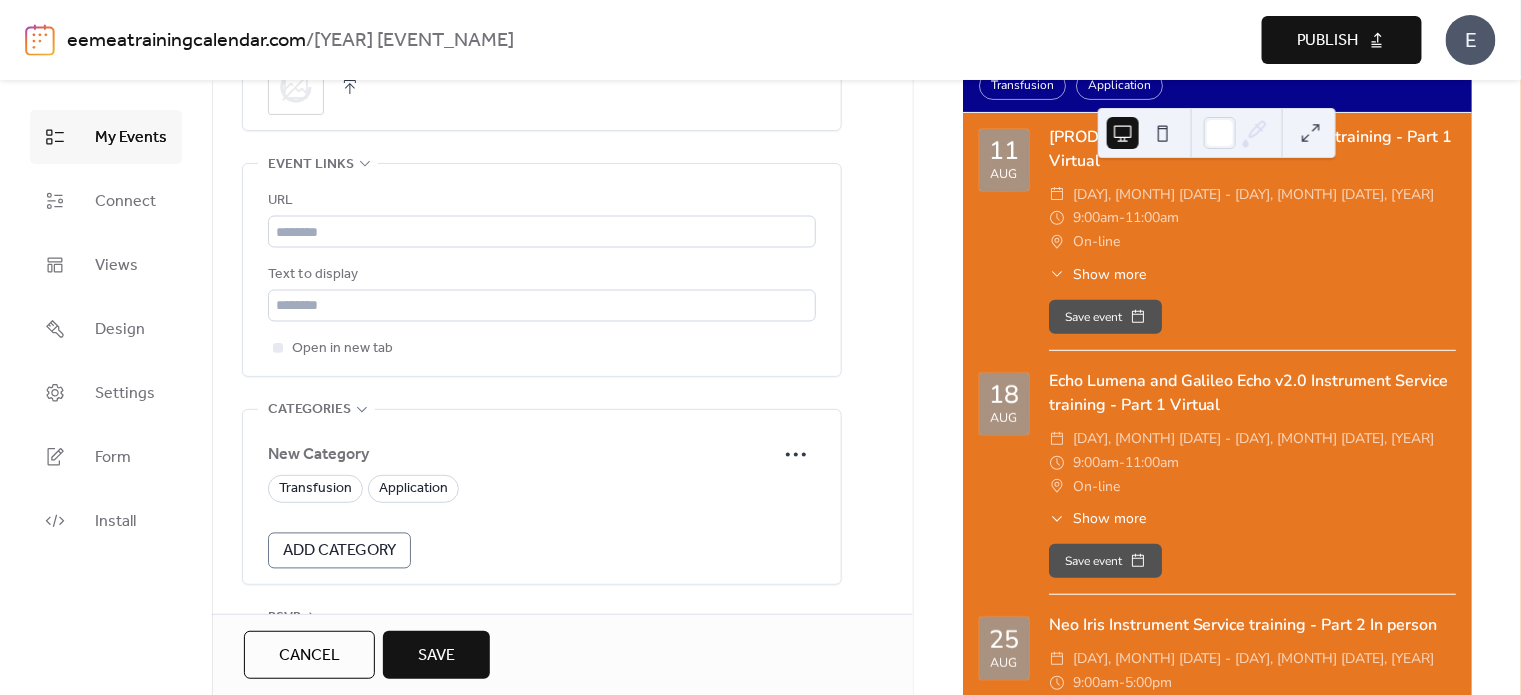 scroll, scrollTop: 1100, scrollLeft: 0, axis: vertical 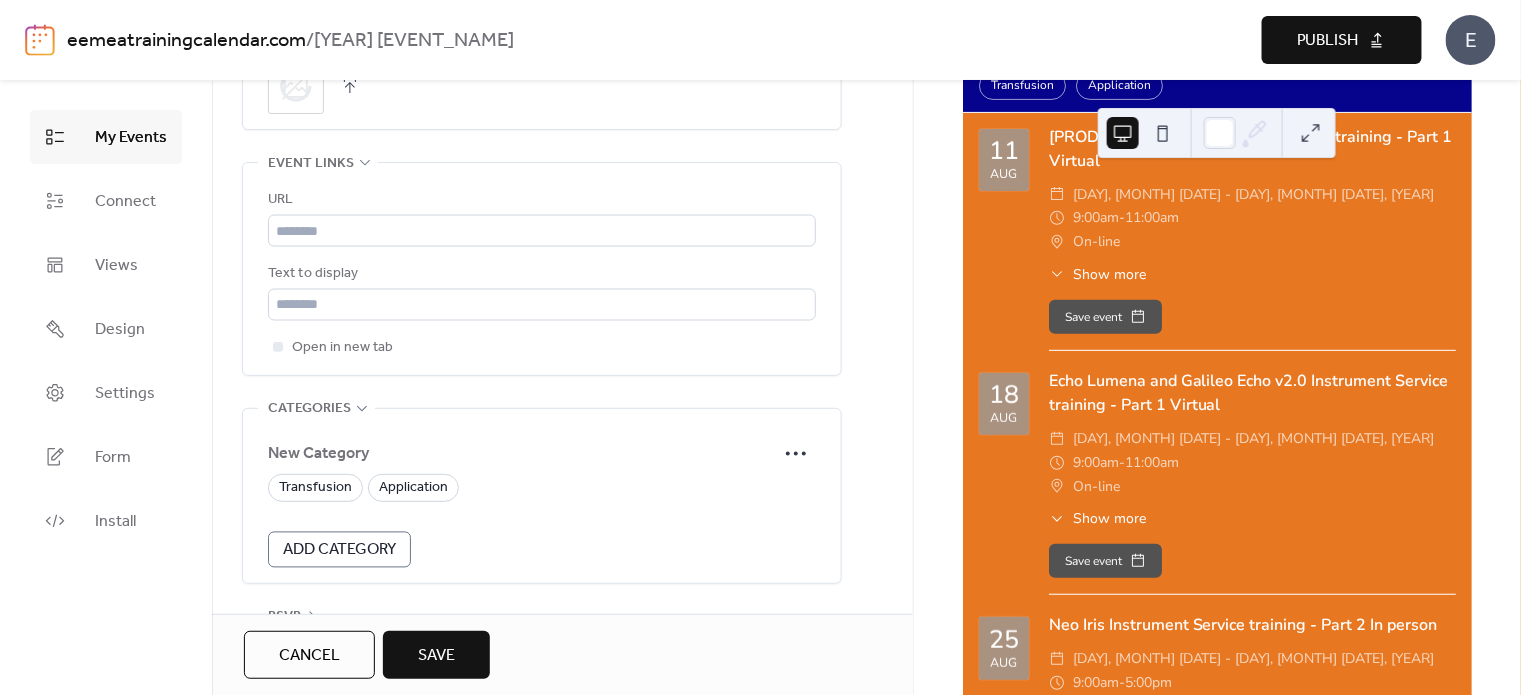 click on "Add Category" at bounding box center (339, 551) 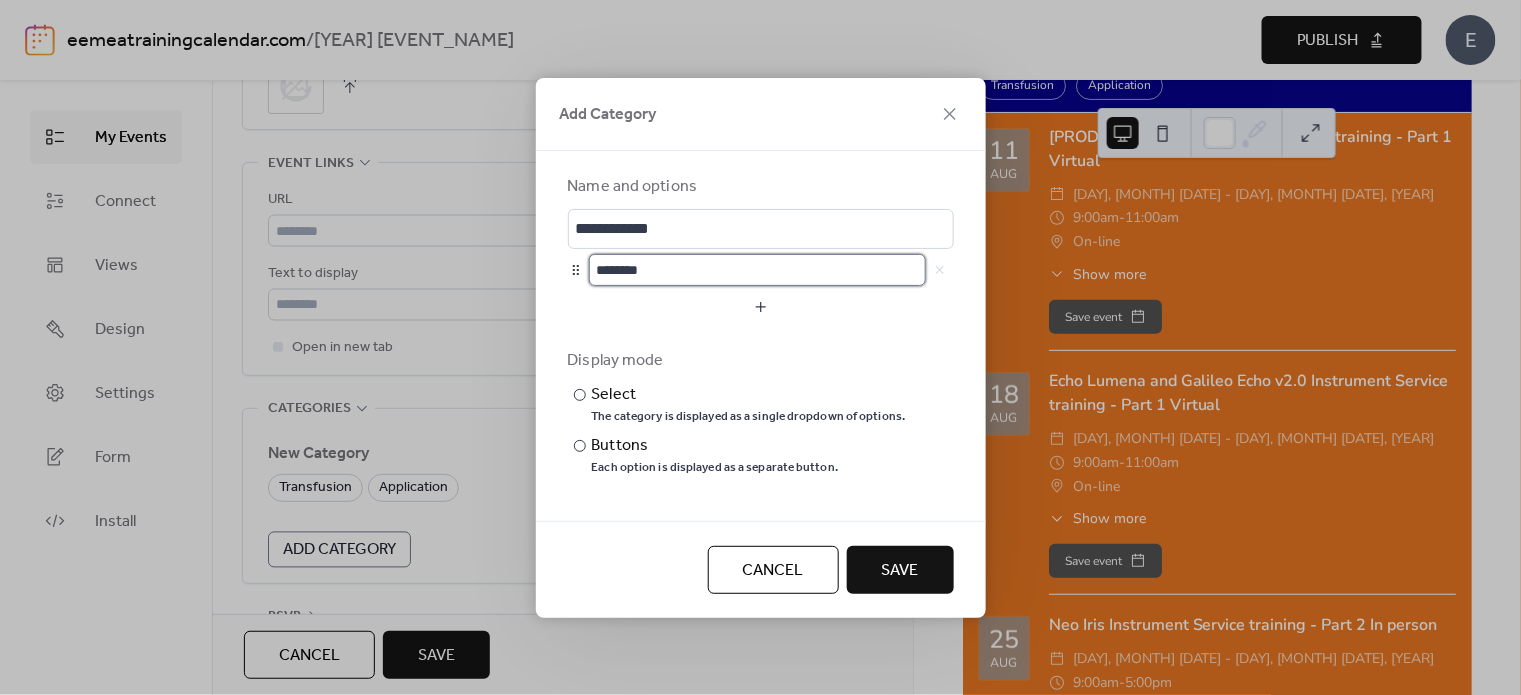 click on "********" at bounding box center (757, 270) 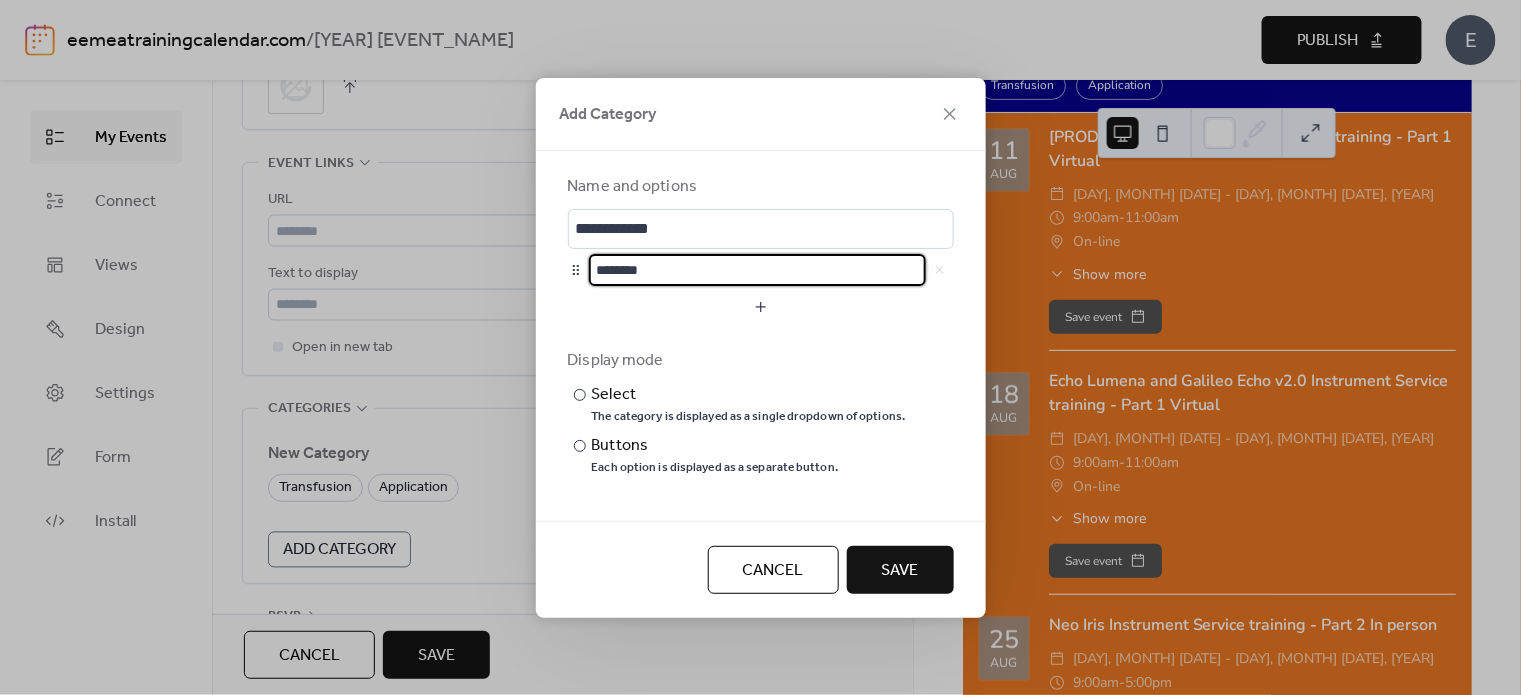 scroll, scrollTop: 1, scrollLeft: 0, axis: vertical 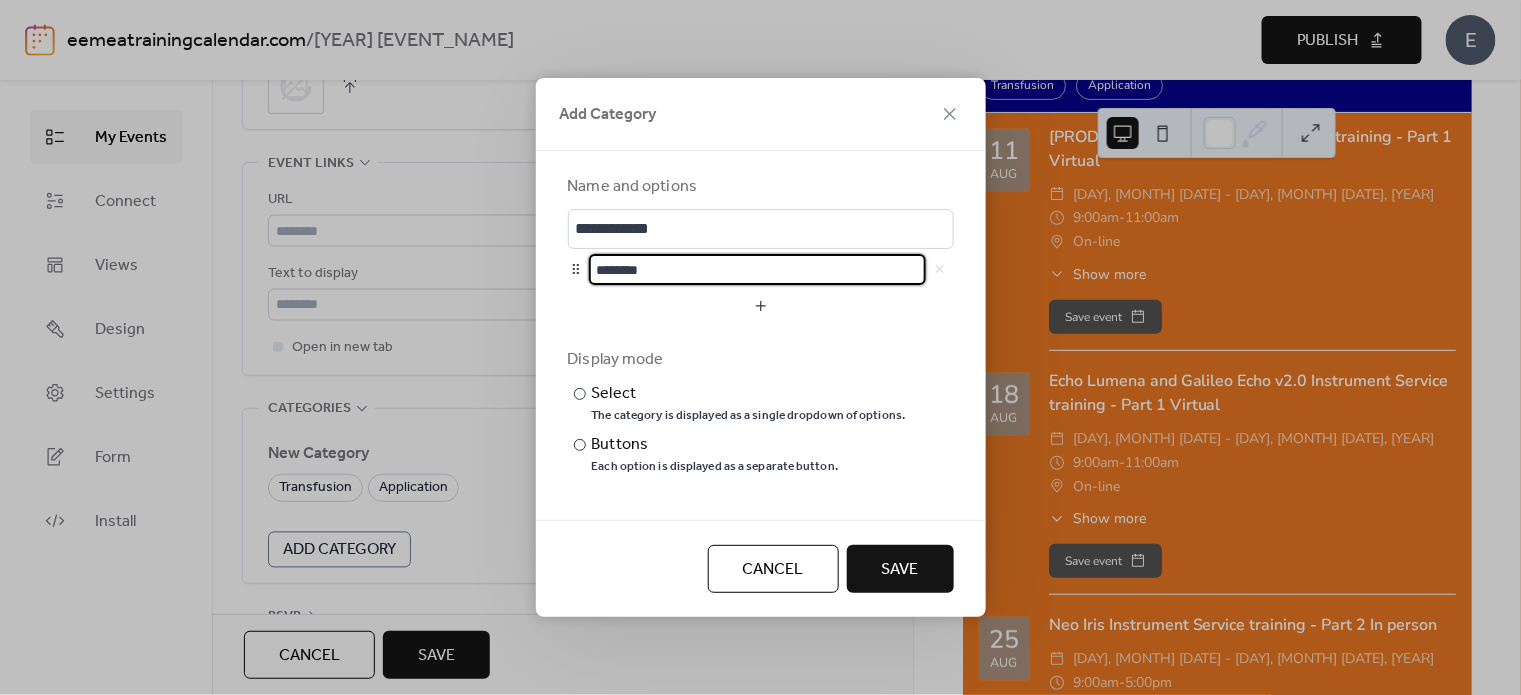 drag, startPoint x: 708, startPoint y: 262, endPoint x: 605, endPoint y: 277, distance: 104.0865 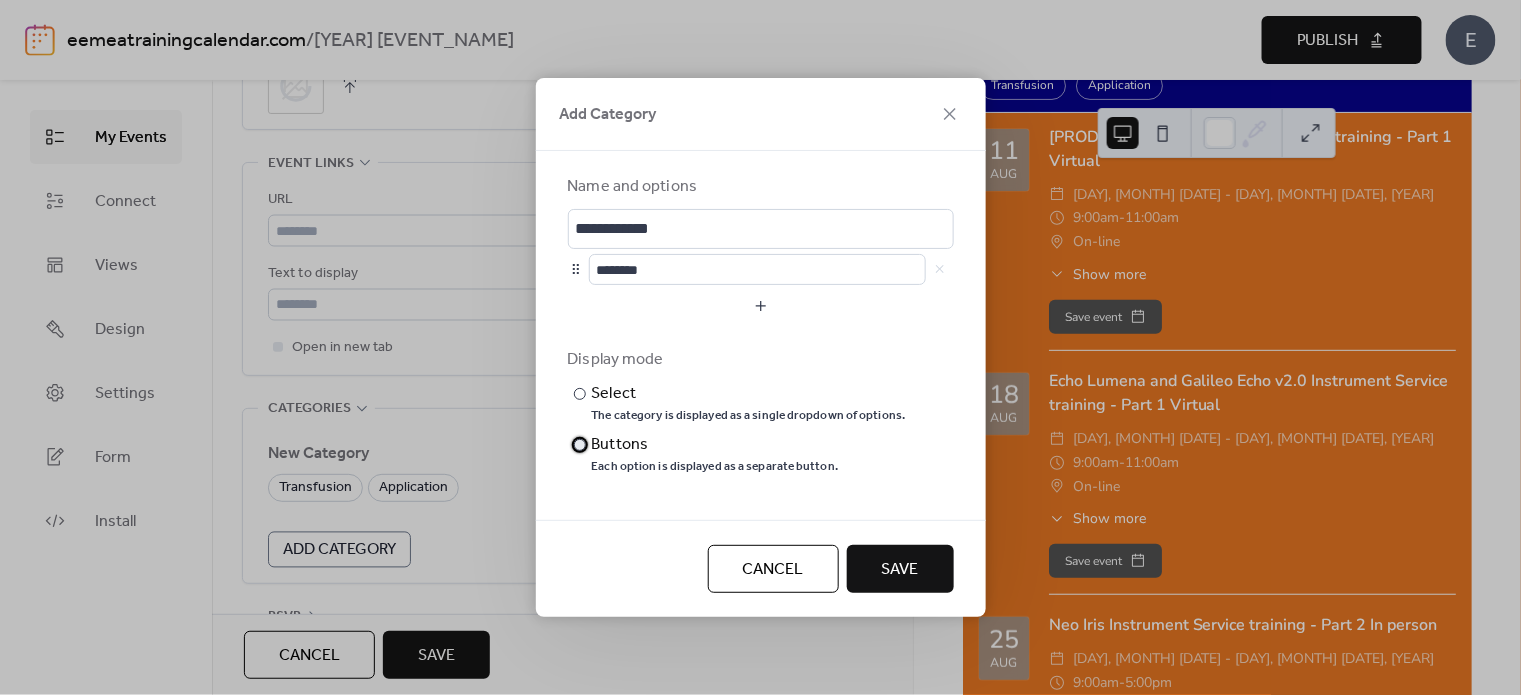 click at bounding box center [580, 445] 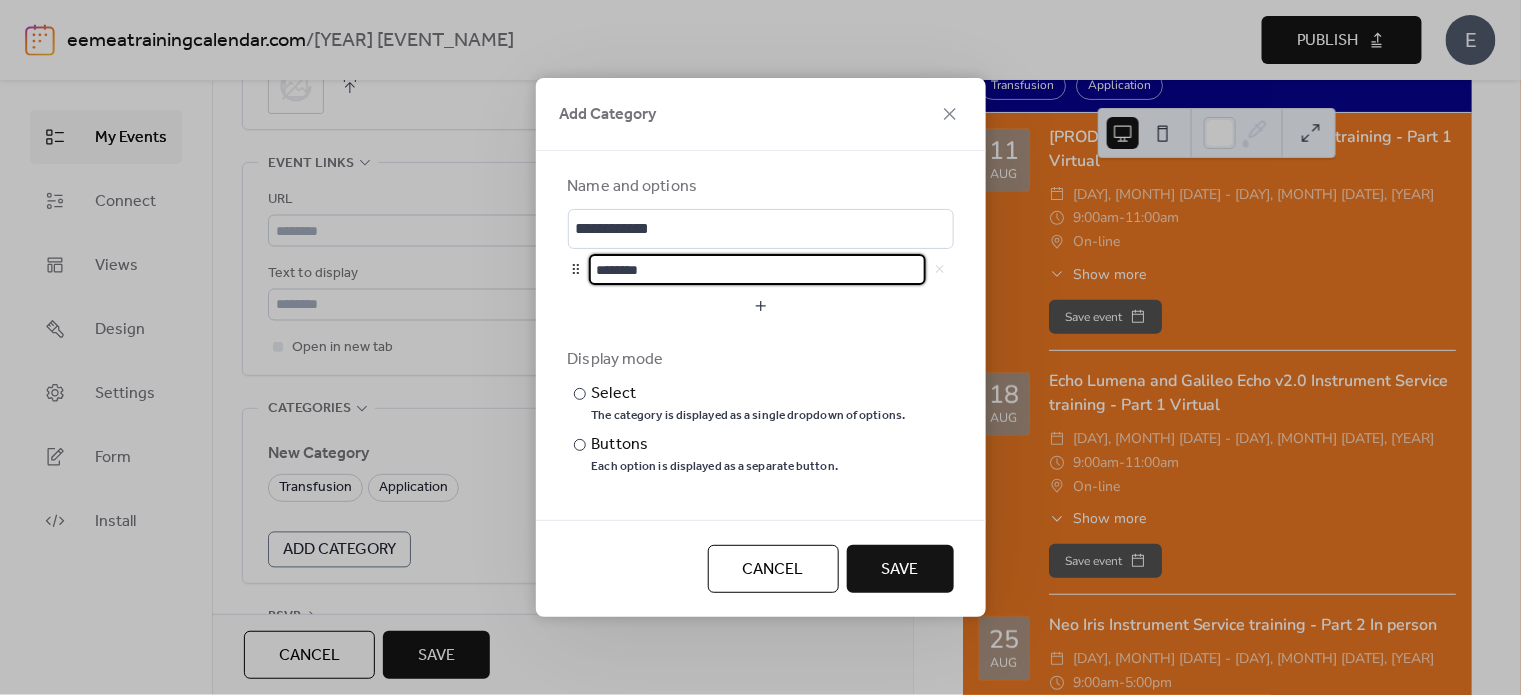 click on "********" at bounding box center [757, 270] 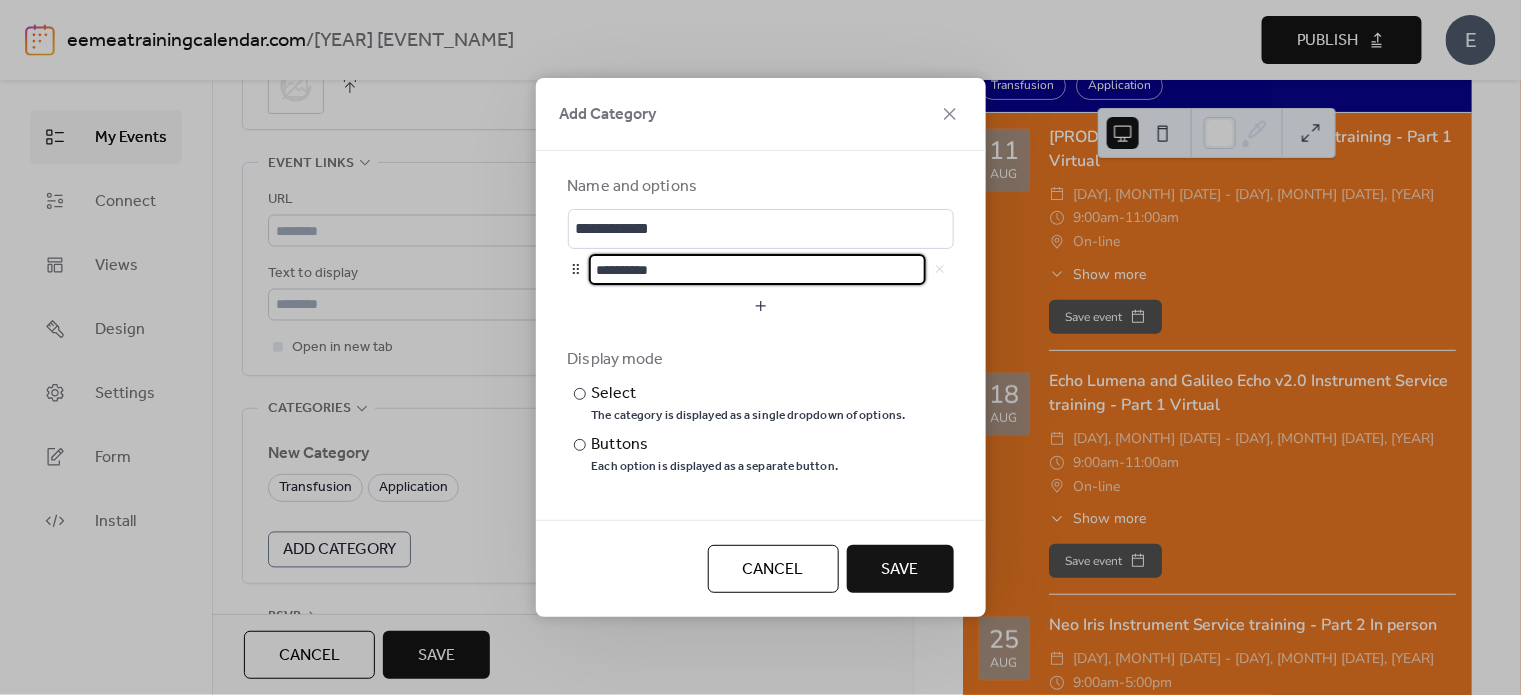 type on "**********" 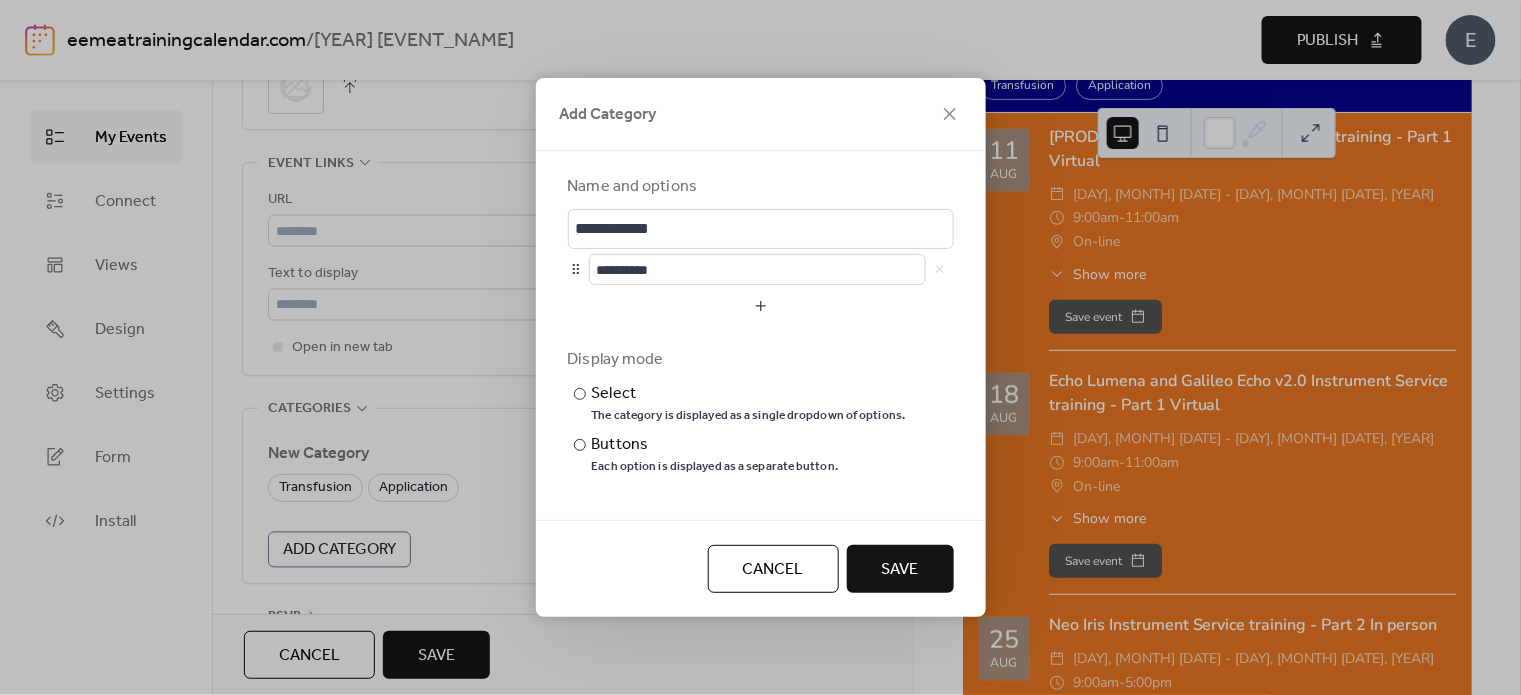 click on "Save" at bounding box center [900, 569] 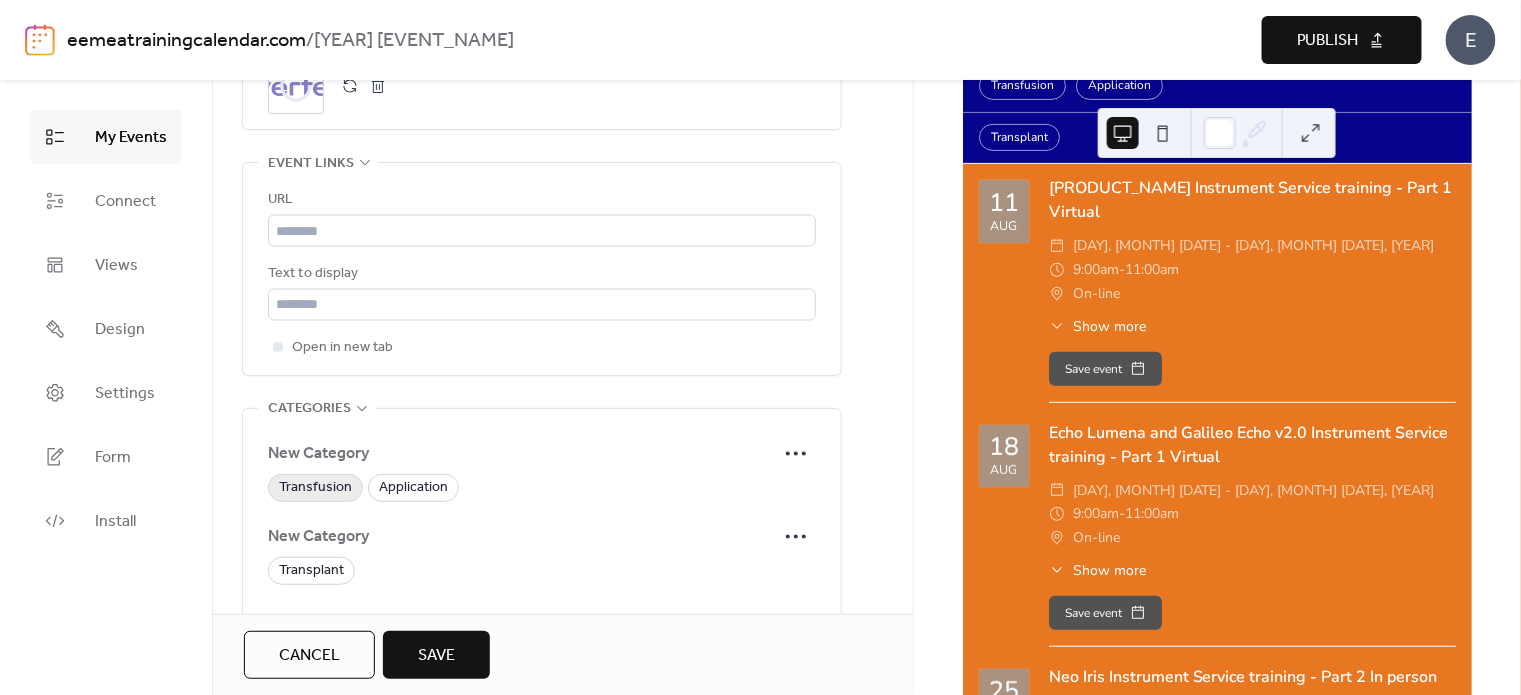 click on "Transfusion" at bounding box center (315, 489) 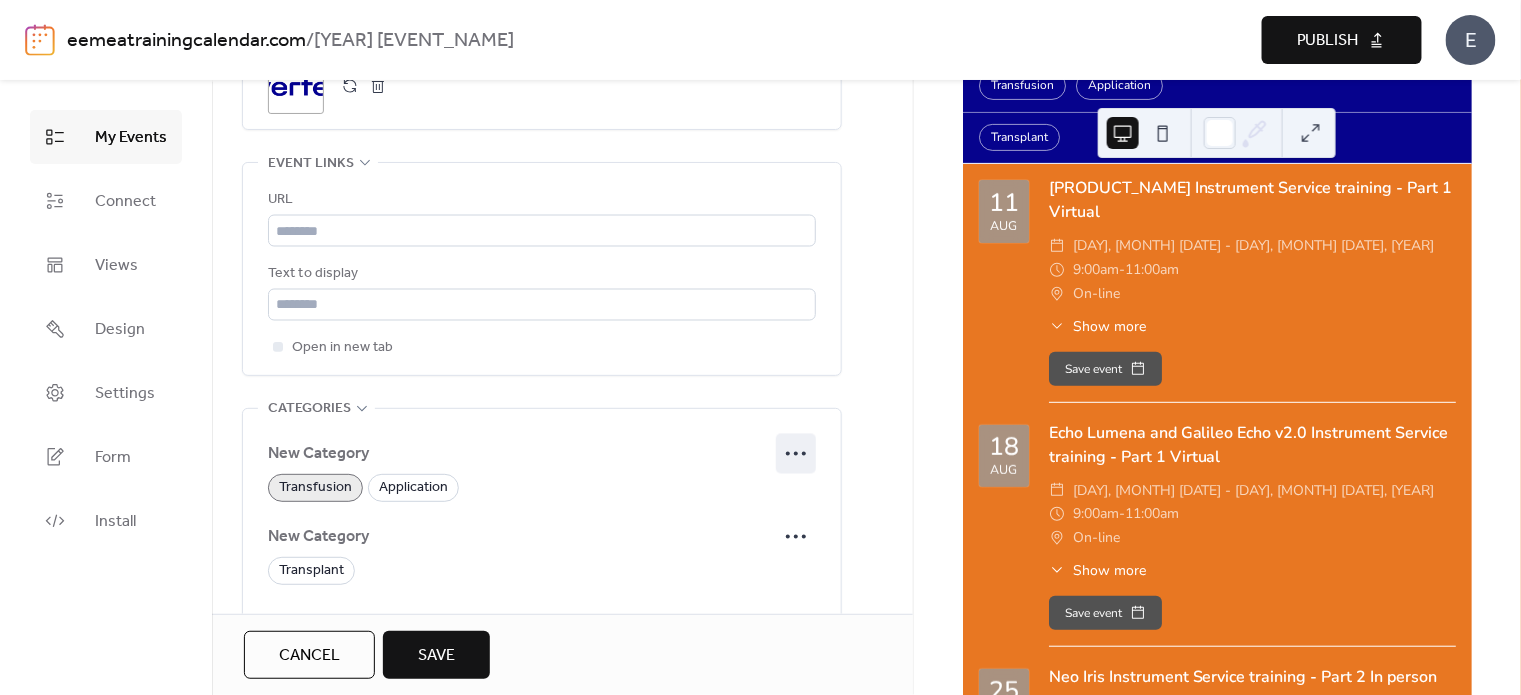 click 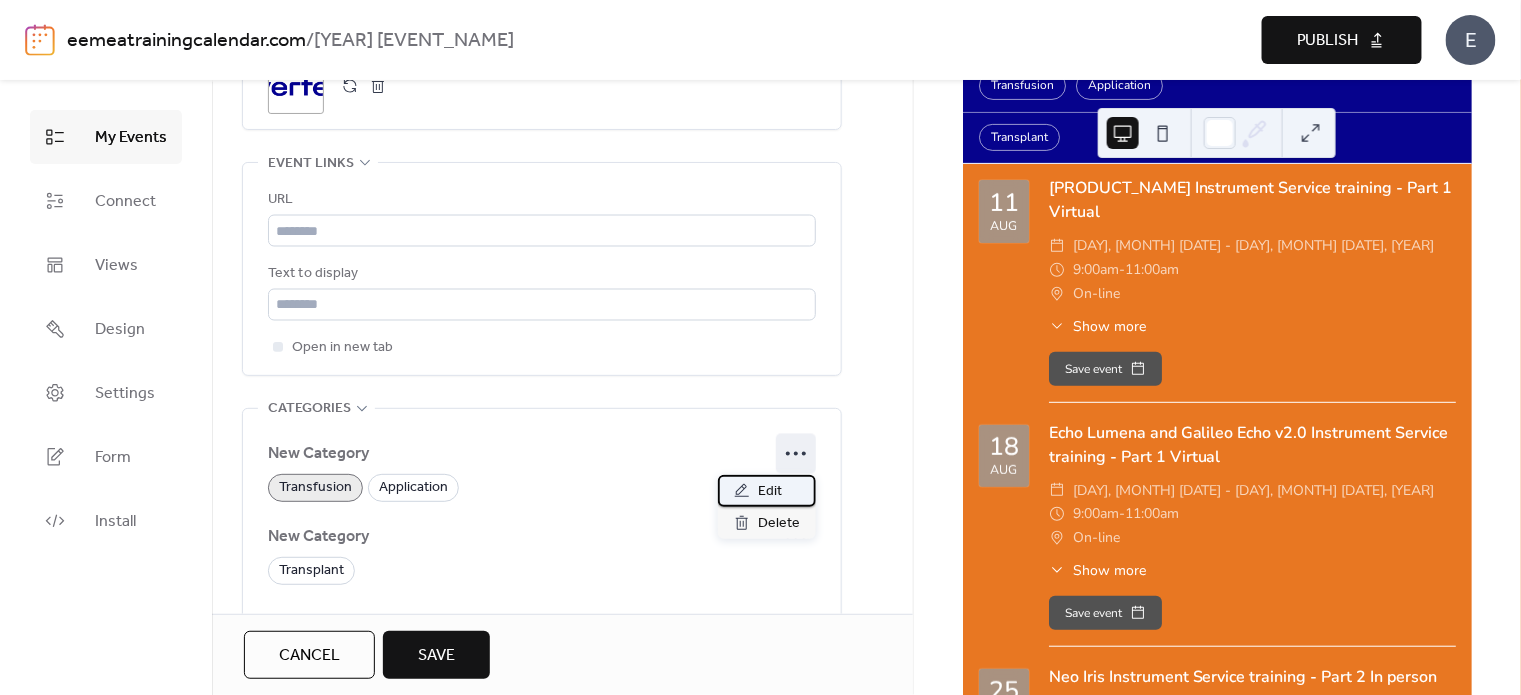 click on "Edit" at bounding box center (770, 492) 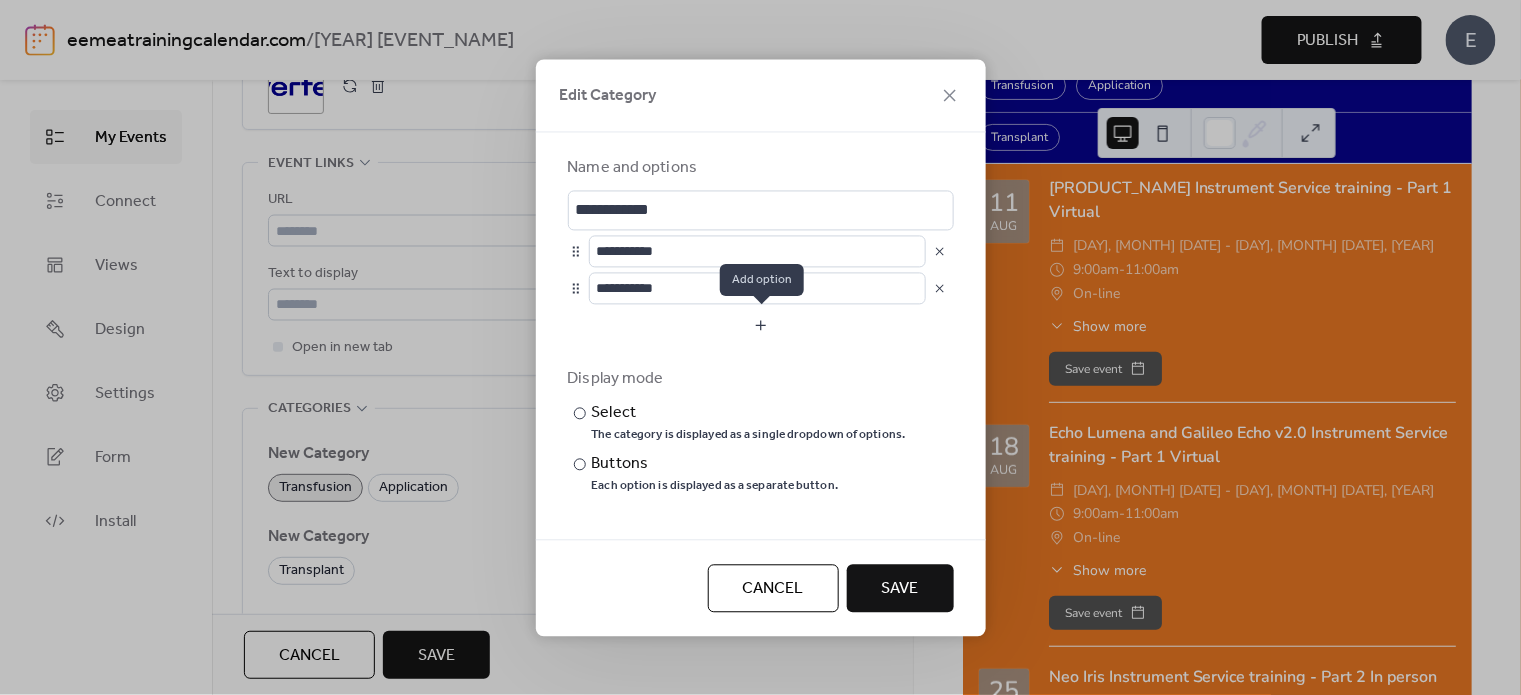 click at bounding box center (761, 325) 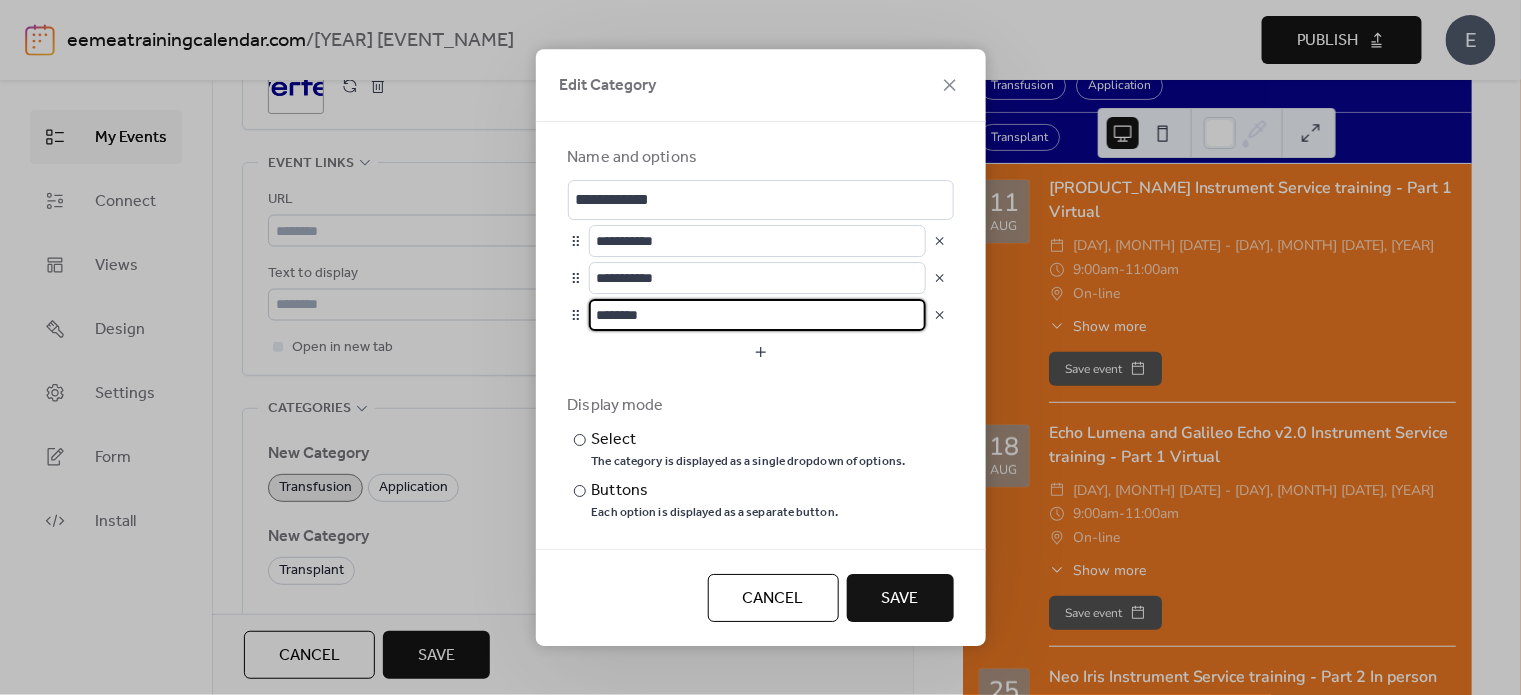 scroll, scrollTop: 1, scrollLeft: 0, axis: vertical 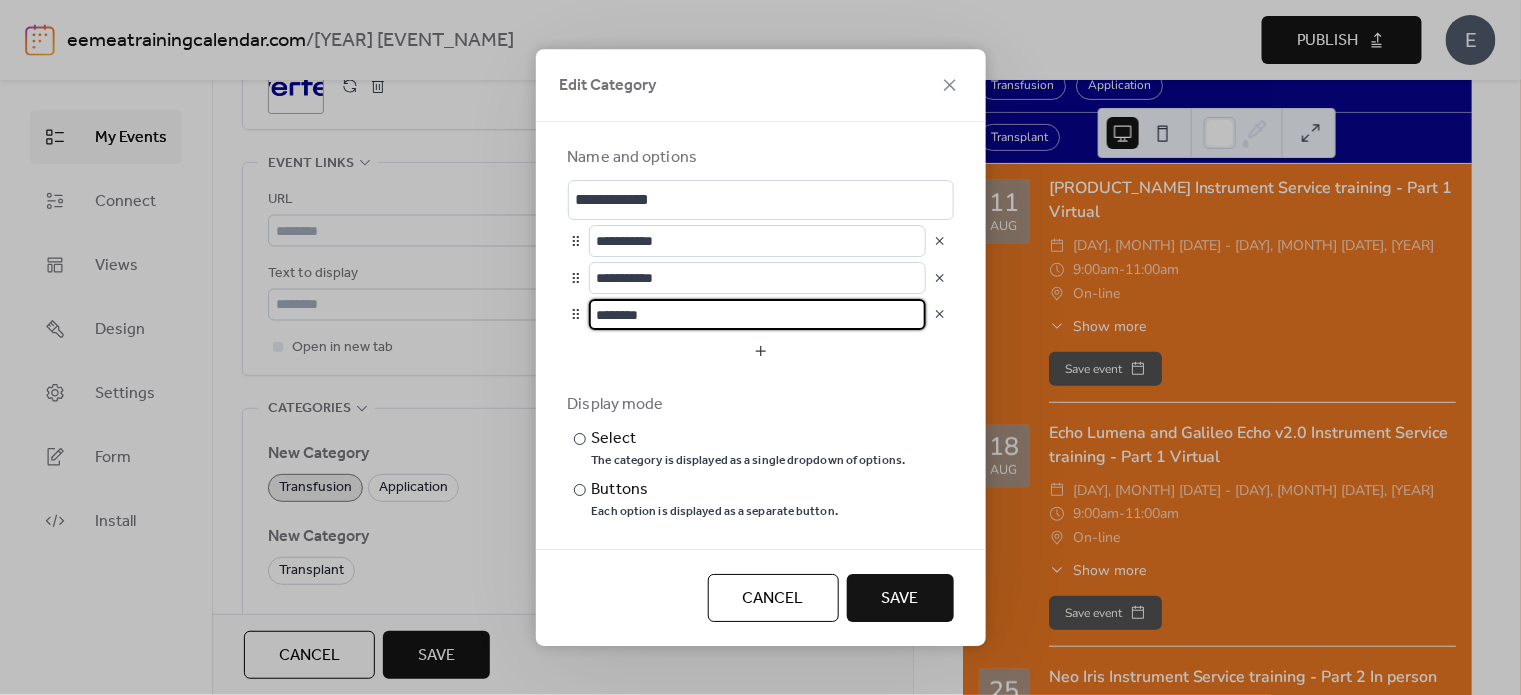 drag, startPoint x: 750, startPoint y: 324, endPoint x: 560, endPoint y: 326, distance: 190.01053 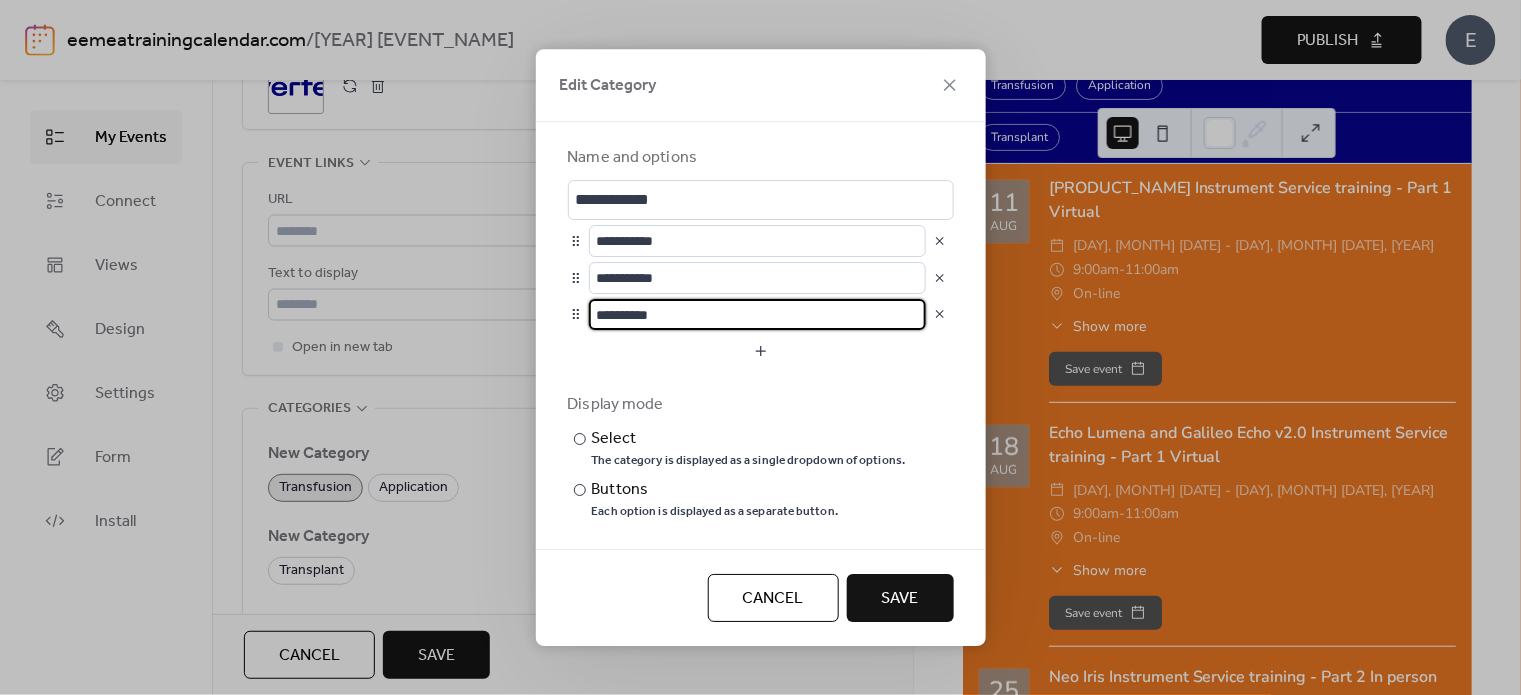 type on "**********" 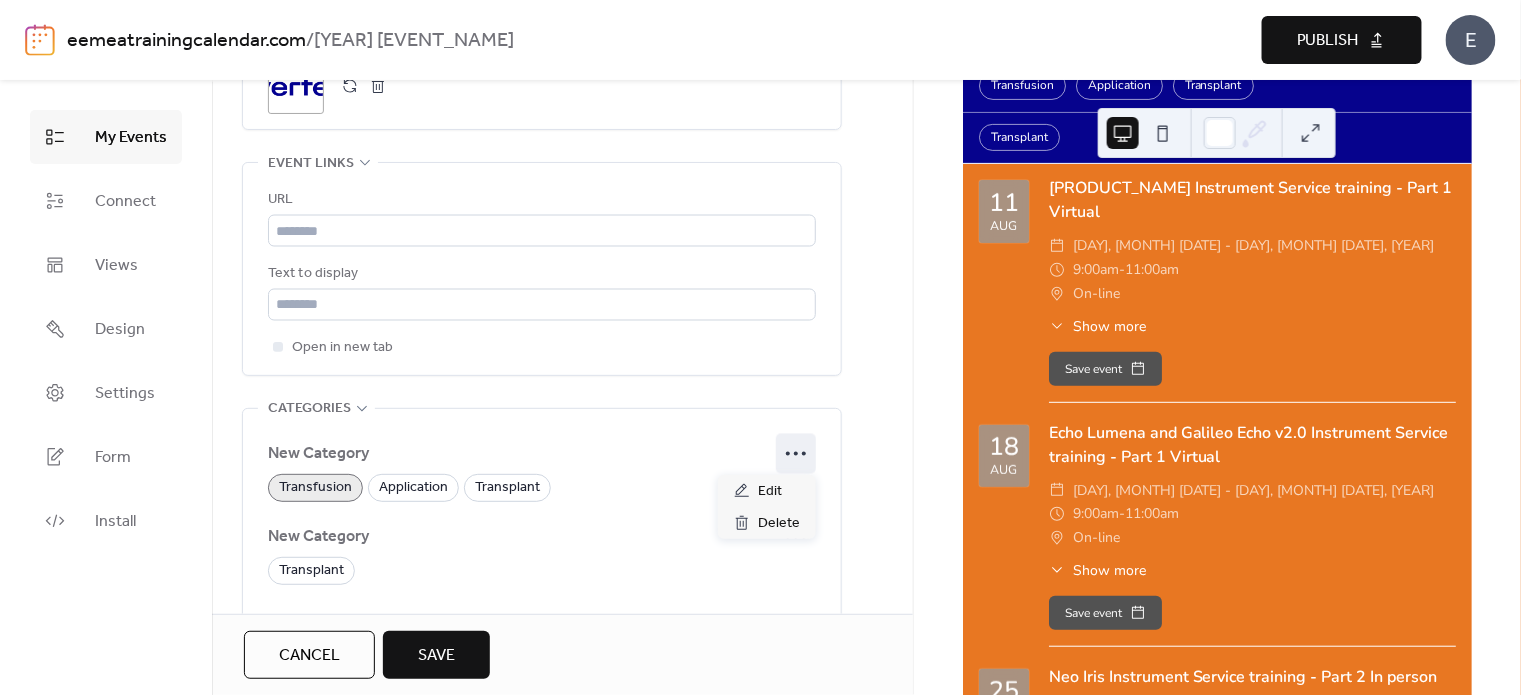 click 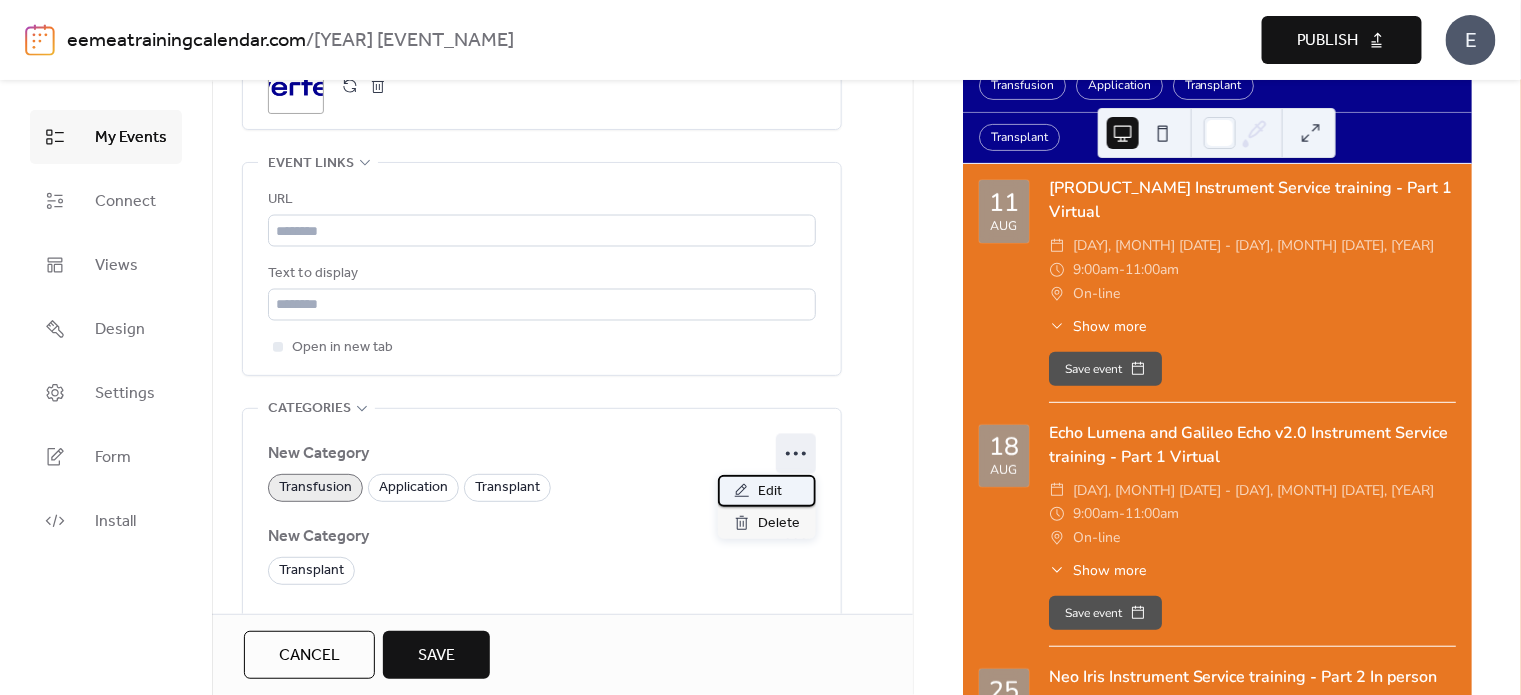 click on "Edit" at bounding box center [770, 492] 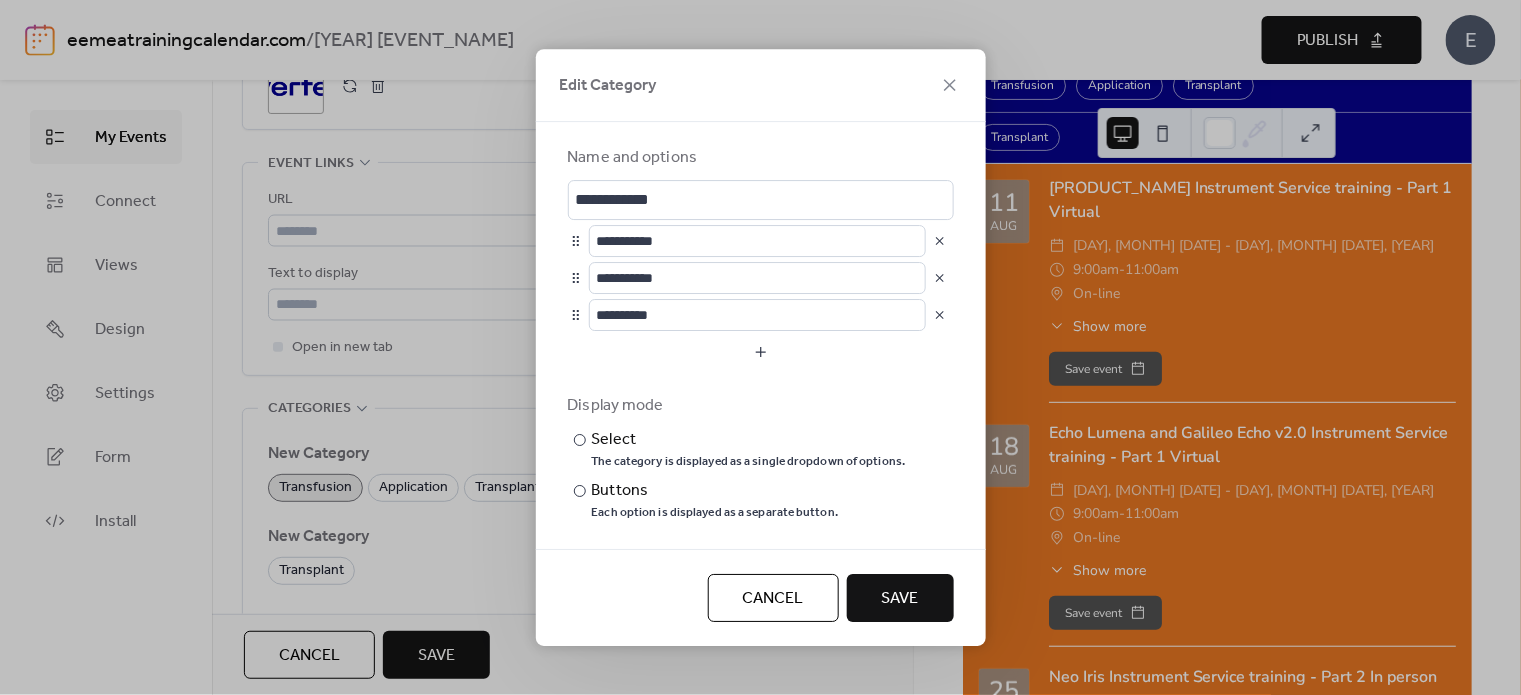 click at bounding box center (940, 241) 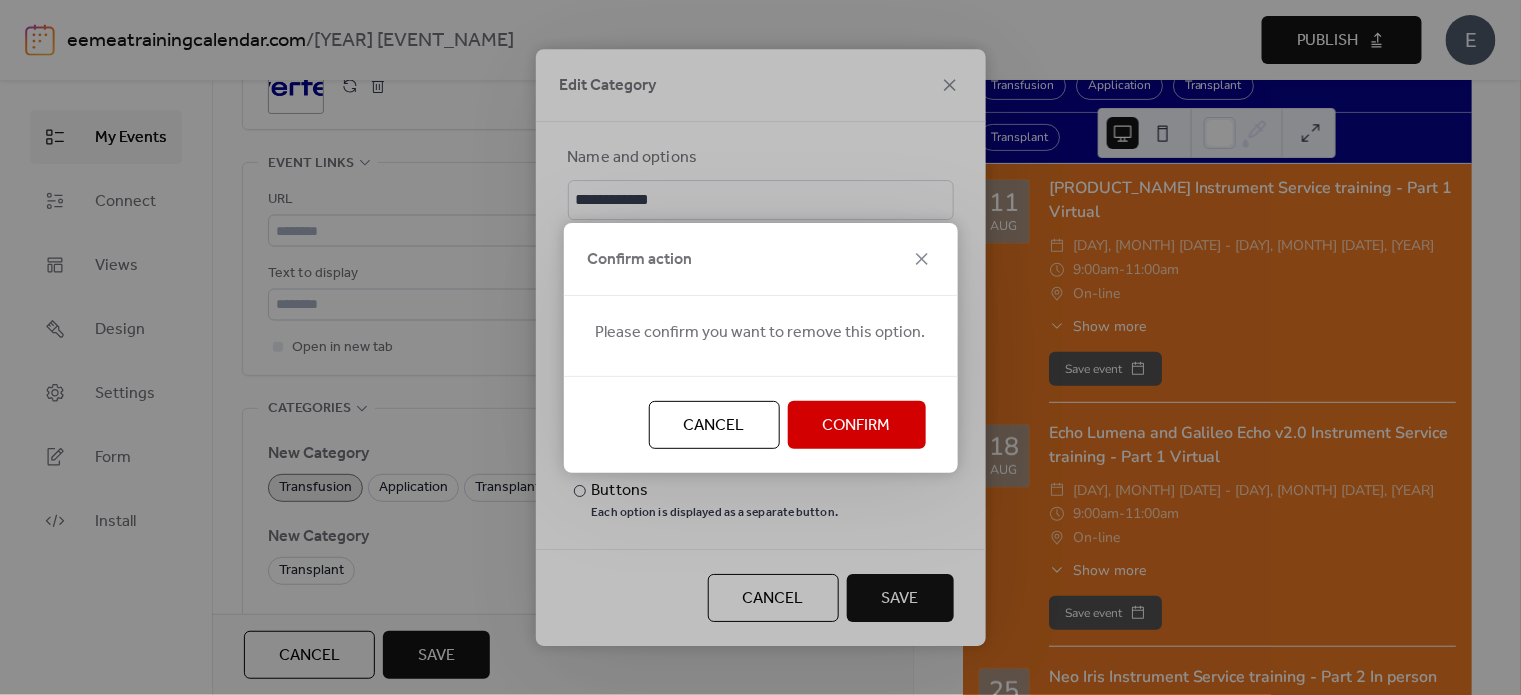 click on "Confirm" at bounding box center (857, 426) 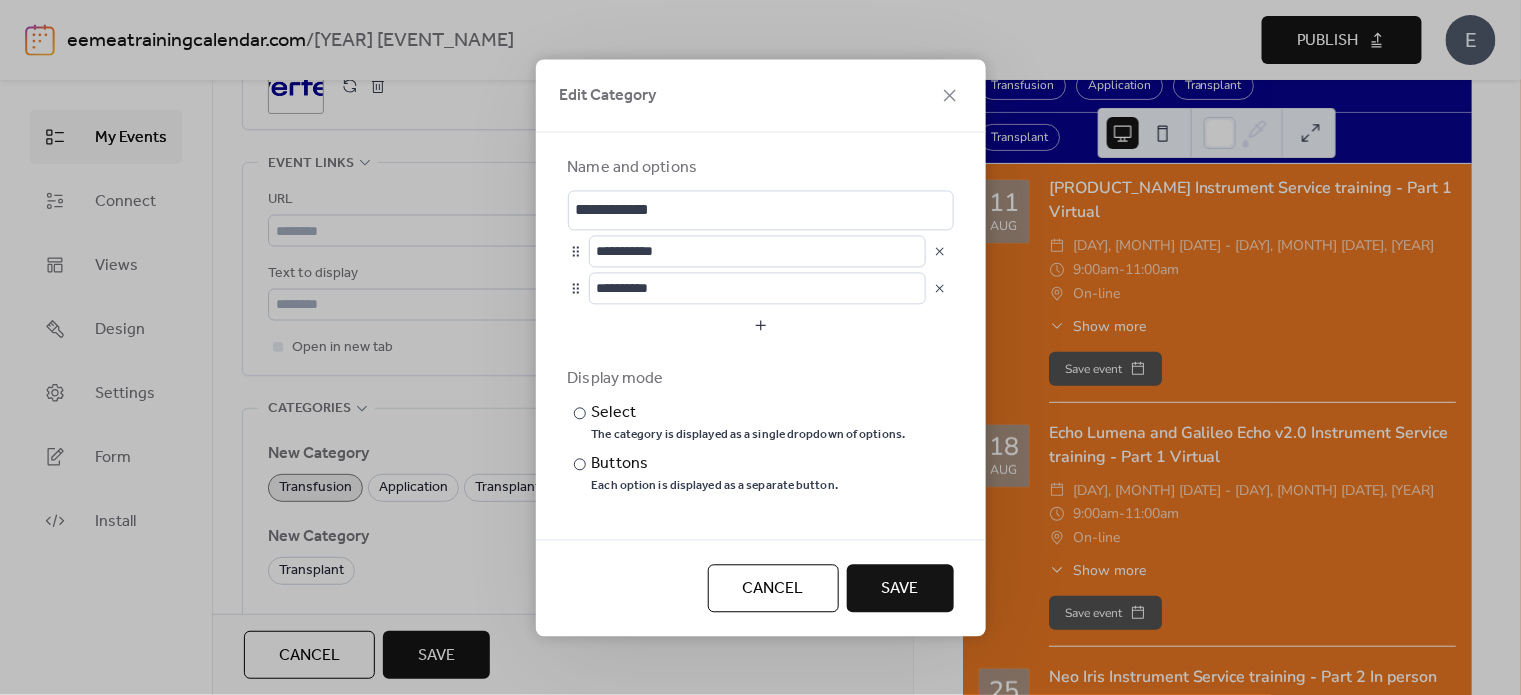 click on "Save" at bounding box center (900, 588) 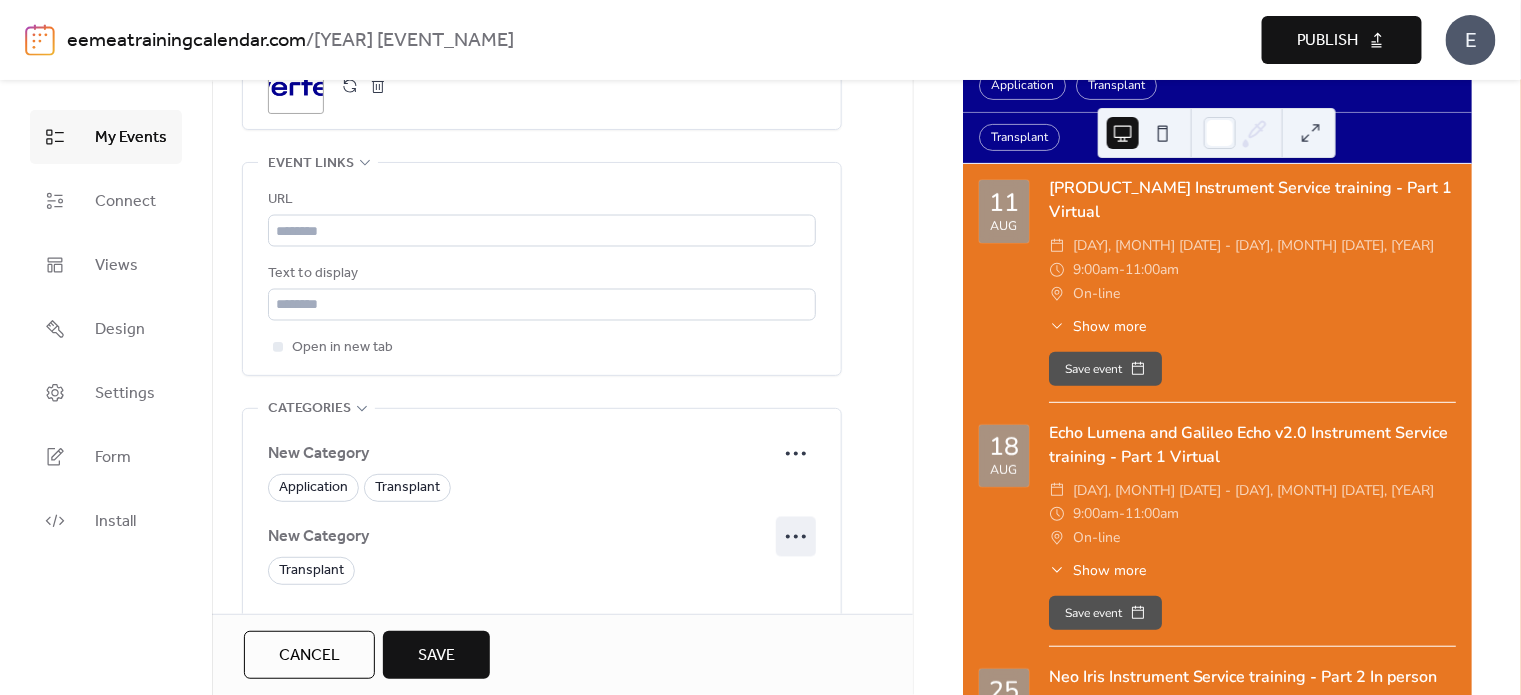 click 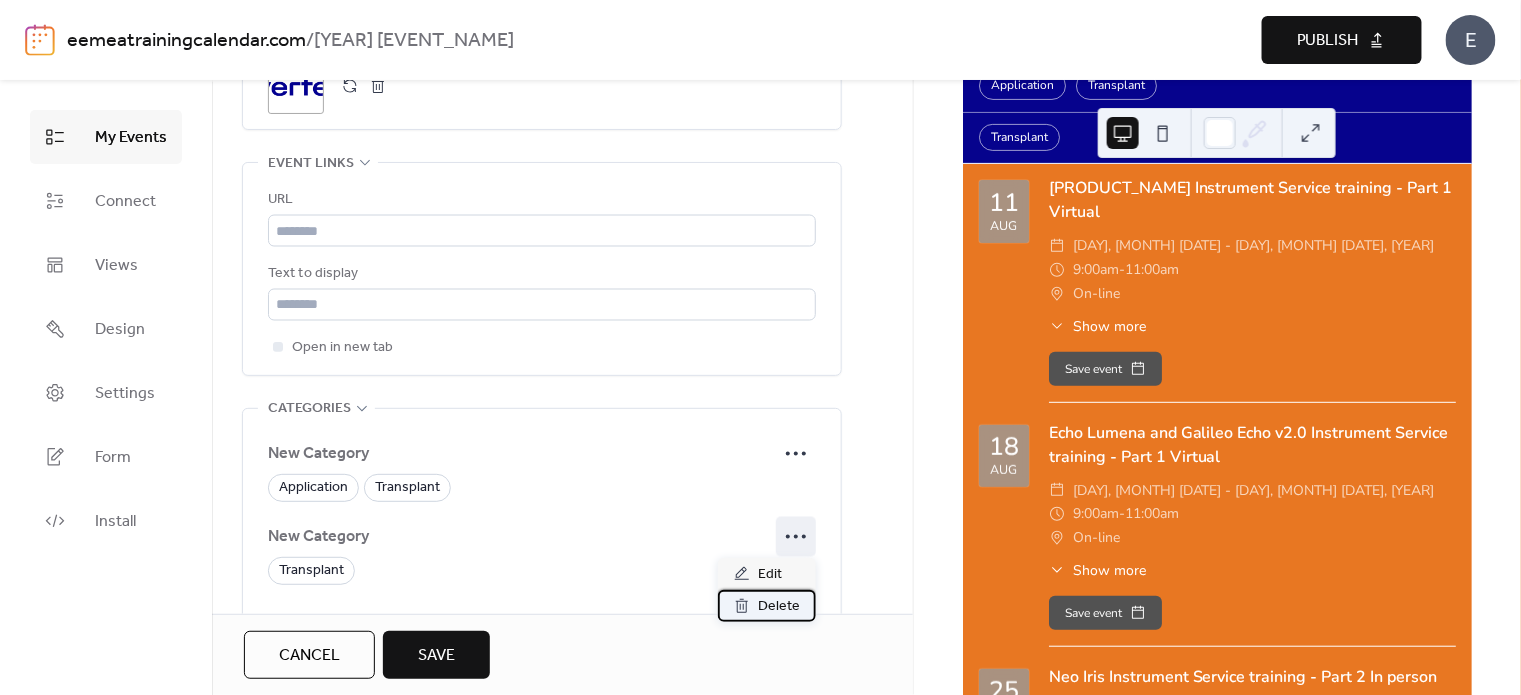 click on "Delete" at bounding box center [779, 607] 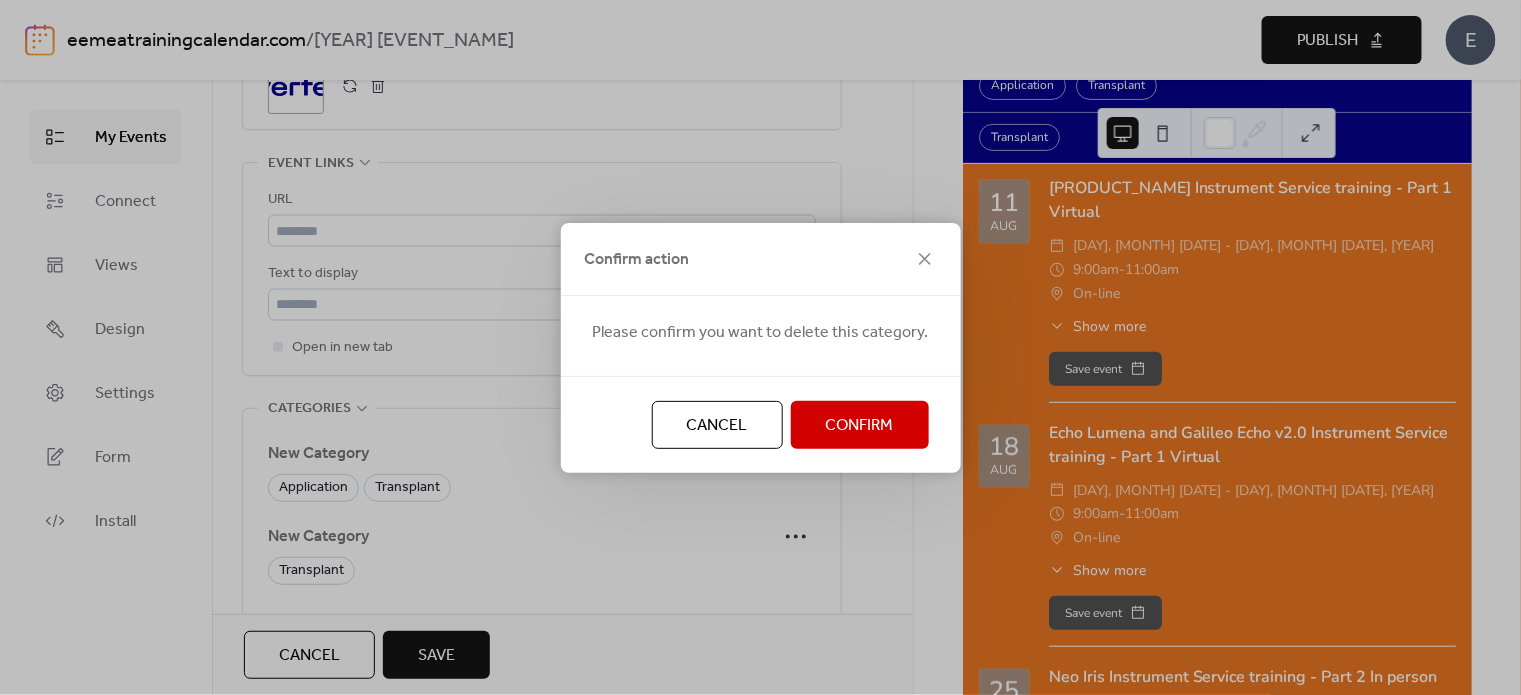click on "Confirm" at bounding box center [860, 426] 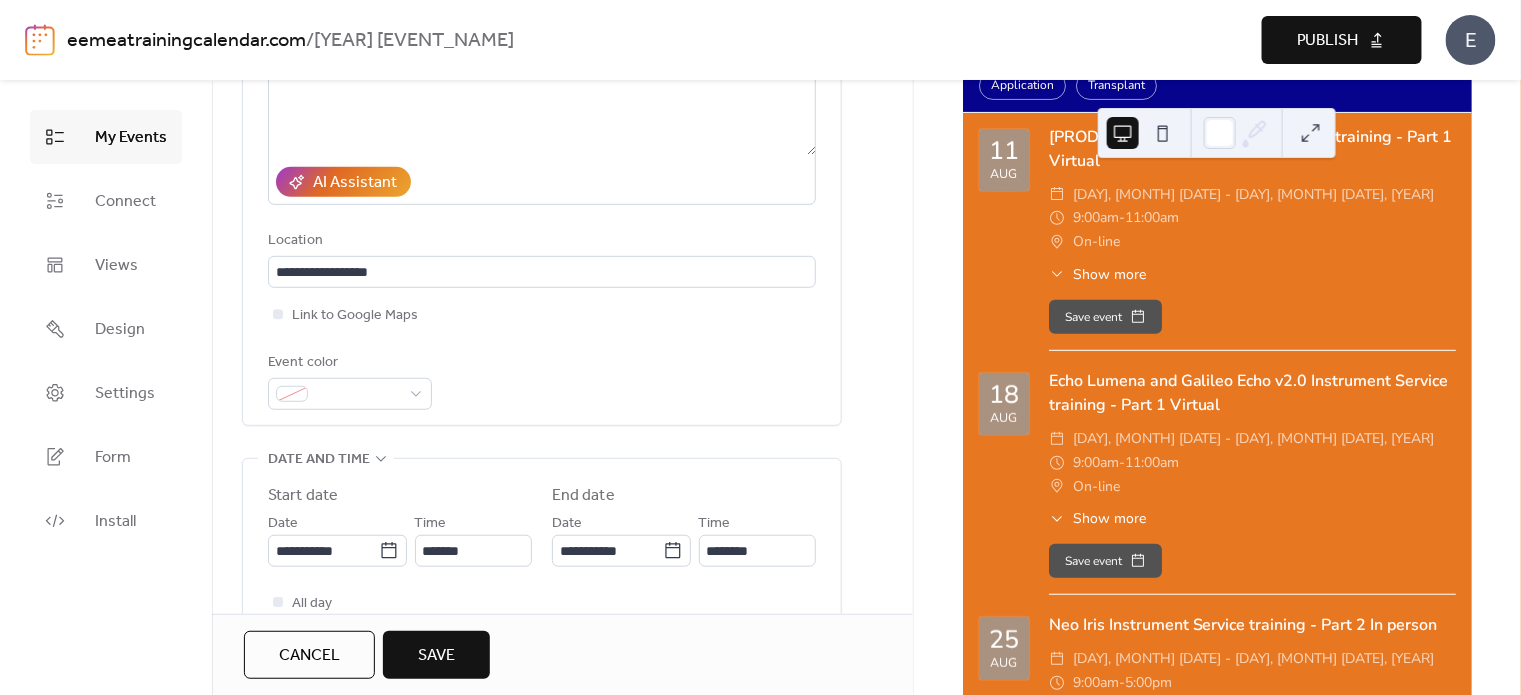 scroll, scrollTop: 63, scrollLeft: 0, axis: vertical 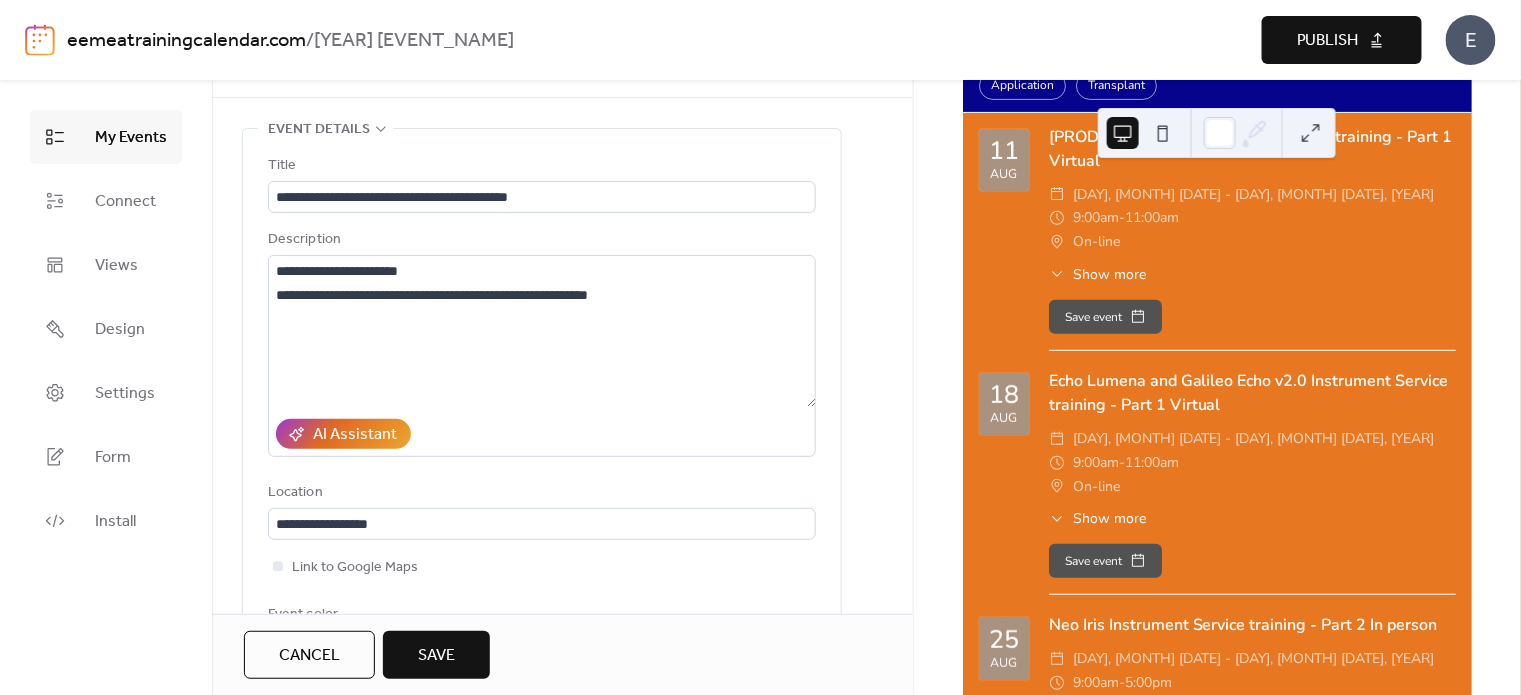 click on "Save" at bounding box center (436, 656) 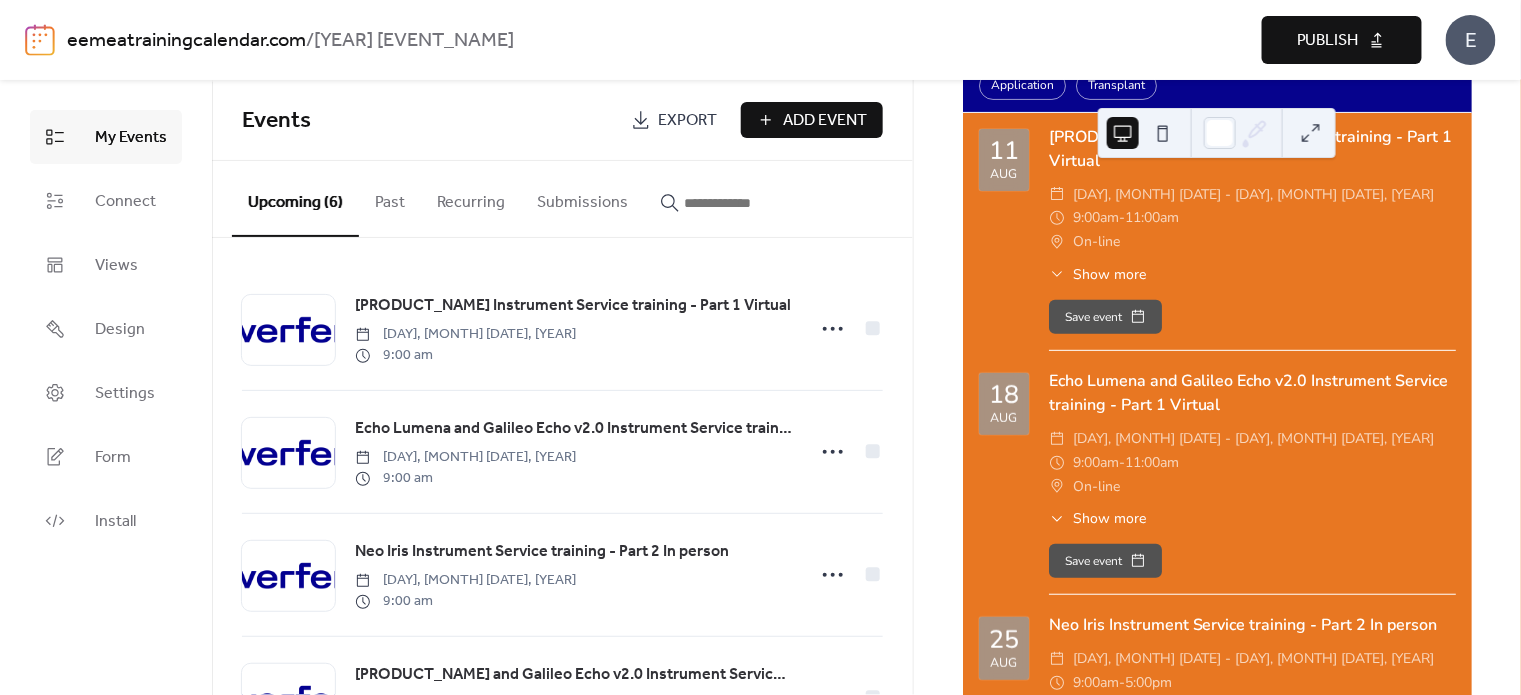 click on "Add Event" at bounding box center [826, 121] 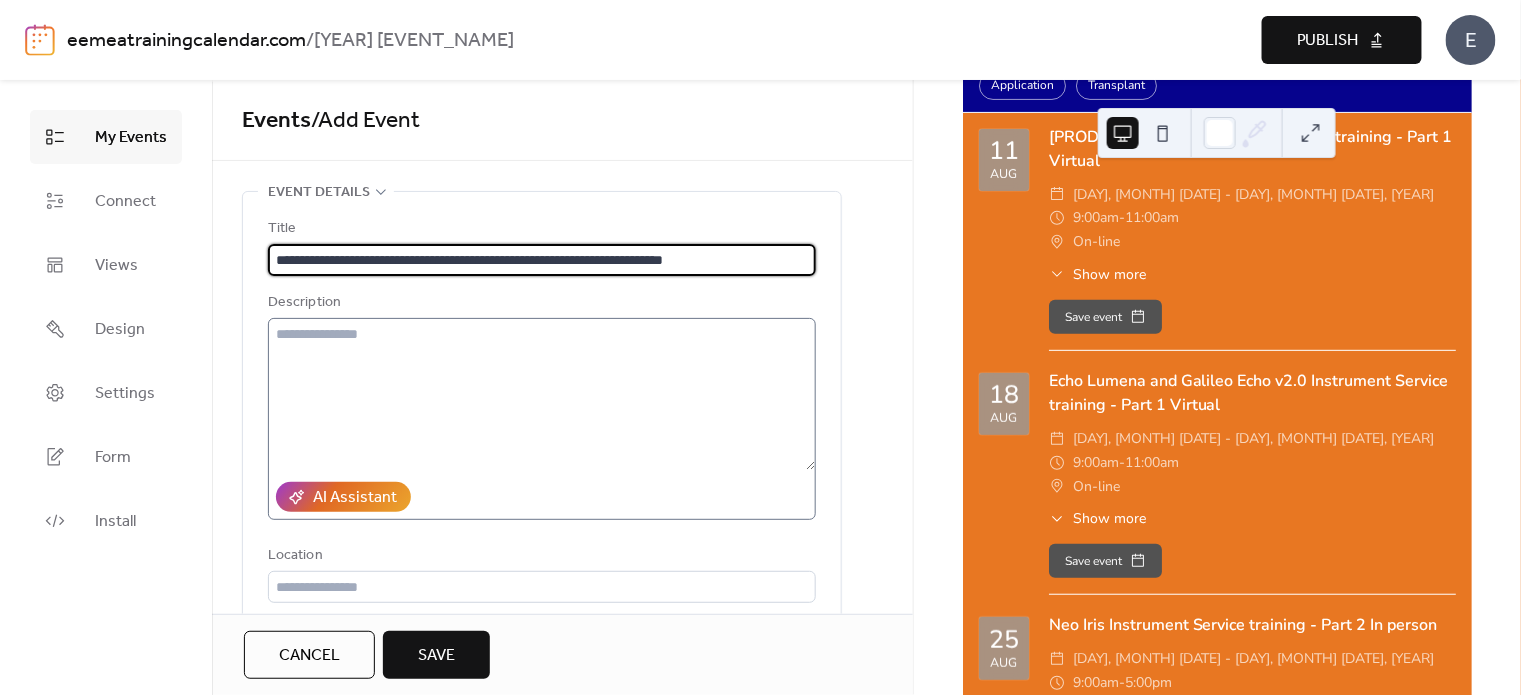 type on "**********" 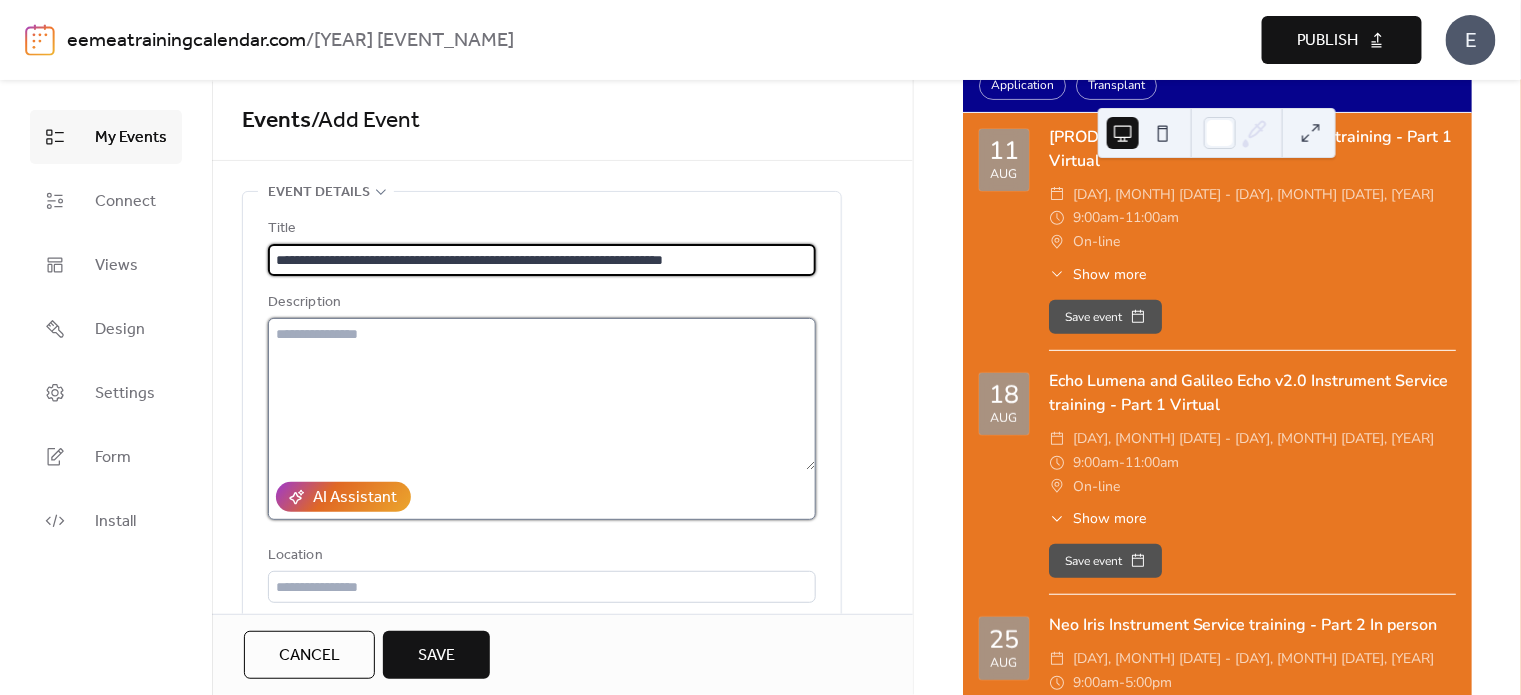 click at bounding box center (542, 394) 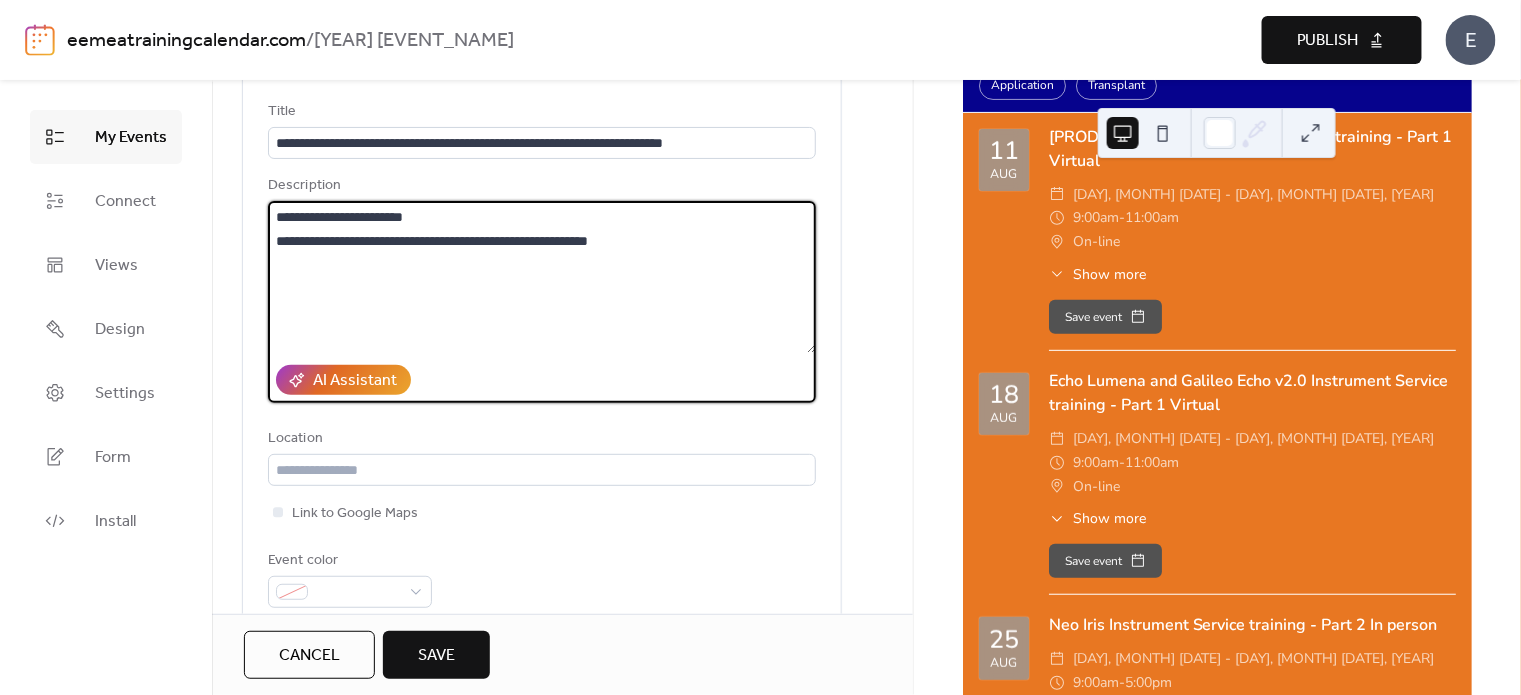 scroll, scrollTop: 300, scrollLeft: 0, axis: vertical 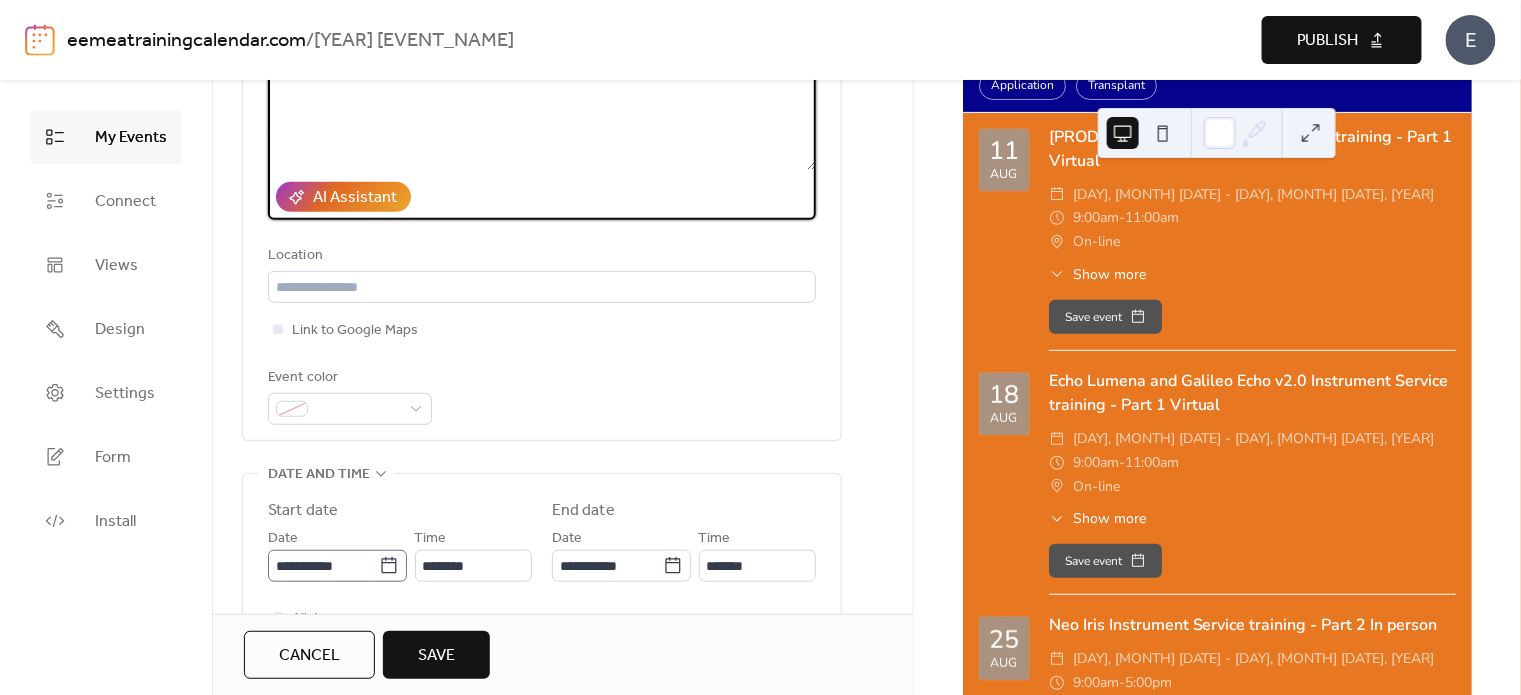 type on "**********" 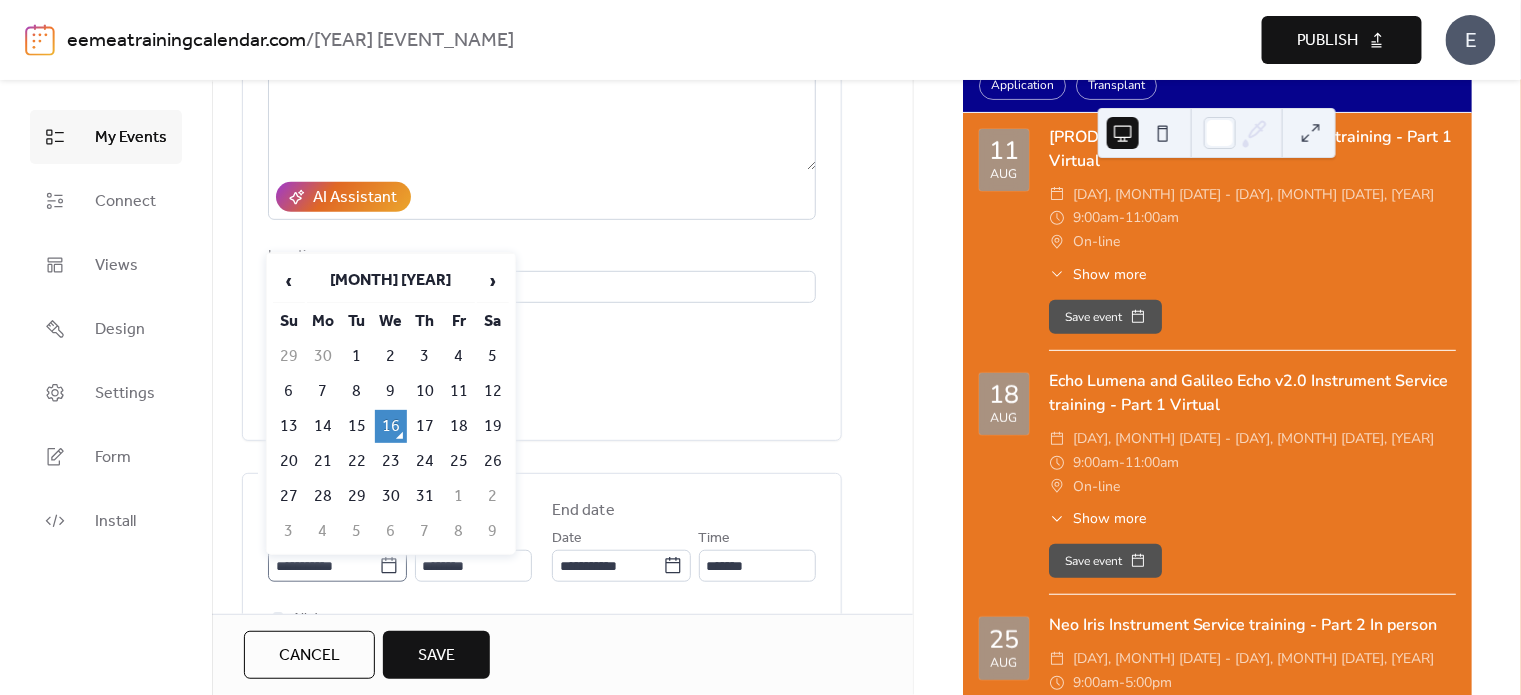 click 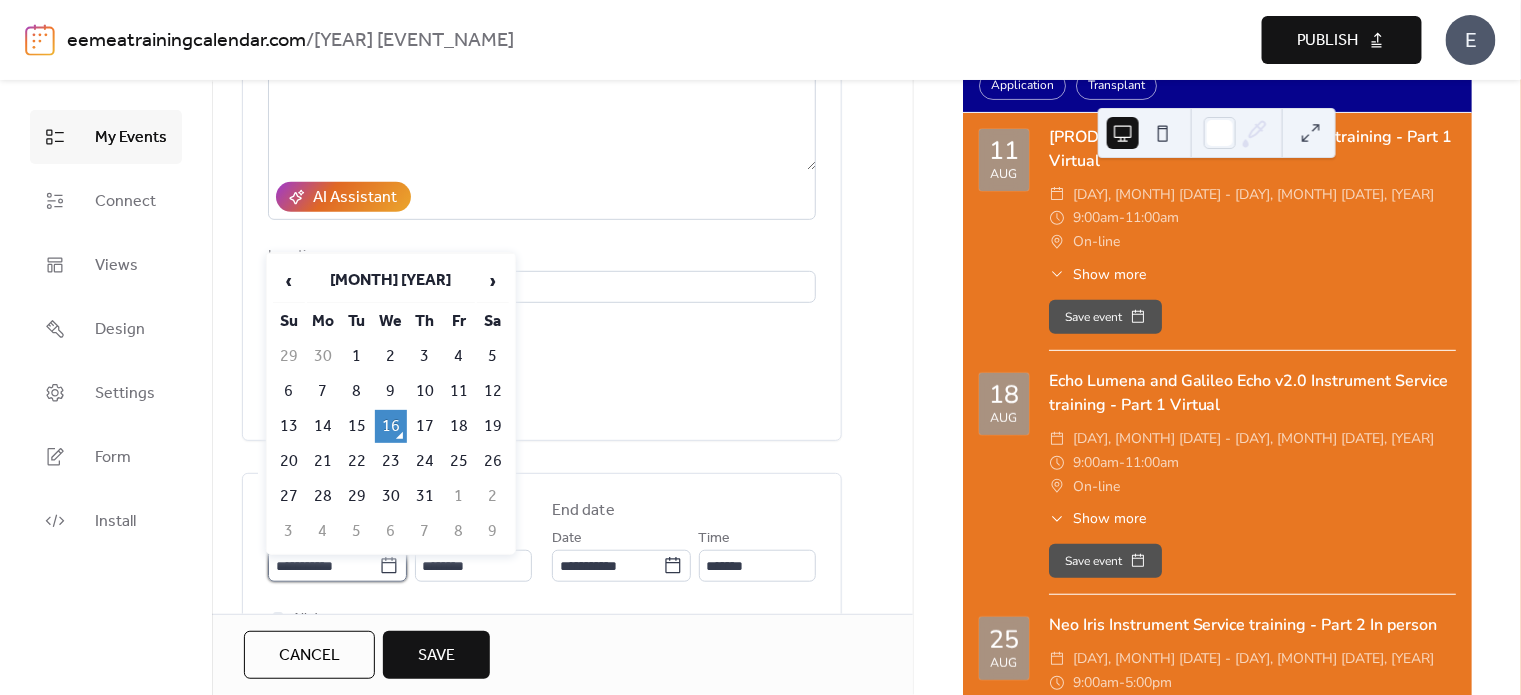 click on "**********" at bounding box center (323, 566) 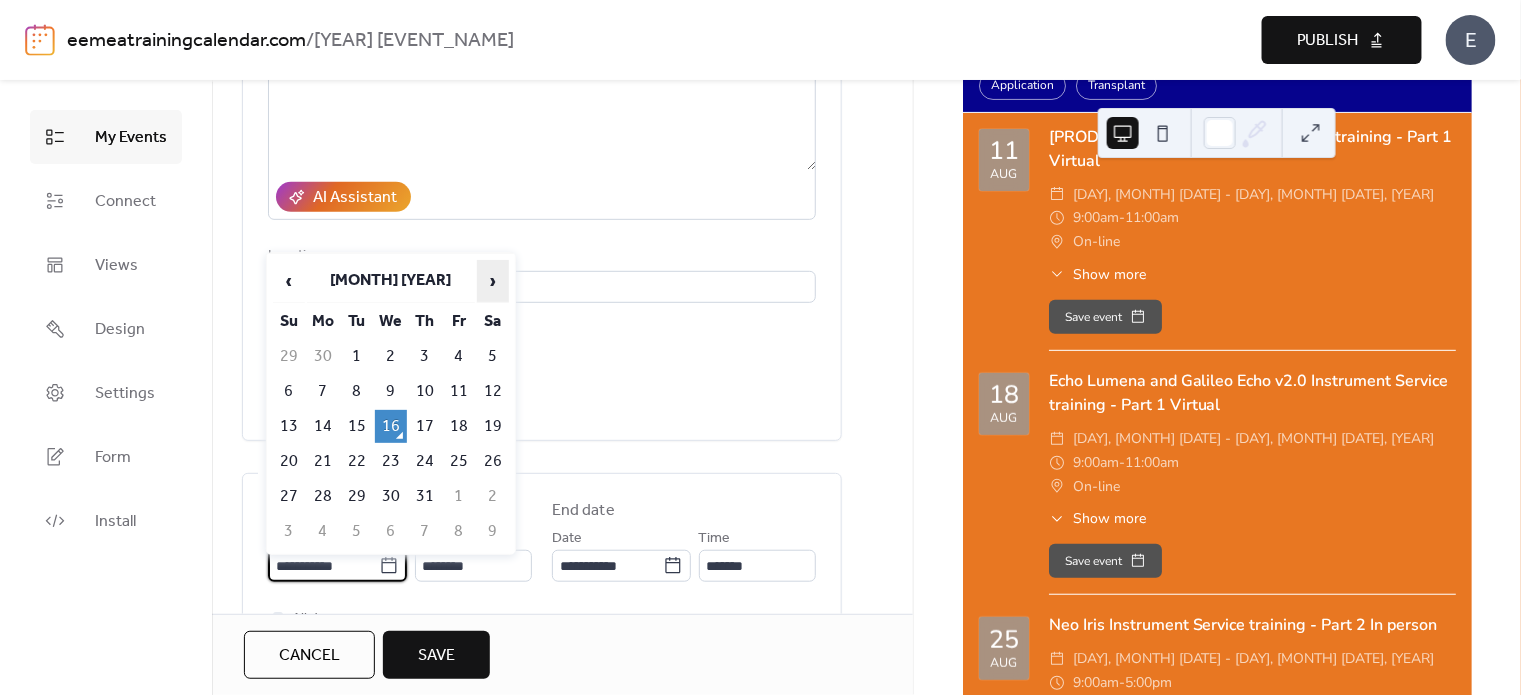 click on "›" at bounding box center [493, 281] 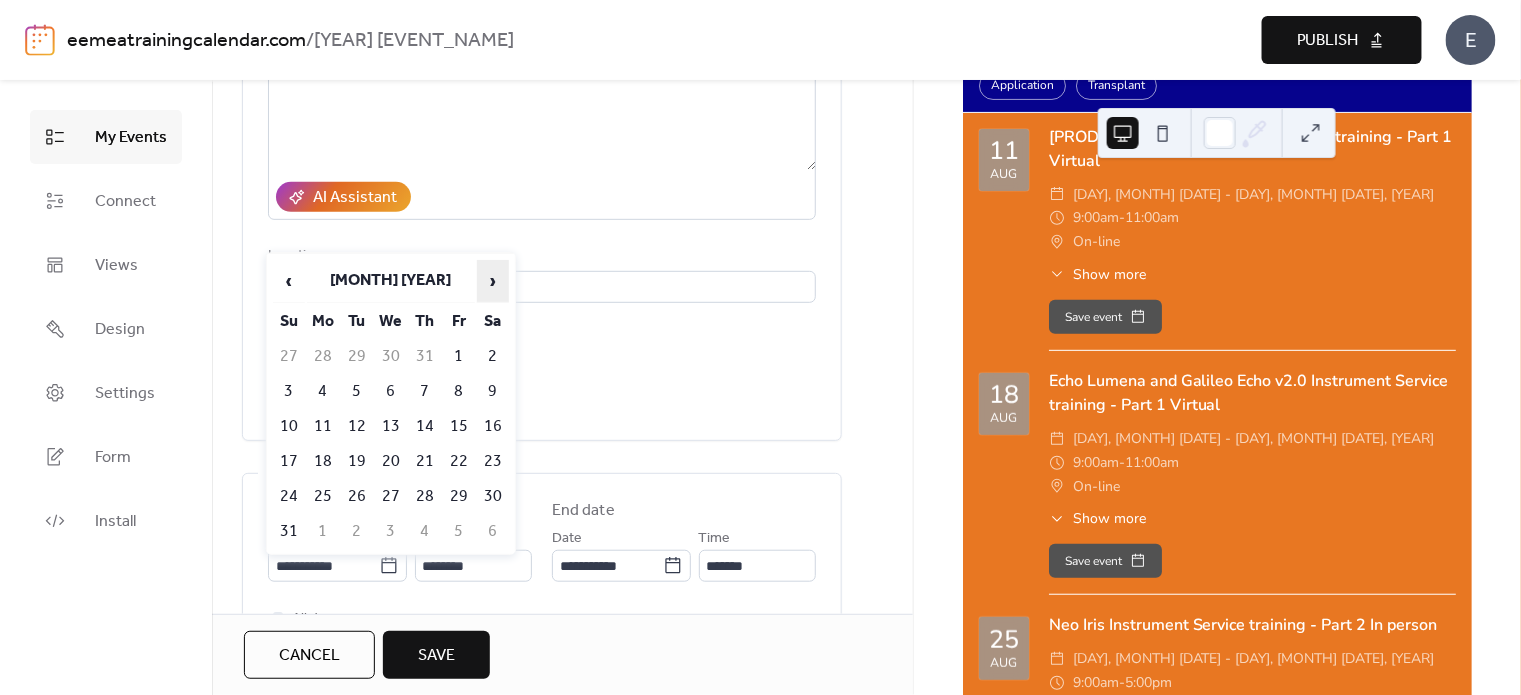 click on "›" at bounding box center (493, 281) 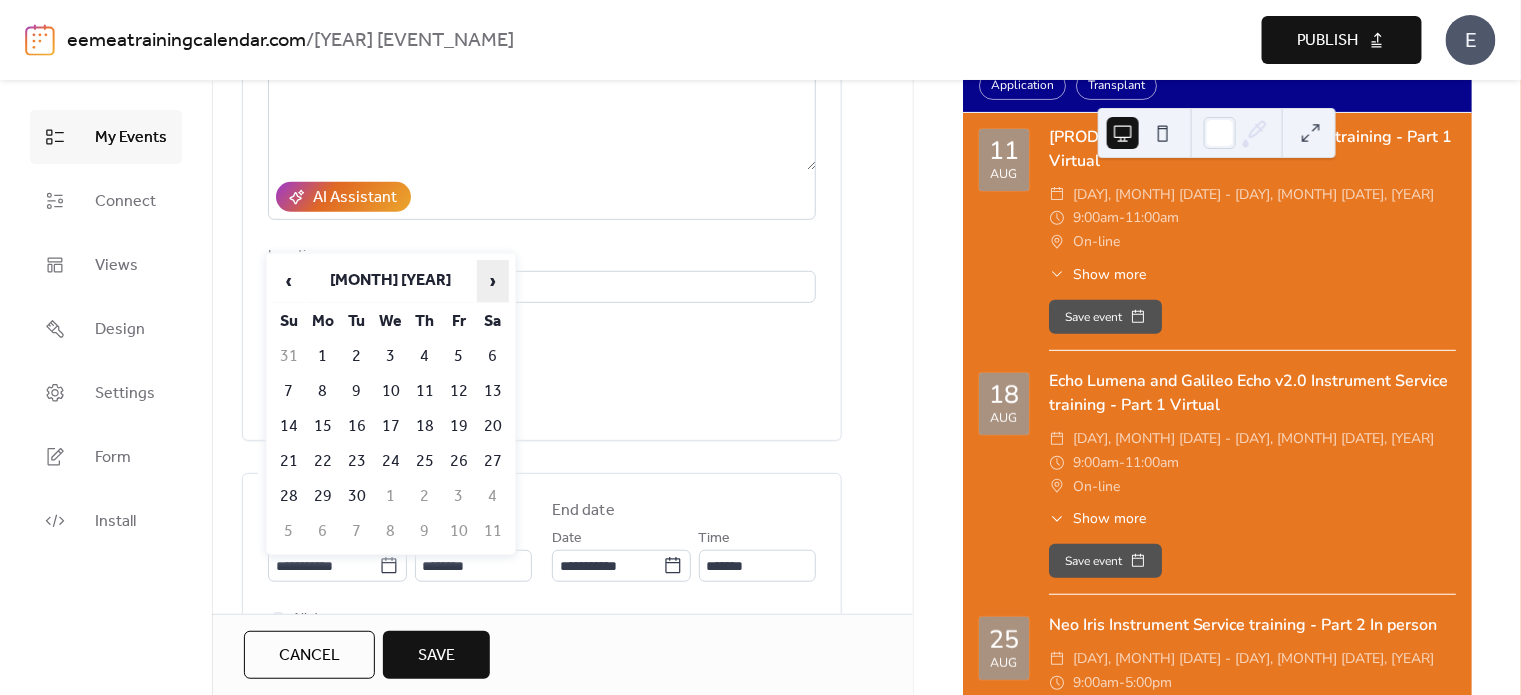 click on "›" at bounding box center [493, 281] 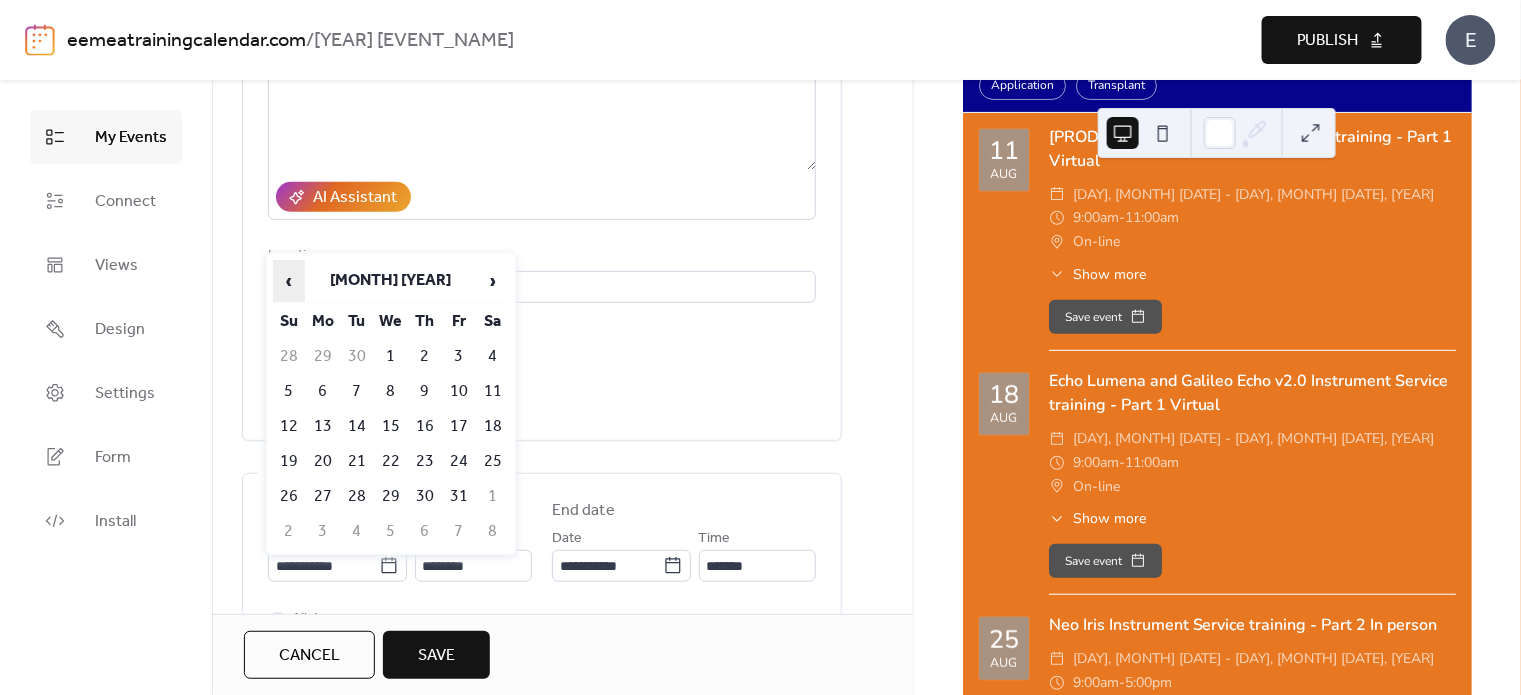 click on "‹" at bounding box center (289, 281) 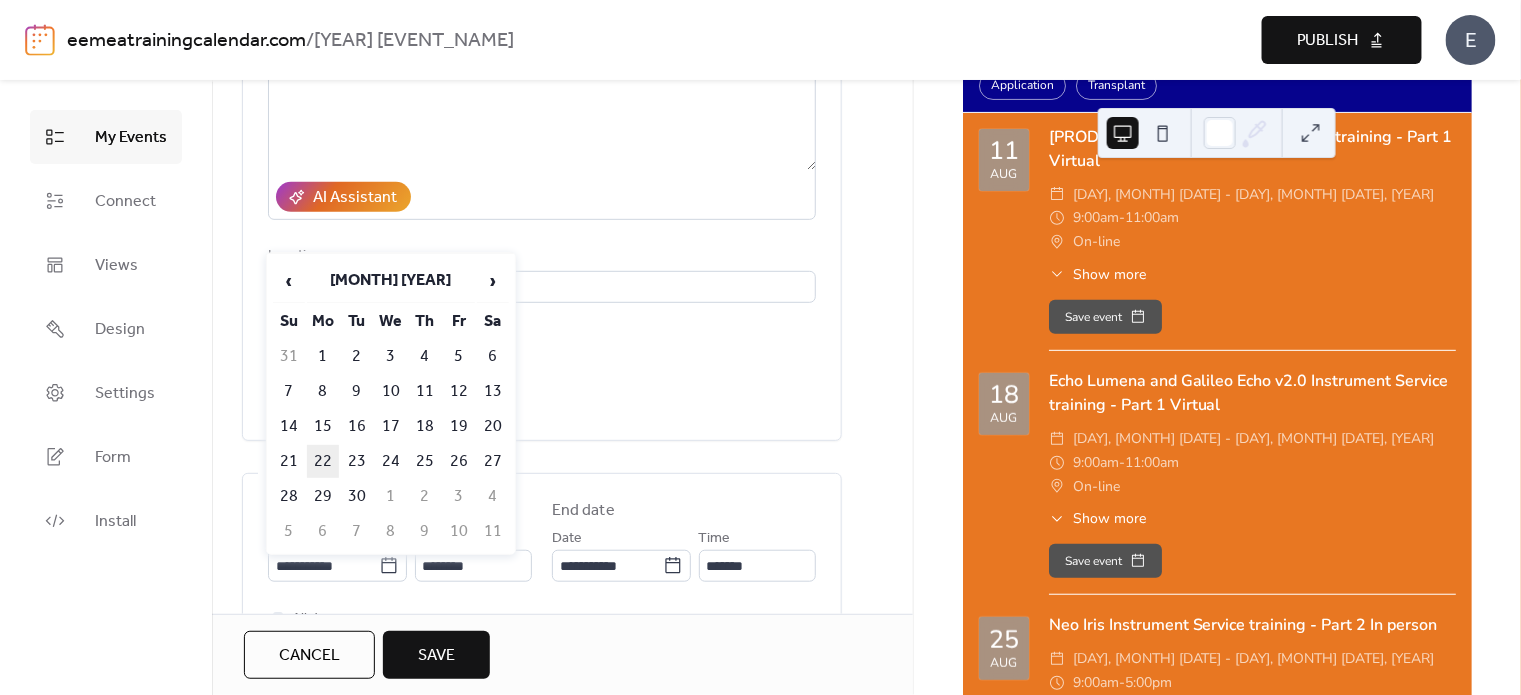 click on "22" at bounding box center [323, 461] 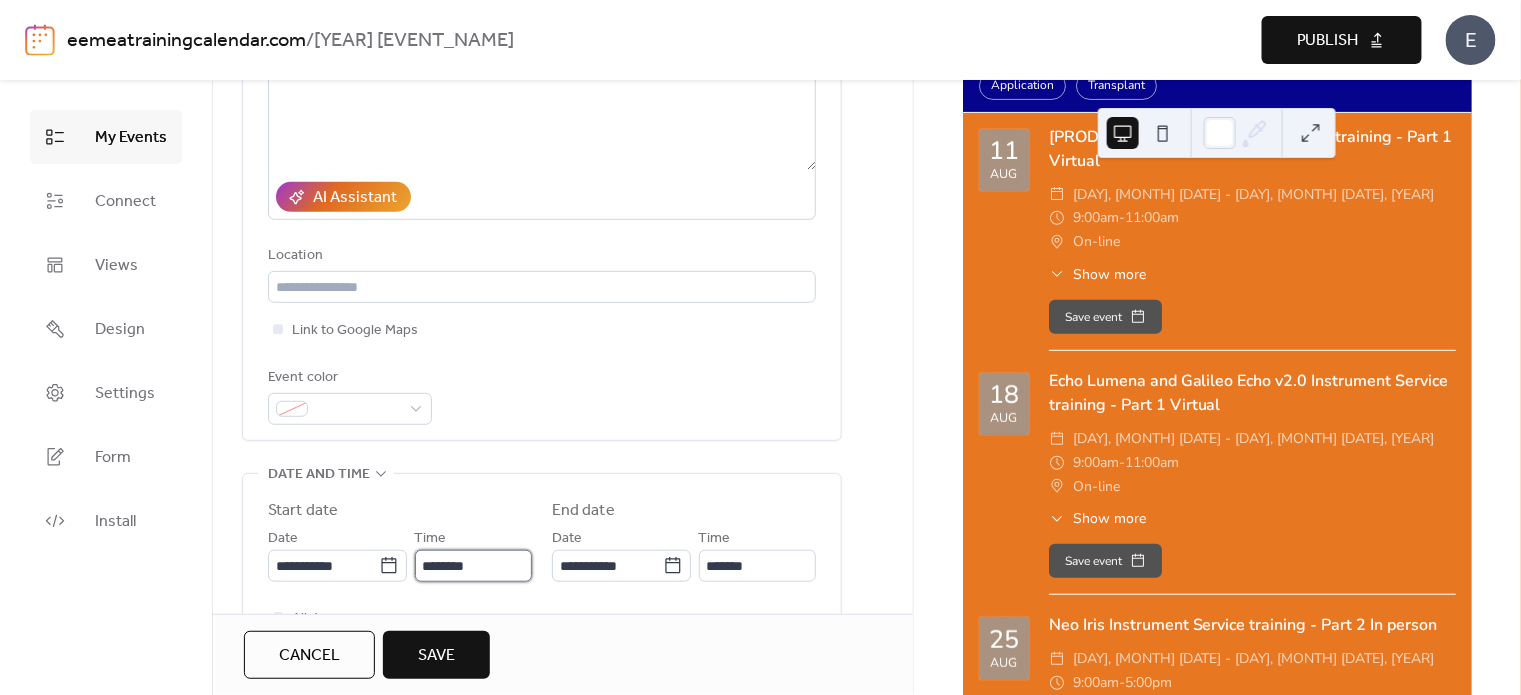 click on "********" at bounding box center [473, 566] 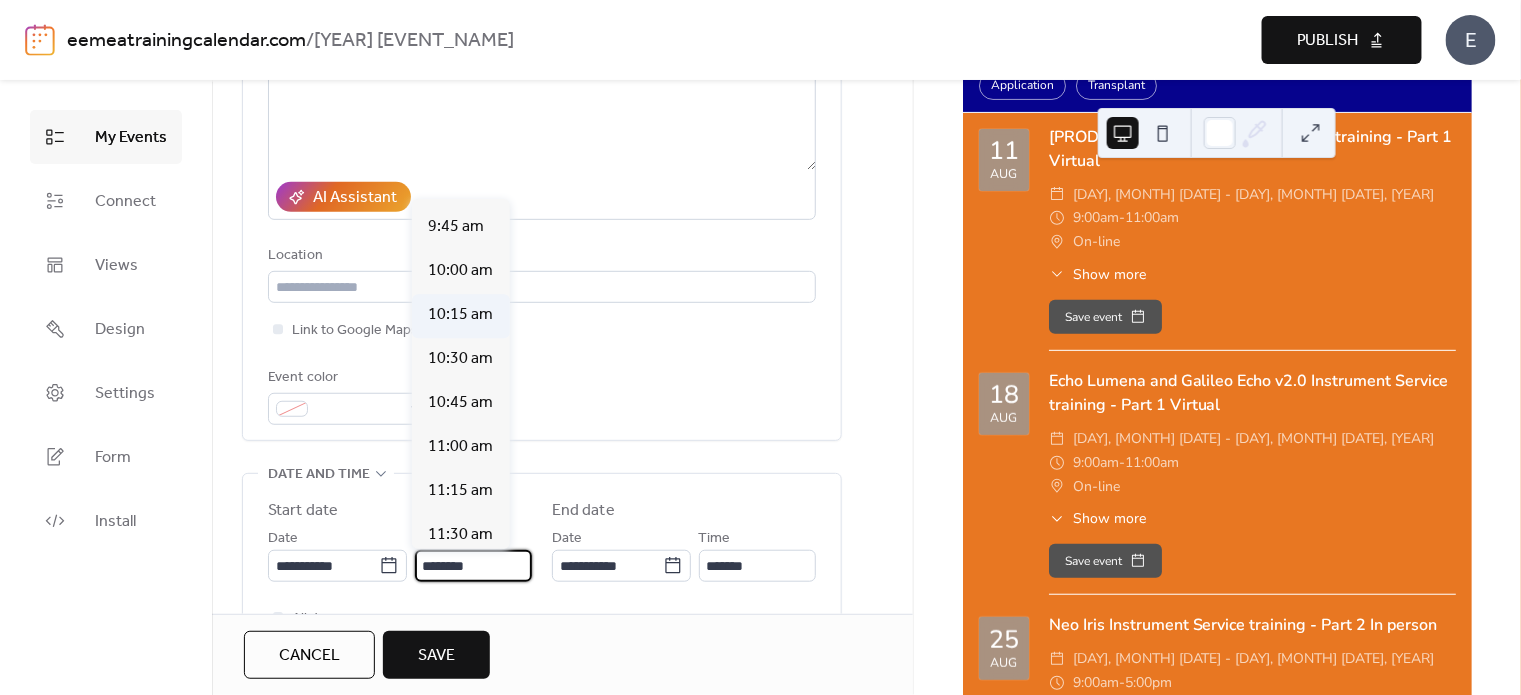 scroll, scrollTop: 1509, scrollLeft: 0, axis: vertical 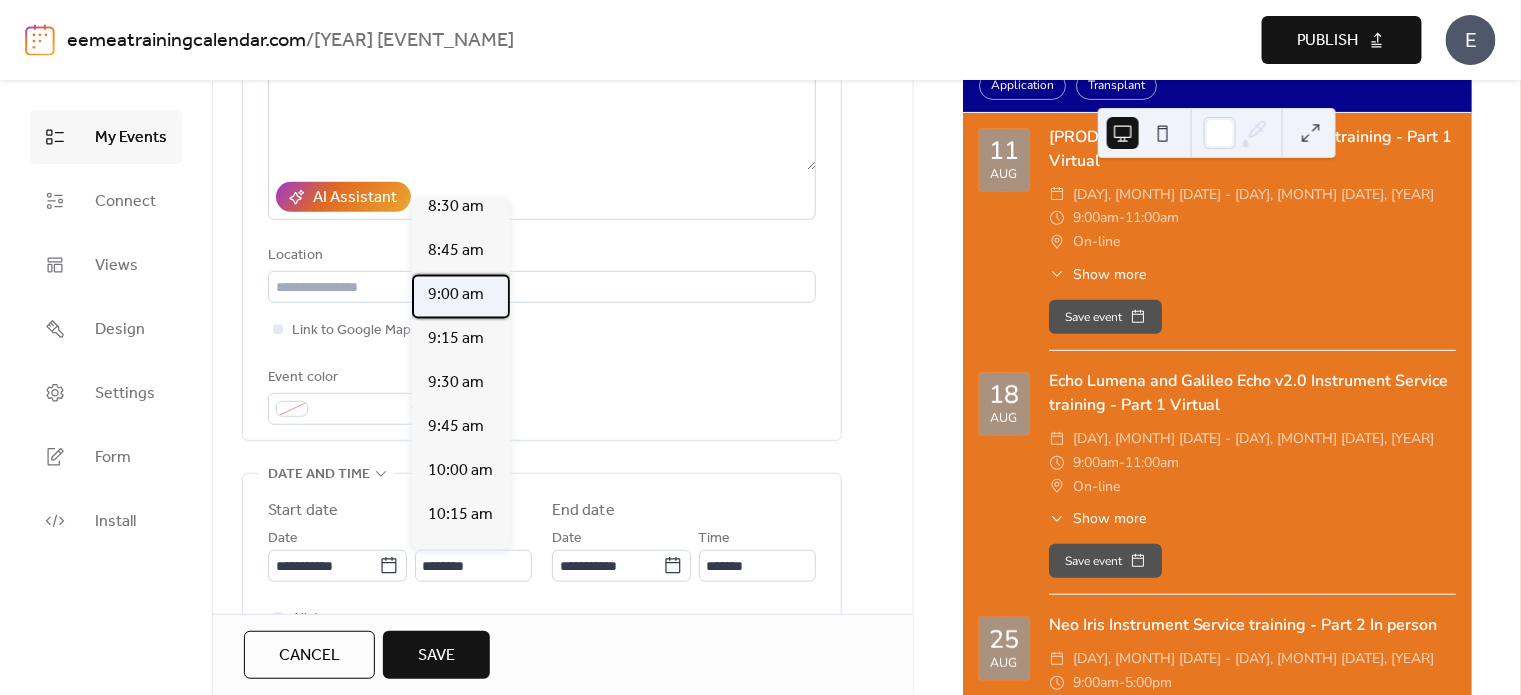 click on "9:00 am" at bounding box center (456, 295) 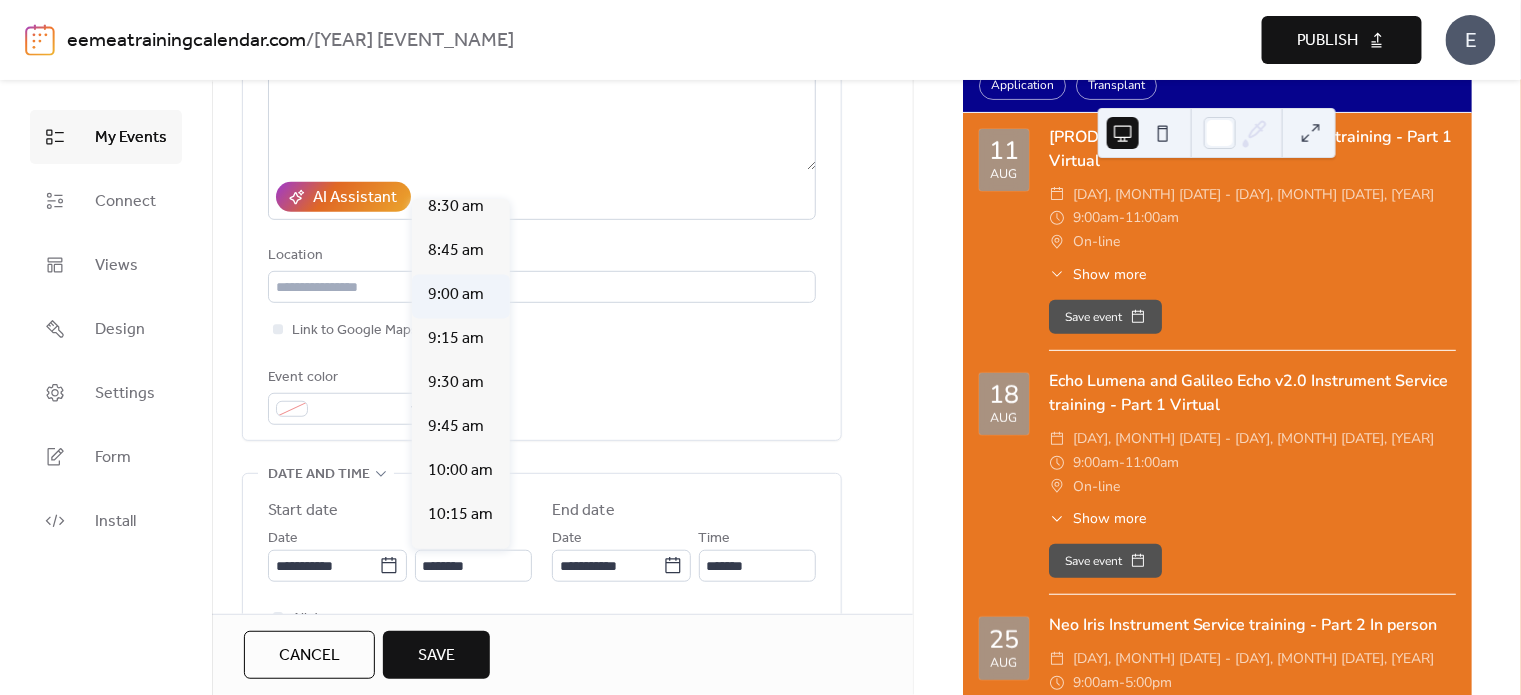 type on "*******" 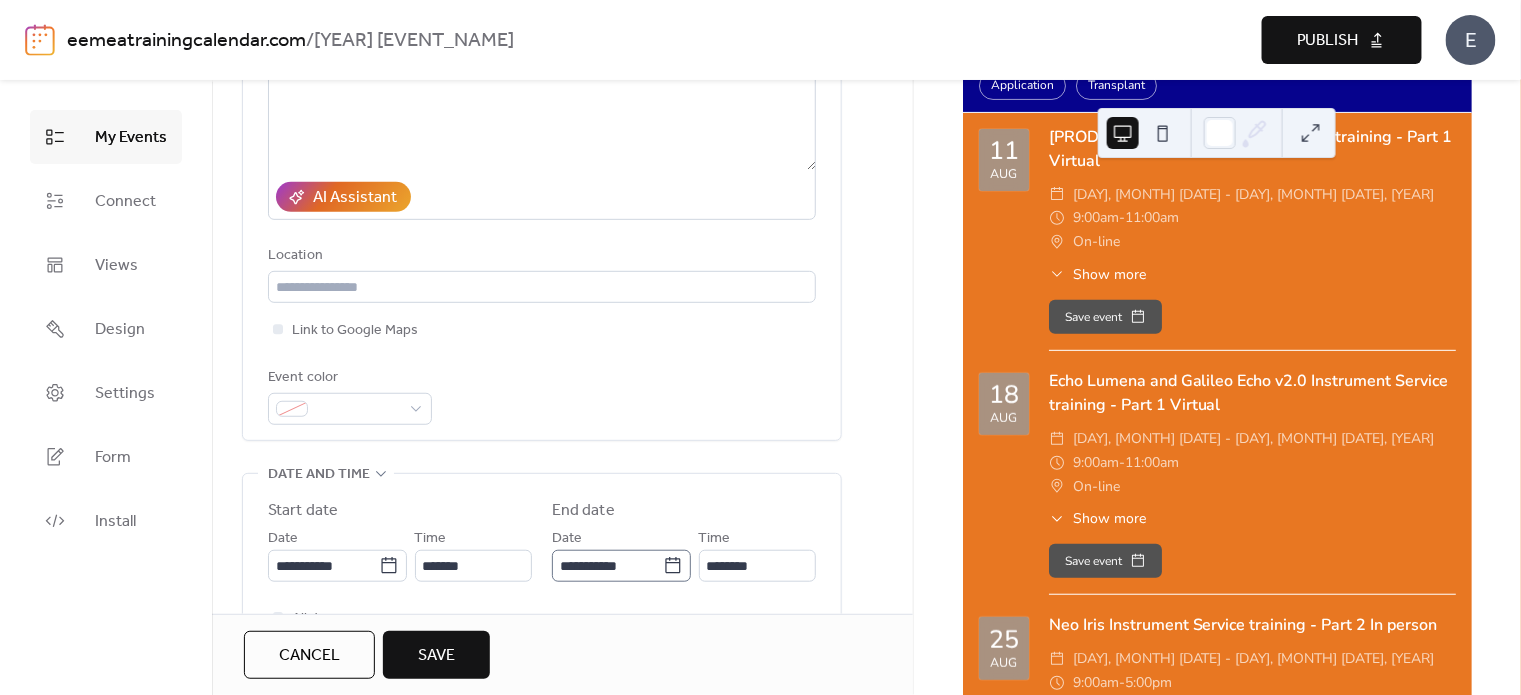 click 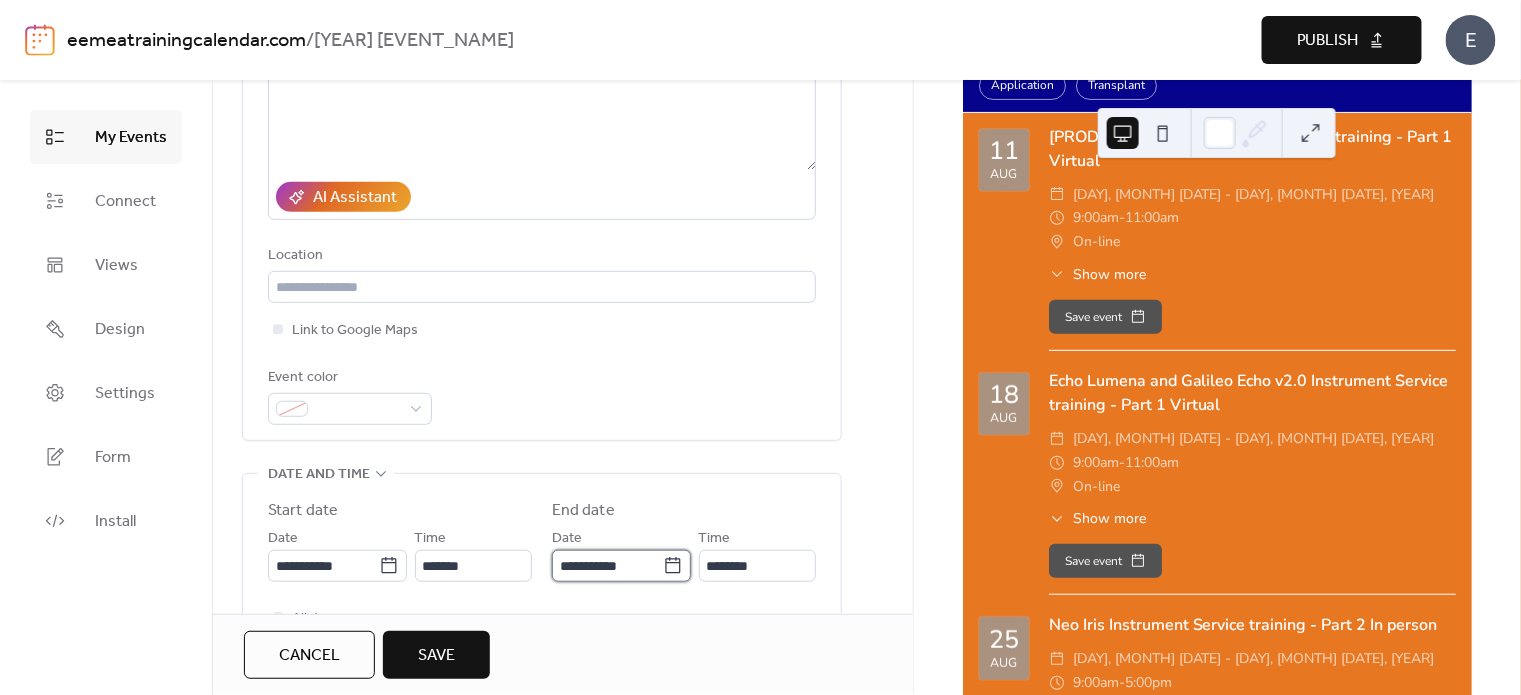 click on "**********" at bounding box center [607, 566] 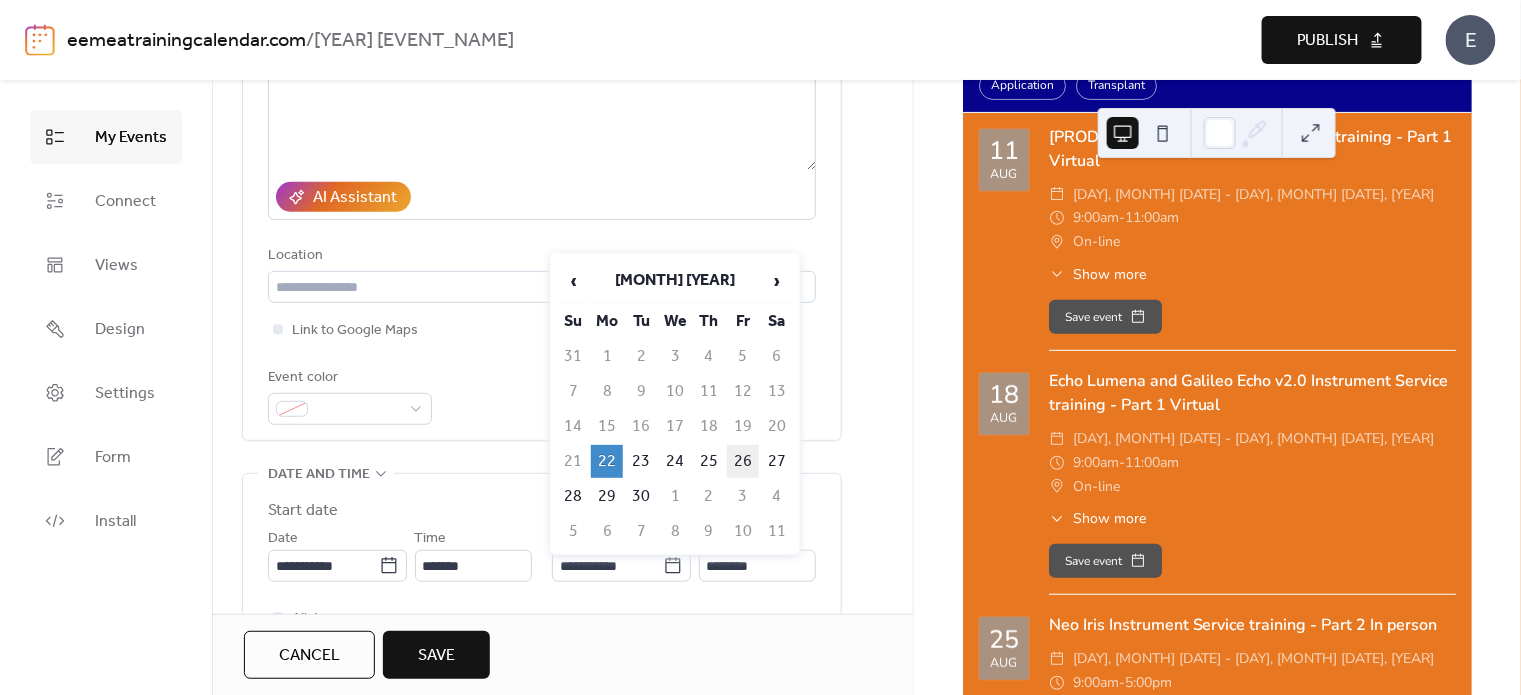 click on "26" at bounding box center [743, 461] 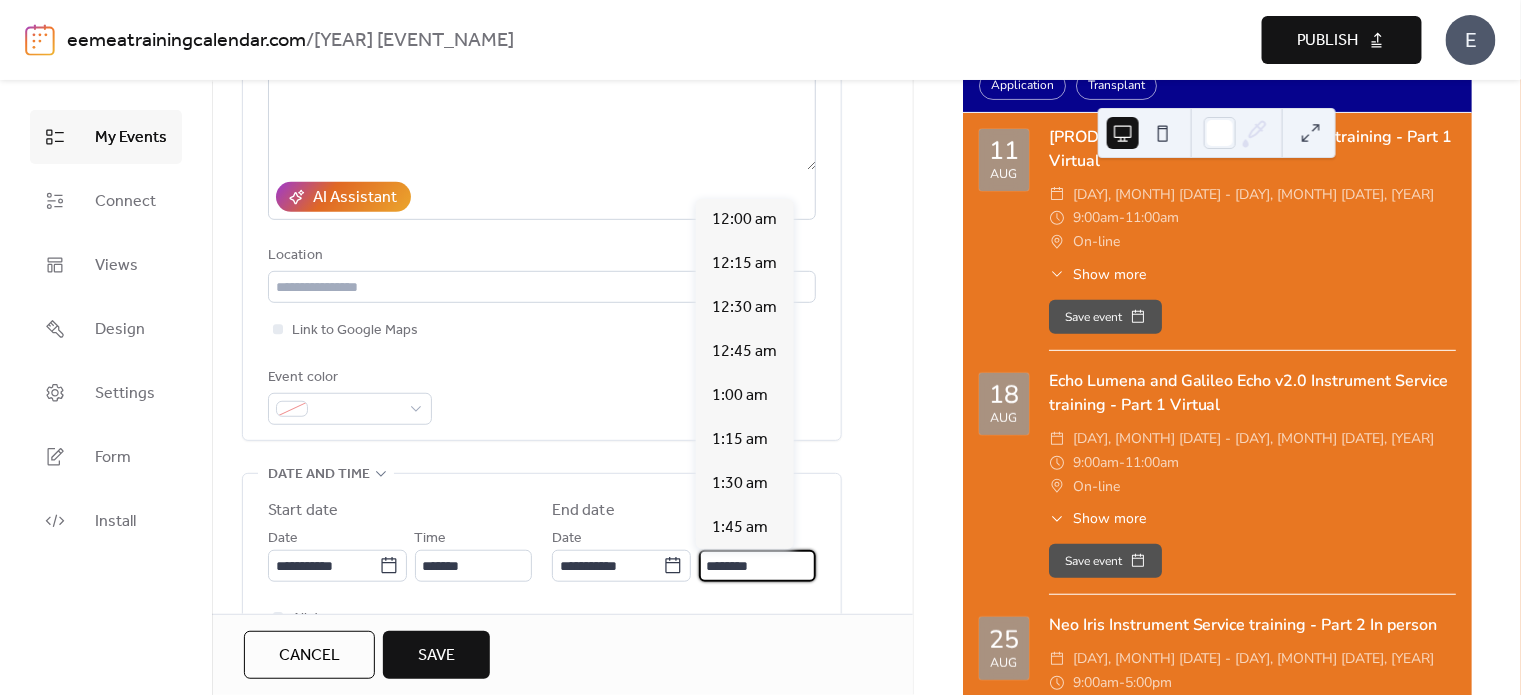 click on "********" at bounding box center (757, 566) 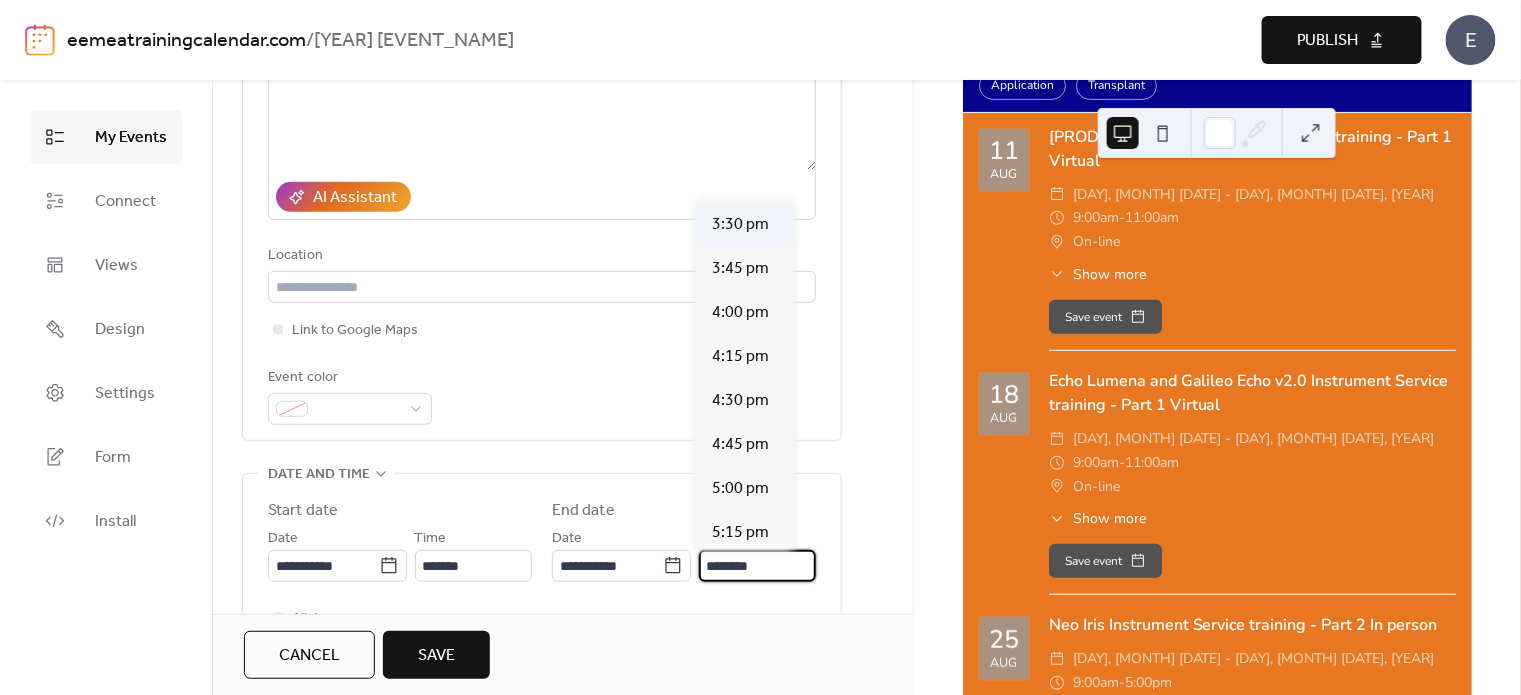 scroll, scrollTop: 2758, scrollLeft: 0, axis: vertical 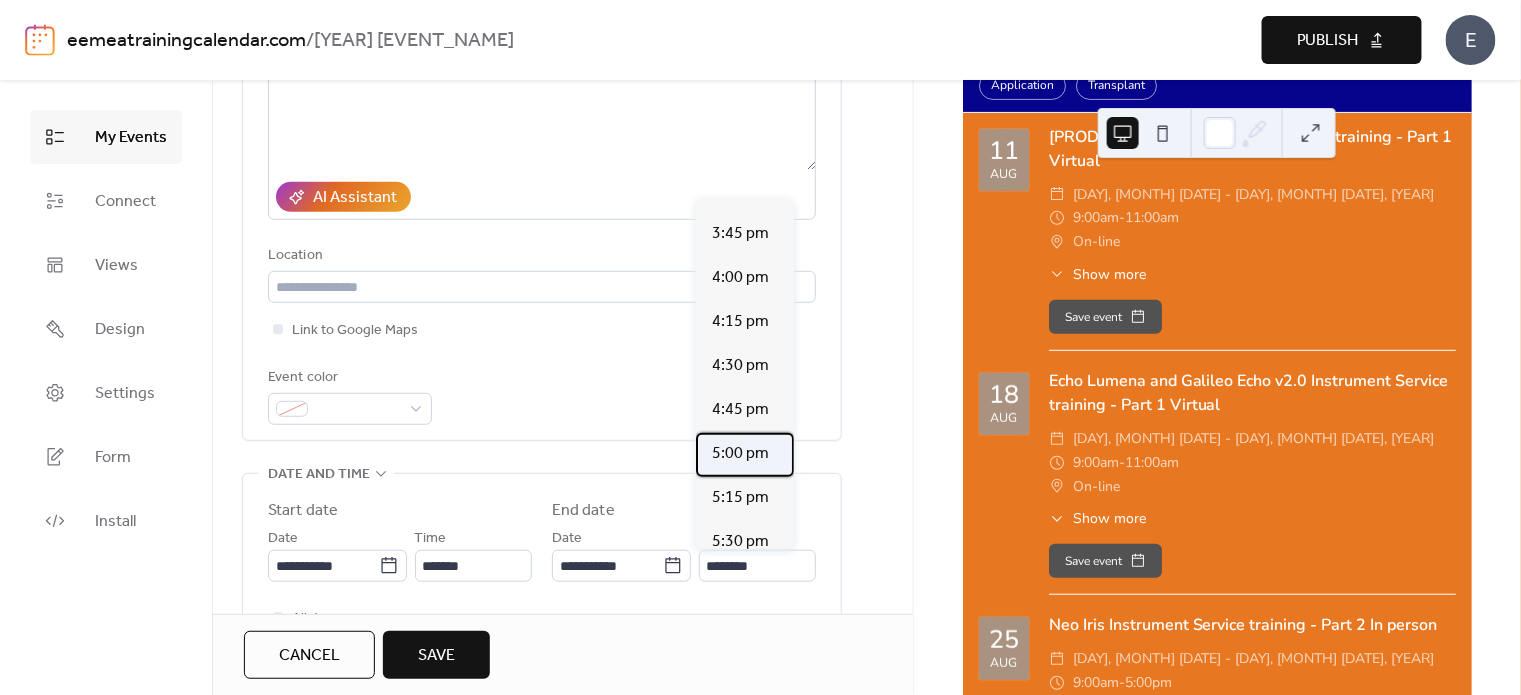 click on "5:00 pm" at bounding box center (740, 454) 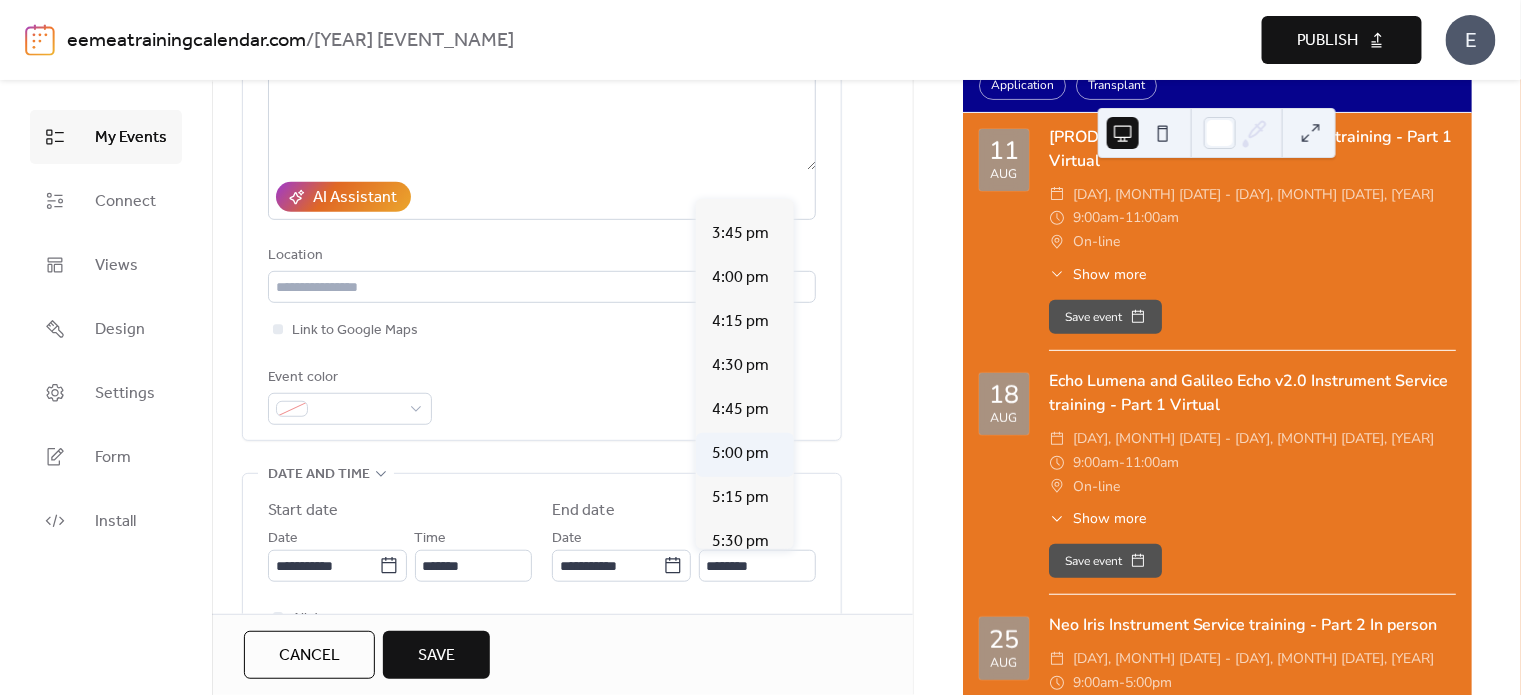 type on "*******" 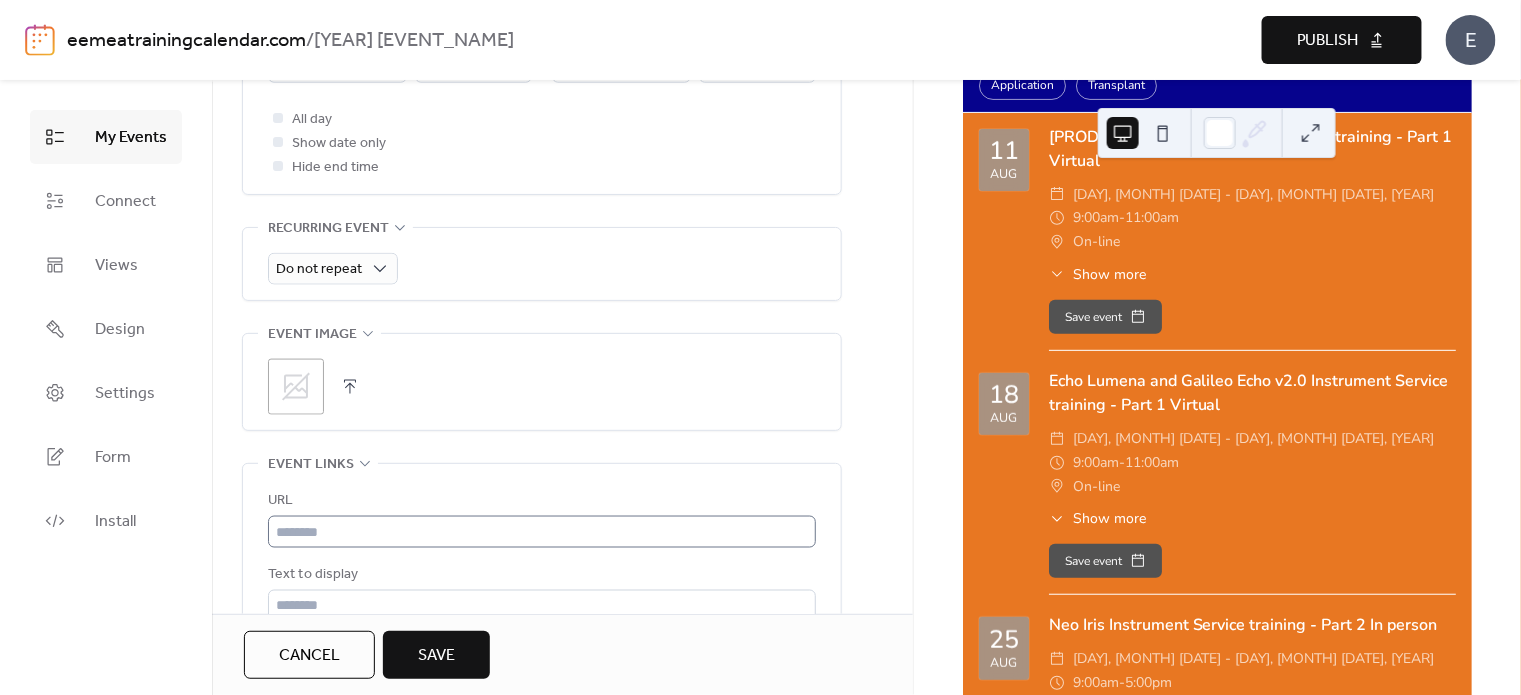 scroll, scrollTop: 800, scrollLeft: 0, axis: vertical 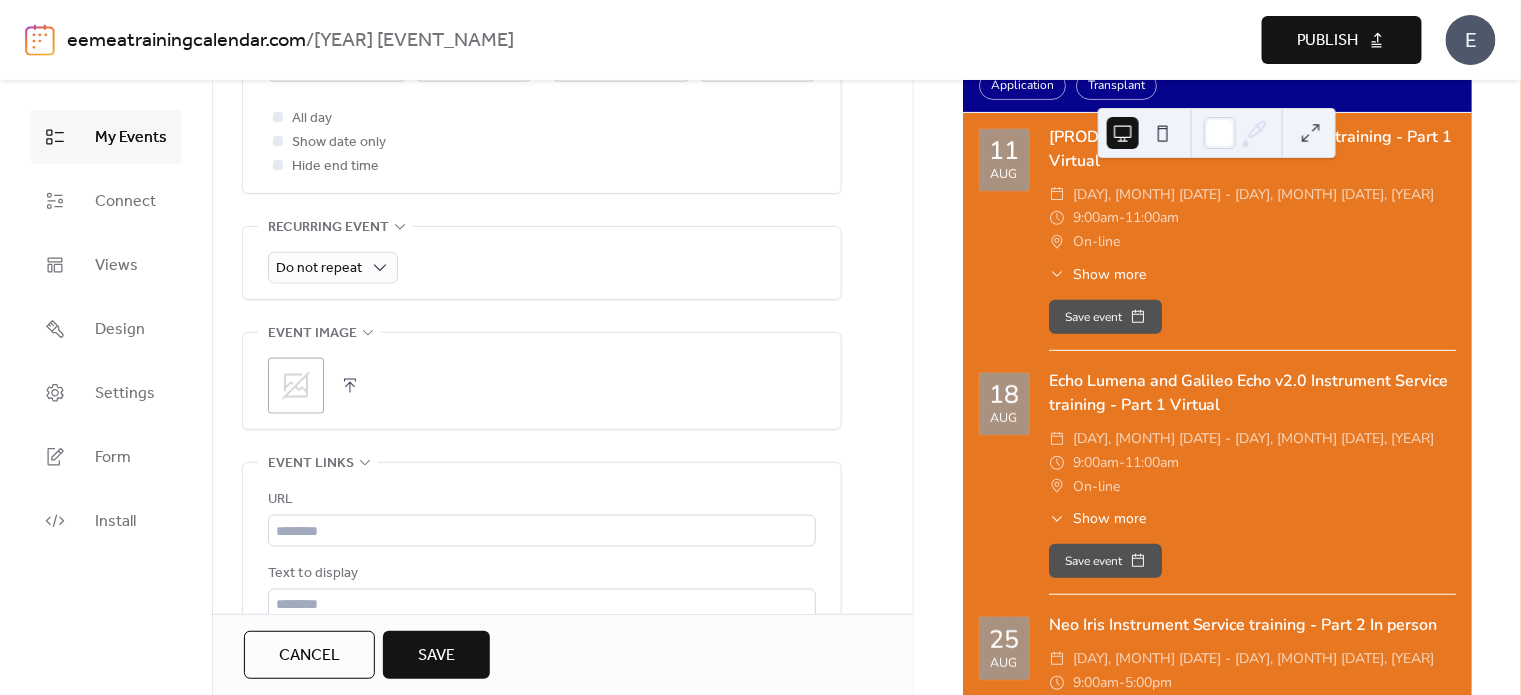 click 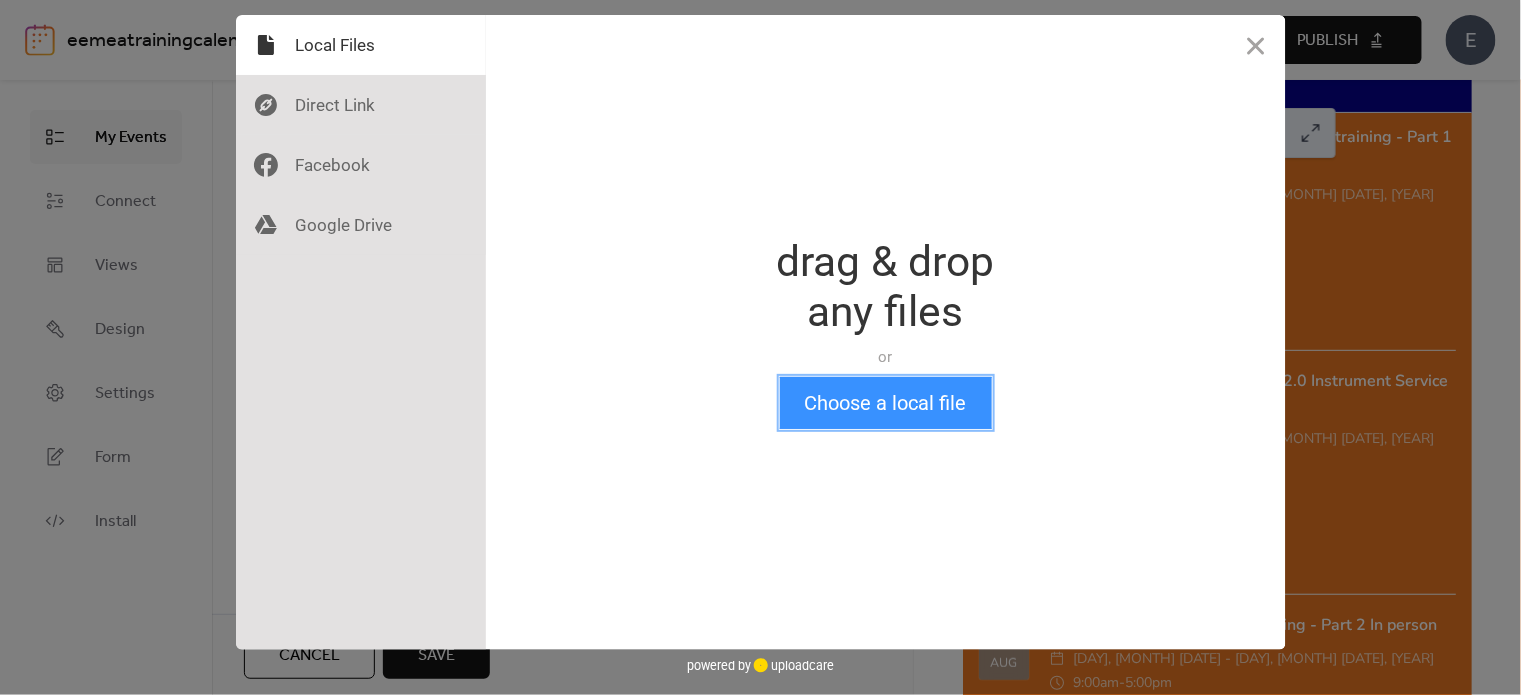 click on "Choose a local file" at bounding box center (886, 403) 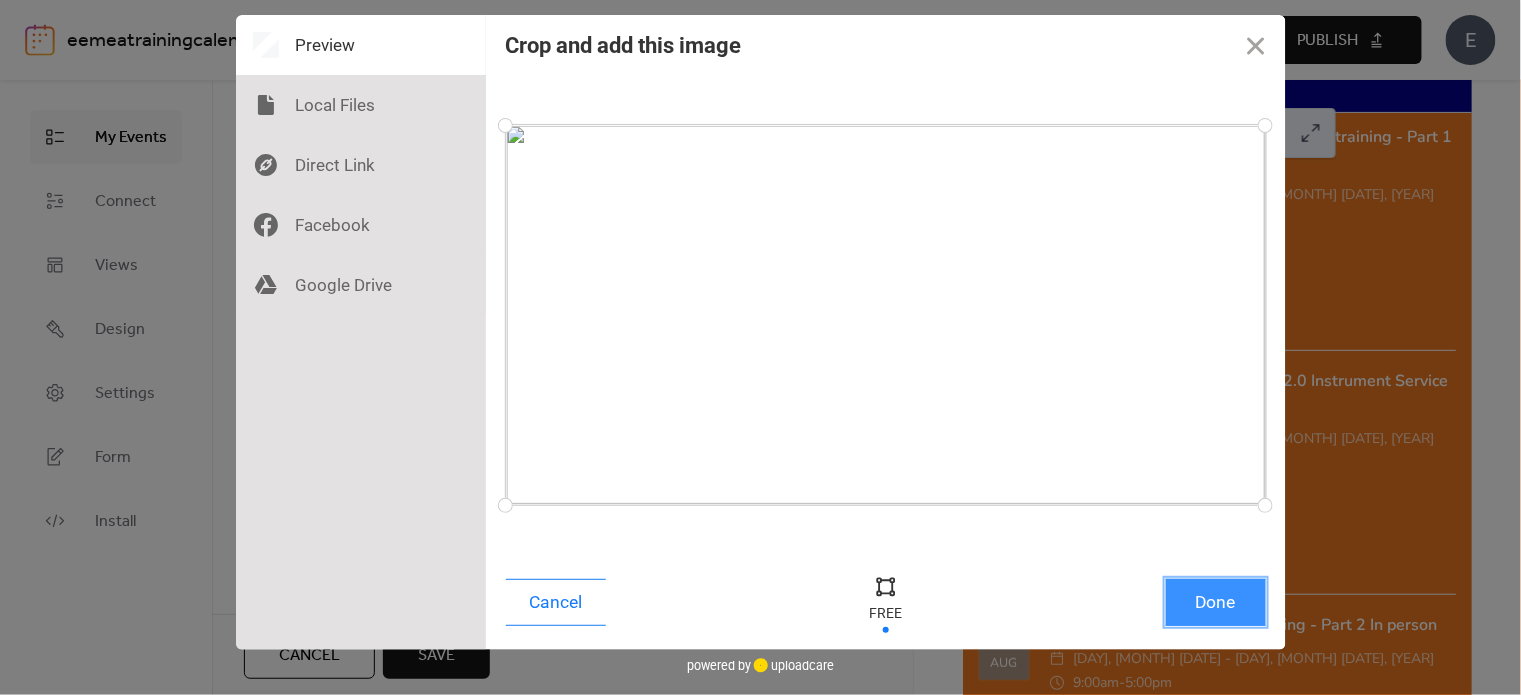 click on "Done" at bounding box center [1216, 602] 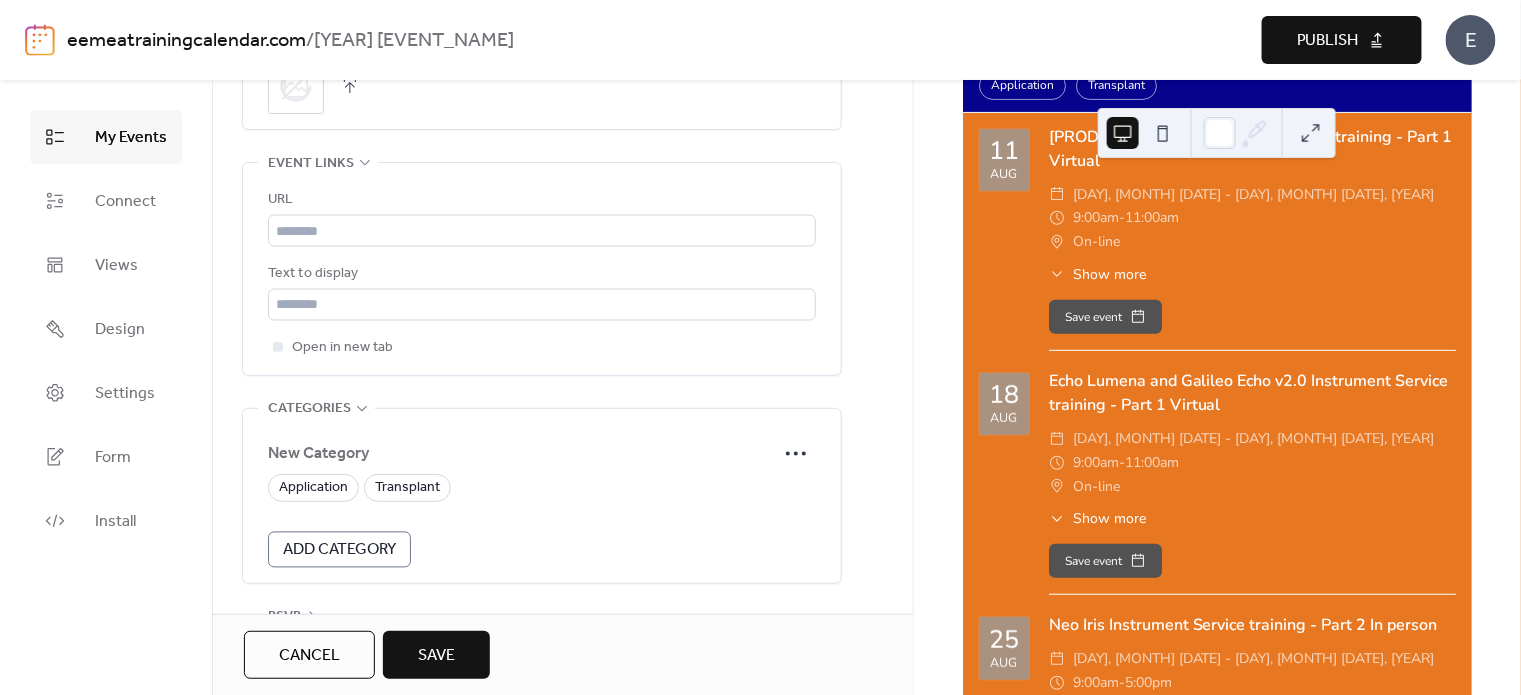 scroll, scrollTop: 1163, scrollLeft: 0, axis: vertical 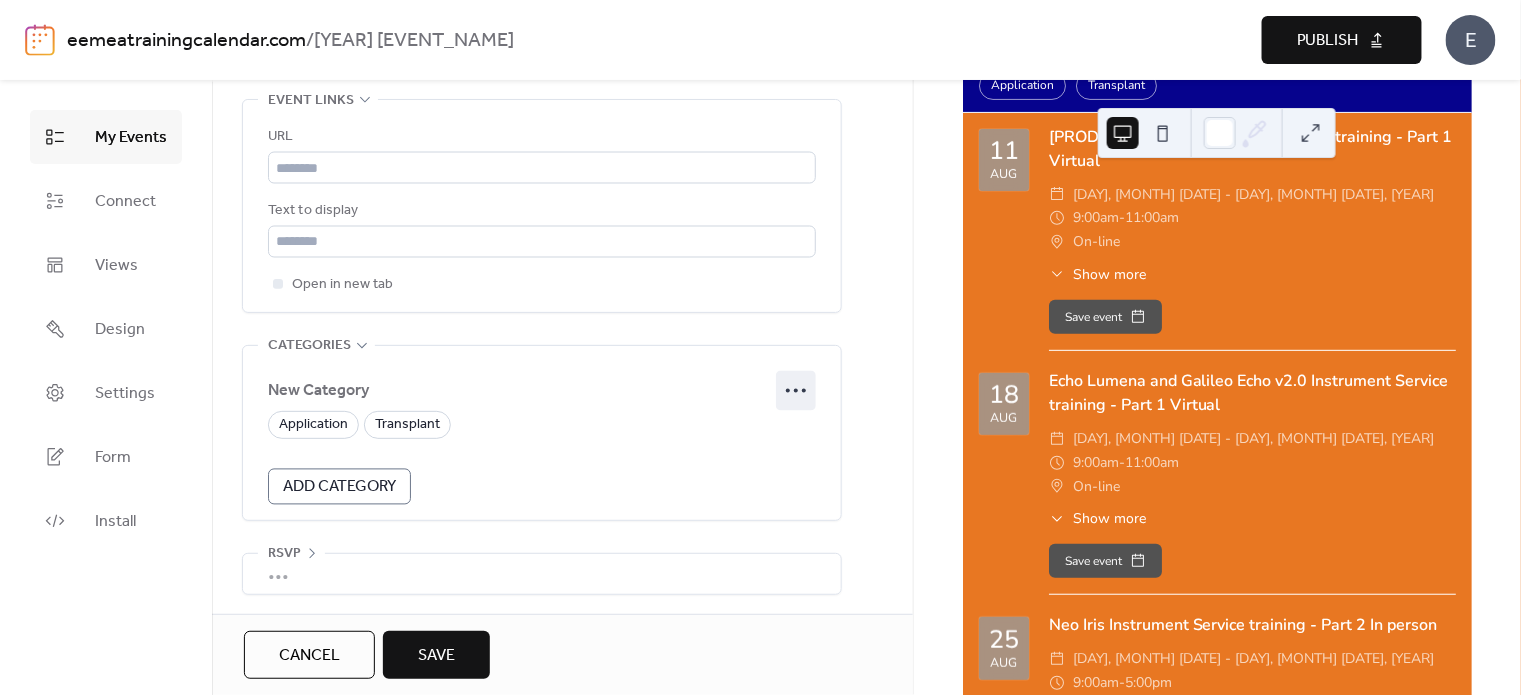 click 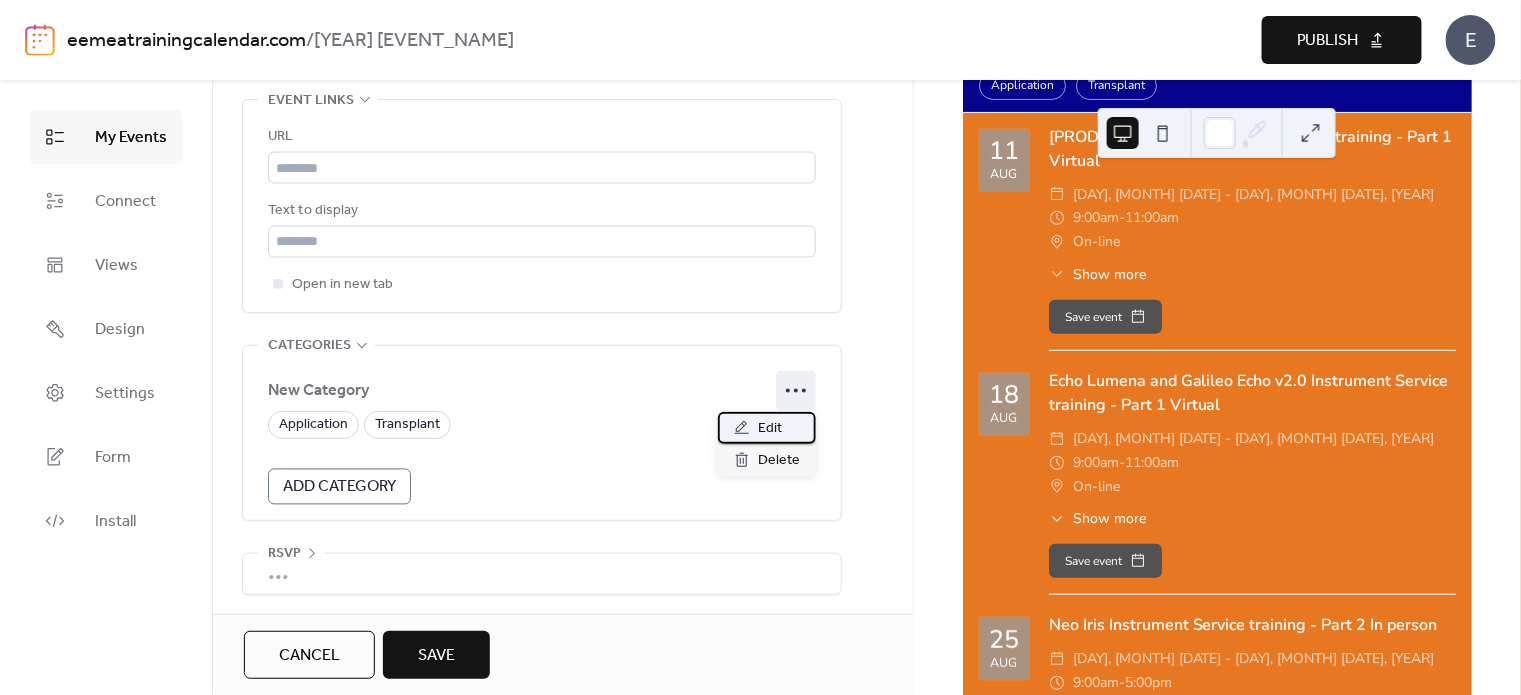 click on "Edit" at bounding box center [770, 429] 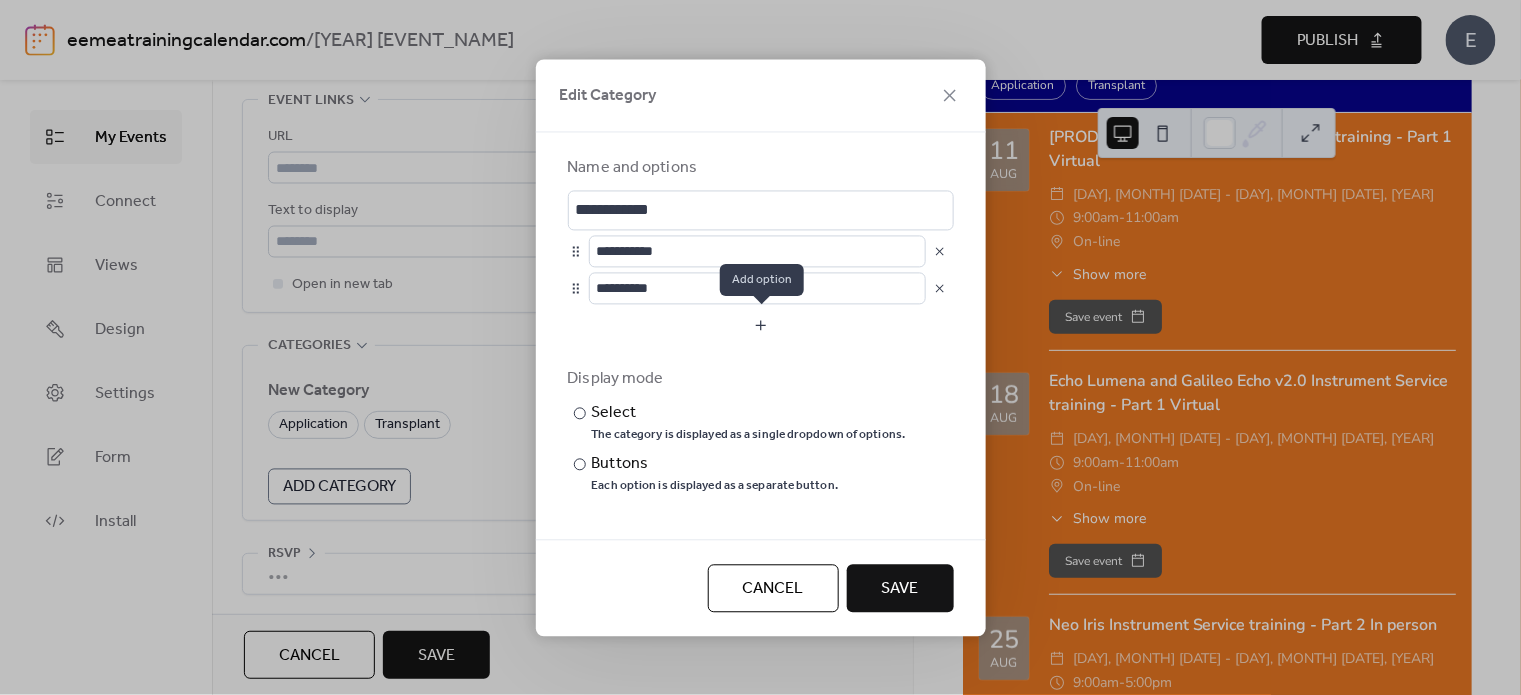 click at bounding box center (761, 325) 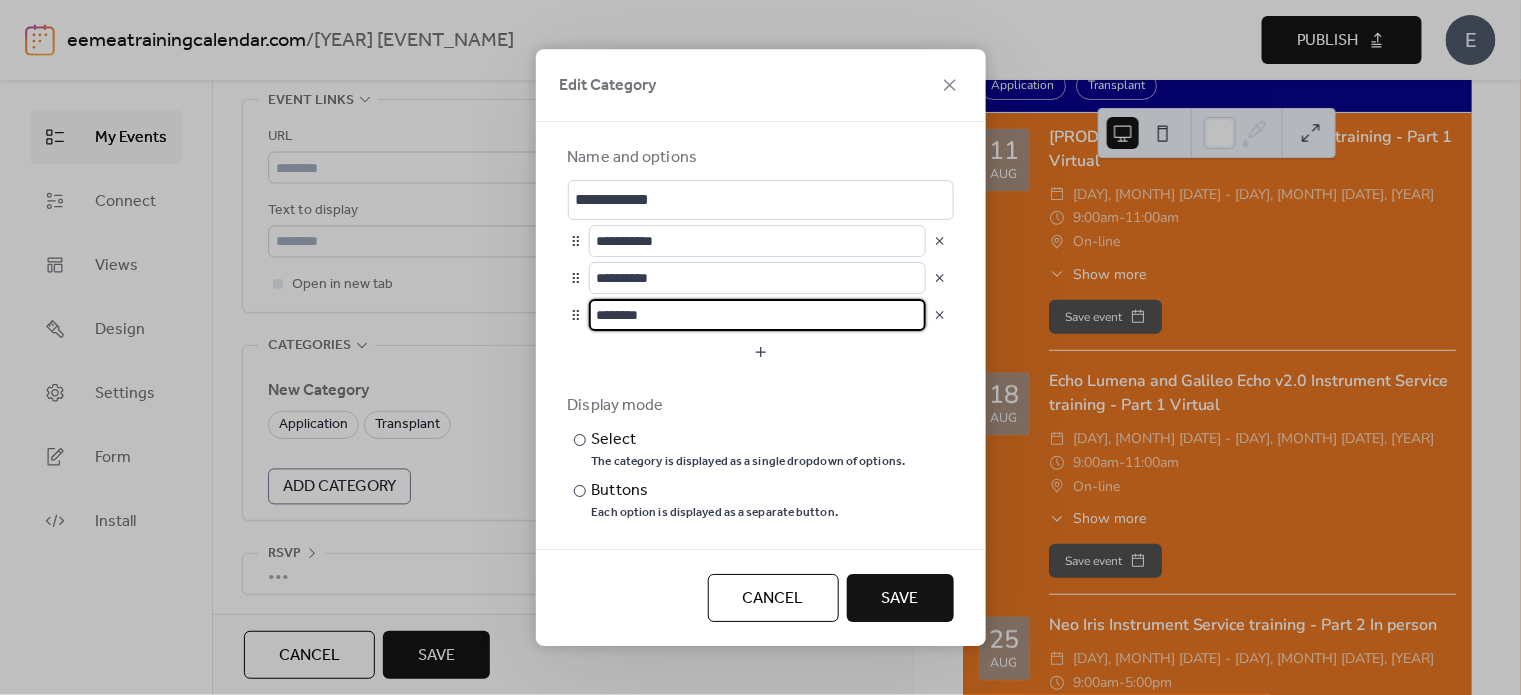 drag, startPoint x: 707, startPoint y: 314, endPoint x: 593, endPoint y: 298, distance: 115.11733 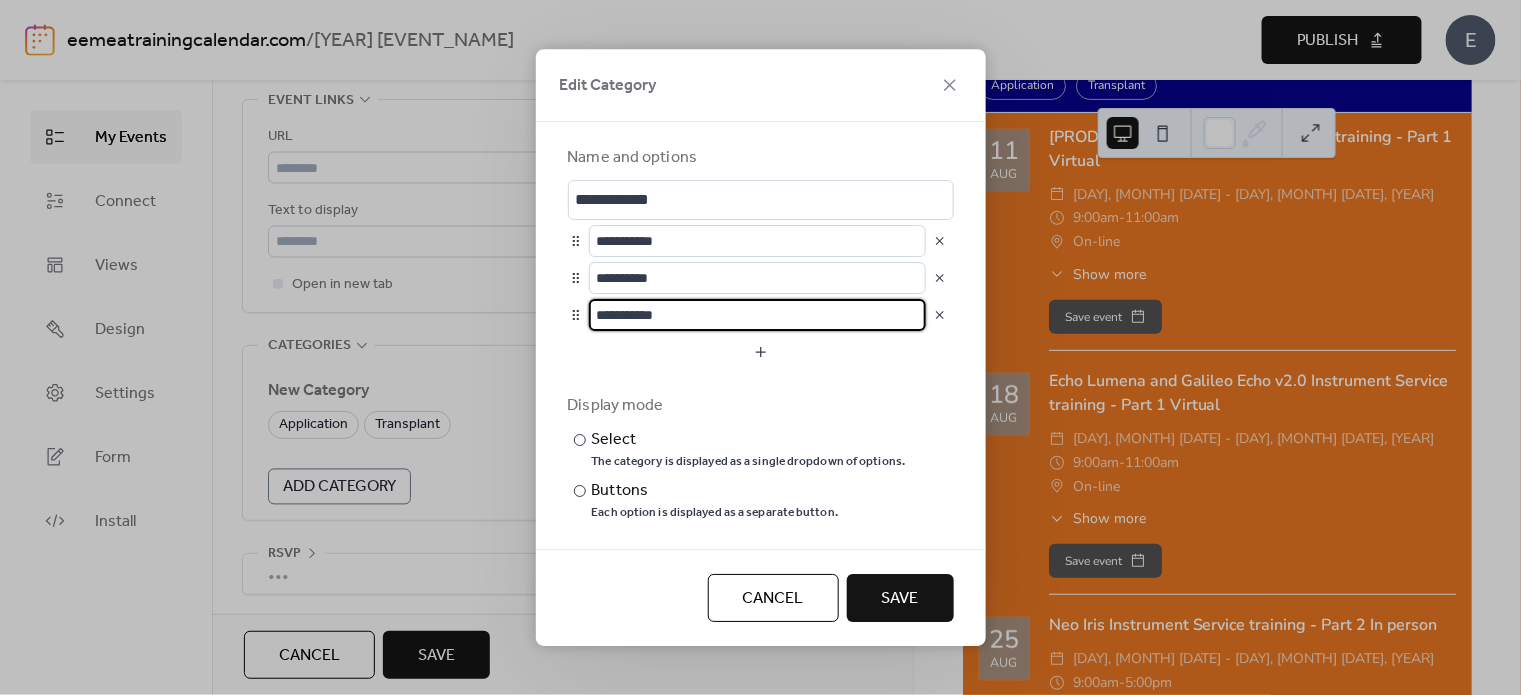 type on "**********" 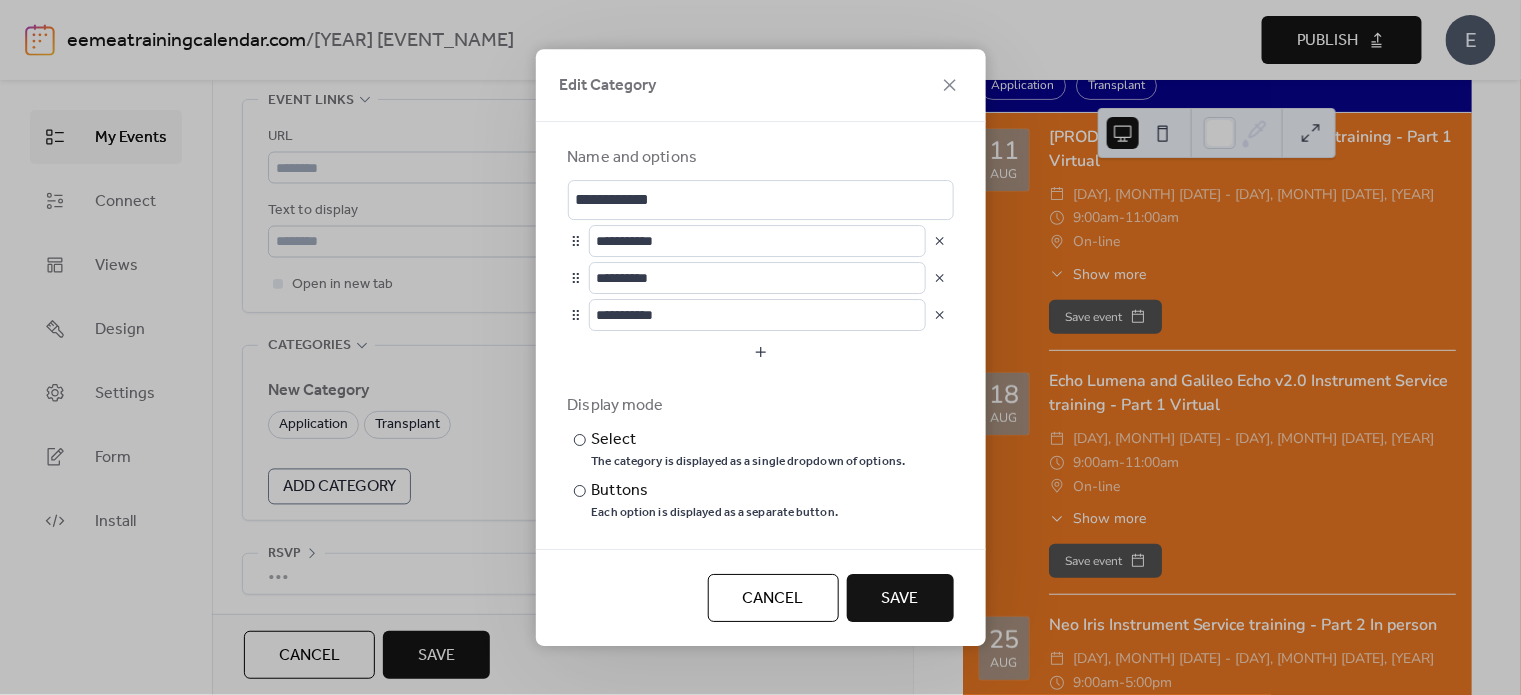 click at bounding box center [940, 278] 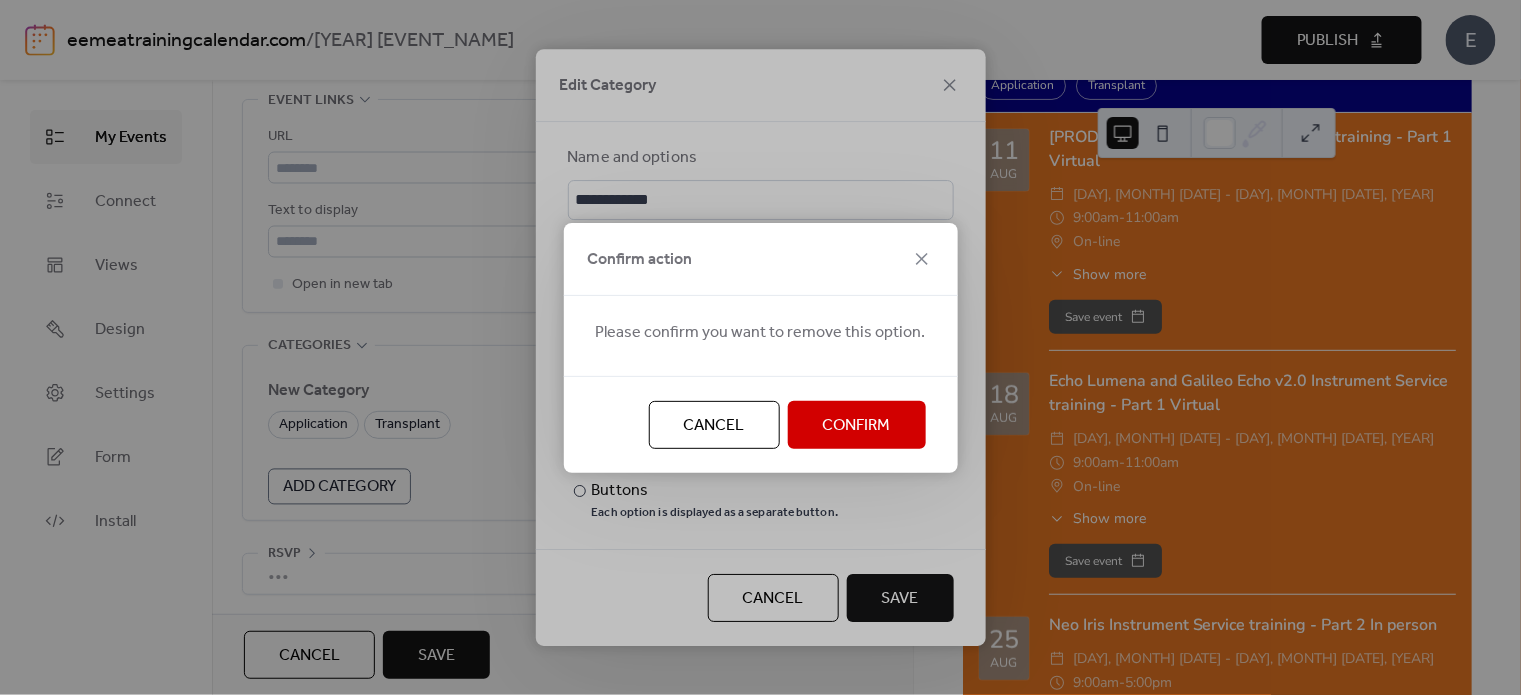 click on "Confirm" at bounding box center [857, 426] 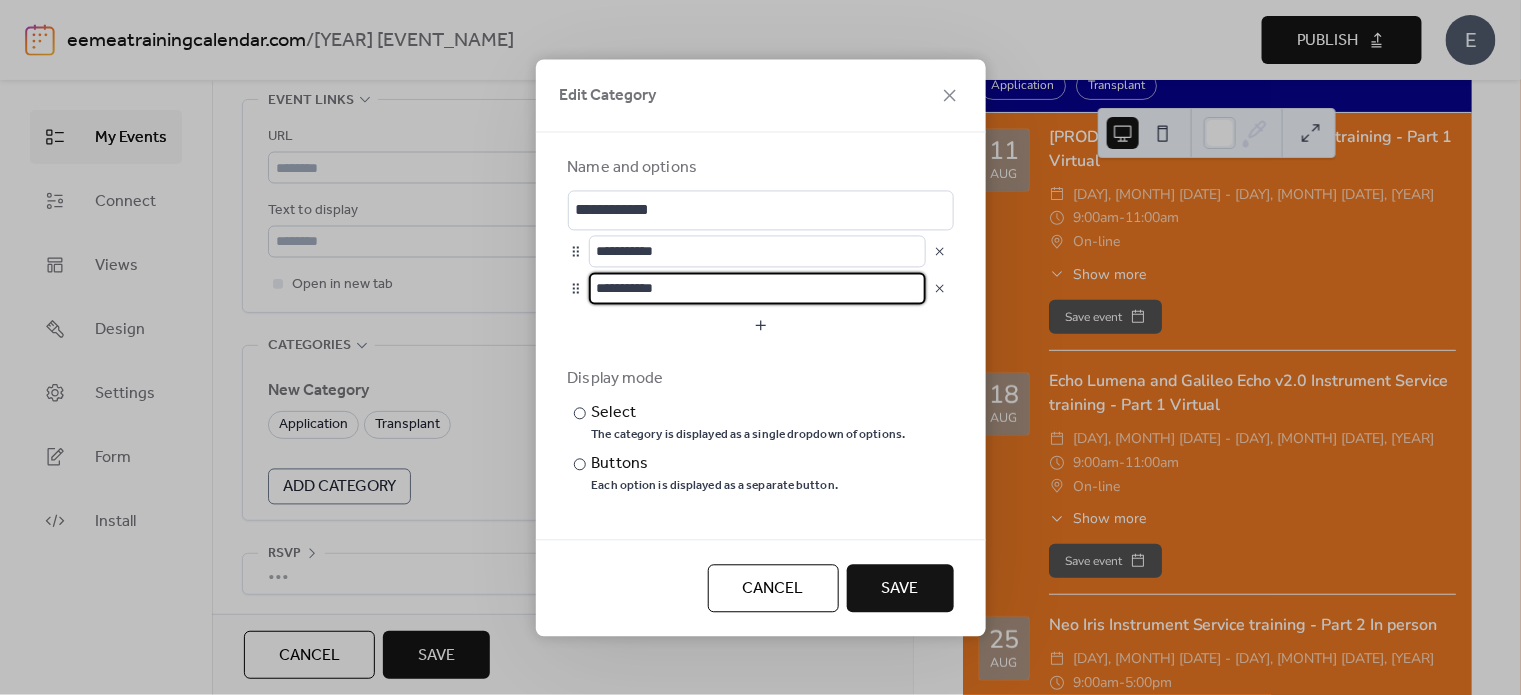click on "Save" at bounding box center (900, 589) 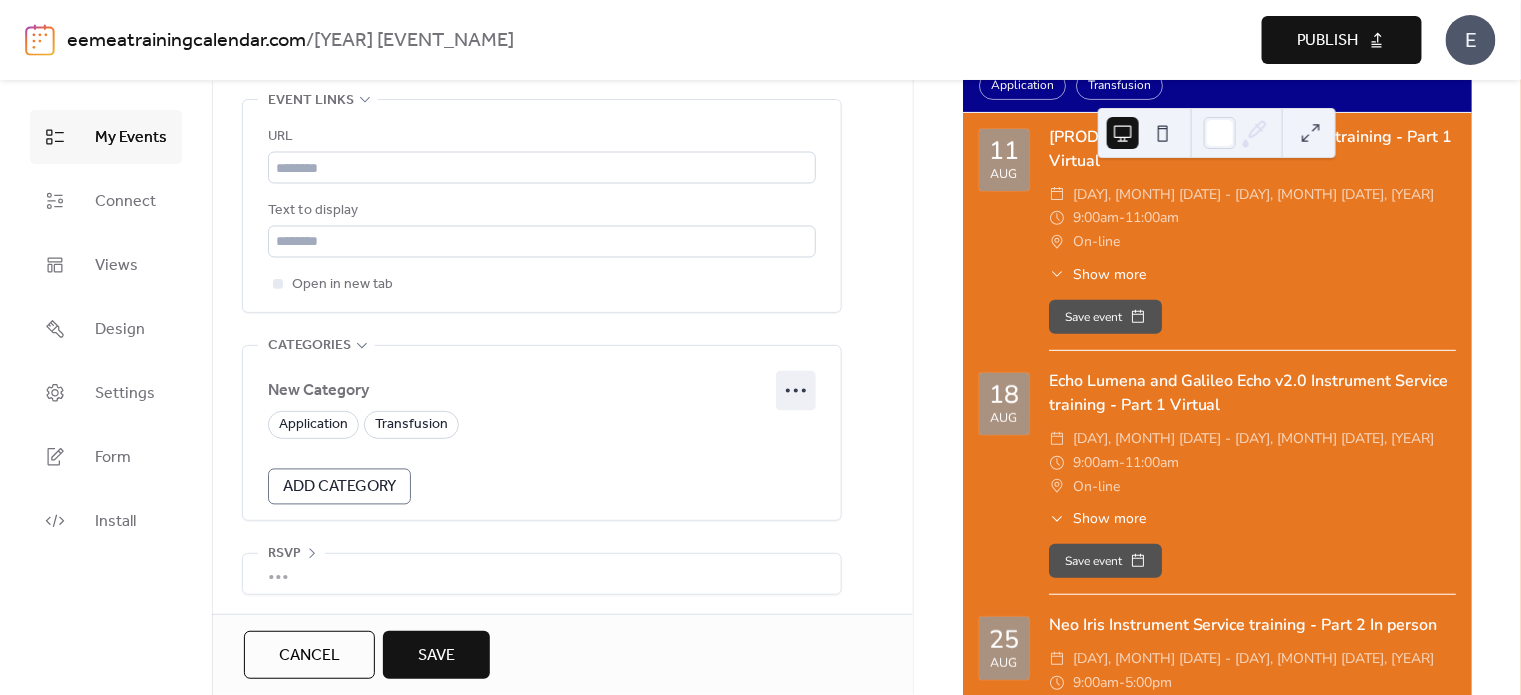 click 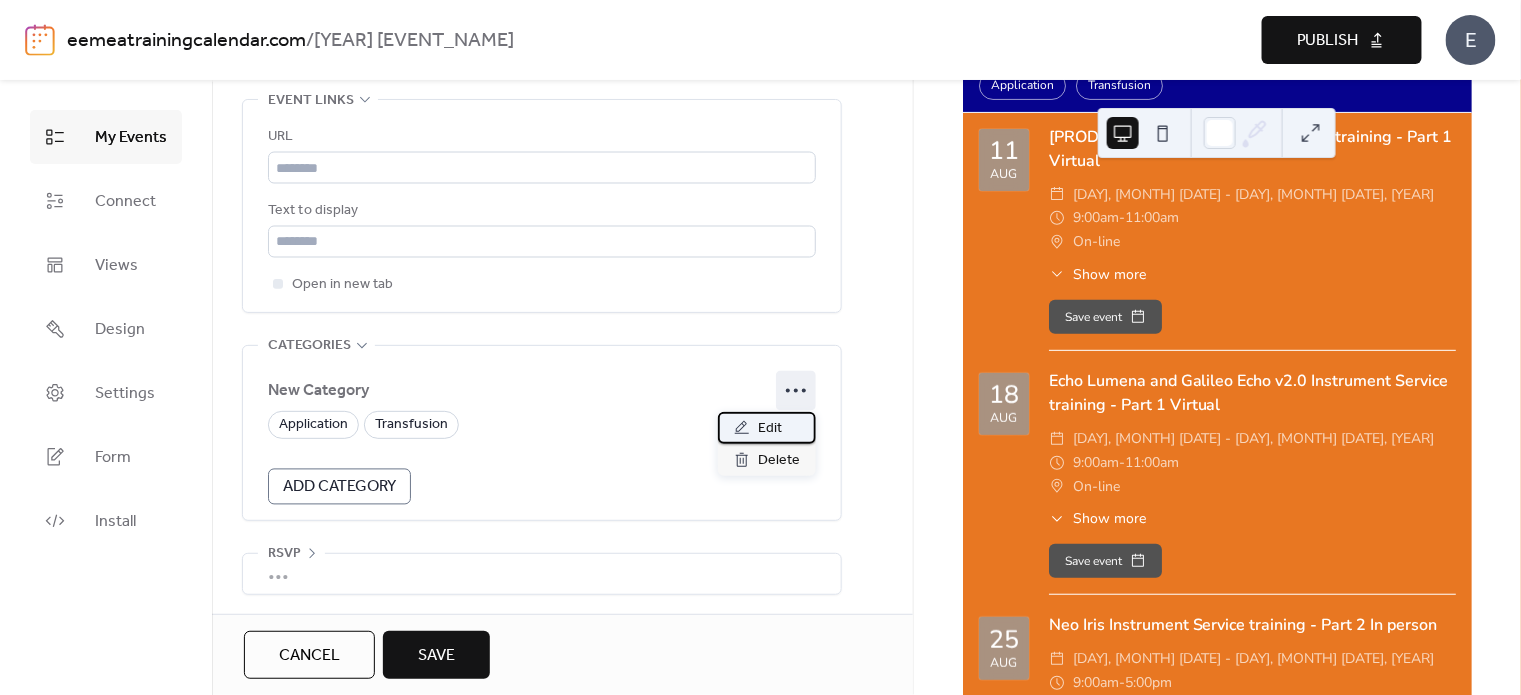click on "Edit" at bounding box center [767, 428] 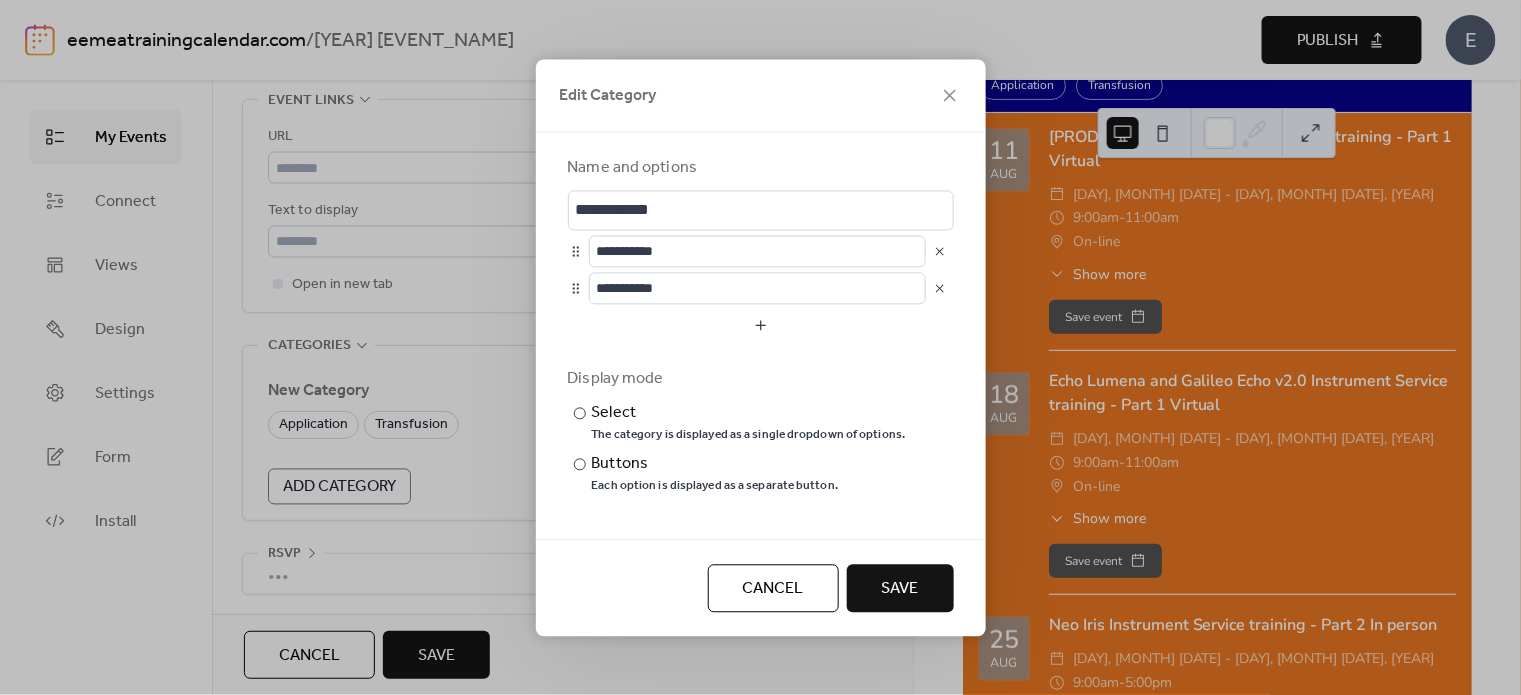 click on "Save" at bounding box center [900, 589] 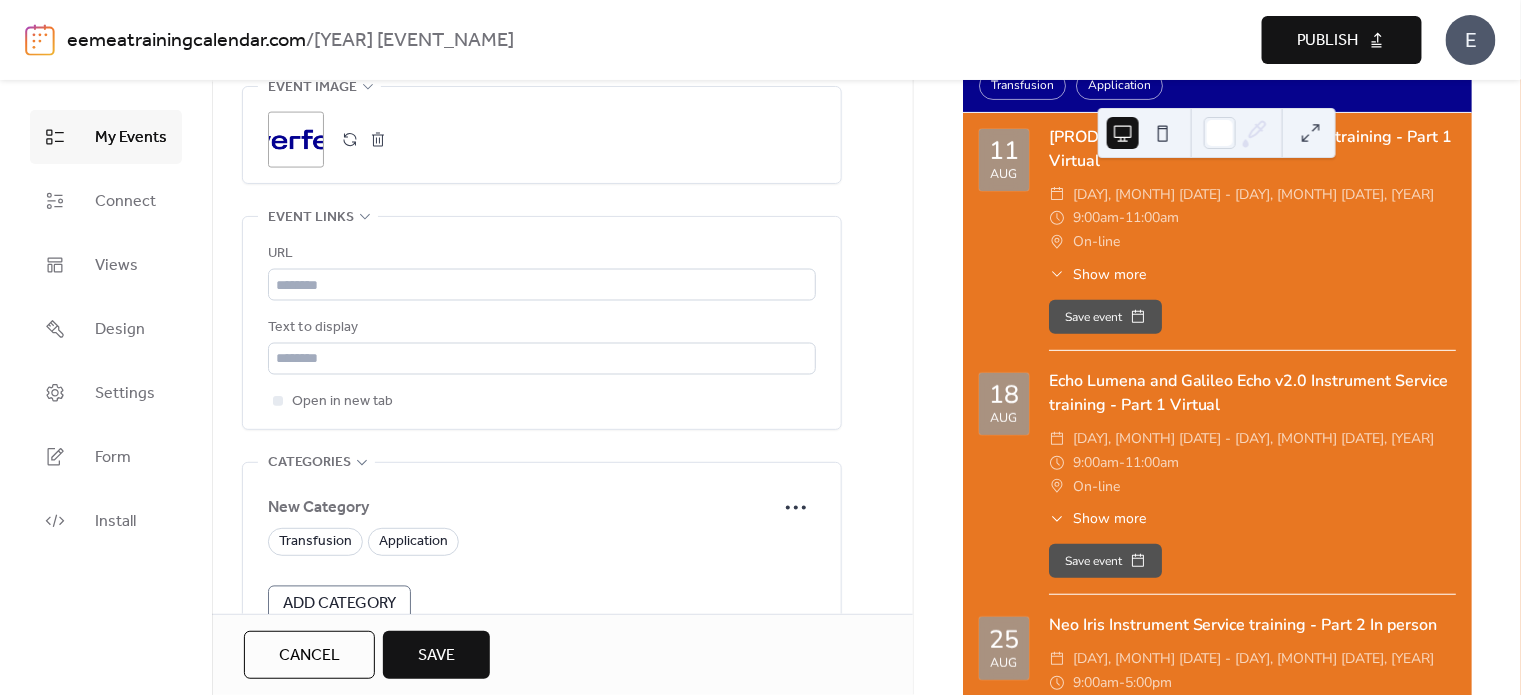 scroll, scrollTop: 963, scrollLeft: 0, axis: vertical 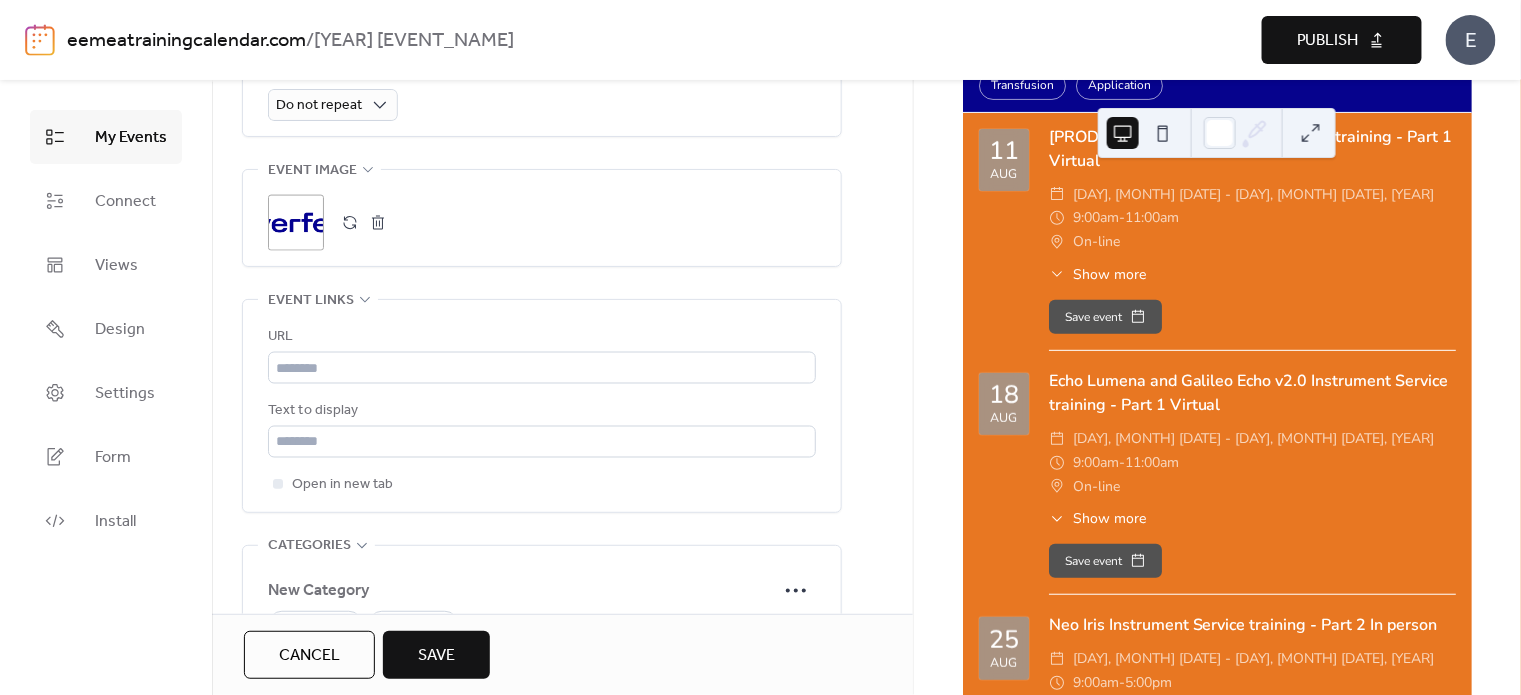 click on "Save" at bounding box center (436, 656) 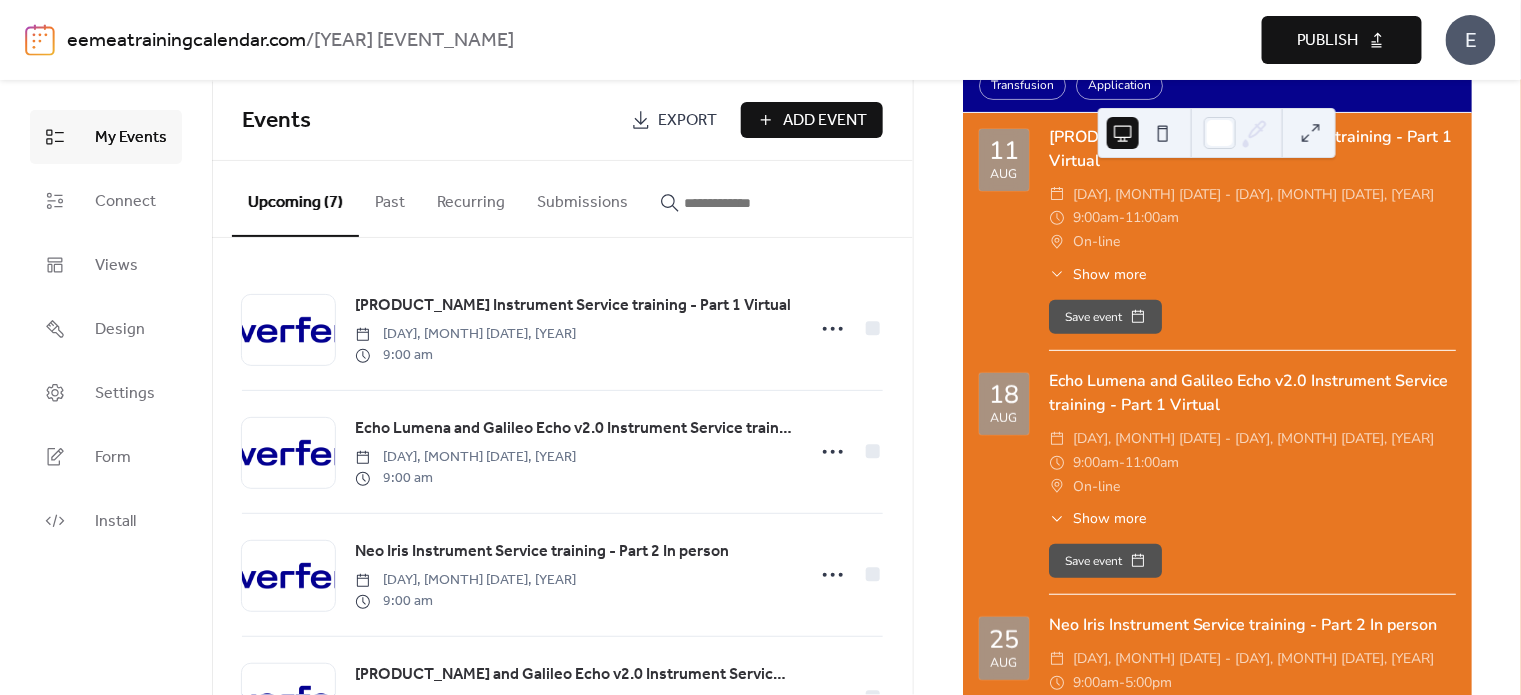click on "Add Event" at bounding box center (826, 121) 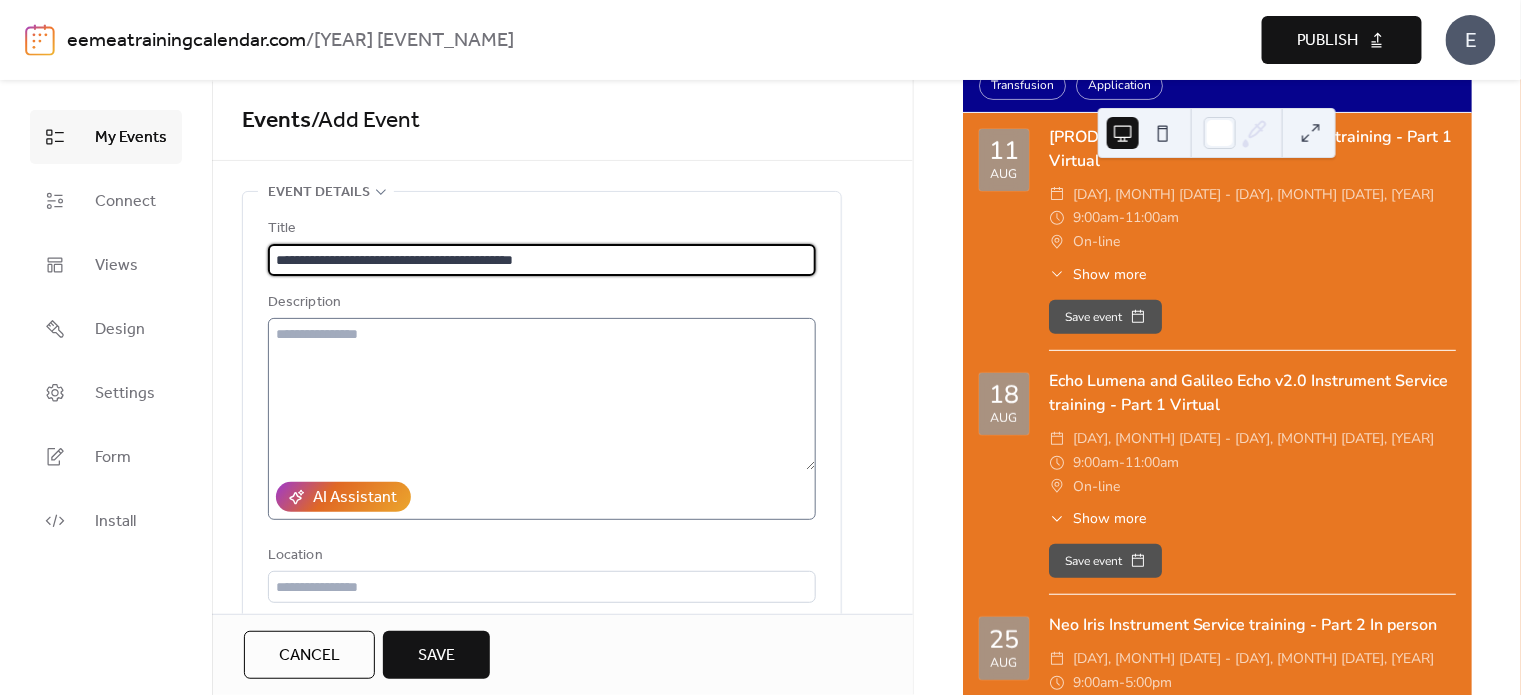 type on "**********" 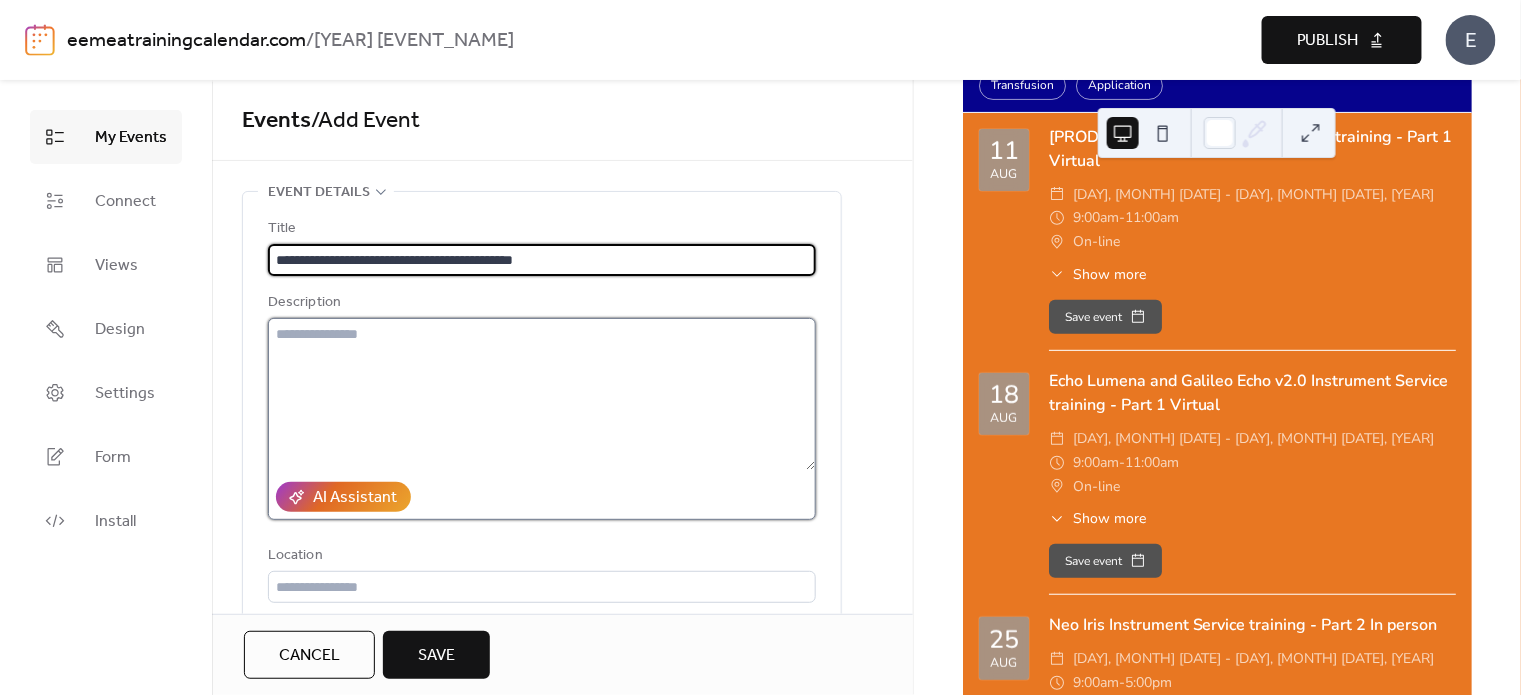 click at bounding box center (542, 394) 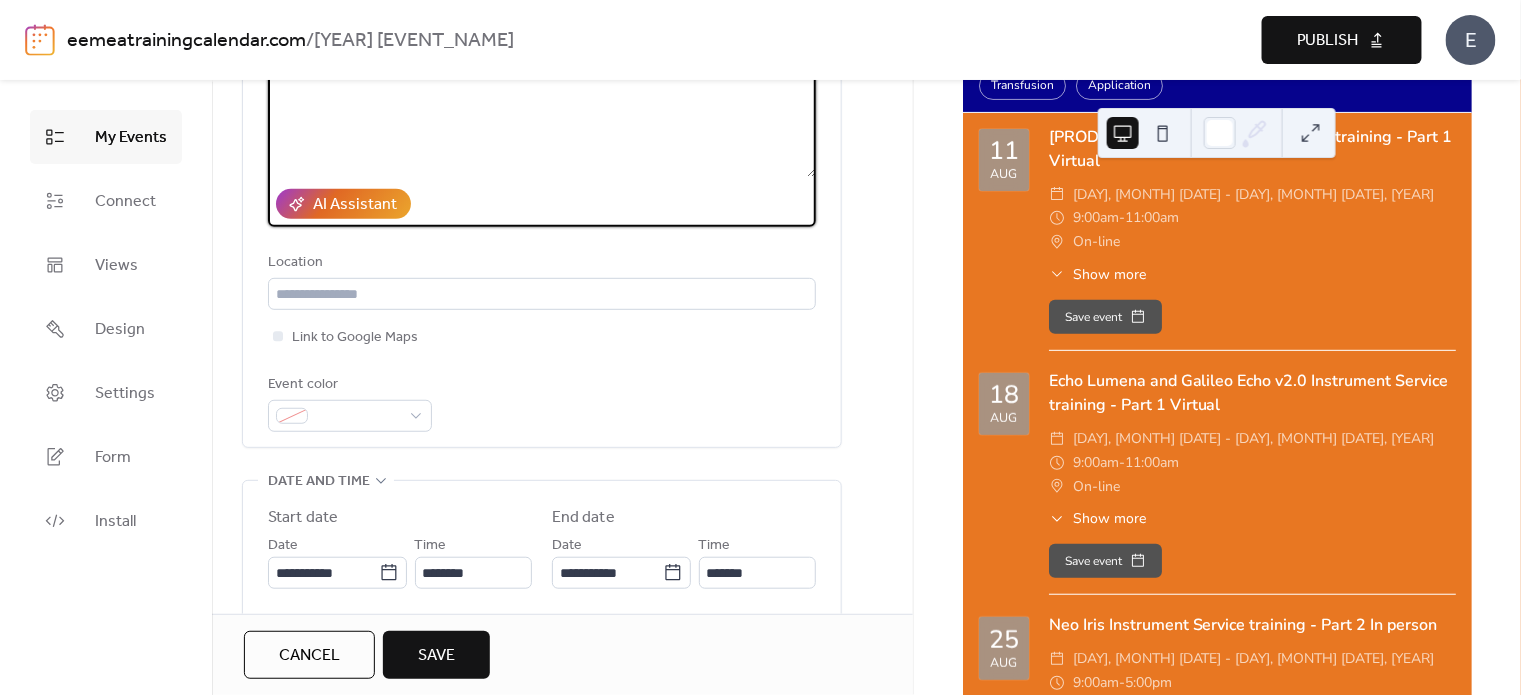 scroll, scrollTop: 400, scrollLeft: 0, axis: vertical 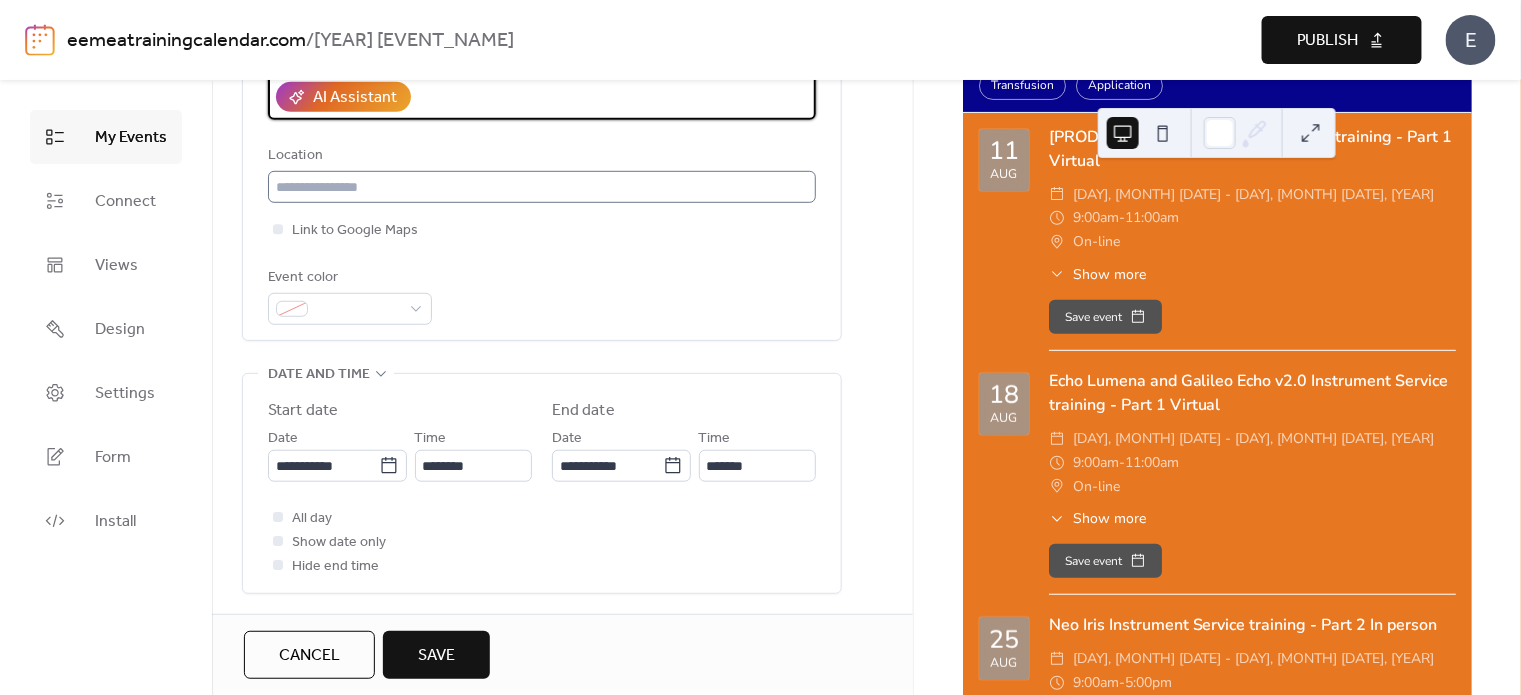 type on "**********" 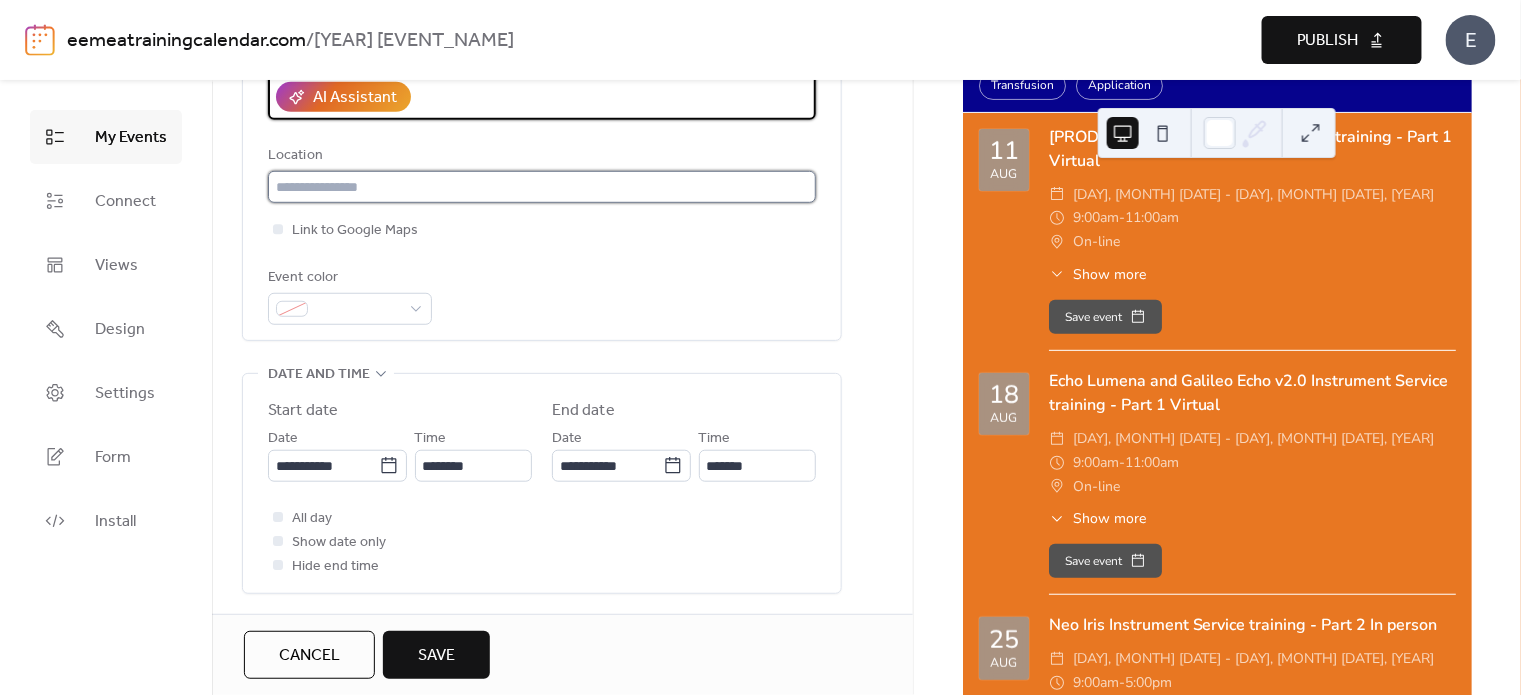 click at bounding box center (542, 187) 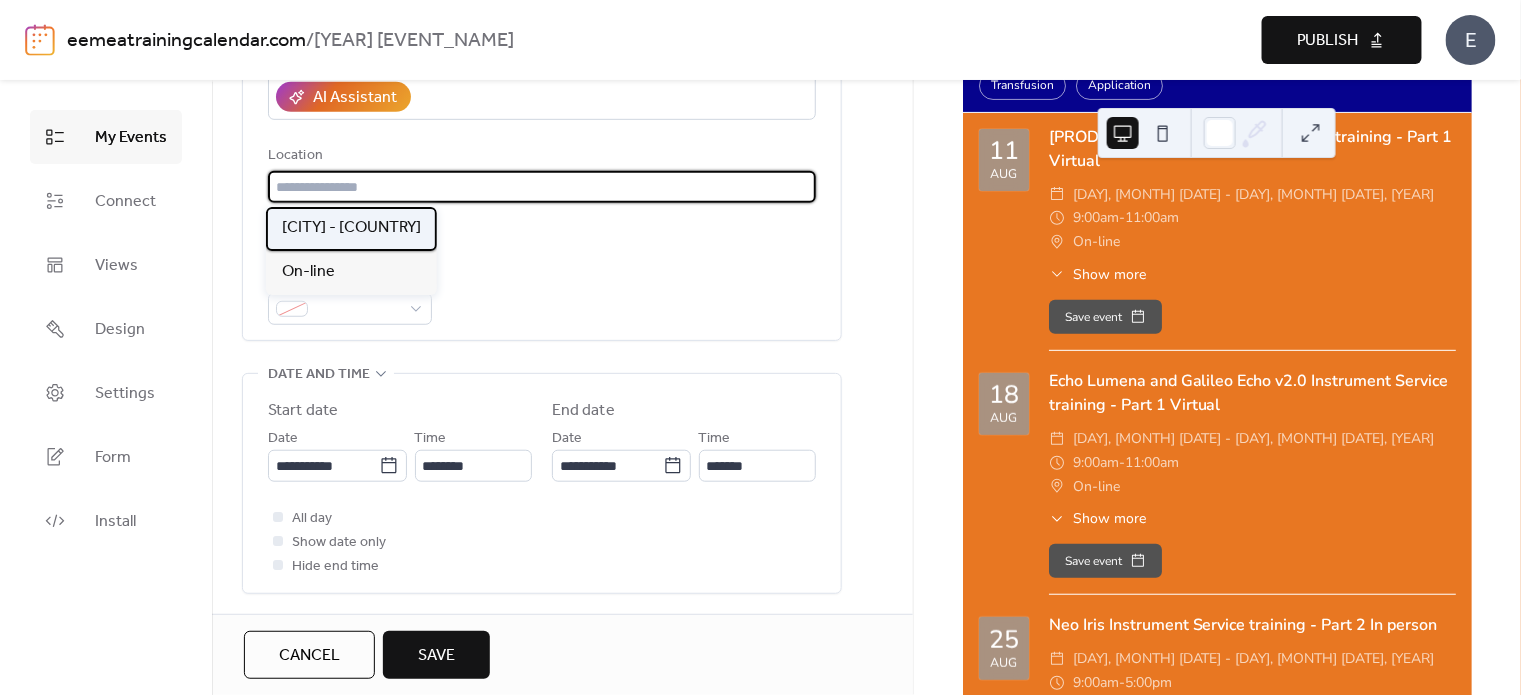 click on "[CITY] - [COUNTRY]" at bounding box center (351, 228) 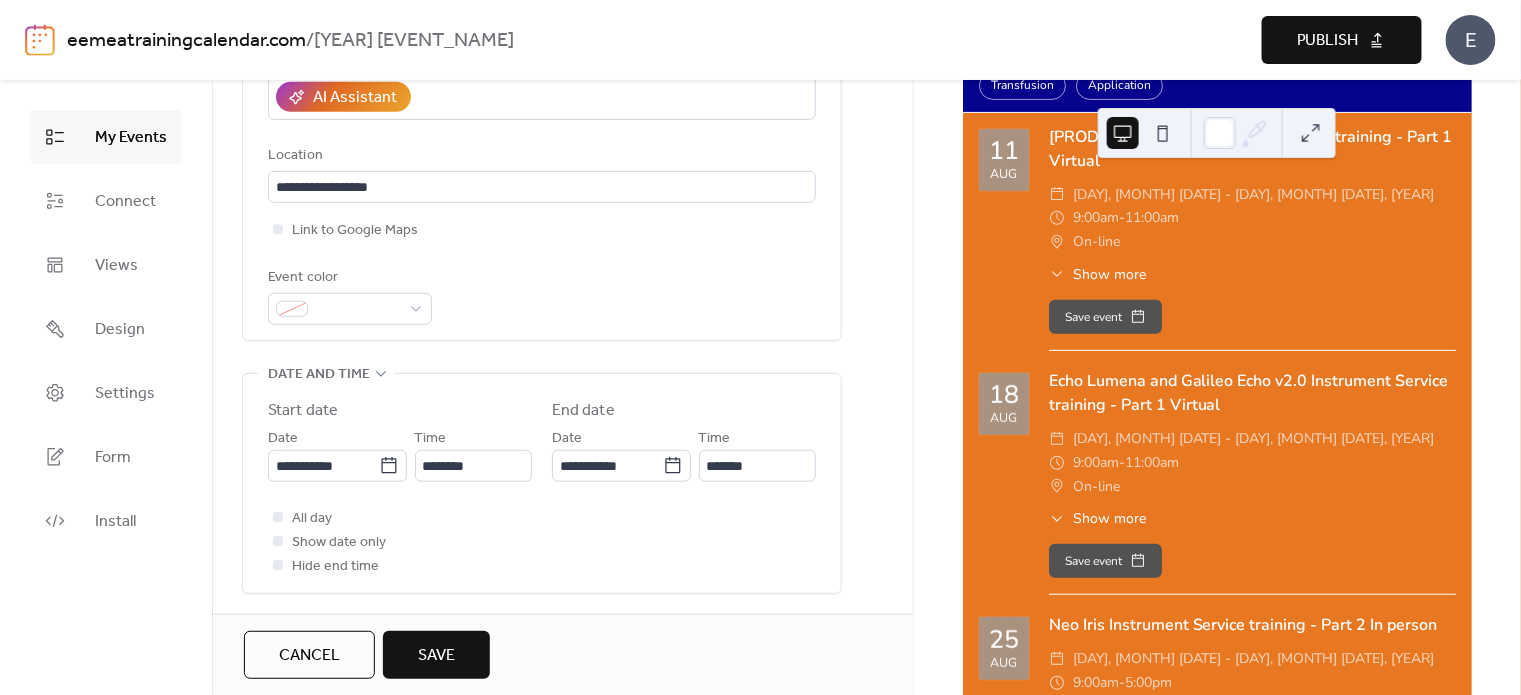type on "**********" 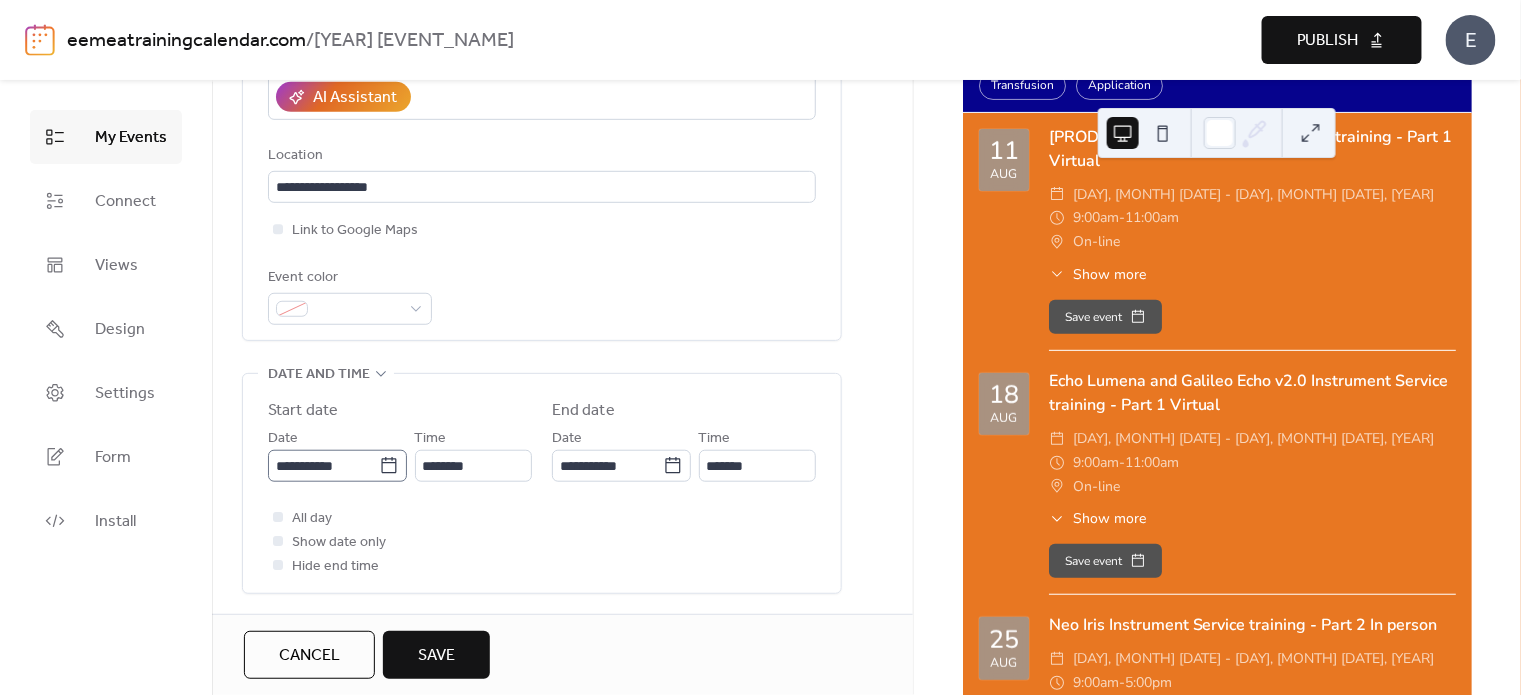 click 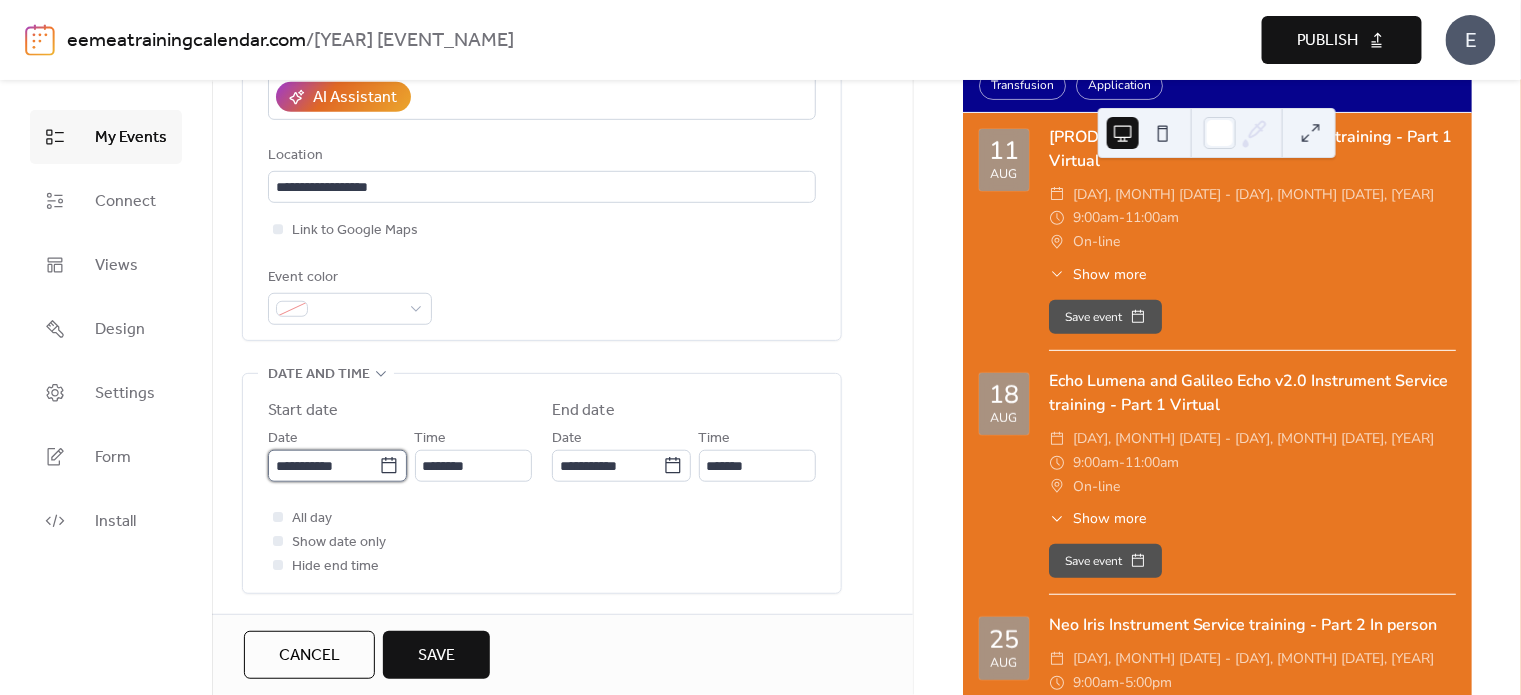 click on "**********" at bounding box center (323, 466) 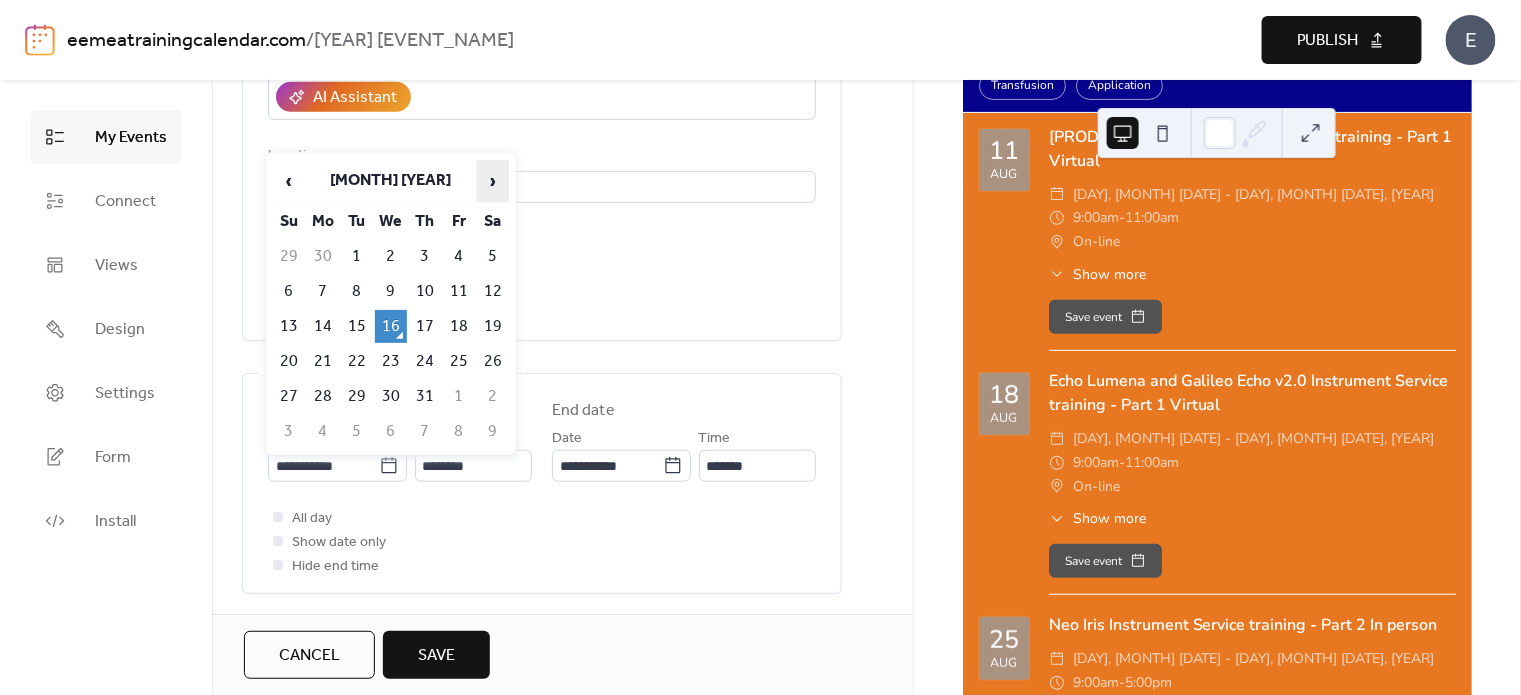 click on "›" at bounding box center (493, 181) 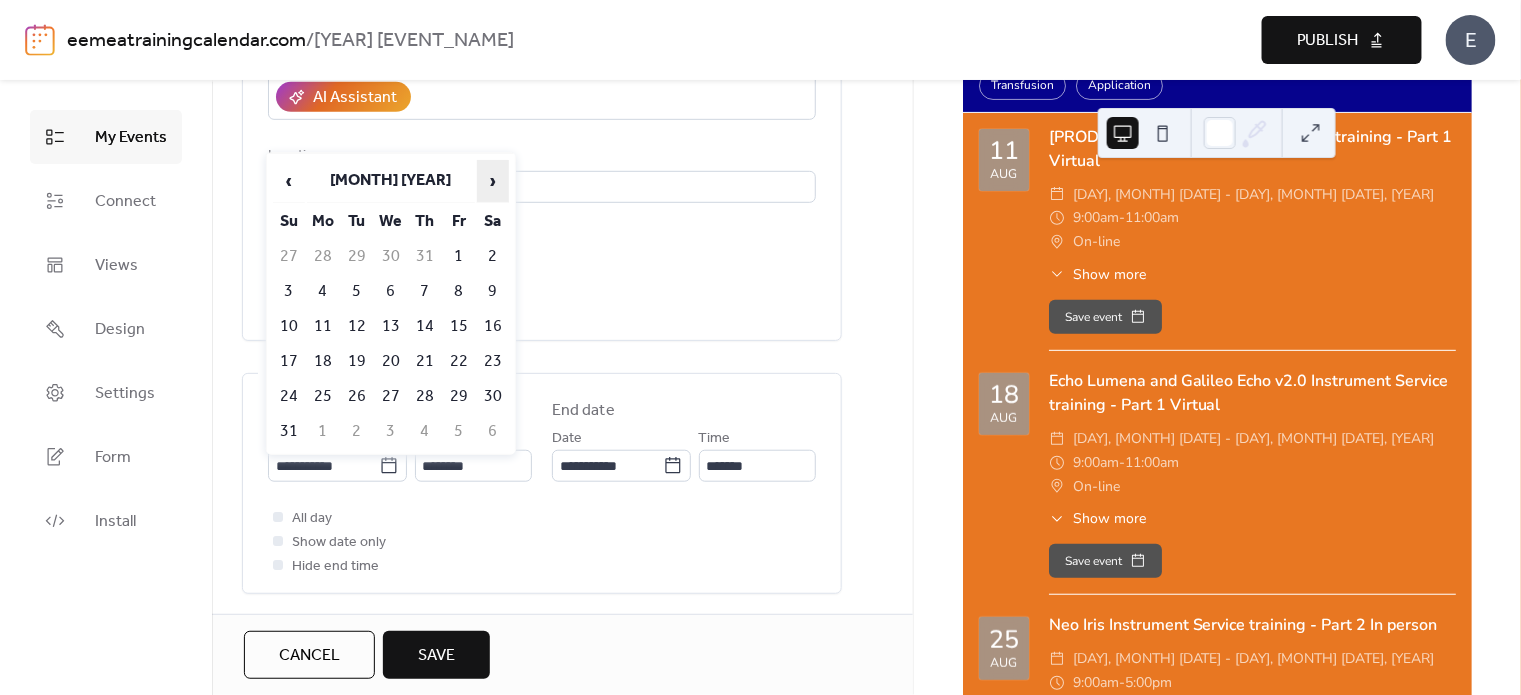 click on "›" at bounding box center (493, 181) 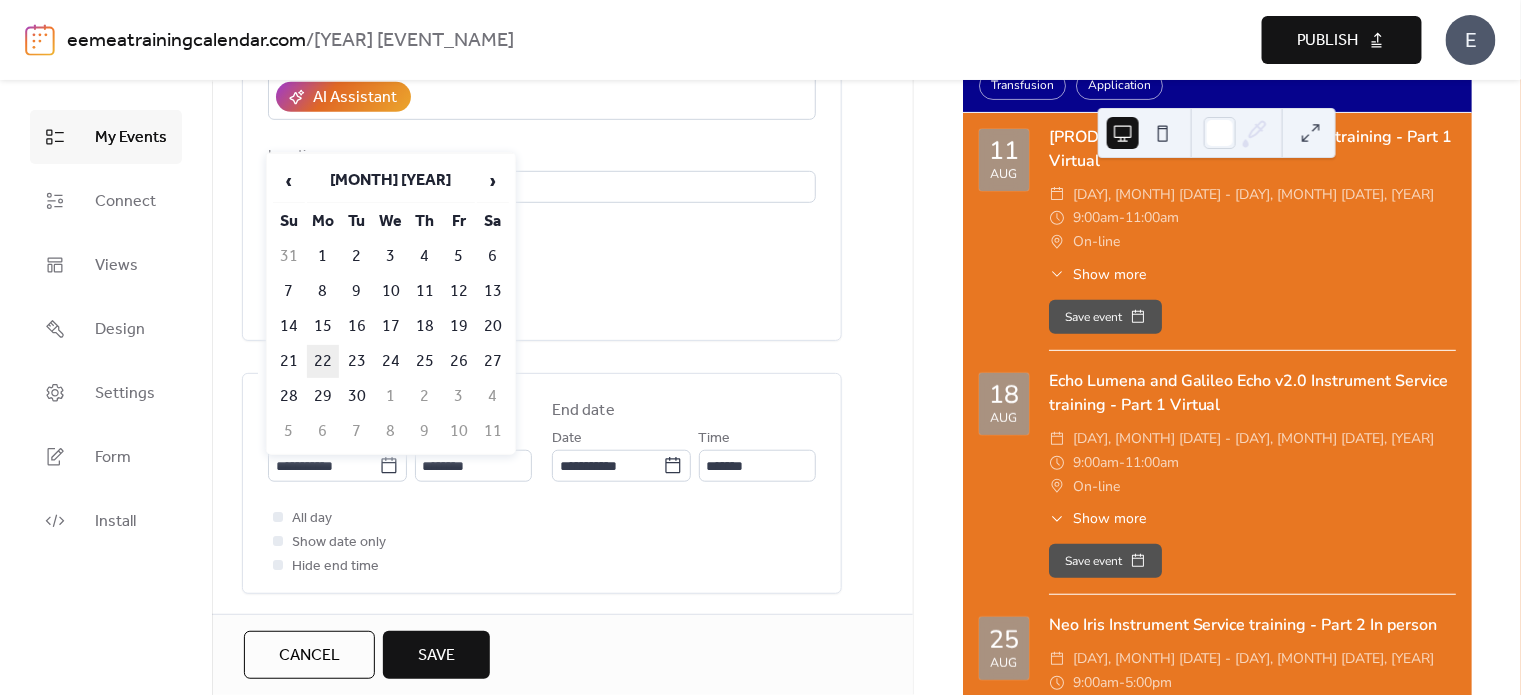click on "22" at bounding box center [323, 361] 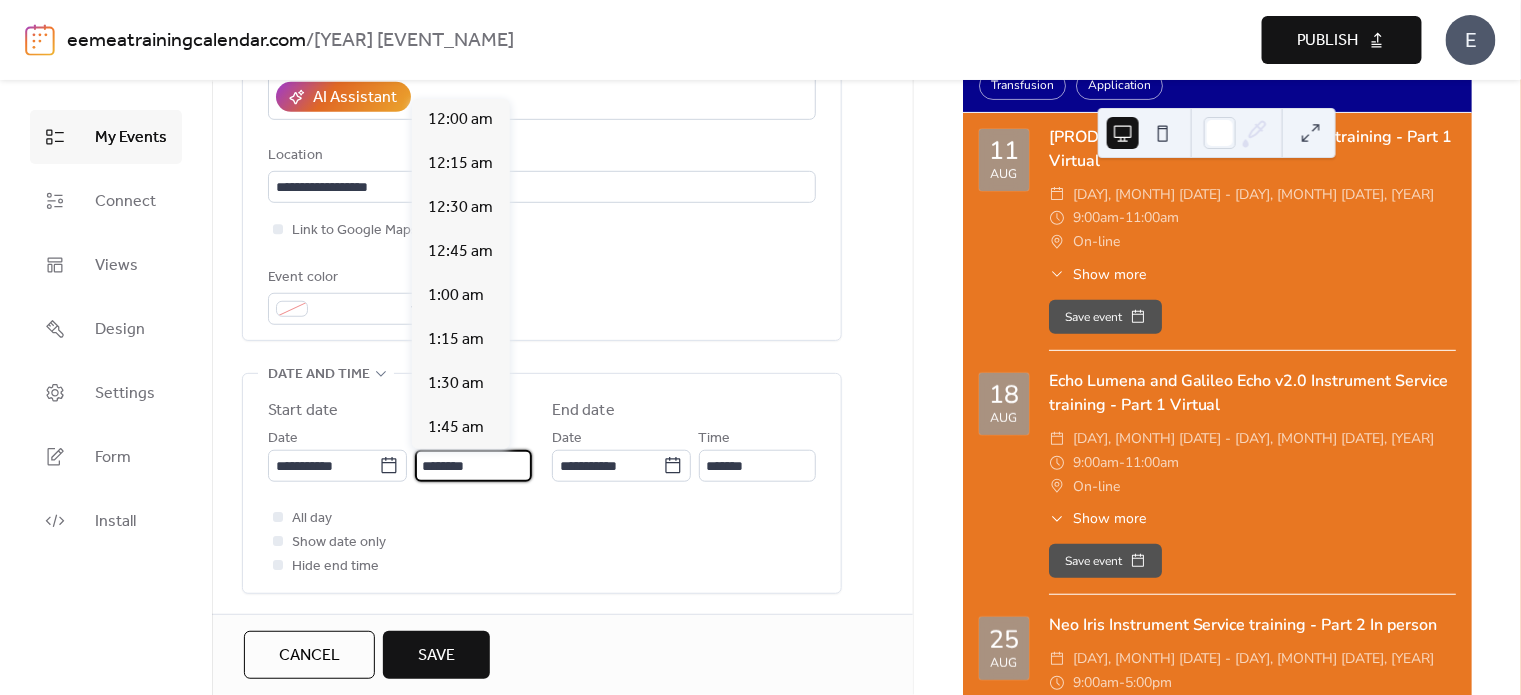 click on "********" at bounding box center [473, 466] 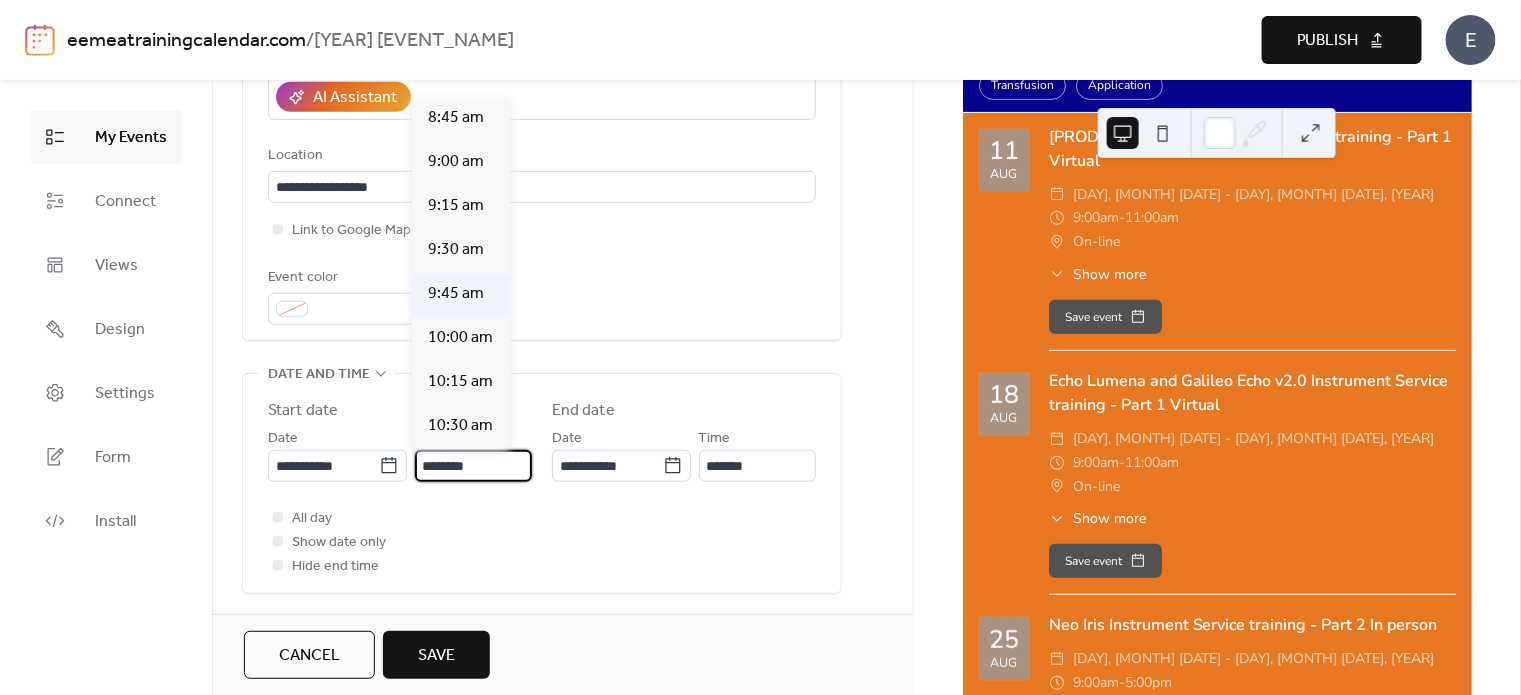 scroll, scrollTop: 1509, scrollLeft: 0, axis: vertical 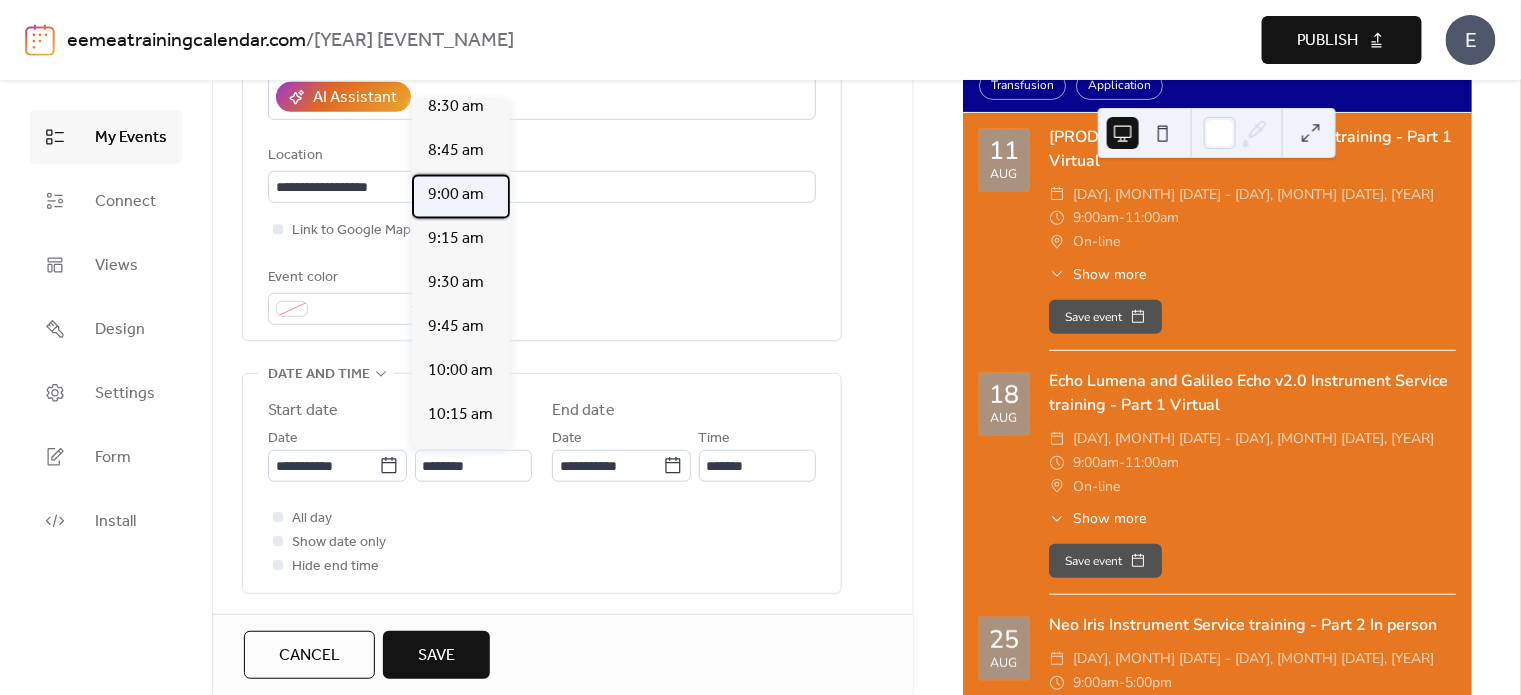 click on "9:00 am" at bounding box center [456, 195] 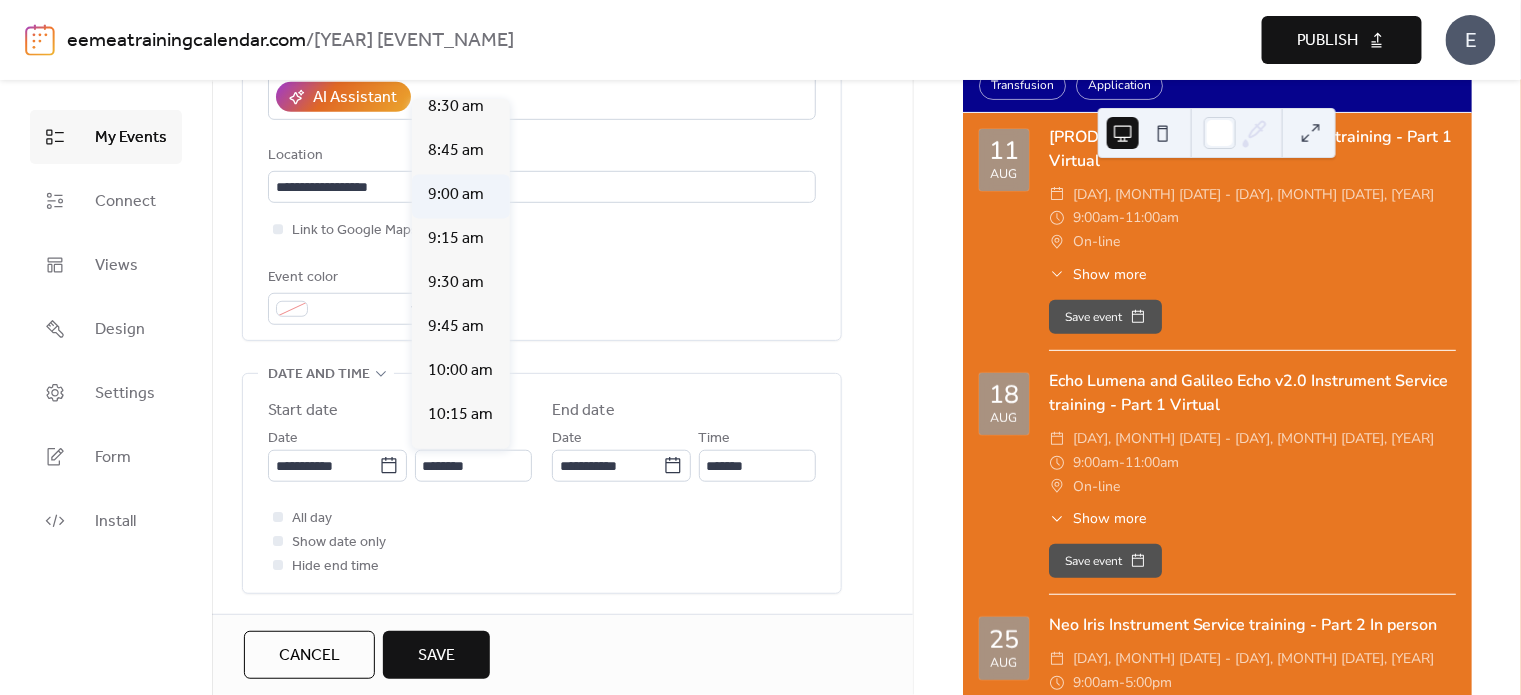 type on "*******" 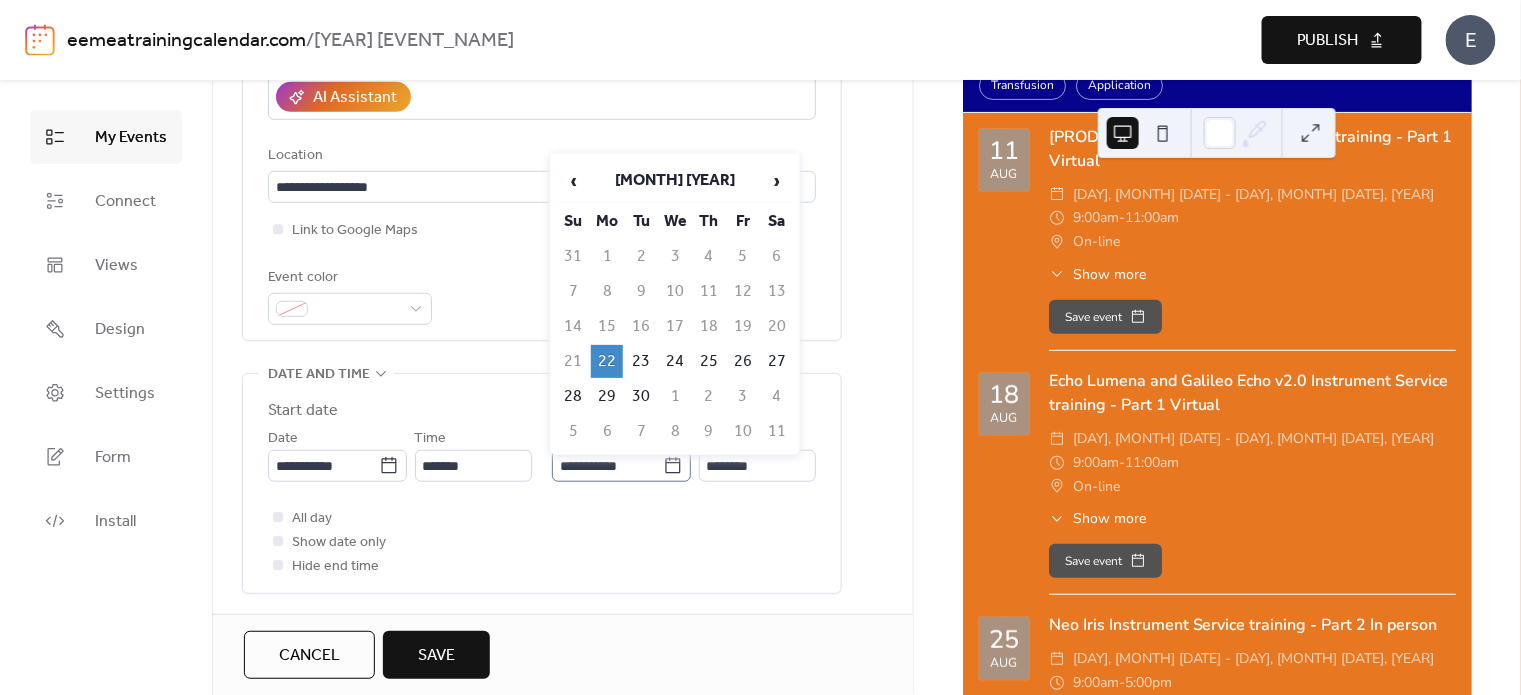 click 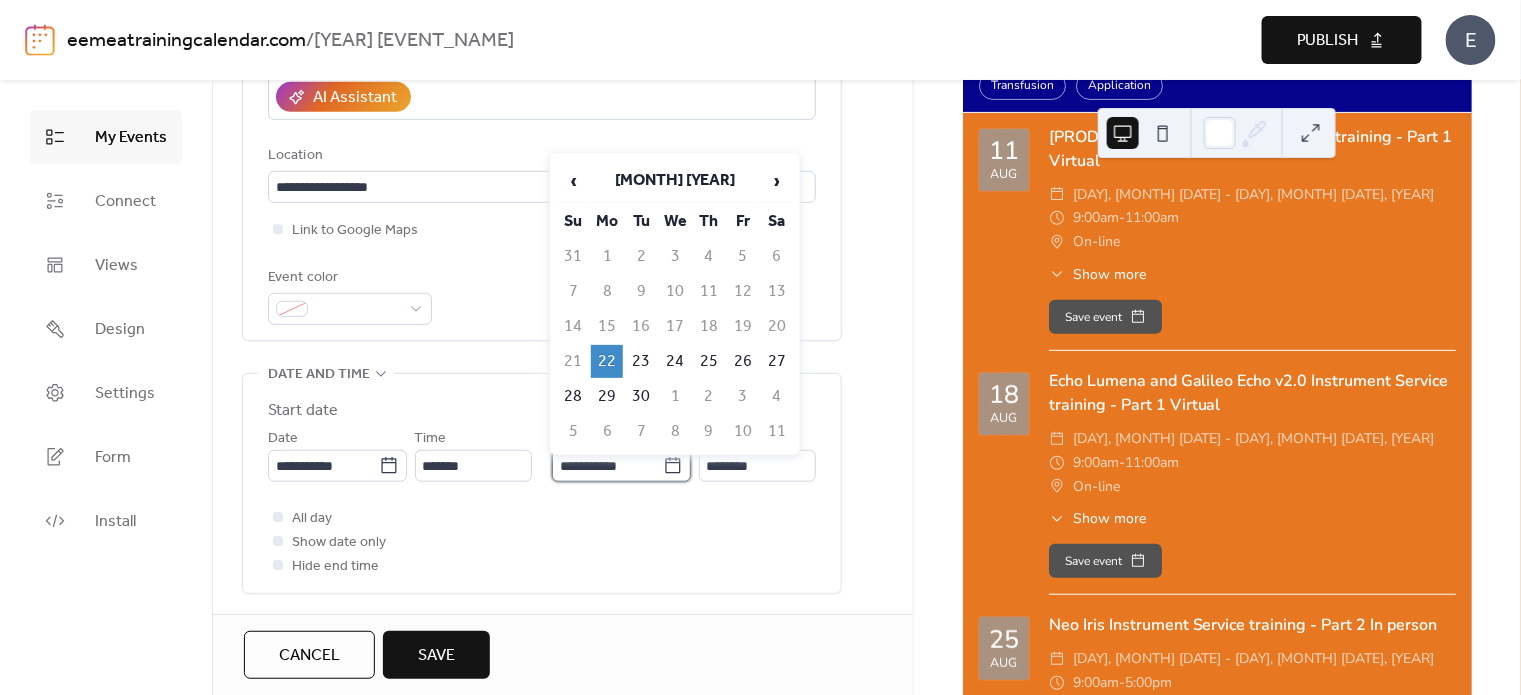 click on "**********" at bounding box center (607, 466) 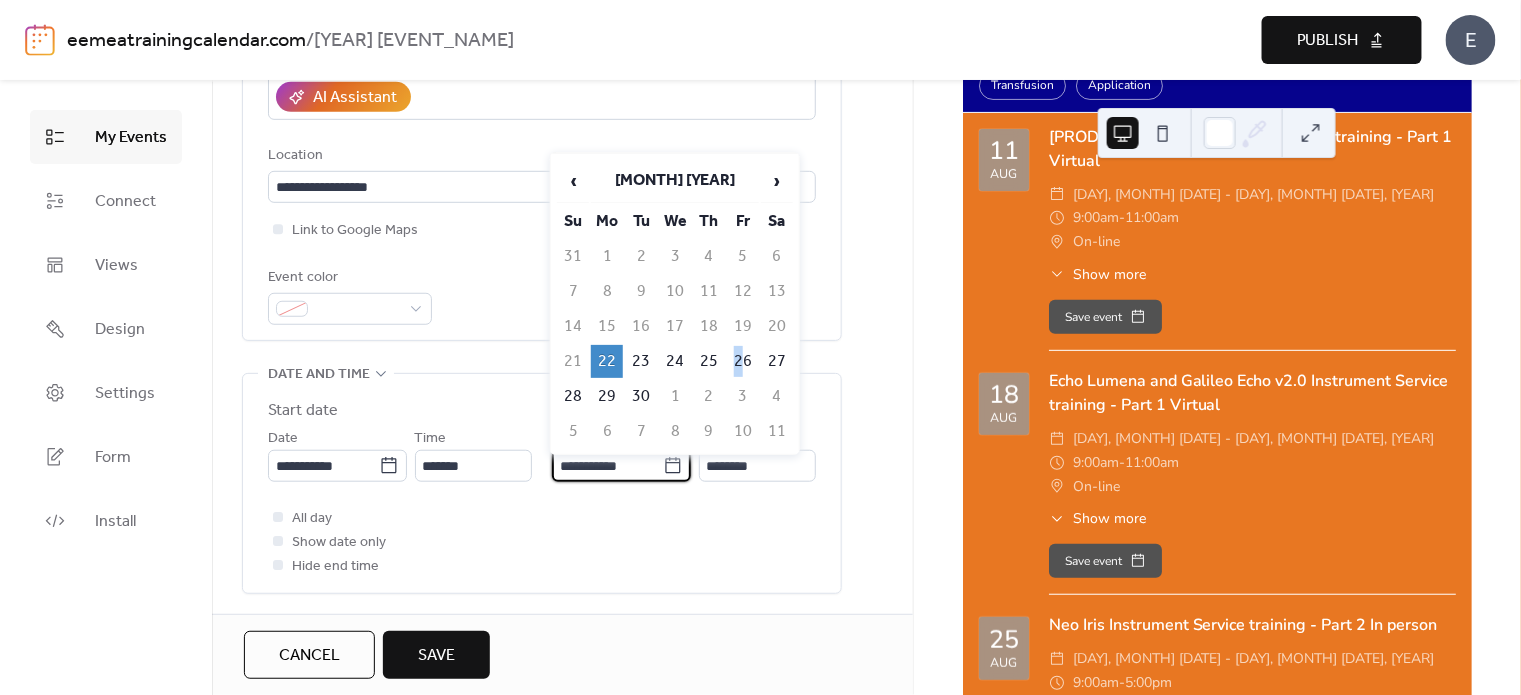 click on "26" at bounding box center (743, 361) 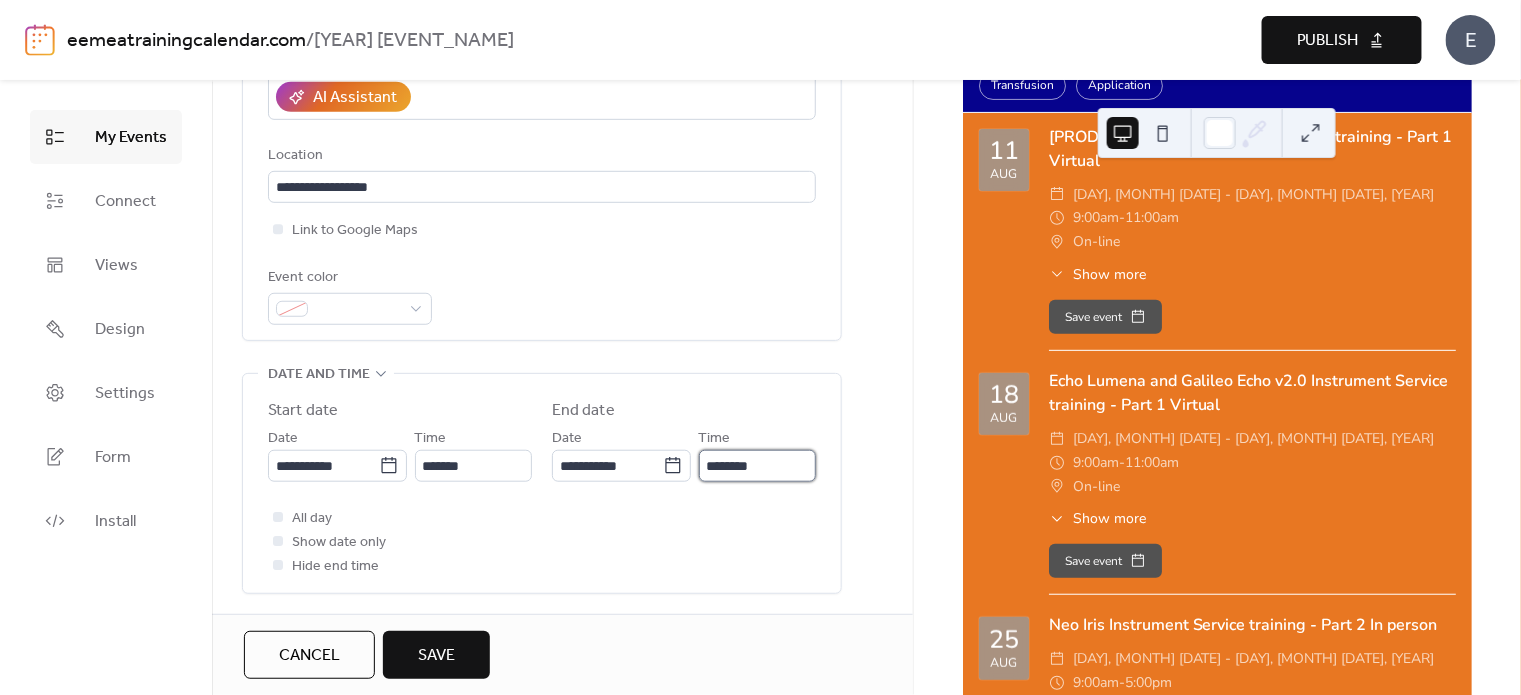 click on "********" at bounding box center (757, 466) 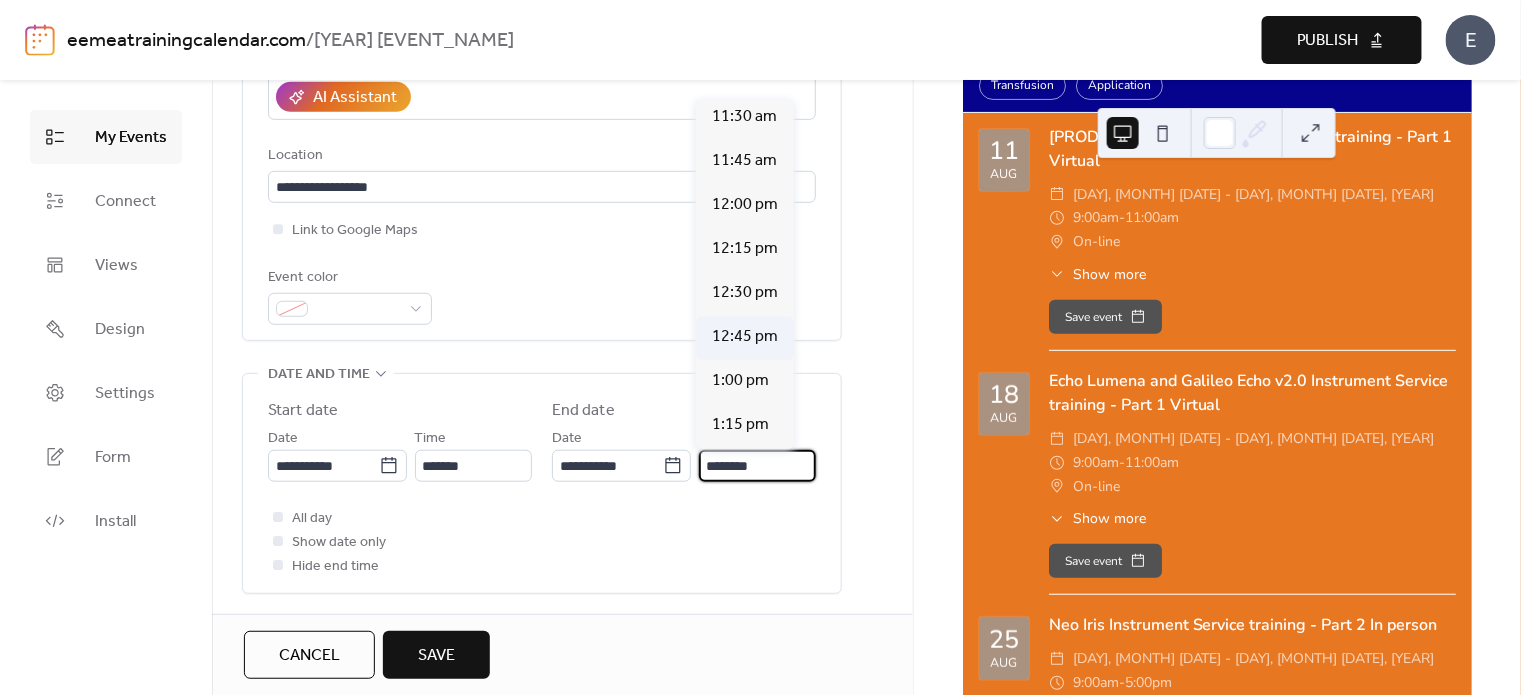 scroll, scrollTop: 2057, scrollLeft: 0, axis: vertical 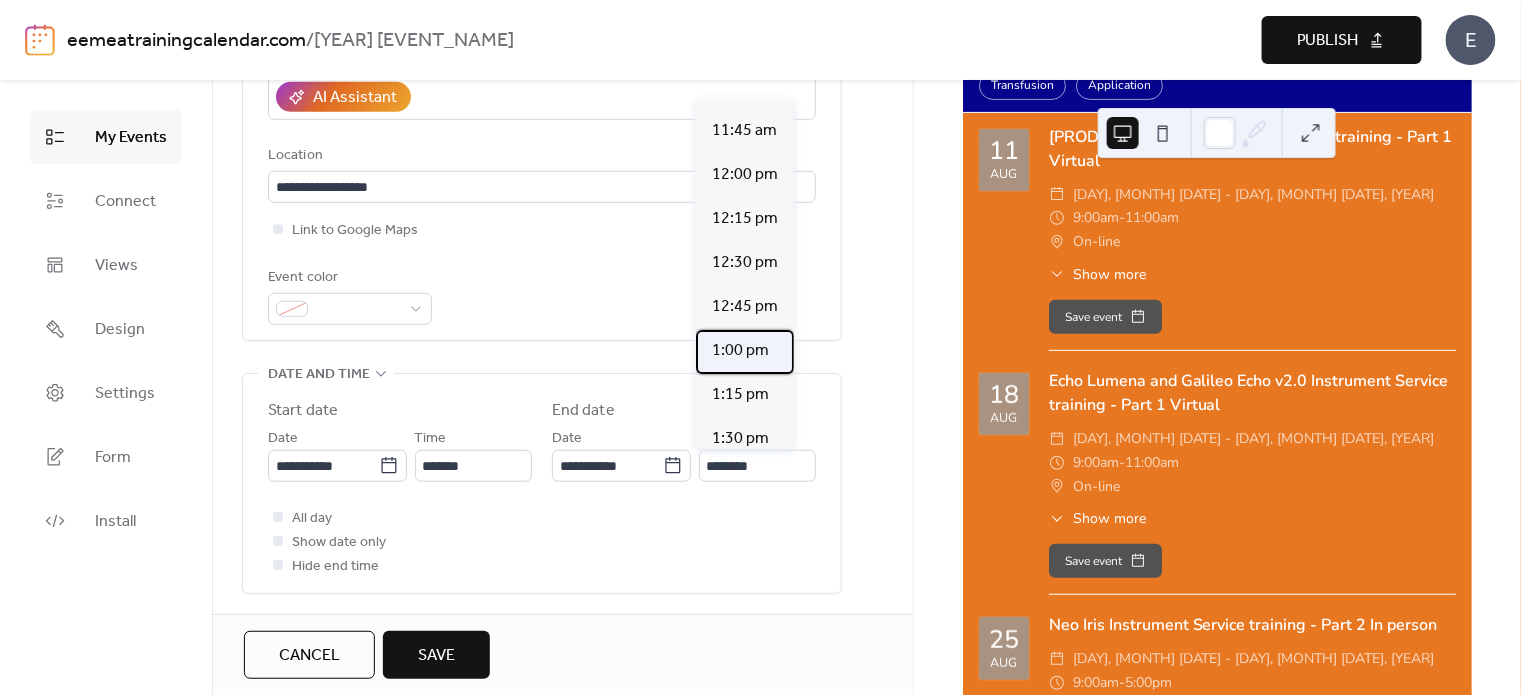 click on "1:00 pm" at bounding box center (740, 351) 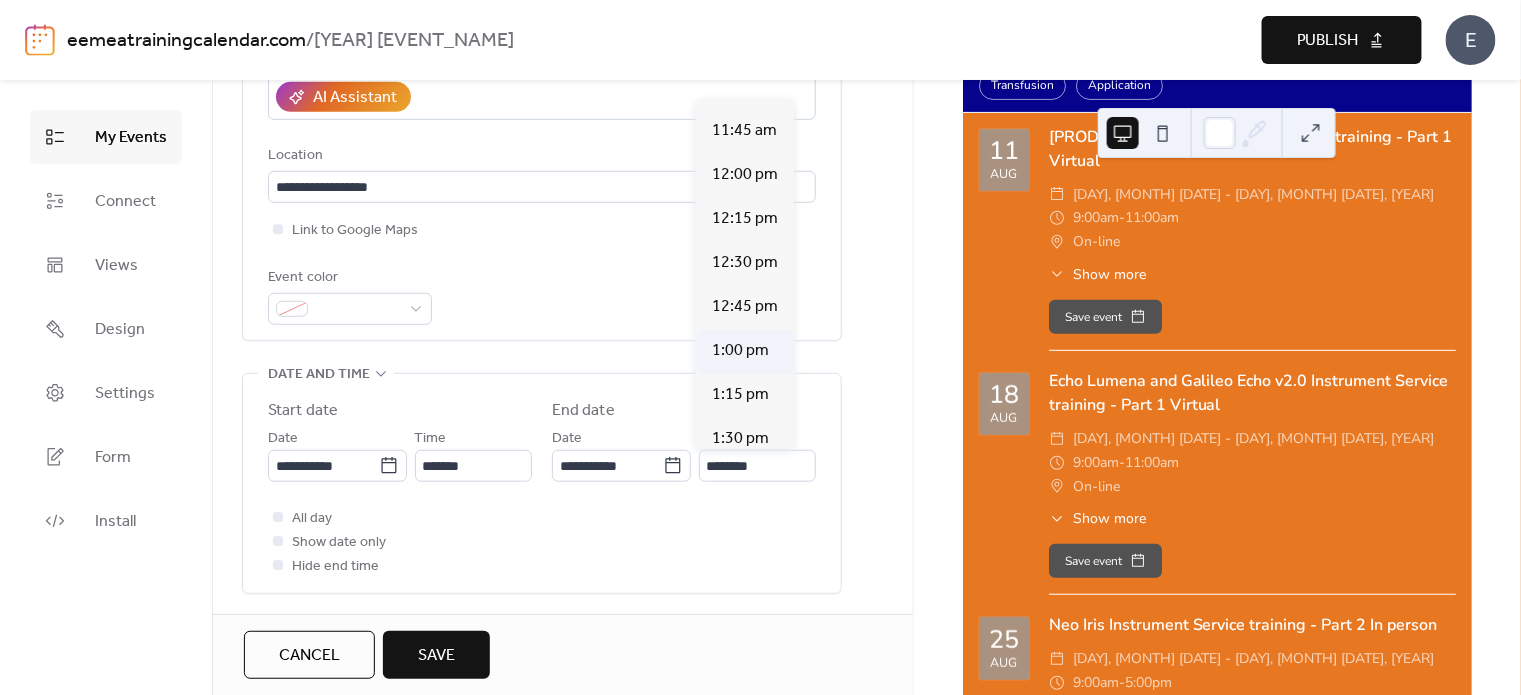 type on "*******" 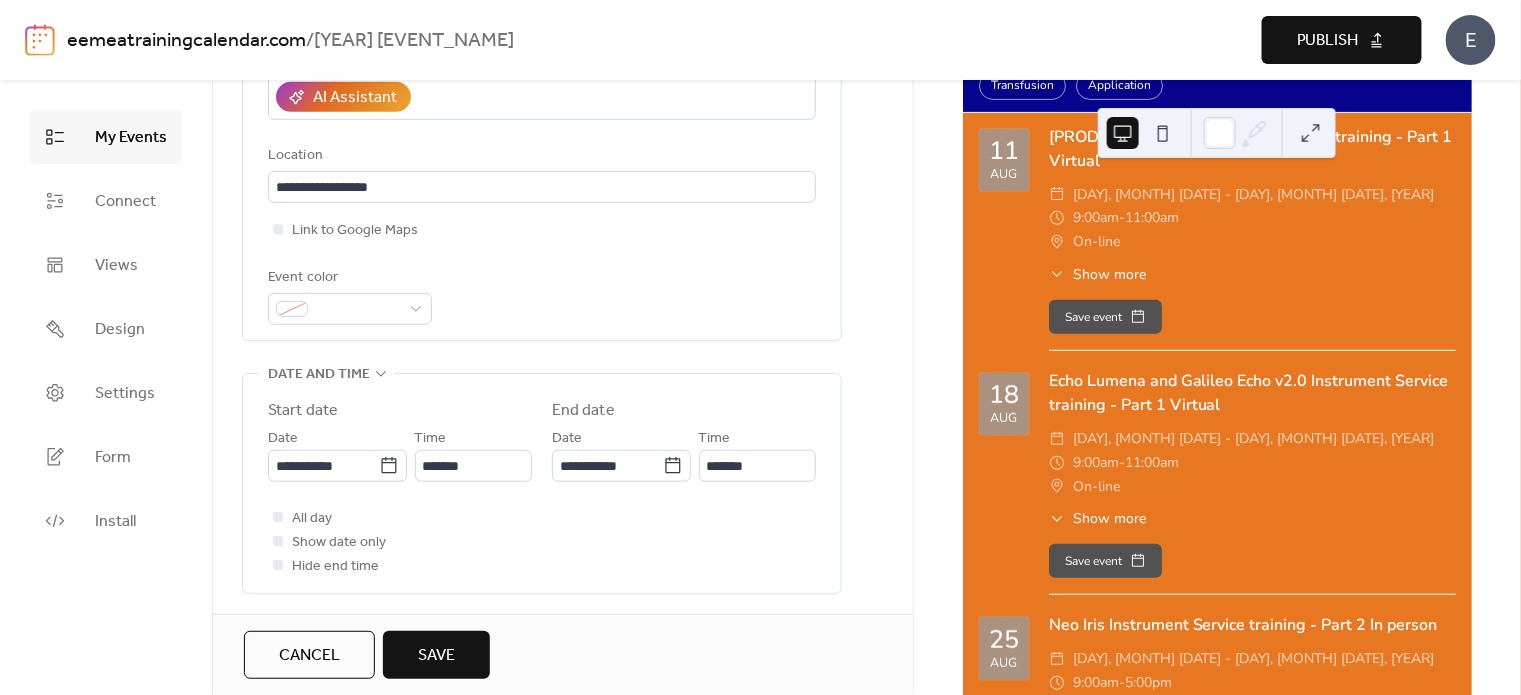 scroll, scrollTop: 700, scrollLeft: 0, axis: vertical 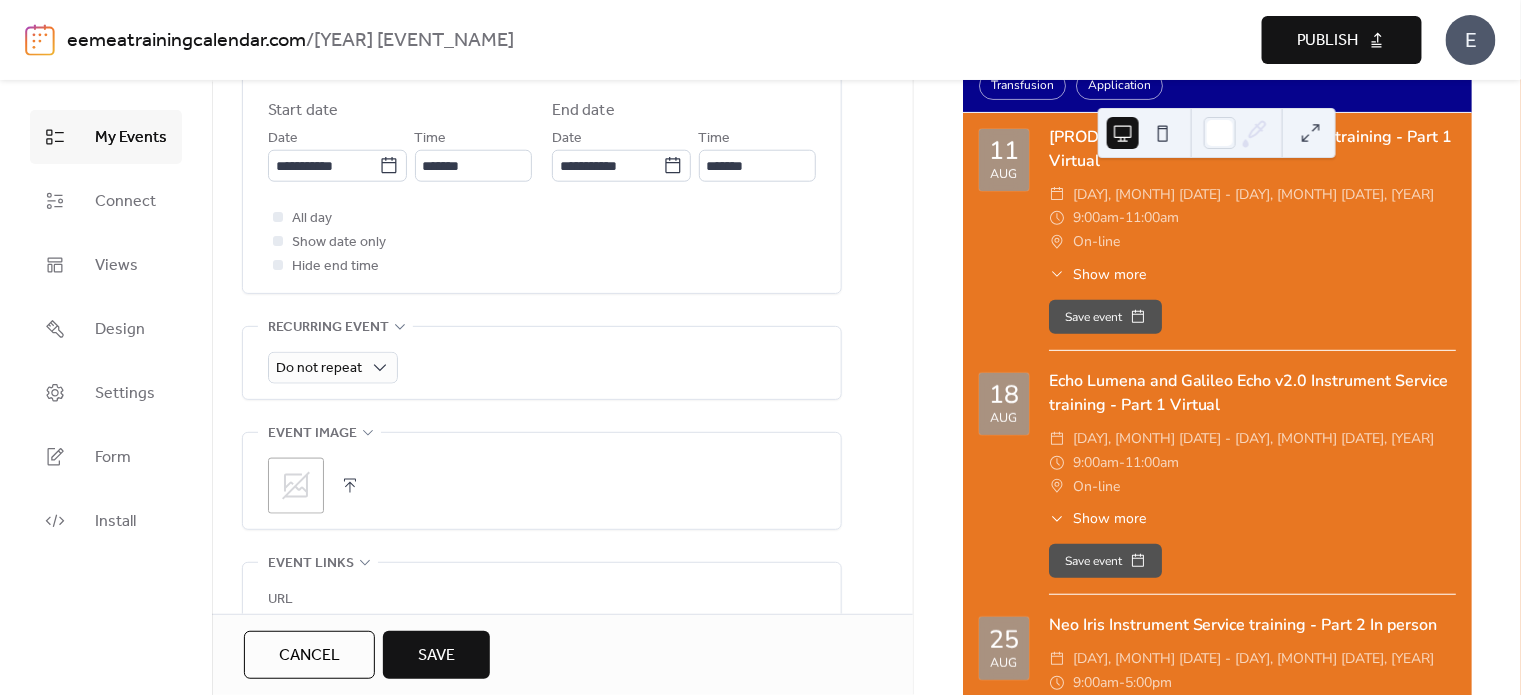 click 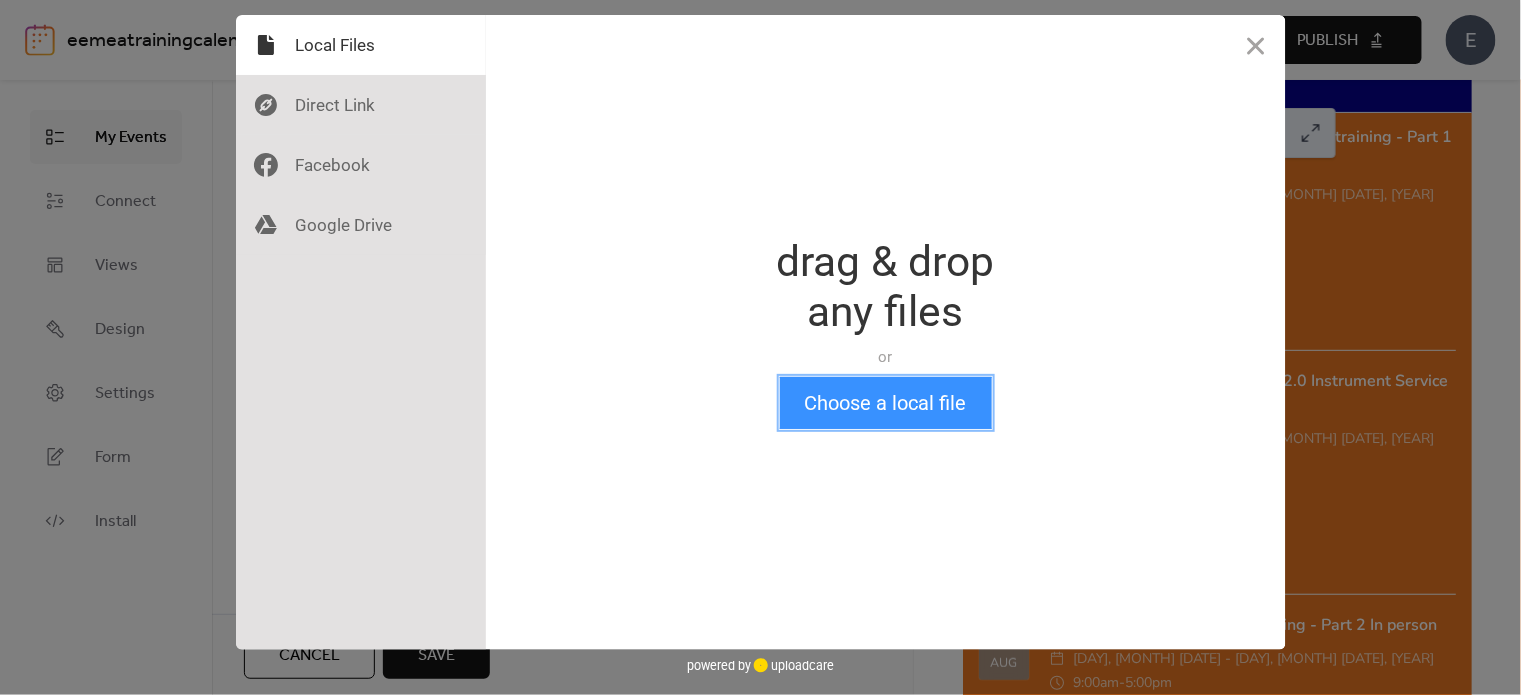 click on "Choose a local file" at bounding box center [886, 403] 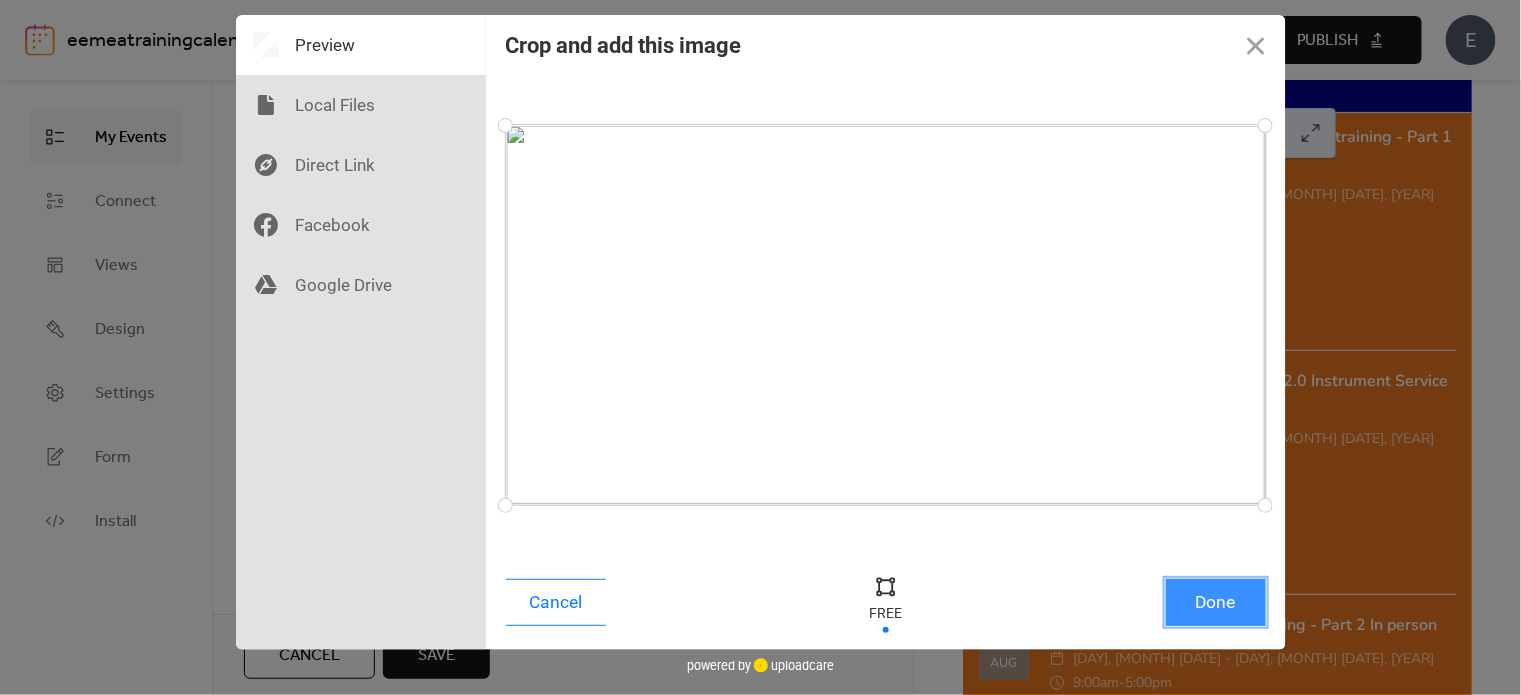 click on "Done" at bounding box center (1216, 602) 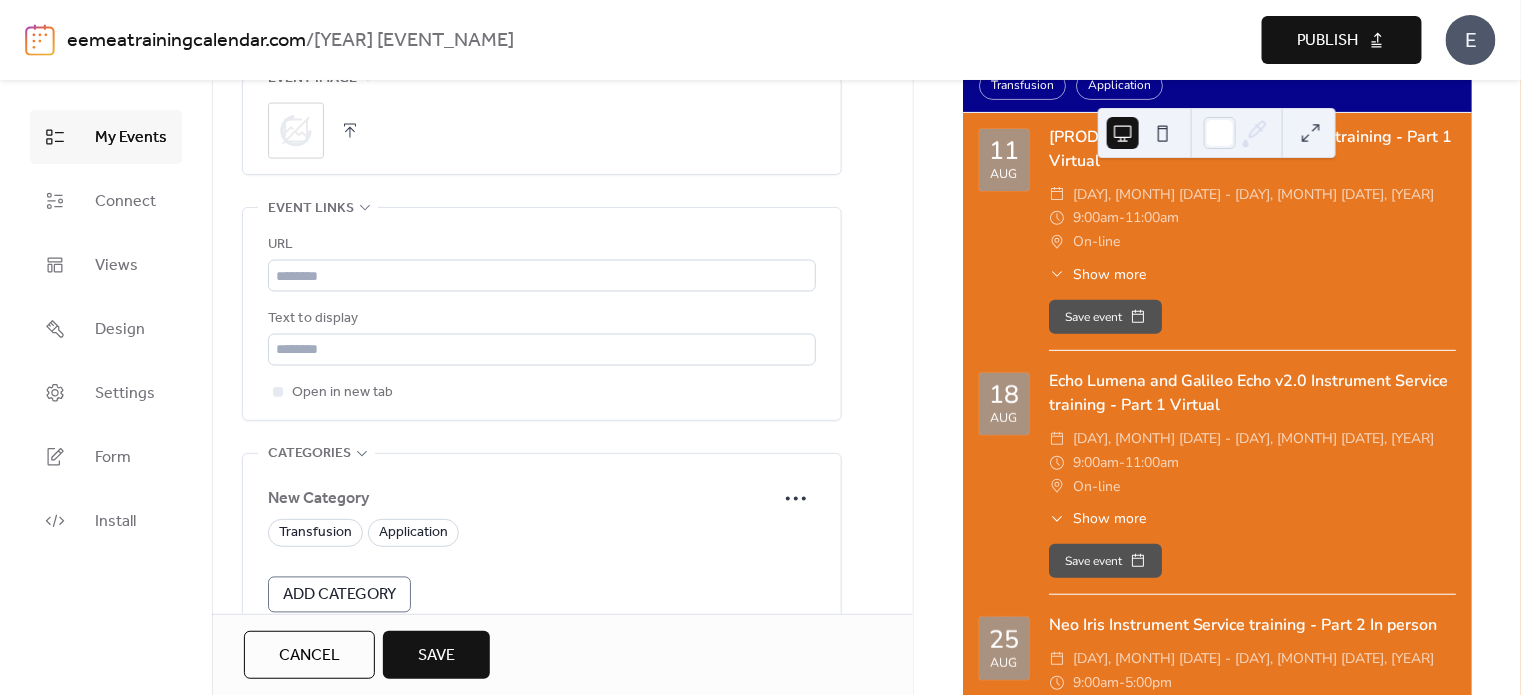 scroll, scrollTop: 1100, scrollLeft: 0, axis: vertical 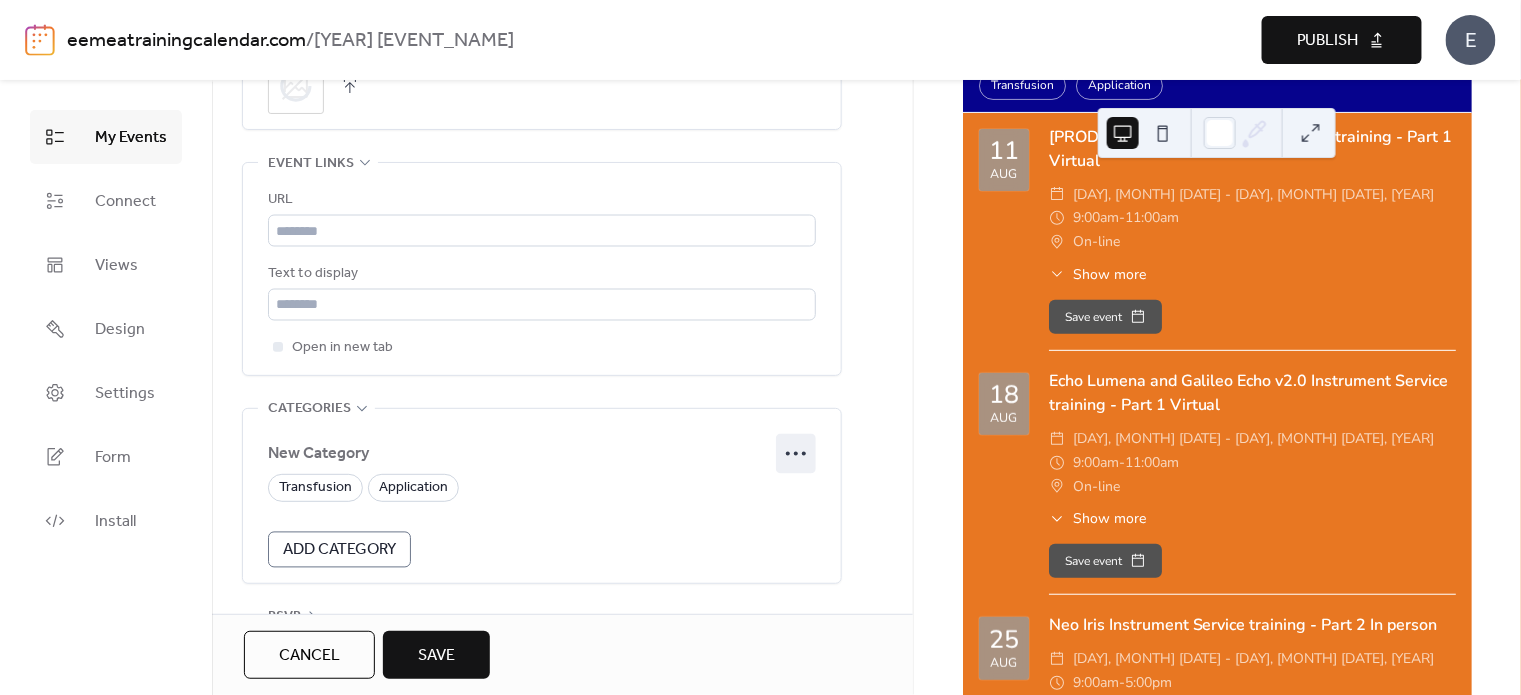 click 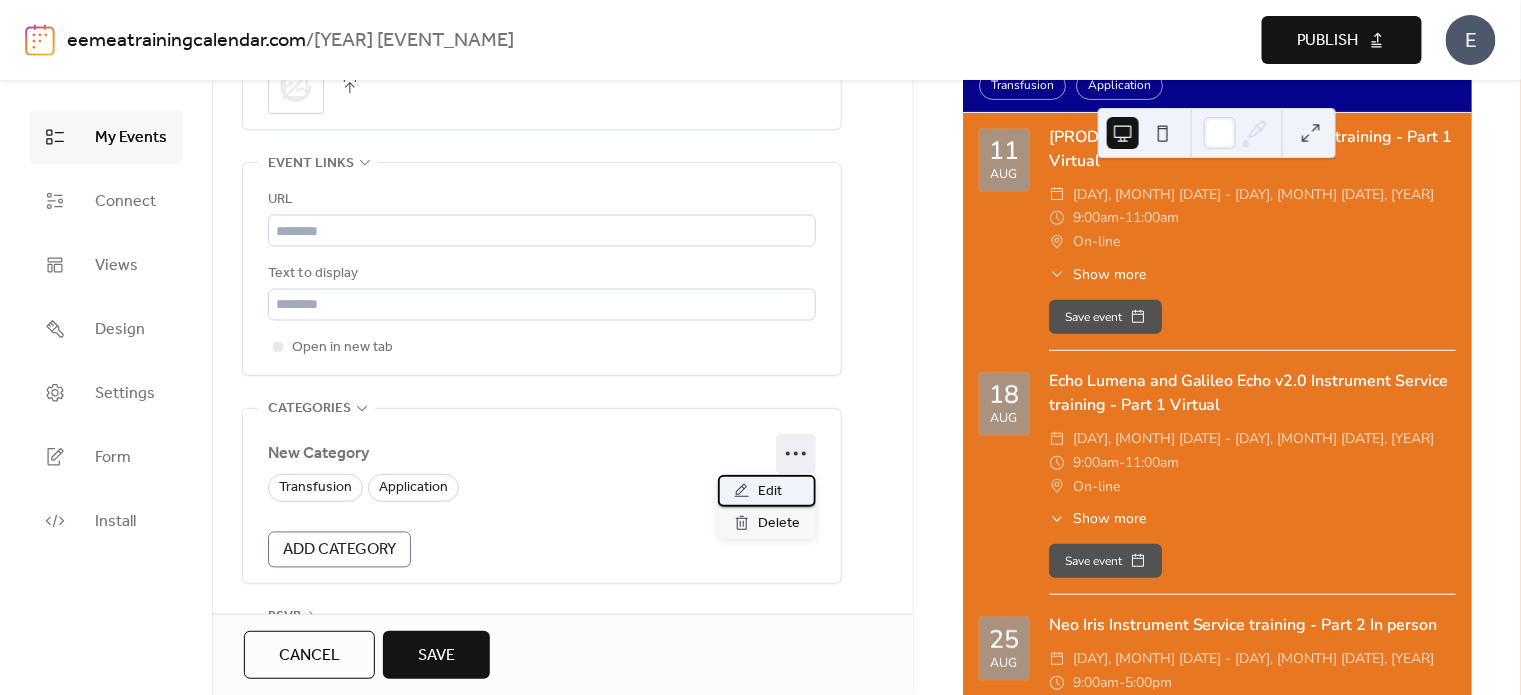 click on "Edit" at bounding box center (770, 492) 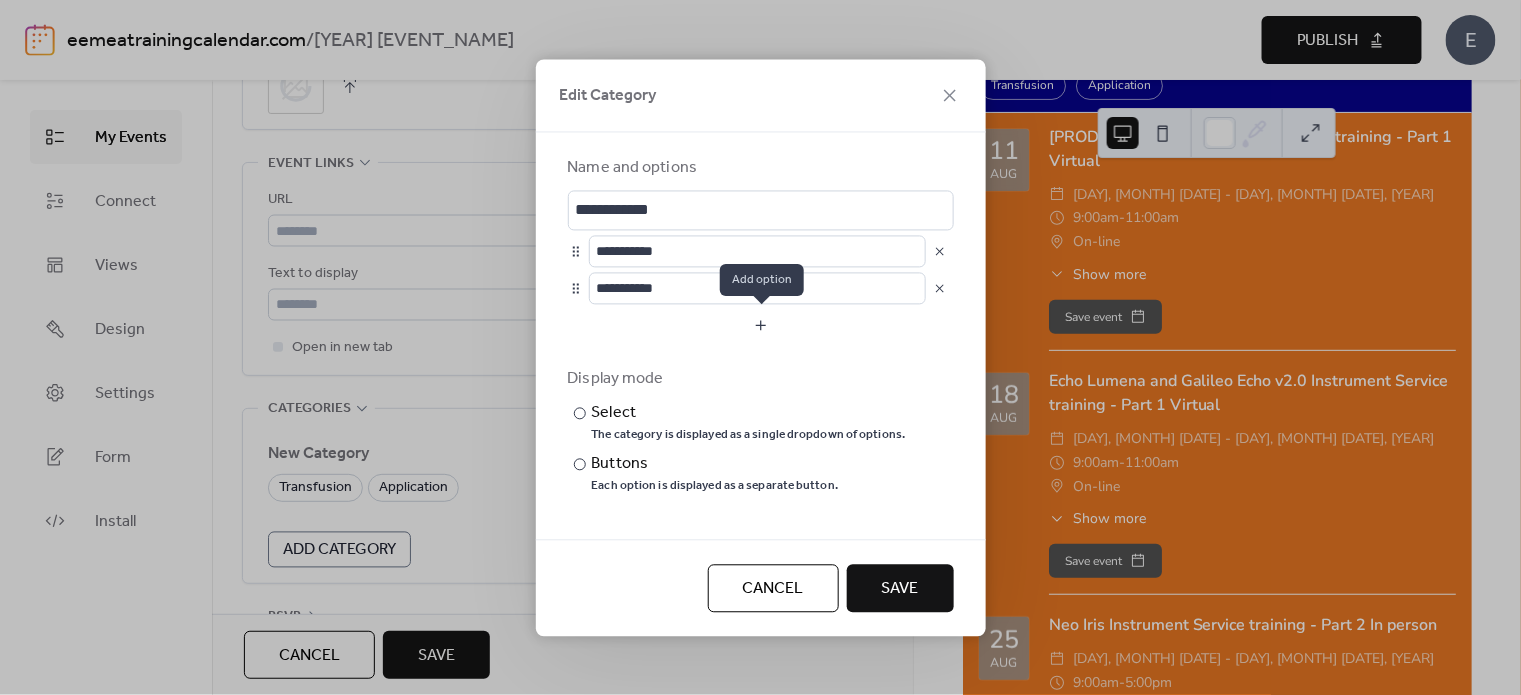 click at bounding box center (761, 325) 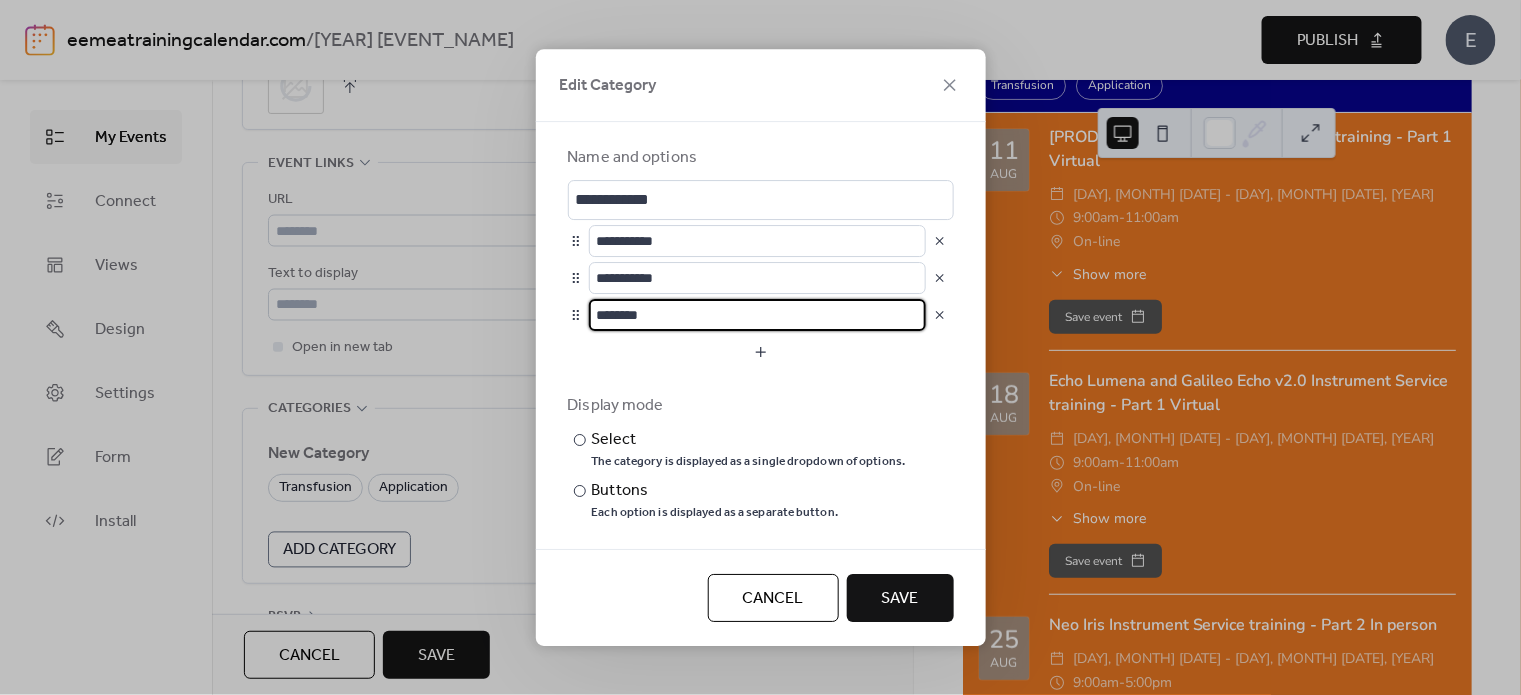 scroll, scrollTop: 1, scrollLeft: 0, axis: vertical 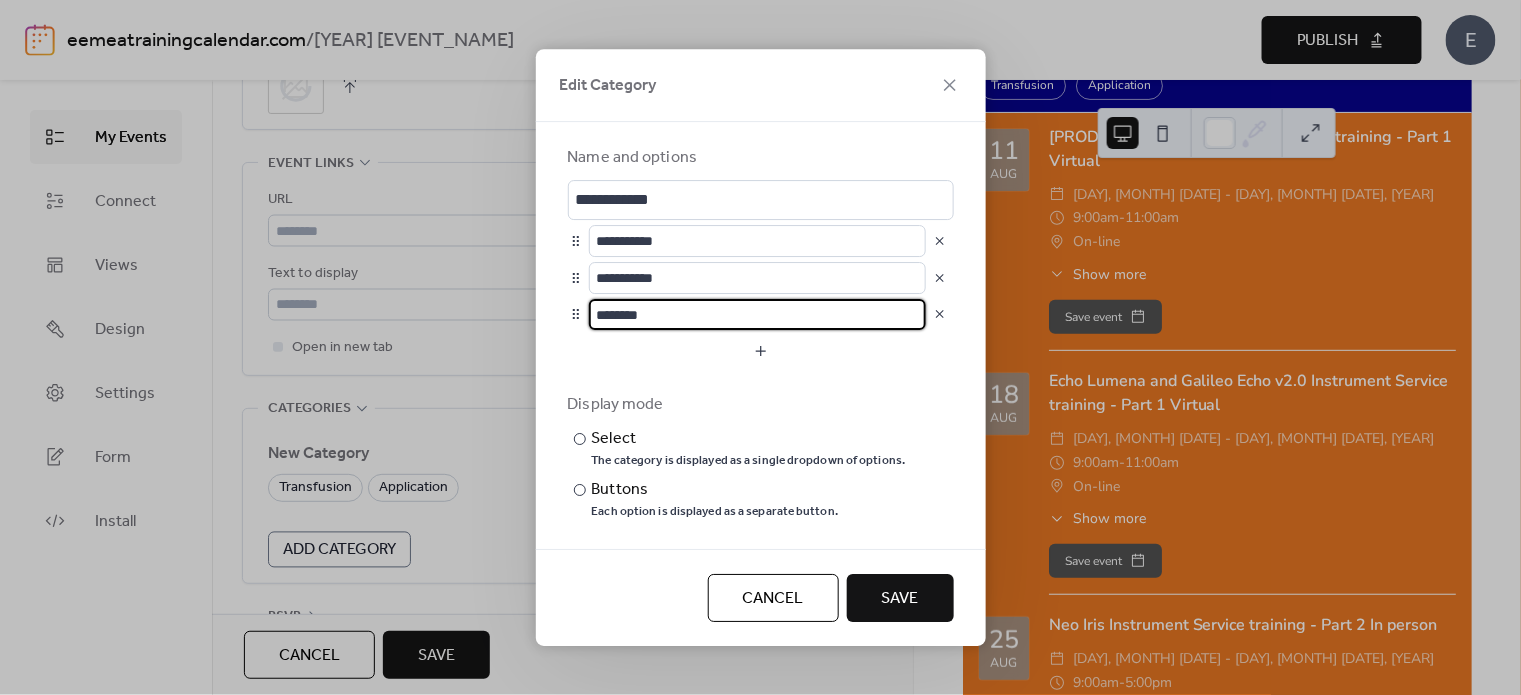 drag, startPoint x: 760, startPoint y: 317, endPoint x: 590, endPoint y: 322, distance: 170.07352 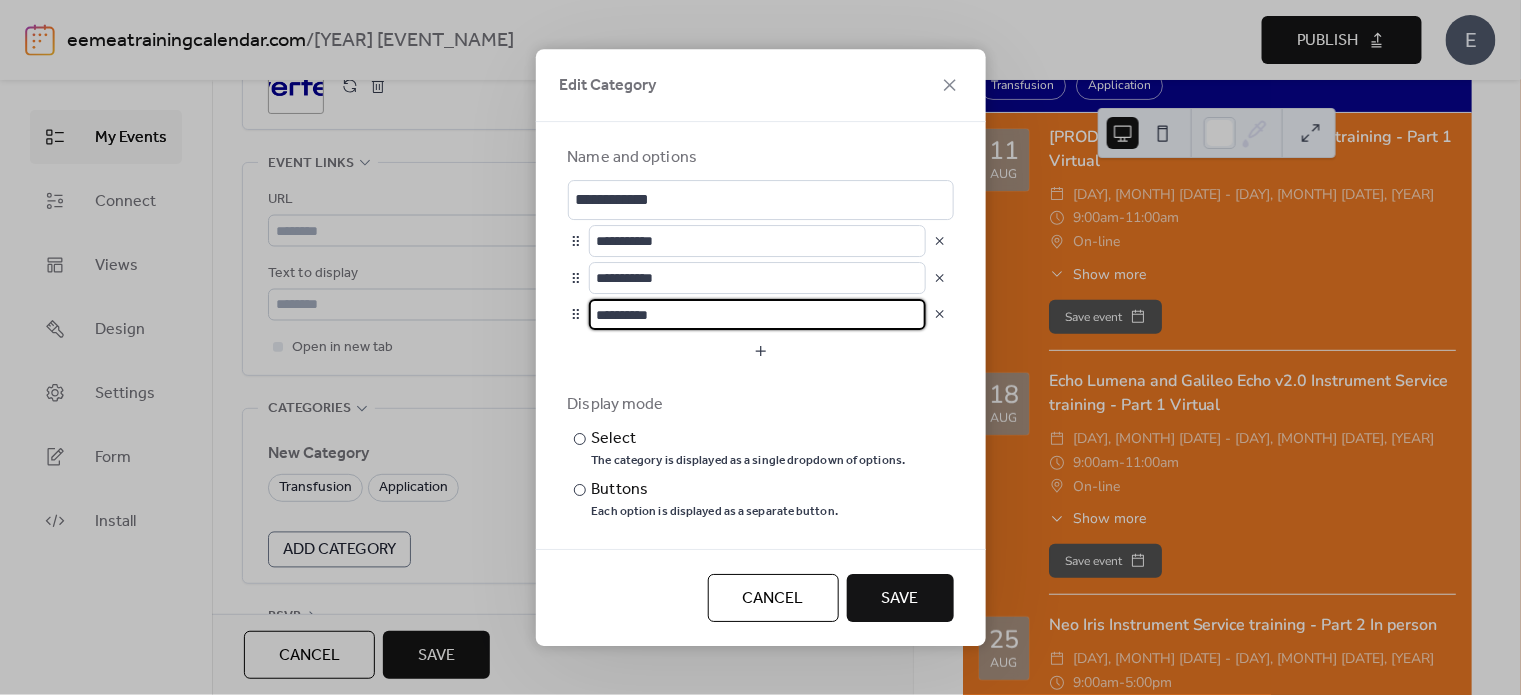type on "**********" 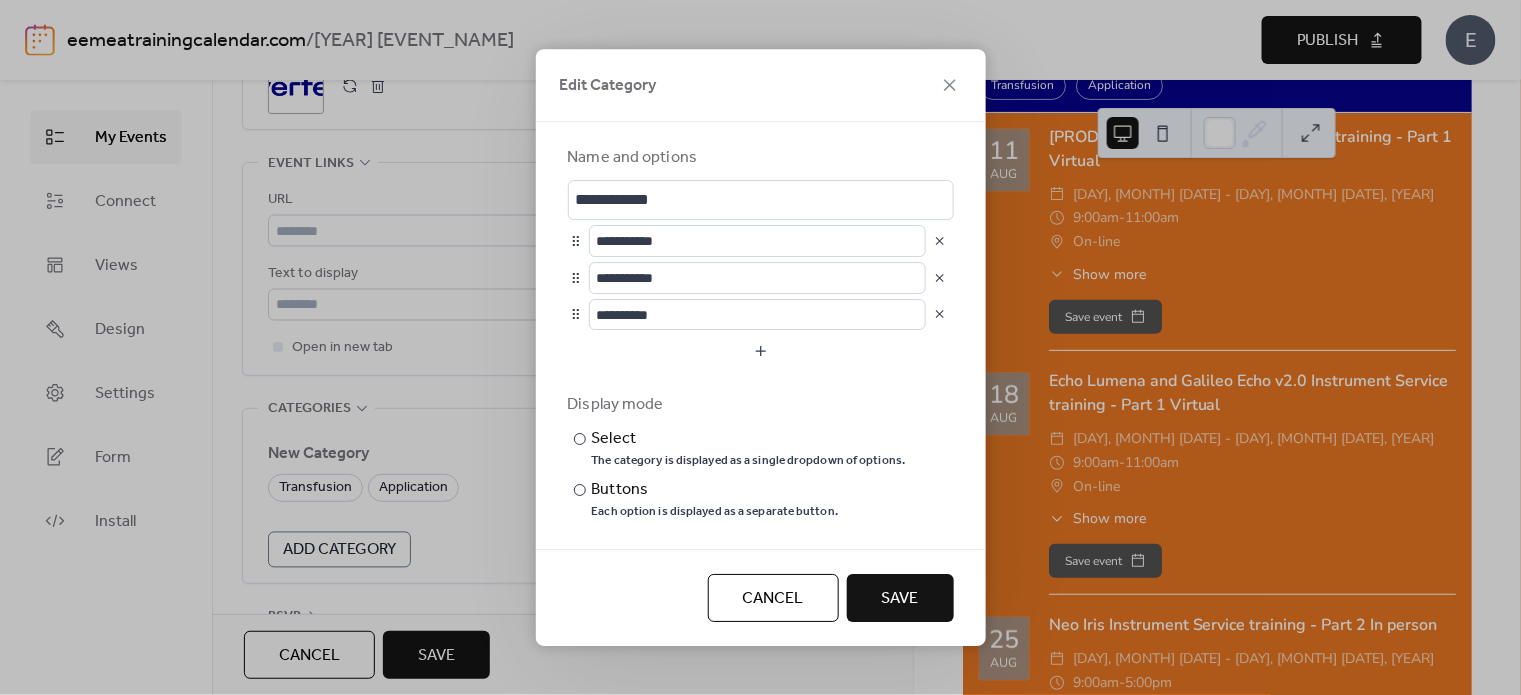 click at bounding box center (940, 241) 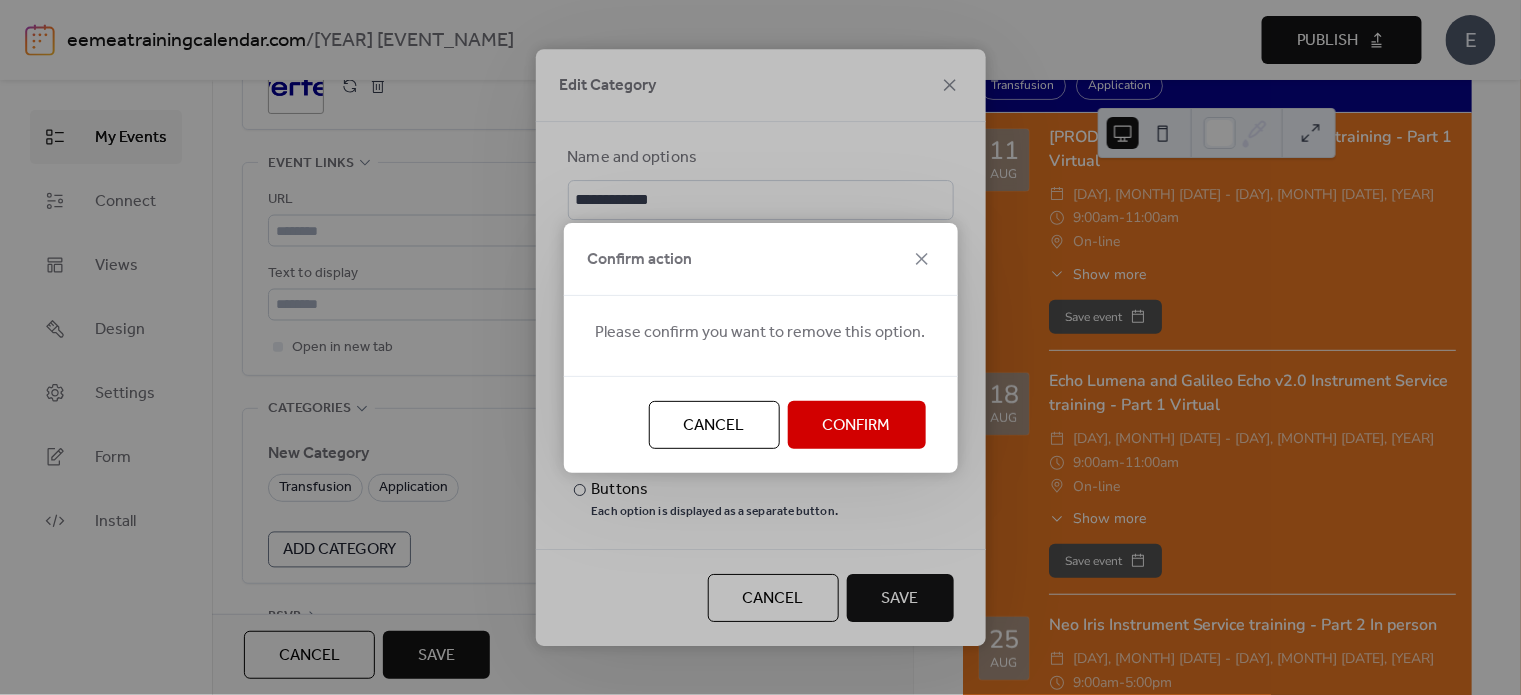 click on "Confirm" at bounding box center [857, 425] 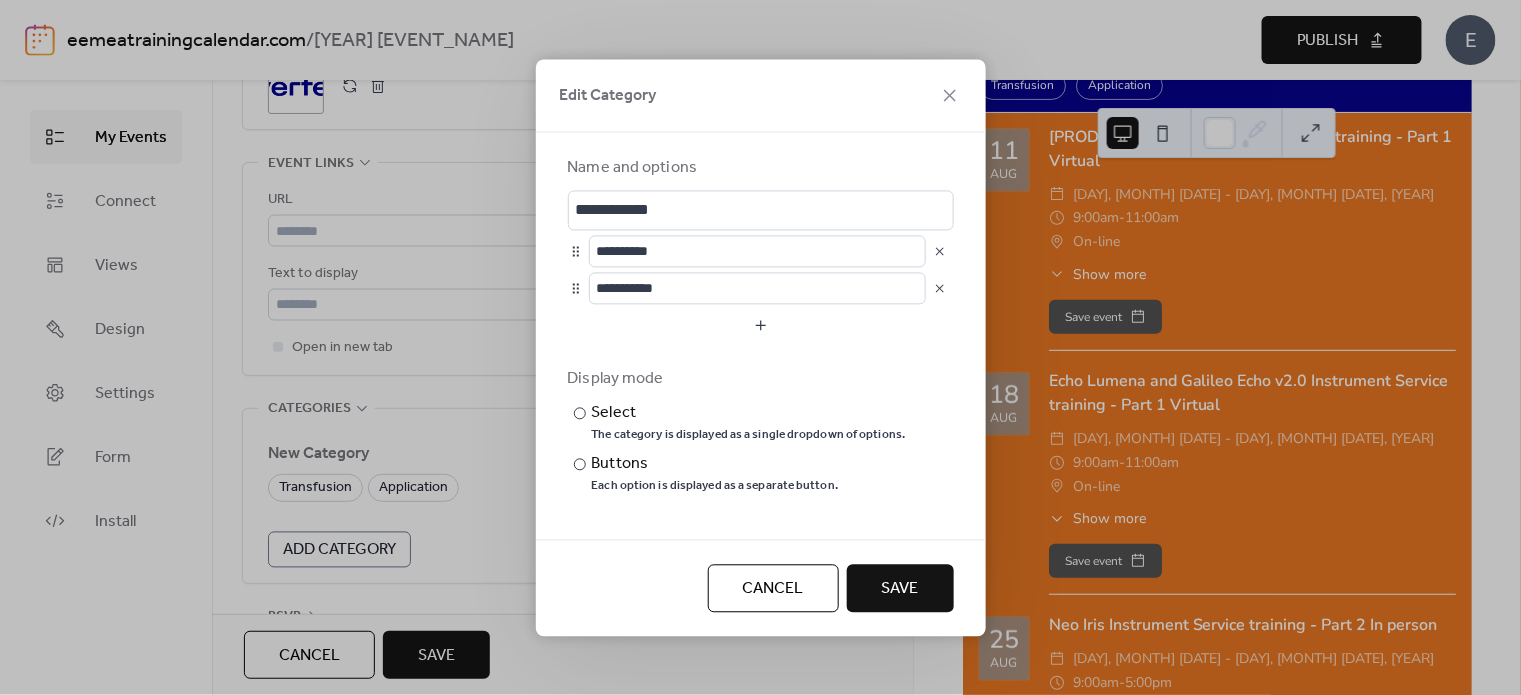 click on "Save" at bounding box center [900, 589] 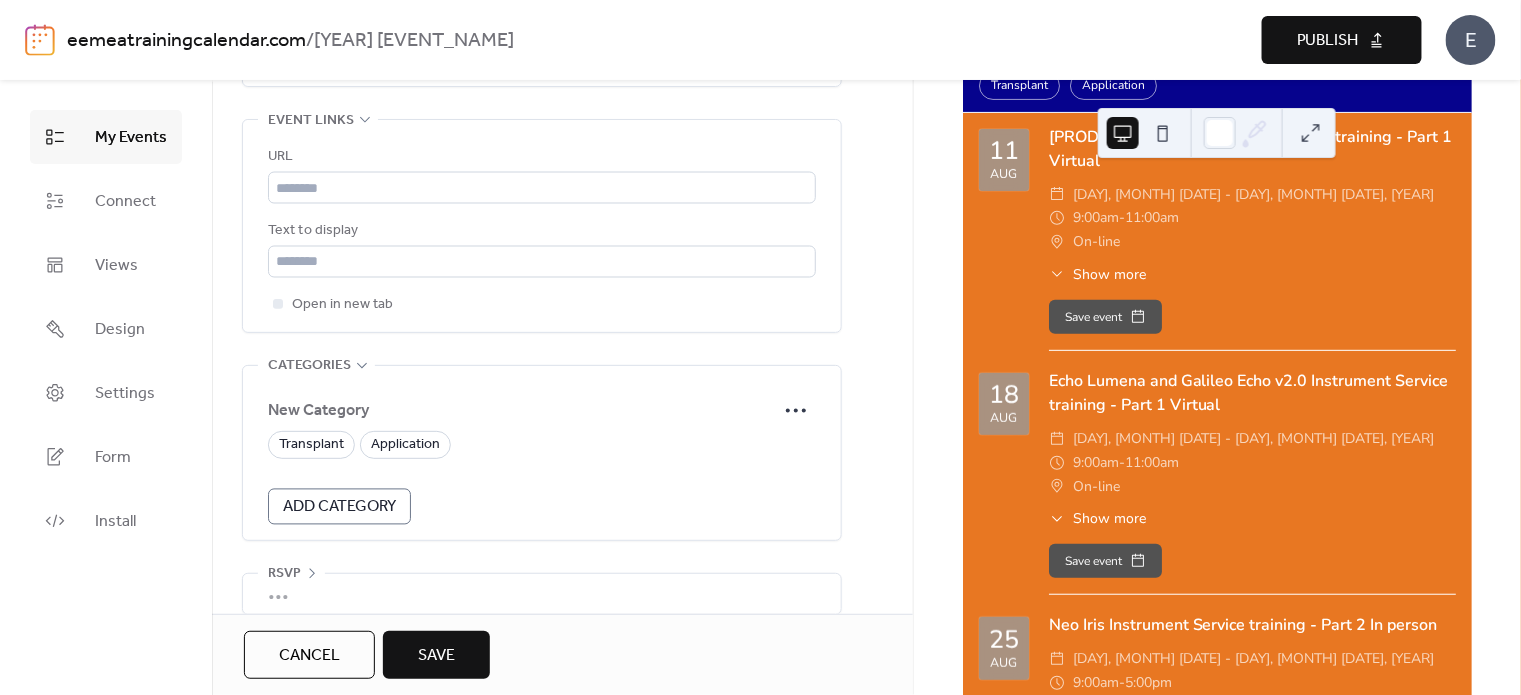 scroll, scrollTop: 1163, scrollLeft: 0, axis: vertical 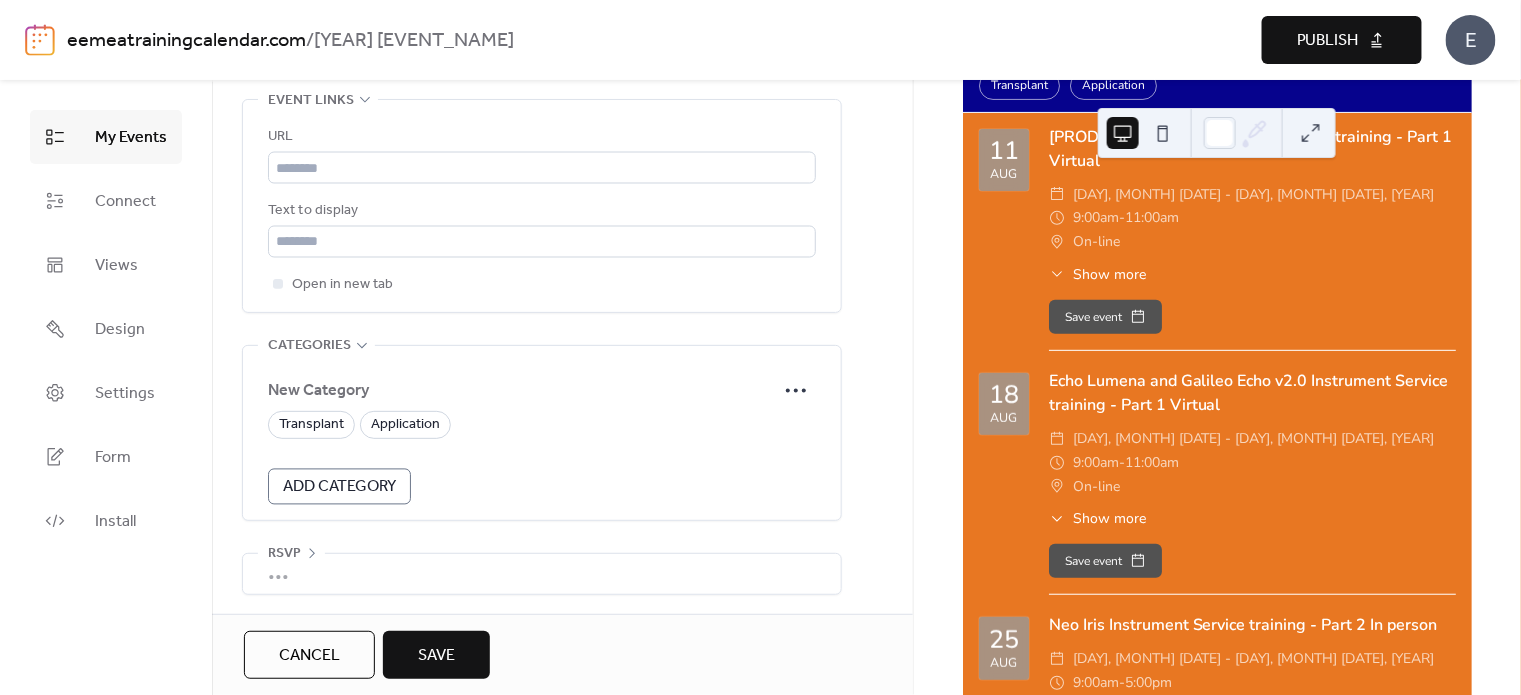 click on "Save" at bounding box center (436, 656) 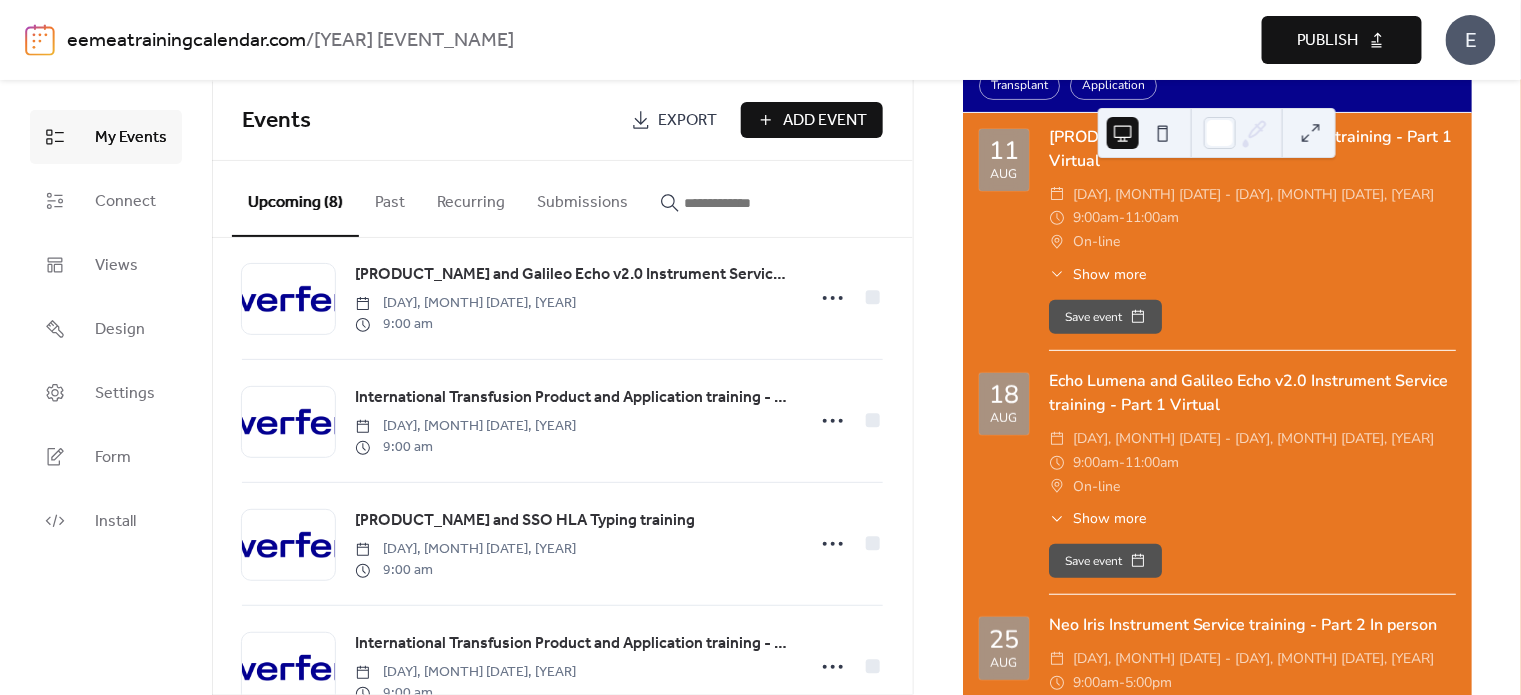 scroll, scrollTop: 586, scrollLeft: 0, axis: vertical 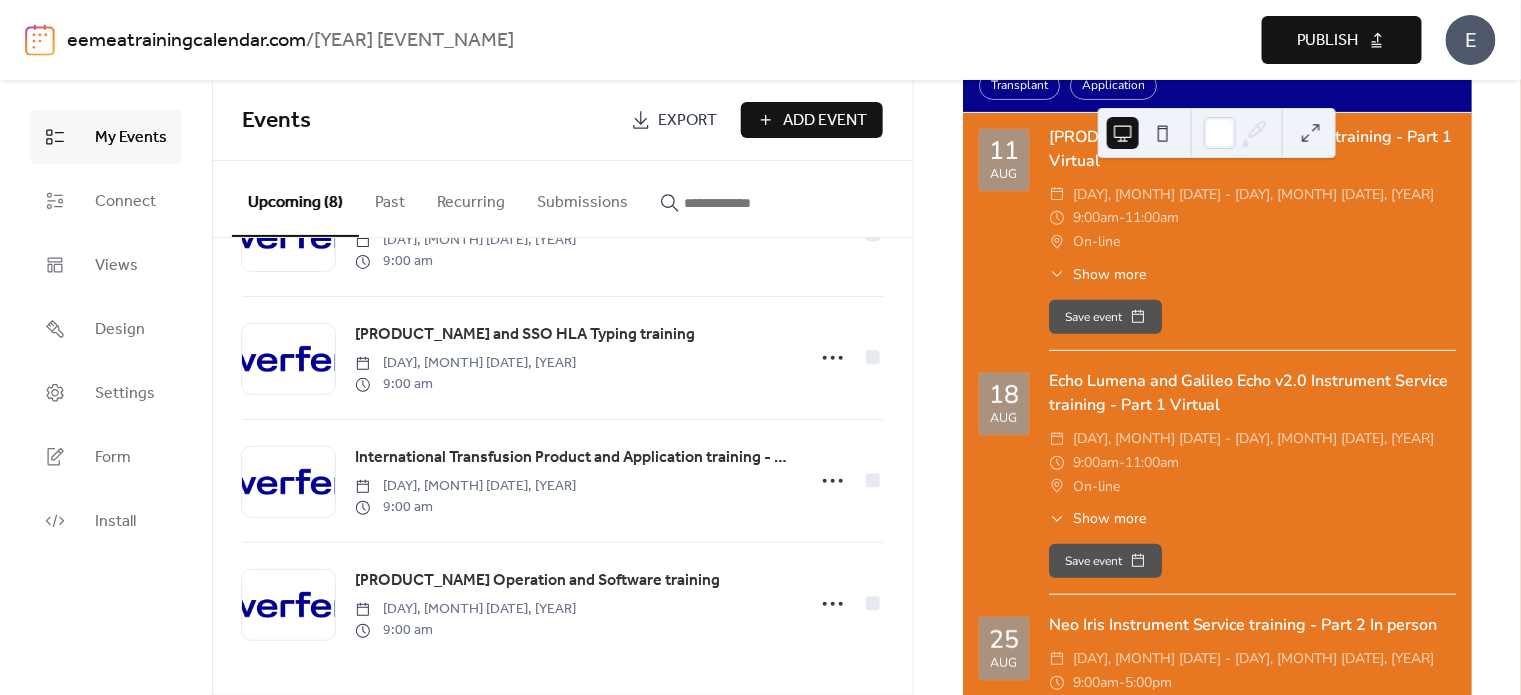 click on "Add Event" at bounding box center [826, 121] 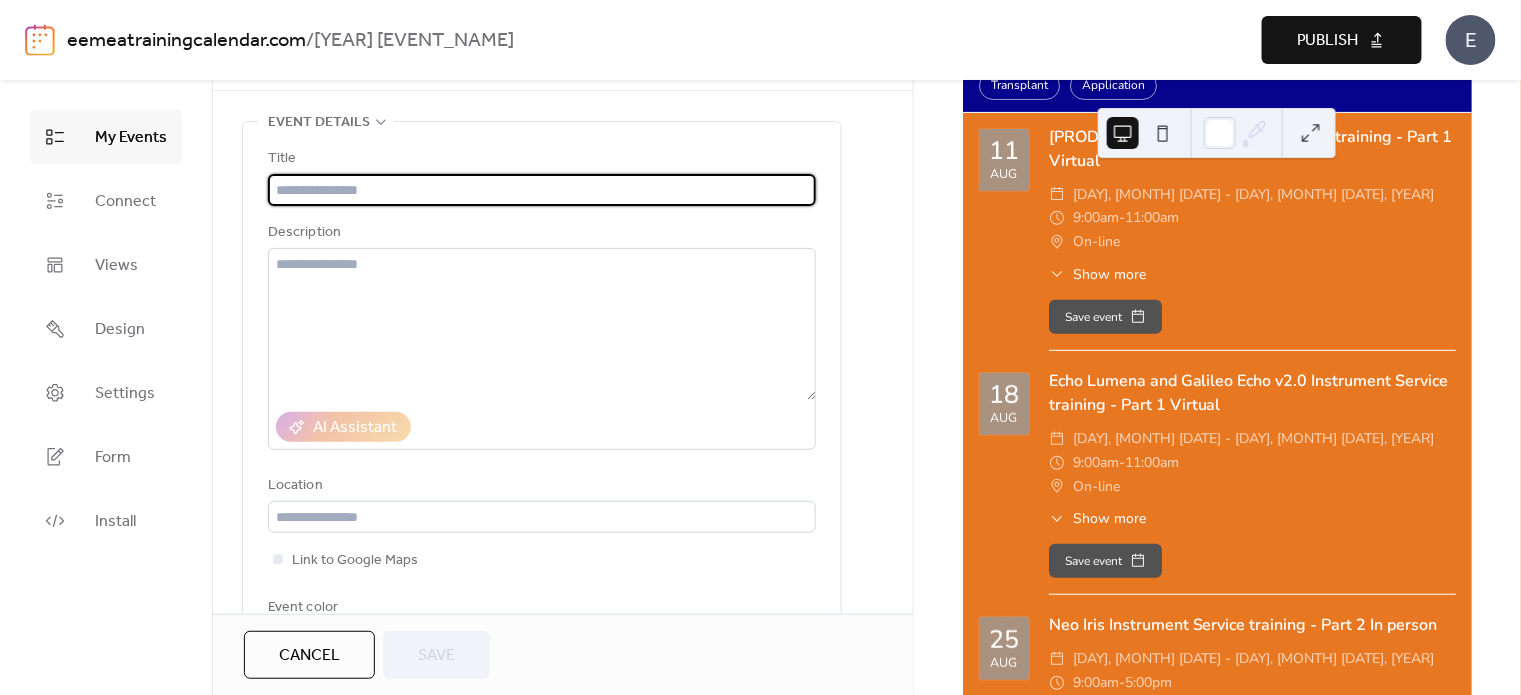 scroll, scrollTop: 99, scrollLeft: 0, axis: vertical 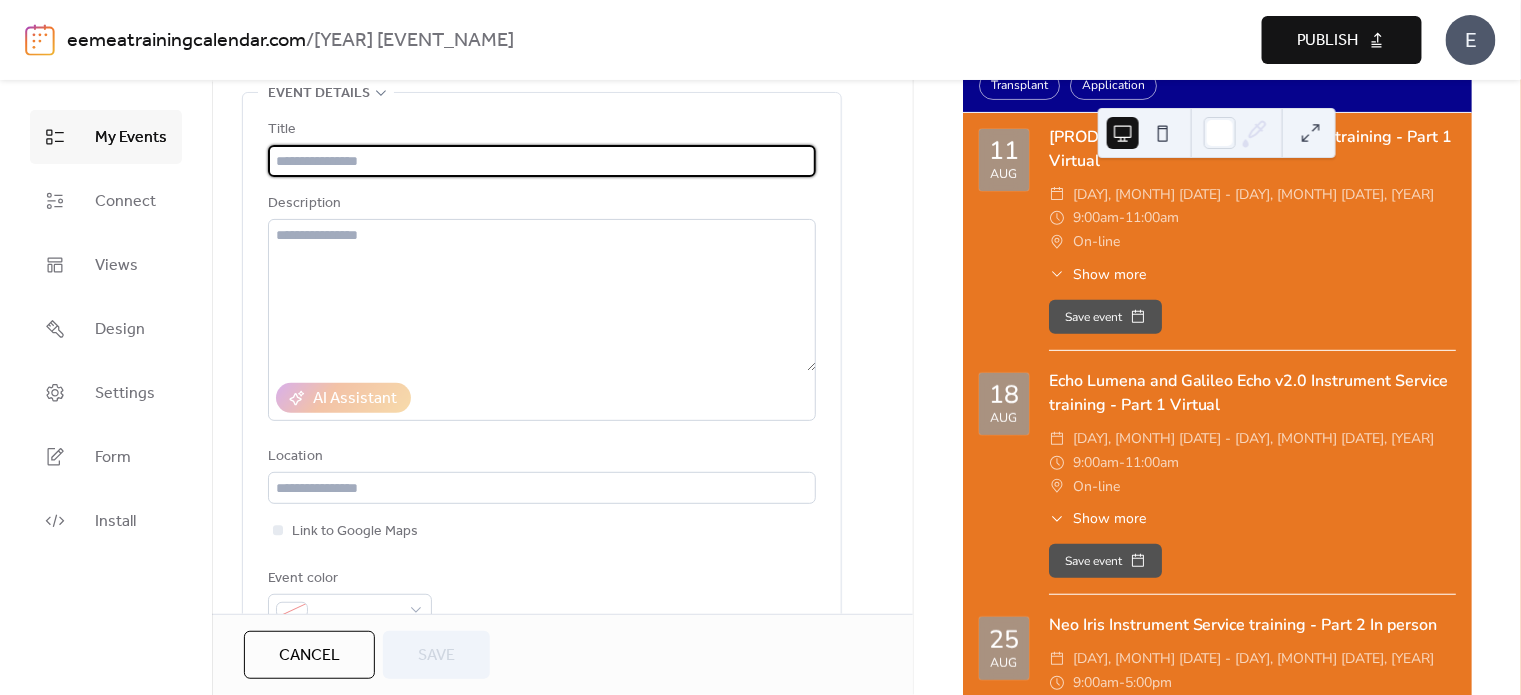 click on "Cancel" at bounding box center [309, 656] 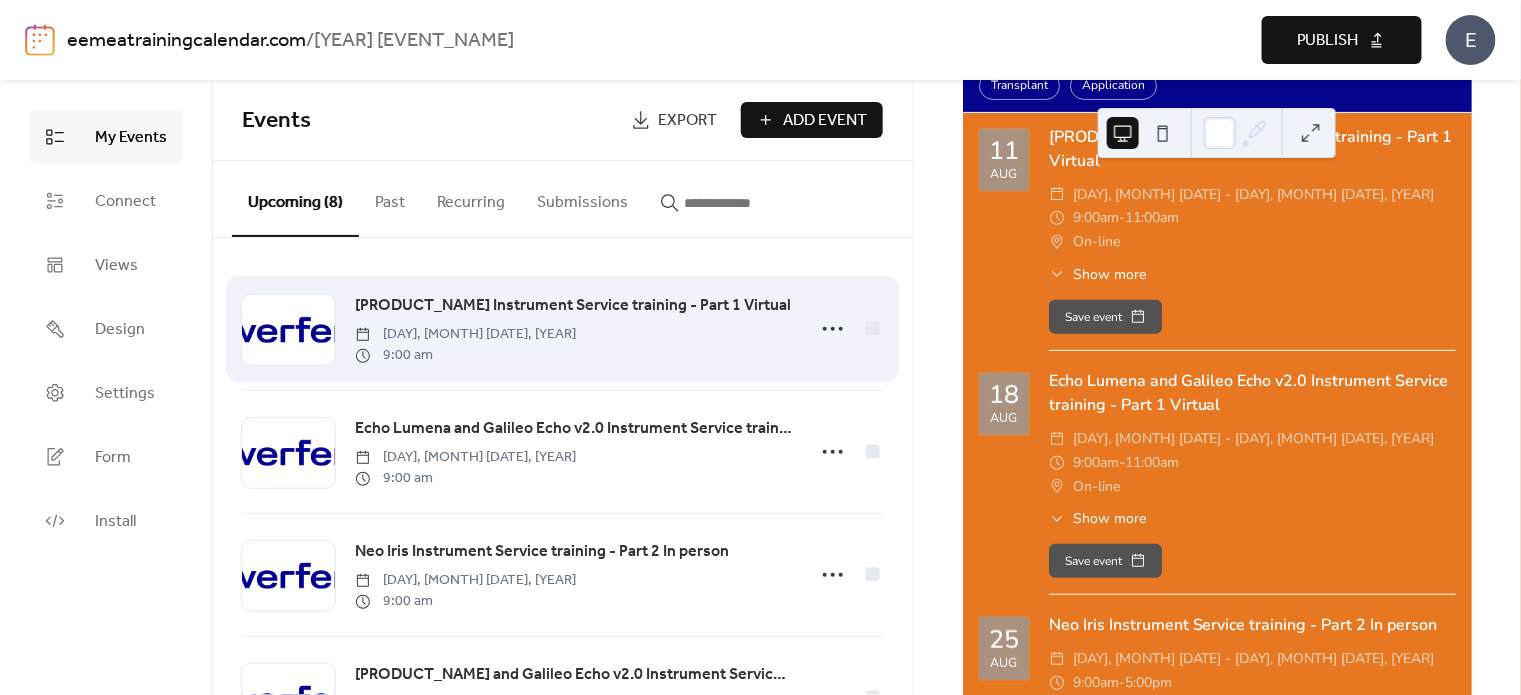 click at bounding box center [288, 330] 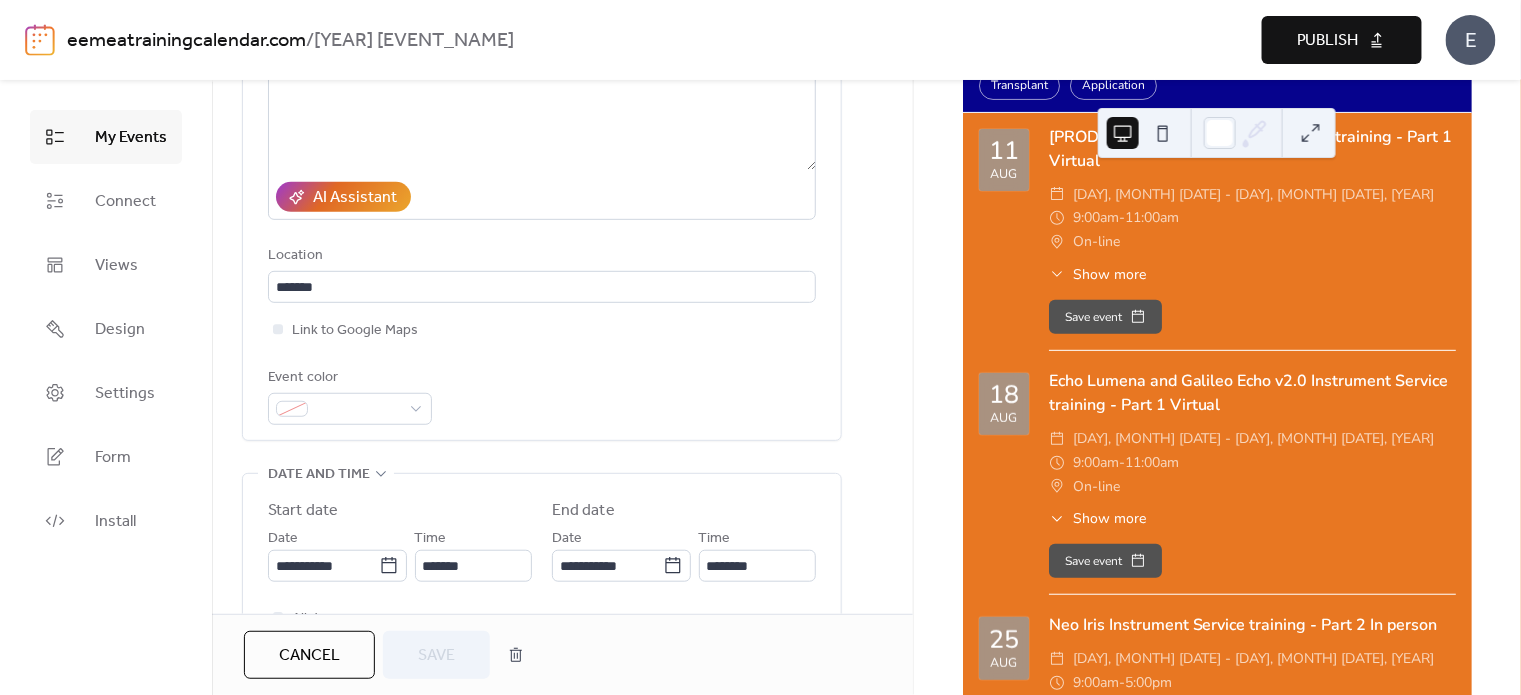 scroll, scrollTop: 499, scrollLeft: 0, axis: vertical 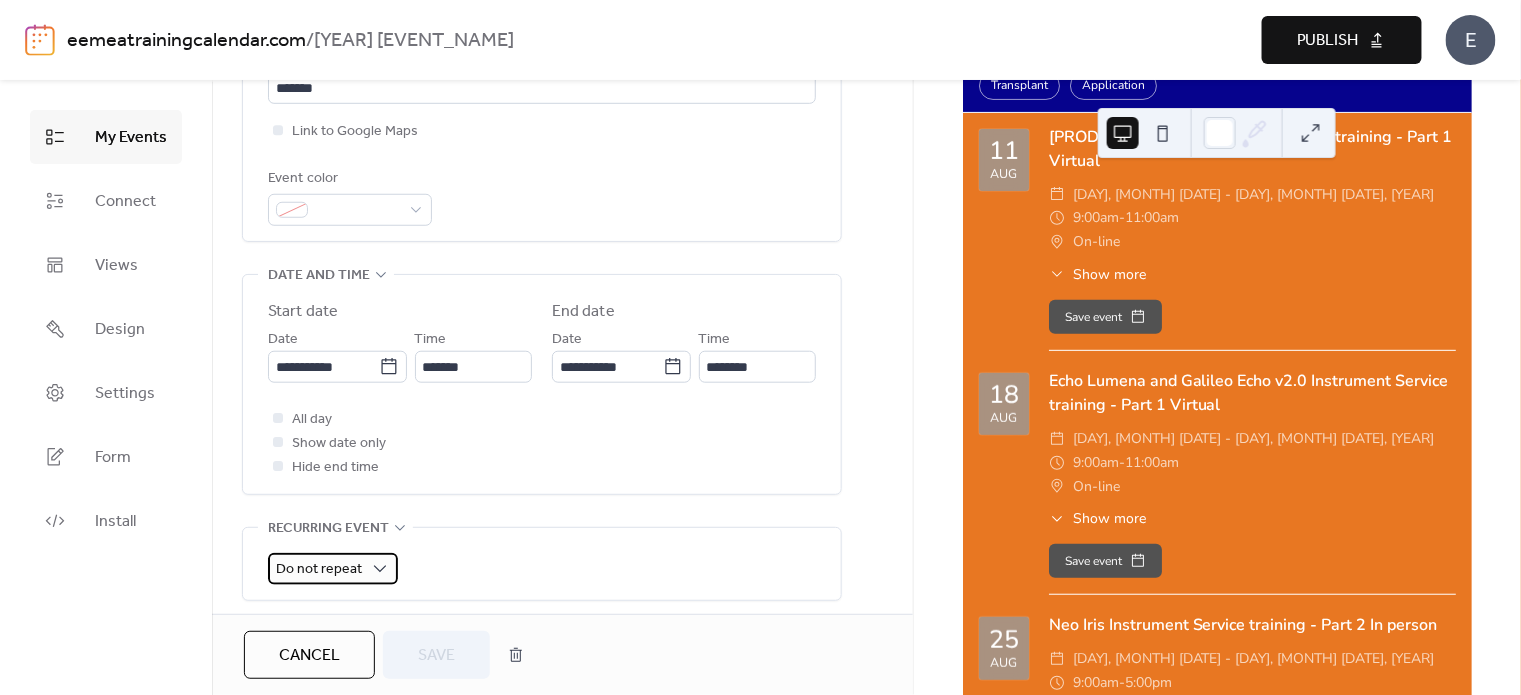 click on "Do not repeat" at bounding box center [319, 569] 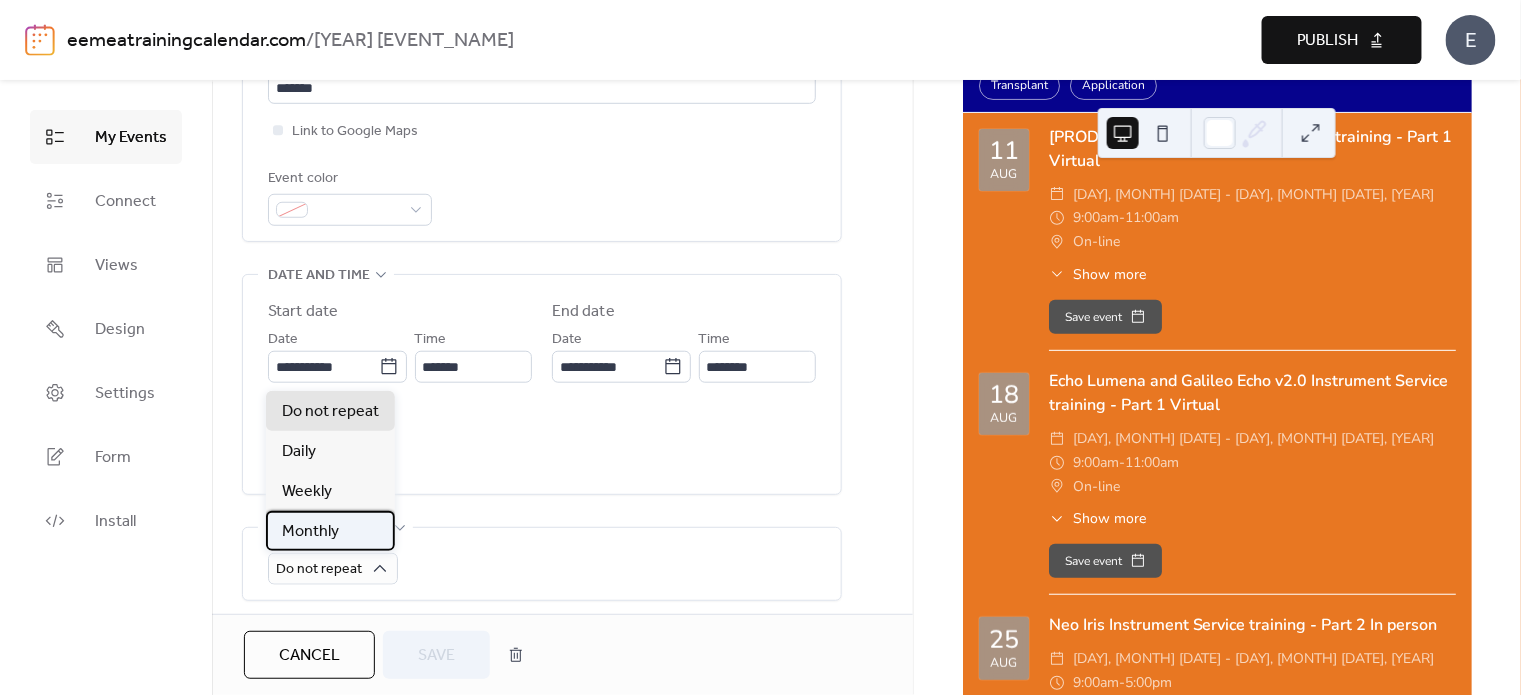 click on "Monthly" at bounding box center (310, 532) 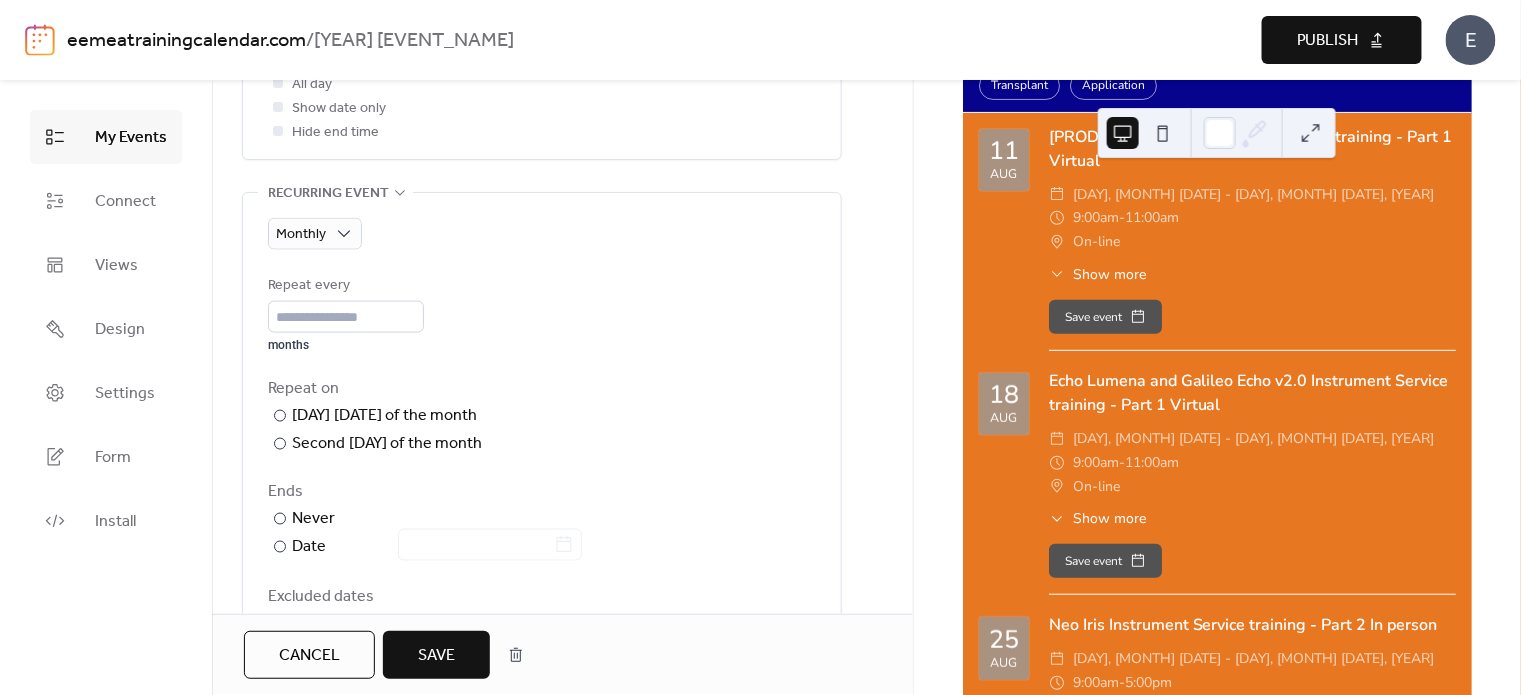 scroll, scrollTop: 800, scrollLeft: 0, axis: vertical 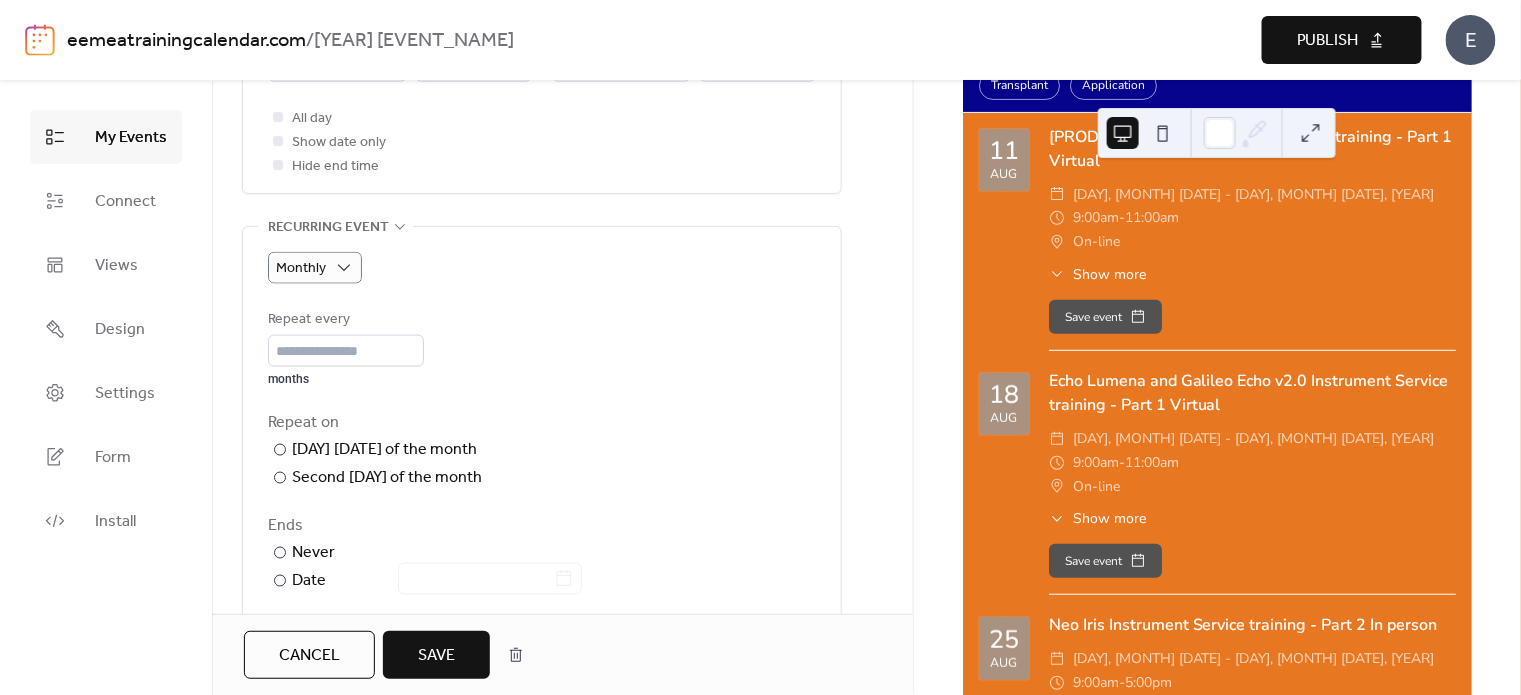 click on "Cancel" at bounding box center (309, 656) 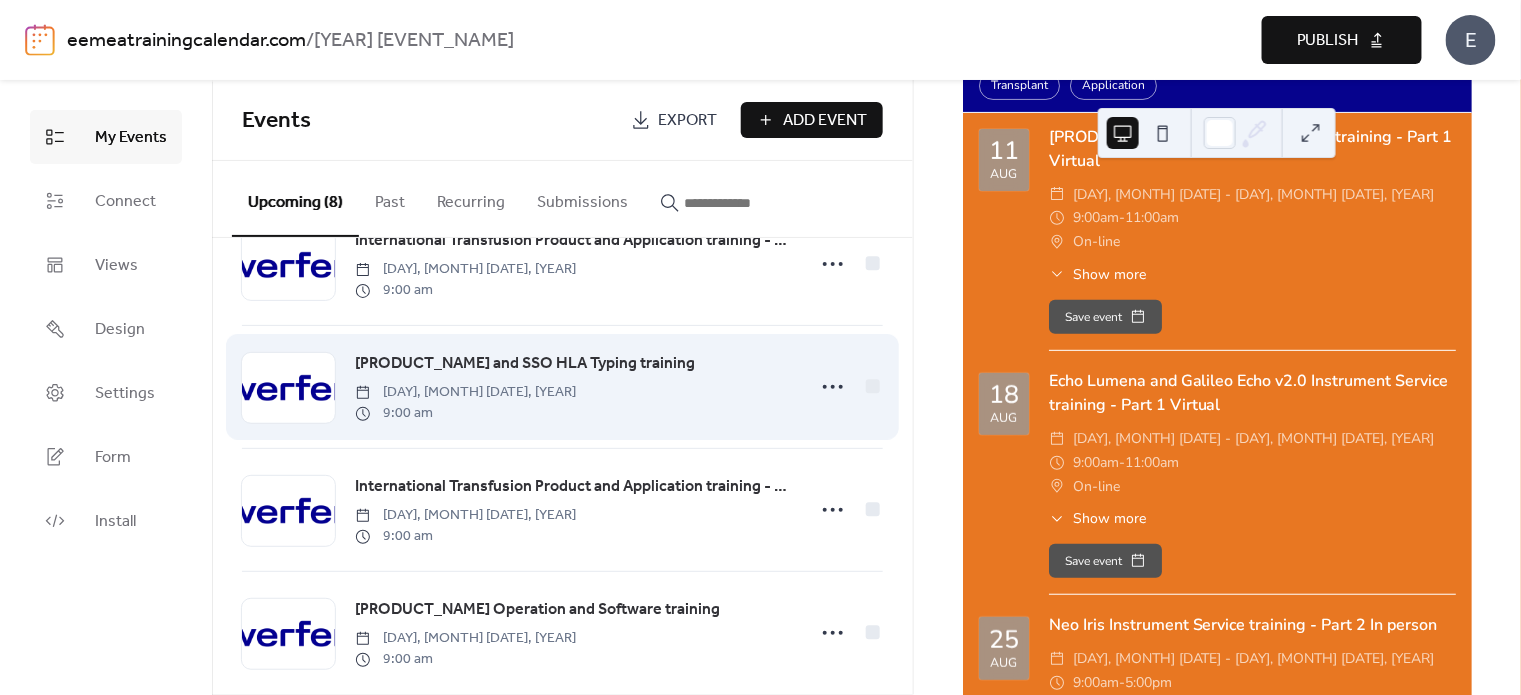 scroll, scrollTop: 586, scrollLeft: 0, axis: vertical 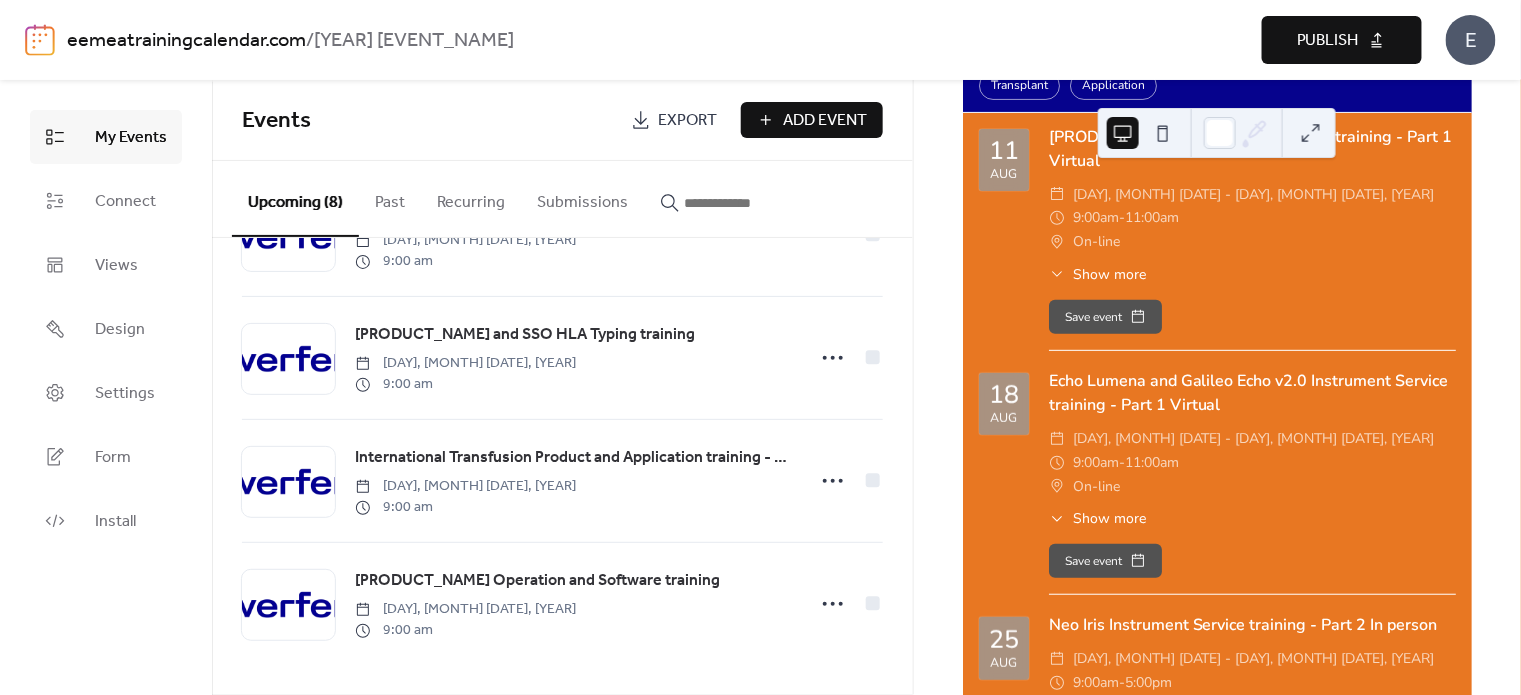 click on "Add Event" at bounding box center (826, 121) 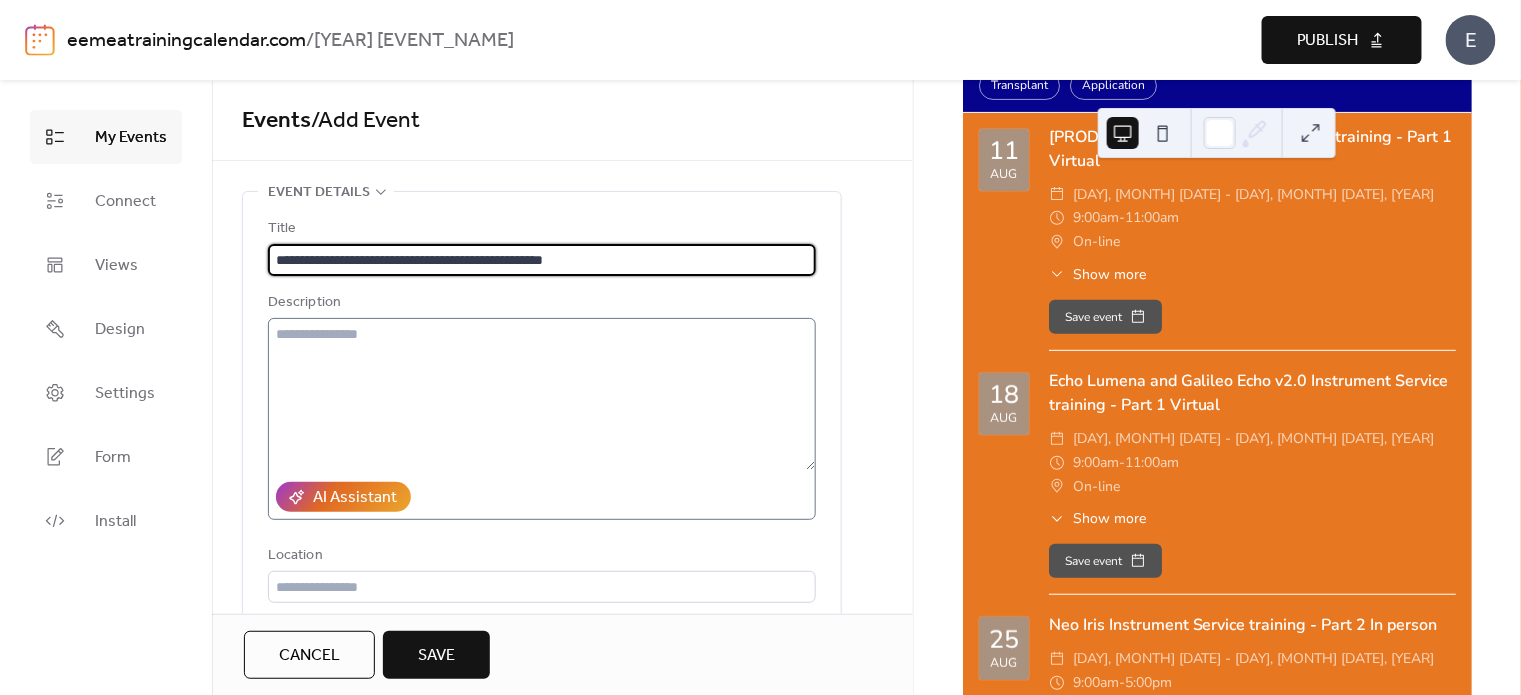 type on "**********" 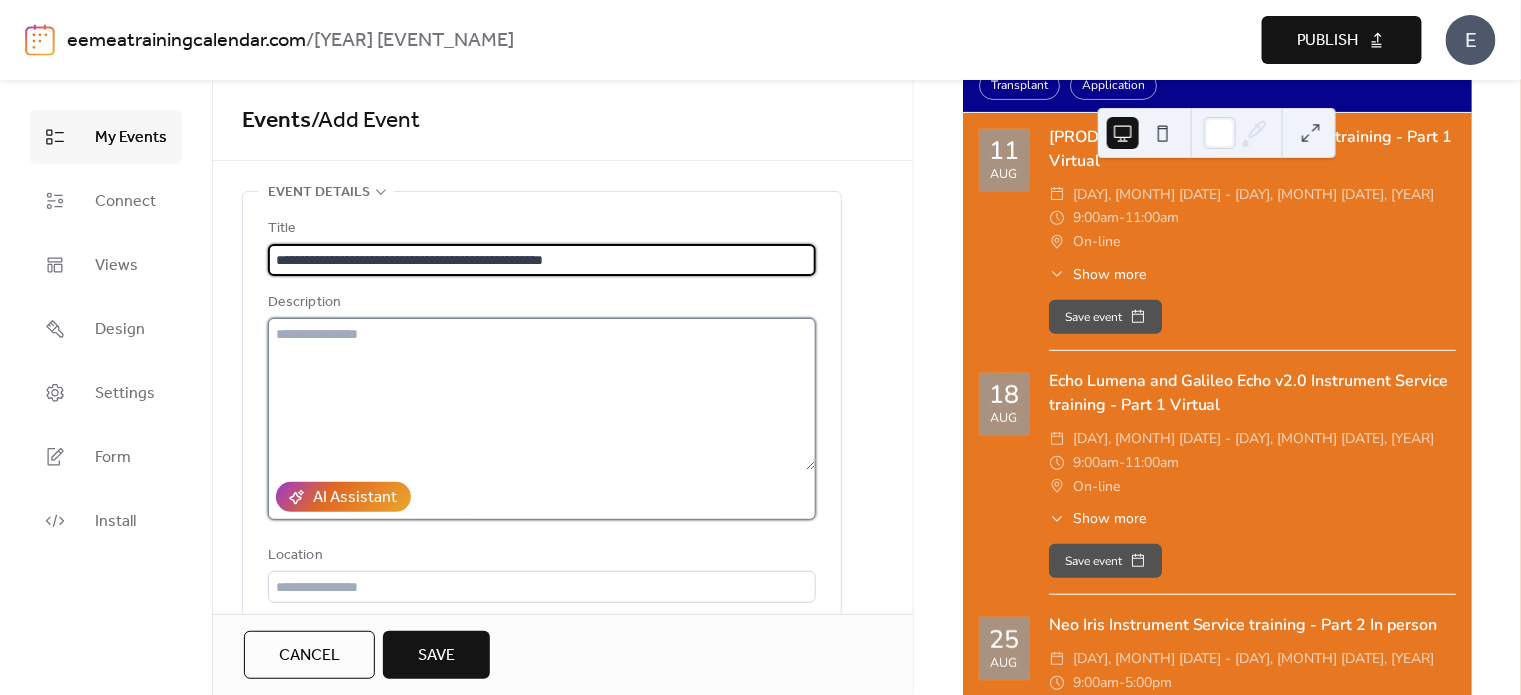 click at bounding box center (542, 394) 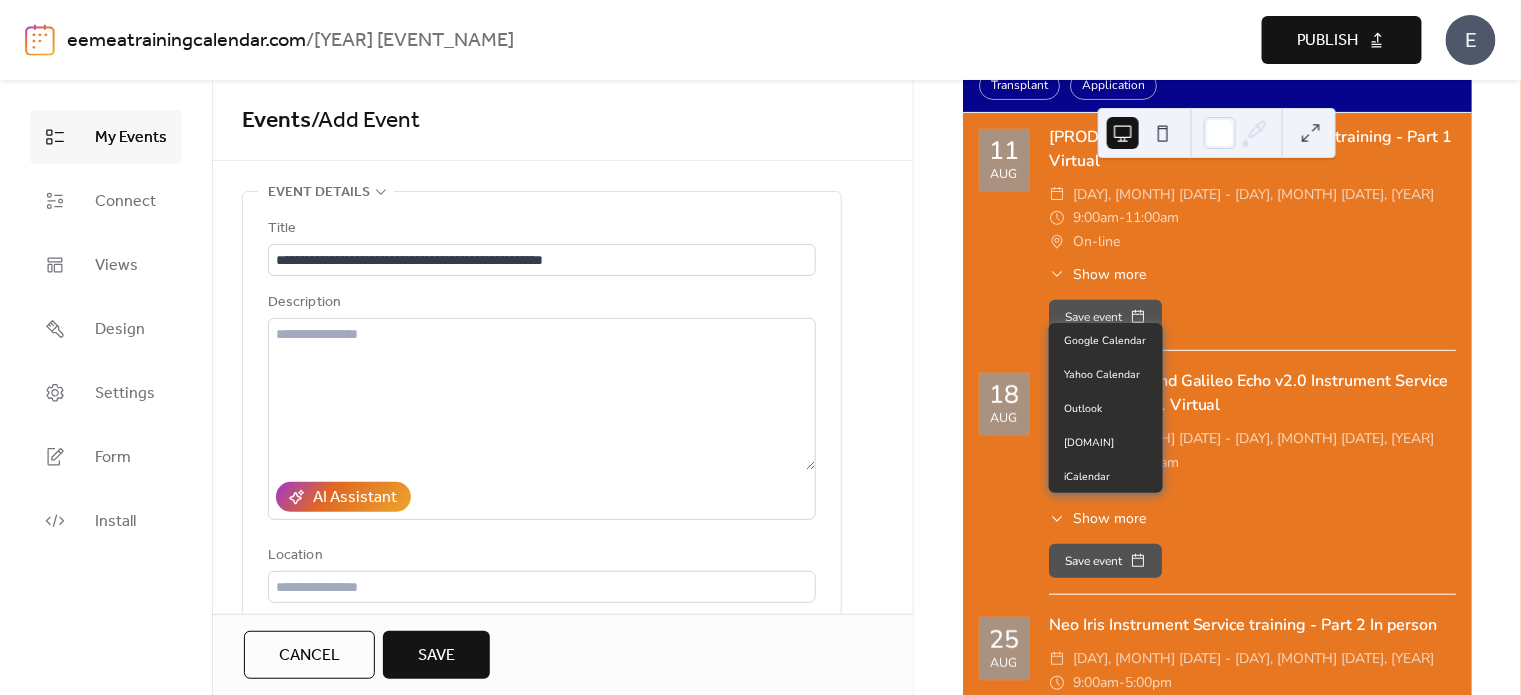 click on "Save event" at bounding box center [1105, 317] 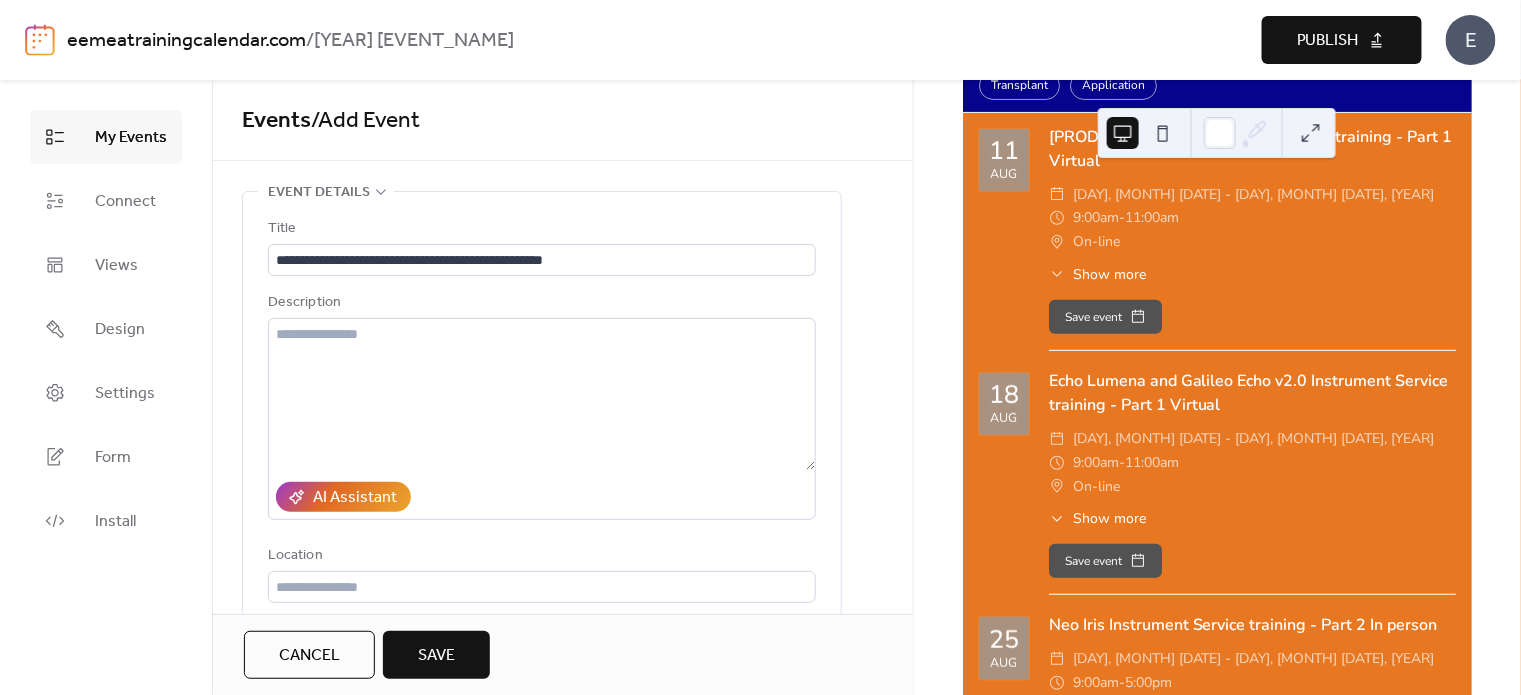 click on "Show more" at bounding box center [1109, 274] 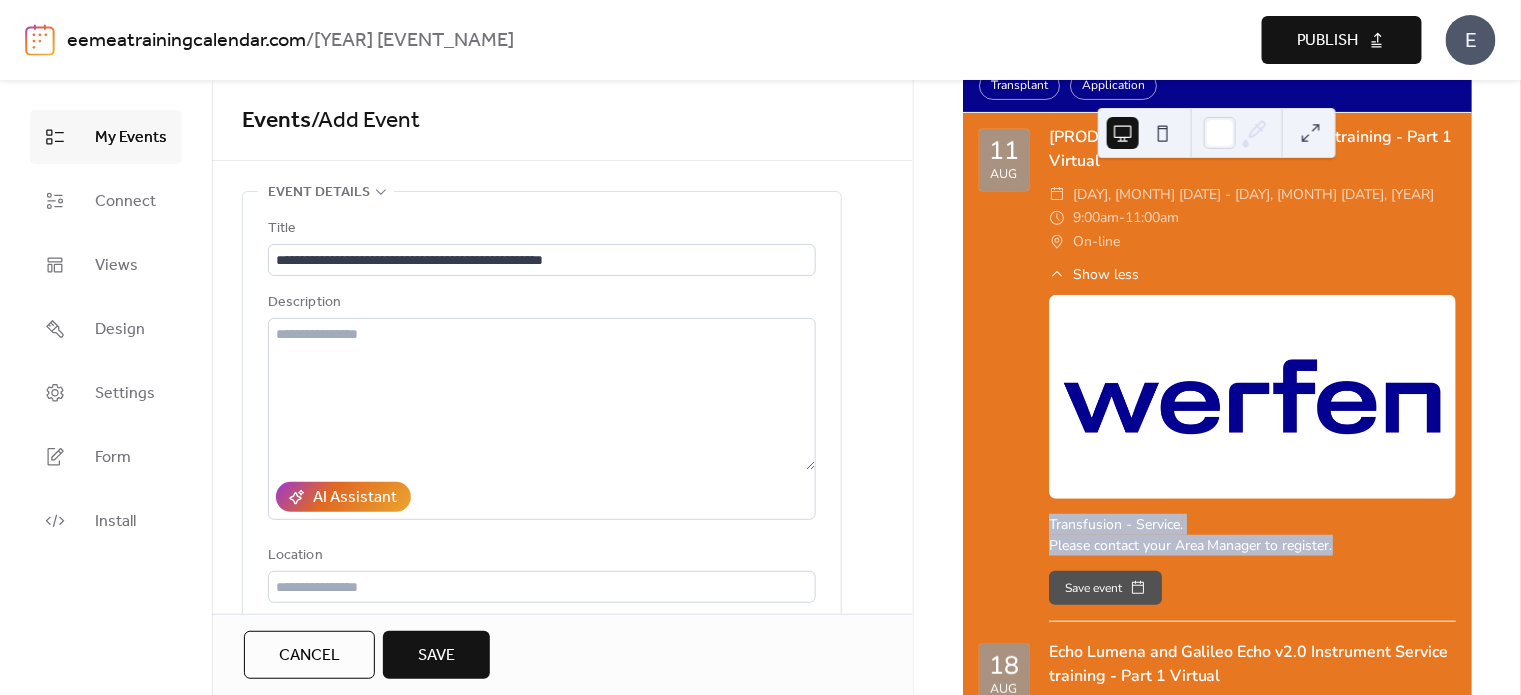 drag, startPoint x: 1048, startPoint y: 506, endPoint x: 1337, endPoint y: 530, distance: 289.99484 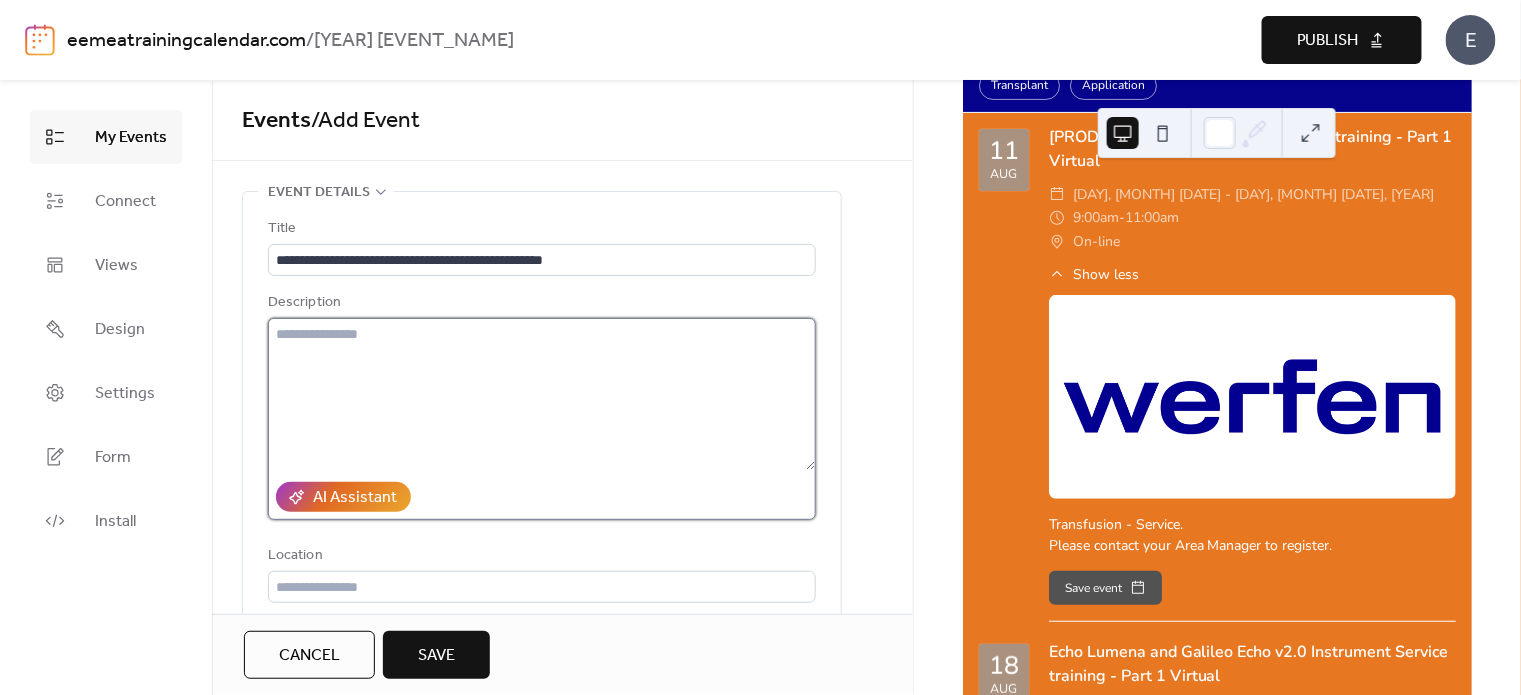 click at bounding box center (542, 394) 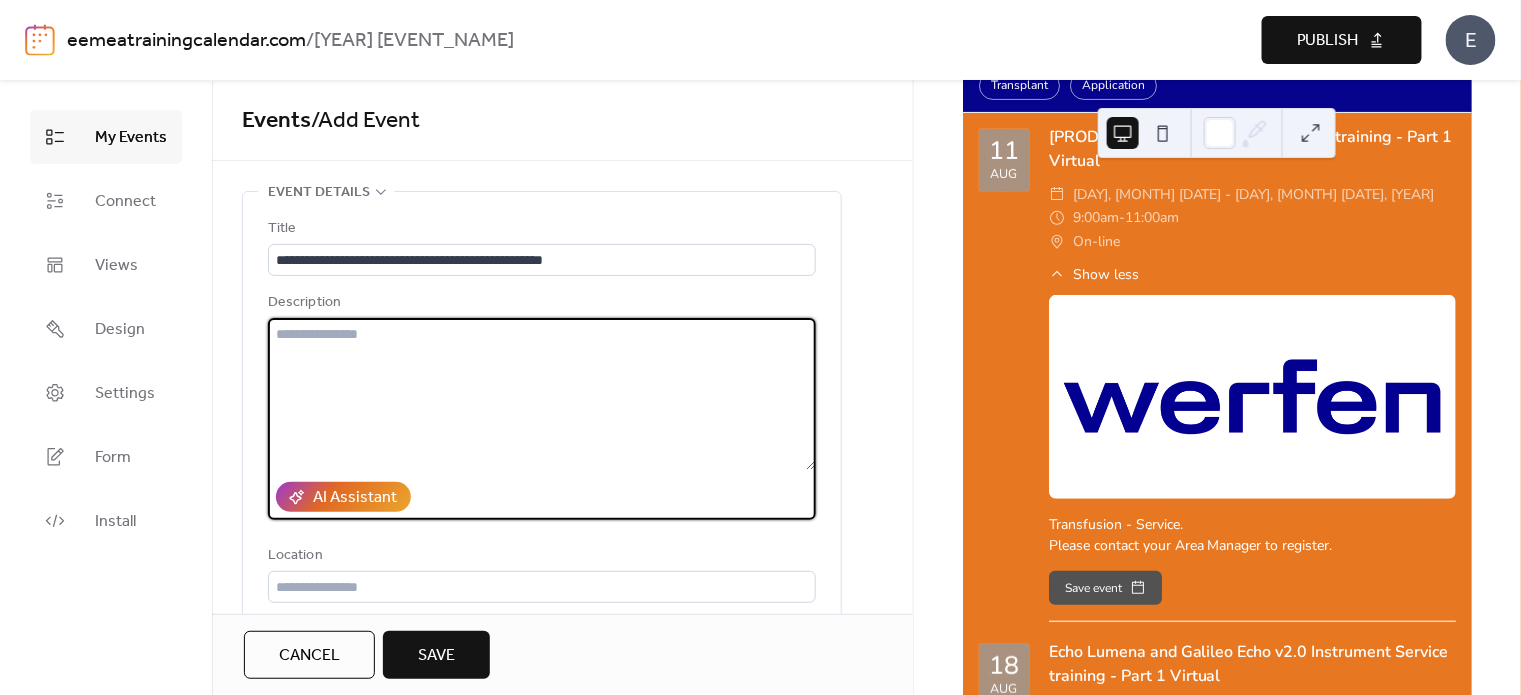 paste on "**********" 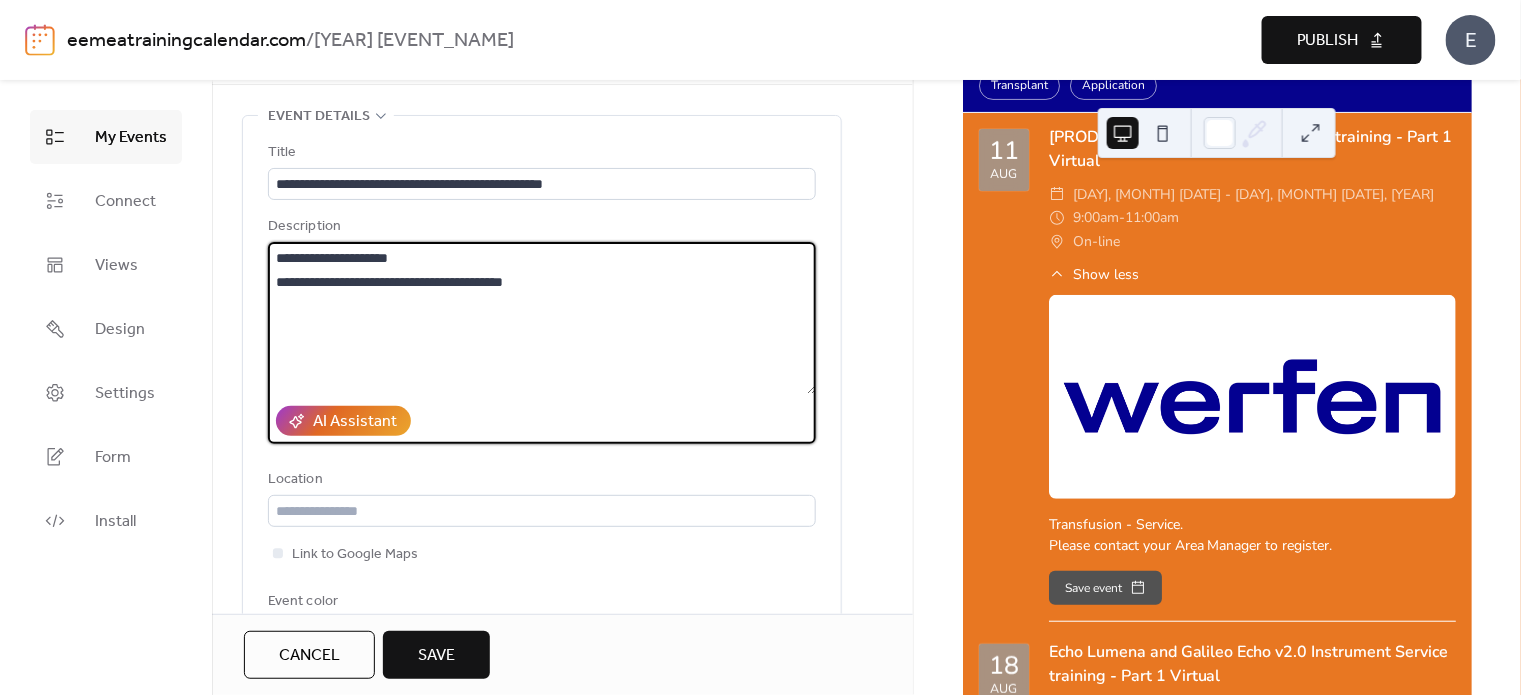 scroll, scrollTop: 300, scrollLeft: 0, axis: vertical 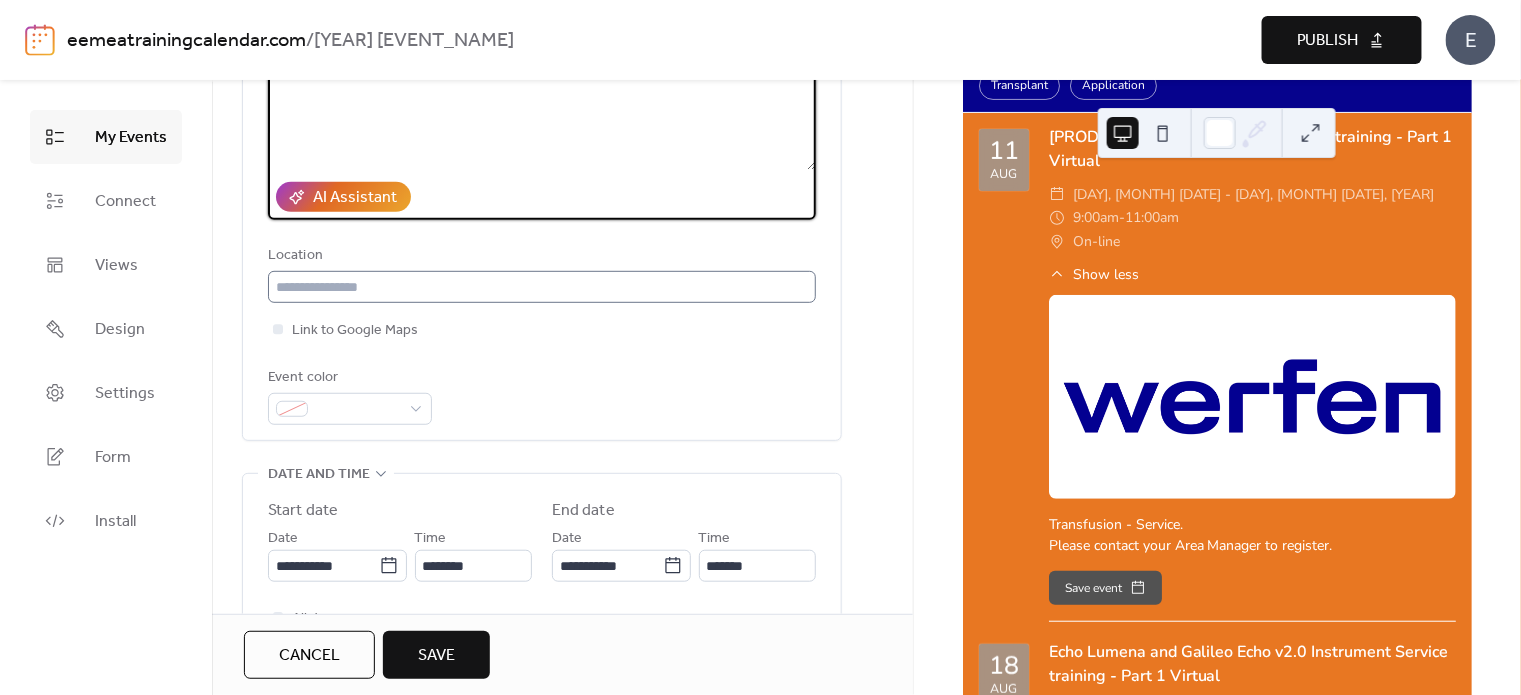 type on "**********" 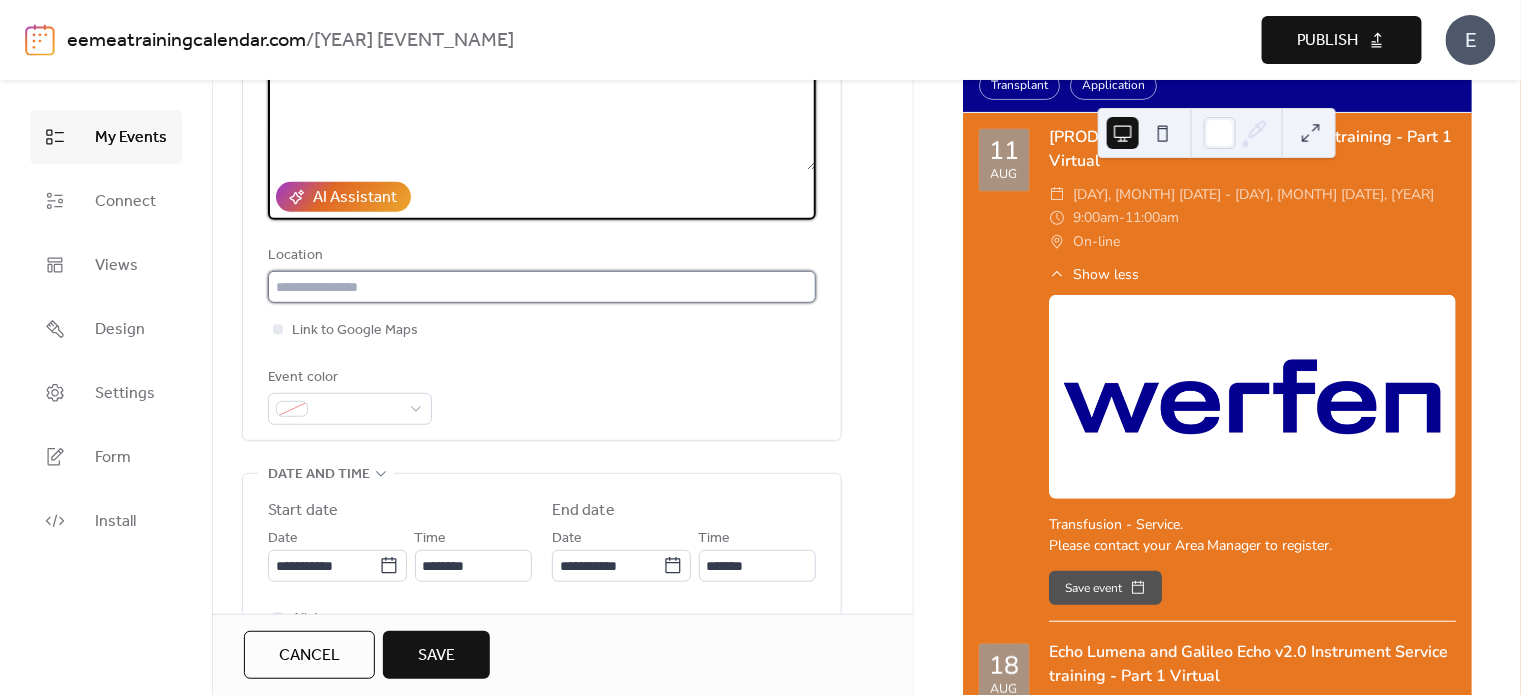 click at bounding box center [542, 287] 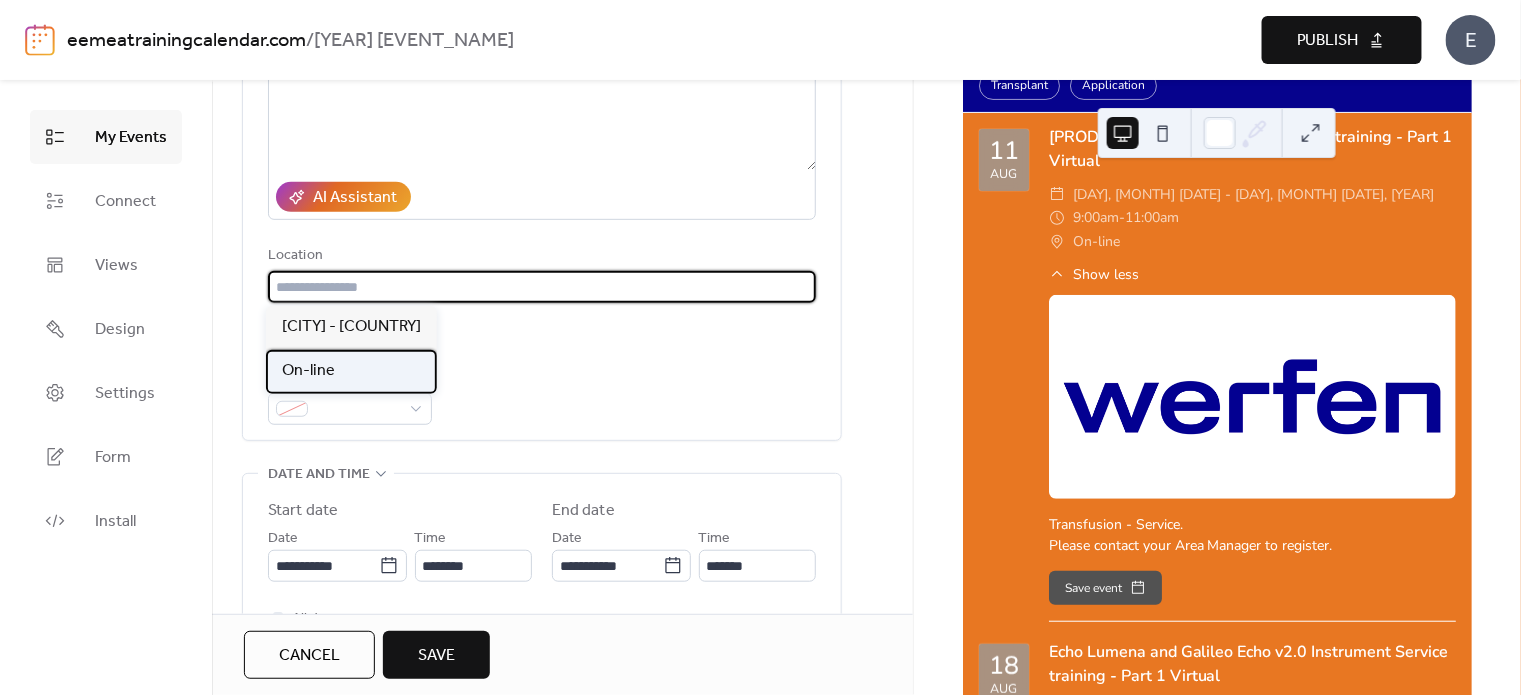 click on "On-line" at bounding box center [351, 372] 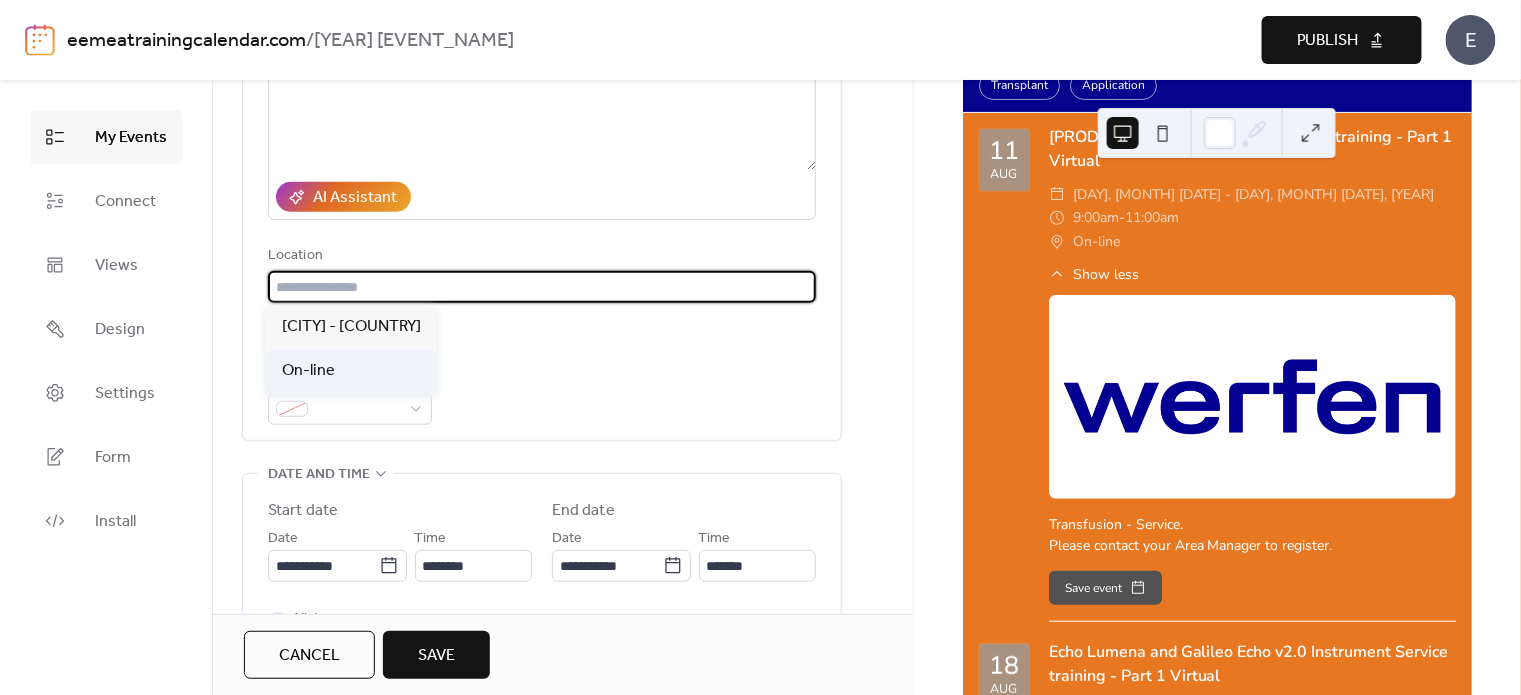 type on "*******" 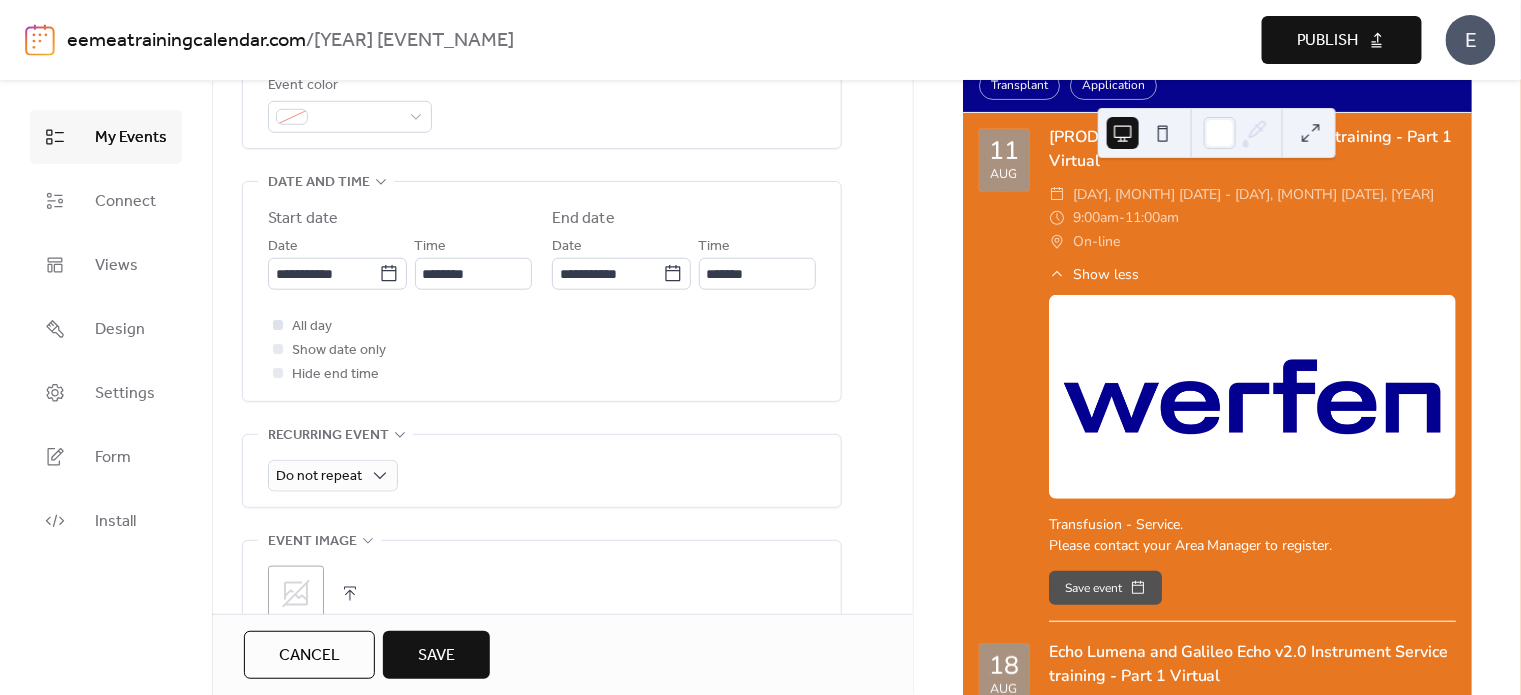 scroll, scrollTop: 600, scrollLeft: 0, axis: vertical 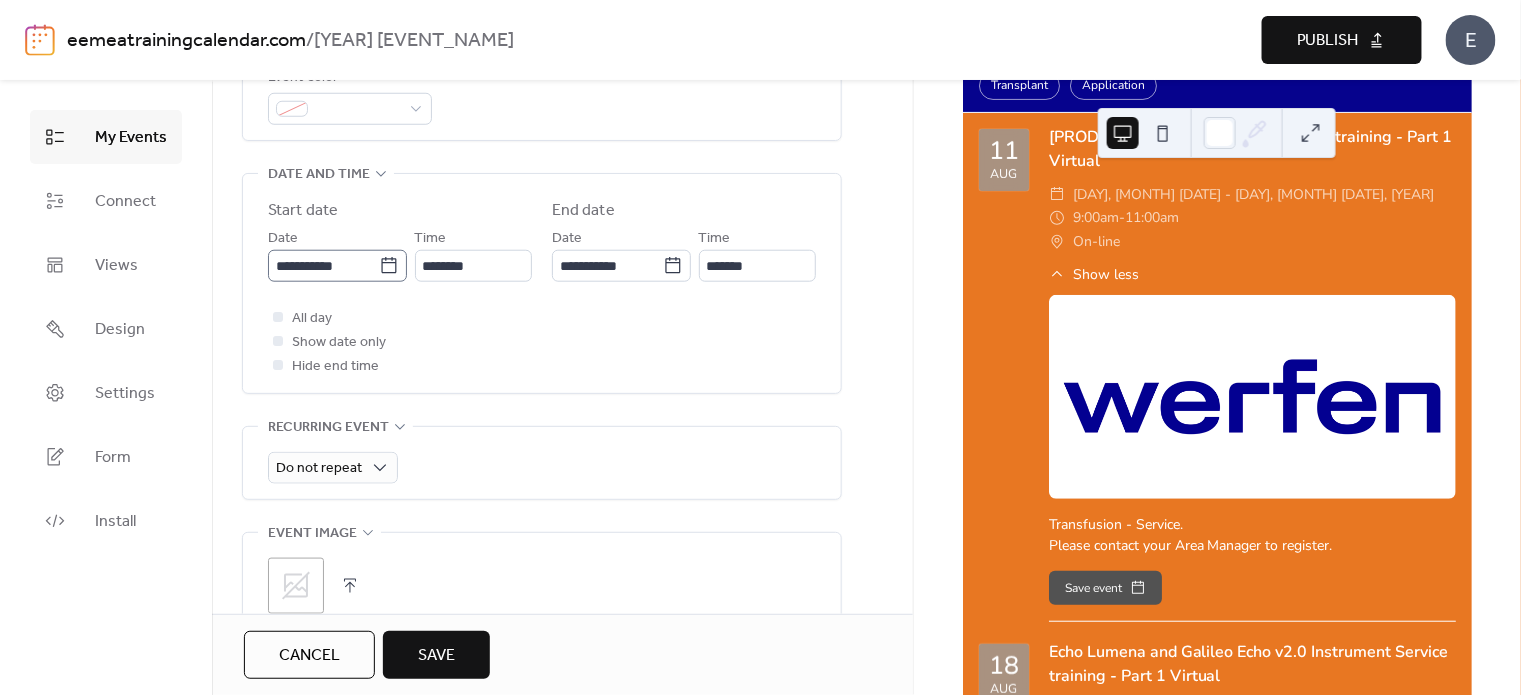 click 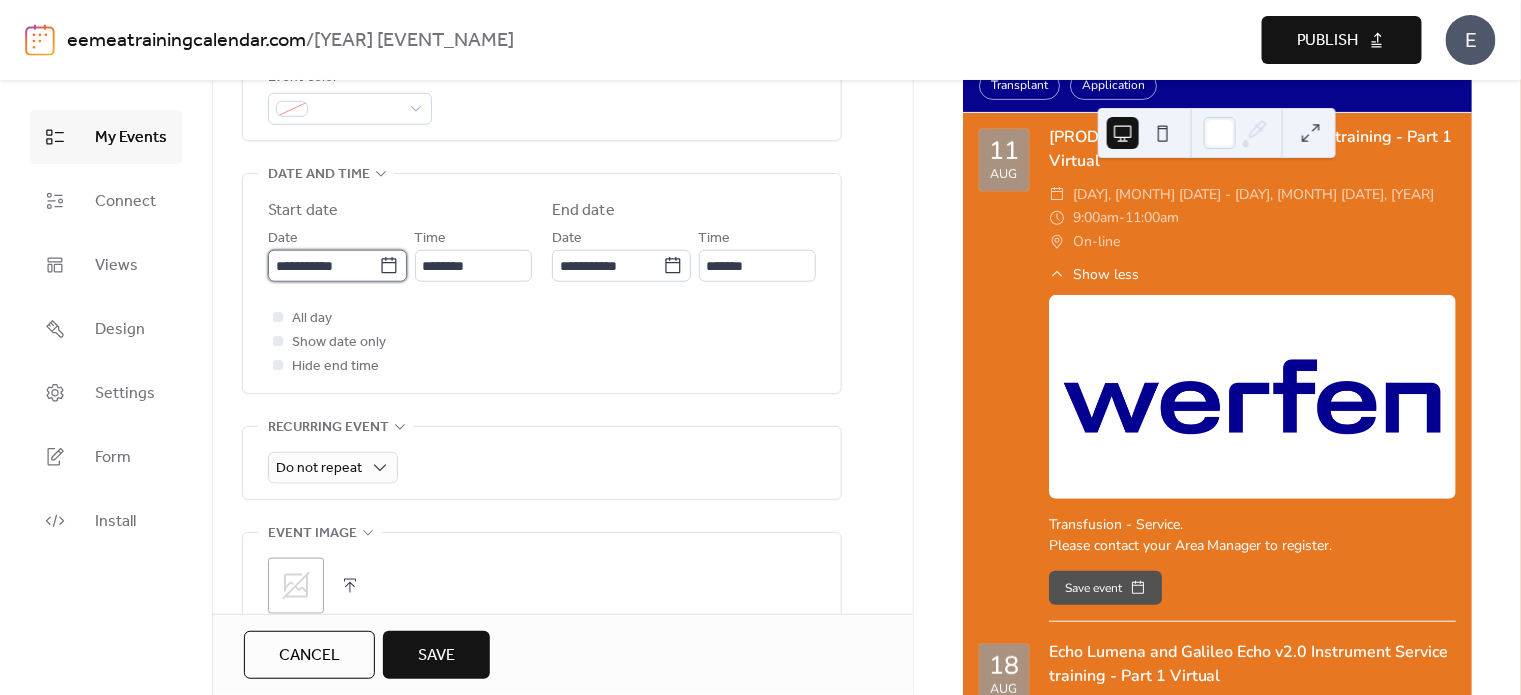 click on "**********" at bounding box center [323, 266] 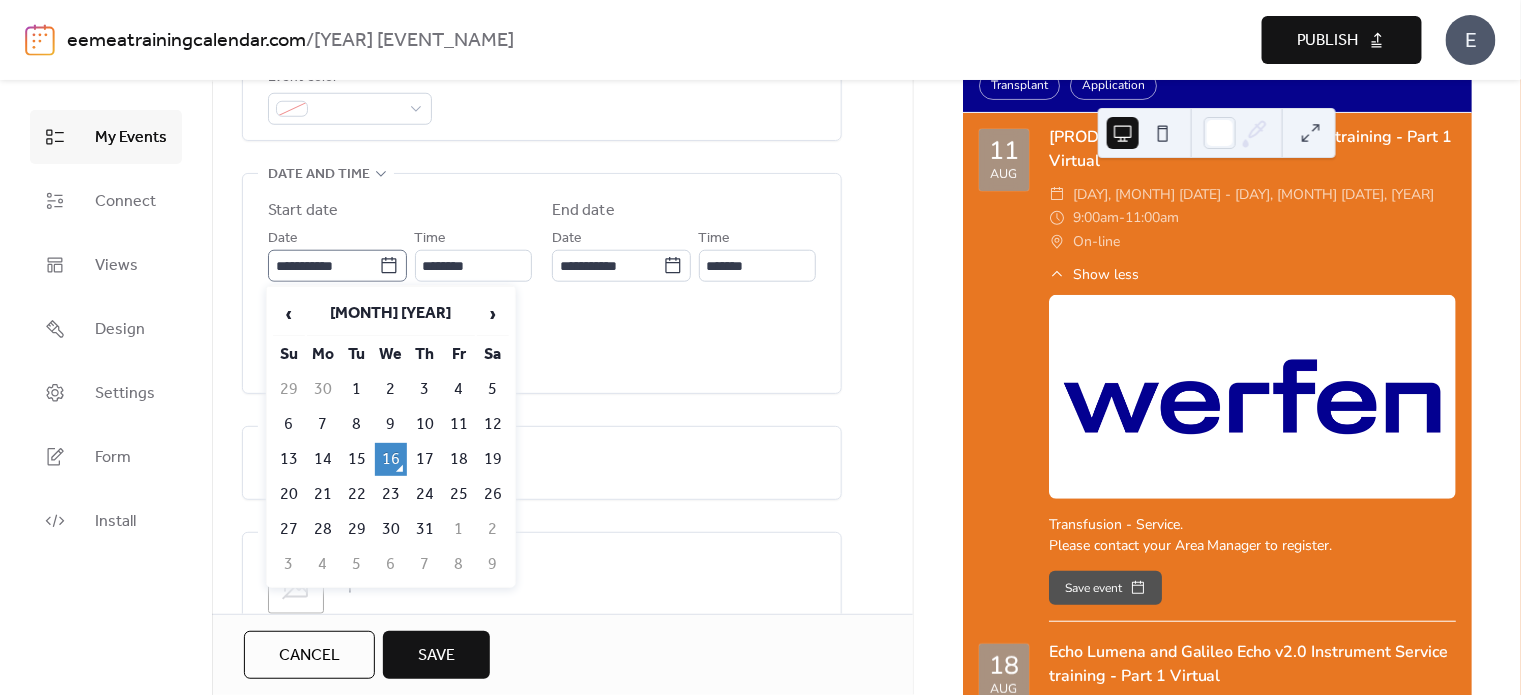 click 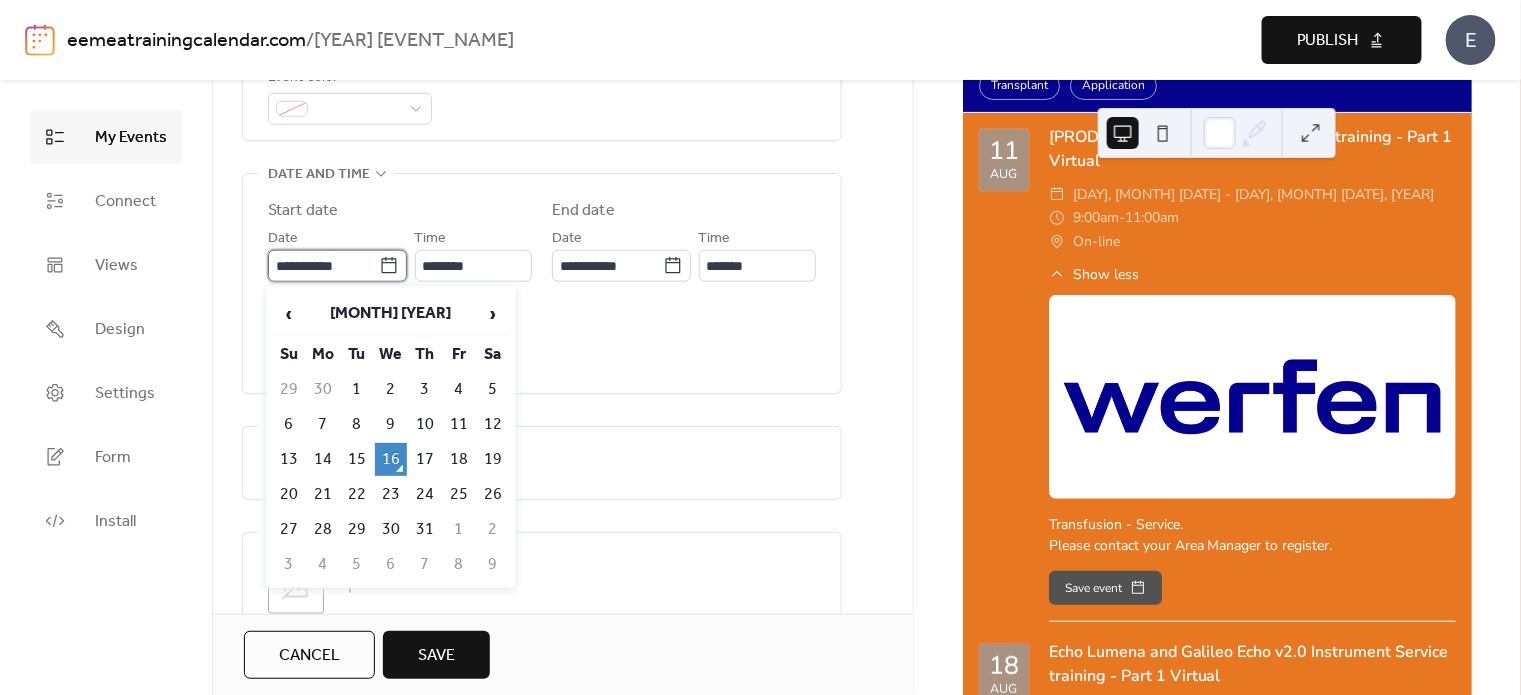 click on "**********" at bounding box center (323, 266) 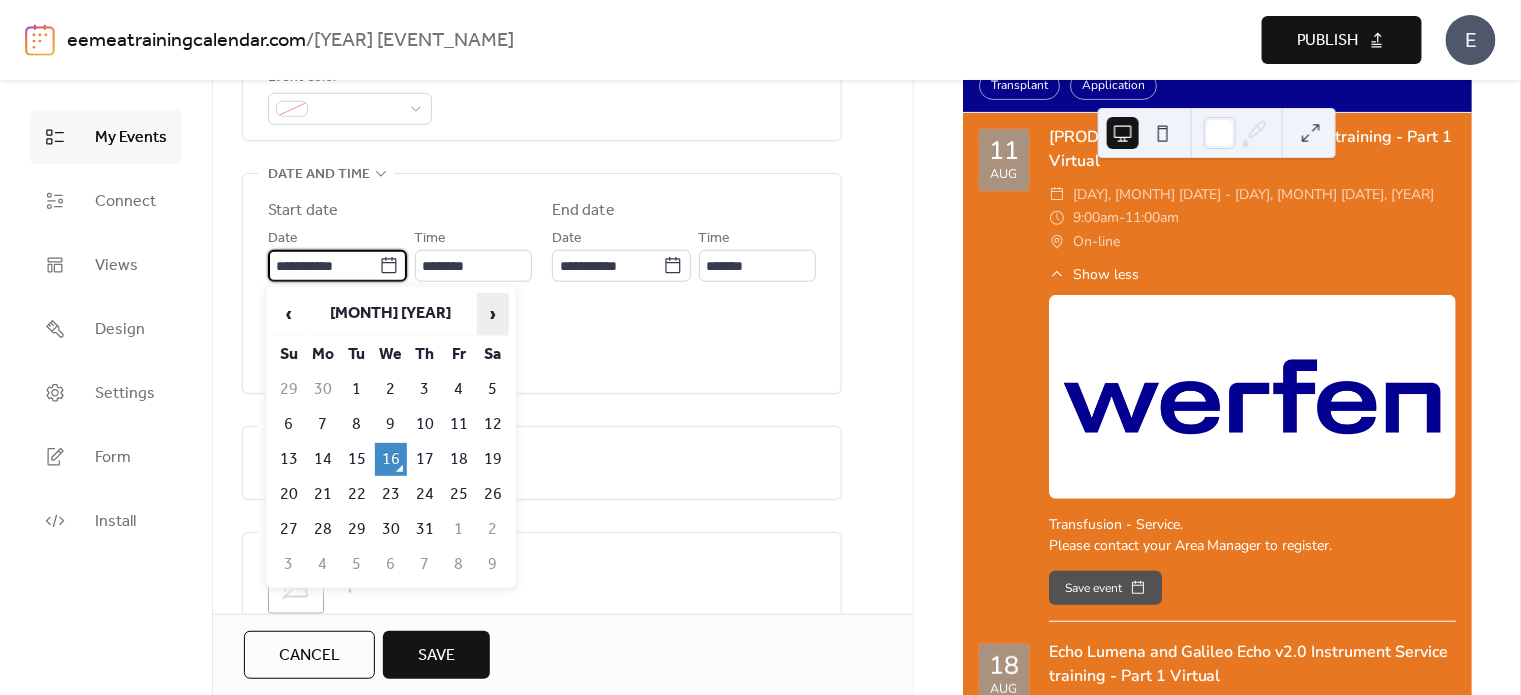 click on "›" at bounding box center [493, 314] 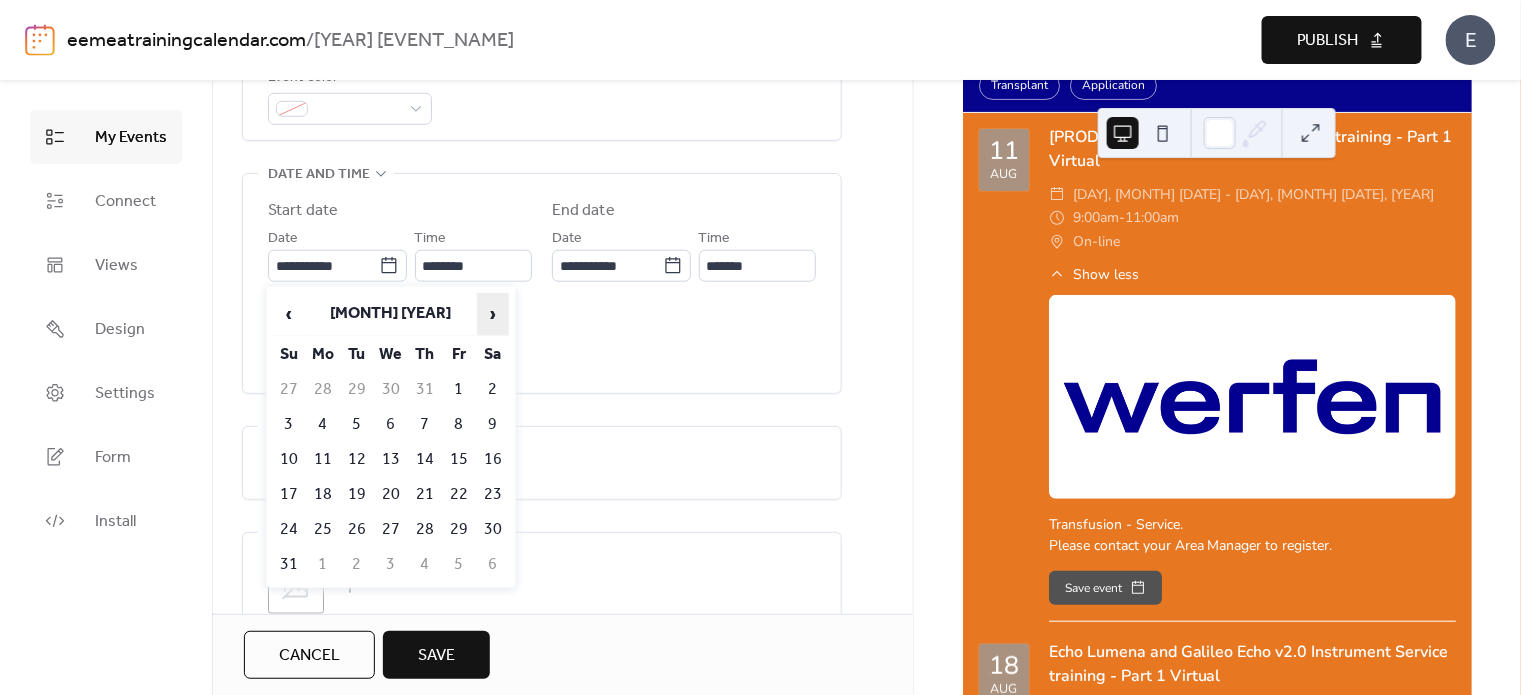 click on "›" at bounding box center [493, 314] 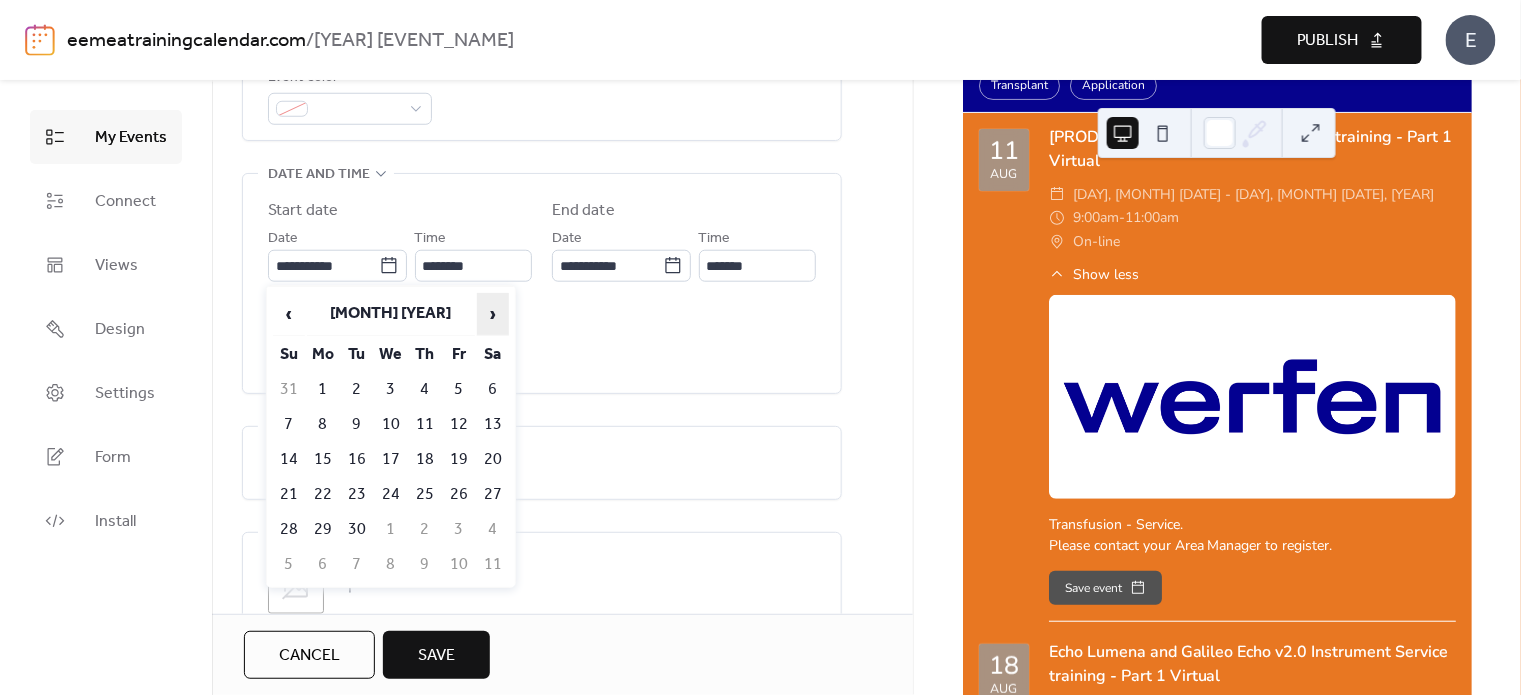 click on "›" at bounding box center [493, 314] 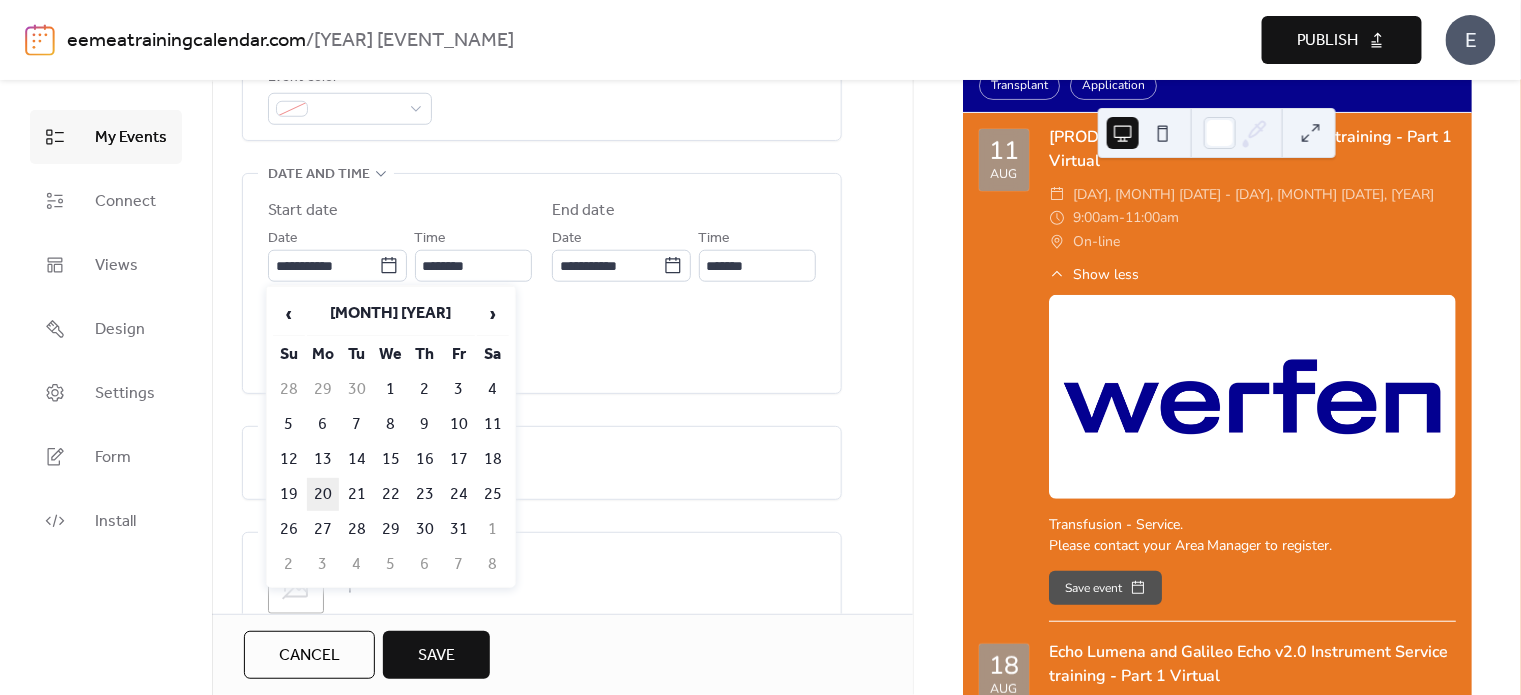 click on "20" at bounding box center [323, 494] 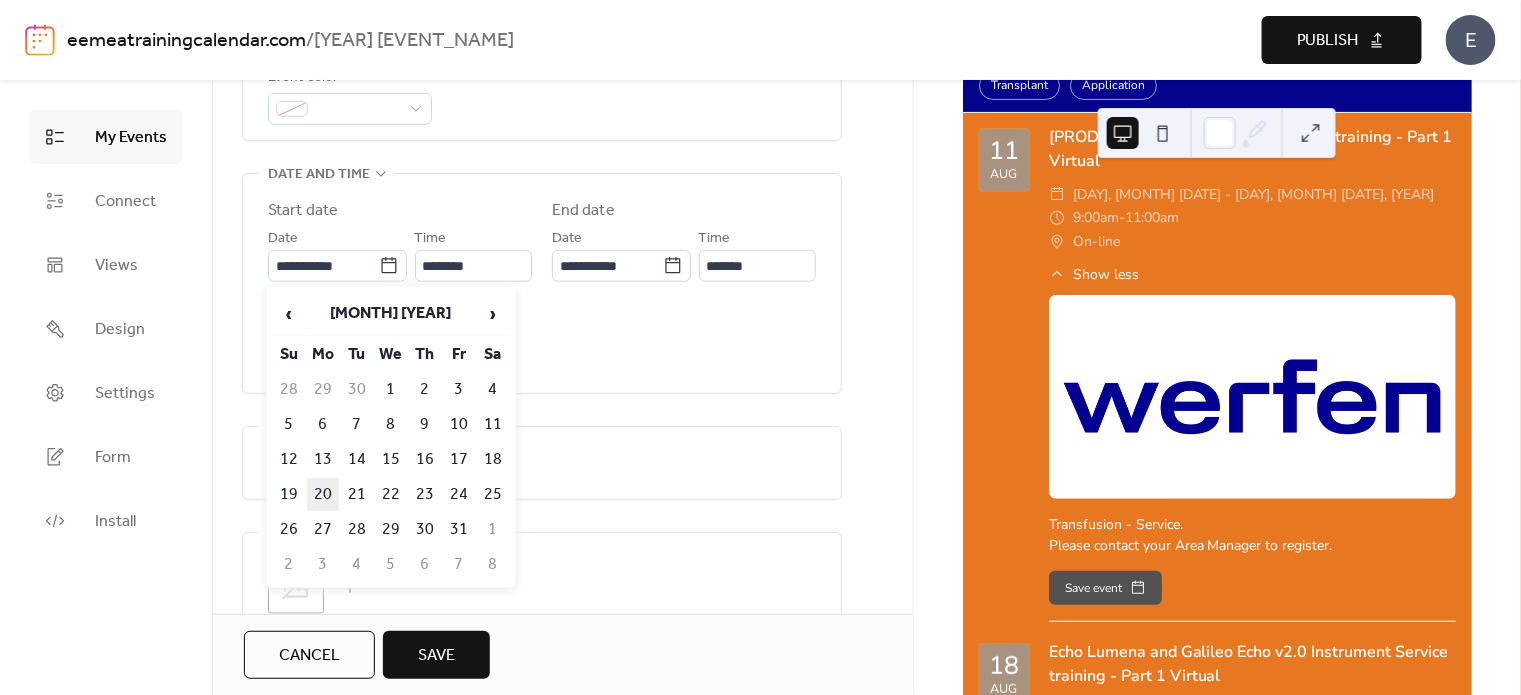 type on "**********" 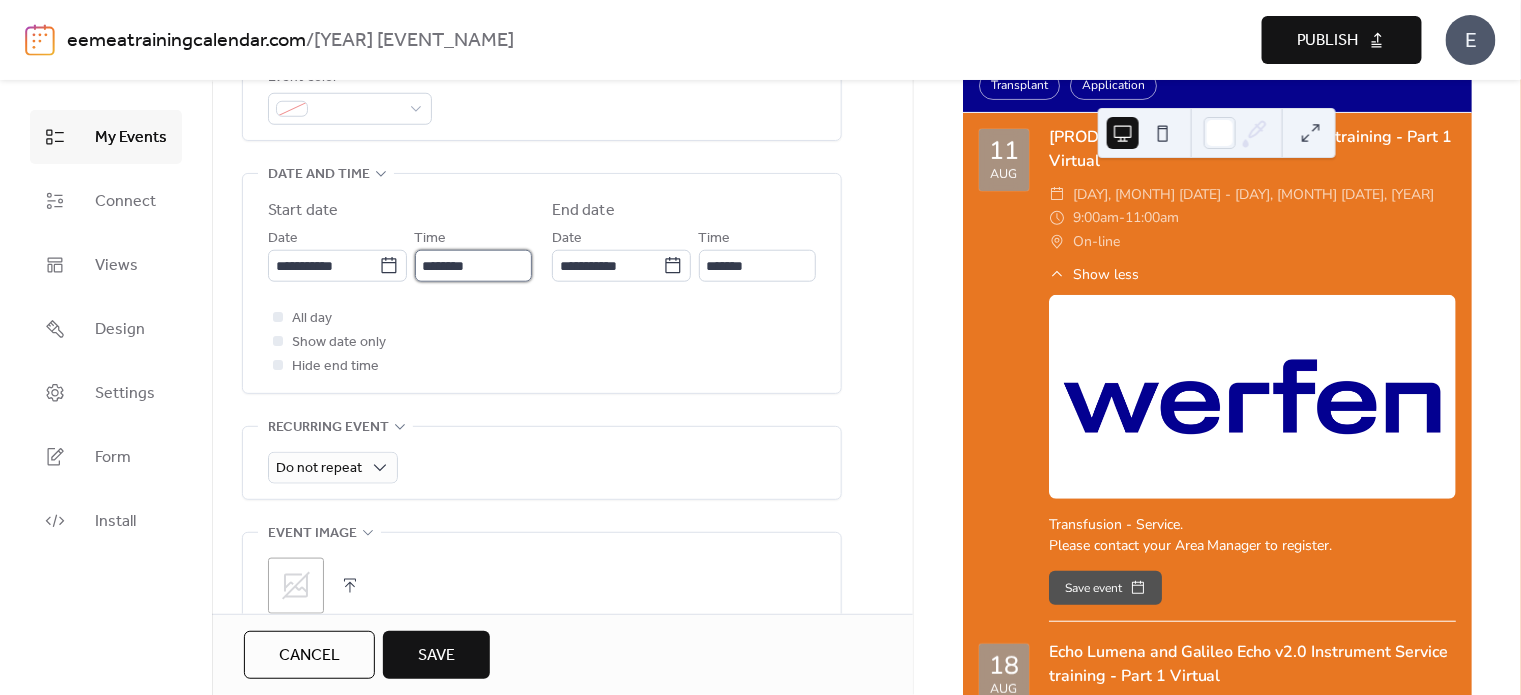click on "********" at bounding box center (473, 266) 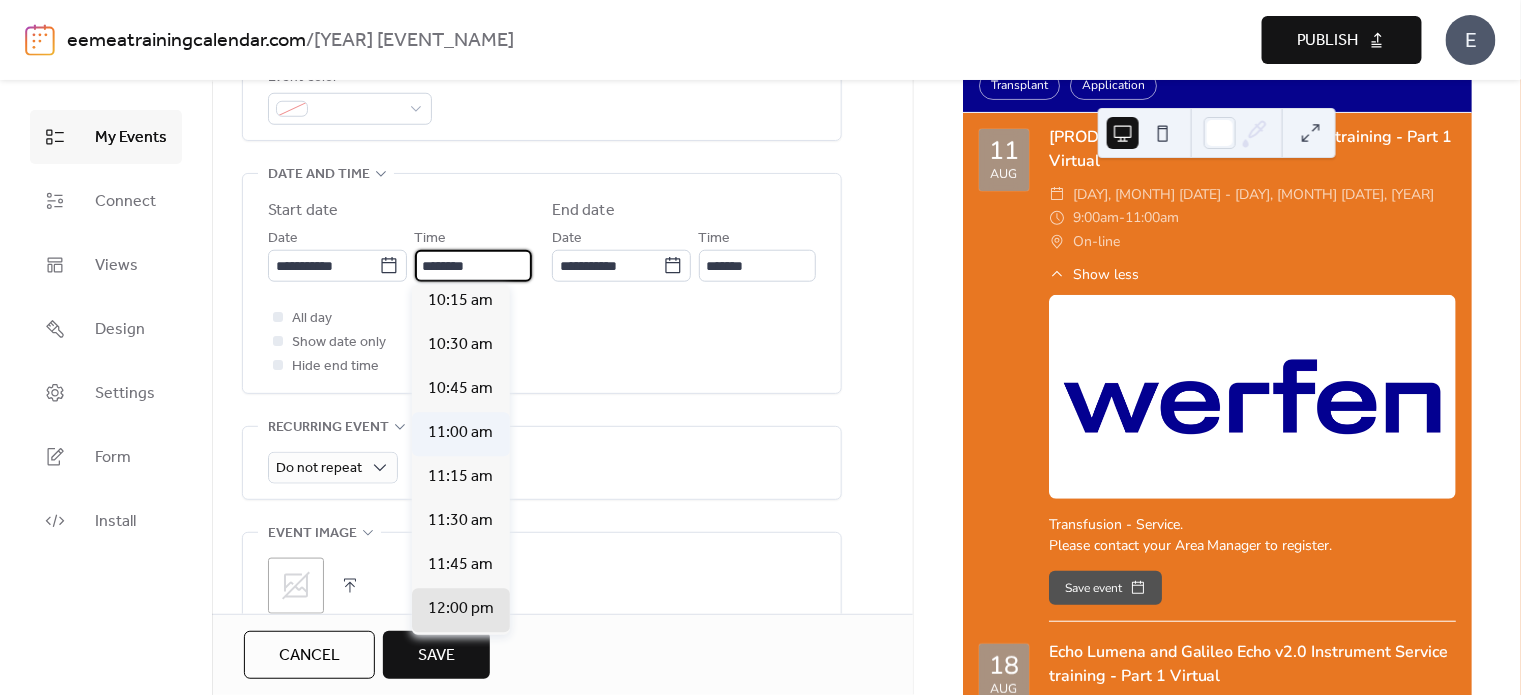 scroll, scrollTop: 1709, scrollLeft: 0, axis: vertical 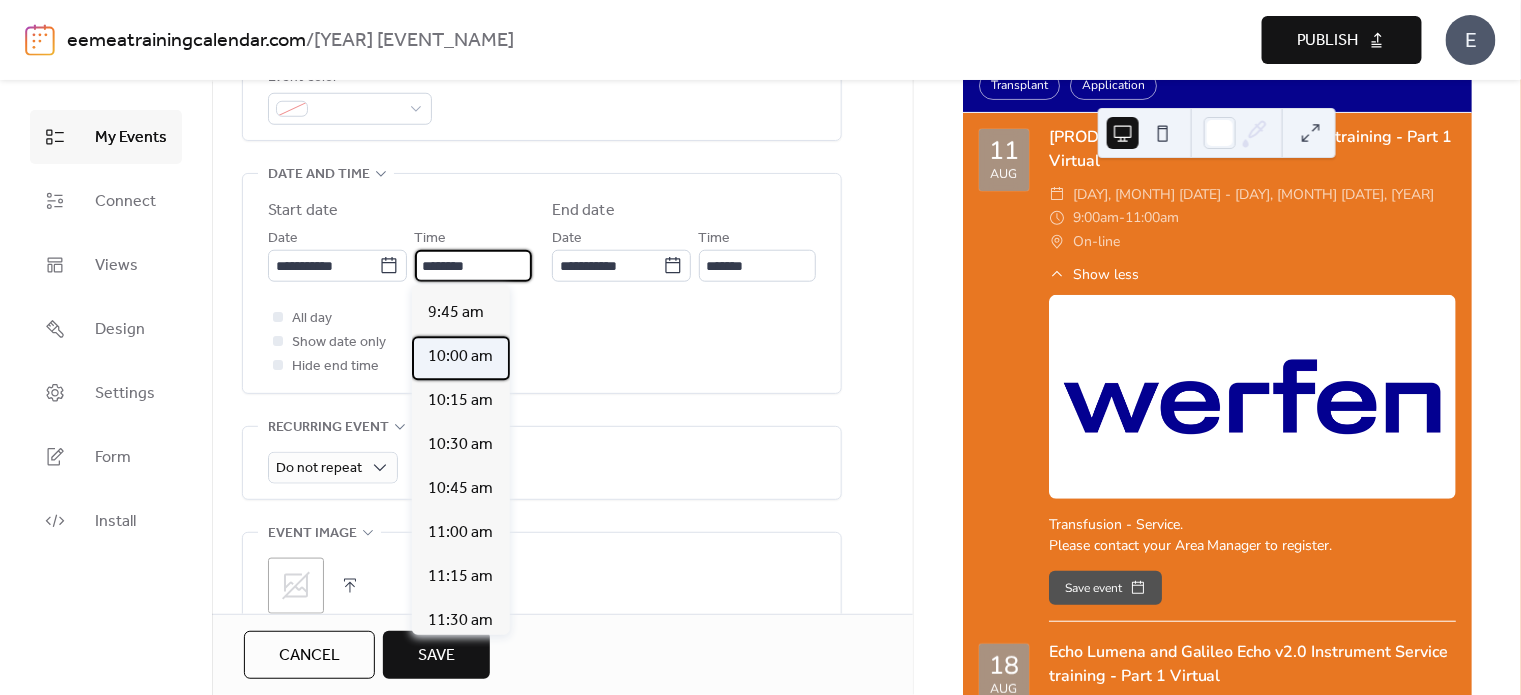 click on "10:00 am" at bounding box center (460, 357) 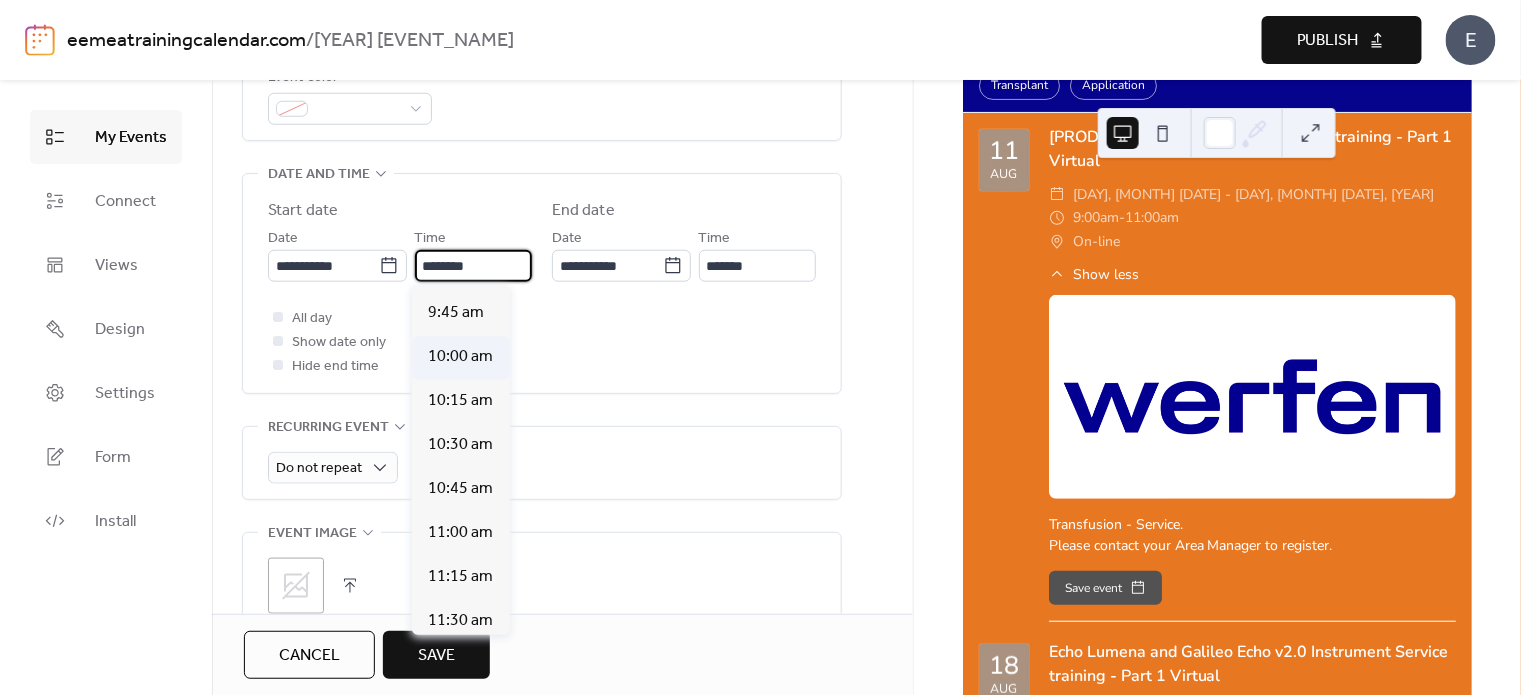 type on "********" 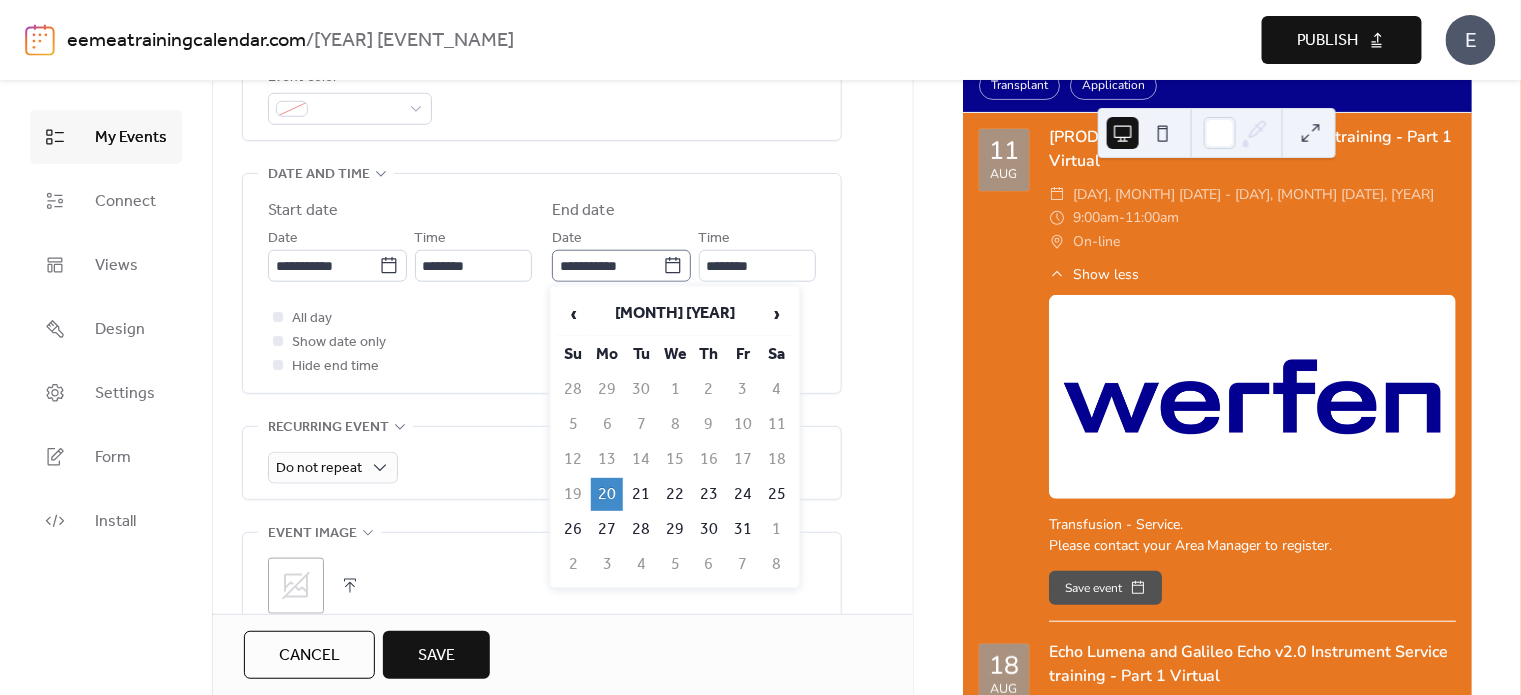 click 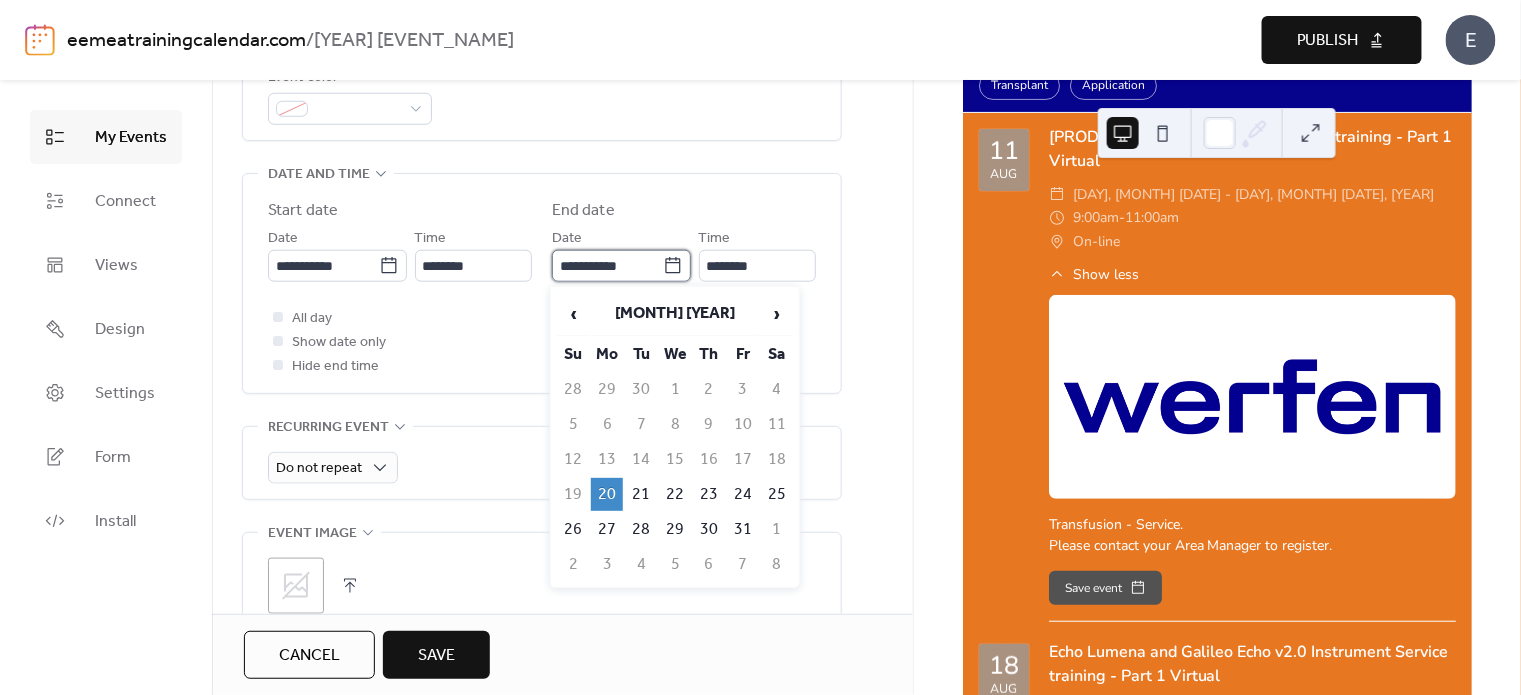 click on "**********" at bounding box center [607, 266] 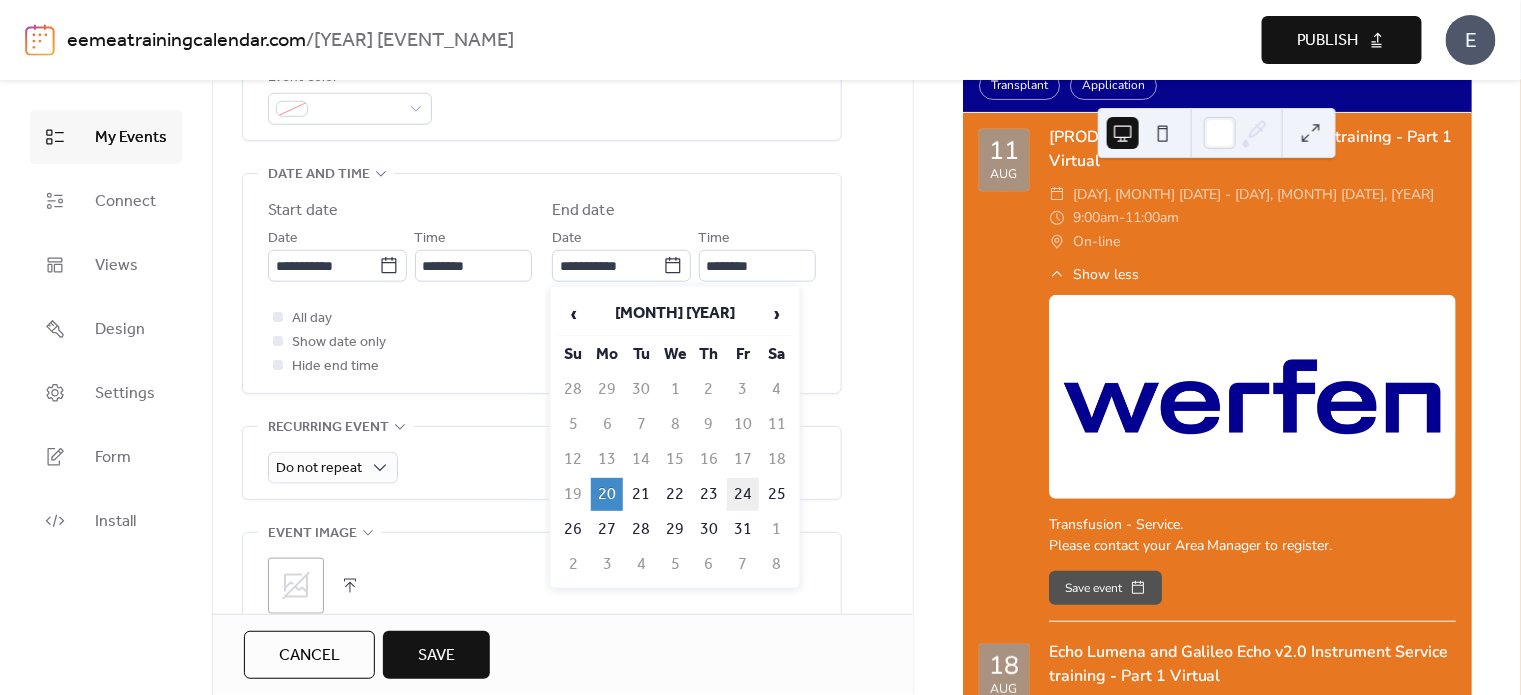 click on "24" at bounding box center [743, 494] 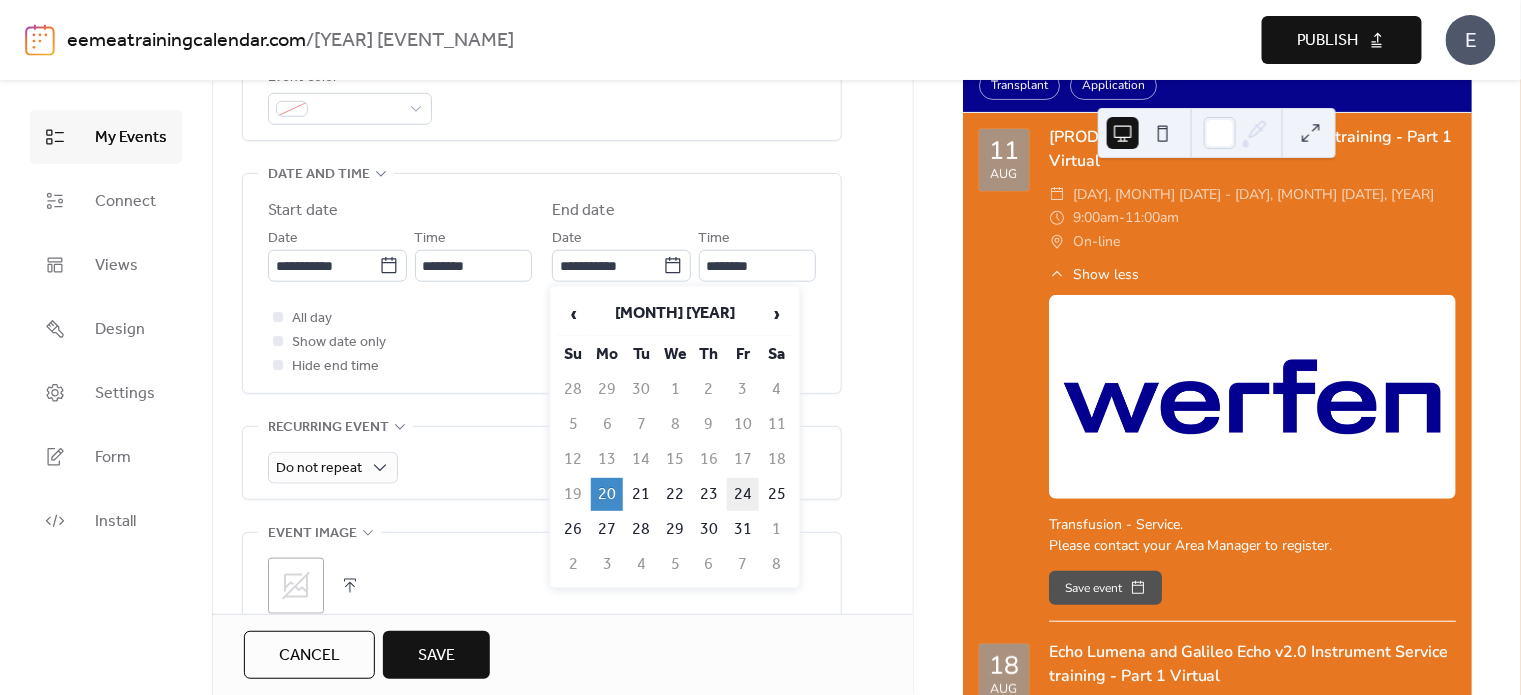 type on "**********" 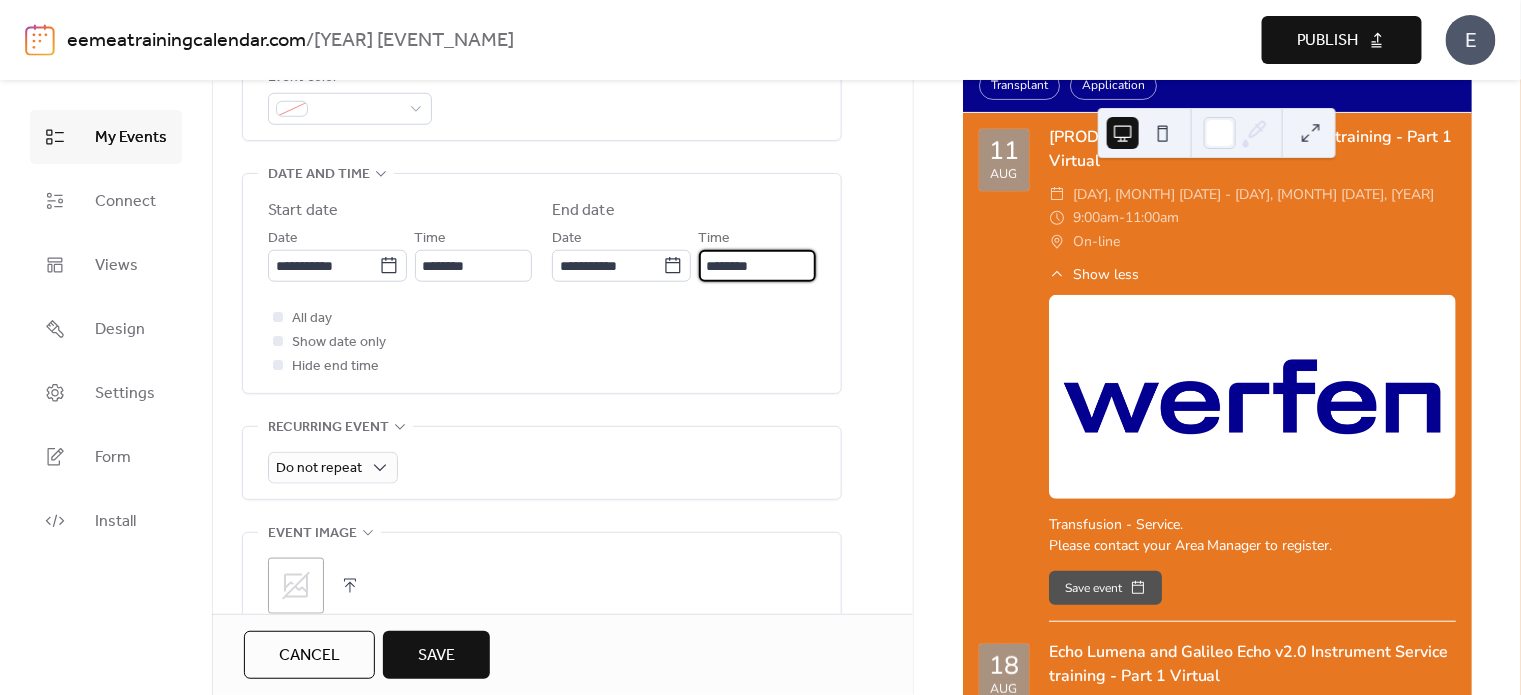 click on "********" at bounding box center [757, 266] 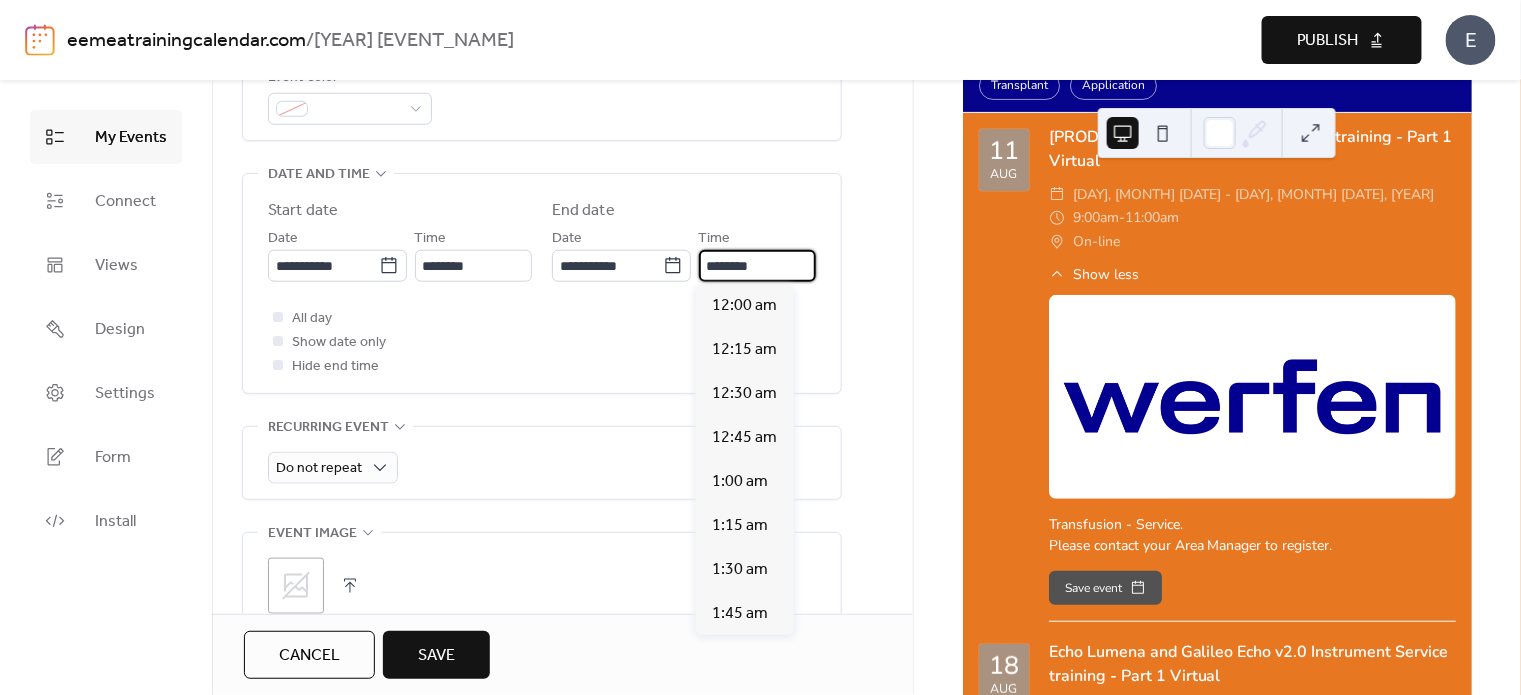 scroll, scrollTop: 1933, scrollLeft: 0, axis: vertical 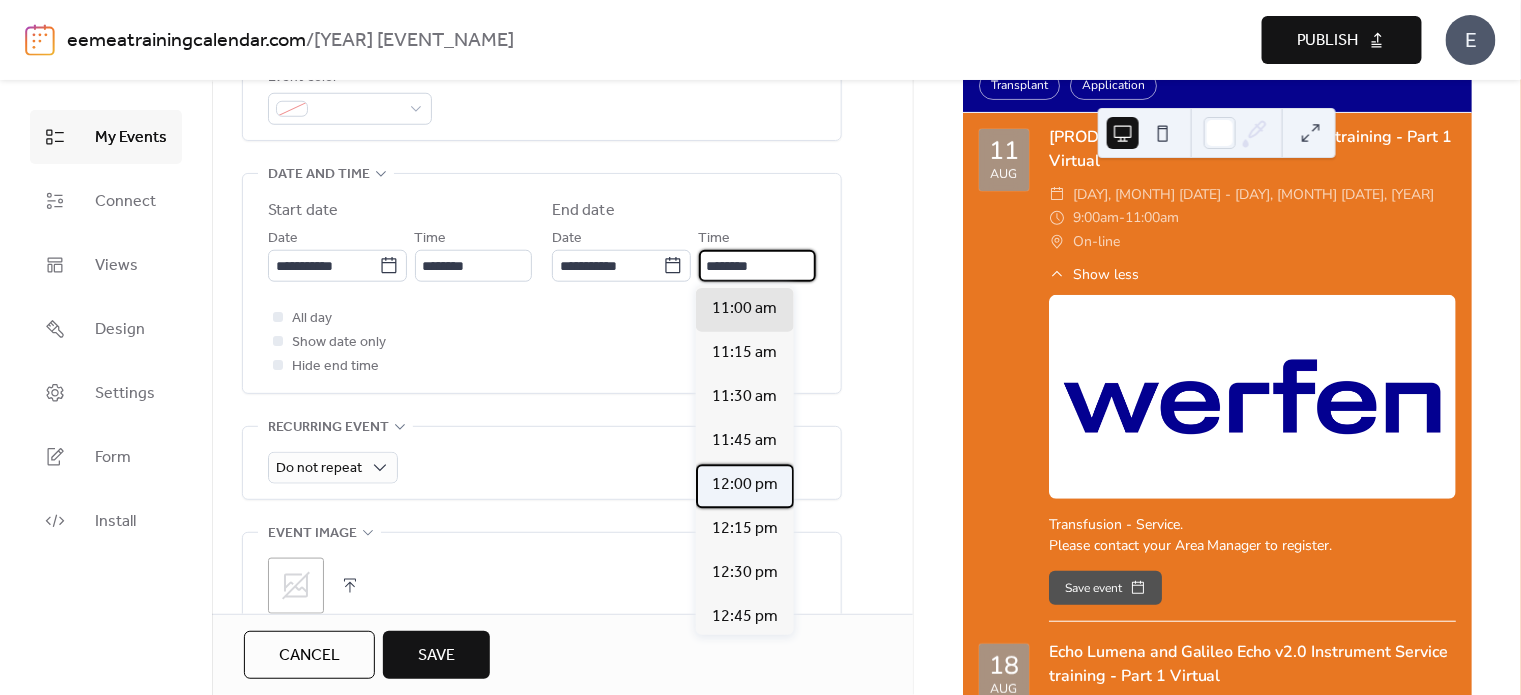 click on "12:00 pm" at bounding box center [745, 485] 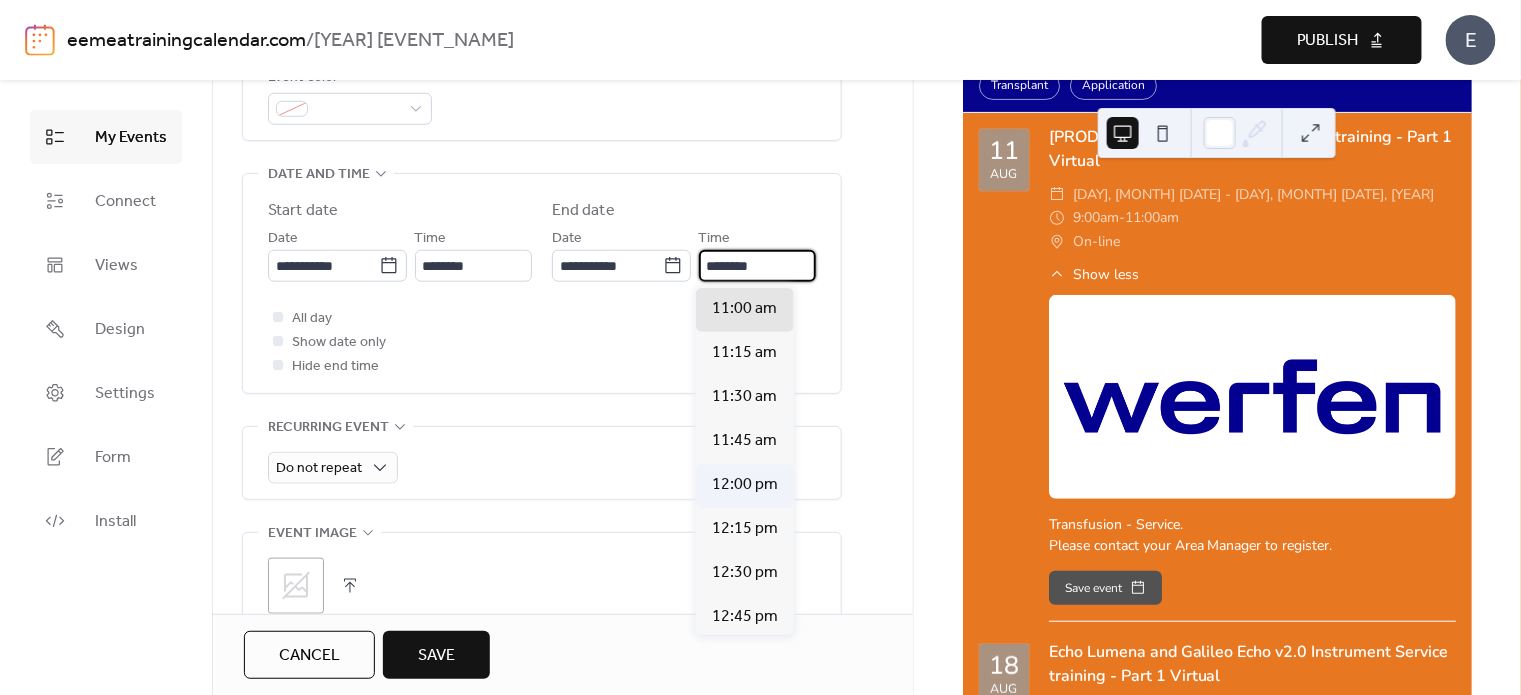 type on "********" 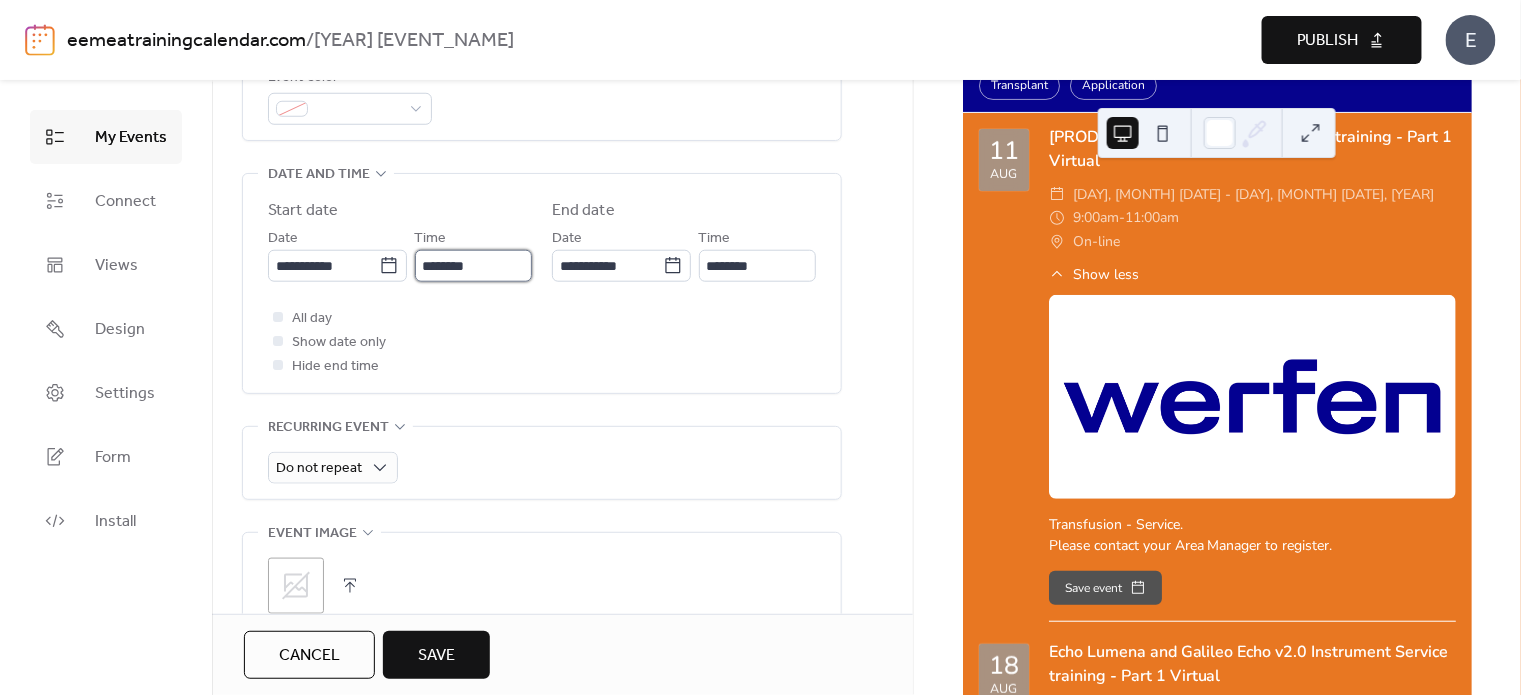 click on "********" at bounding box center (473, 266) 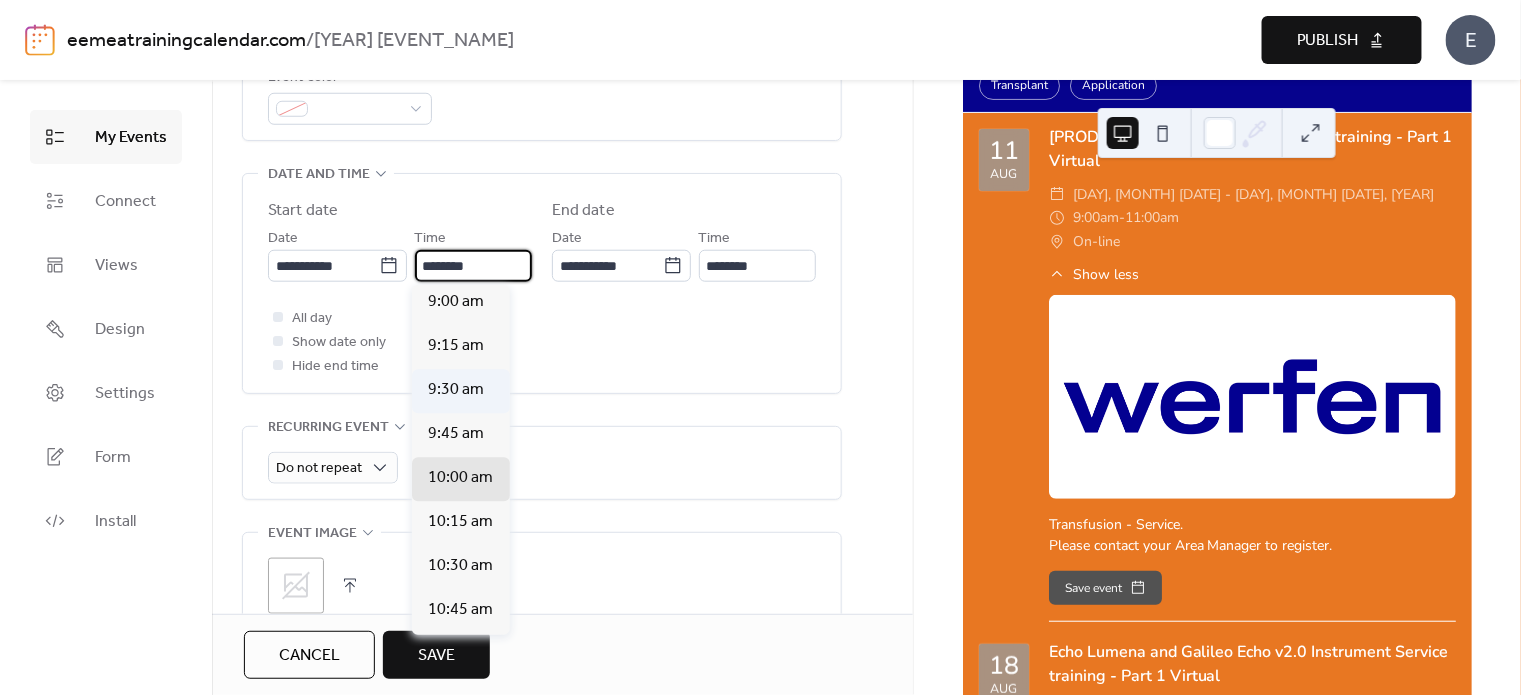 scroll, scrollTop: 1558, scrollLeft: 0, axis: vertical 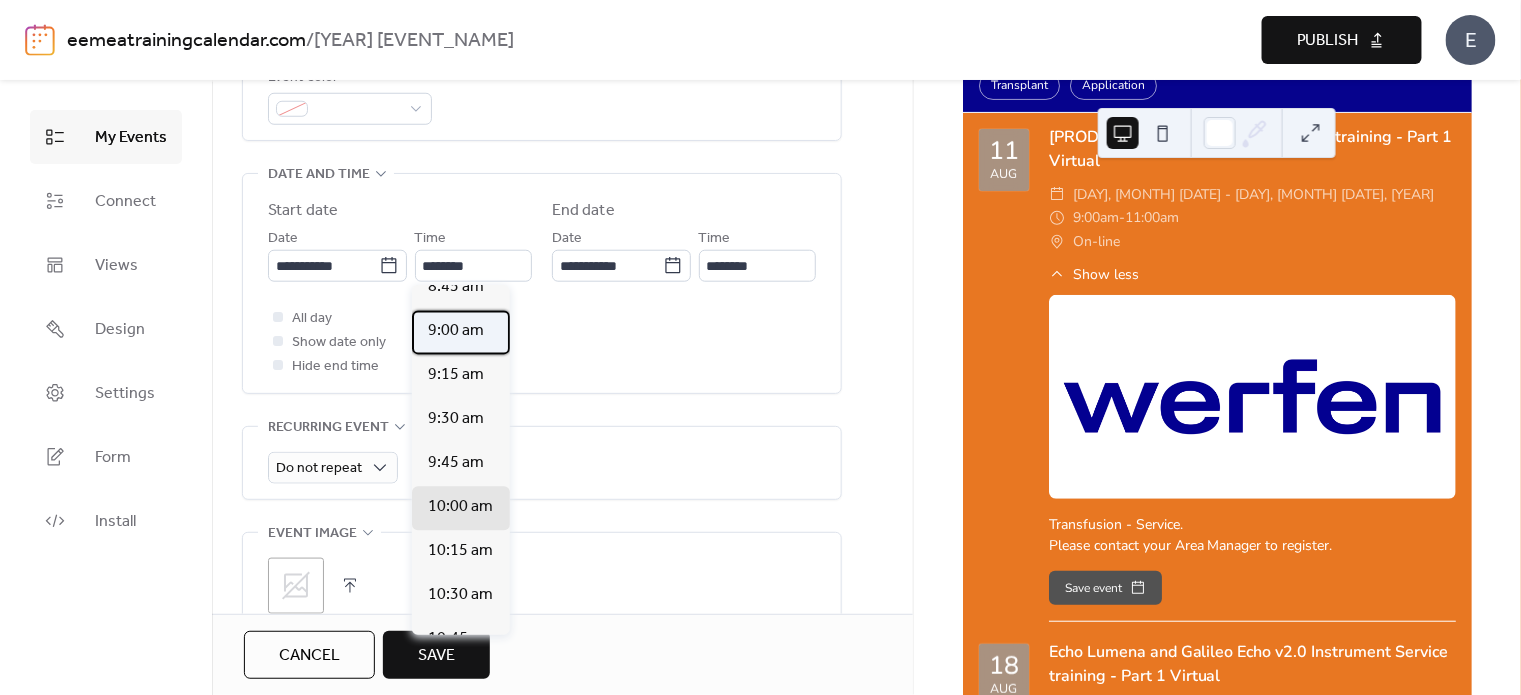 click on "9:00 am" at bounding box center [456, 332] 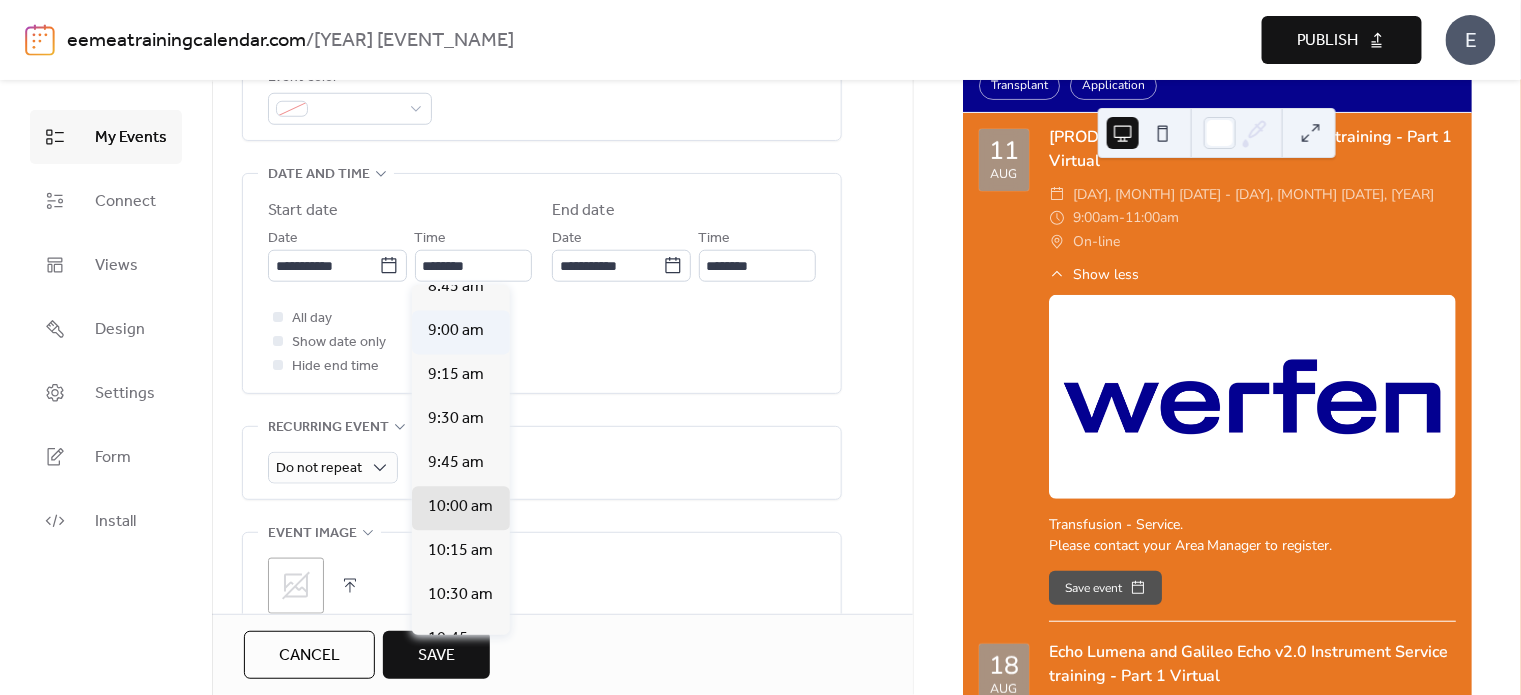 type on "*******" 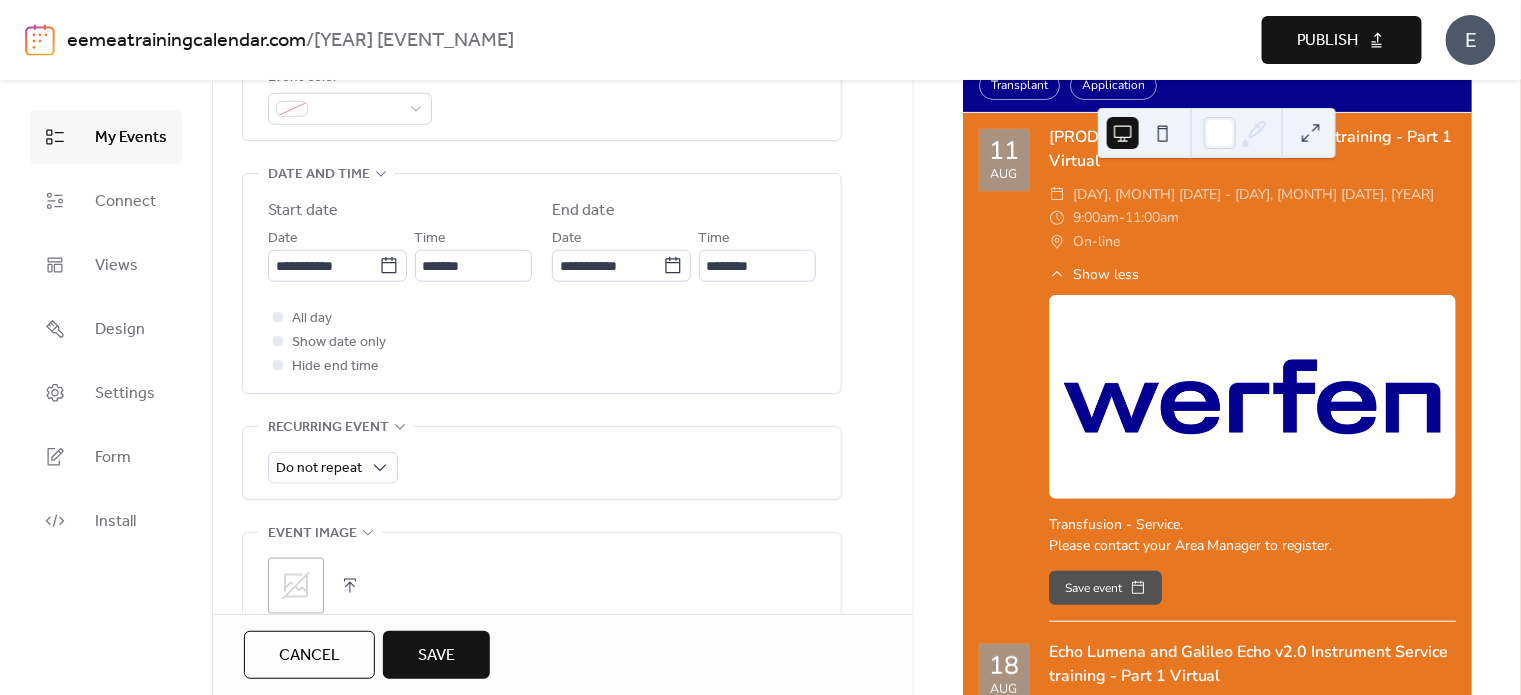 scroll, scrollTop: 700, scrollLeft: 0, axis: vertical 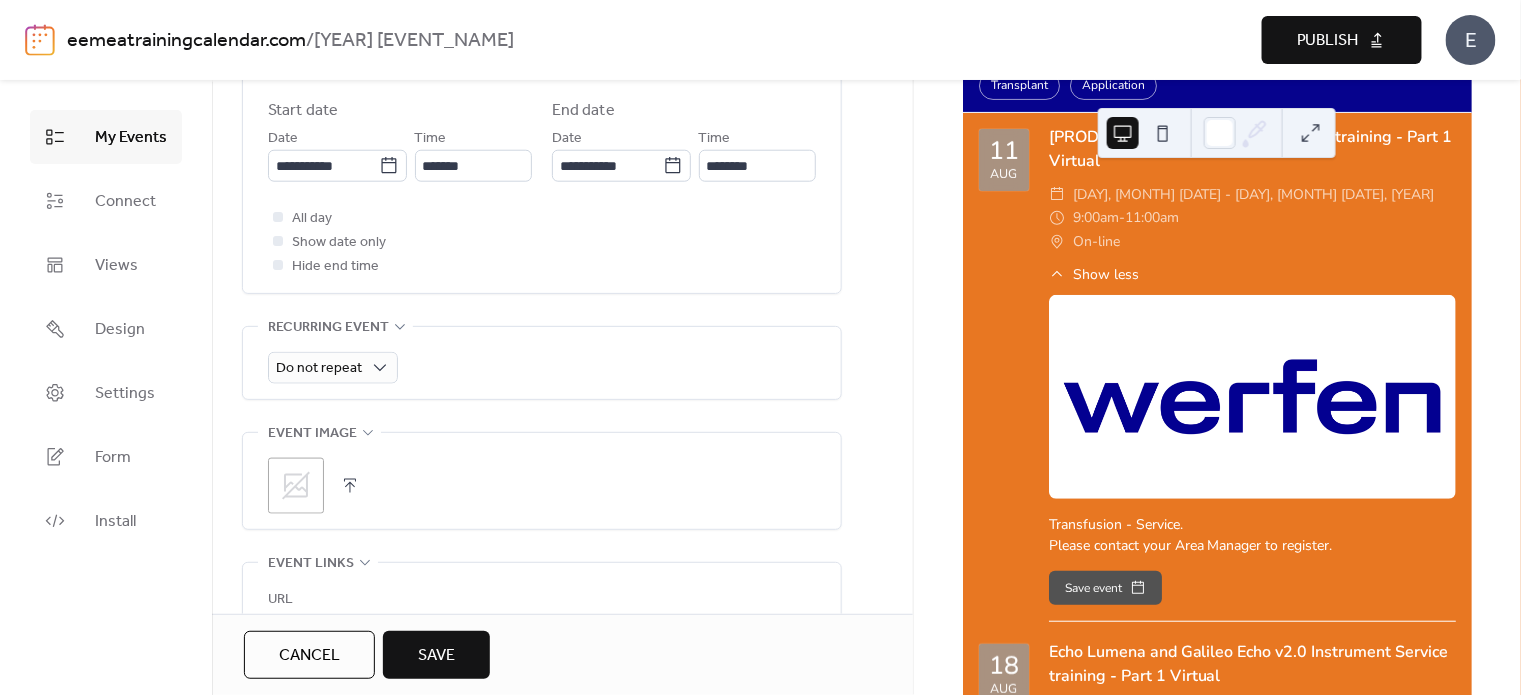 click 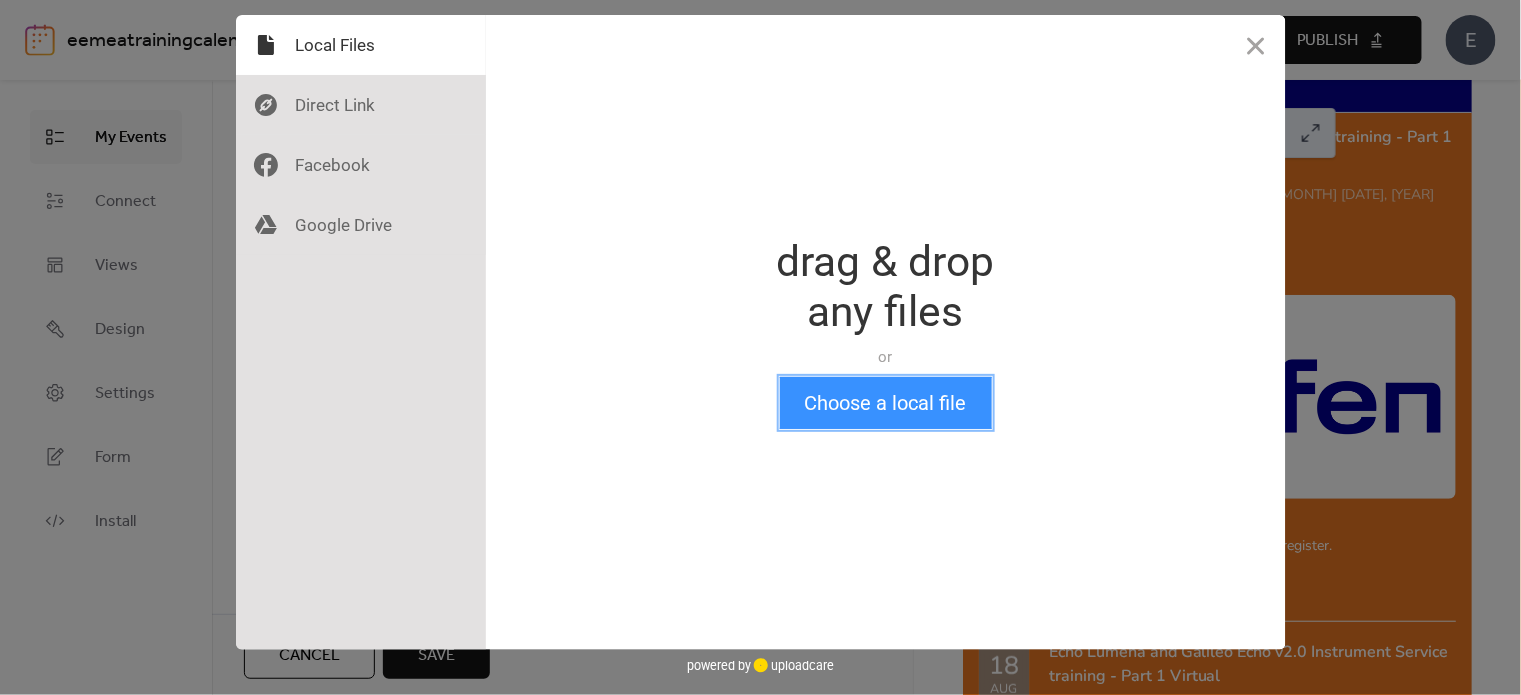 click on "Choose a local file" at bounding box center [886, 403] 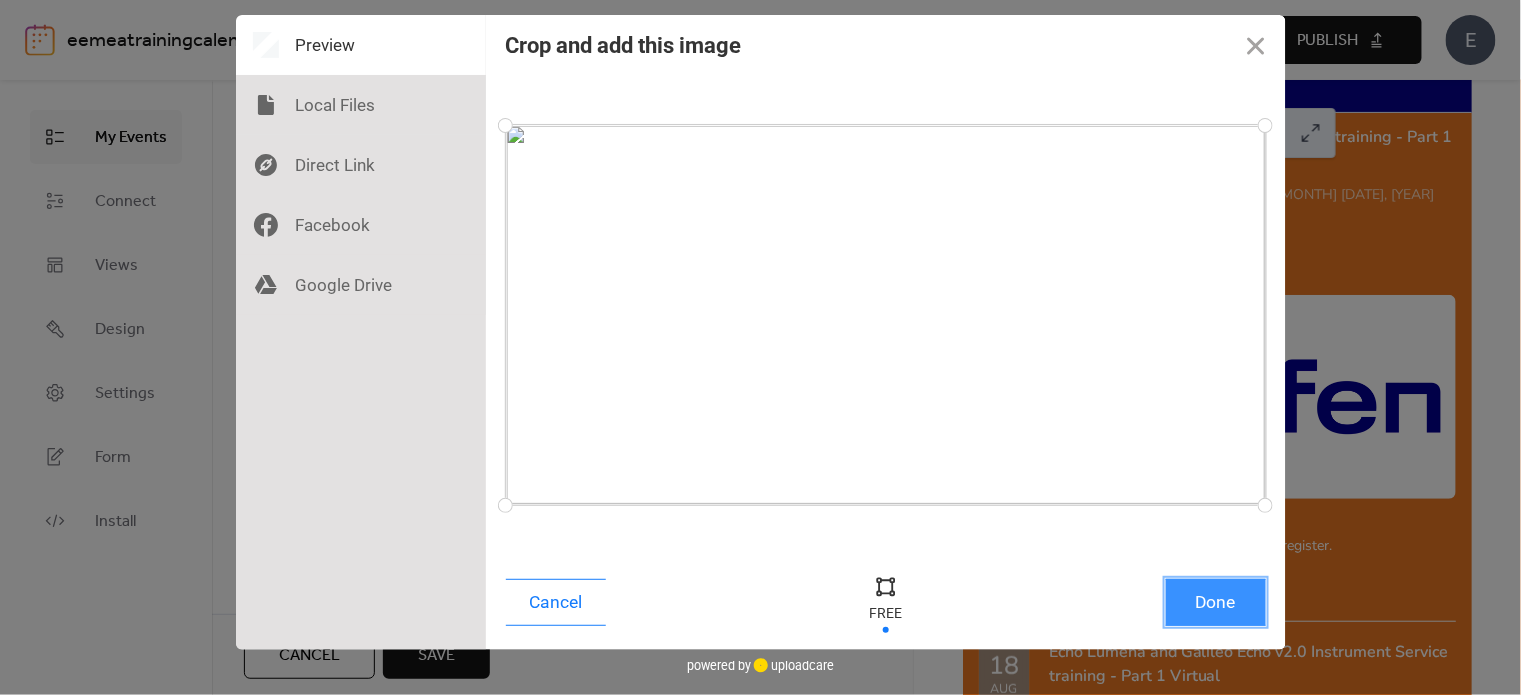 click on "Done" at bounding box center [1216, 602] 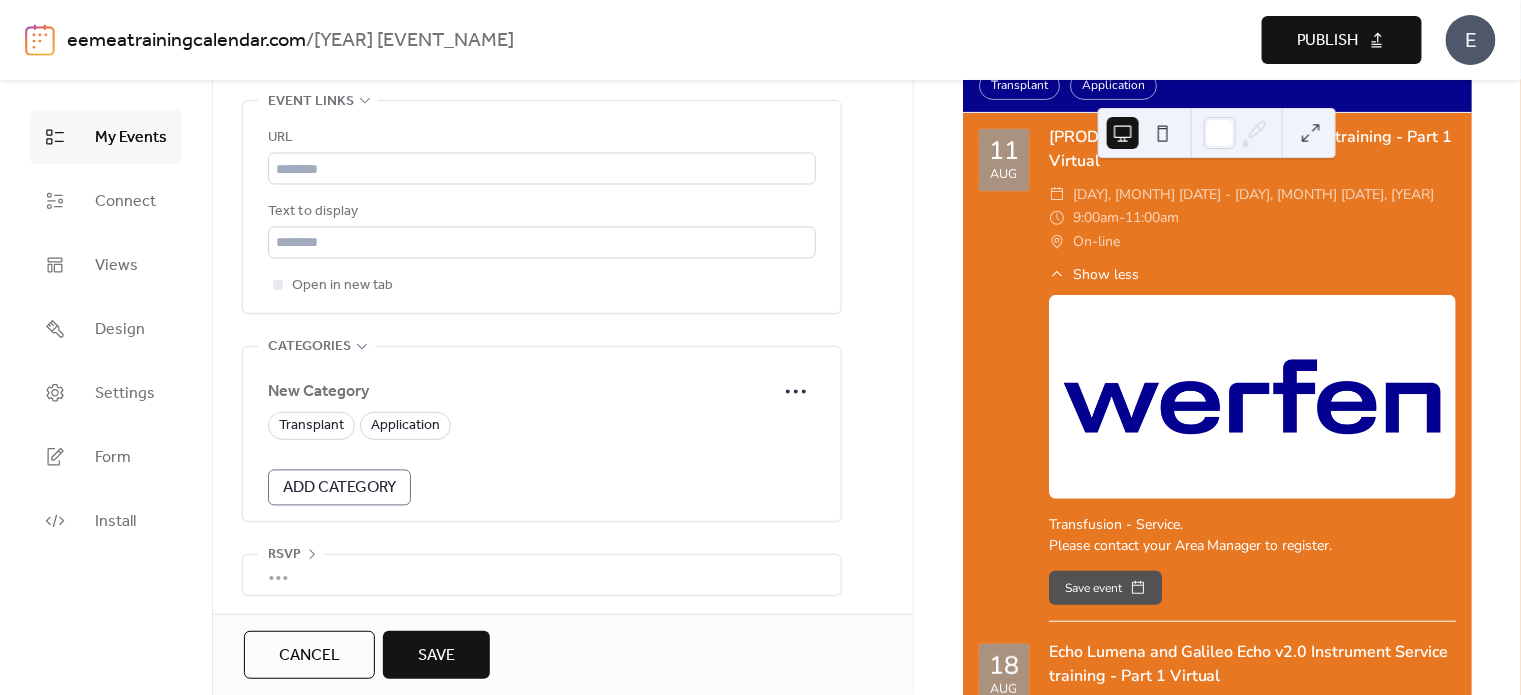 scroll, scrollTop: 1163, scrollLeft: 0, axis: vertical 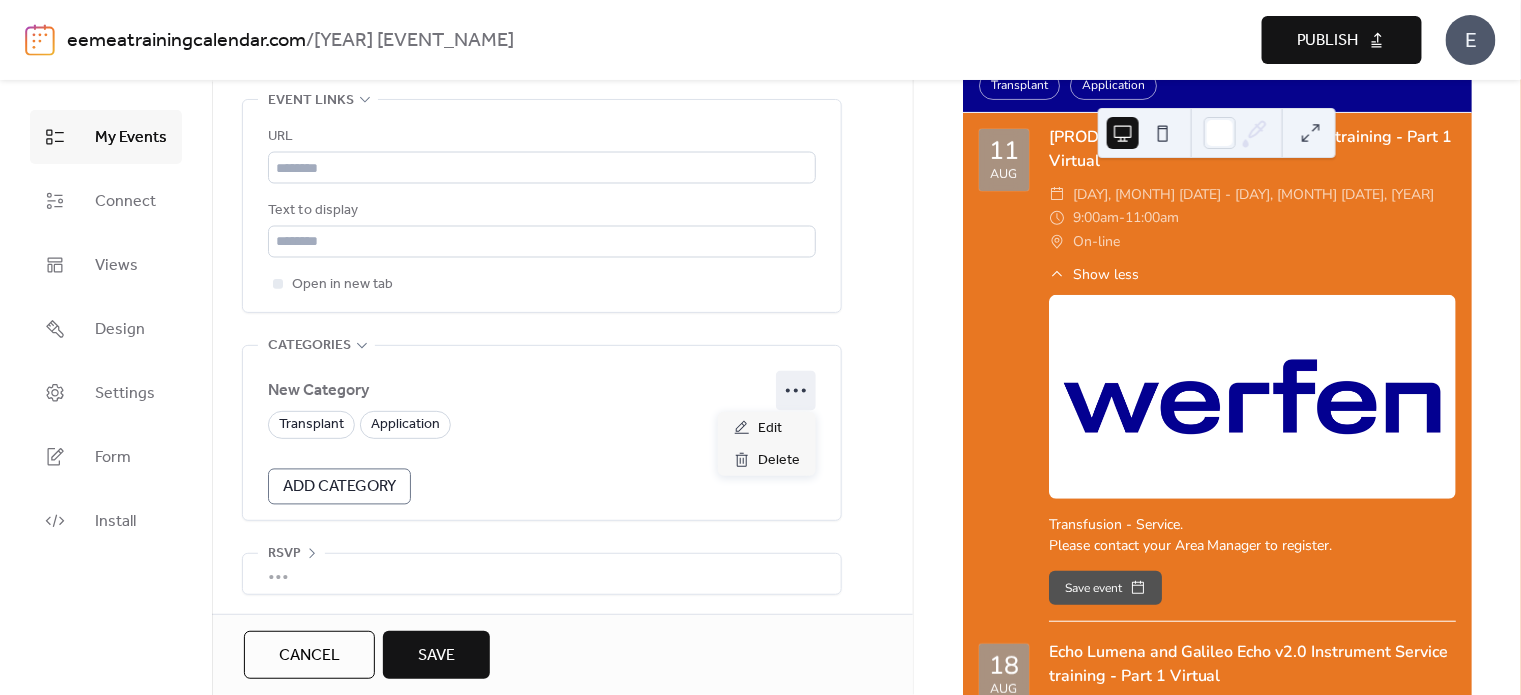 click 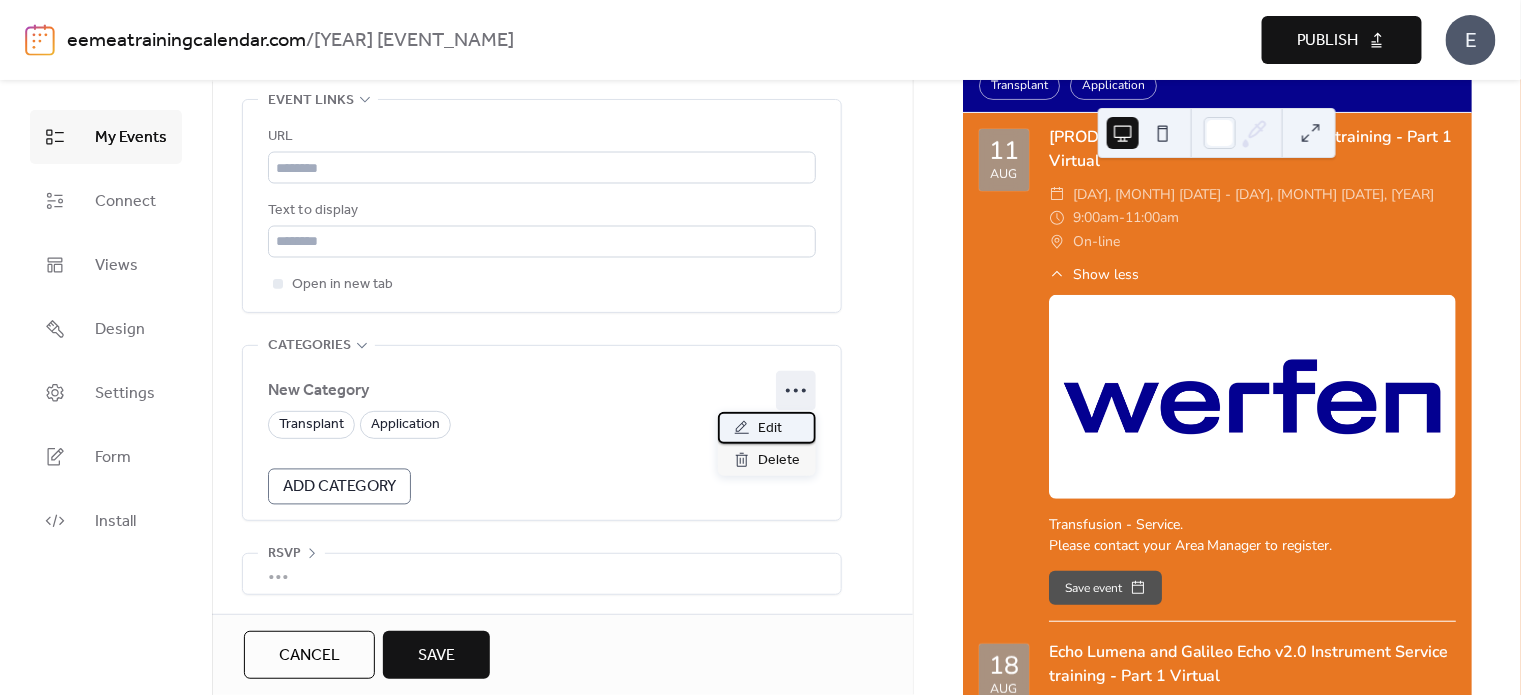 click on "Edit" at bounding box center (770, 429) 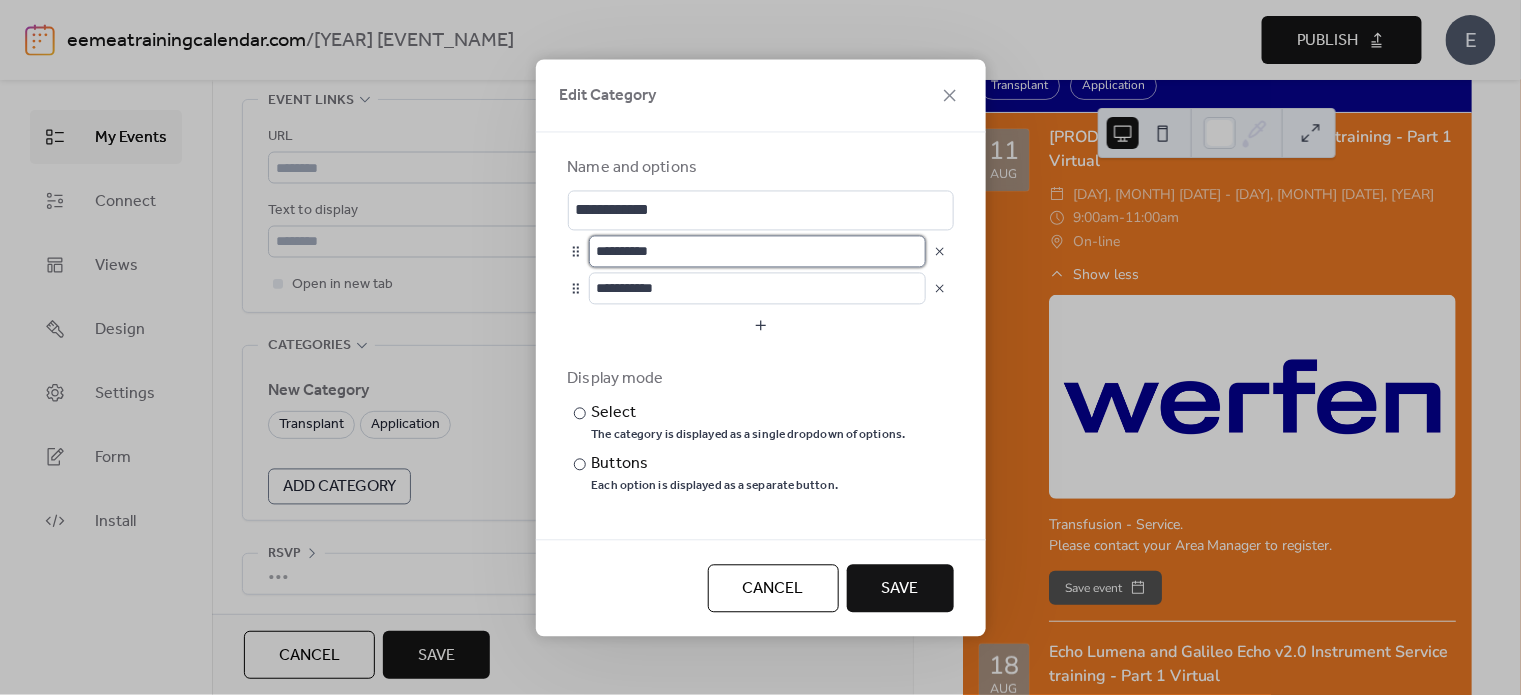 click on "**********" at bounding box center [757, 251] 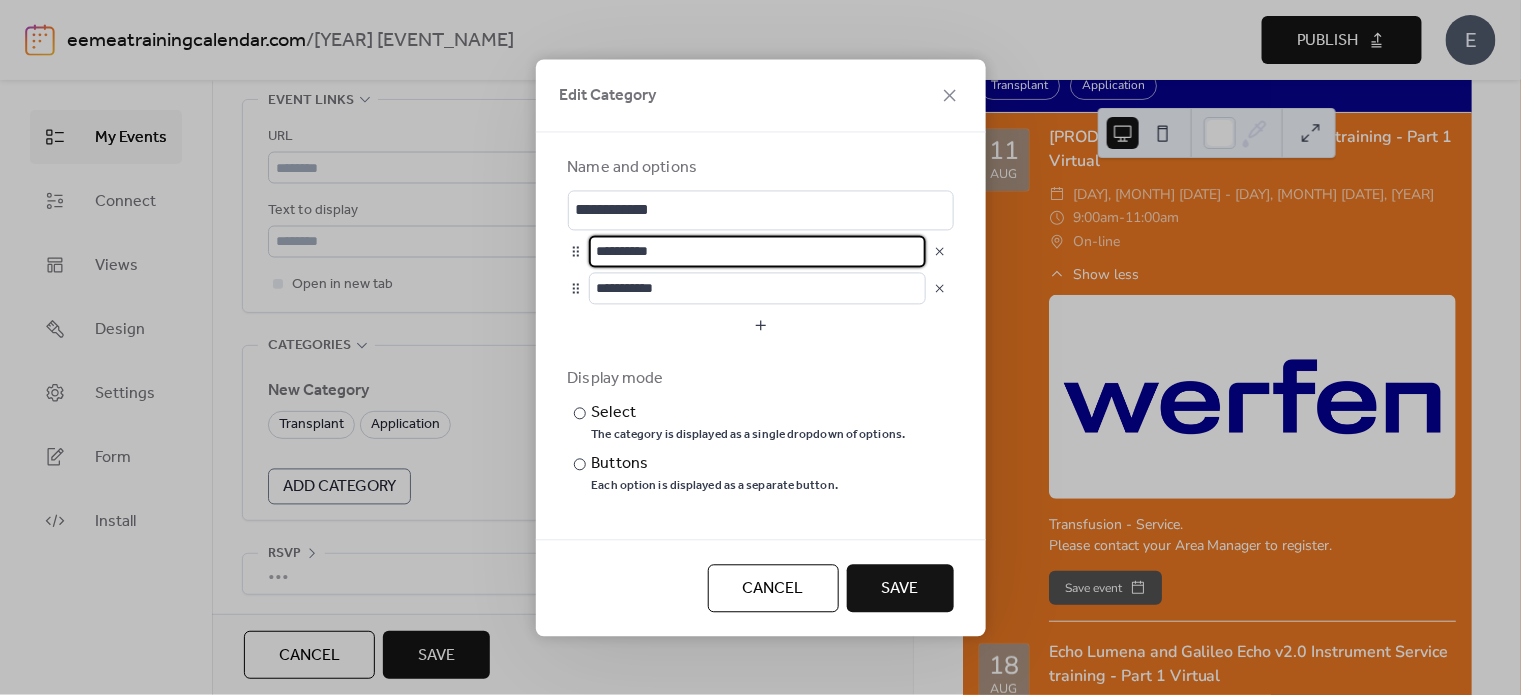 drag, startPoint x: 678, startPoint y: 246, endPoint x: 628, endPoint y: 241, distance: 50.24938 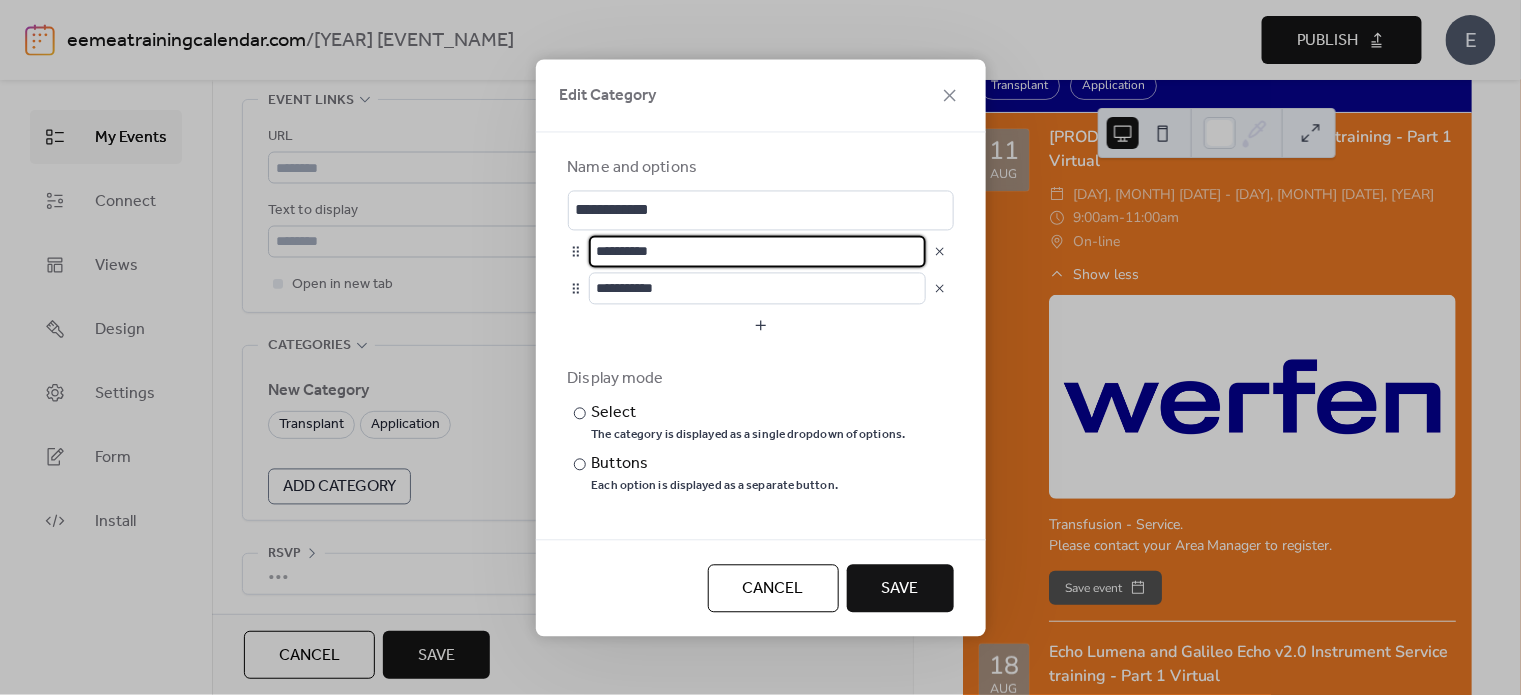 click on "**********" at bounding box center (757, 251) 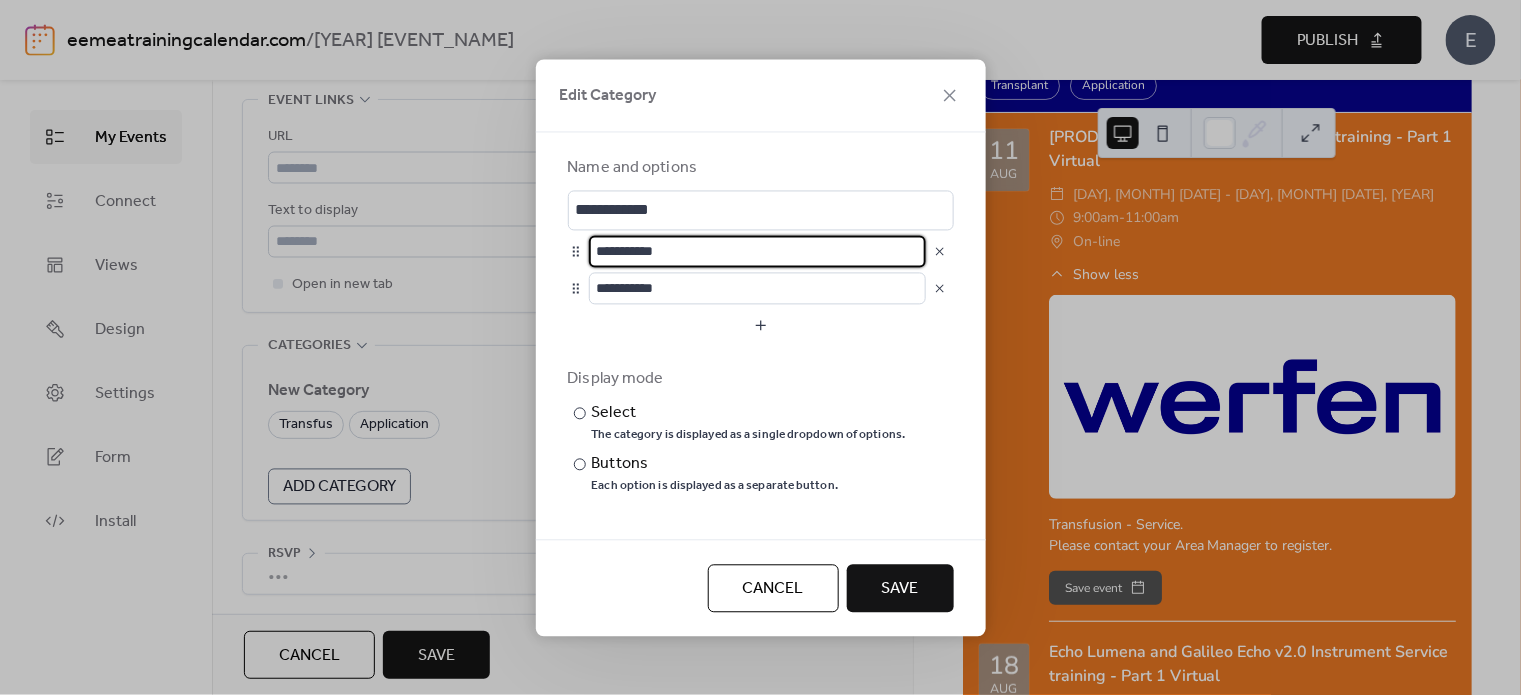type on "**********" 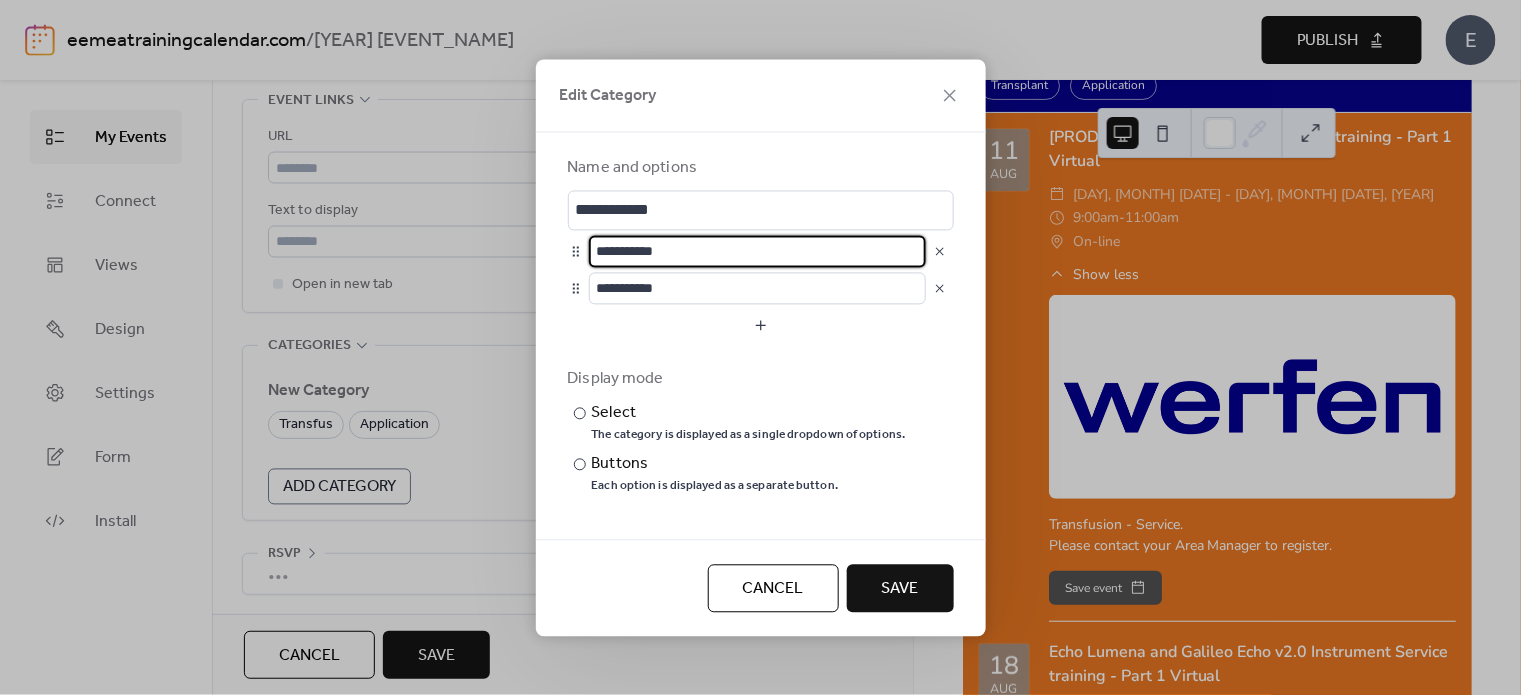 click on "Save" at bounding box center (900, 589) 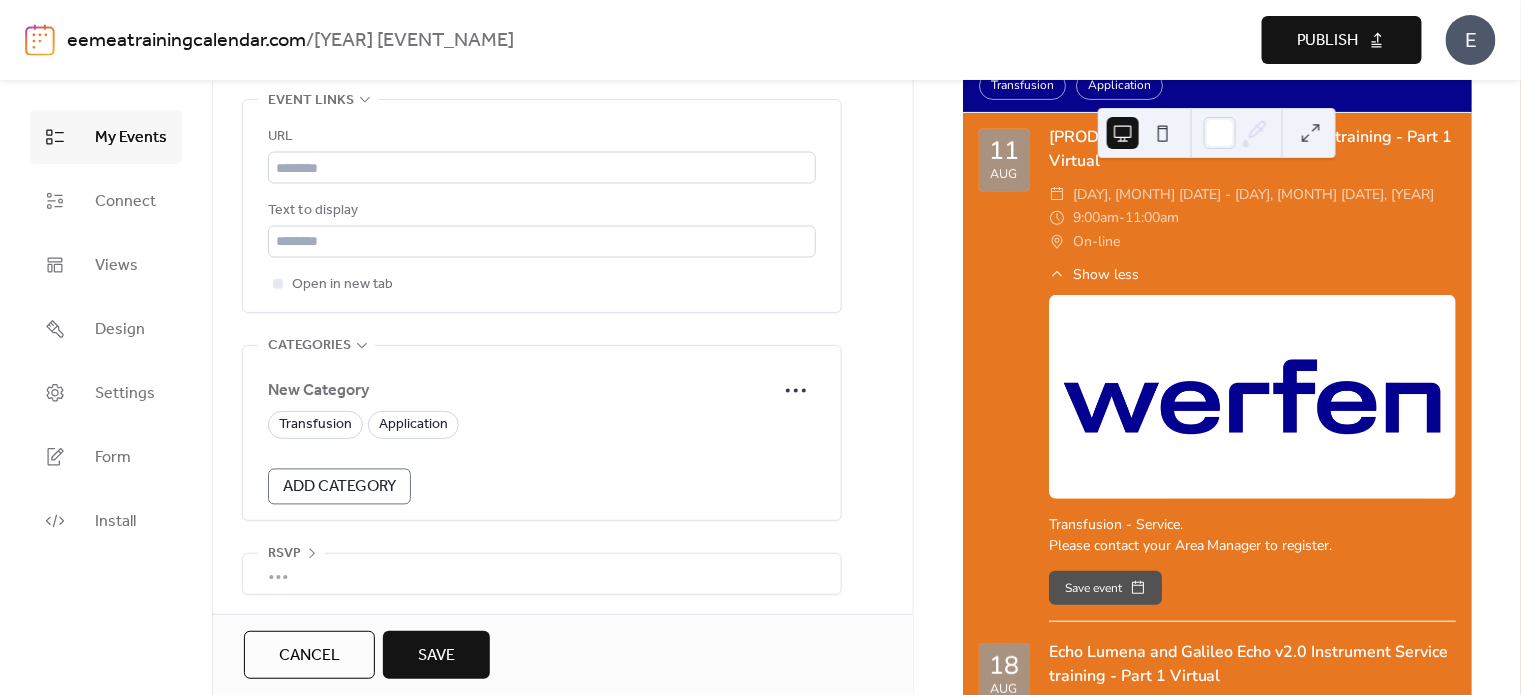 click on "Save" at bounding box center (436, 655) 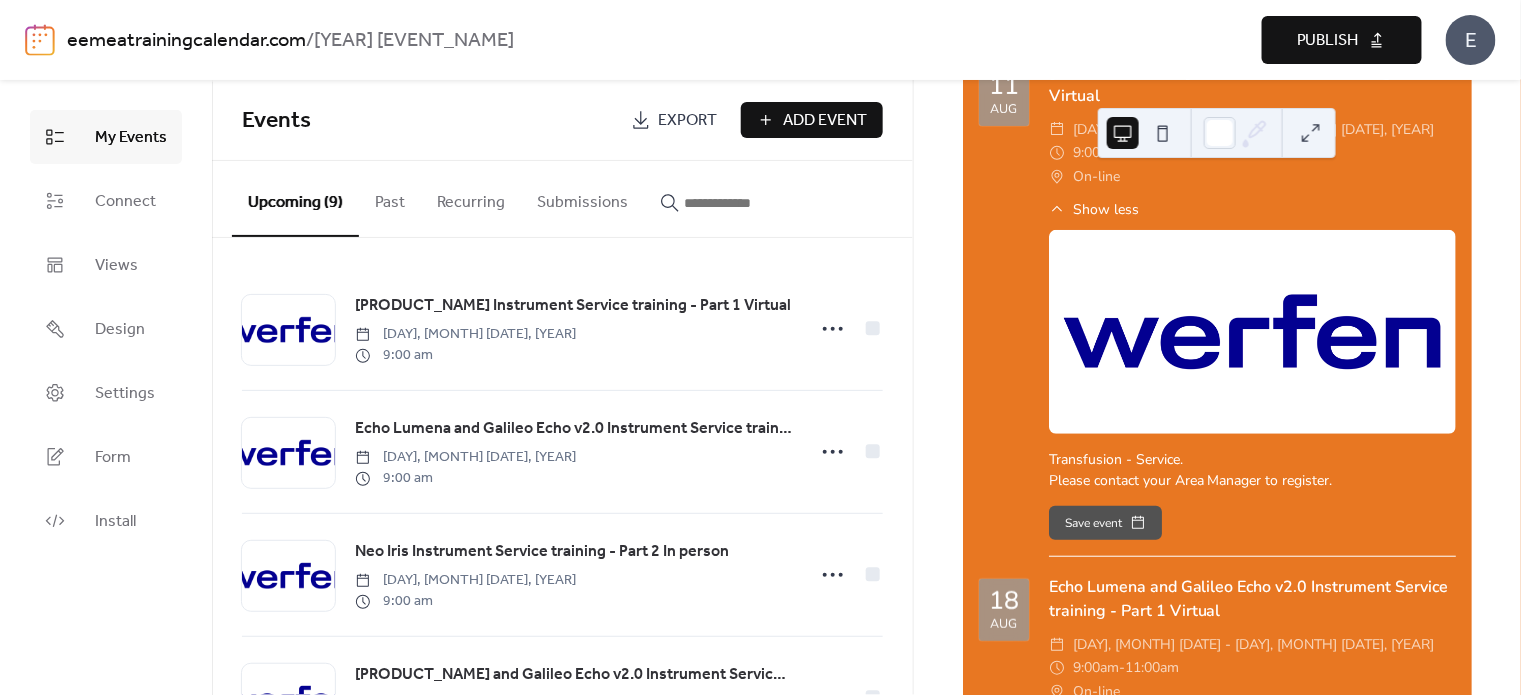 scroll, scrollTop: 300, scrollLeft: 0, axis: vertical 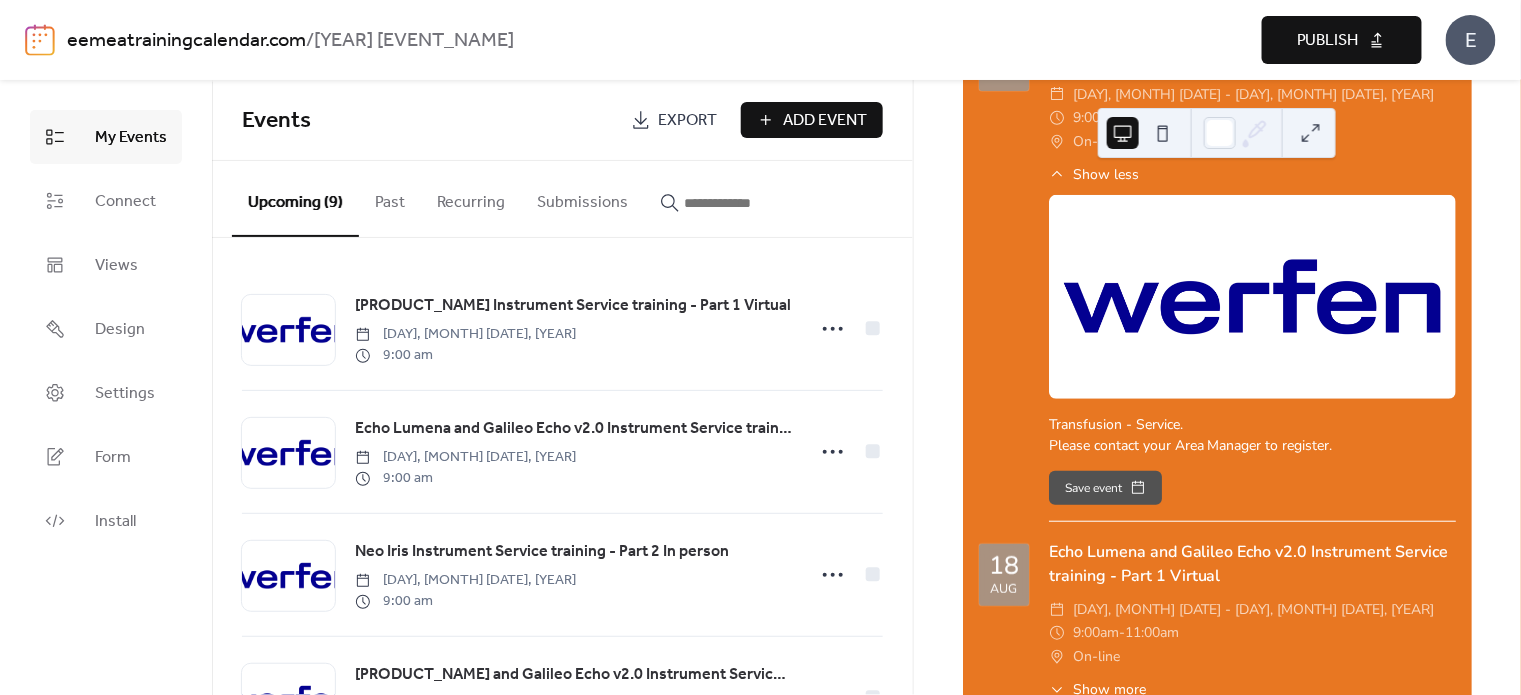 click on "Show more" at bounding box center (1109, 689) 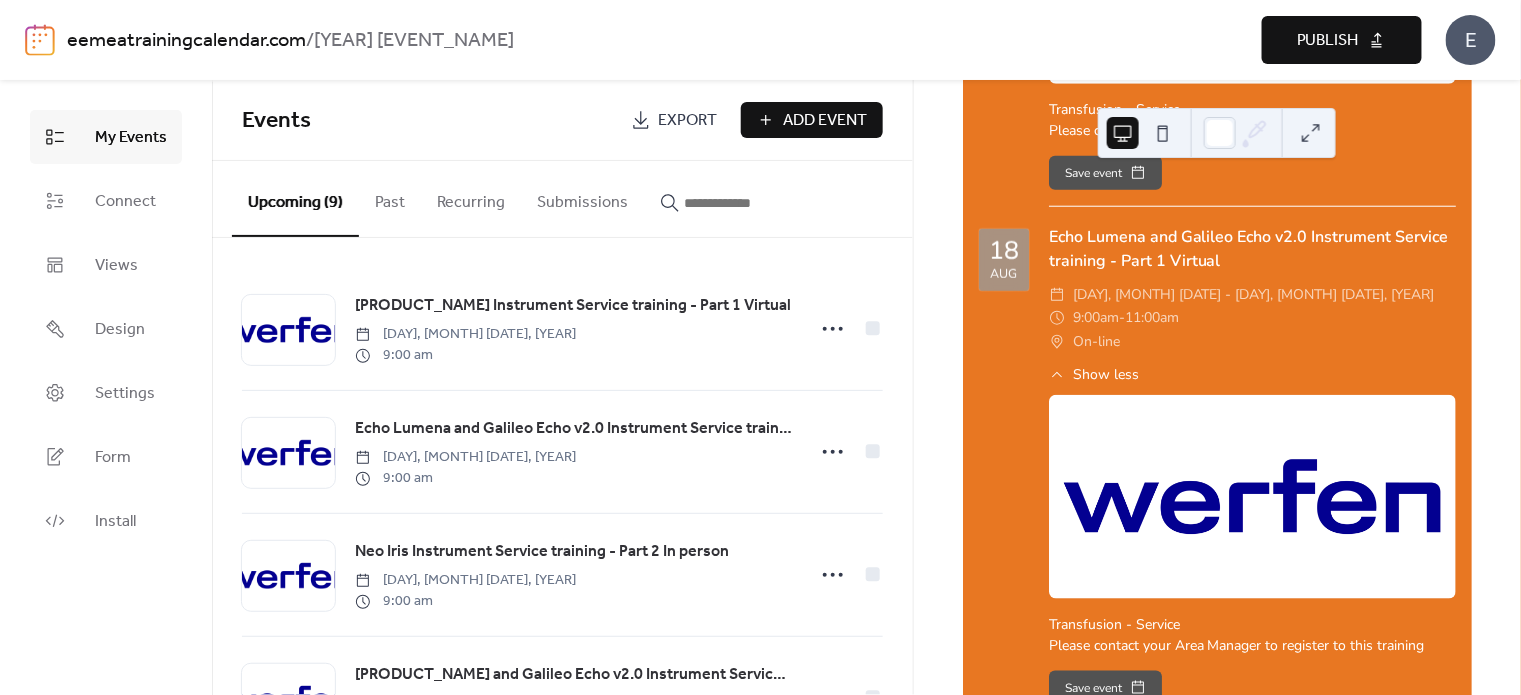 scroll, scrollTop: 700, scrollLeft: 0, axis: vertical 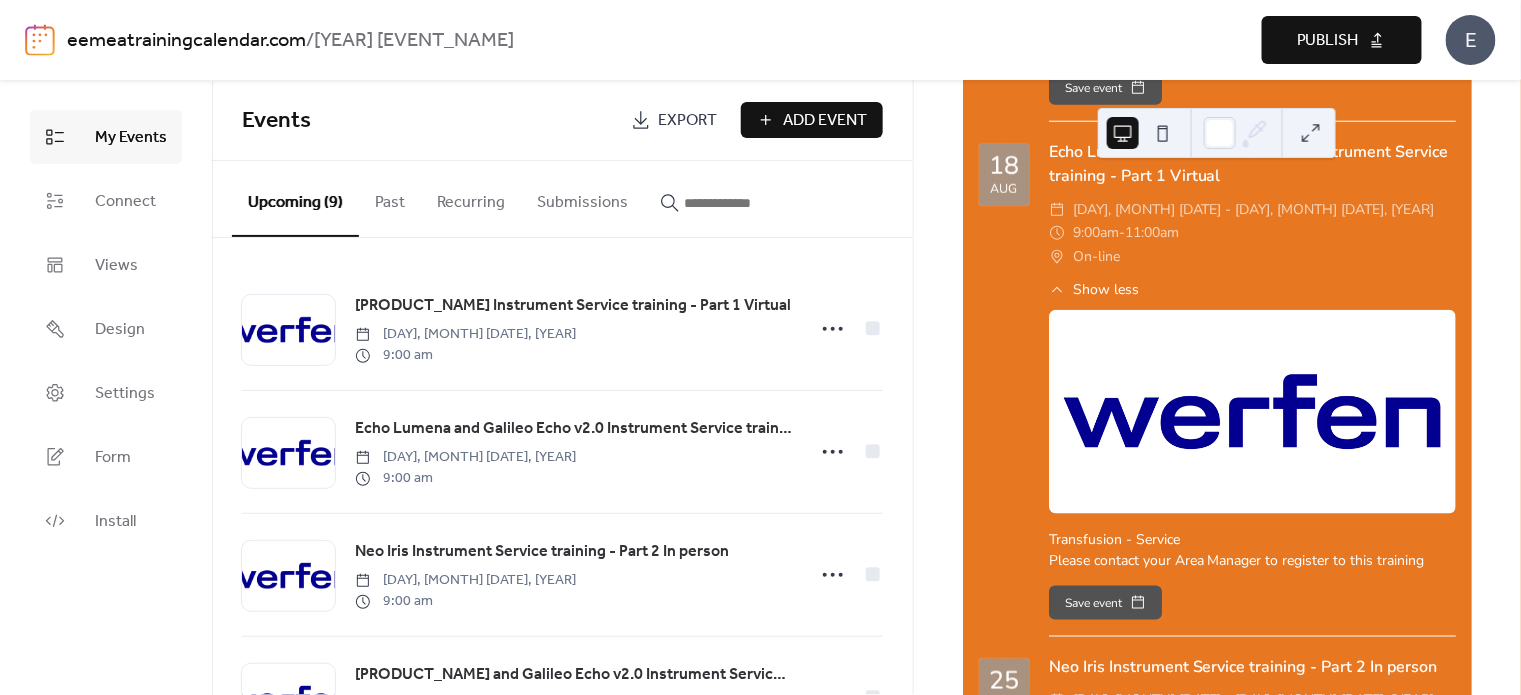 click on "Add Event" at bounding box center [812, 120] 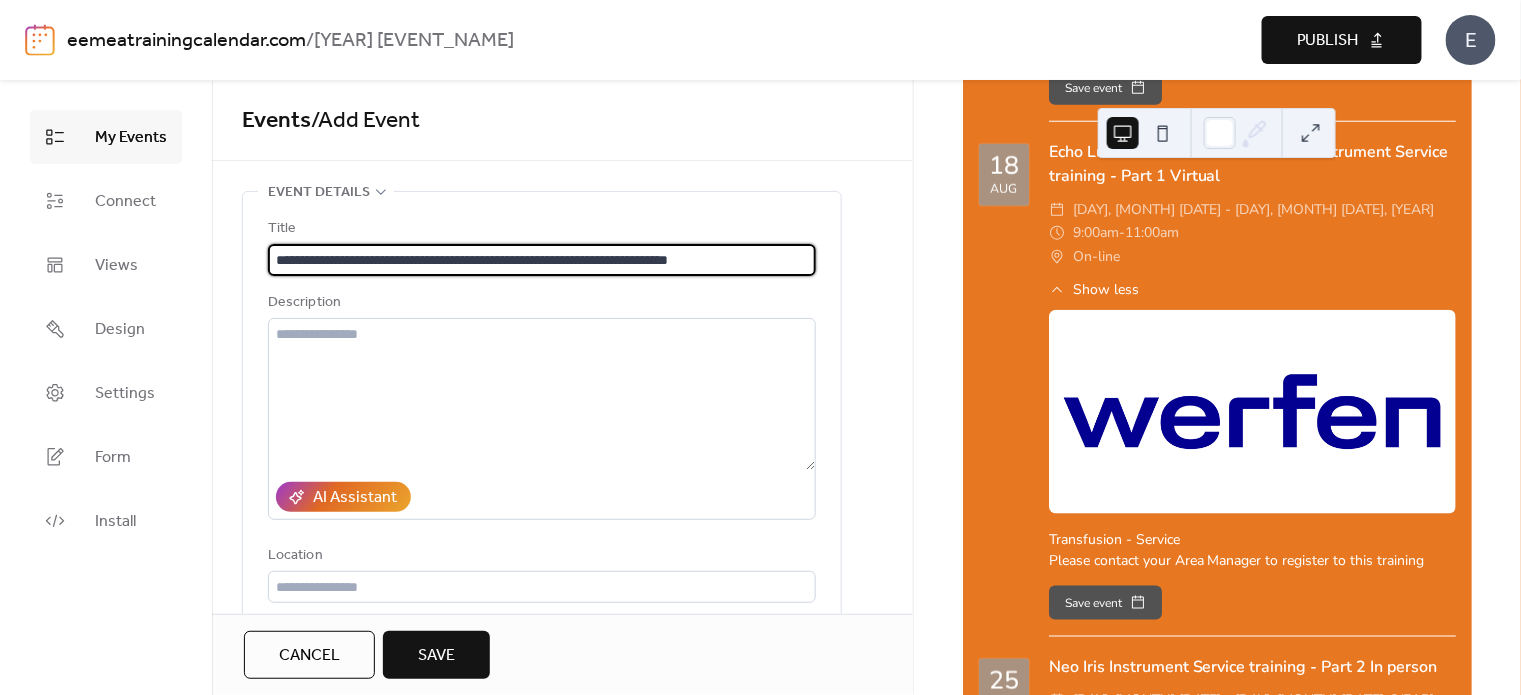 type on "**********" 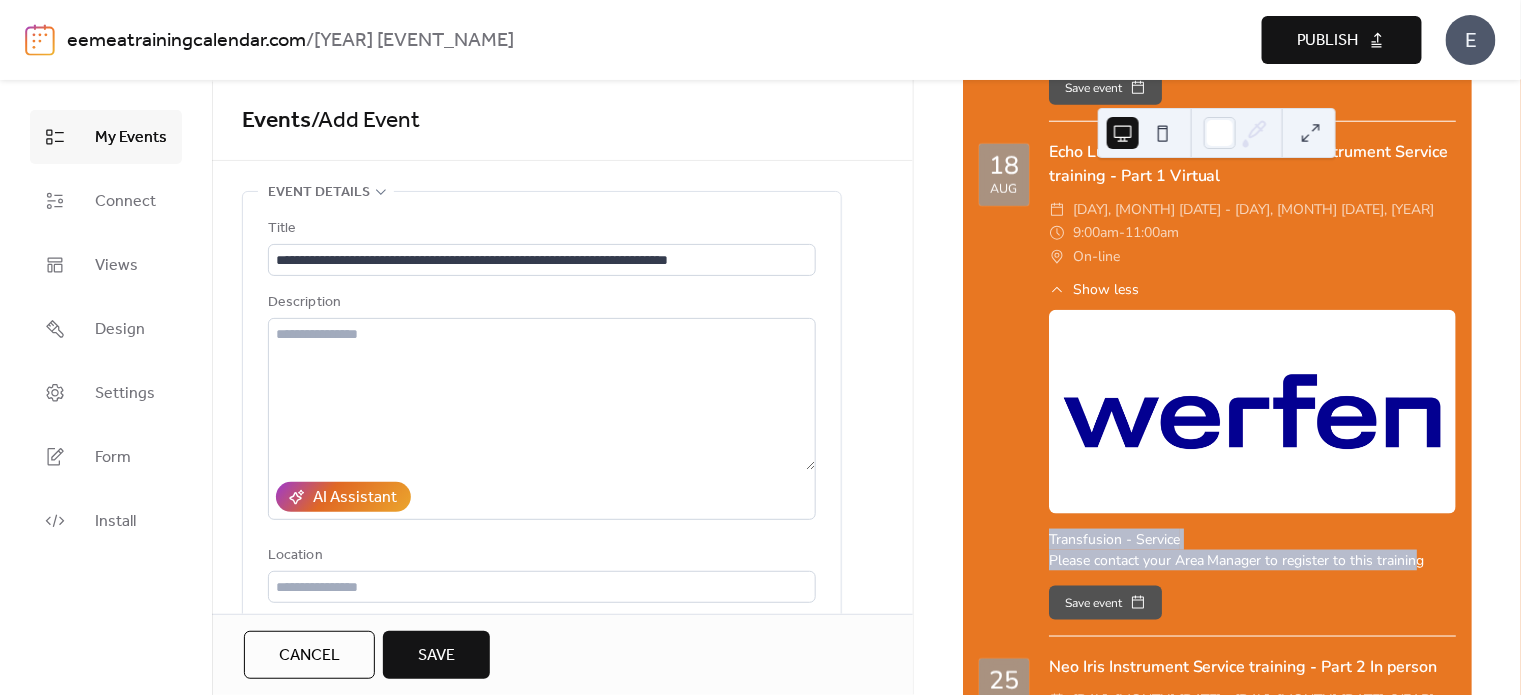 drag, startPoint x: 1050, startPoint y: 517, endPoint x: 1431, endPoint y: 542, distance: 381.81934 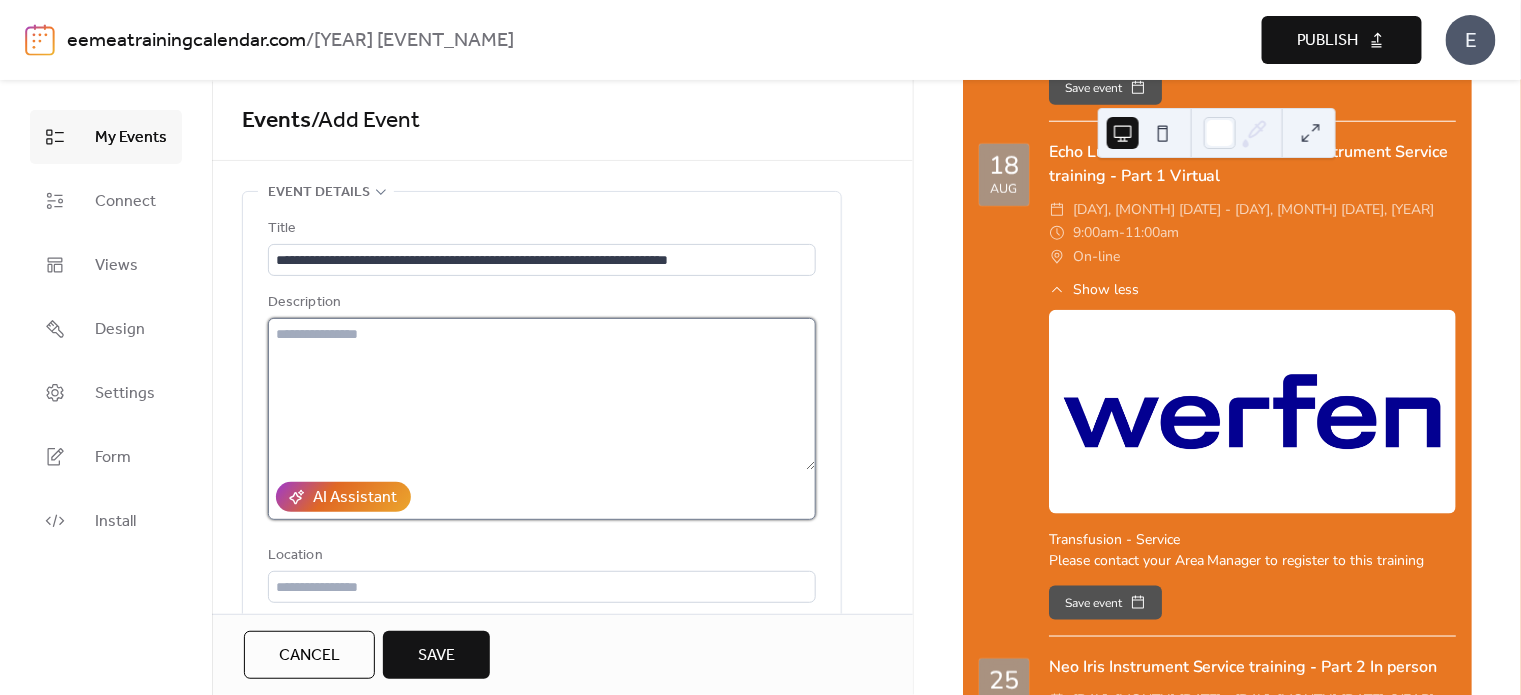 click at bounding box center [542, 394] 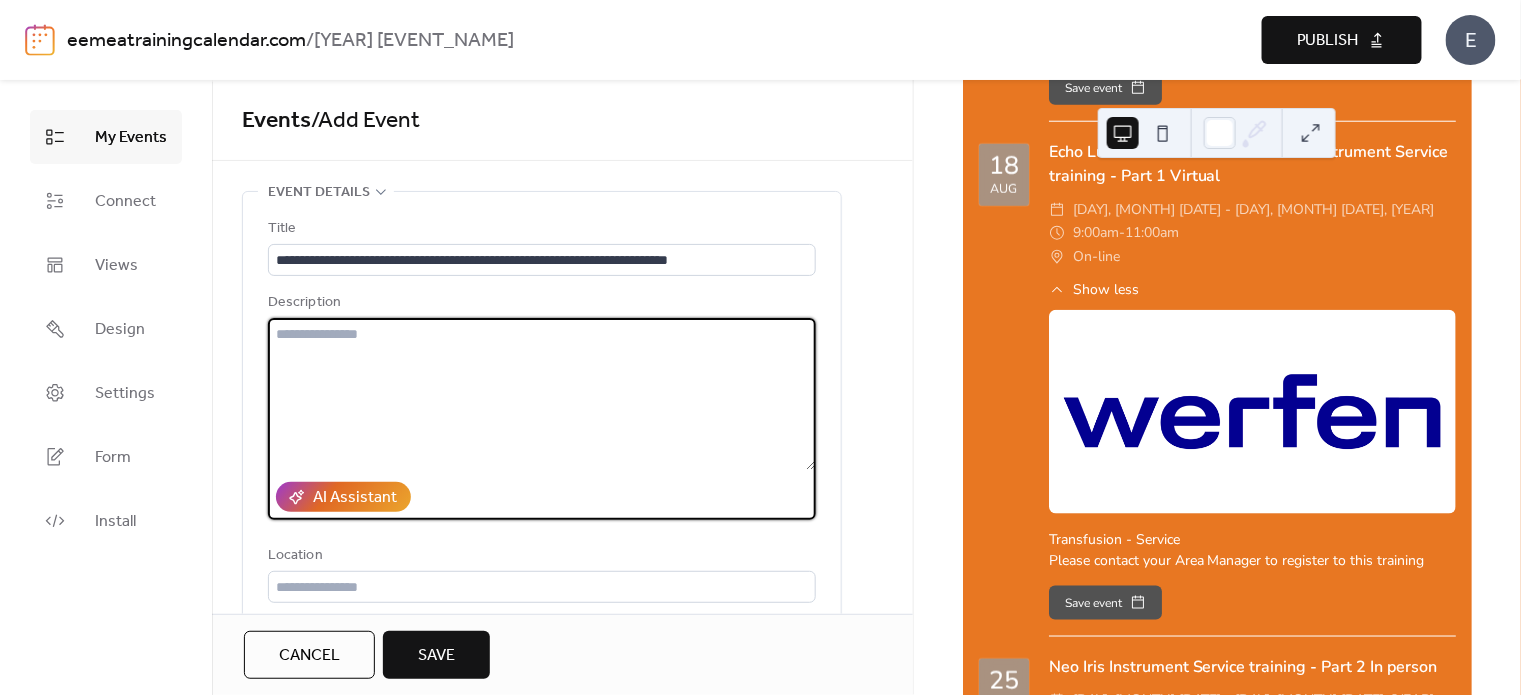 paste on "**********" 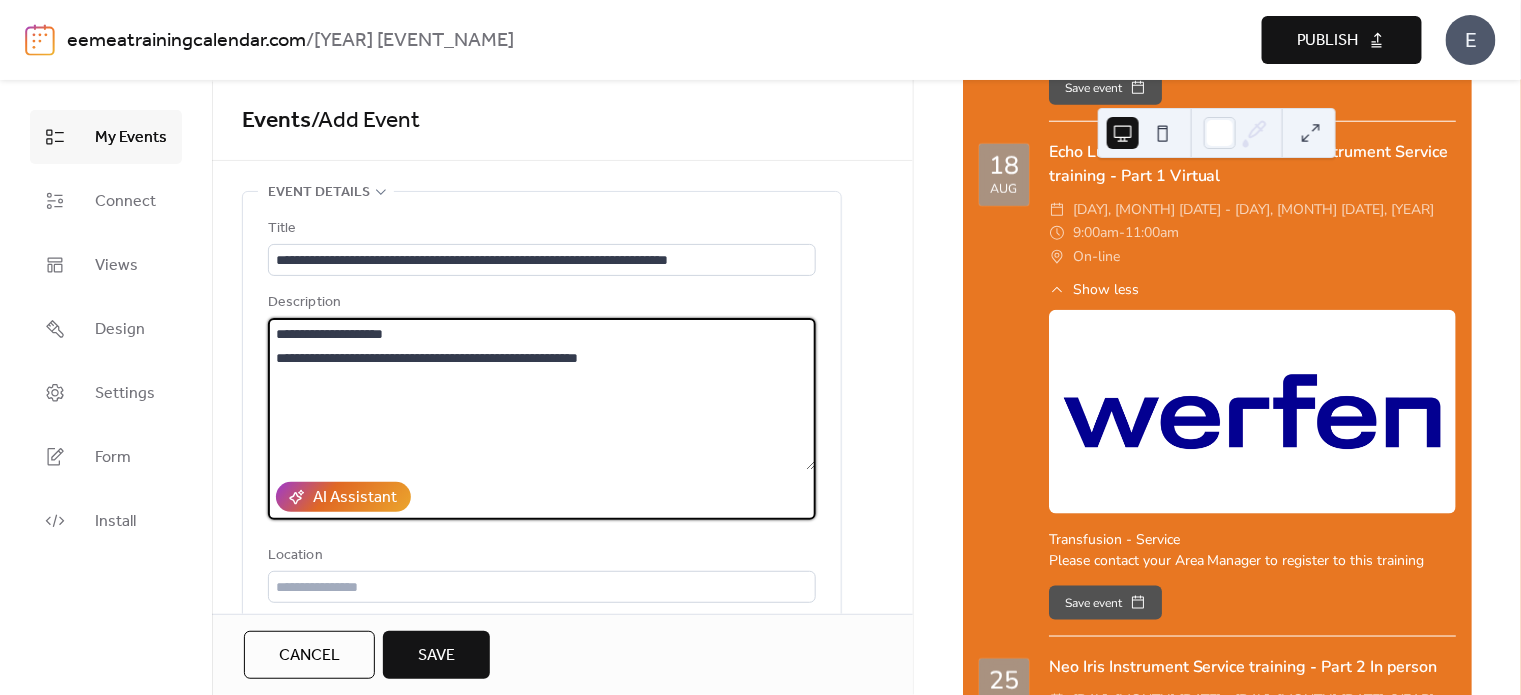 scroll, scrollTop: 300, scrollLeft: 0, axis: vertical 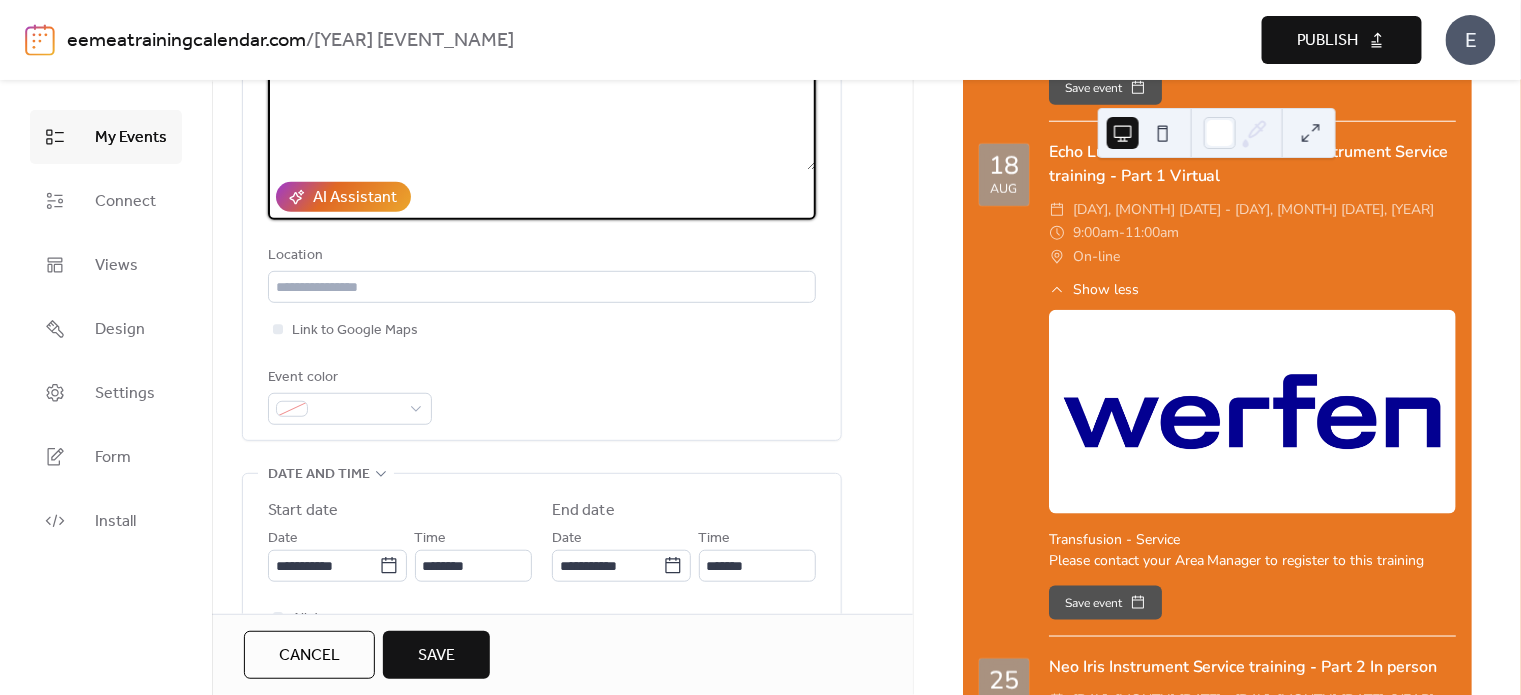 type on "**********" 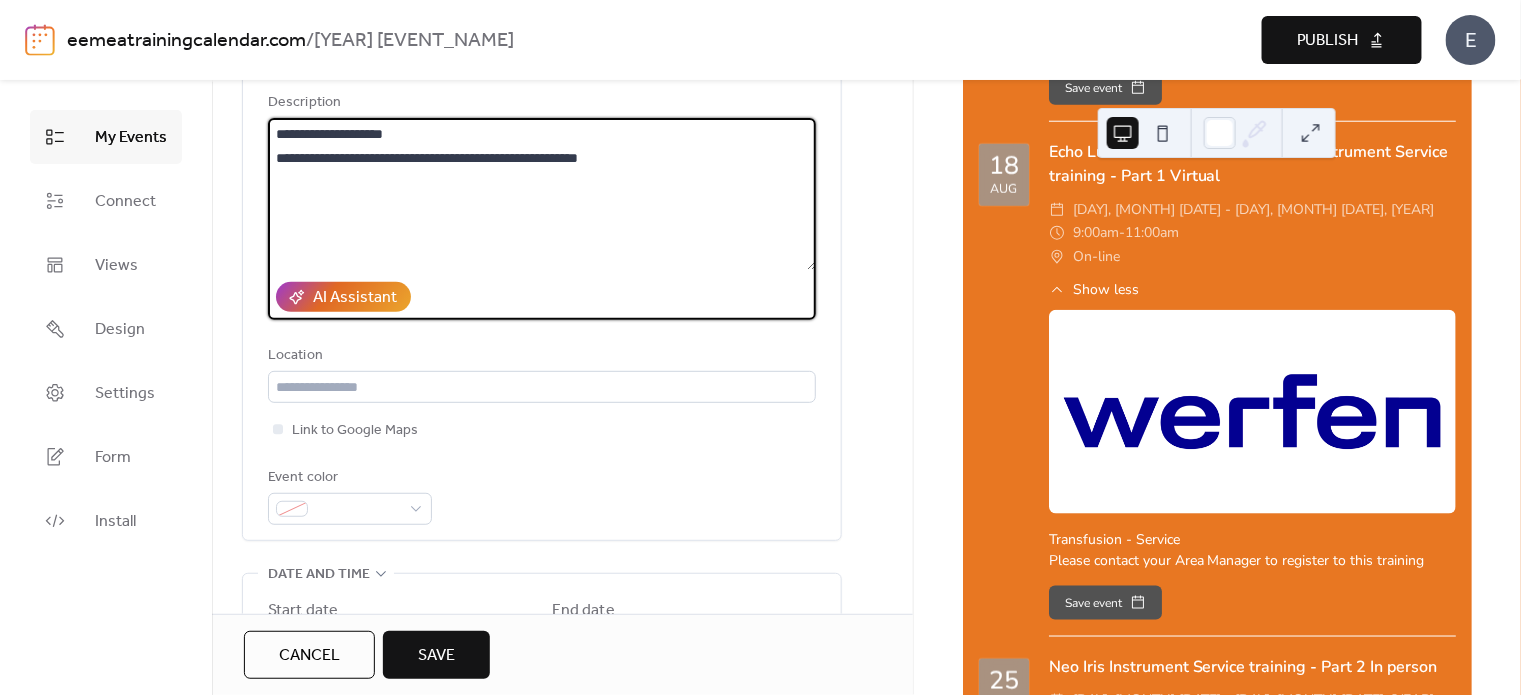 scroll, scrollTop: 400, scrollLeft: 0, axis: vertical 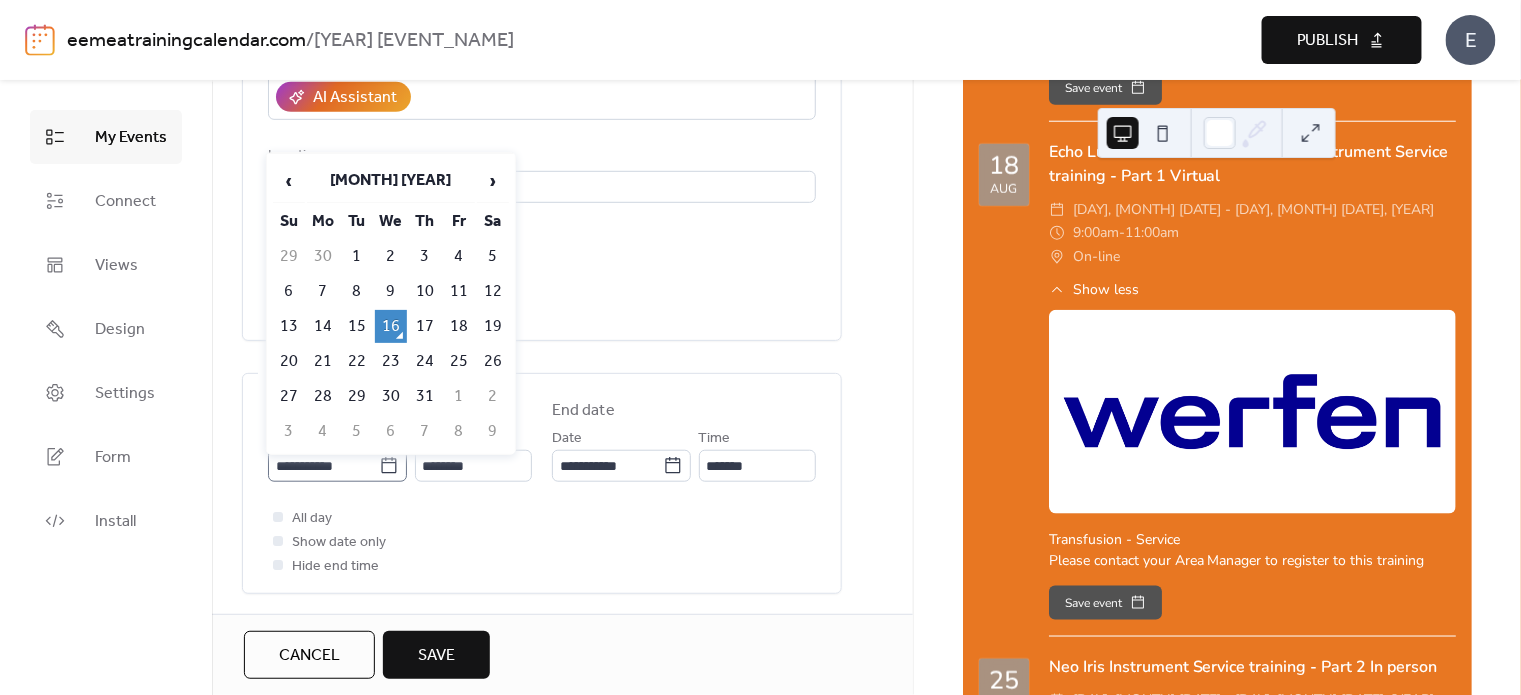 click 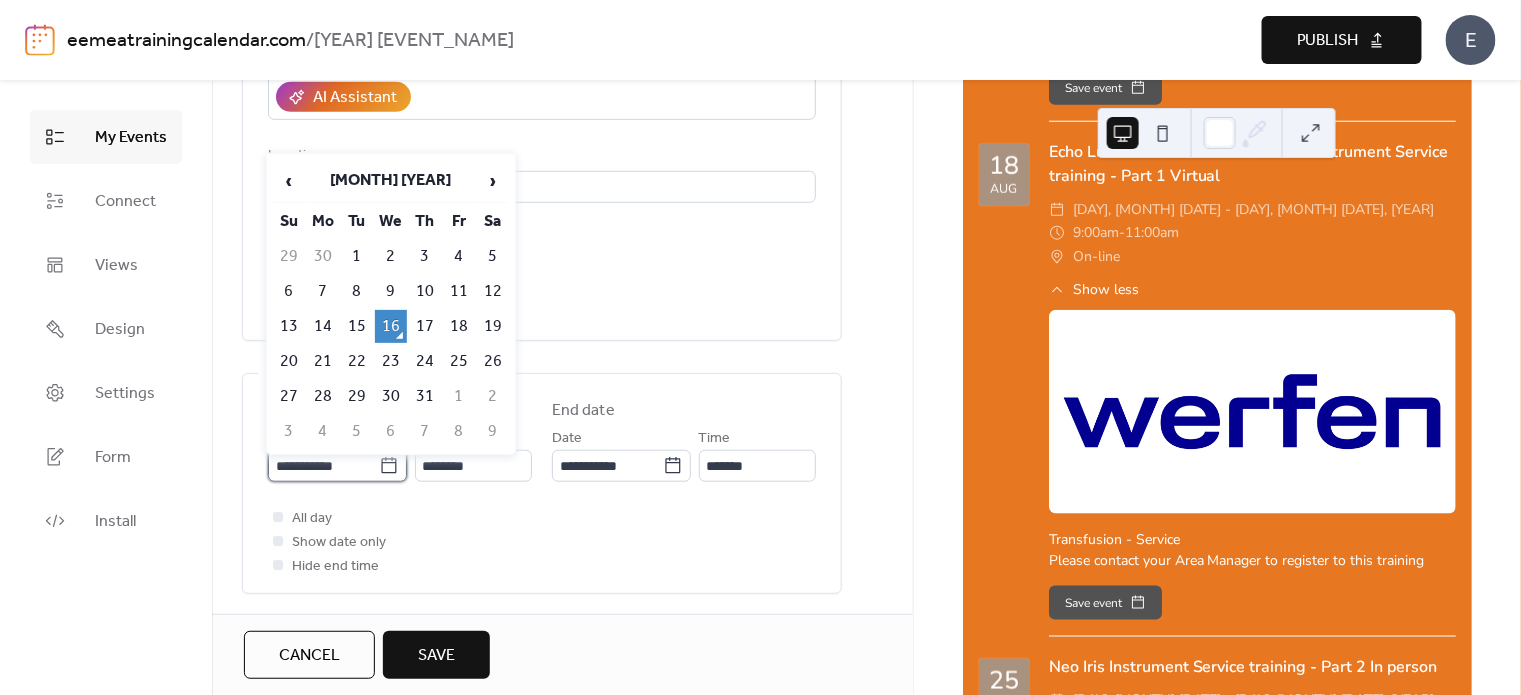 click on "**********" at bounding box center (323, 466) 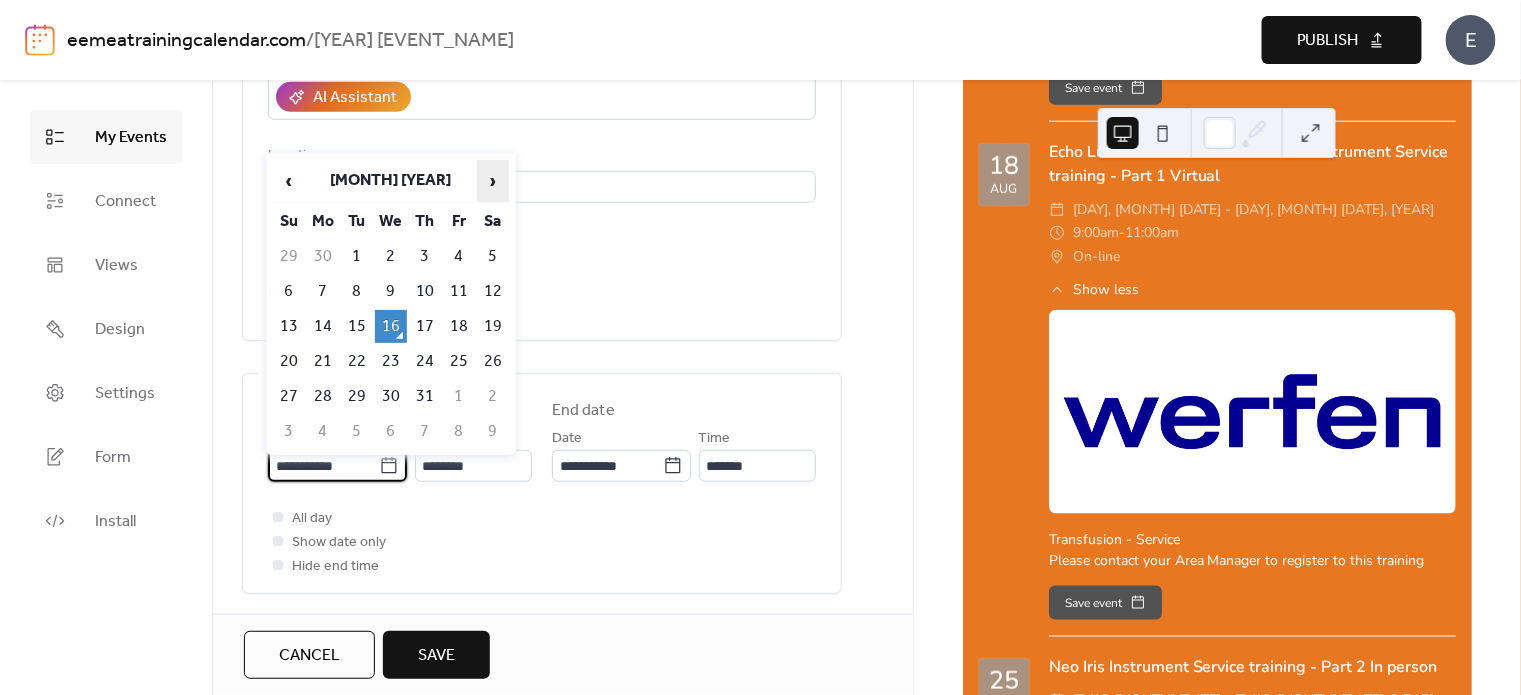 click on "›" at bounding box center [493, 181] 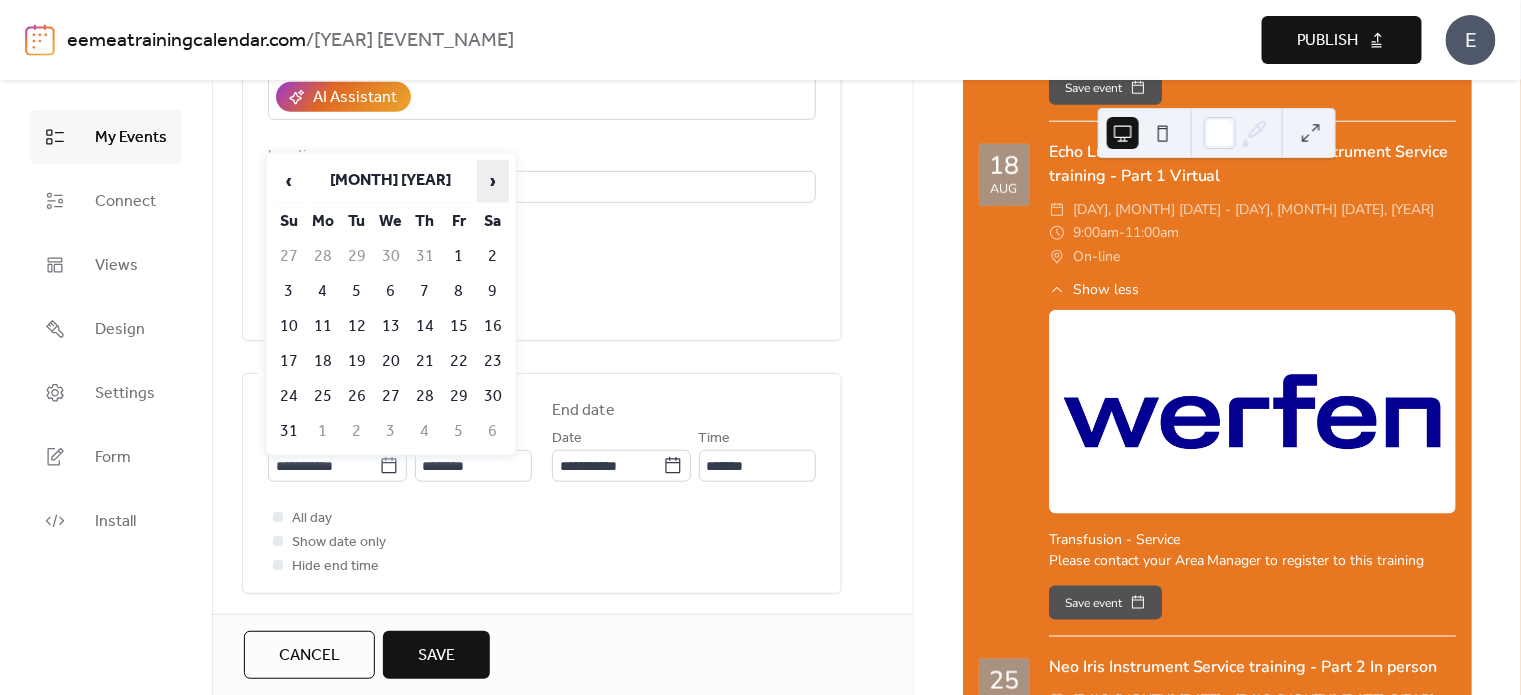 click on "›" at bounding box center (493, 181) 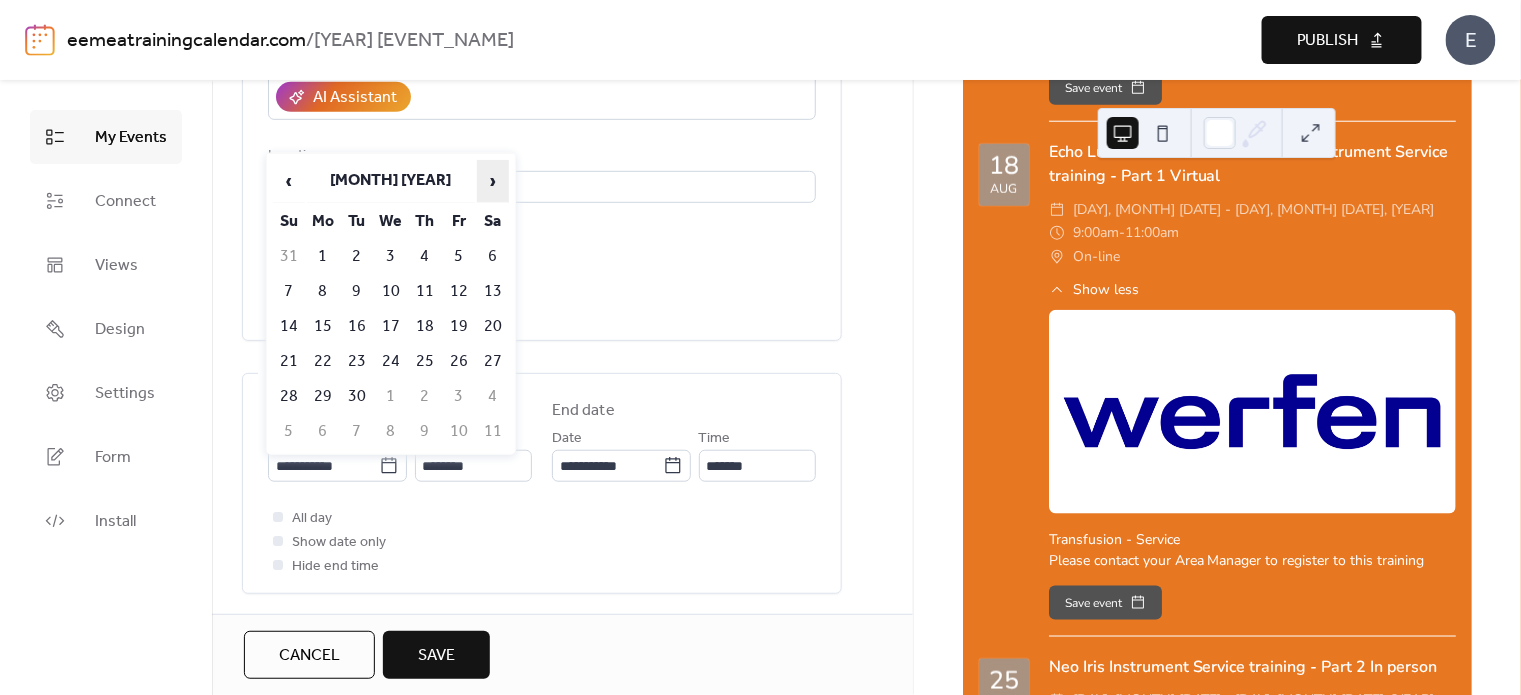 click on "›" at bounding box center [493, 181] 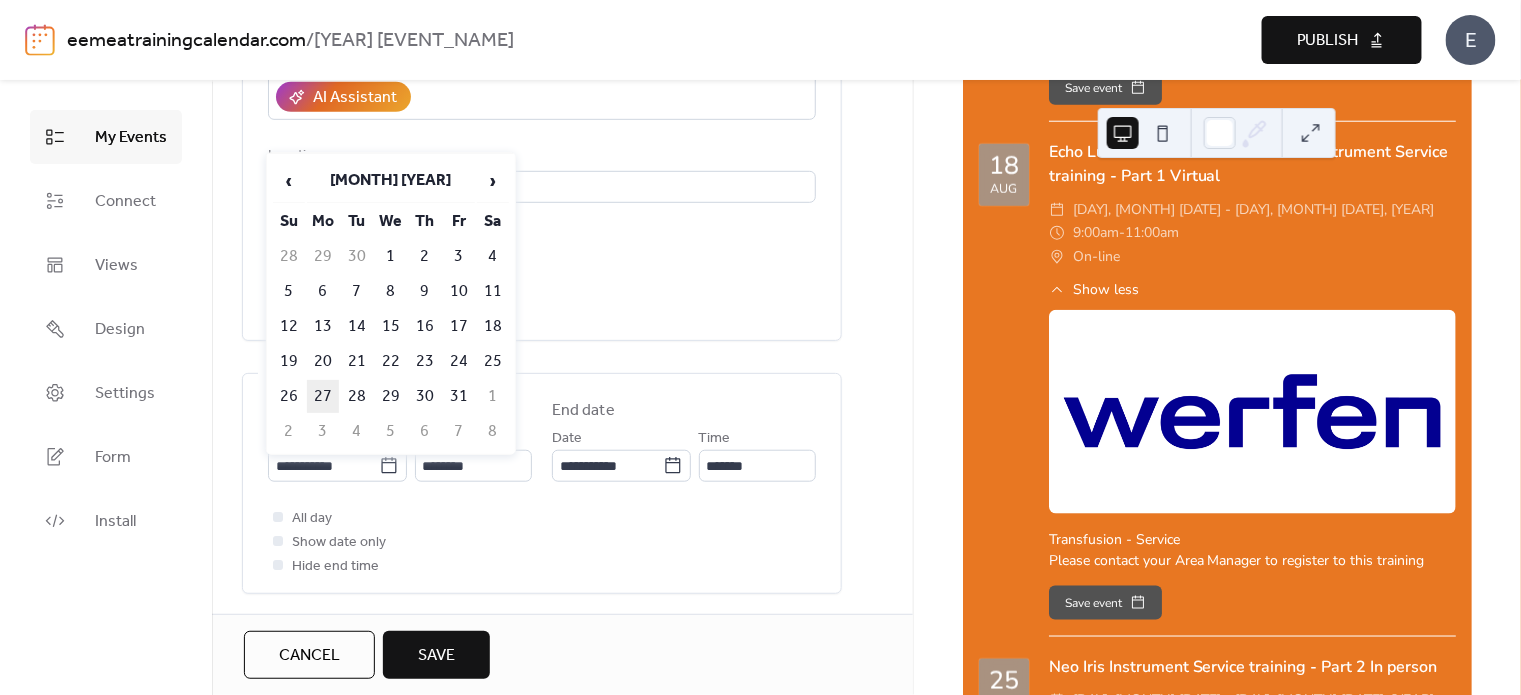 click on "27" at bounding box center (323, 396) 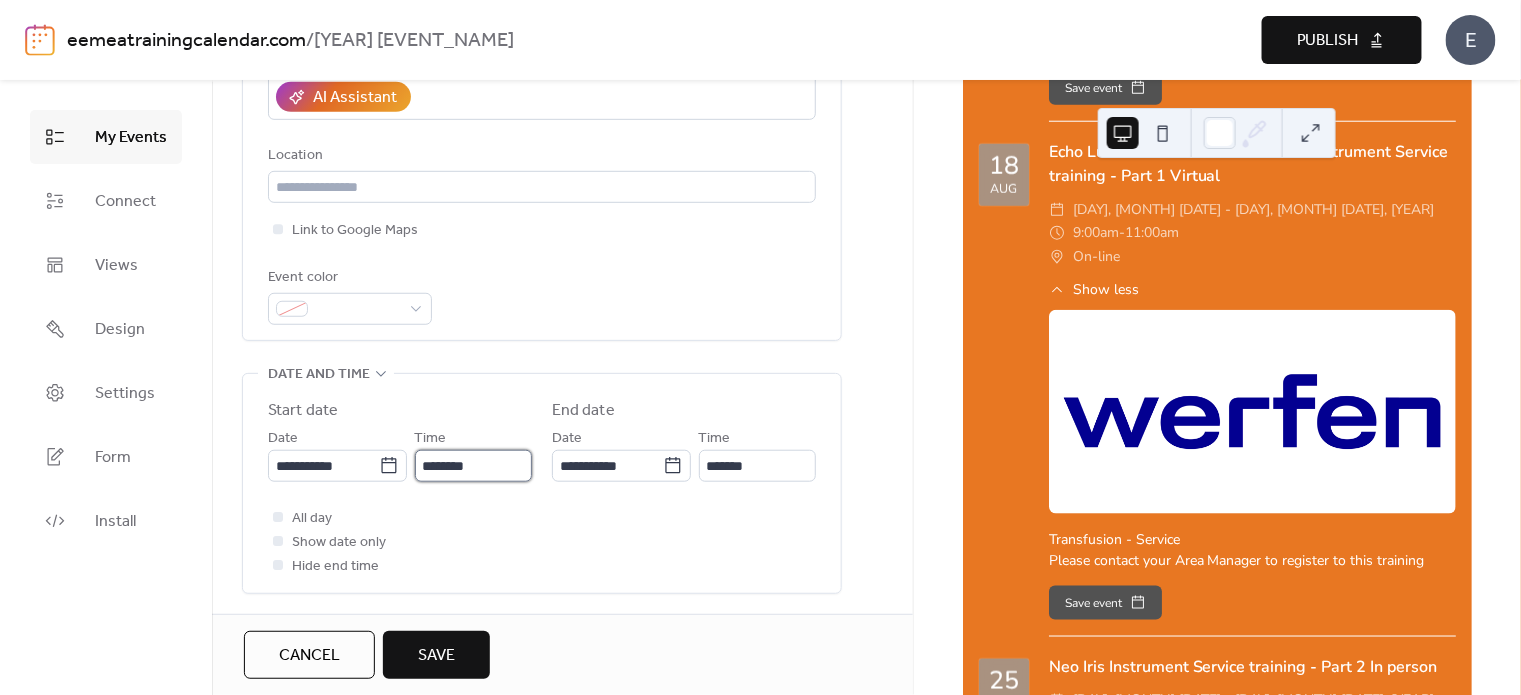 click on "********" at bounding box center (473, 466) 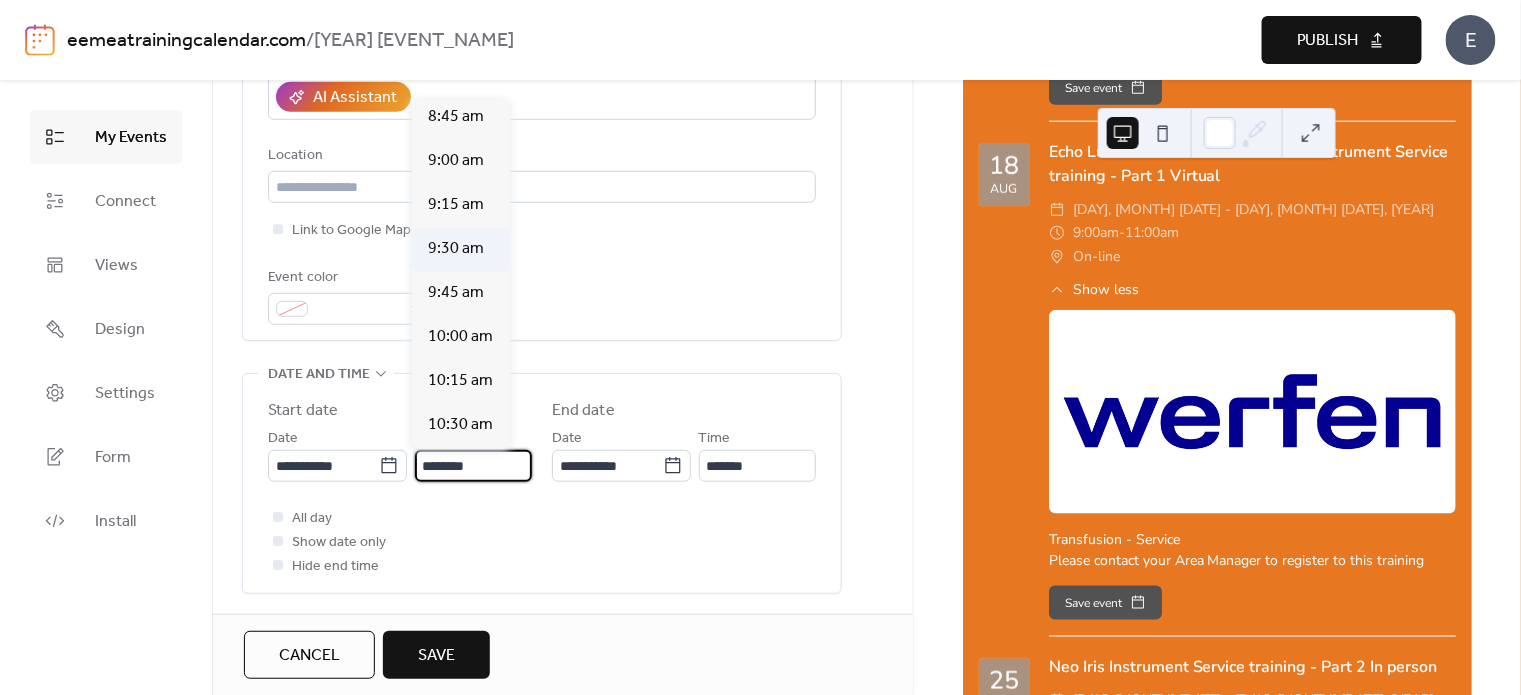 scroll, scrollTop: 1509, scrollLeft: 0, axis: vertical 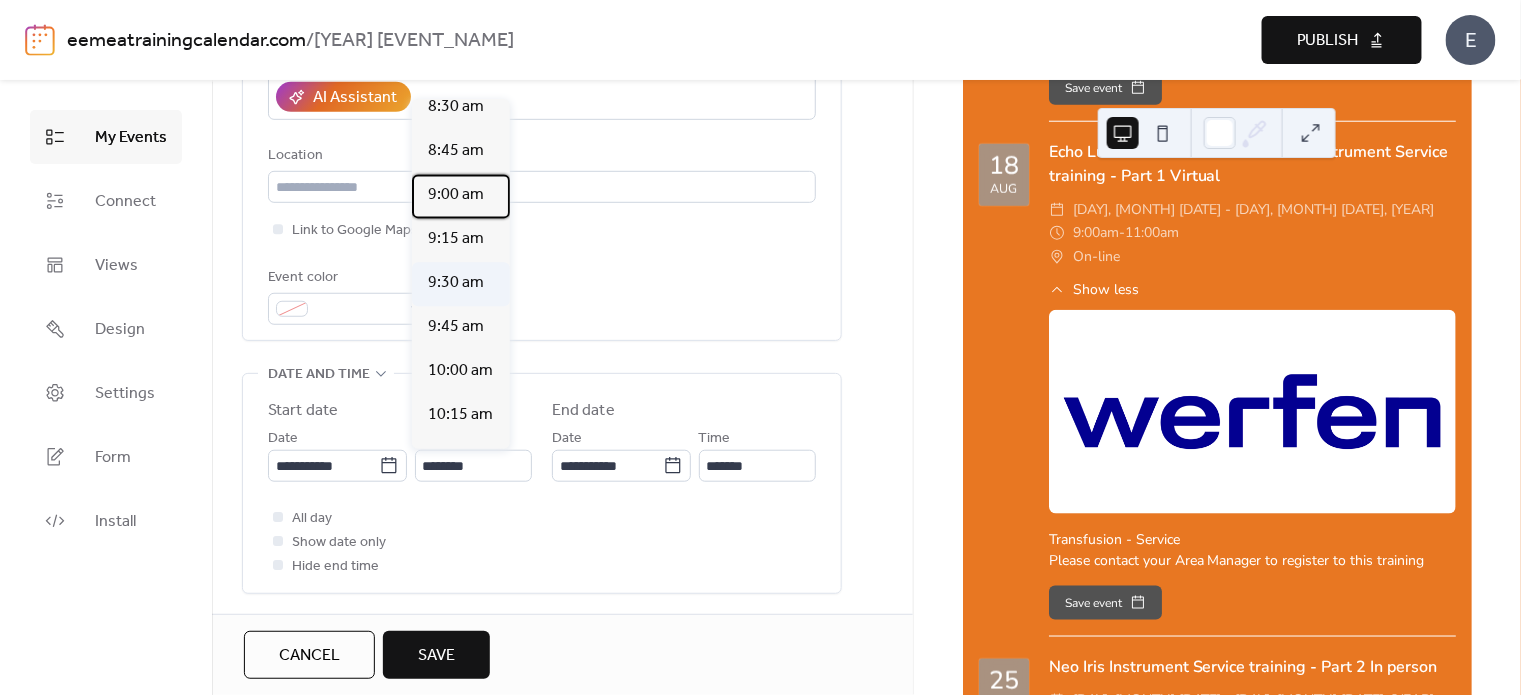 click on "9:00 am" at bounding box center [456, 195] 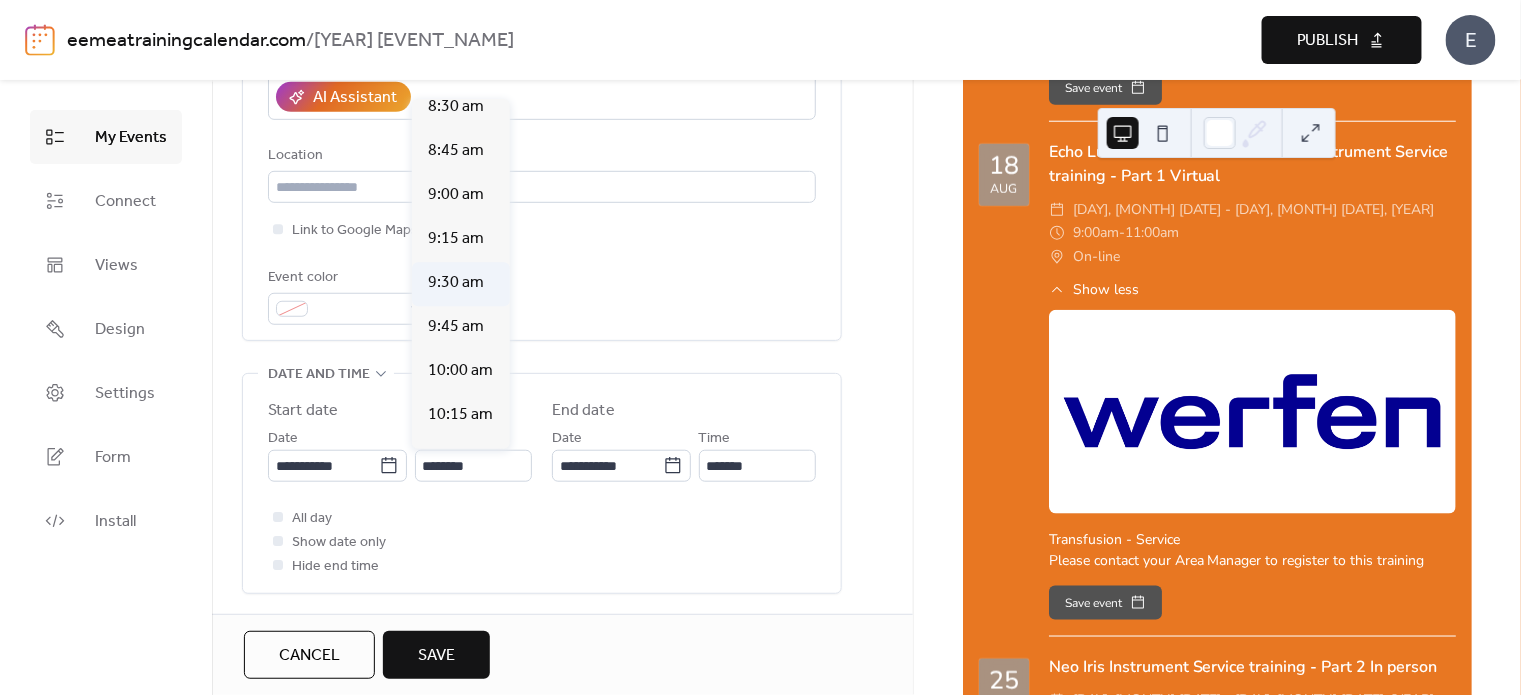 type on "*******" 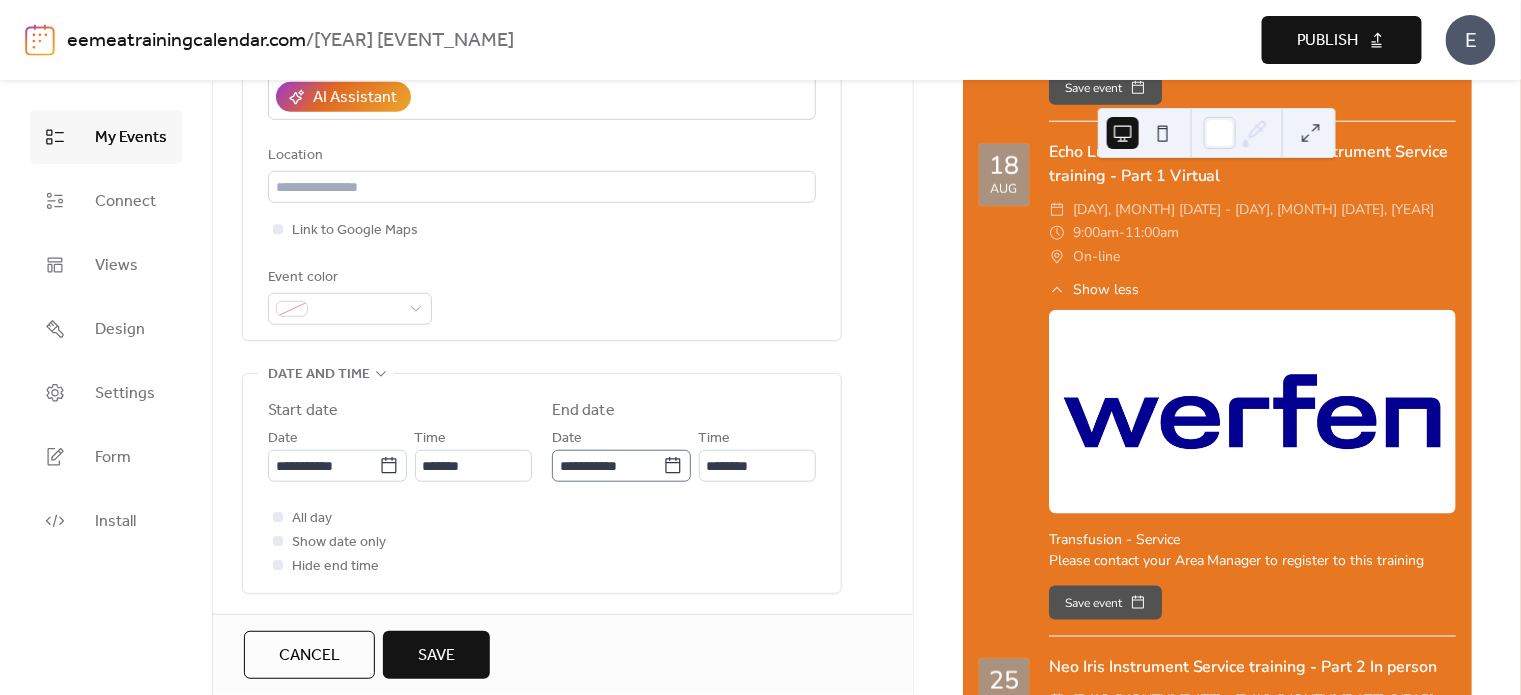 click 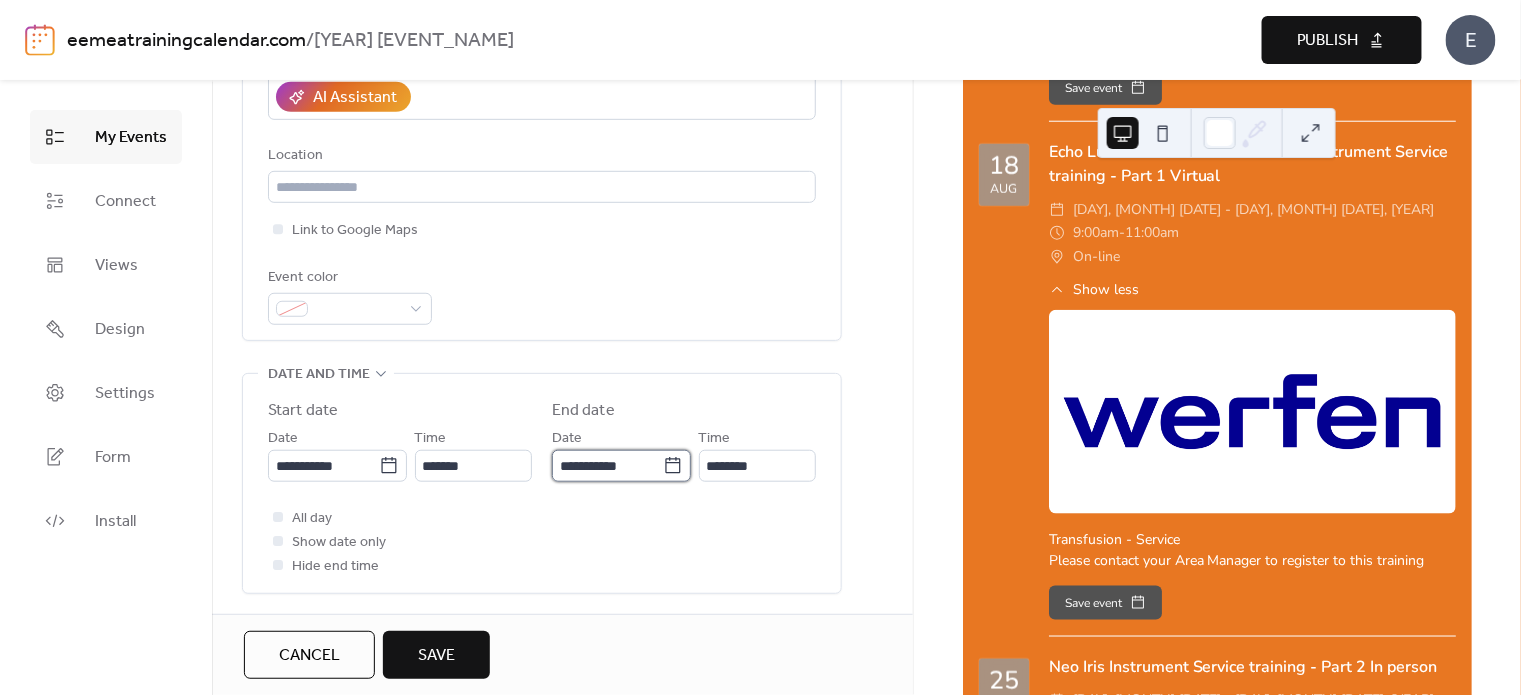 click on "**********" at bounding box center (607, 466) 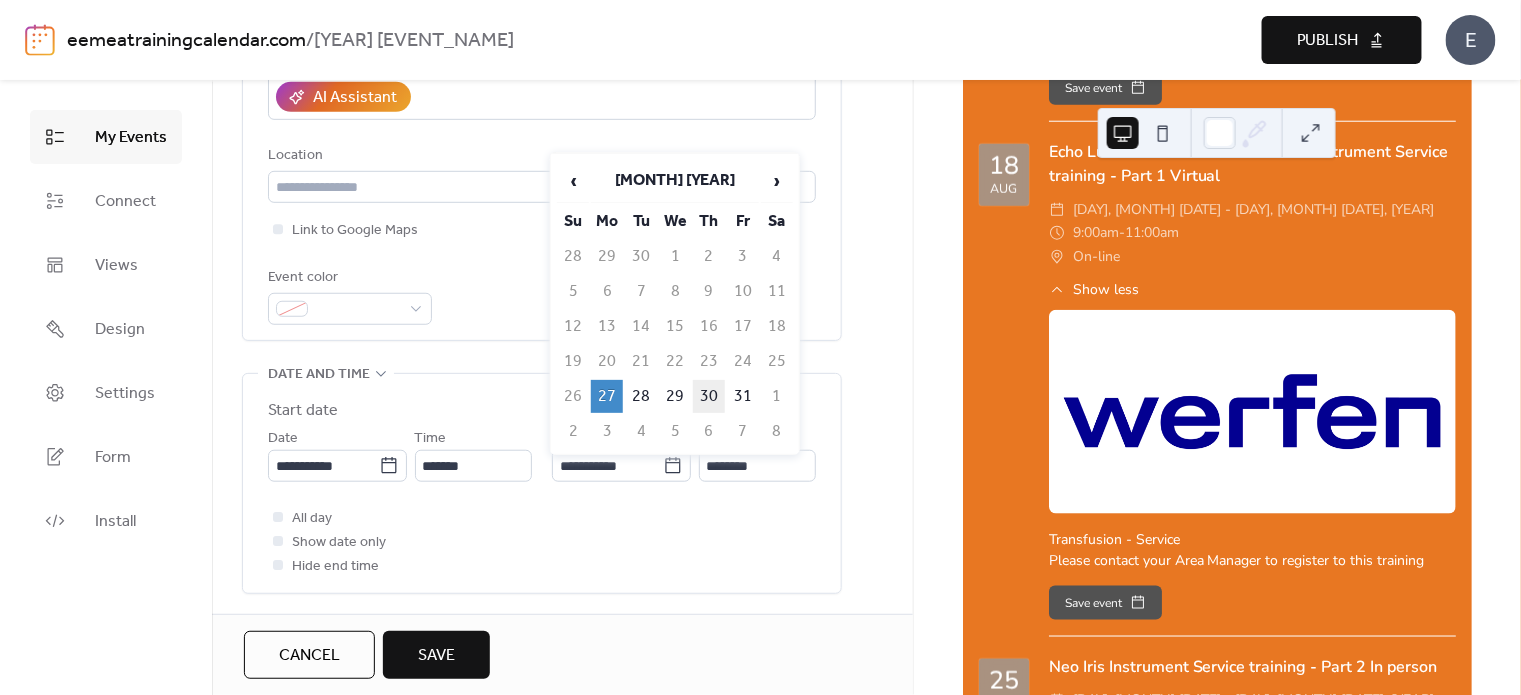 click on "30" at bounding box center (709, 396) 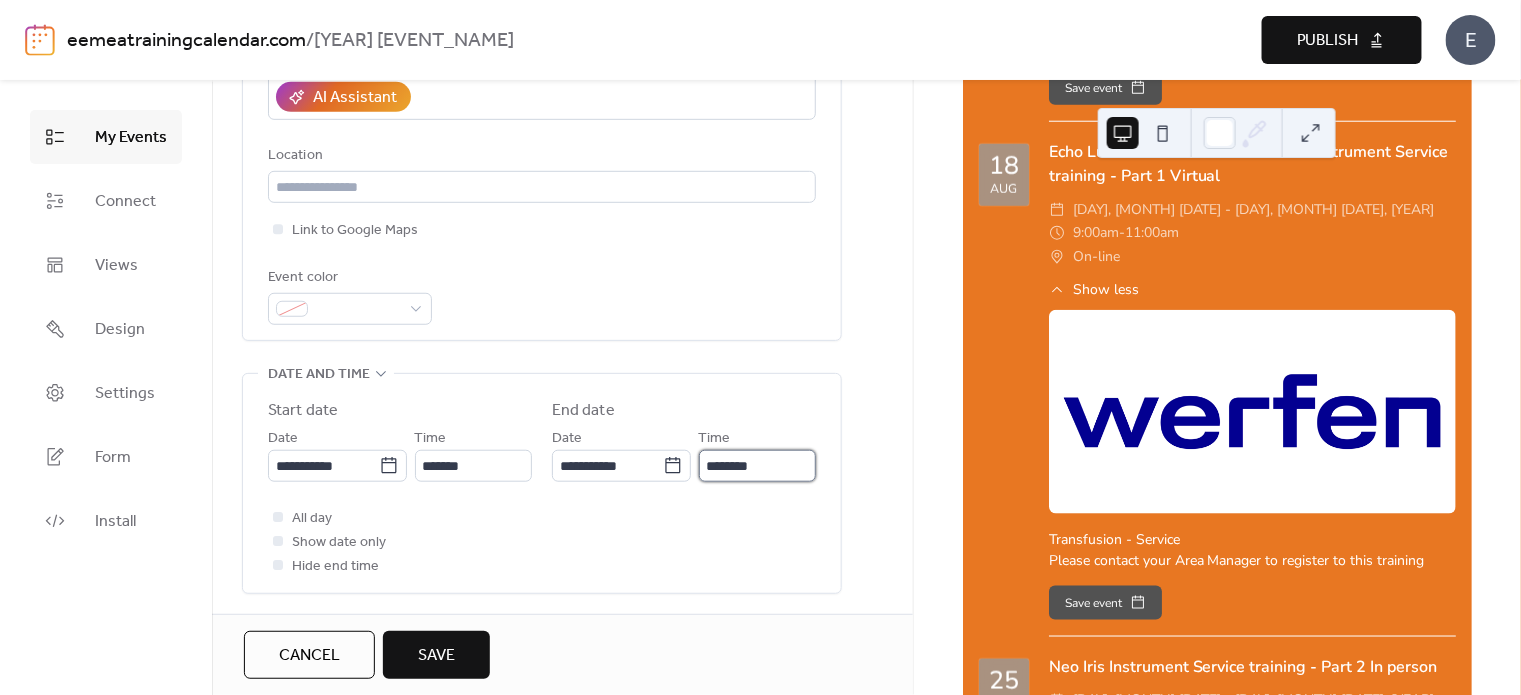 click on "********" at bounding box center (757, 466) 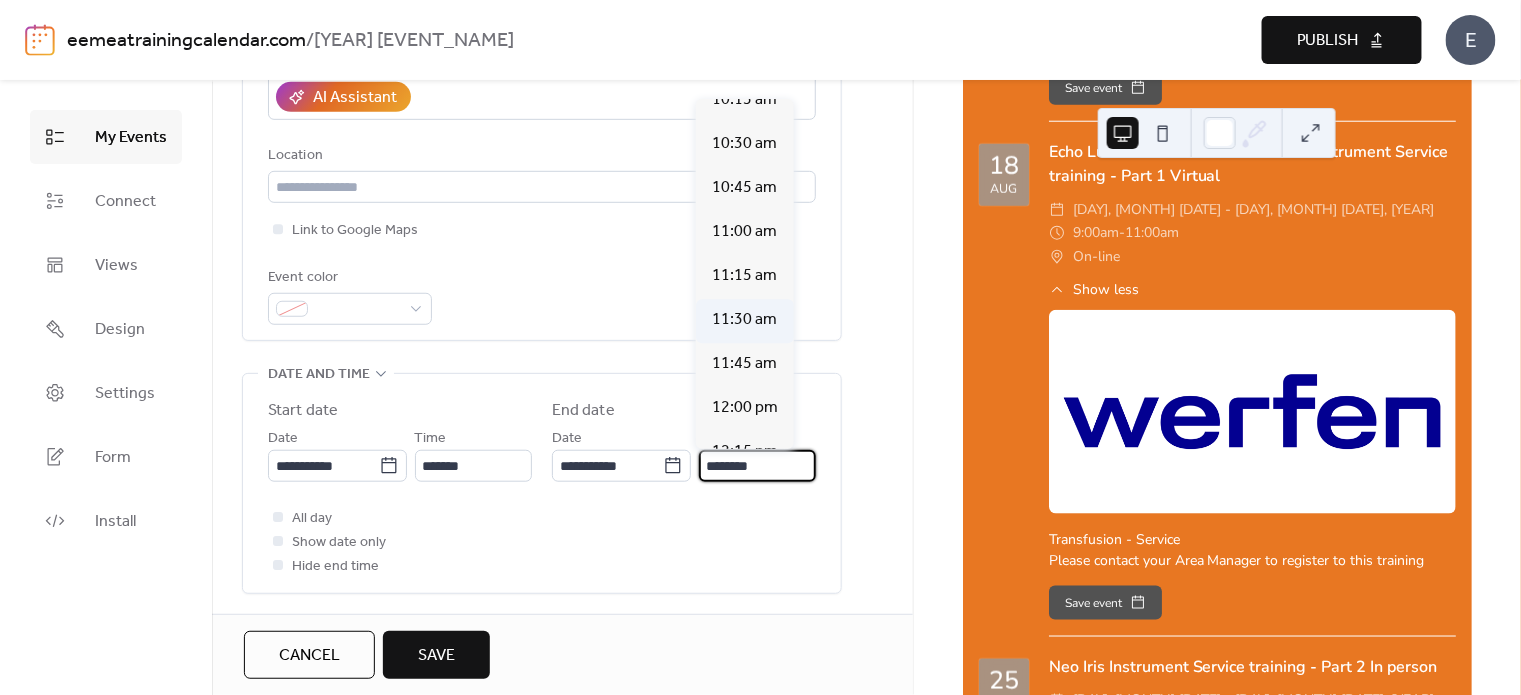scroll, scrollTop: 1857, scrollLeft: 0, axis: vertical 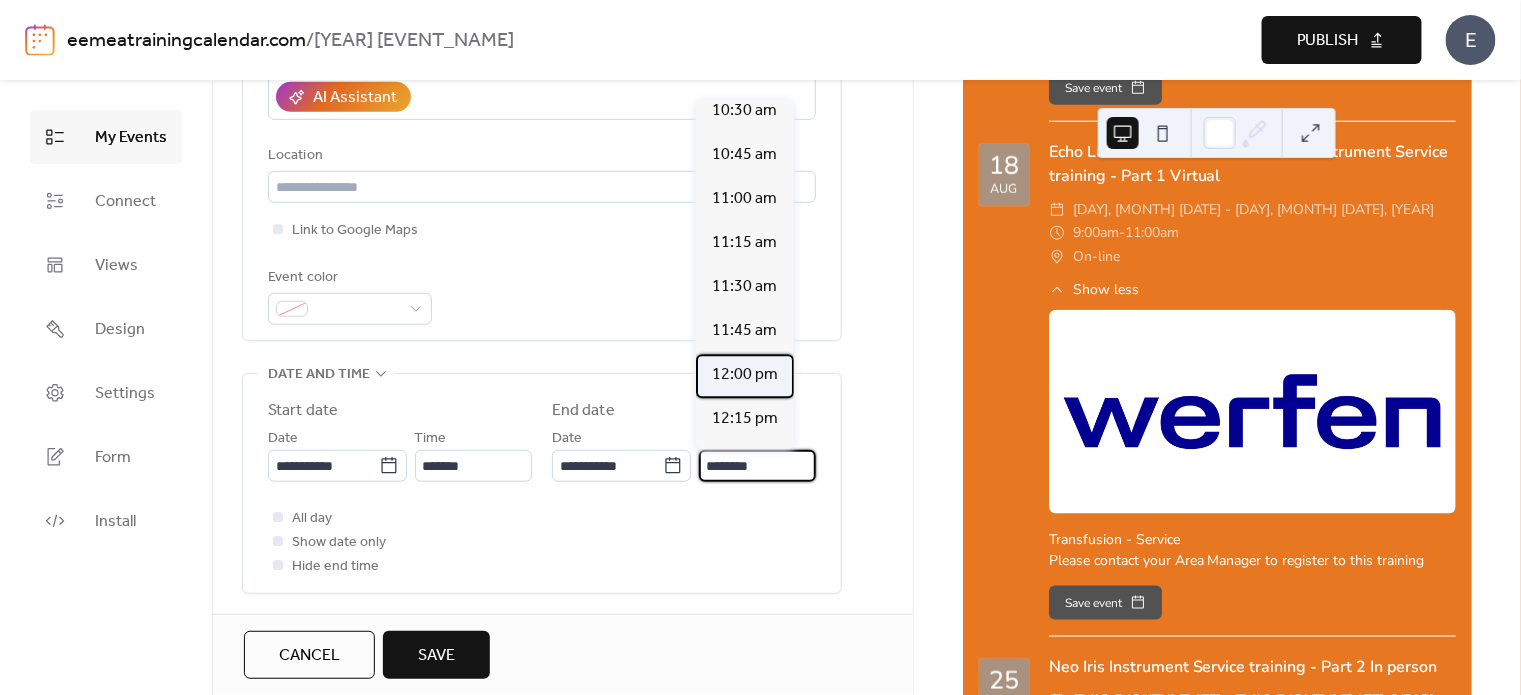 click on "12:00 pm" at bounding box center [745, 375] 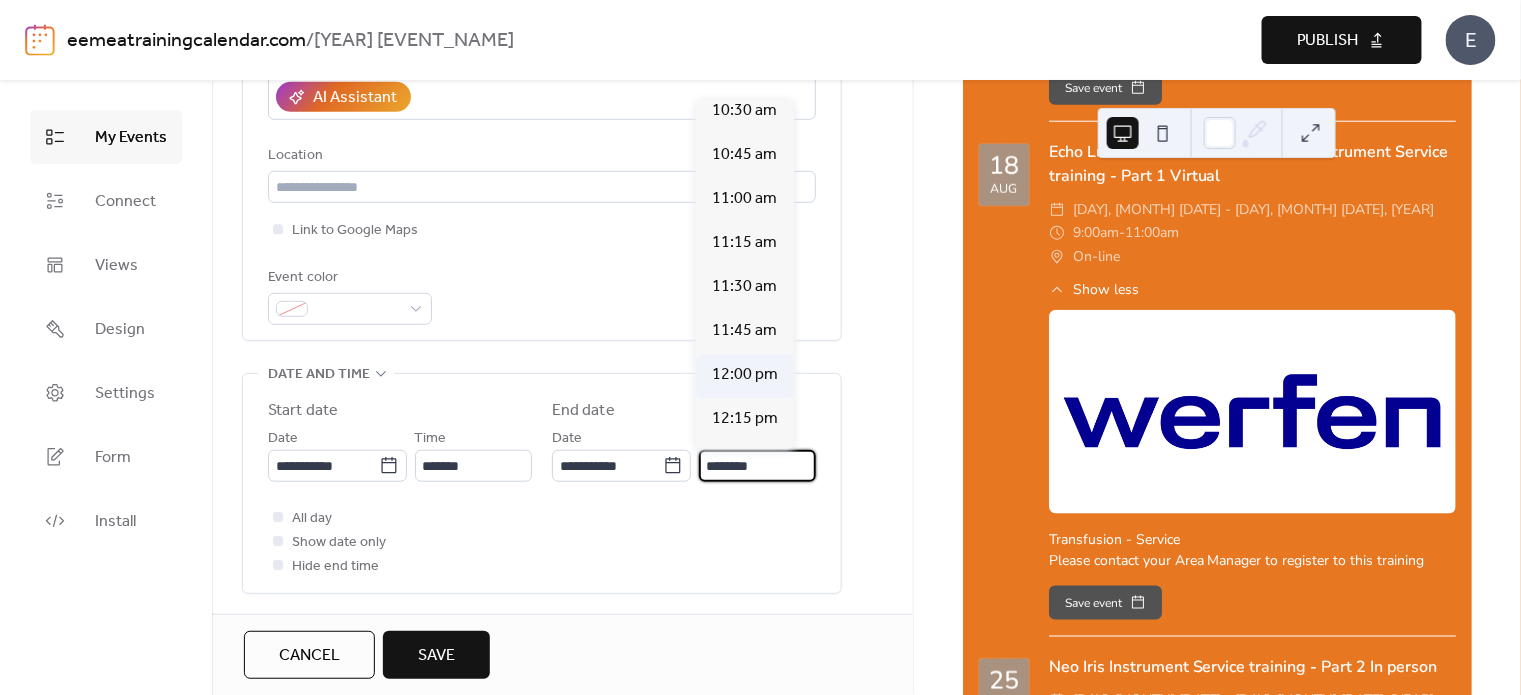 type on "********" 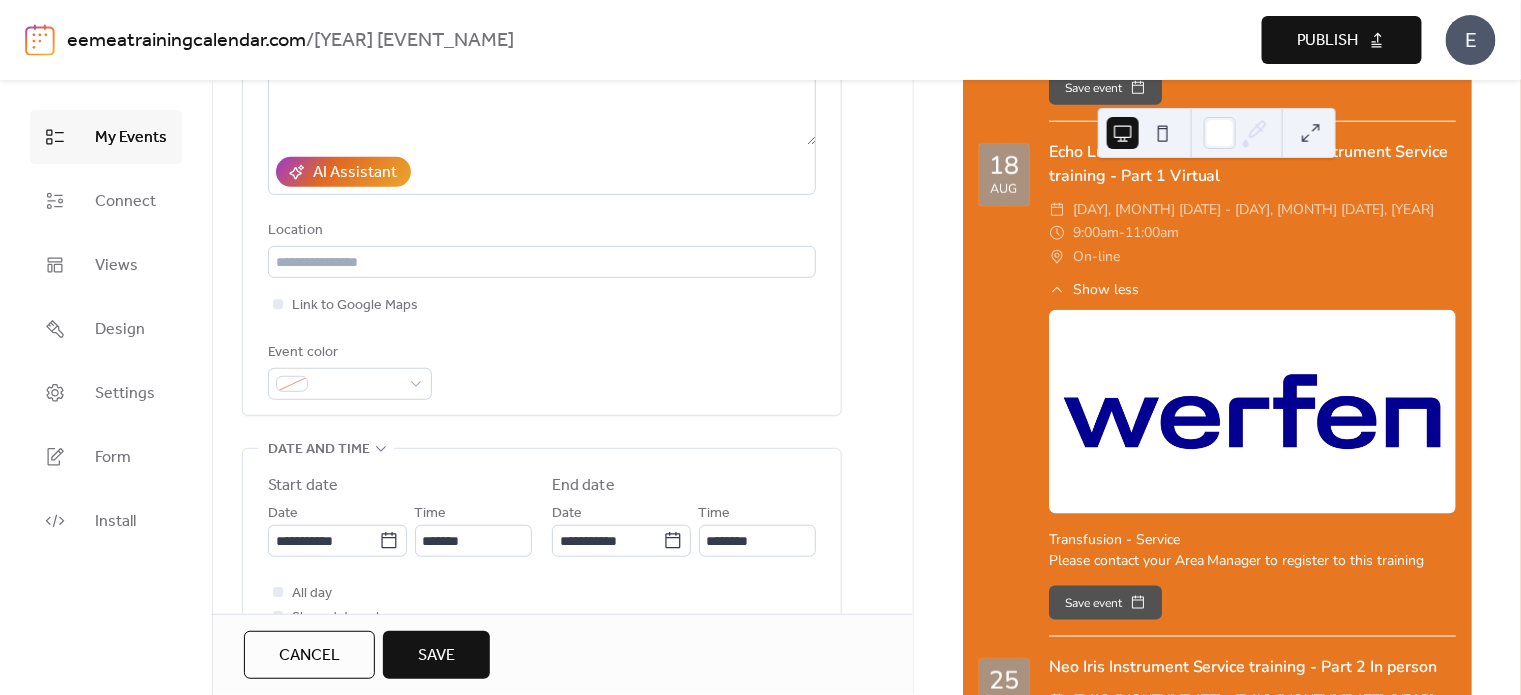 scroll, scrollTop: 300, scrollLeft: 0, axis: vertical 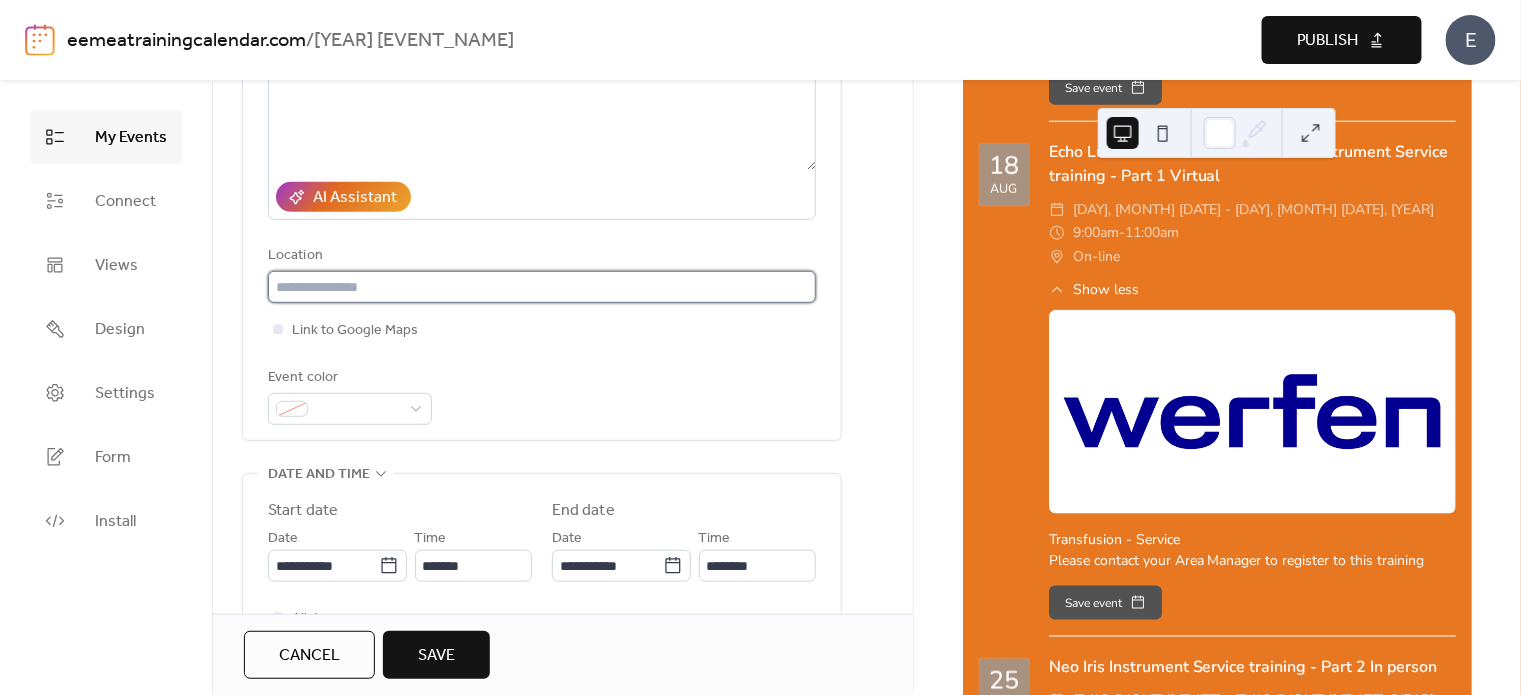 click at bounding box center (542, 287) 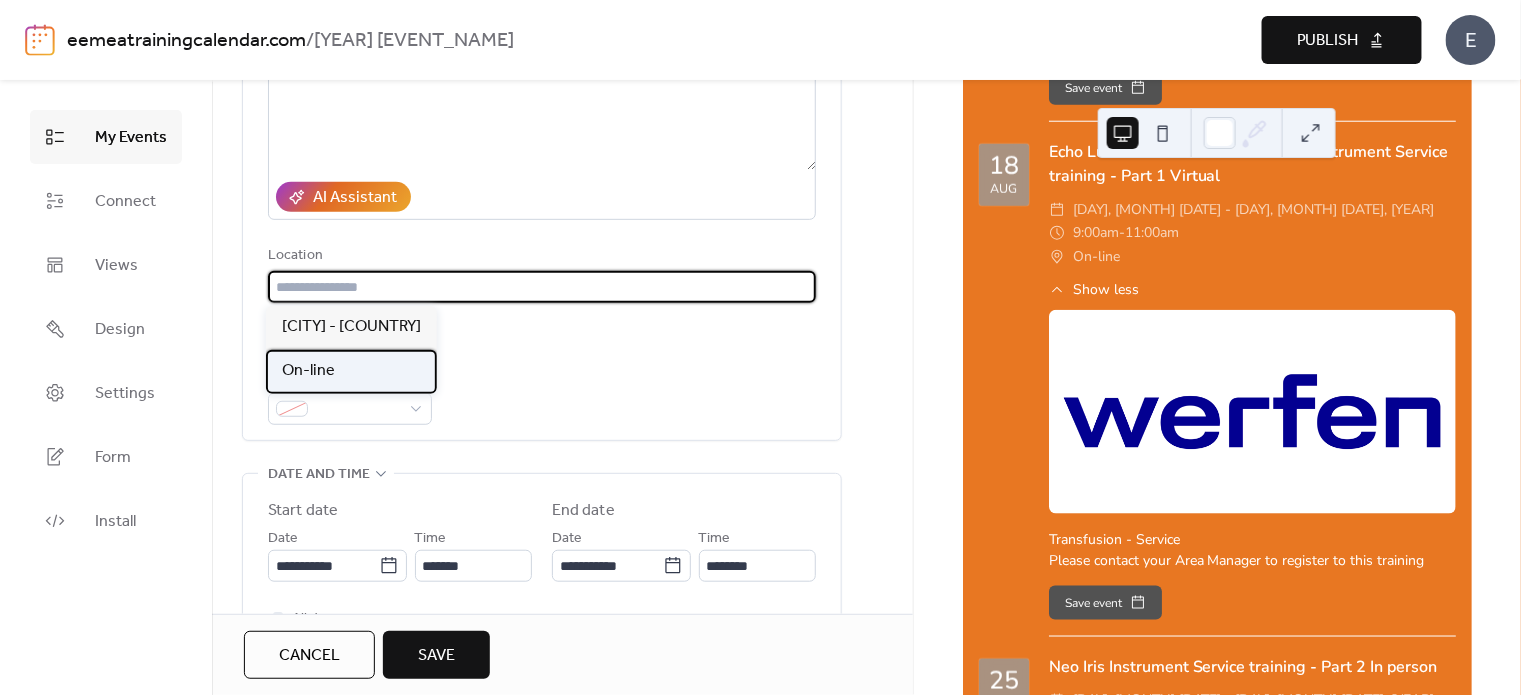 click on "On-line" at bounding box center (351, 372) 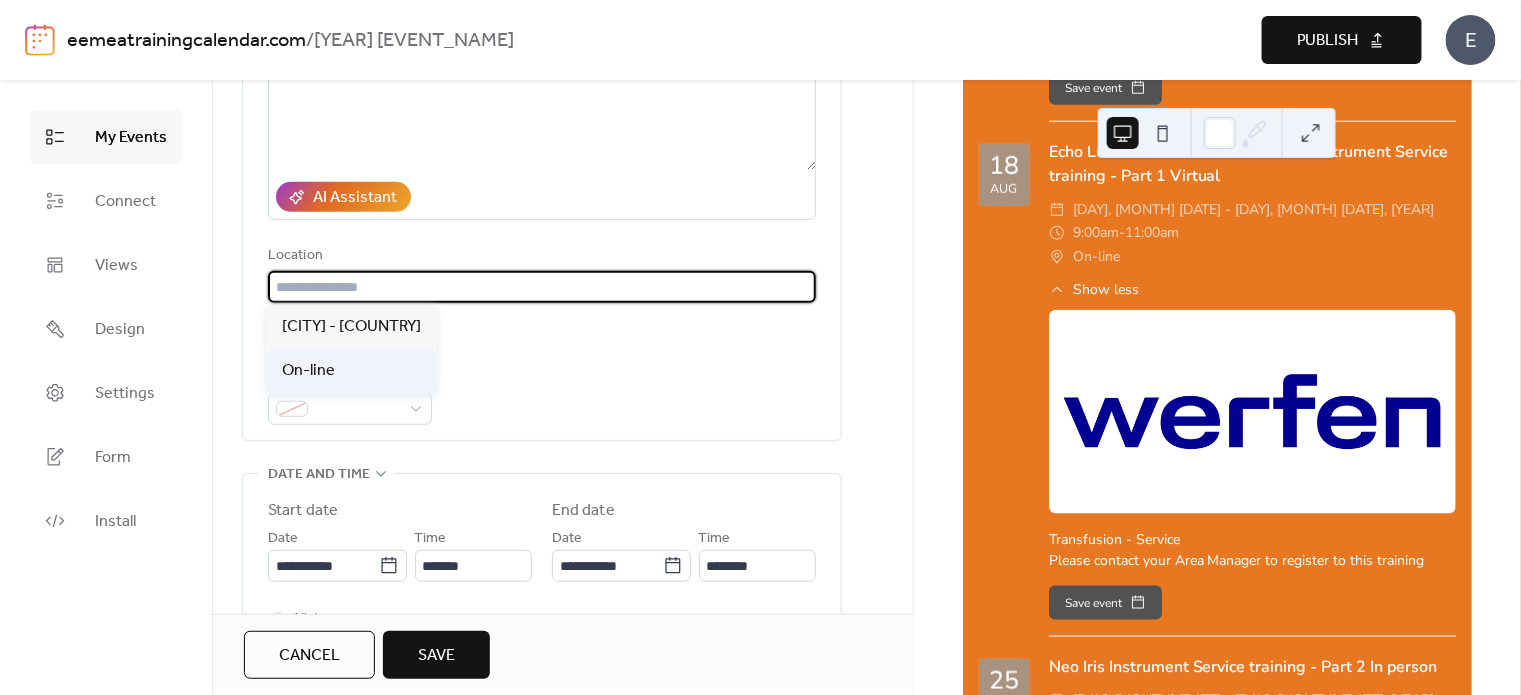 type on "*******" 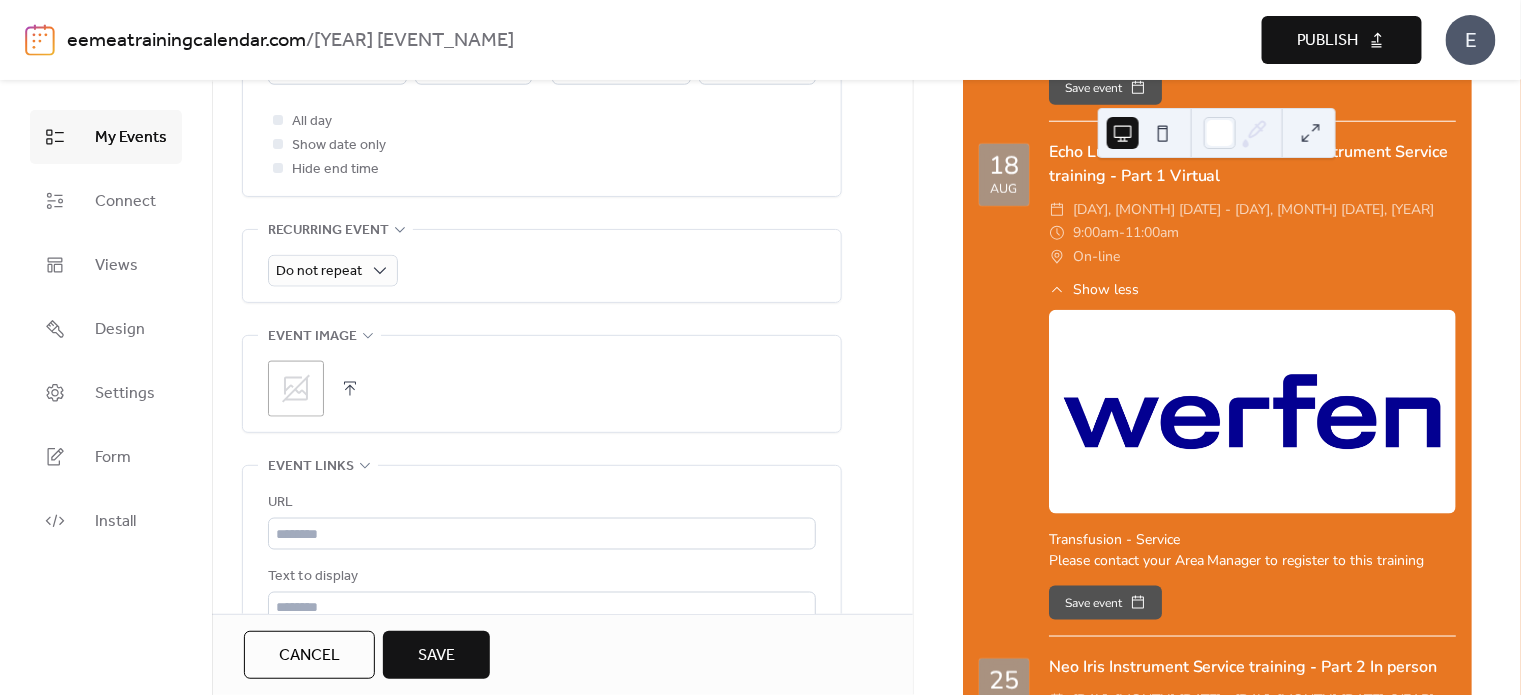 scroll, scrollTop: 800, scrollLeft: 0, axis: vertical 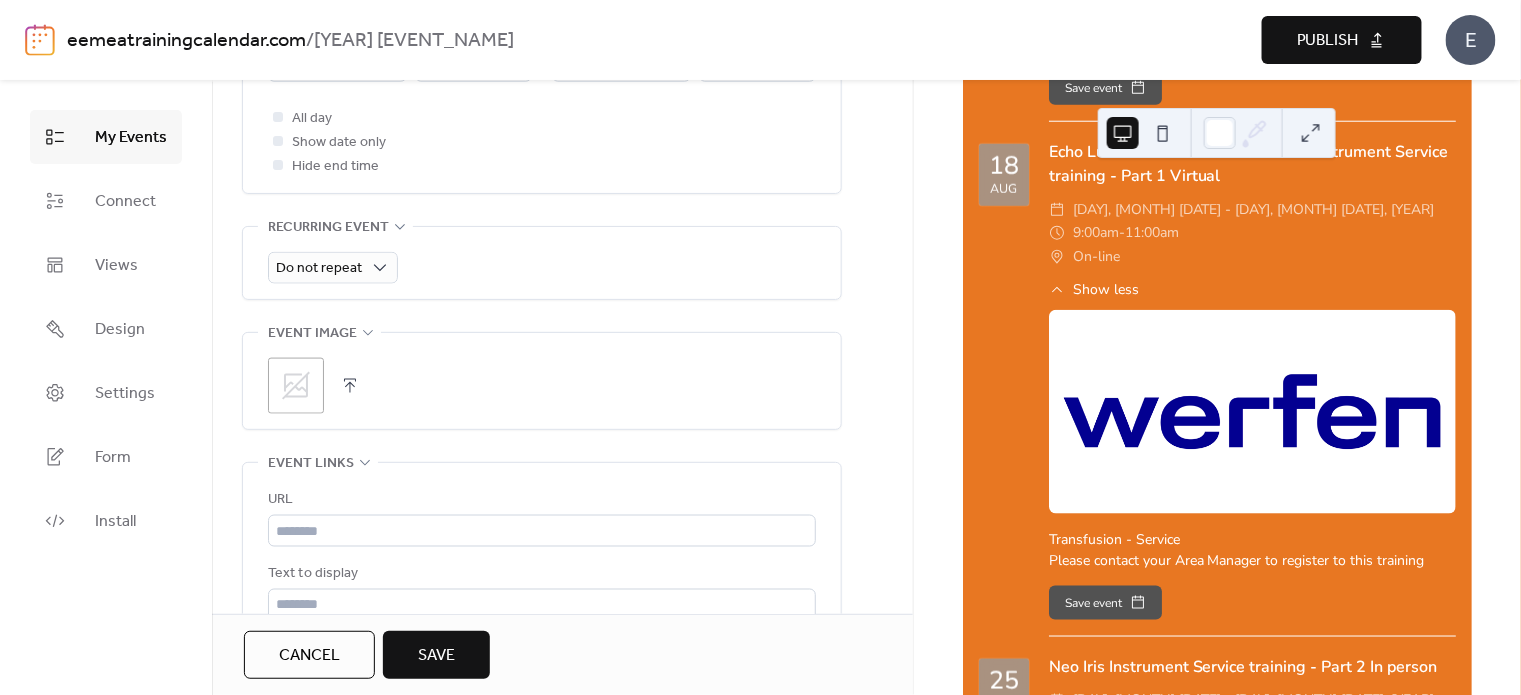 click 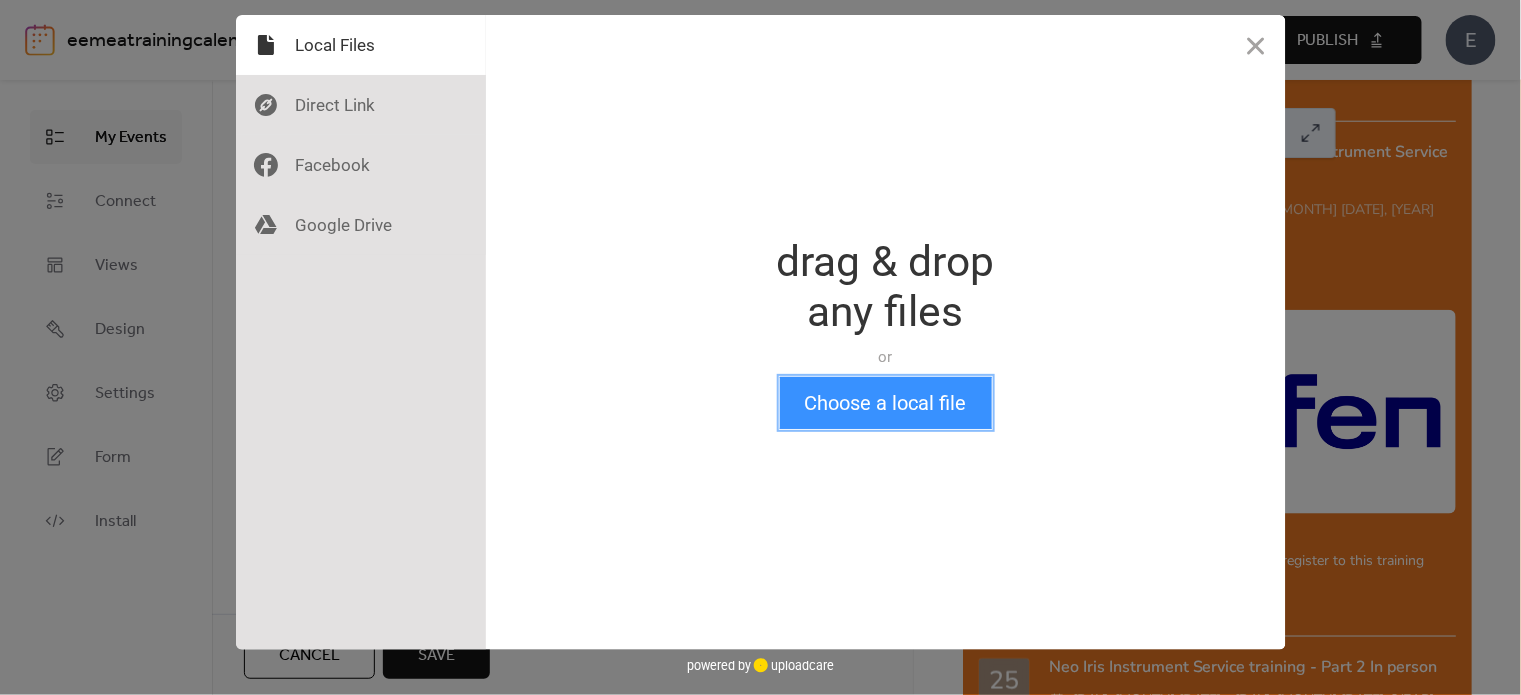 click on "Choose a local file" at bounding box center (886, 403) 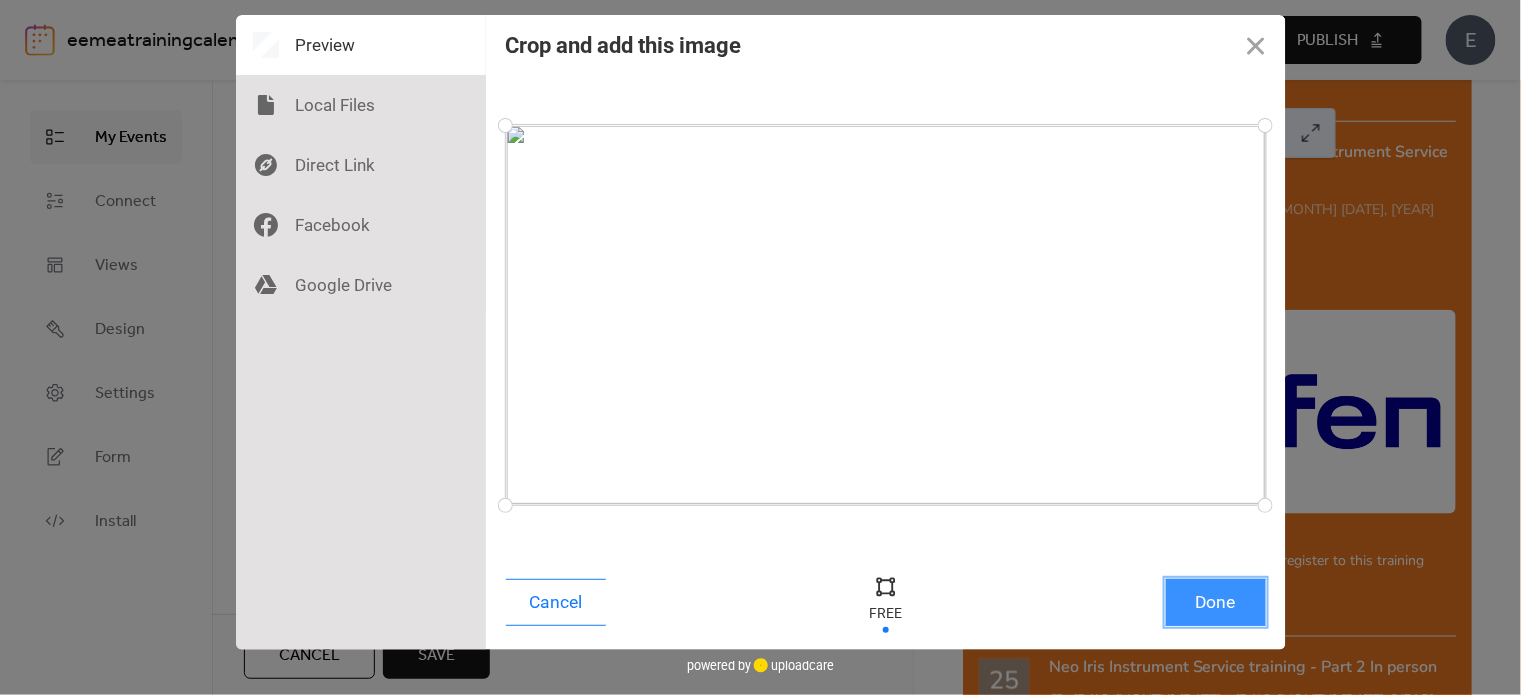 click on "Done" at bounding box center [1216, 602] 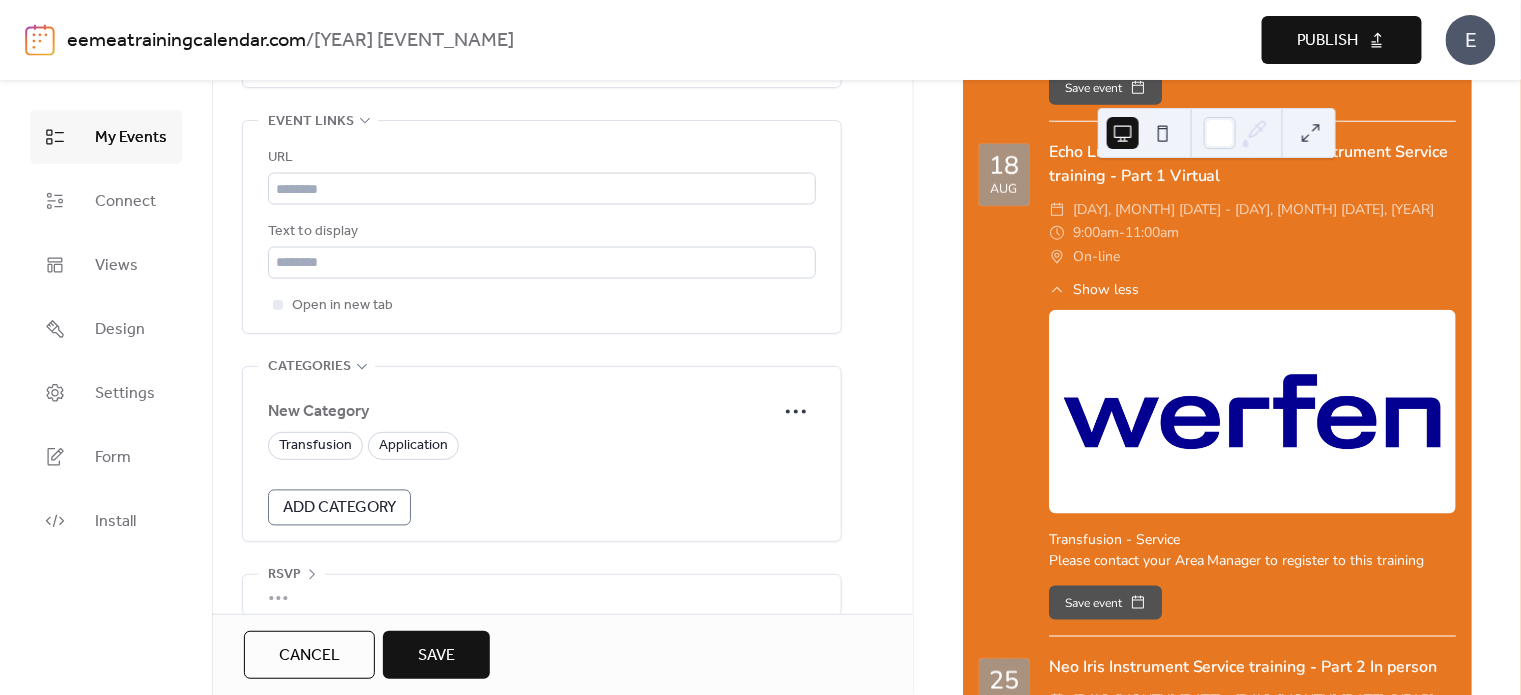 scroll, scrollTop: 1163, scrollLeft: 0, axis: vertical 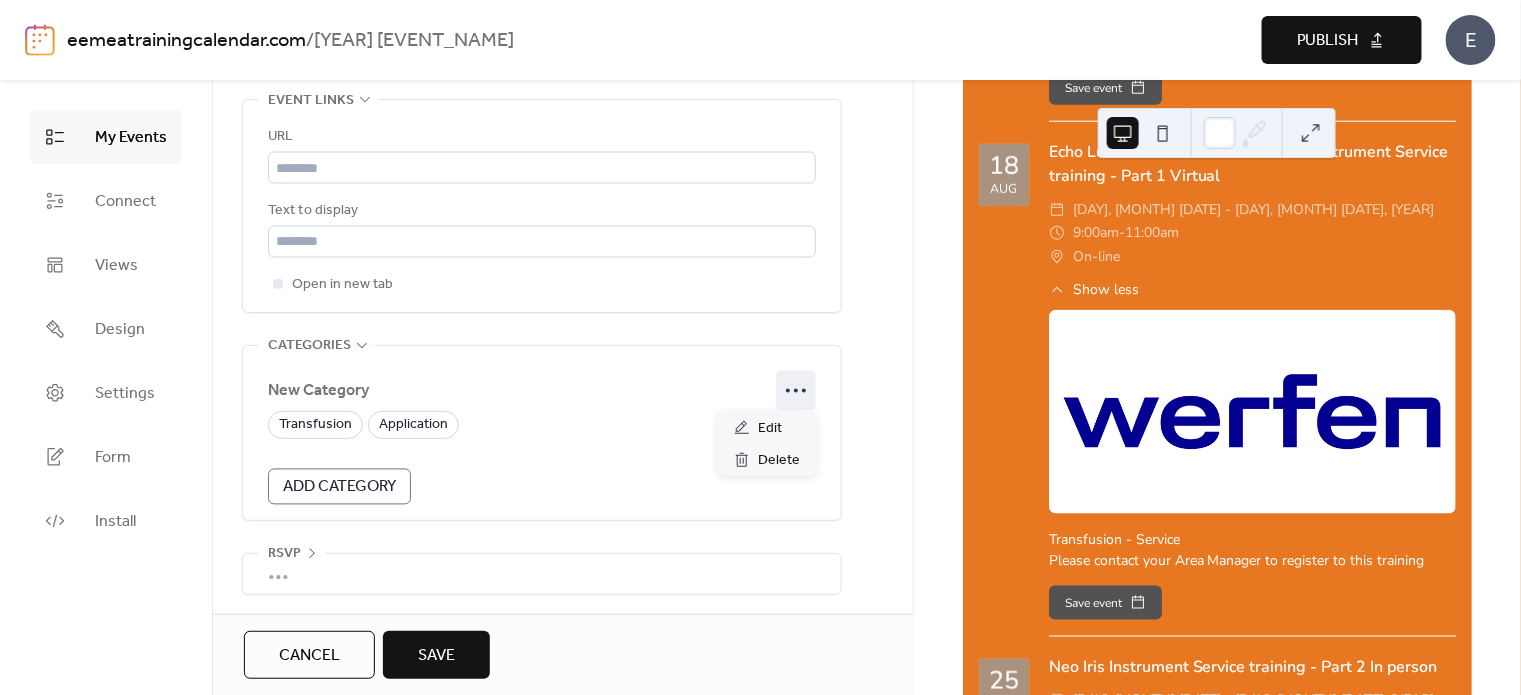 click 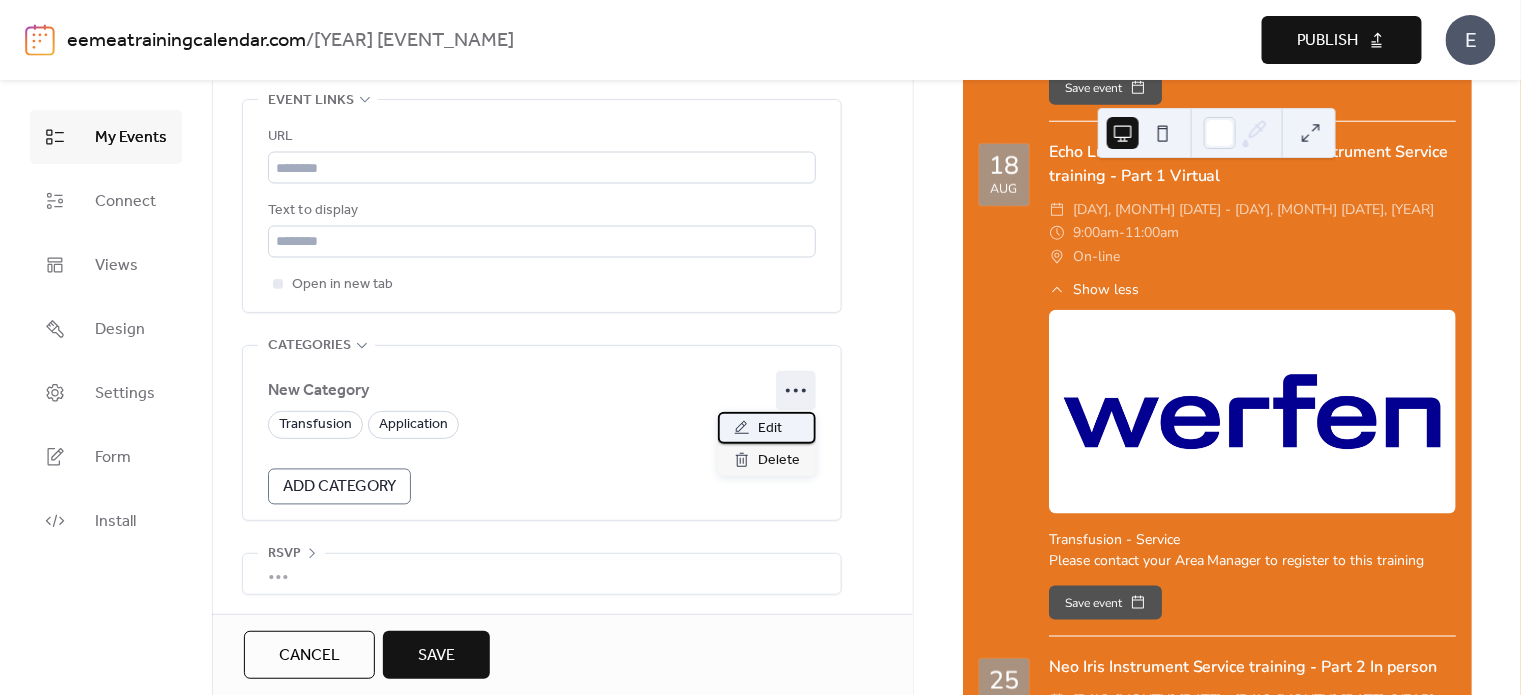 click on "Edit" at bounding box center [770, 429] 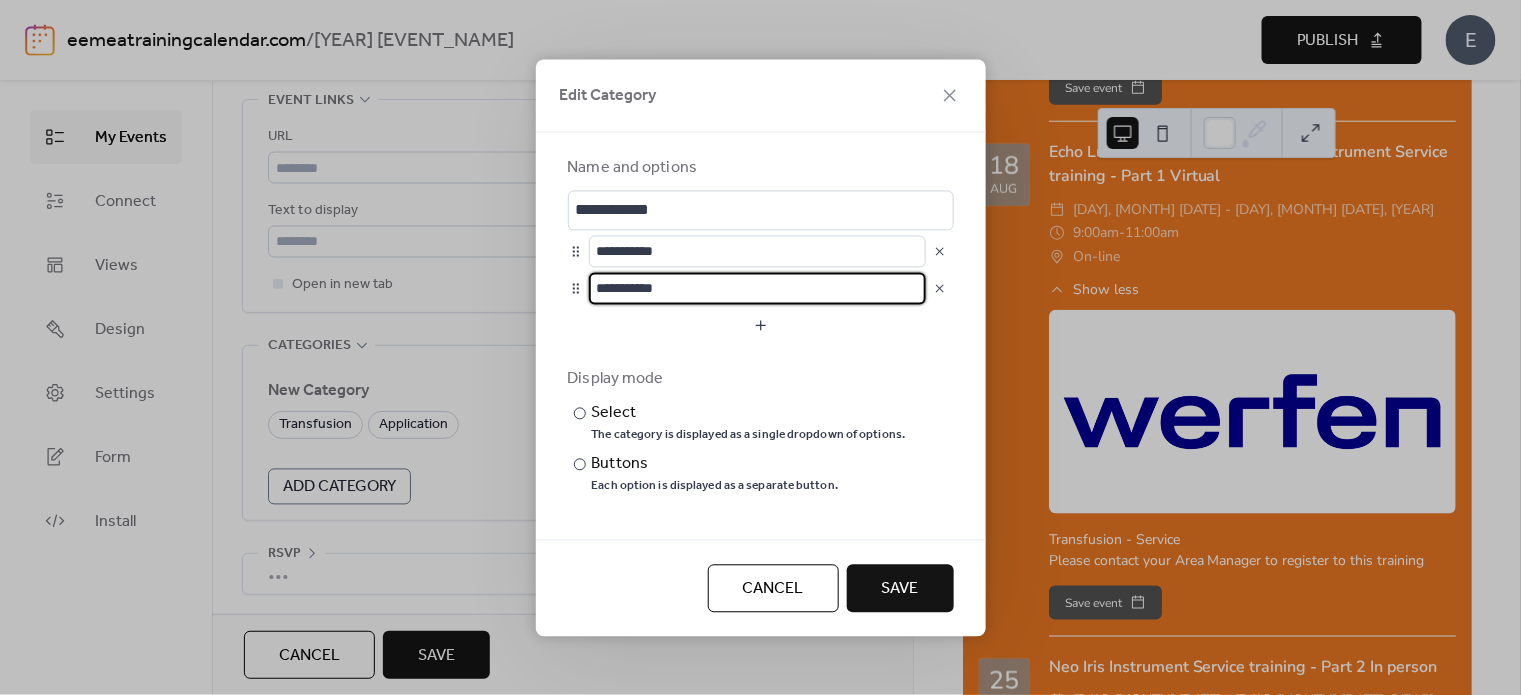 scroll, scrollTop: 0, scrollLeft: 0, axis: both 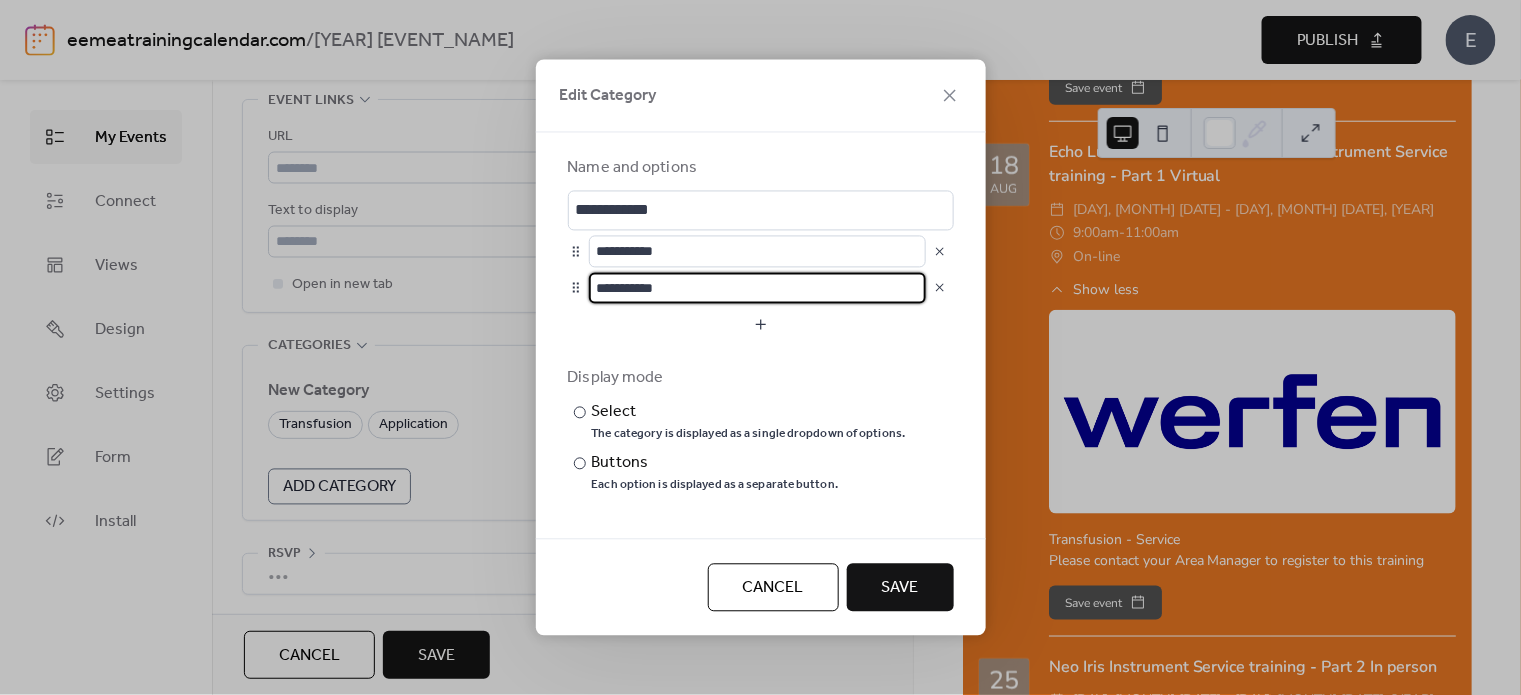 drag, startPoint x: 666, startPoint y: 293, endPoint x: 580, endPoint y: 288, distance: 86.145226 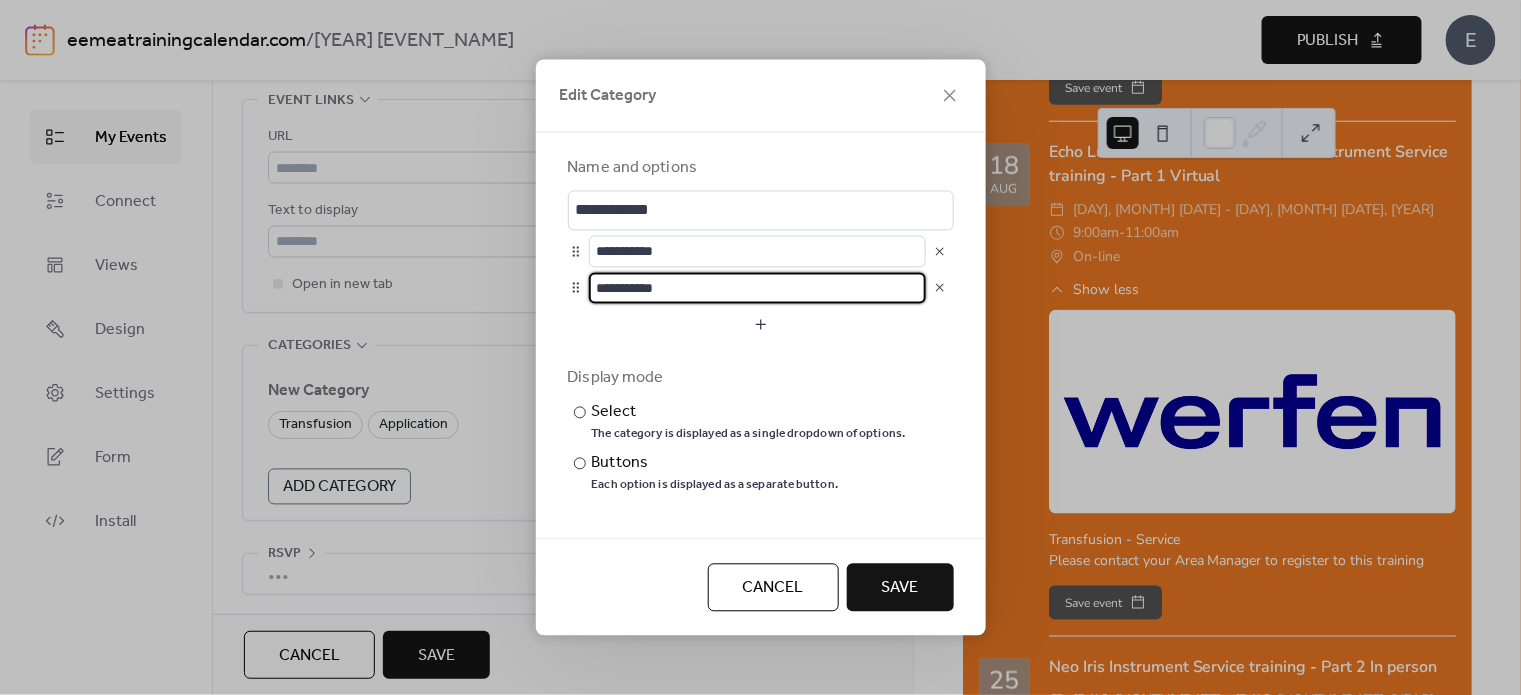 click on "**********" at bounding box center (761, 288) 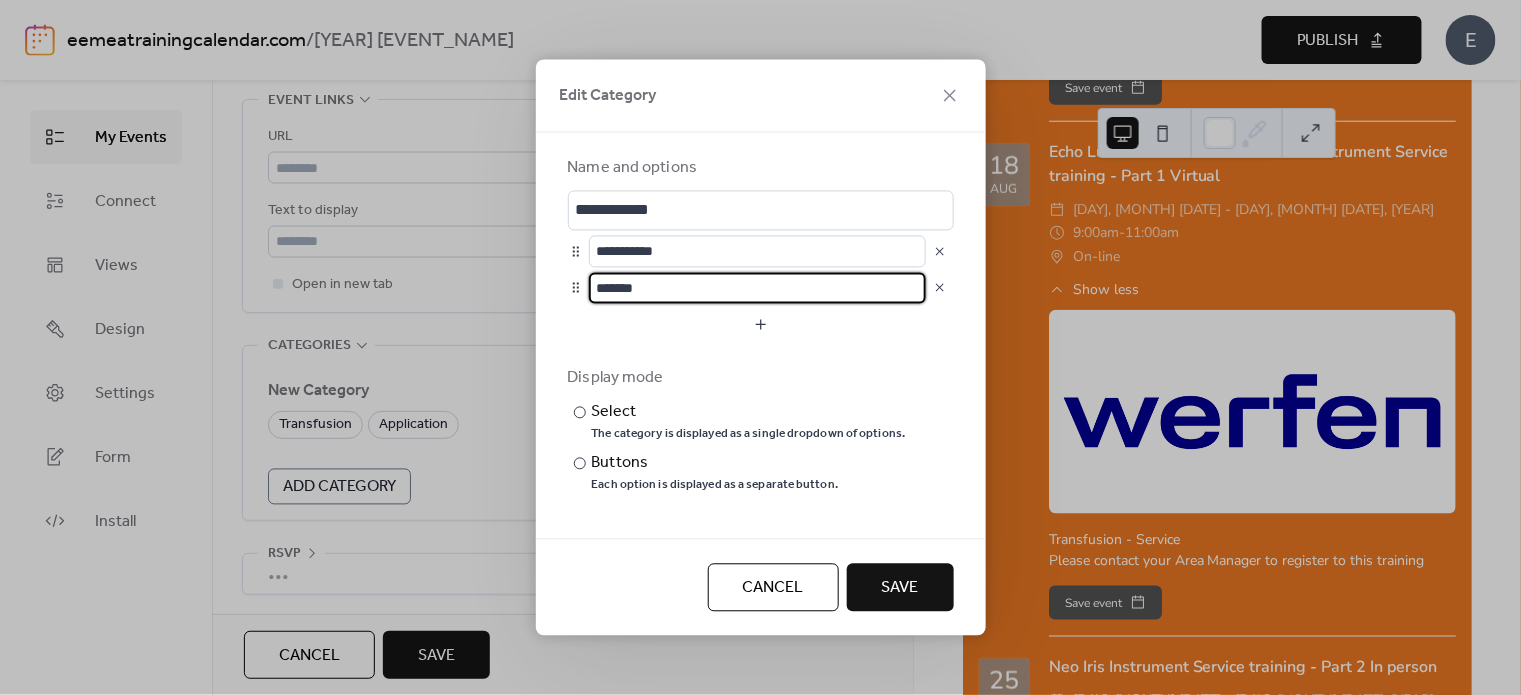 type on "*******" 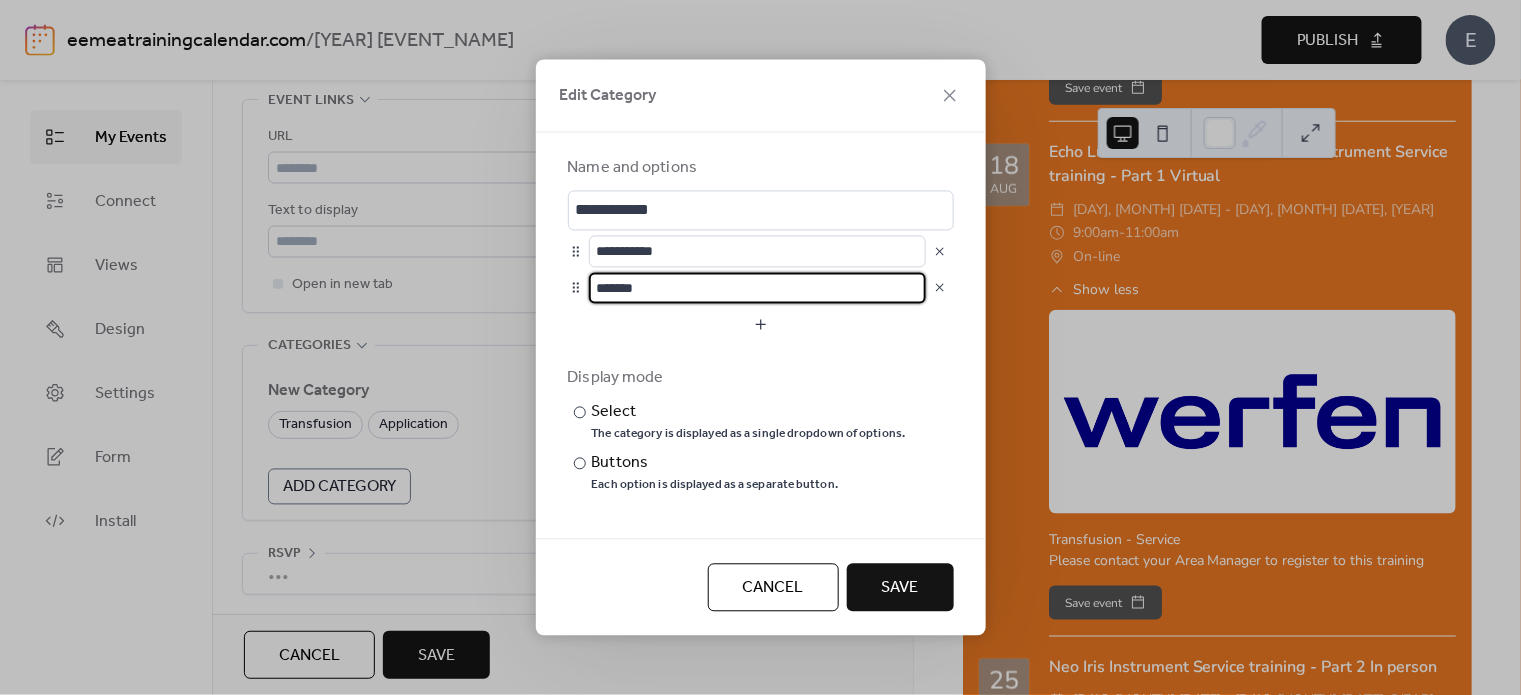 click on "Save" at bounding box center [900, 589] 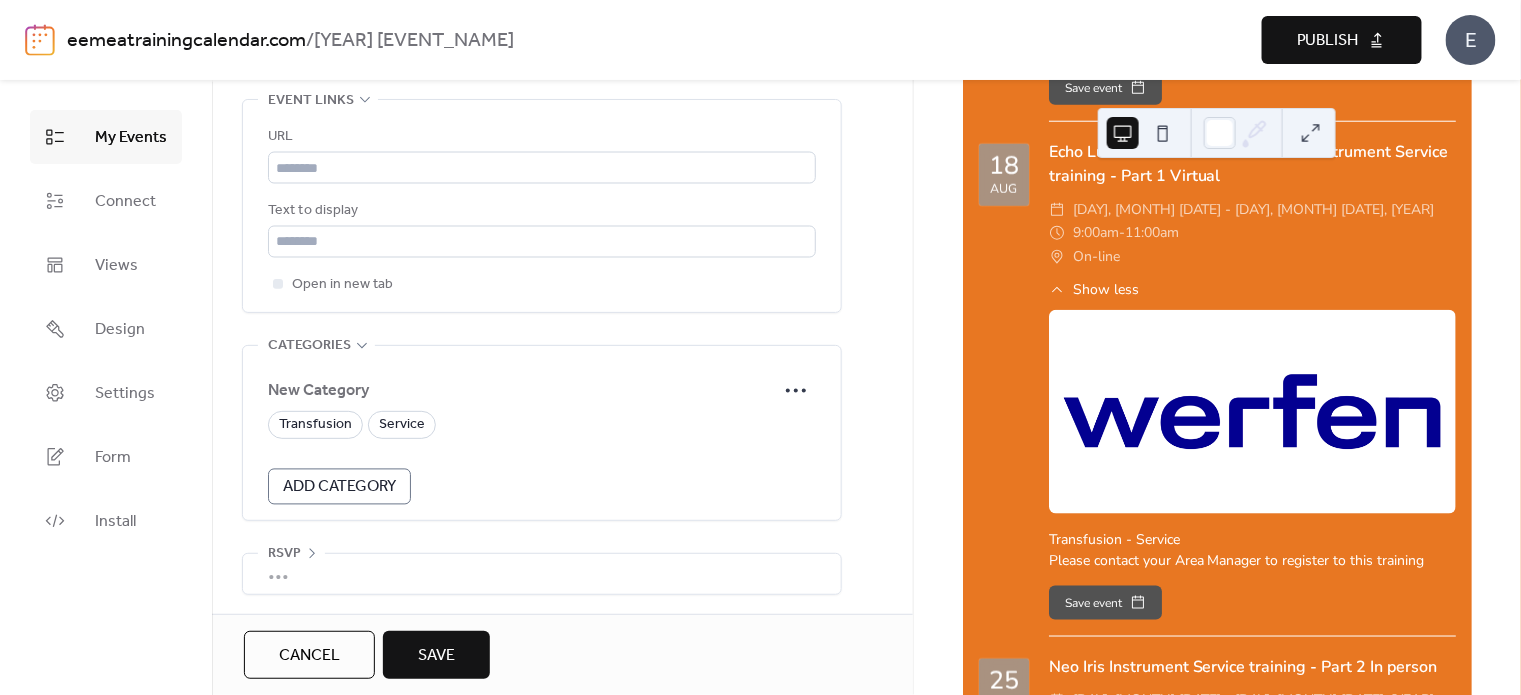 click on "Save" at bounding box center [436, 656] 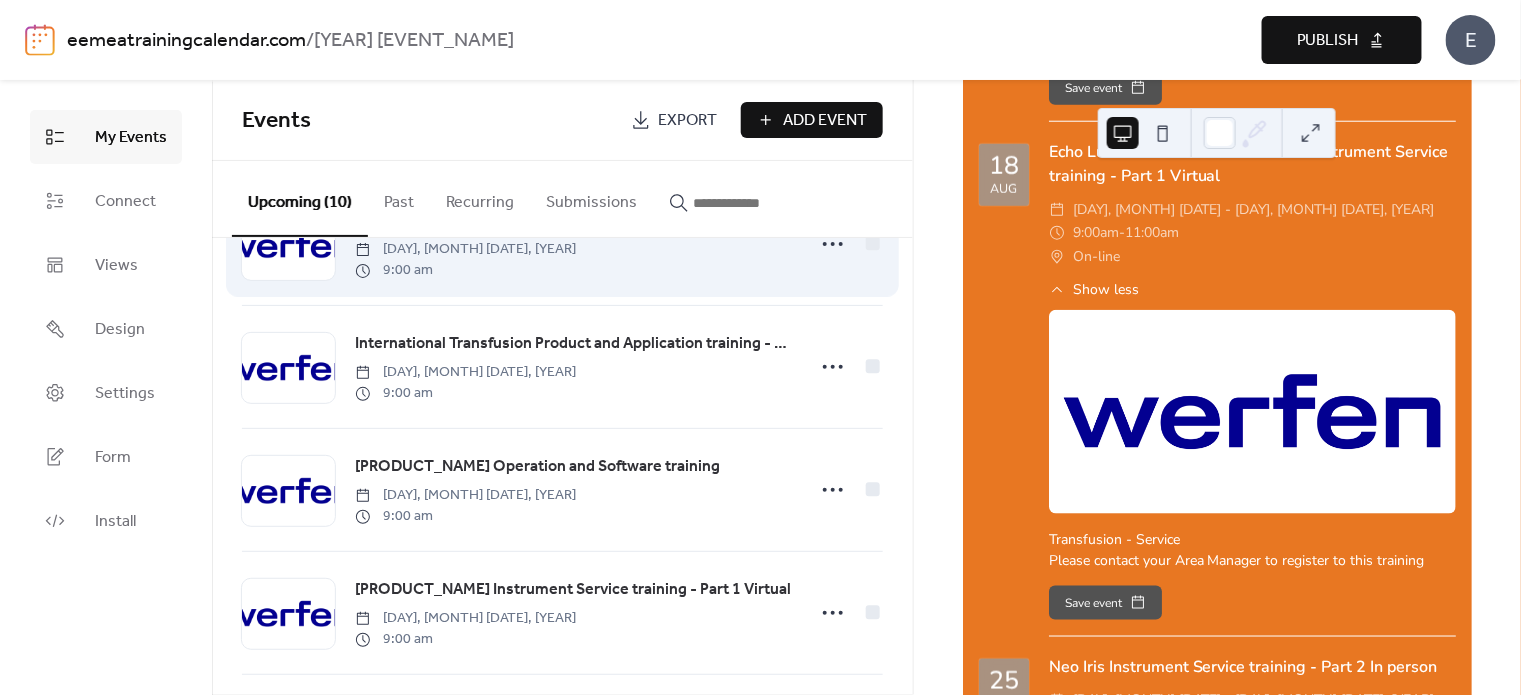 scroll, scrollTop: 831, scrollLeft: 0, axis: vertical 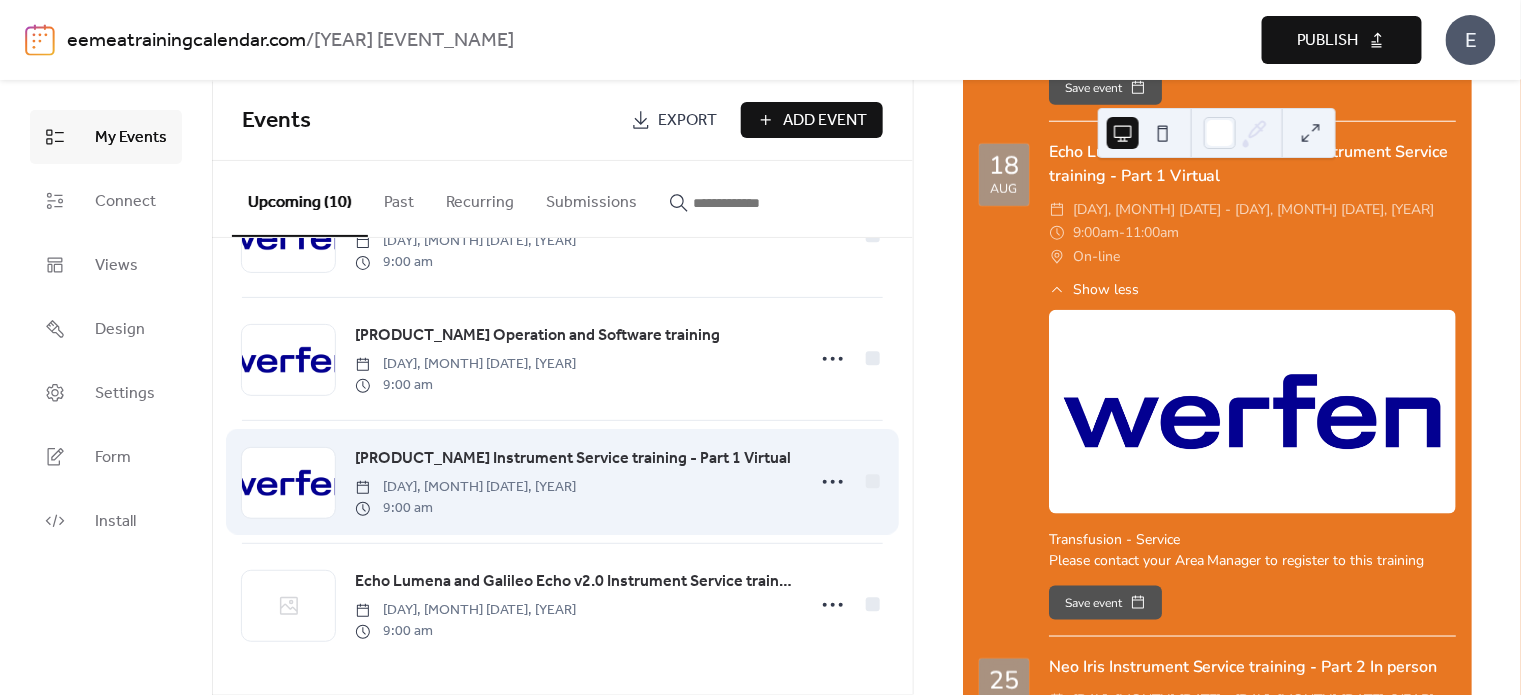 click on "[PRODUCT_NAME] Instrument Service training - Part 1 Virtual" at bounding box center [573, 459] 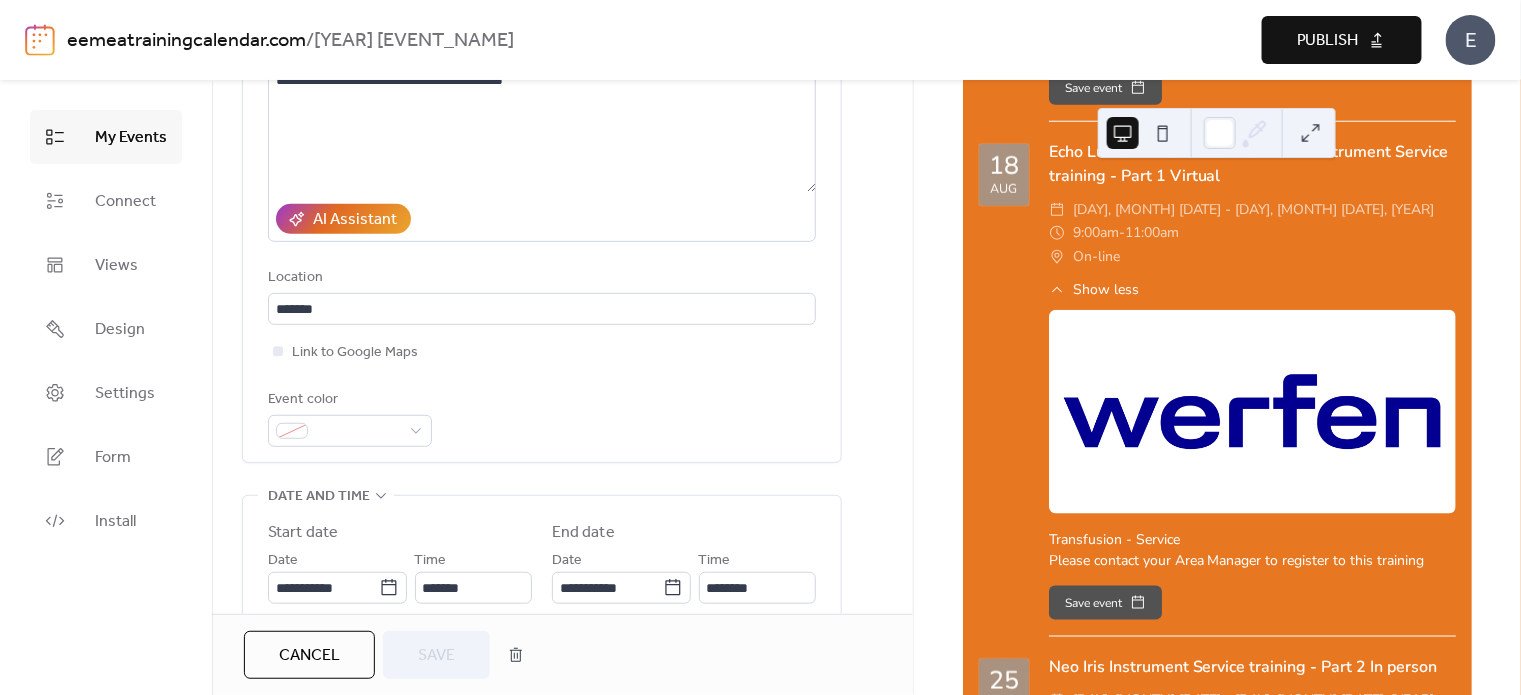 scroll, scrollTop: 163, scrollLeft: 0, axis: vertical 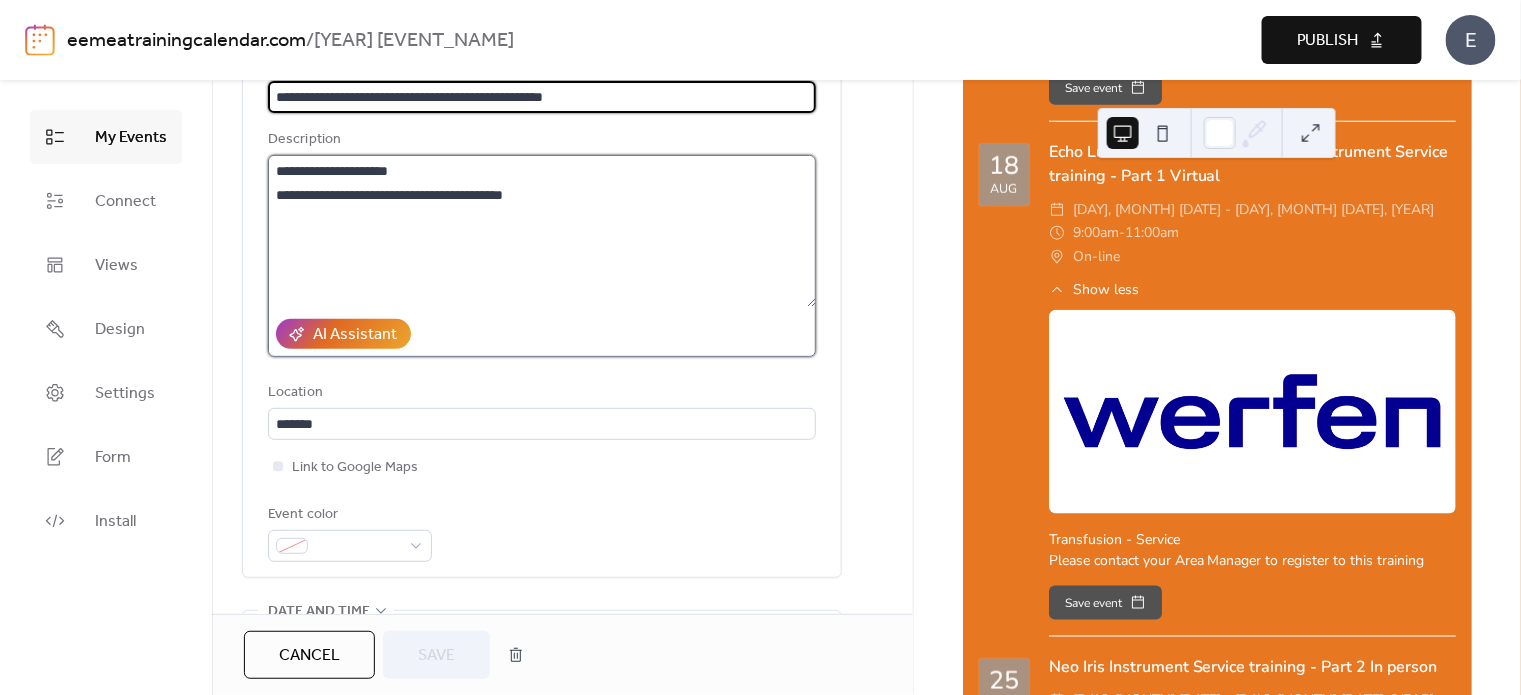 click on "**********" at bounding box center [542, 231] 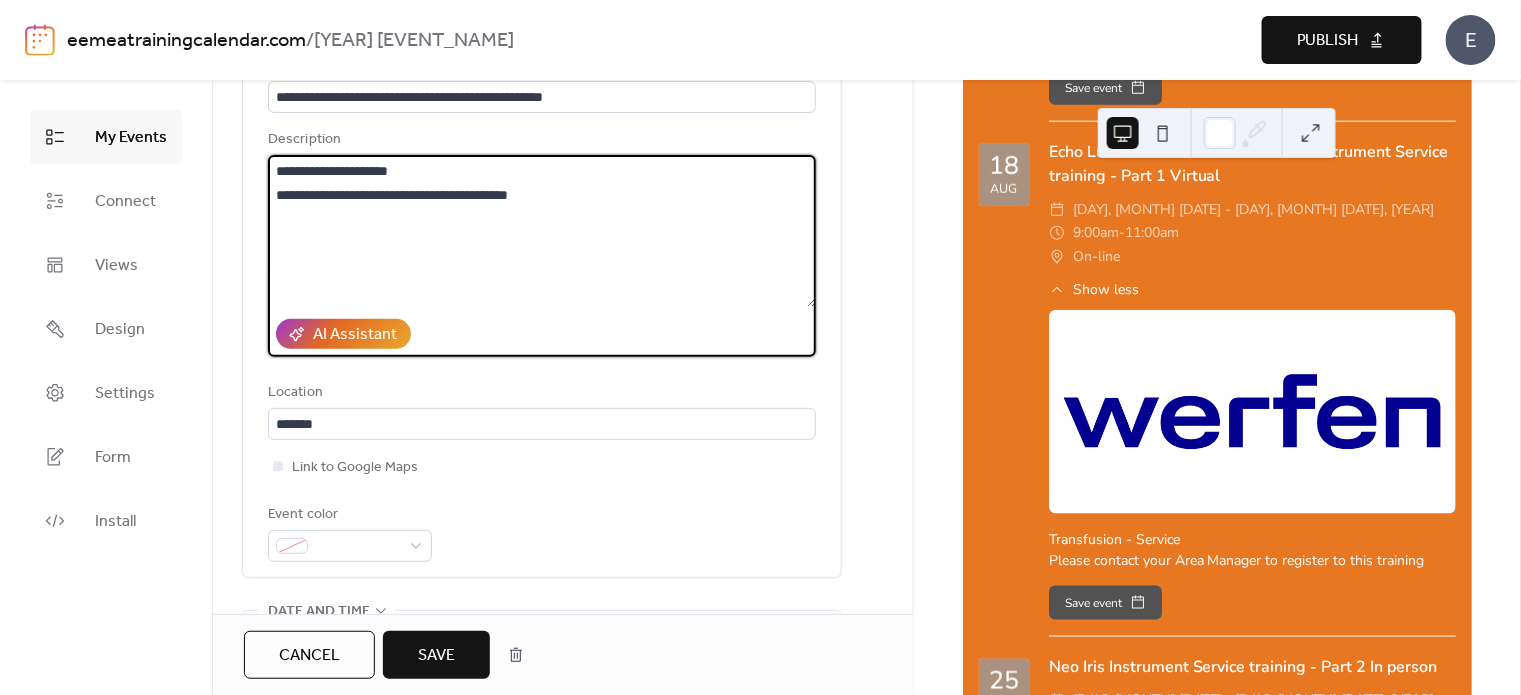 type on "**********" 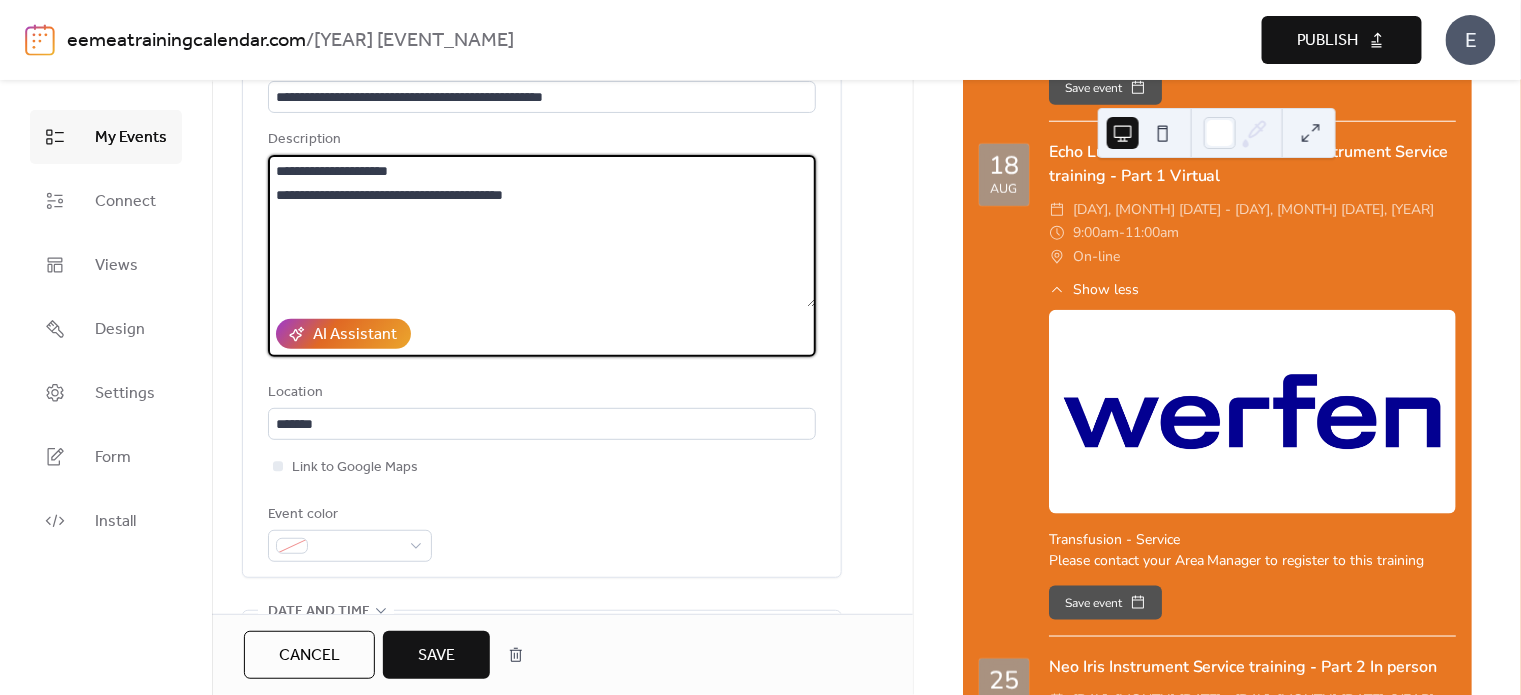 click on "Save" at bounding box center [436, 656] 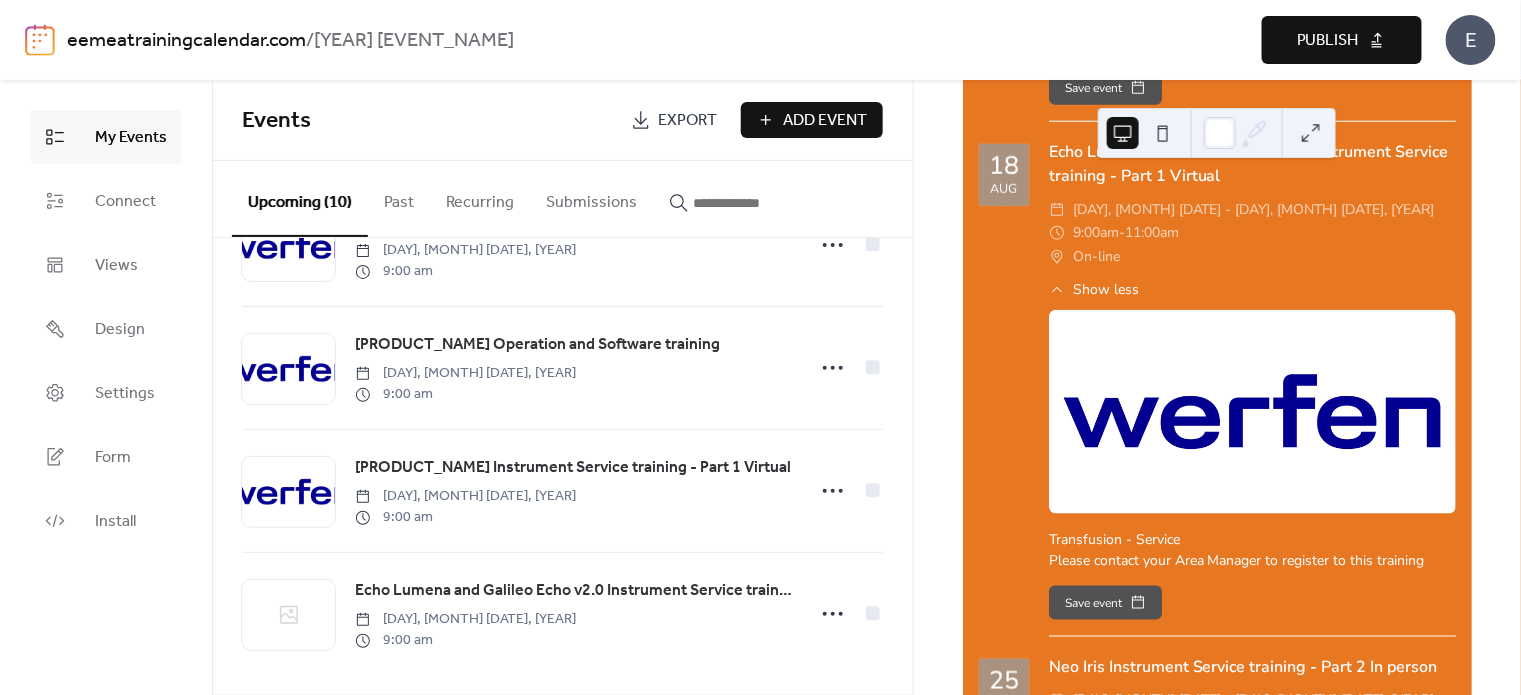 scroll, scrollTop: 831, scrollLeft: 0, axis: vertical 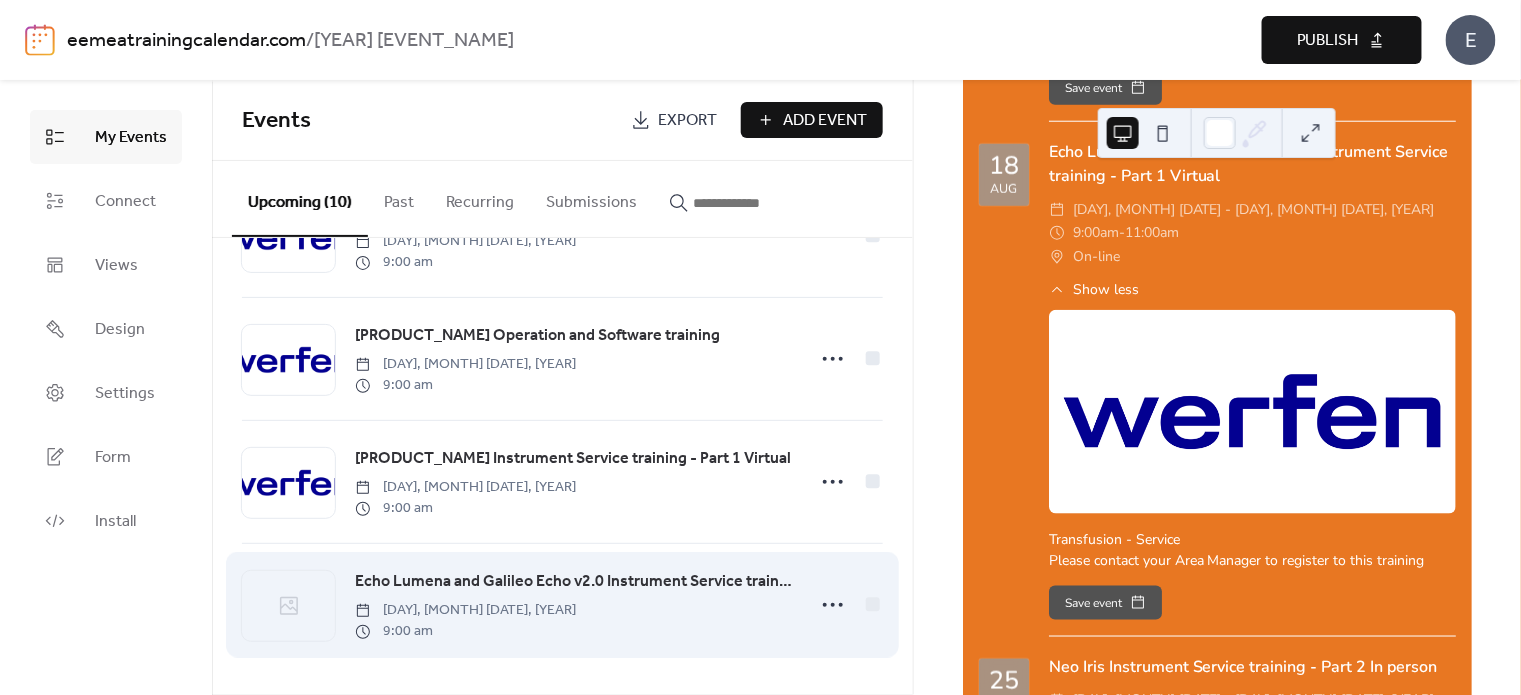 click on "Echo Lumena and Galileo Echo v2.0 Instrument Service training - Part 1 Virtual" at bounding box center [573, 582] 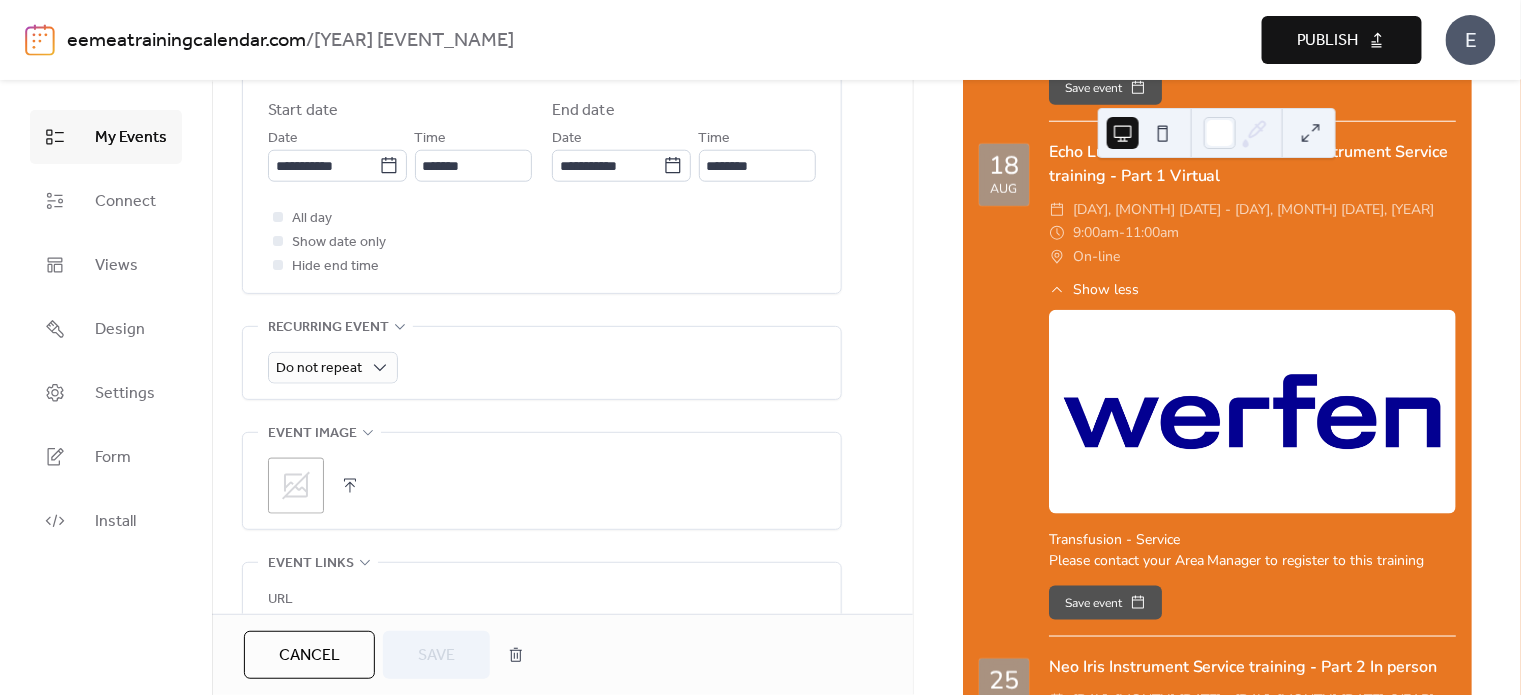 scroll, scrollTop: 800, scrollLeft: 0, axis: vertical 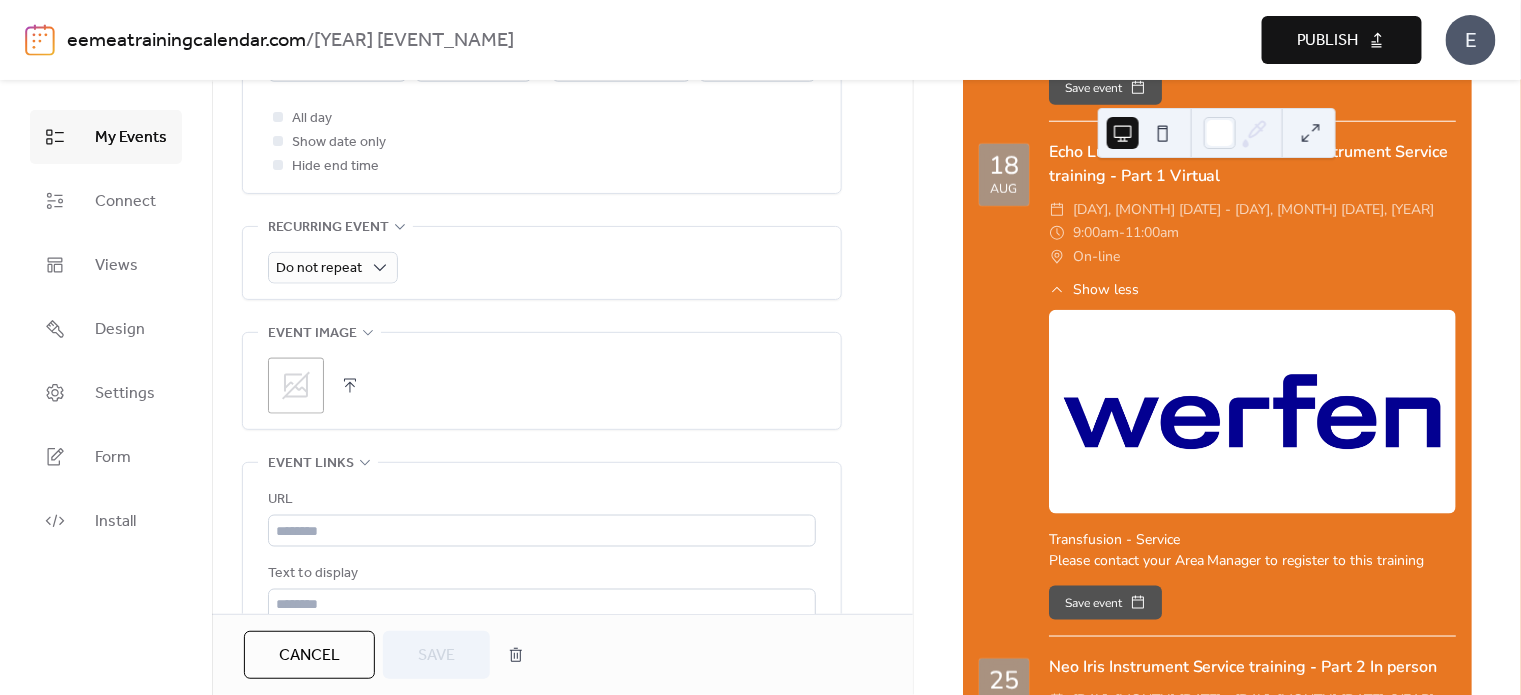 click 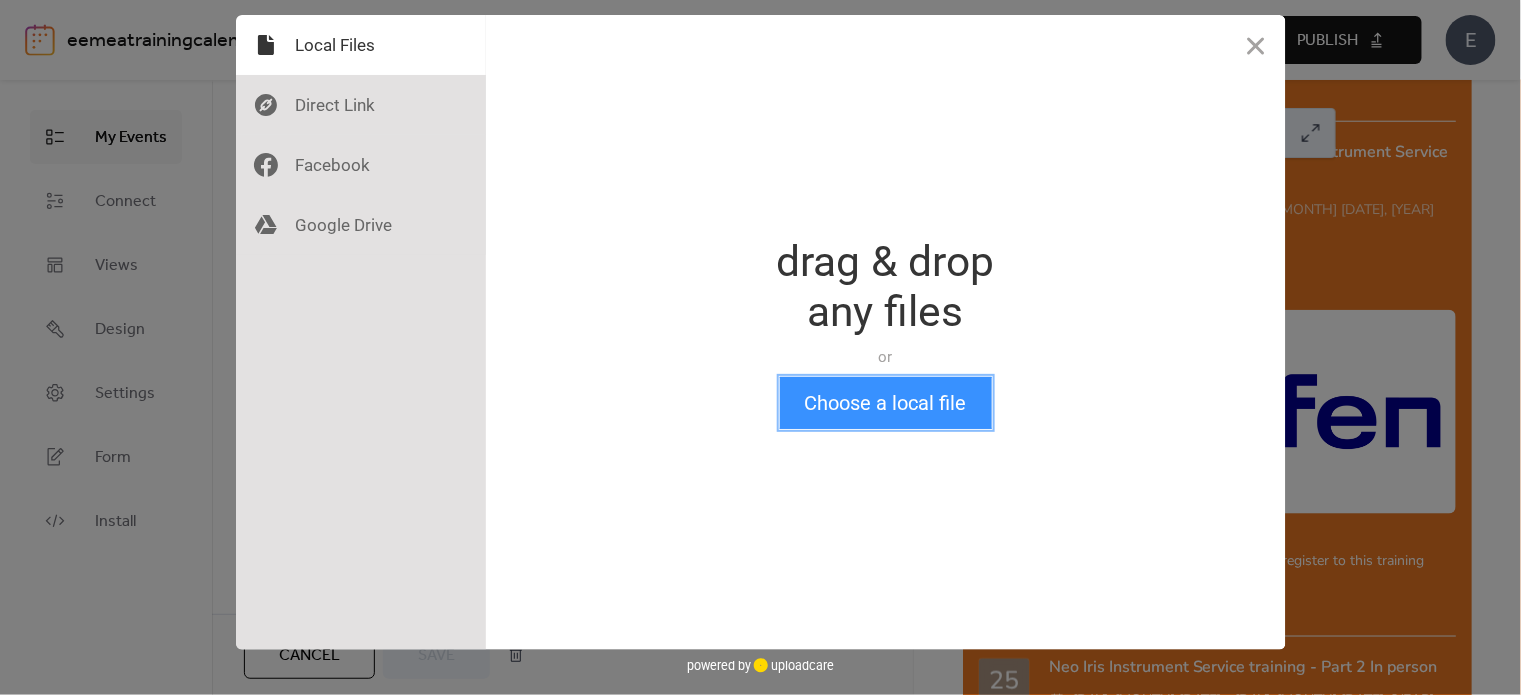 click on "Choose a local file" at bounding box center [886, 403] 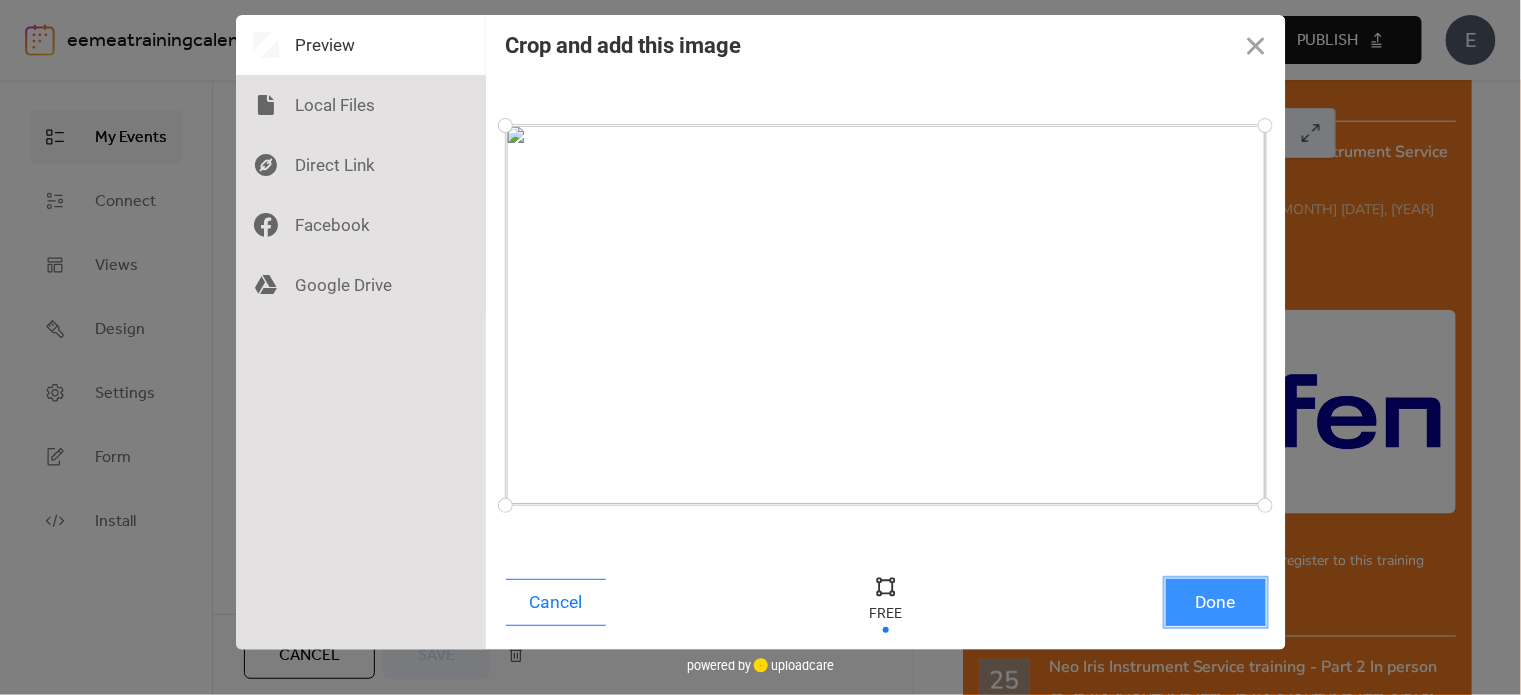 click on "Done" at bounding box center [1216, 602] 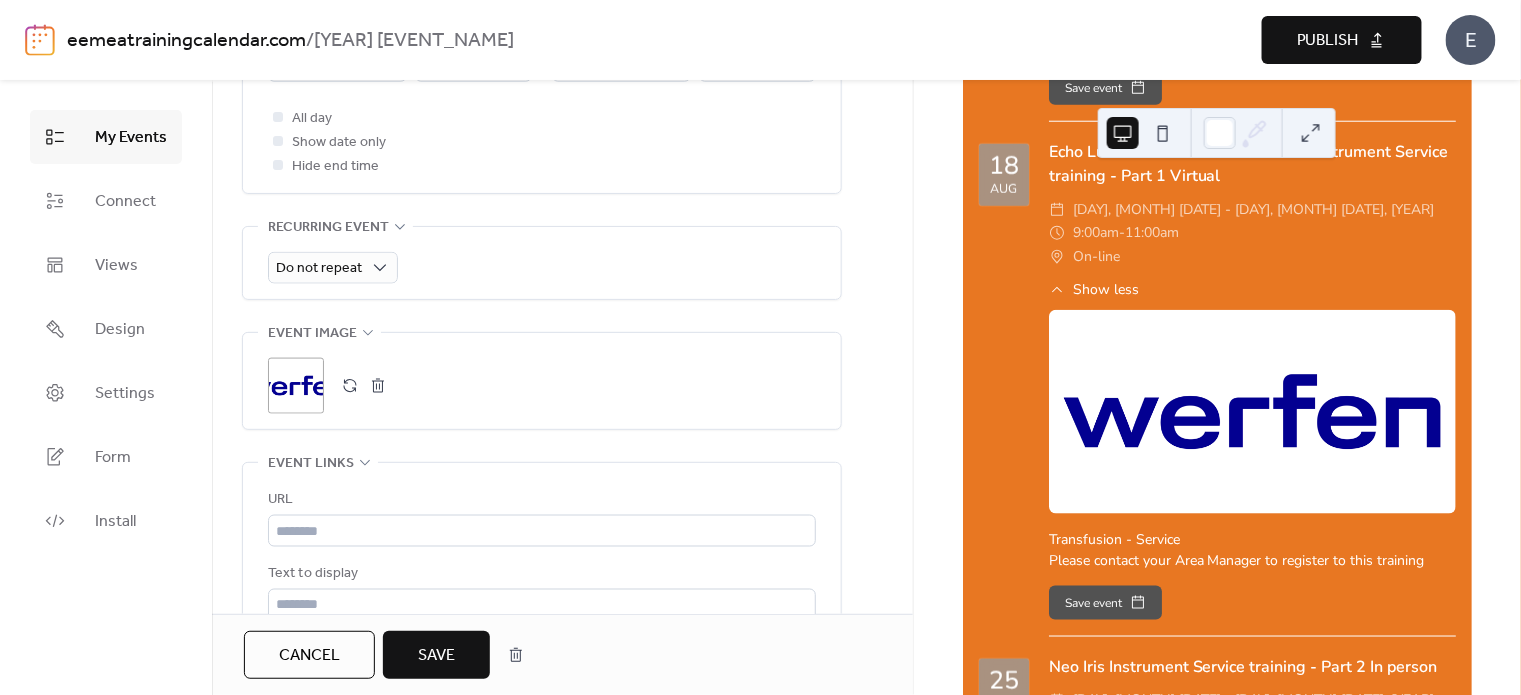 click on "Save" at bounding box center (436, 656) 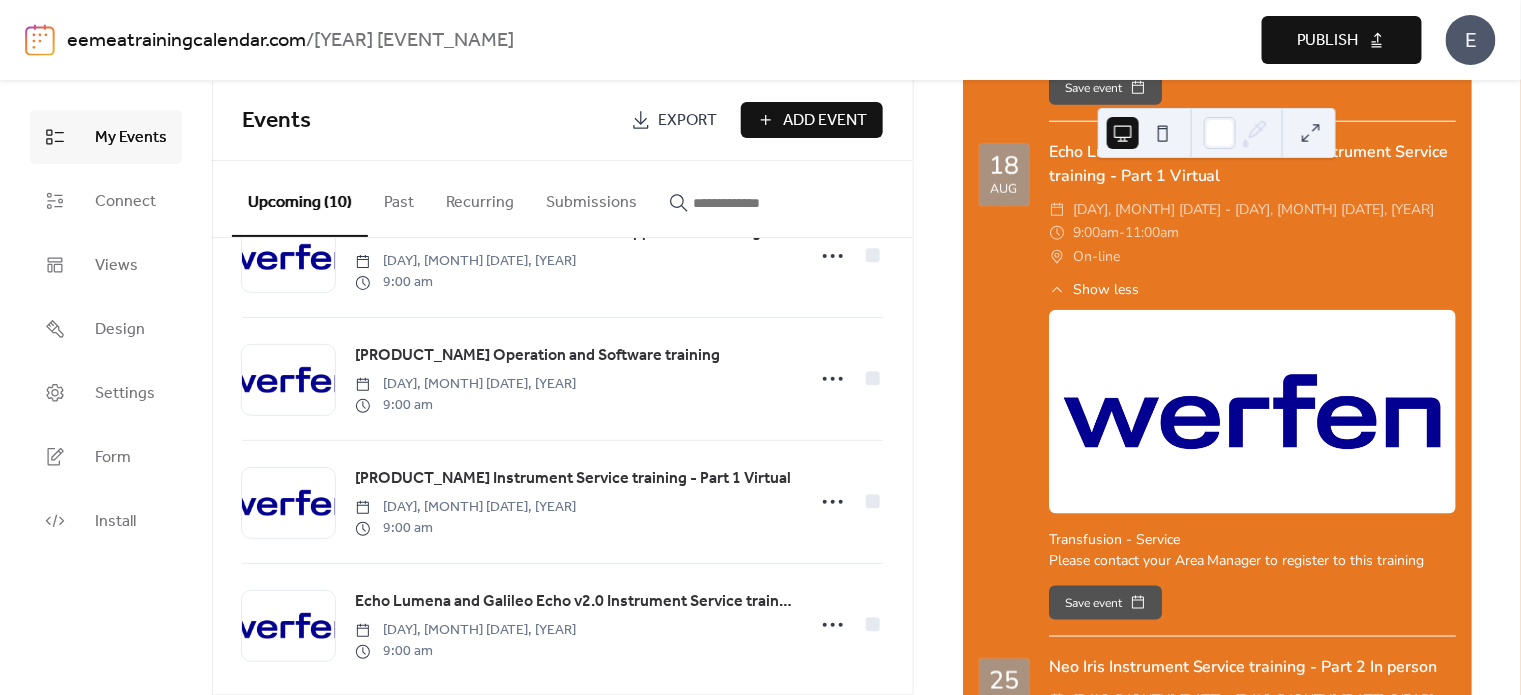 scroll, scrollTop: 831, scrollLeft: 0, axis: vertical 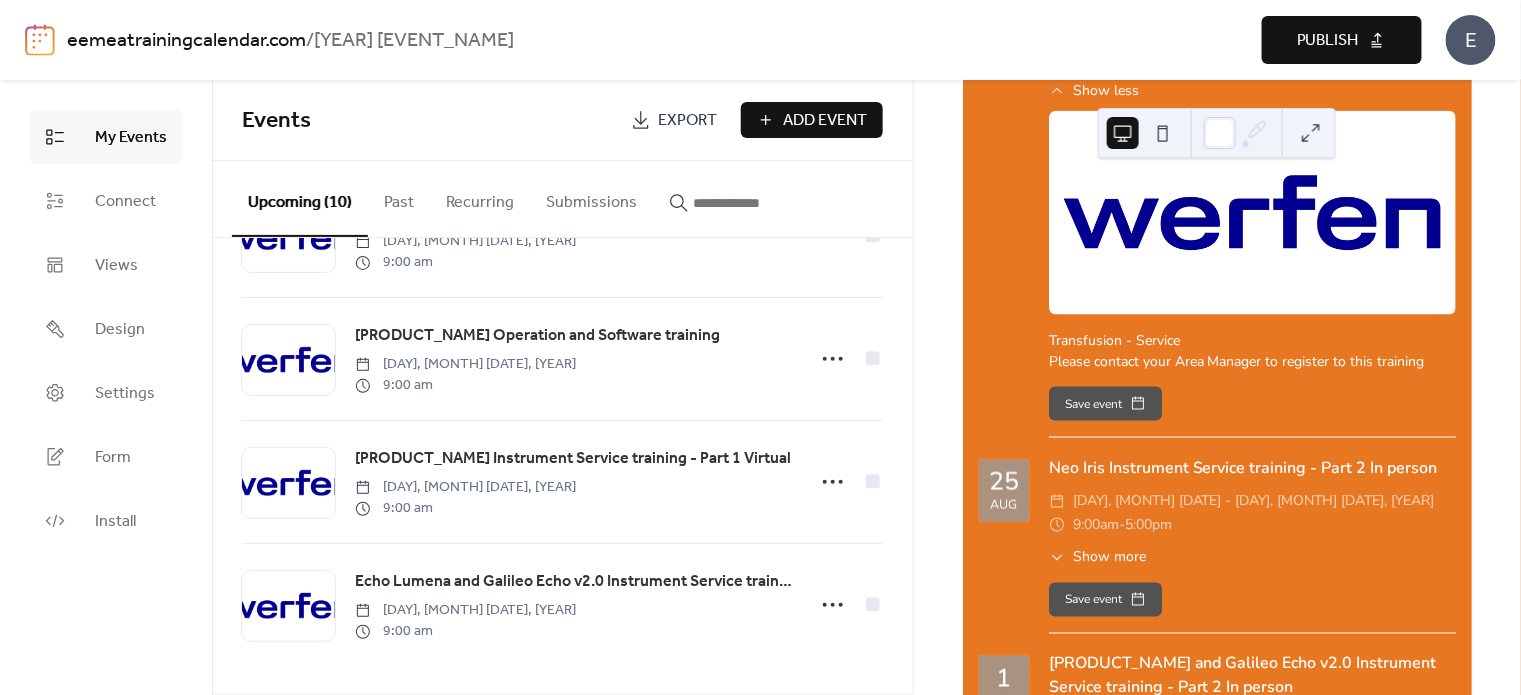 click on "Show more" at bounding box center [1109, 557] 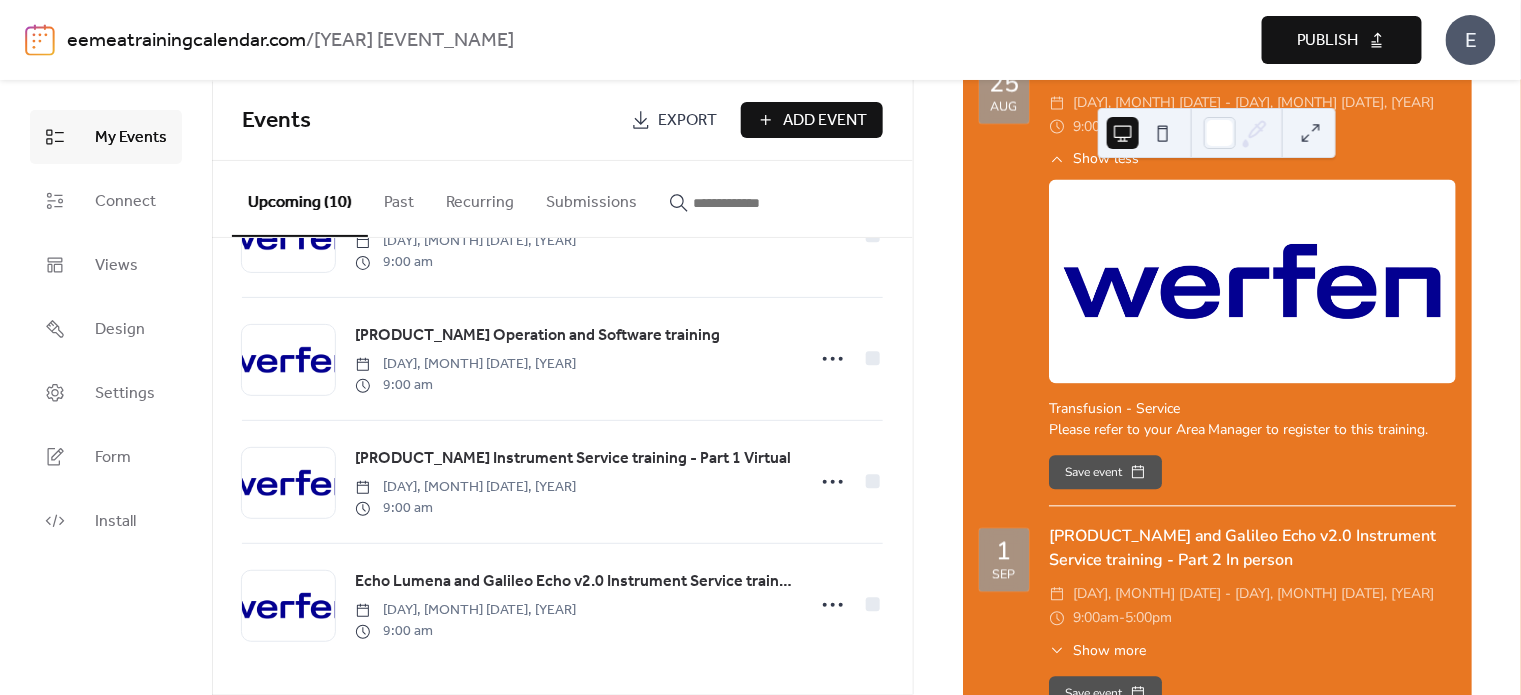 scroll, scrollTop: 1299, scrollLeft: 0, axis: vertical 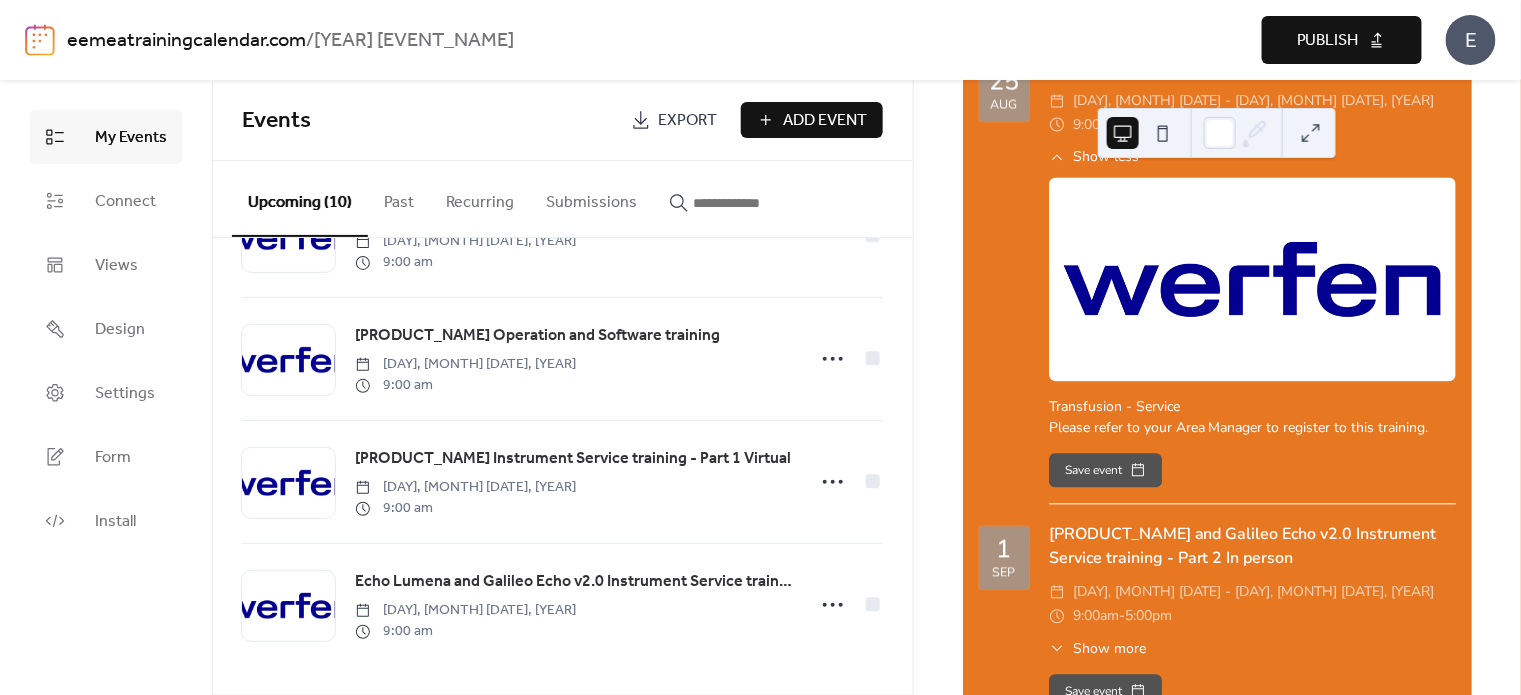 click on "Add Event" at bounding box center [826, 121] 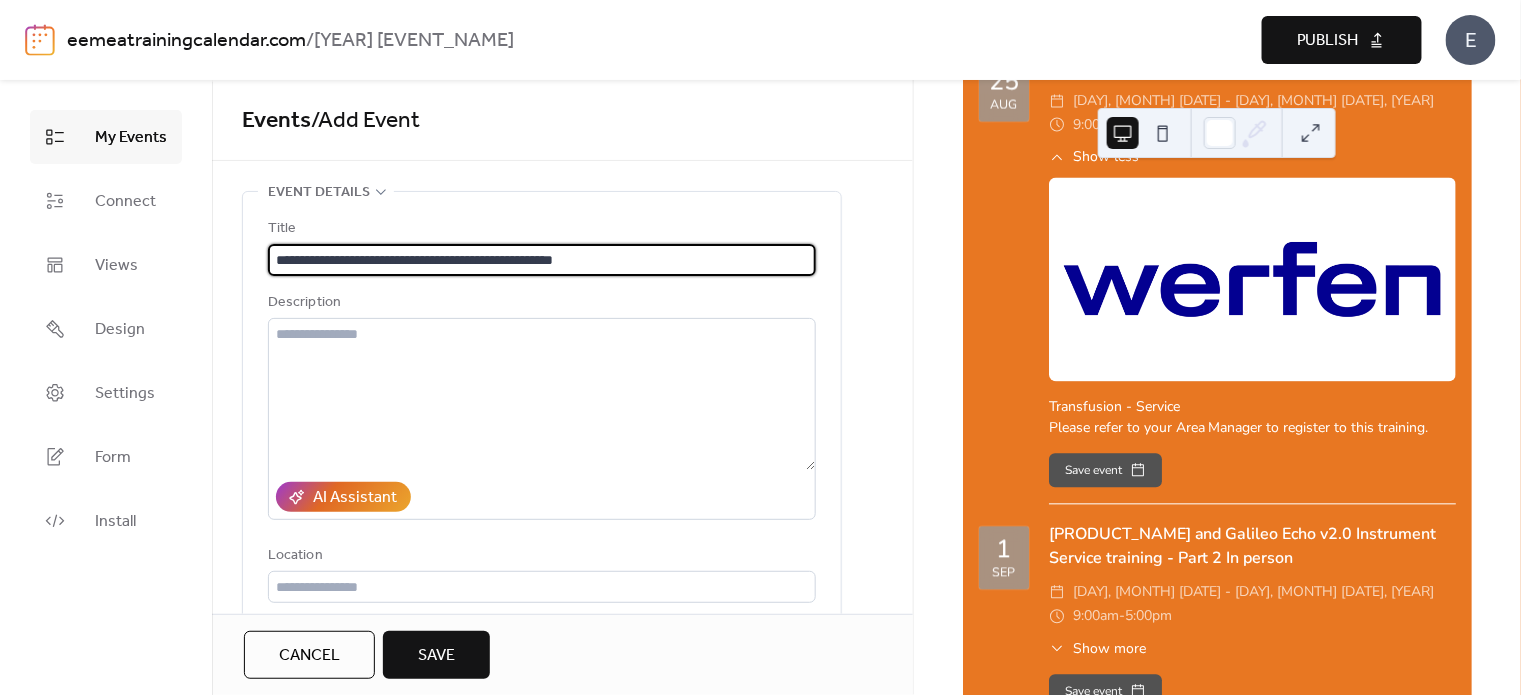 type on "**********" 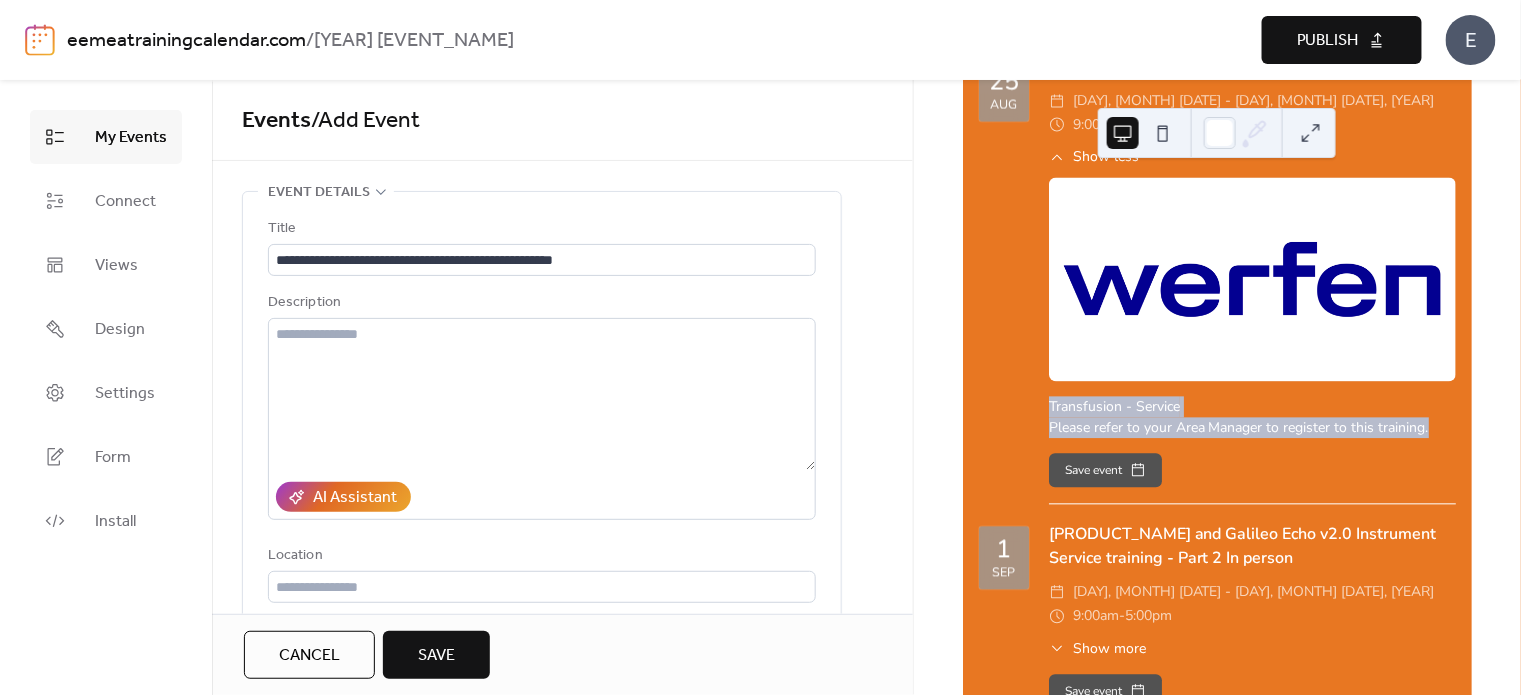 drag, startPoint x: 1051, startPoint y: 383, endPoint x: 1429, endPoint y: 410, distance: 378.96307 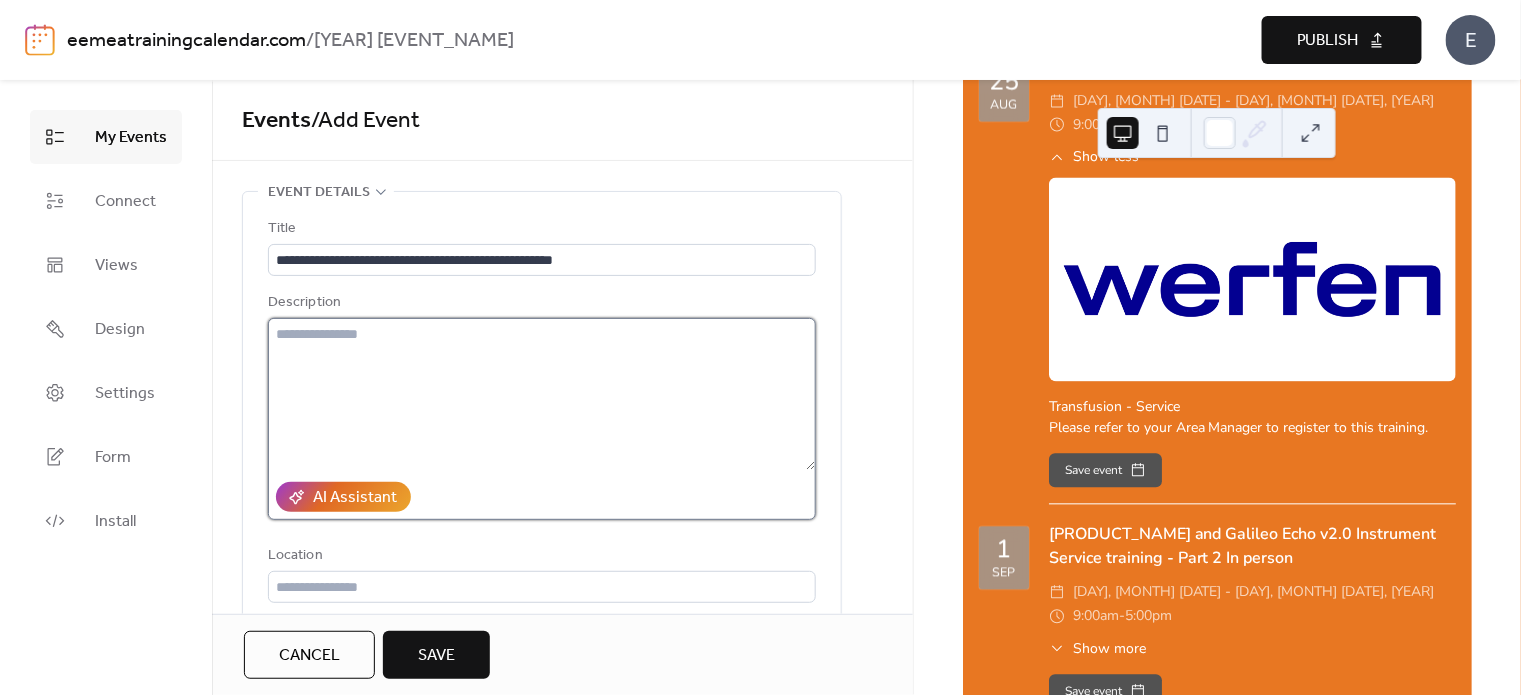 click at bounding box center (542, 394) 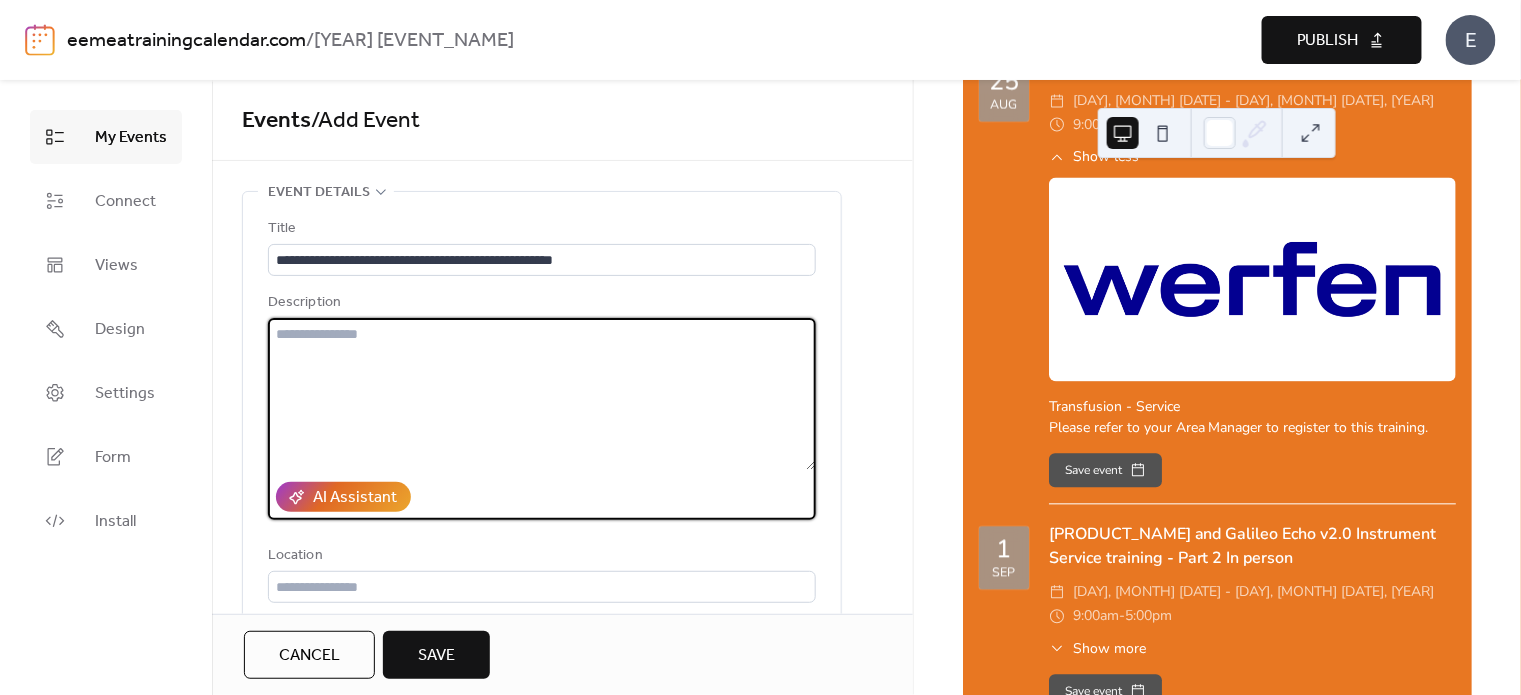 paste on "**********" 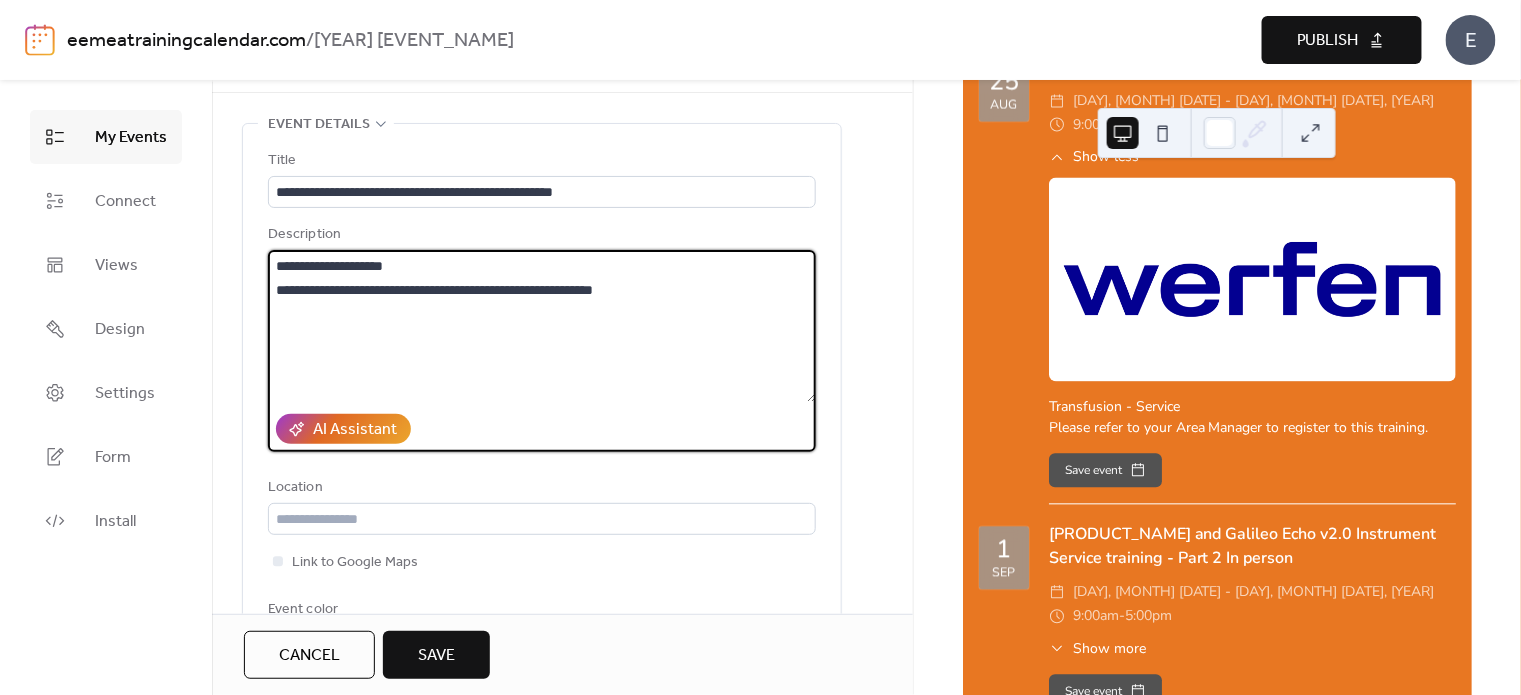 scroll, scrollTop: 200, scrollLeft: 0, axis: vertical 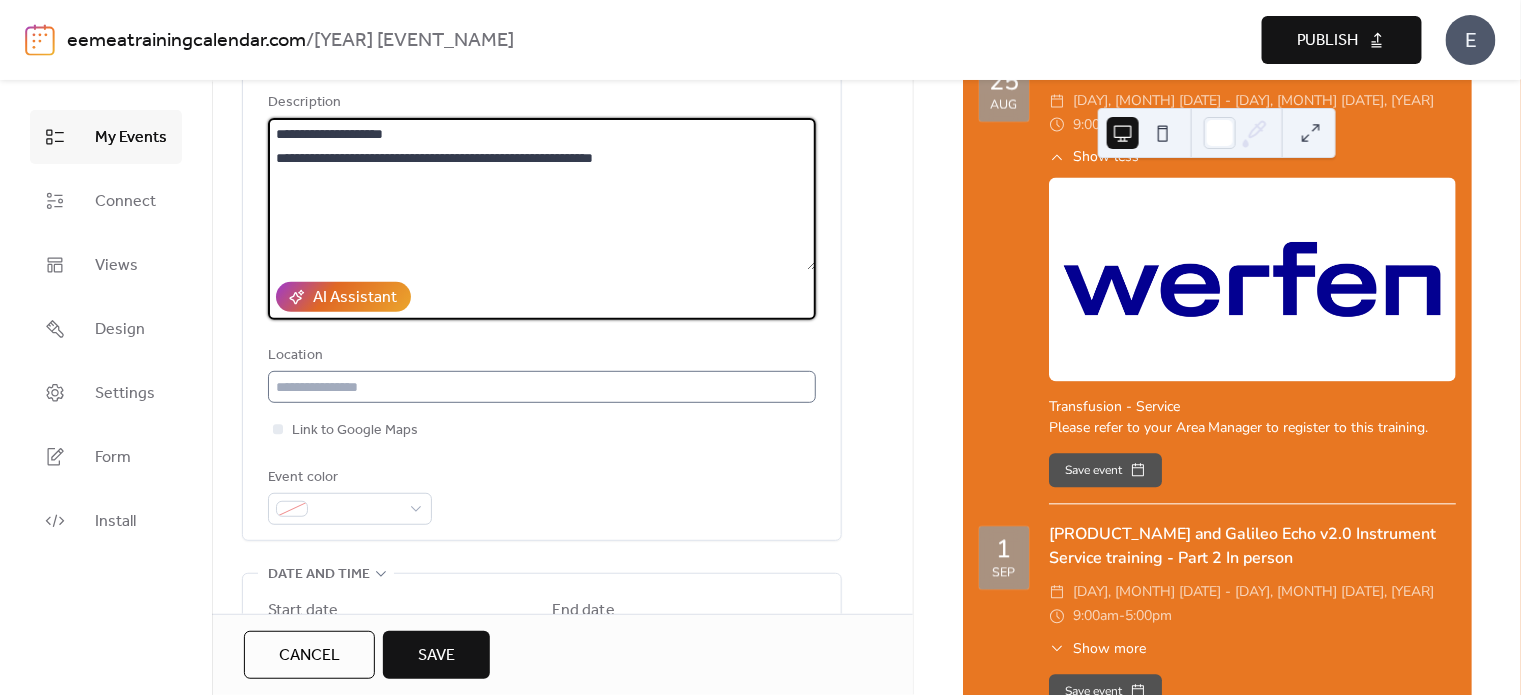 type on "**********" 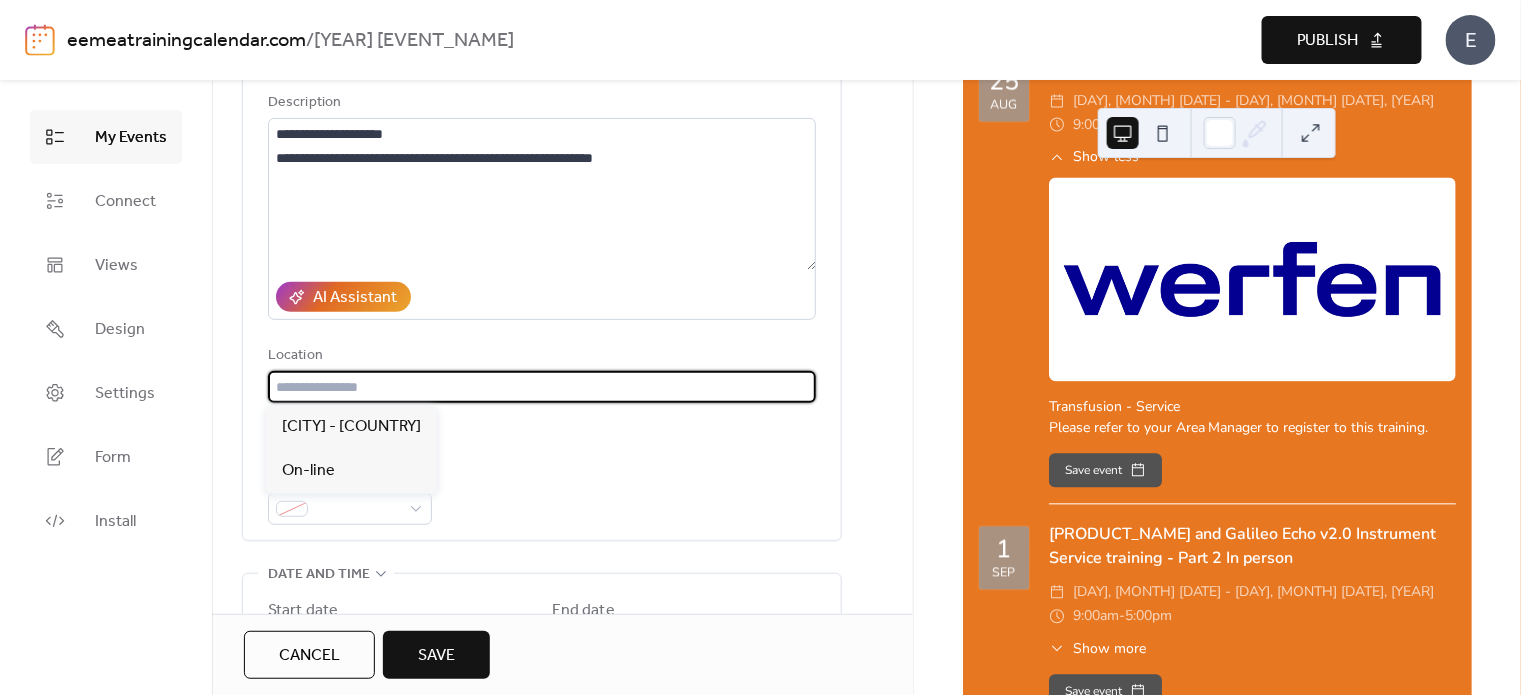 click at bounding box center (542, 387) 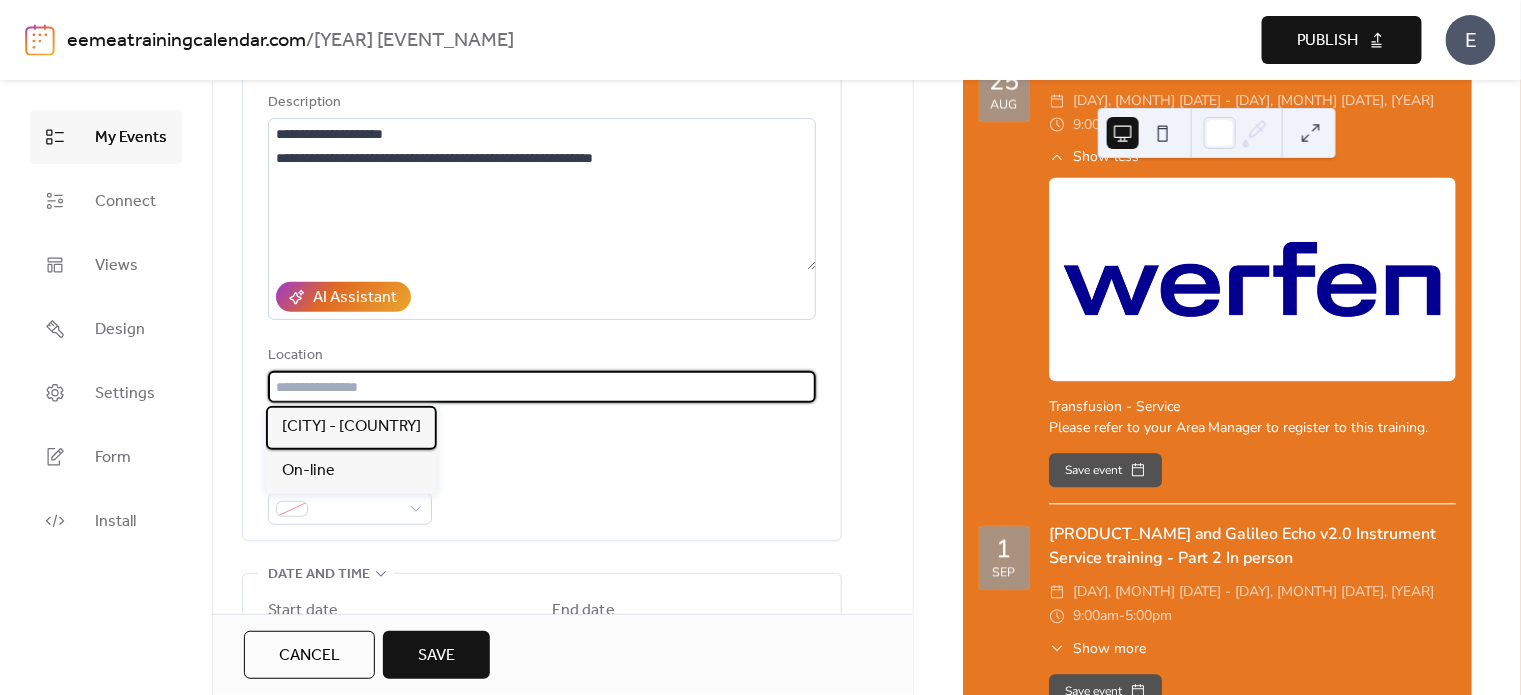 click on "[CITY] - [COUNTRY]" at bounding box center (351, 427) 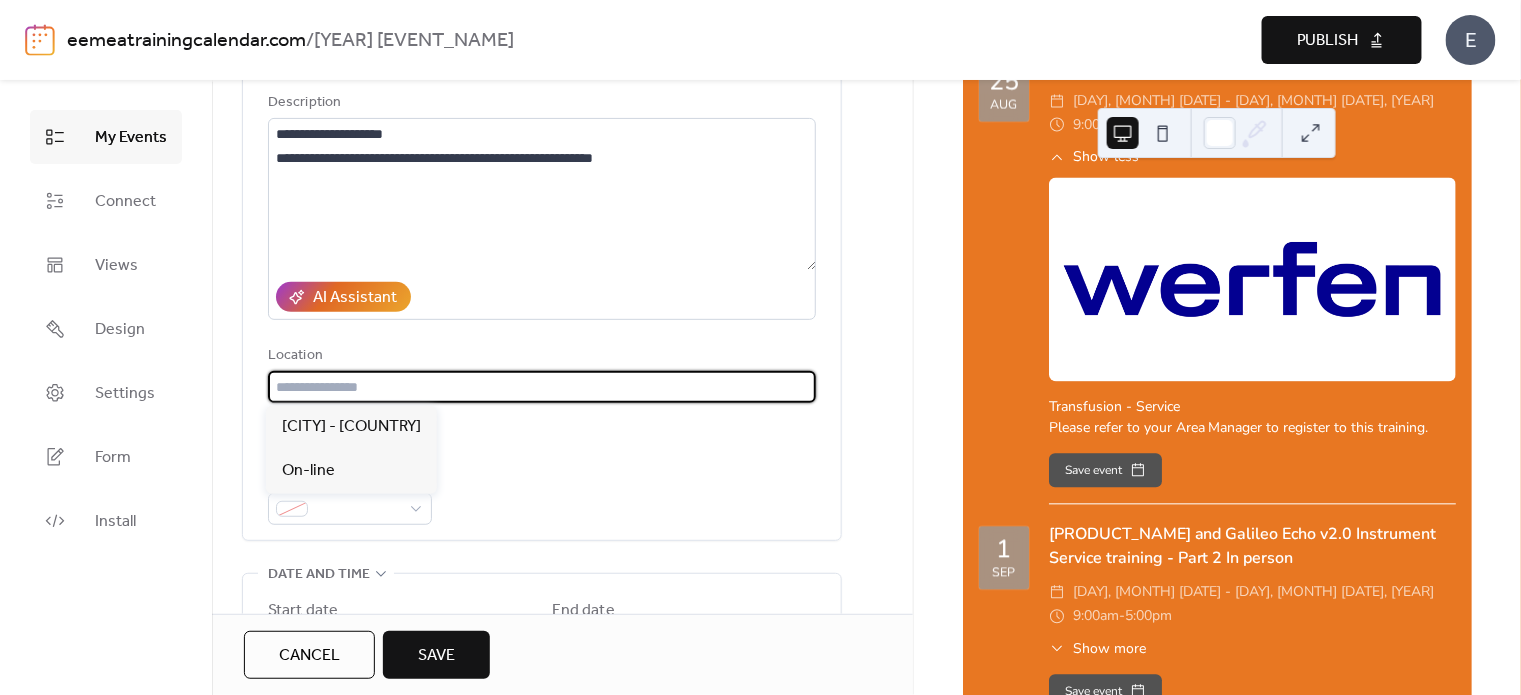 type on "**********" 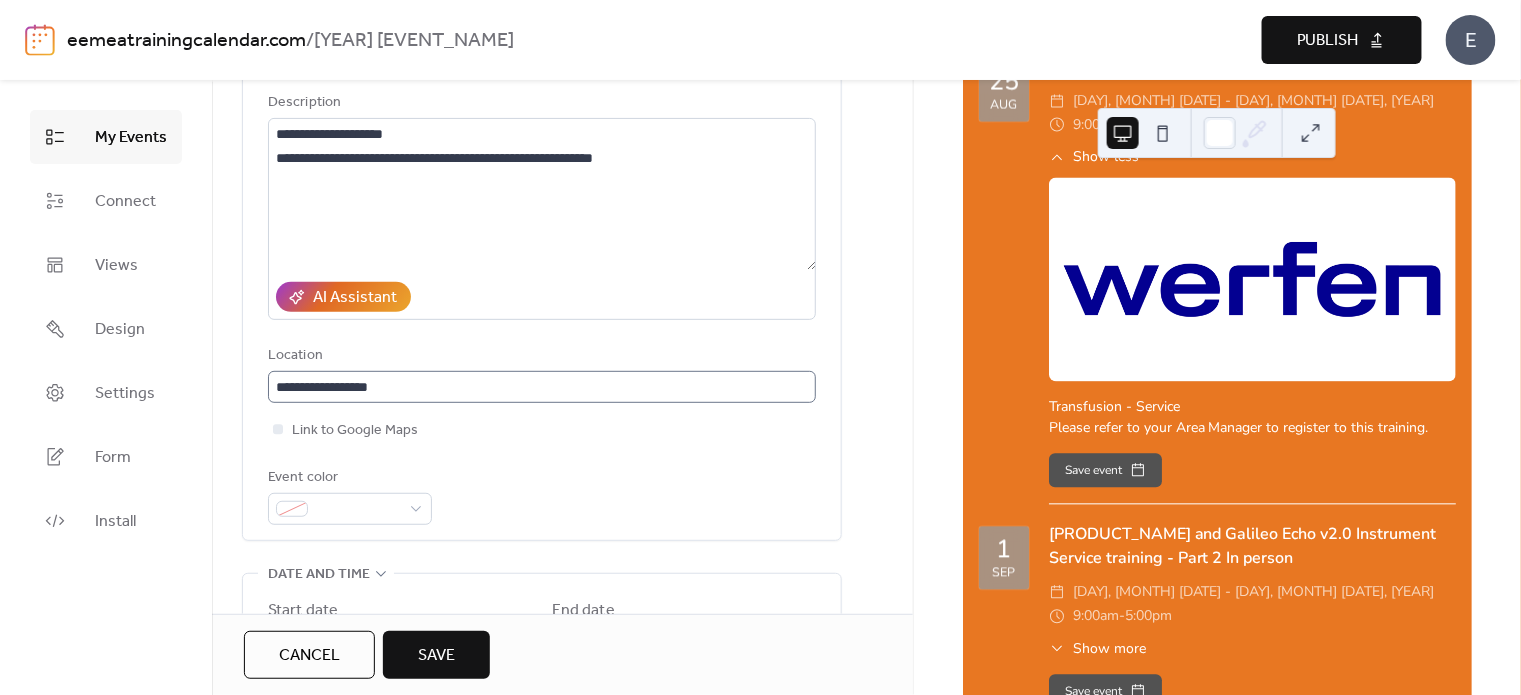 scroll, scrollTop: 0, scrollLeft: 0, axis: both 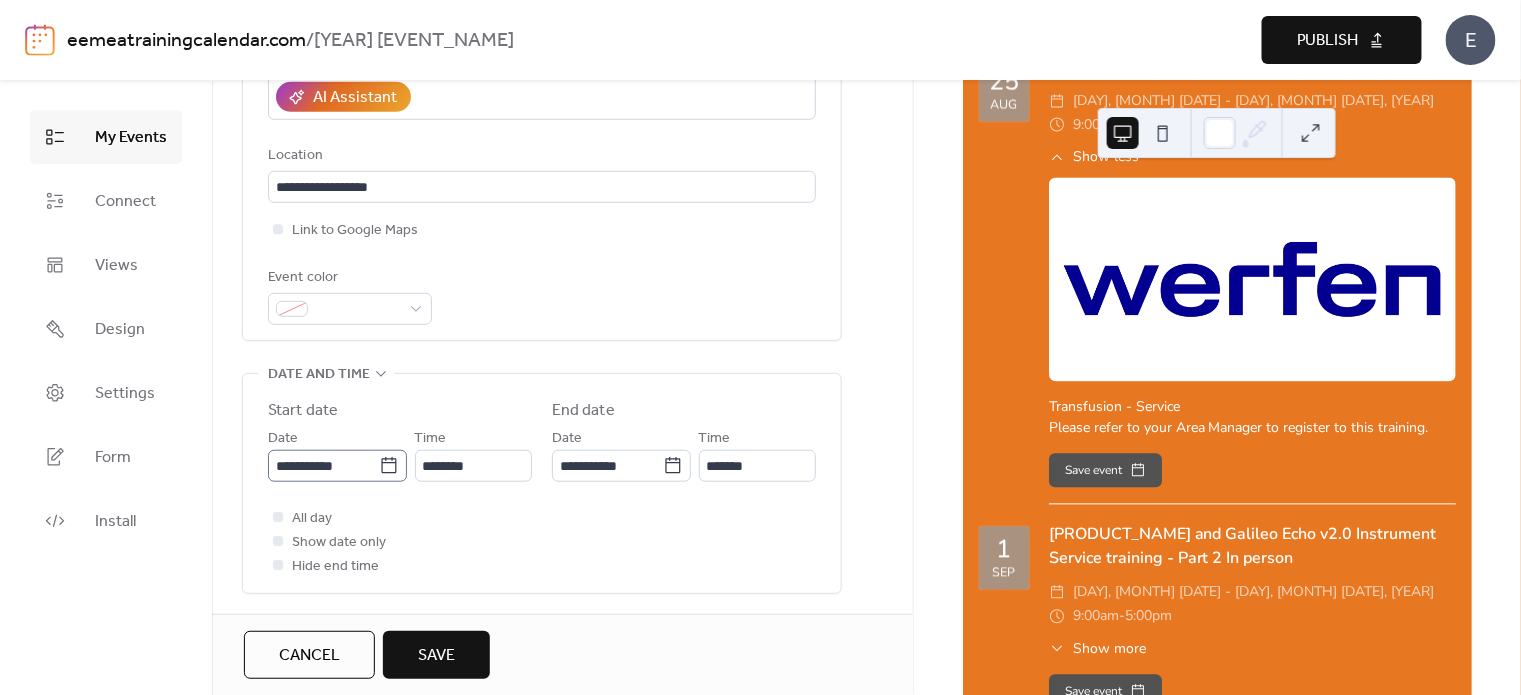 click 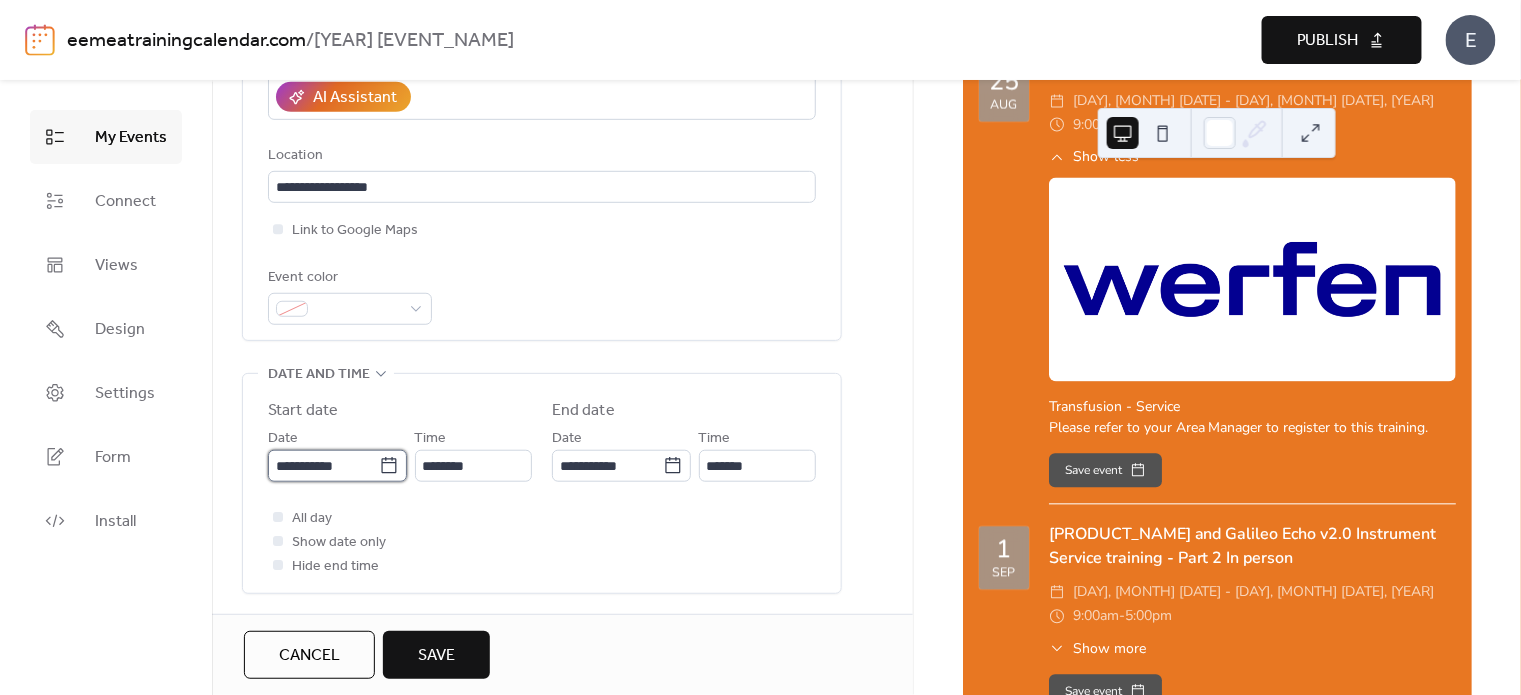 click on "**********" at bounding box center [323, 466] 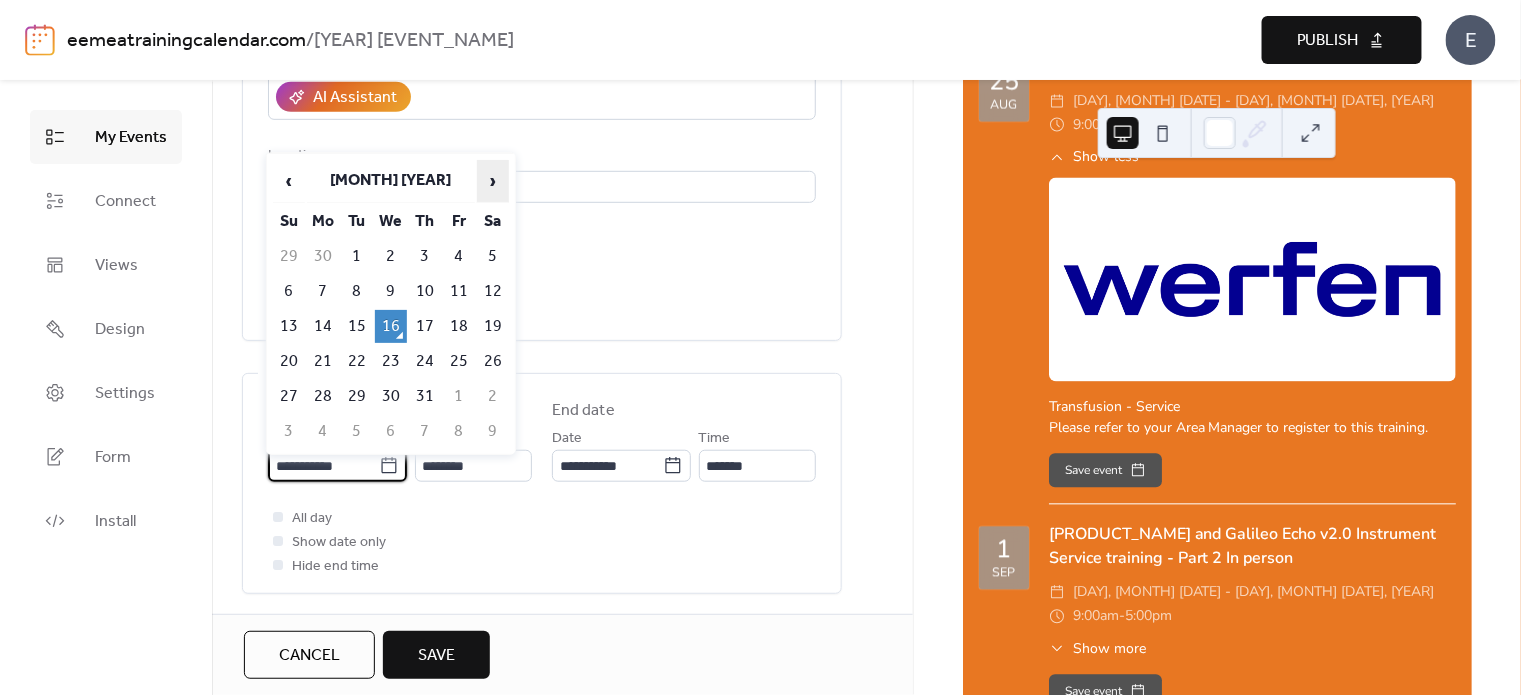 click on "›" at bounding box center [493, 181] 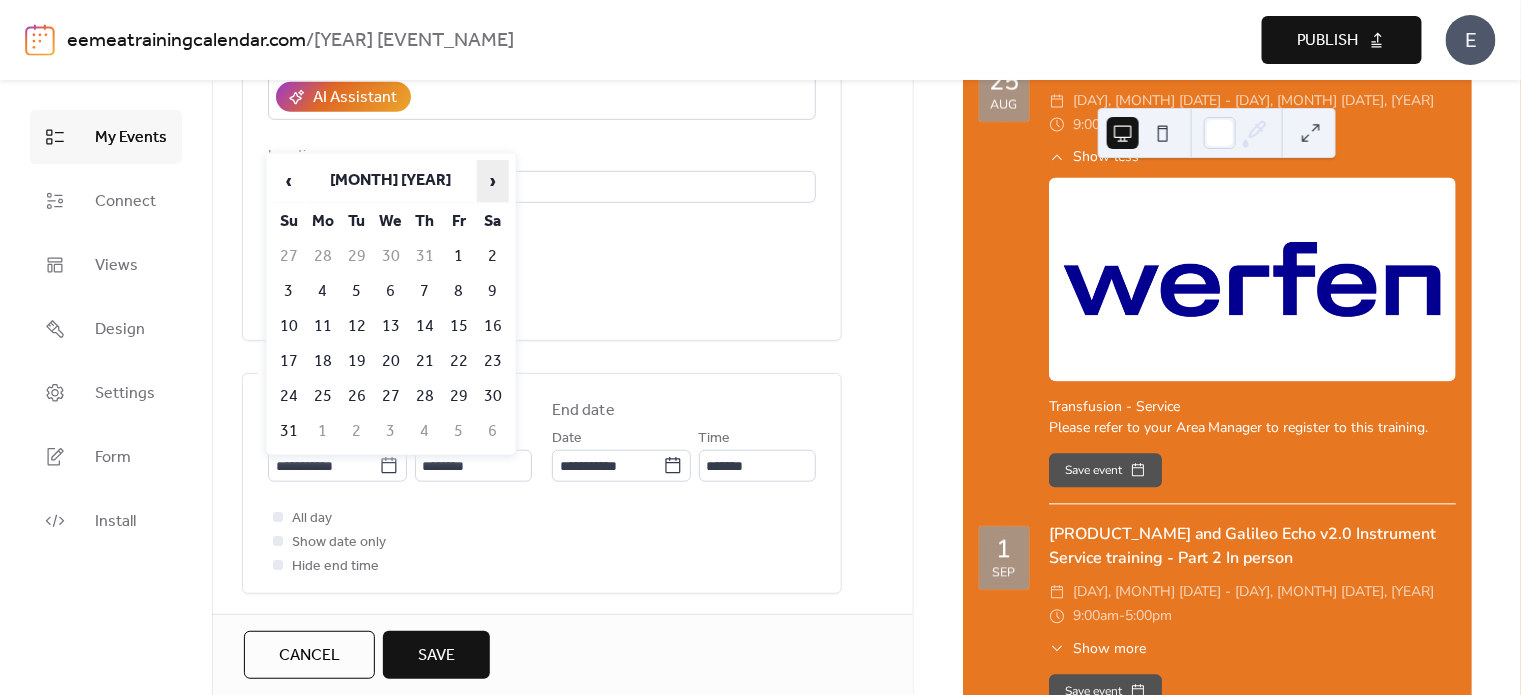 click on "›" at bounding box center [493, 181] 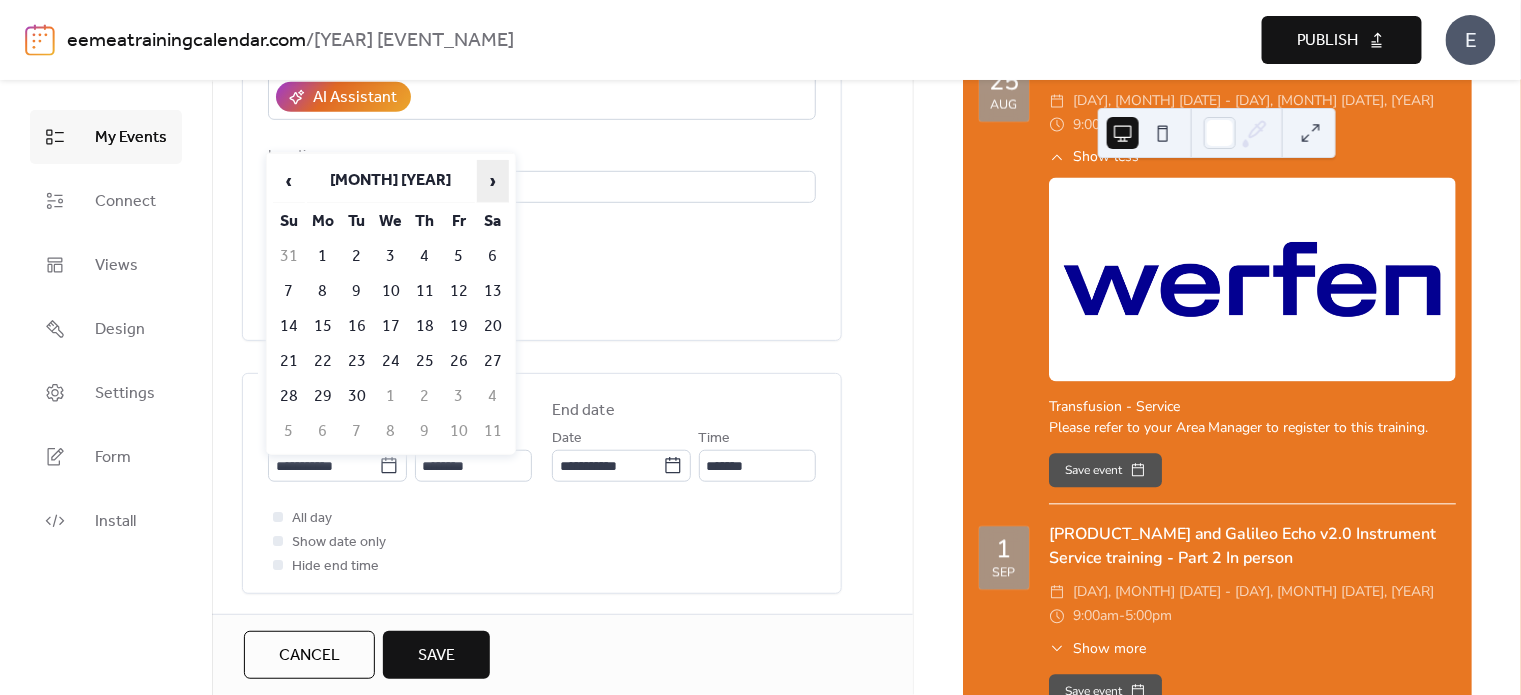 click on "›" at bounding box center [493, 181] 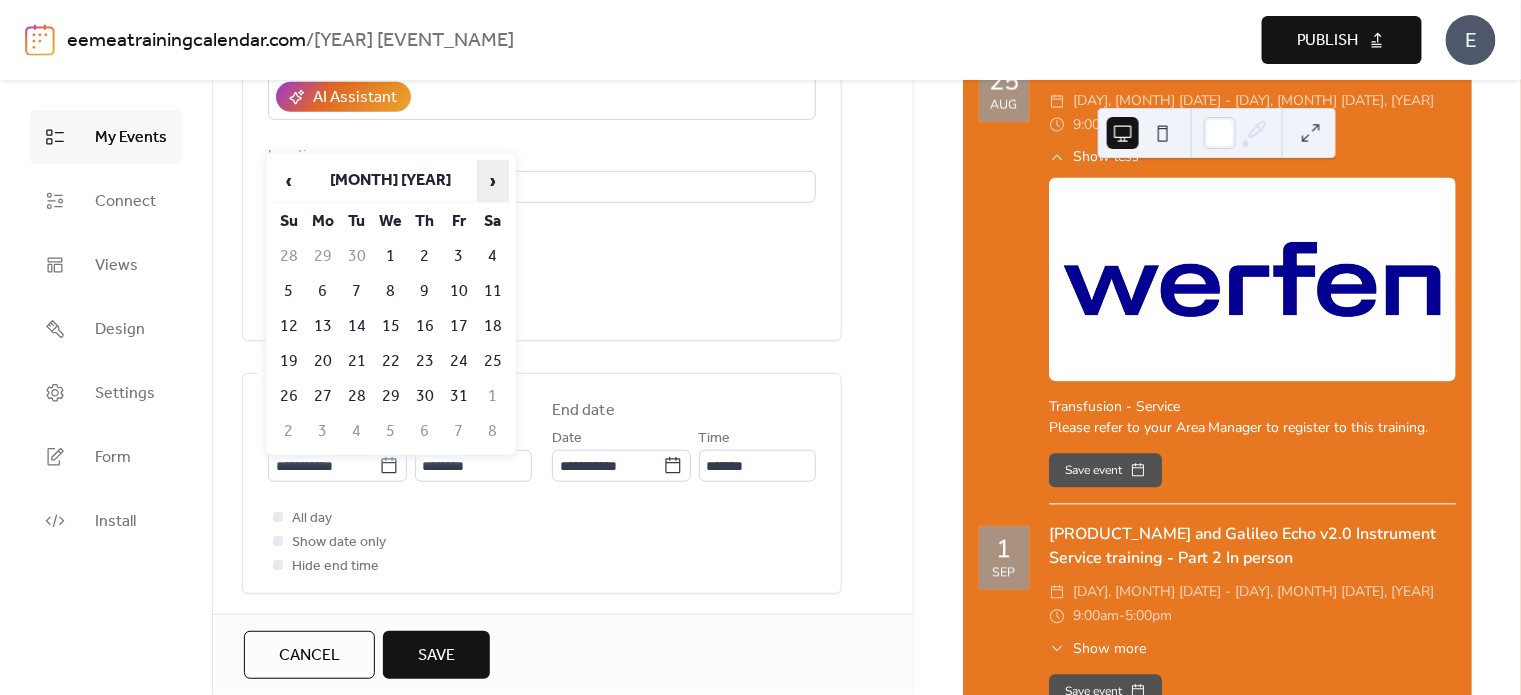 click on "›" at bounding box center [493, 181] 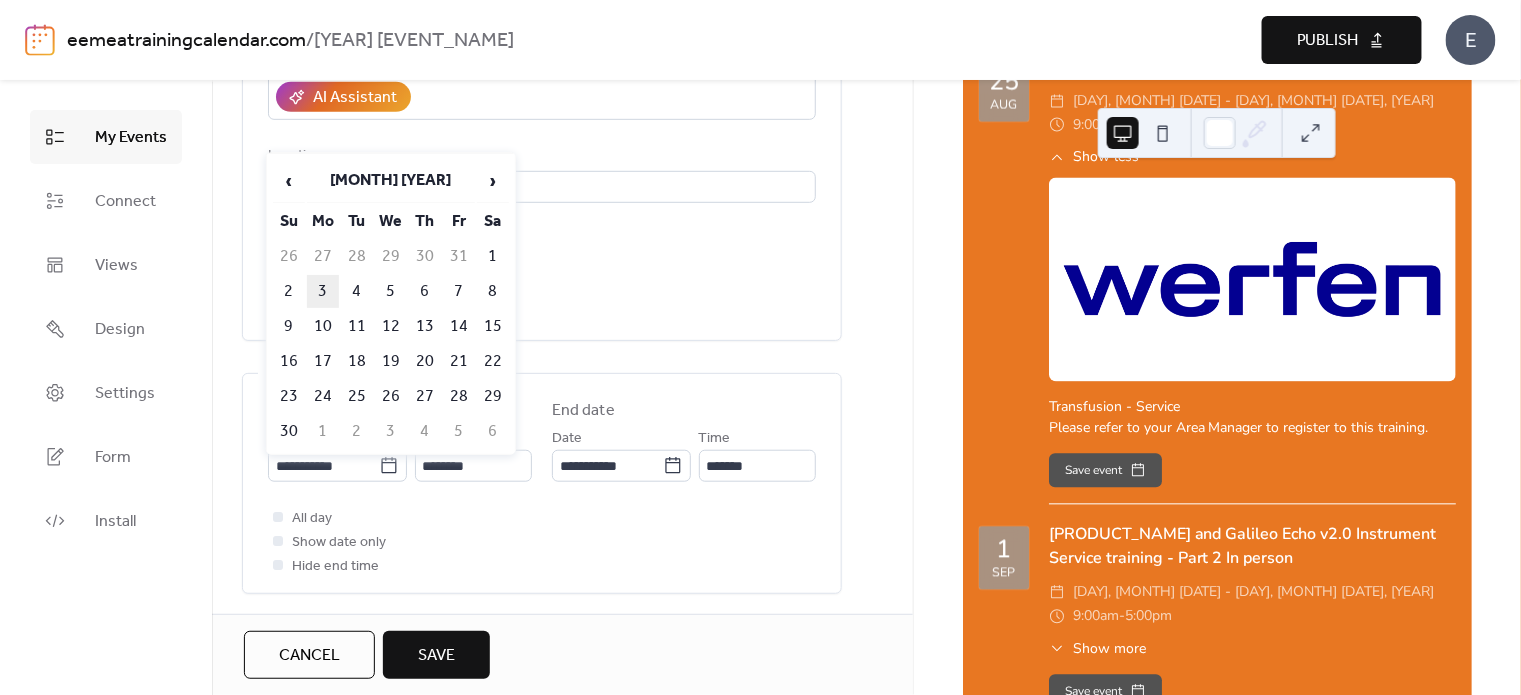 click on "3" at bounding box center (323, 291) 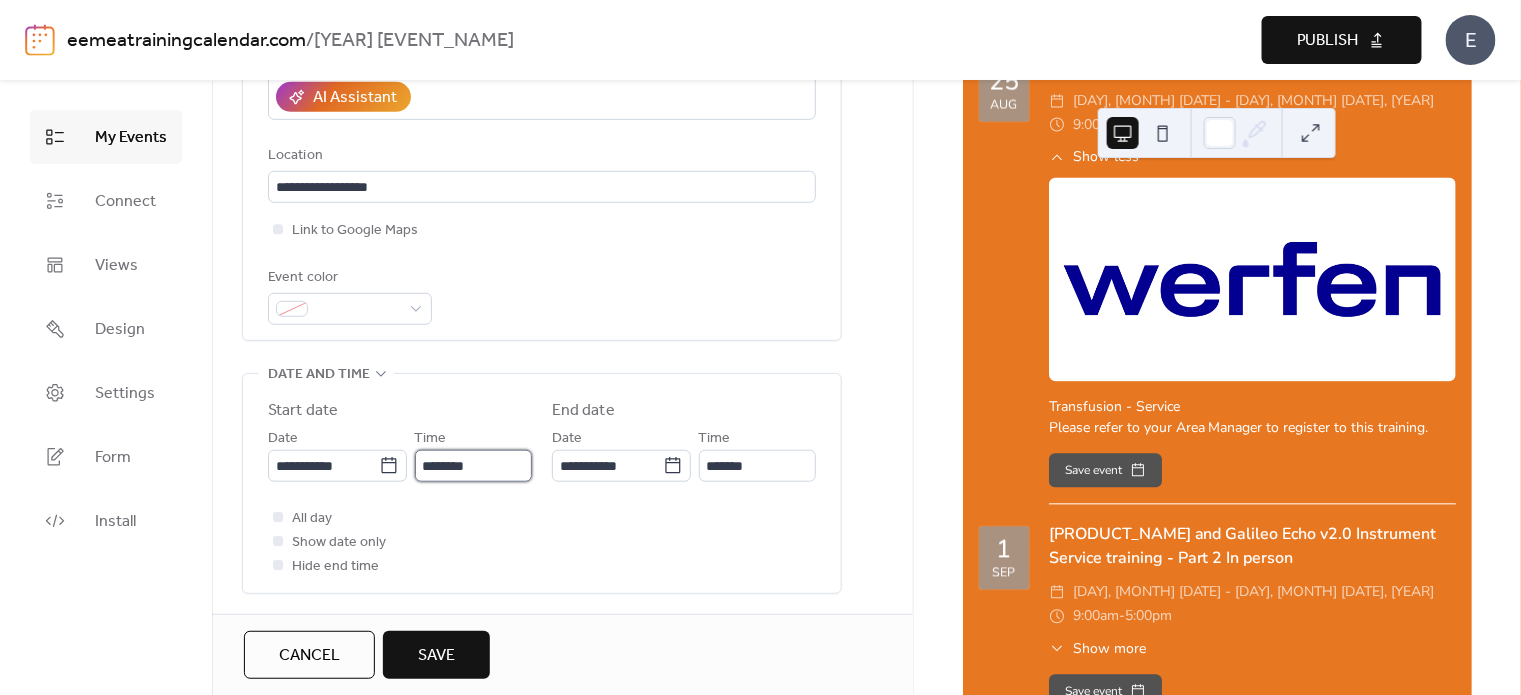 click on "********" at bounding box center [473, 466] 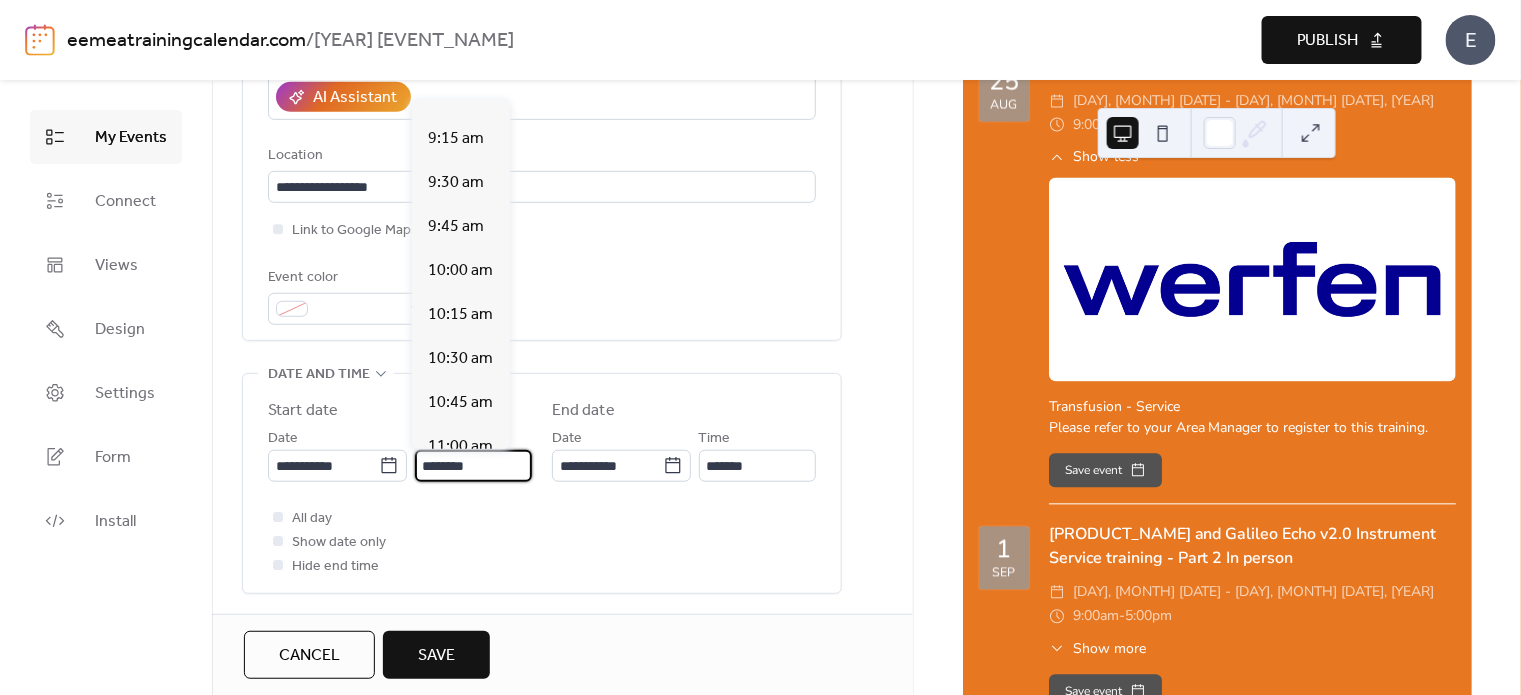 scroll, scrollTop: 1409, scrollLeft: 0, axis: vertical 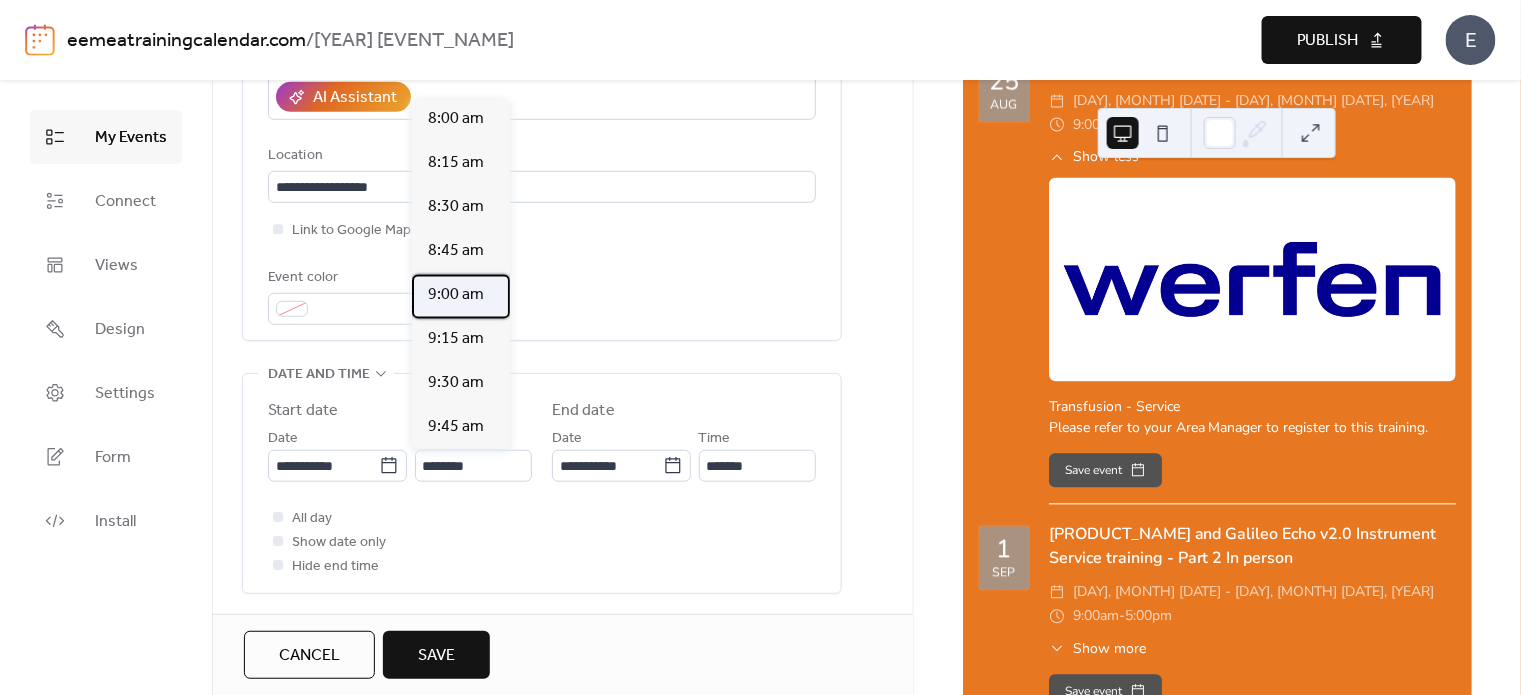 drag, startPoint x: 460, startPoint y: 291, endPoint x: 478, endPoint y: 302, distance: 21.095022 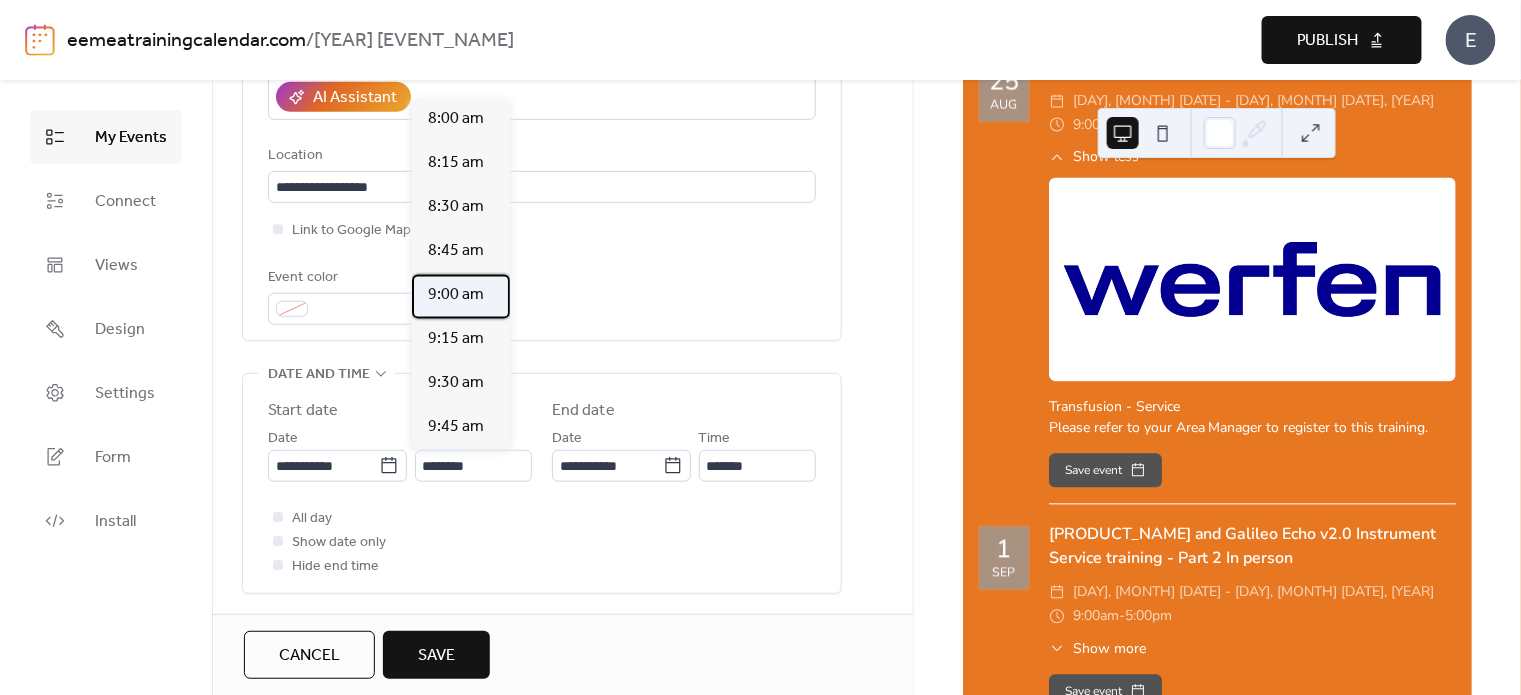 click on "9:00 am" at bounding box center [456, 295] 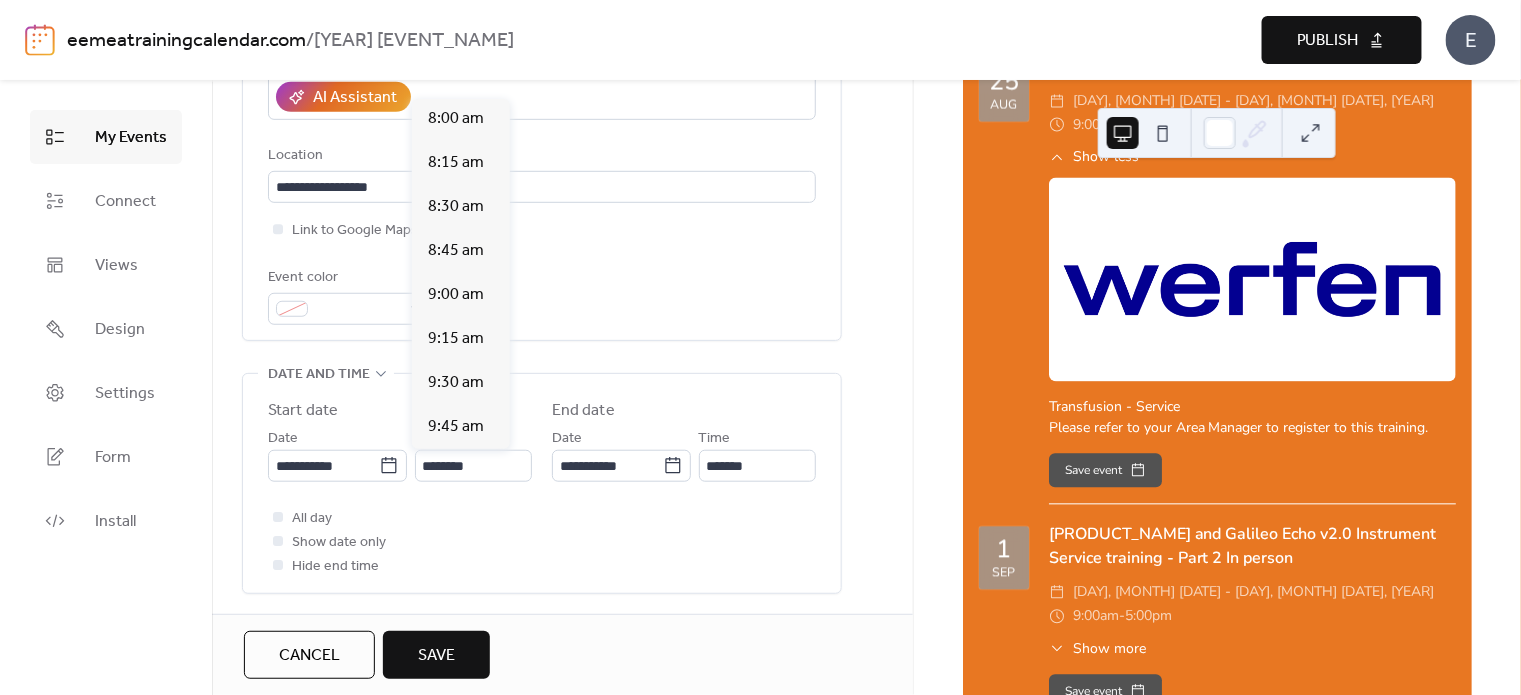 type on "*******" 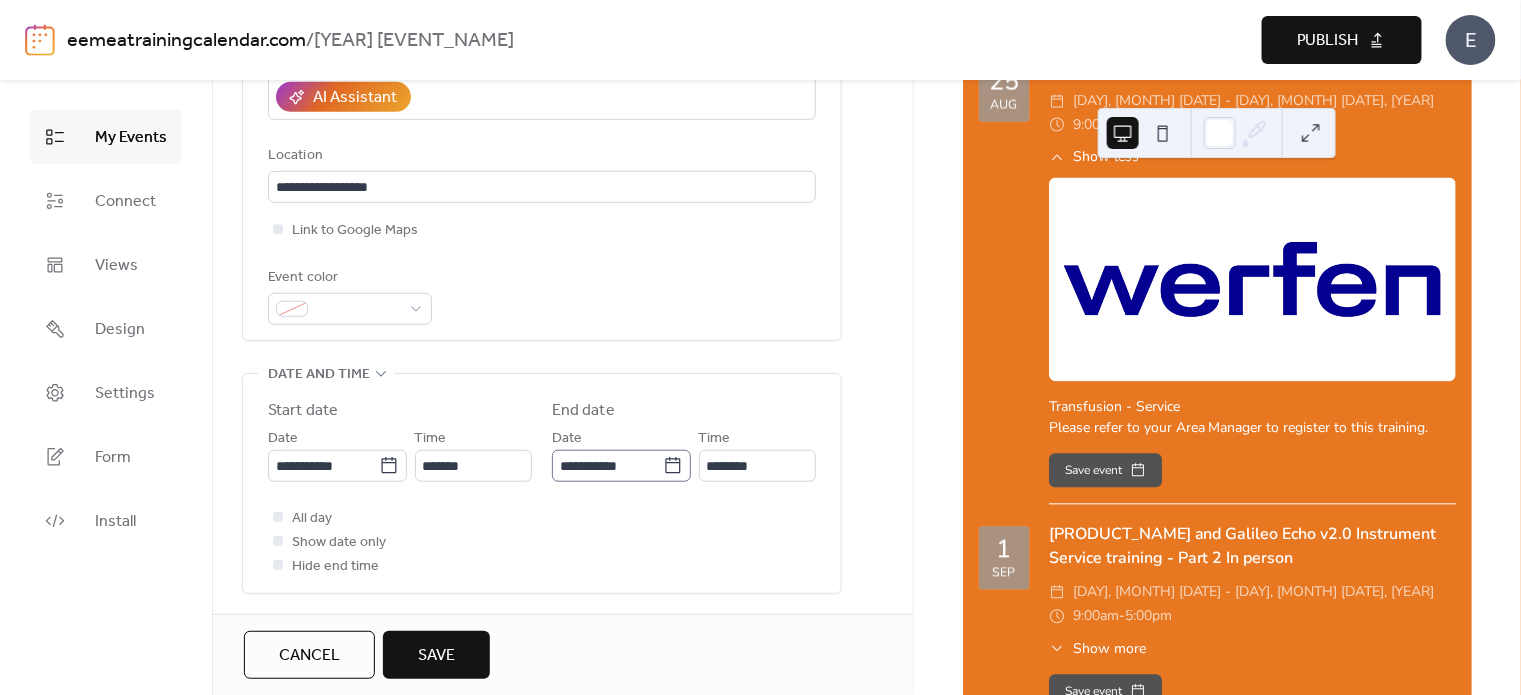 click 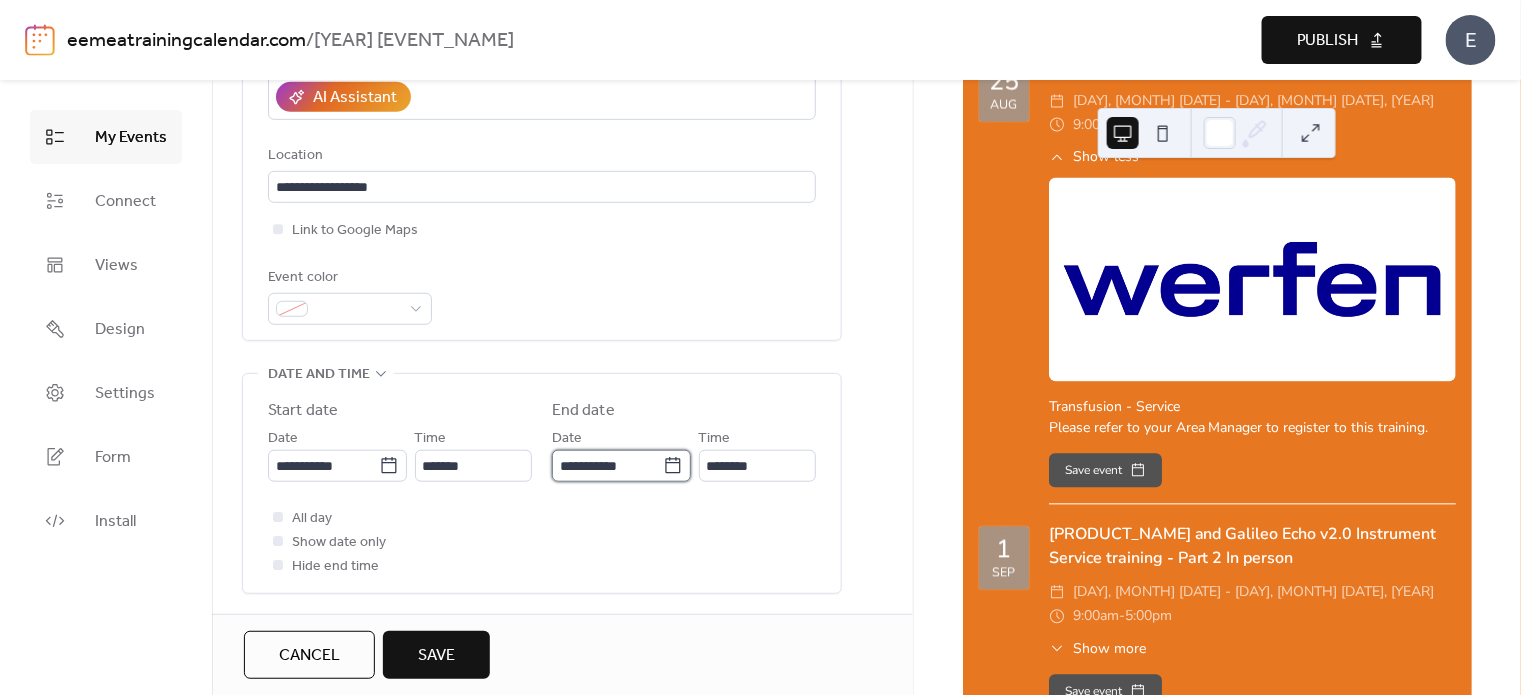 click on "**********" at bounding box center [607, 466] 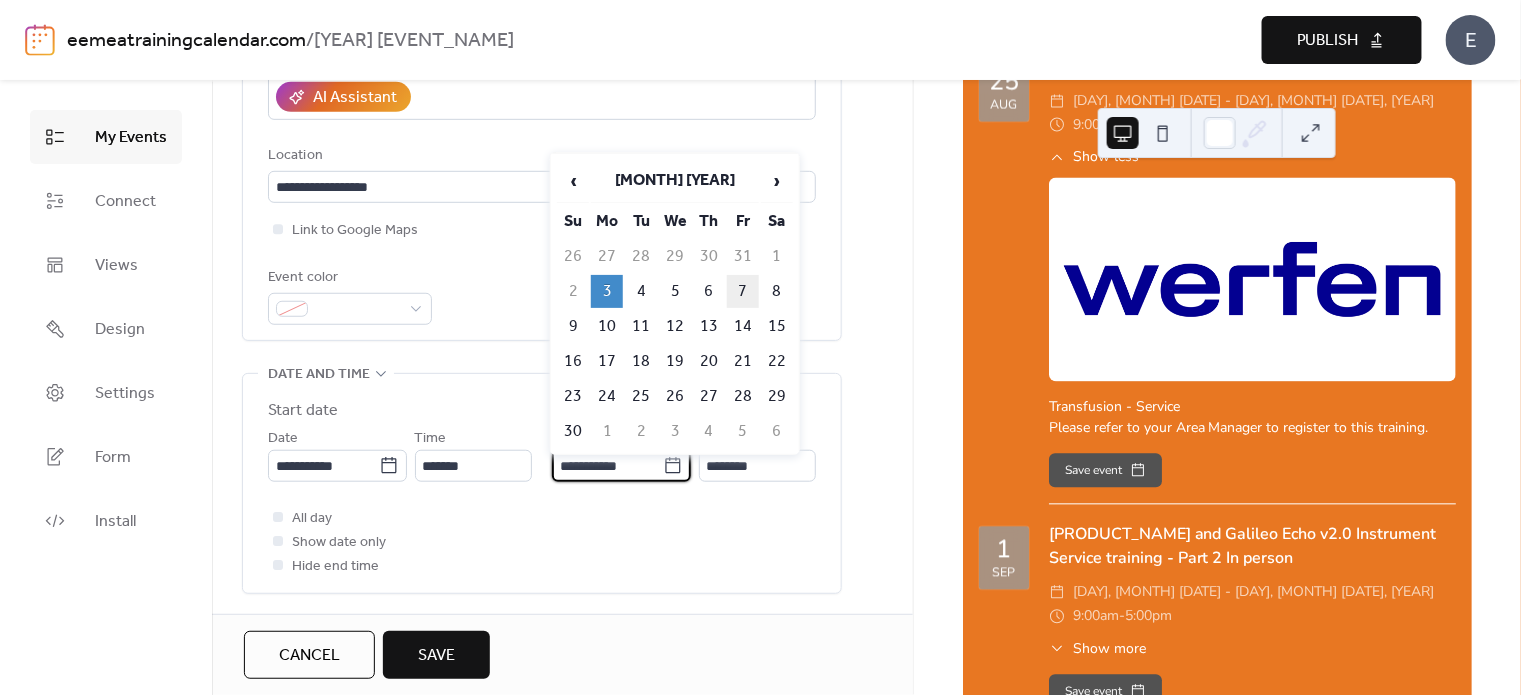 click on "7" at bounding box center [743, 291] 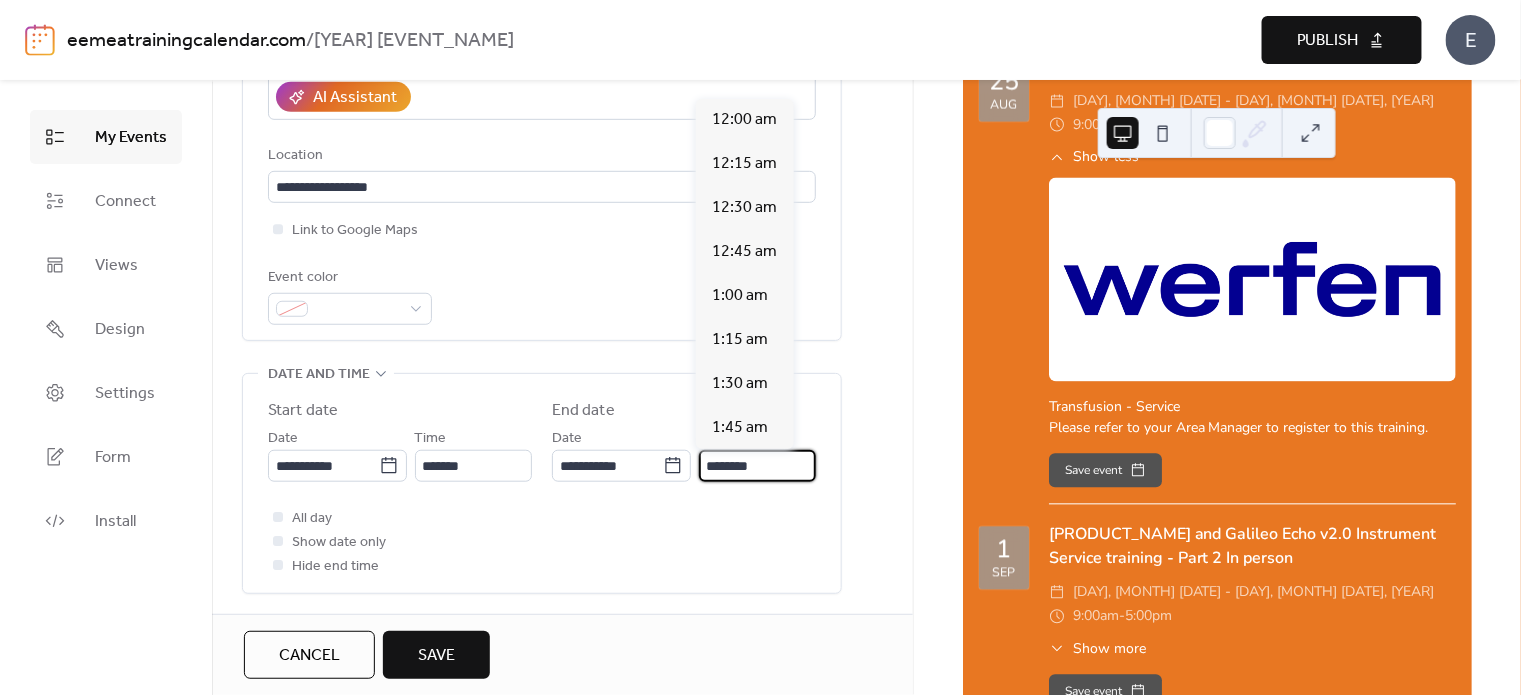 click on "********" at bounding box center [757, 466] 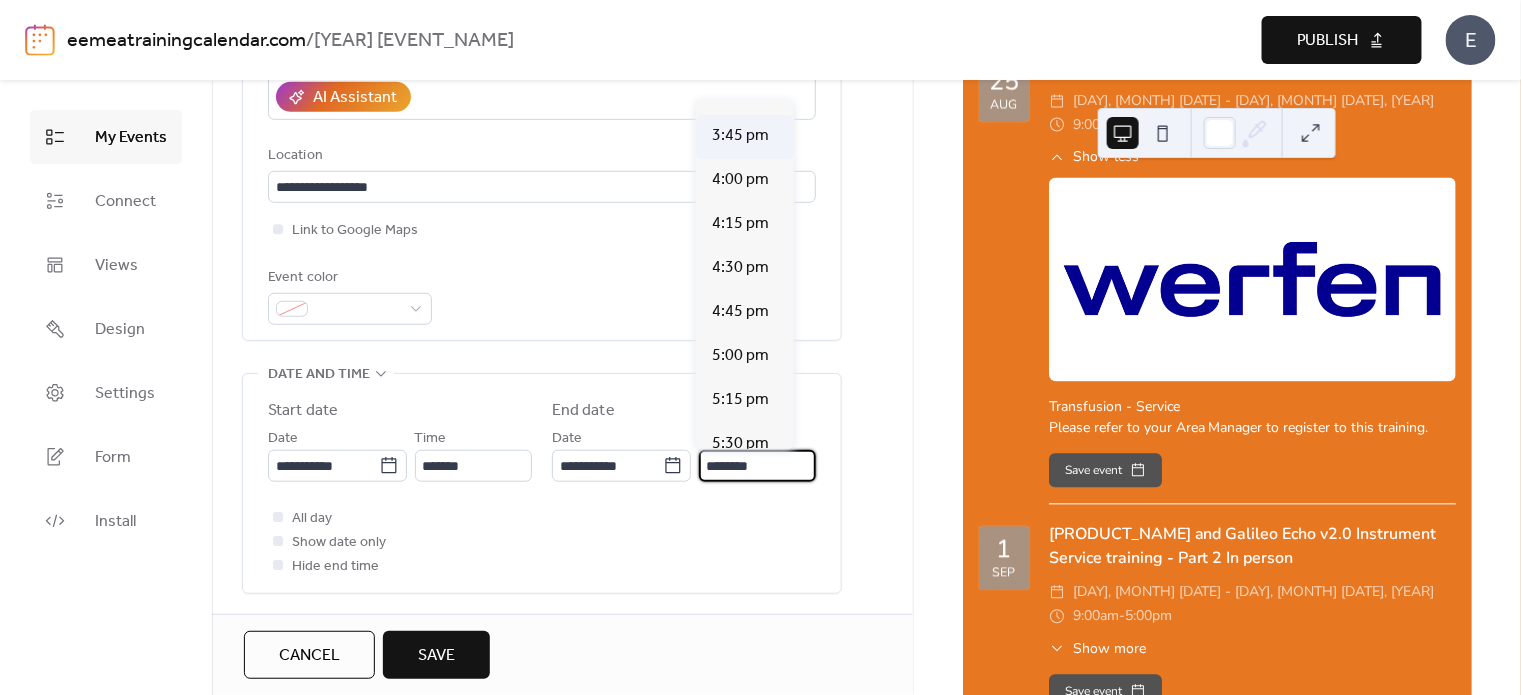 scroll, scrollTop: 2758, scrollLeft: 0, axis: vertical 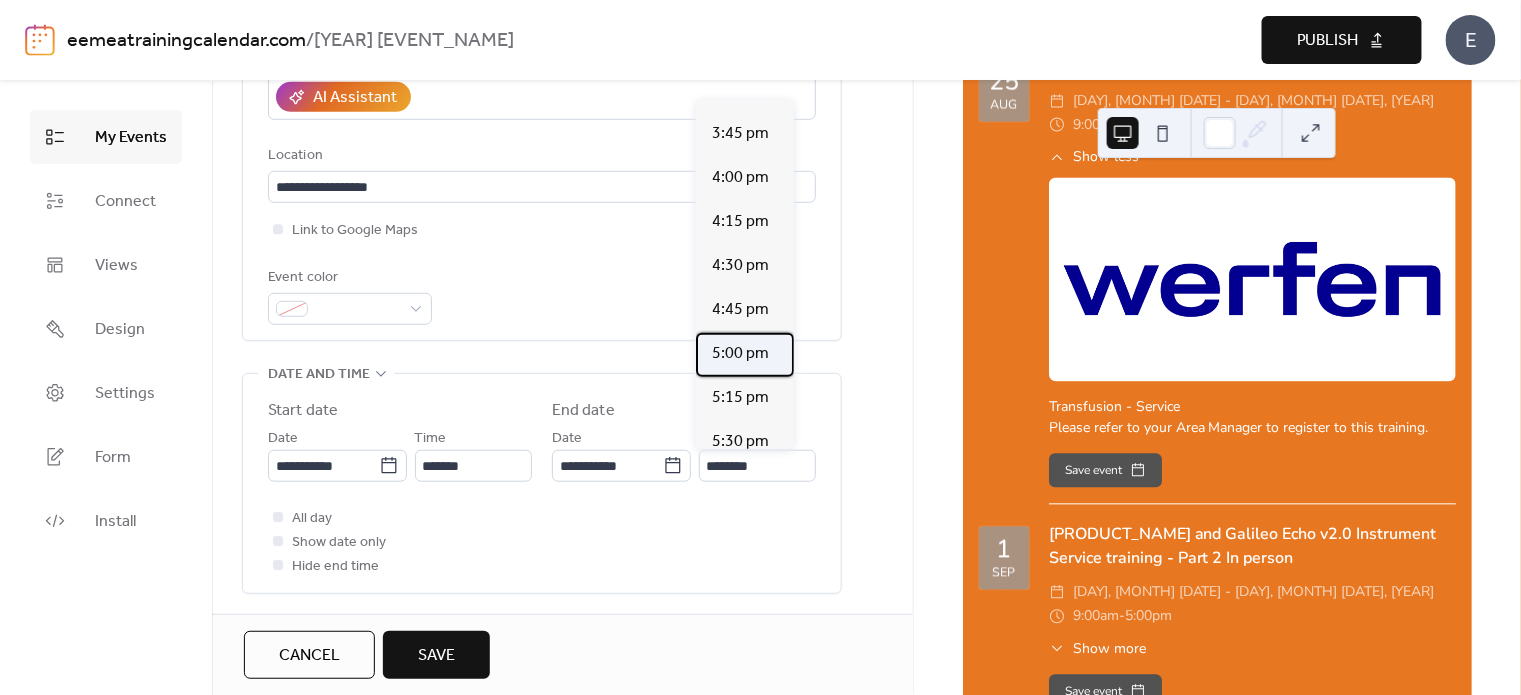 click on "5:00 pm" at bounding box center [740, 354] 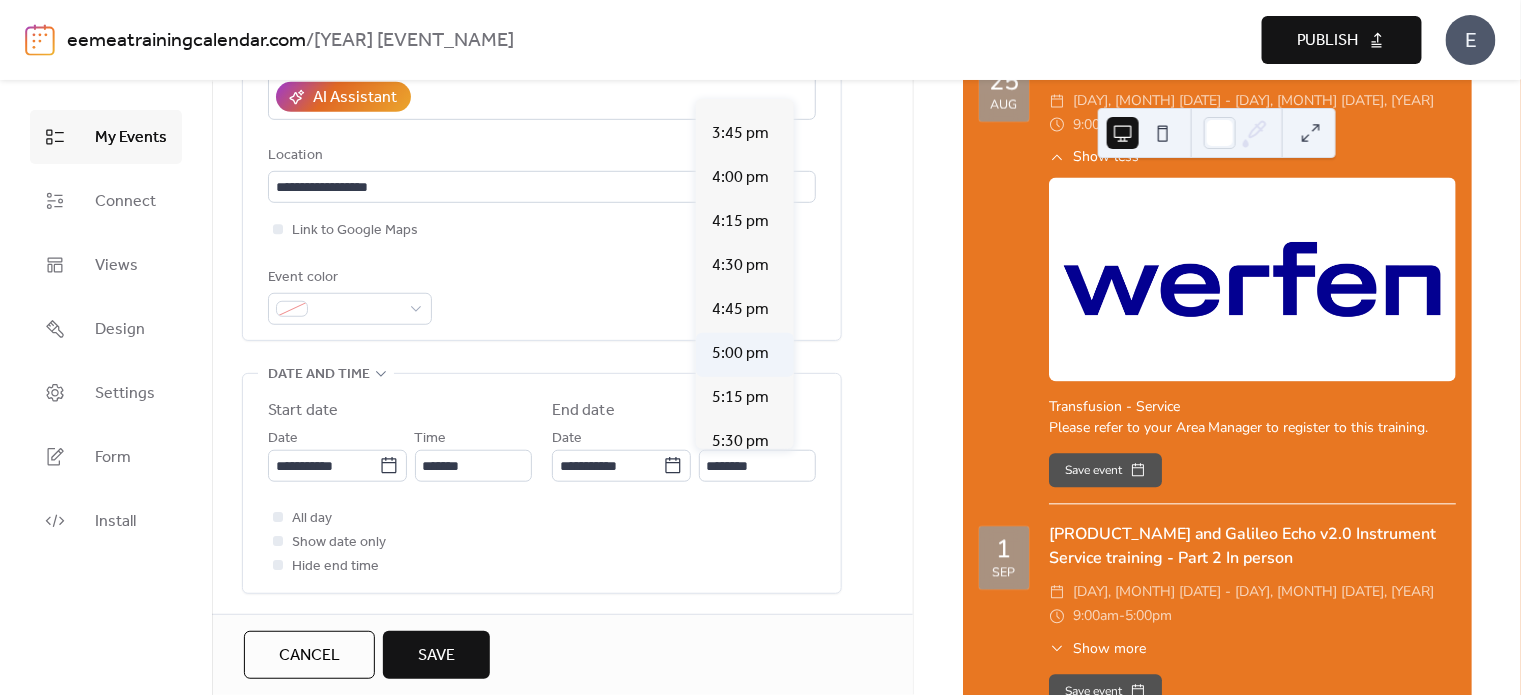 type on "*******" 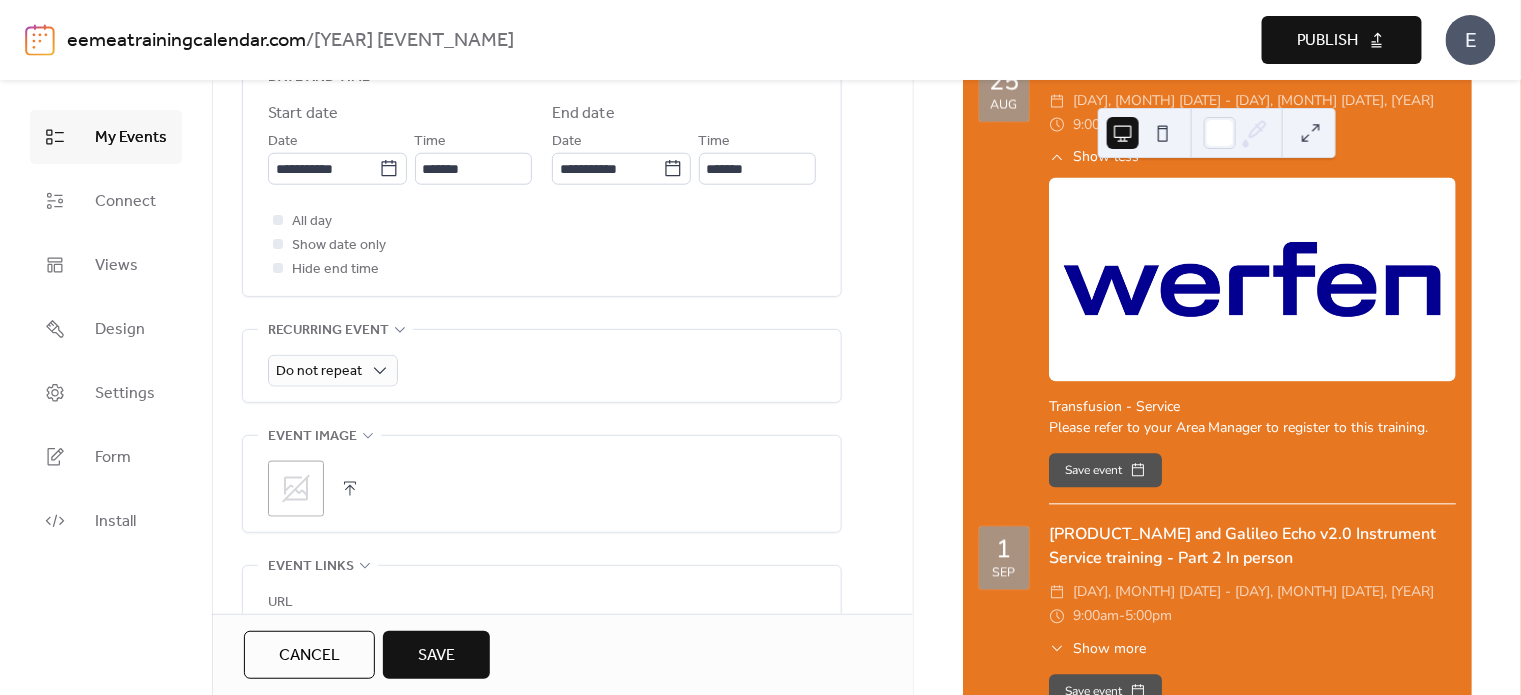 scroll, scrollTop: 700, scrollLeft: 0, axis: vertical 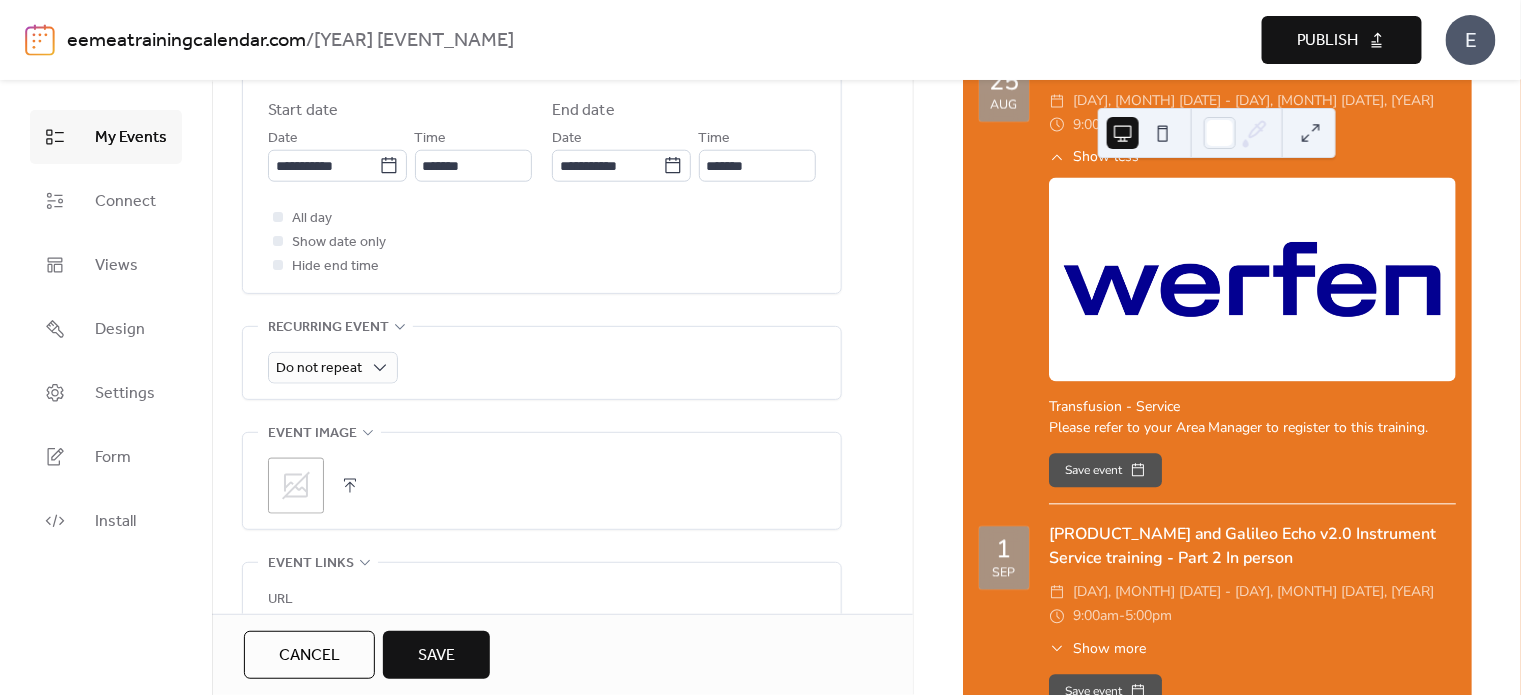 click 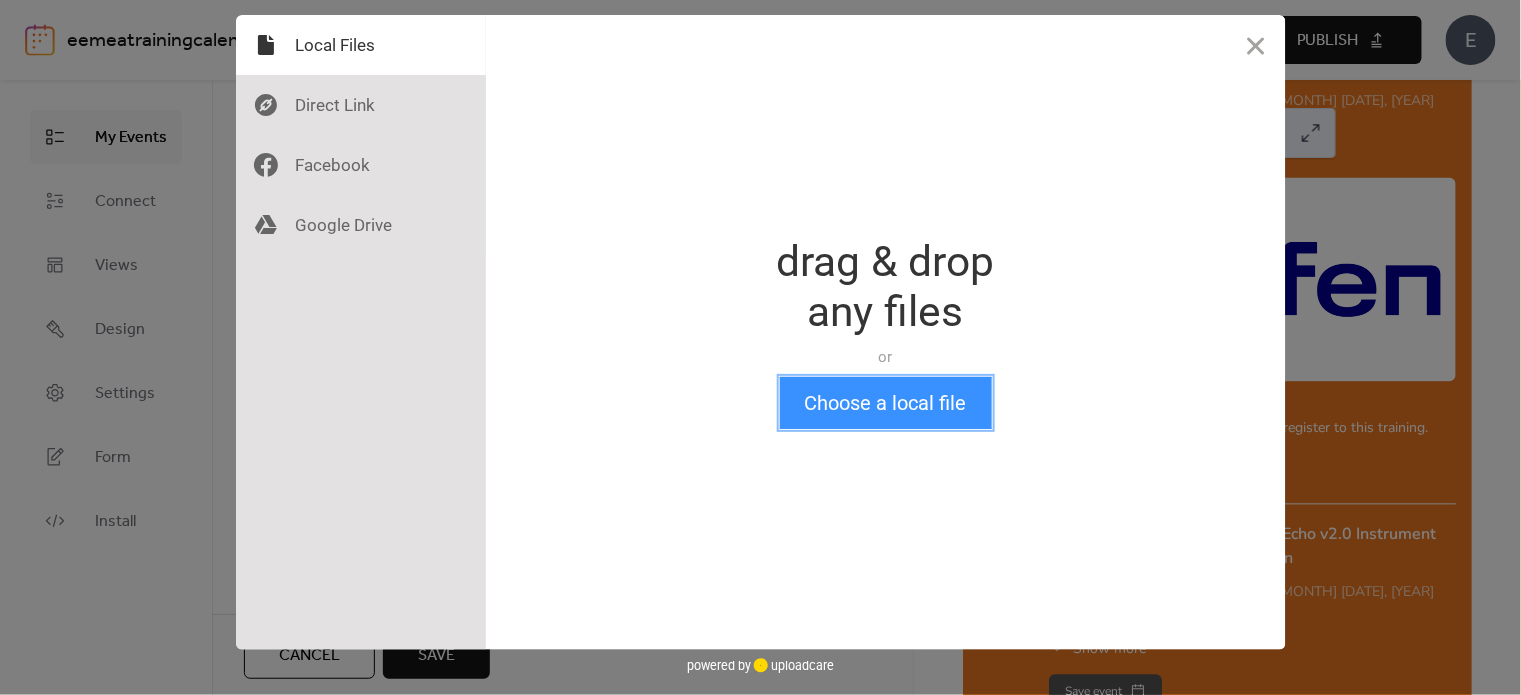 click on "Choose a local file" at bounding box center (886, 403) 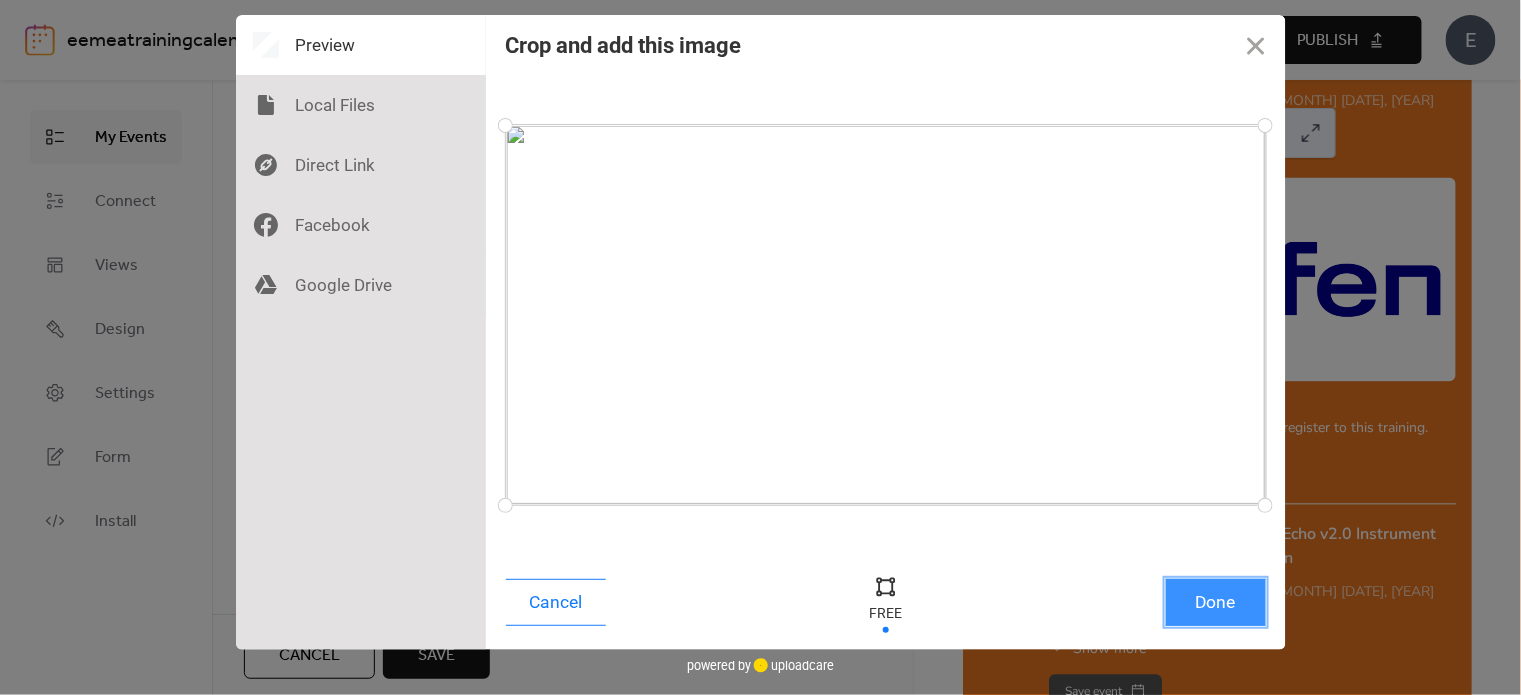 click on "Done" at bounding box center [1216, 602] 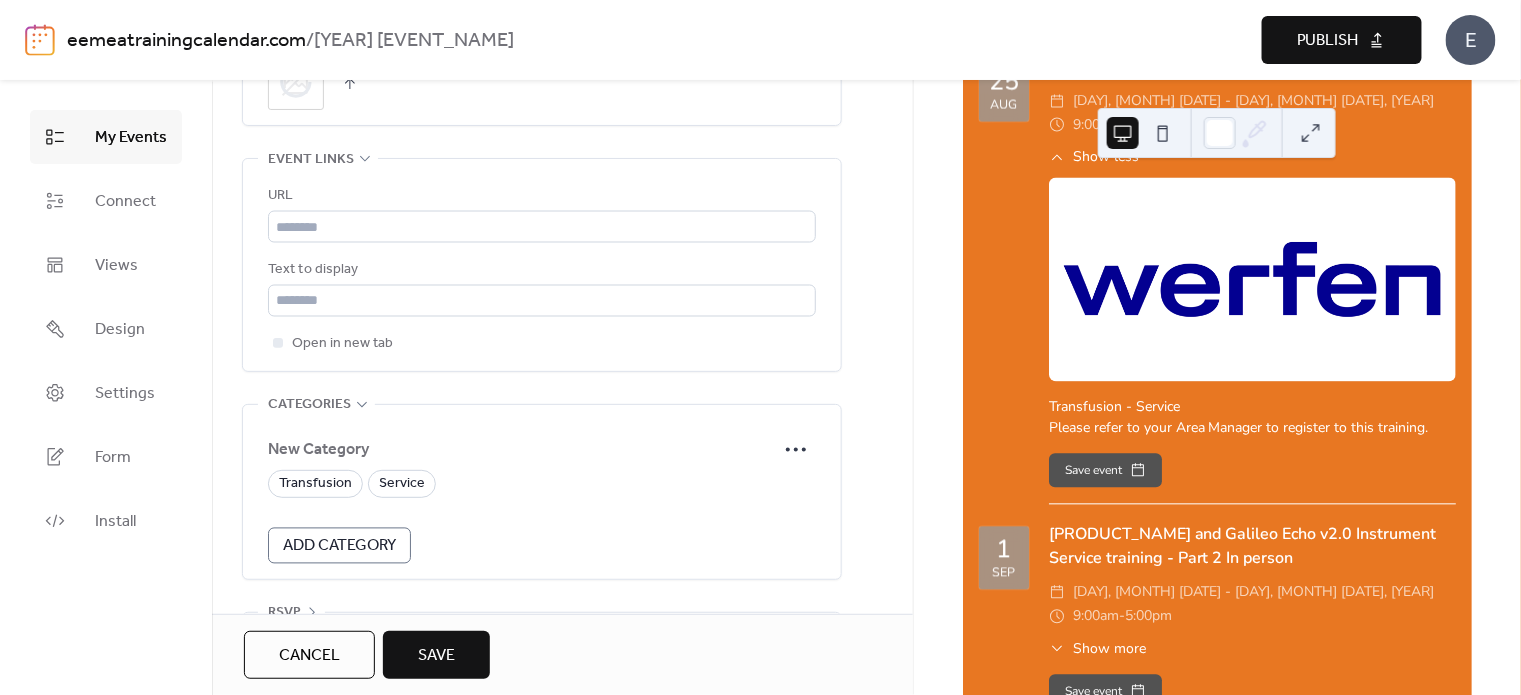 scroll, scrollTop: 963, scrollLeft: 0, axis: vertical 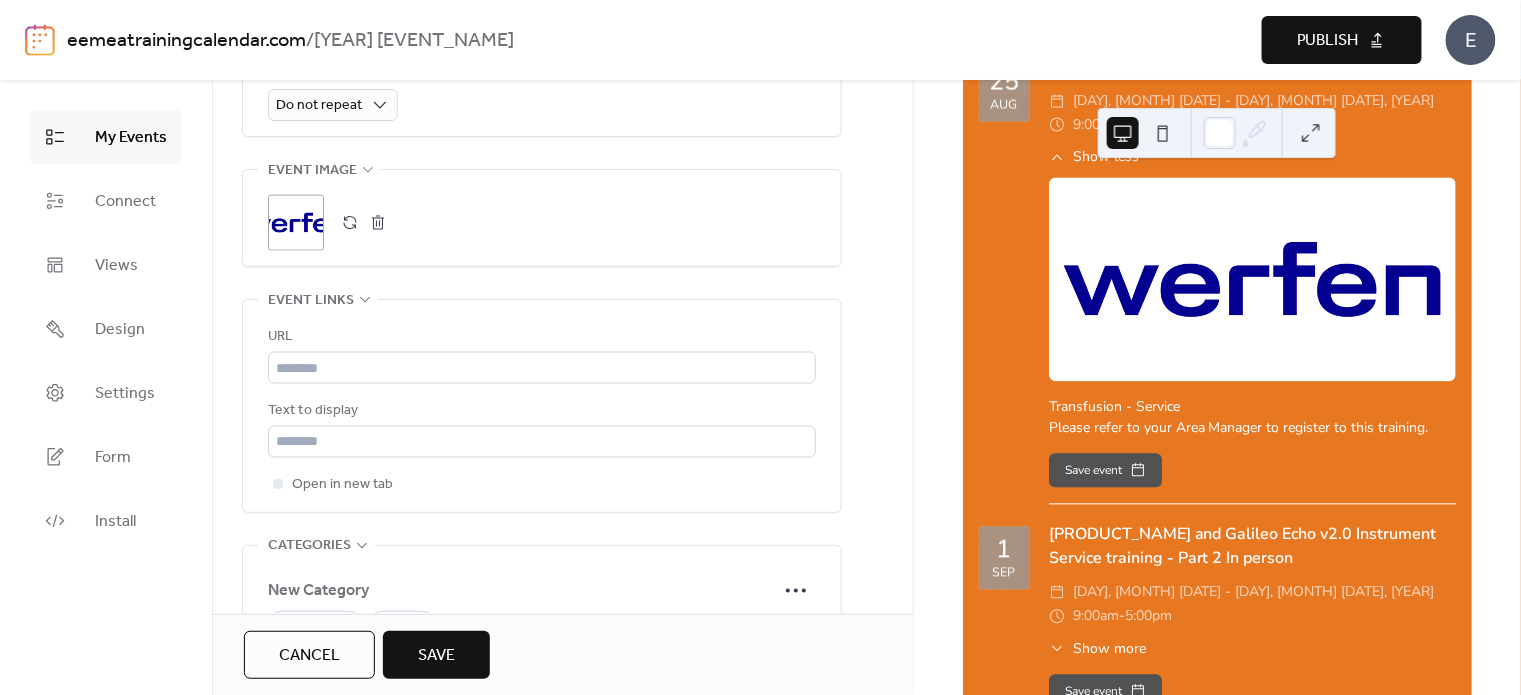 click on "Save" at bounding box center [436, 656] 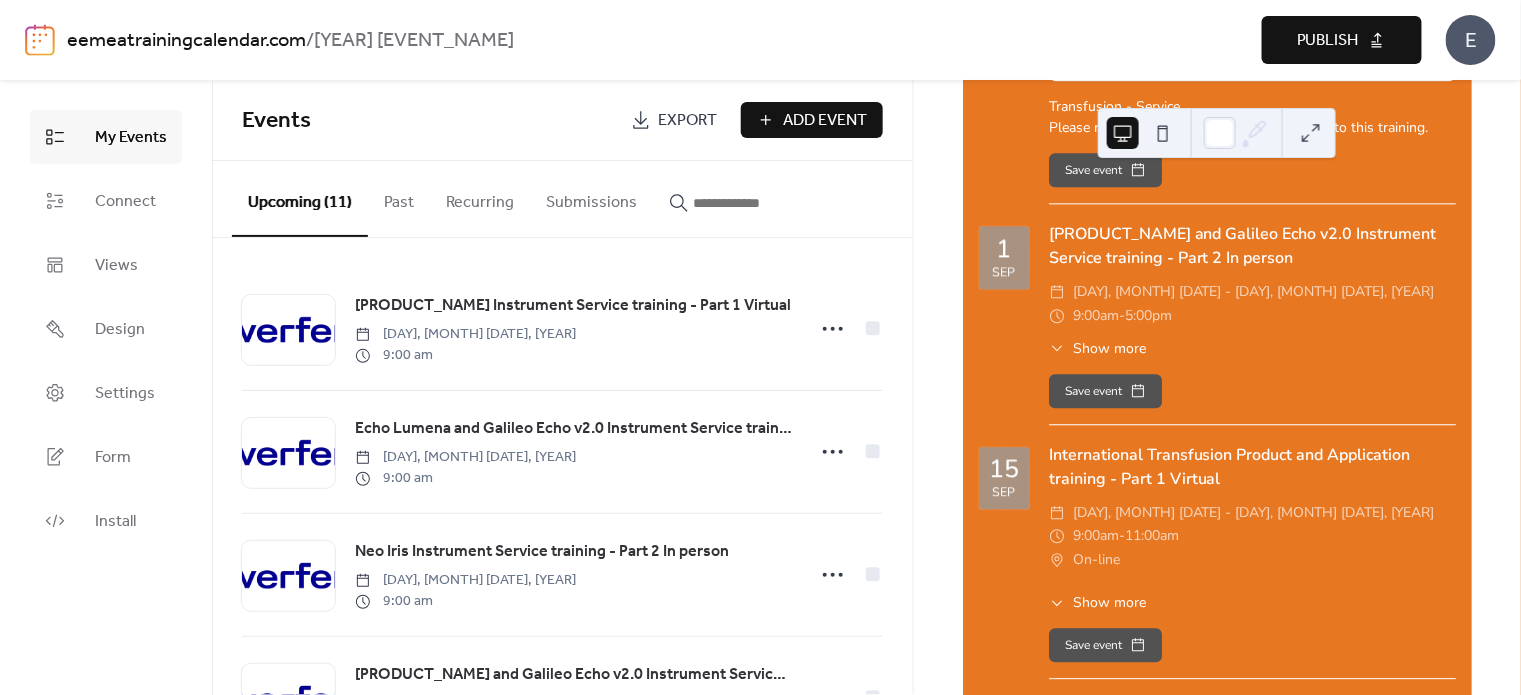 scroll, scrollTop: 1600, scrollLeft: 0, axis: vertical 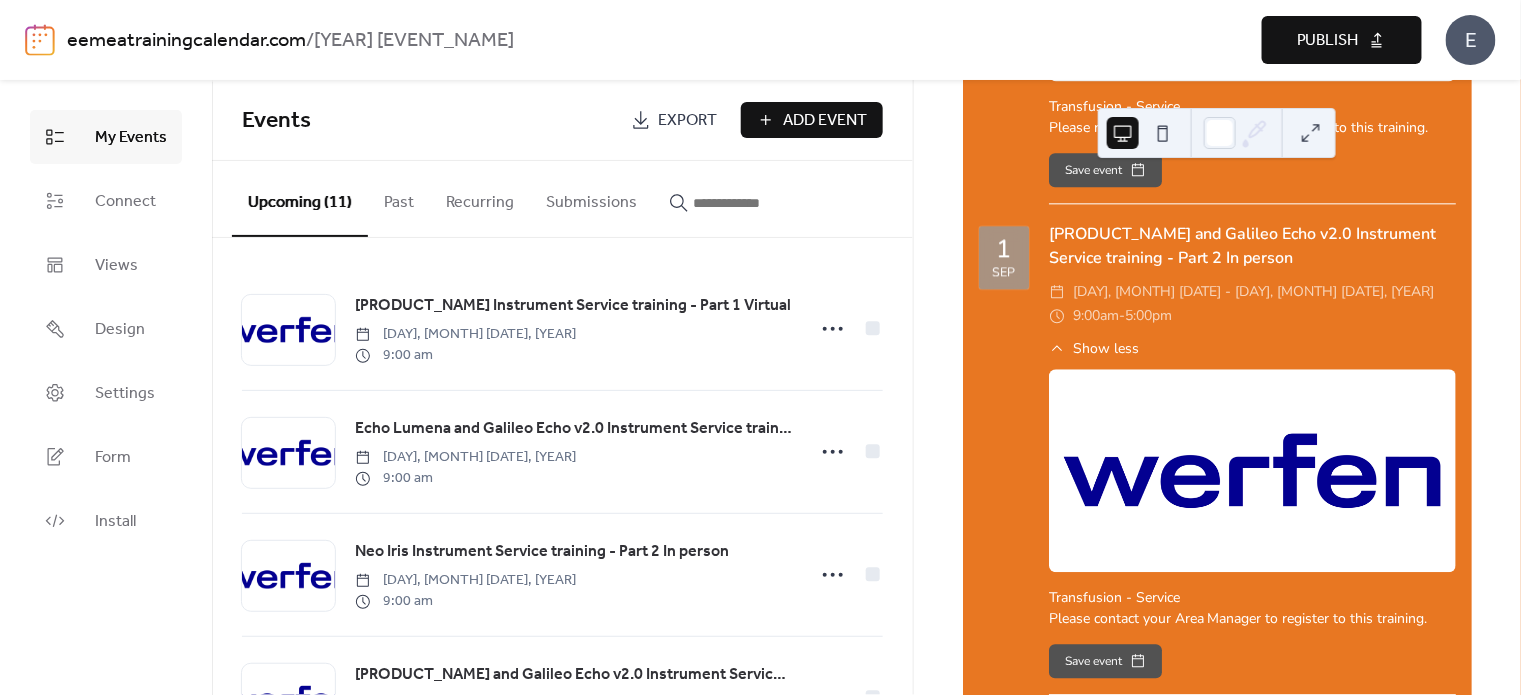 click on "Add Event" at bounding box center [826, 121] 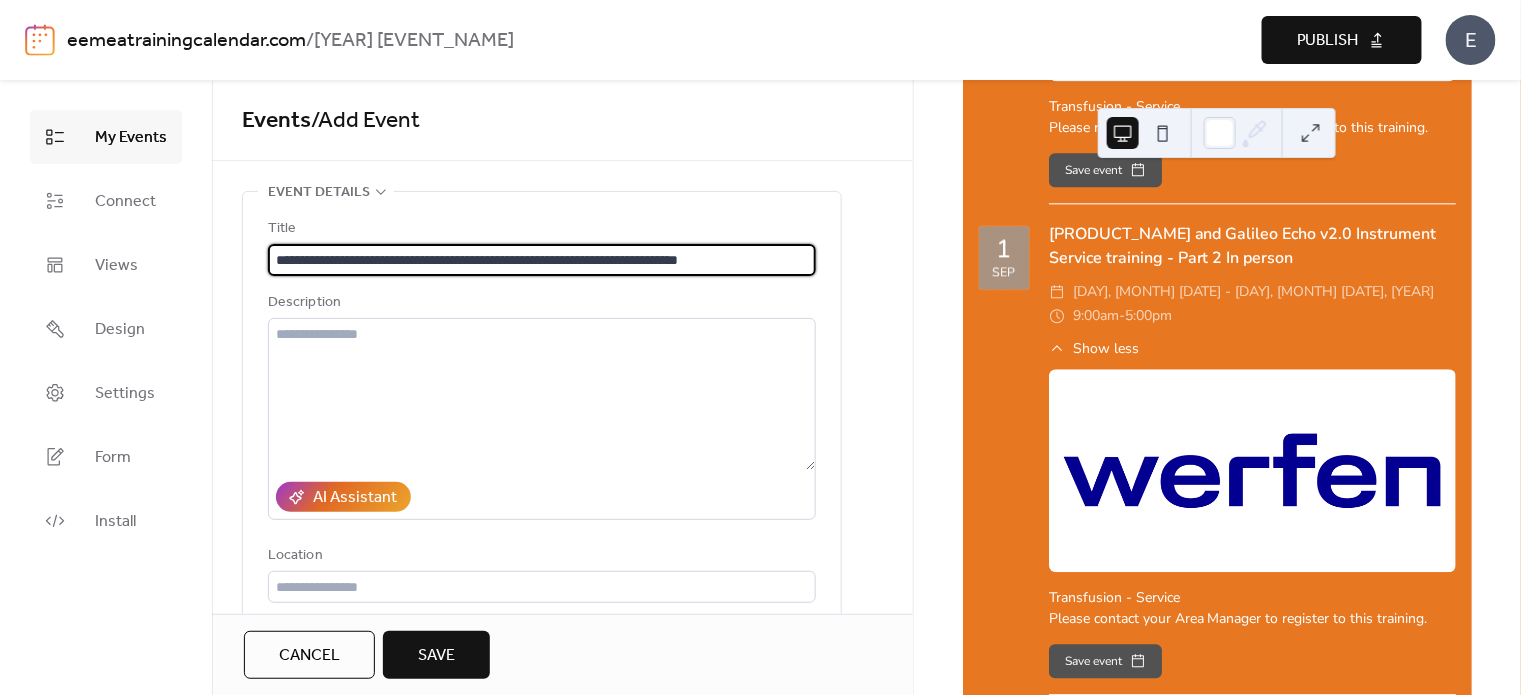 type on "**********" 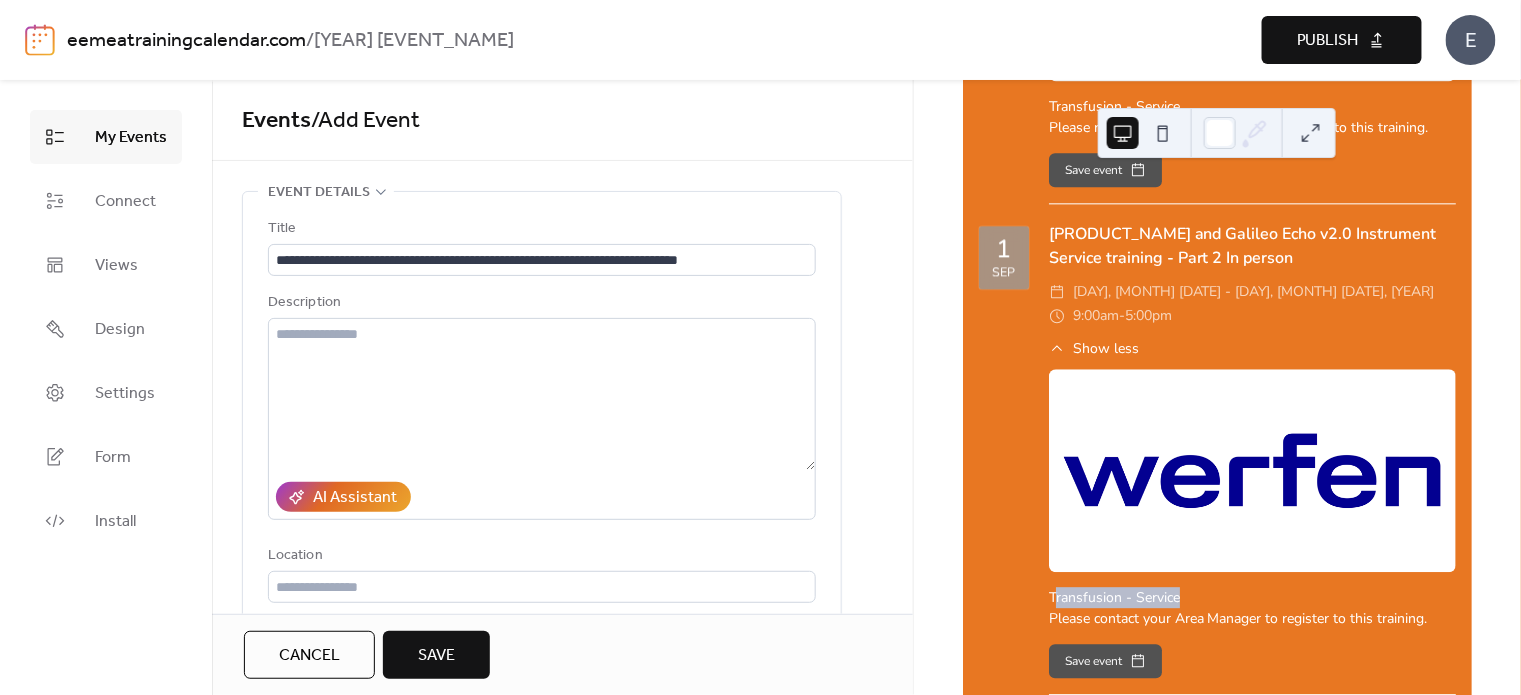 drag, startPoint x: 1054, startPoint y: 570, endPoint x: 1439, endPoint y: 605, distance: 386.58765 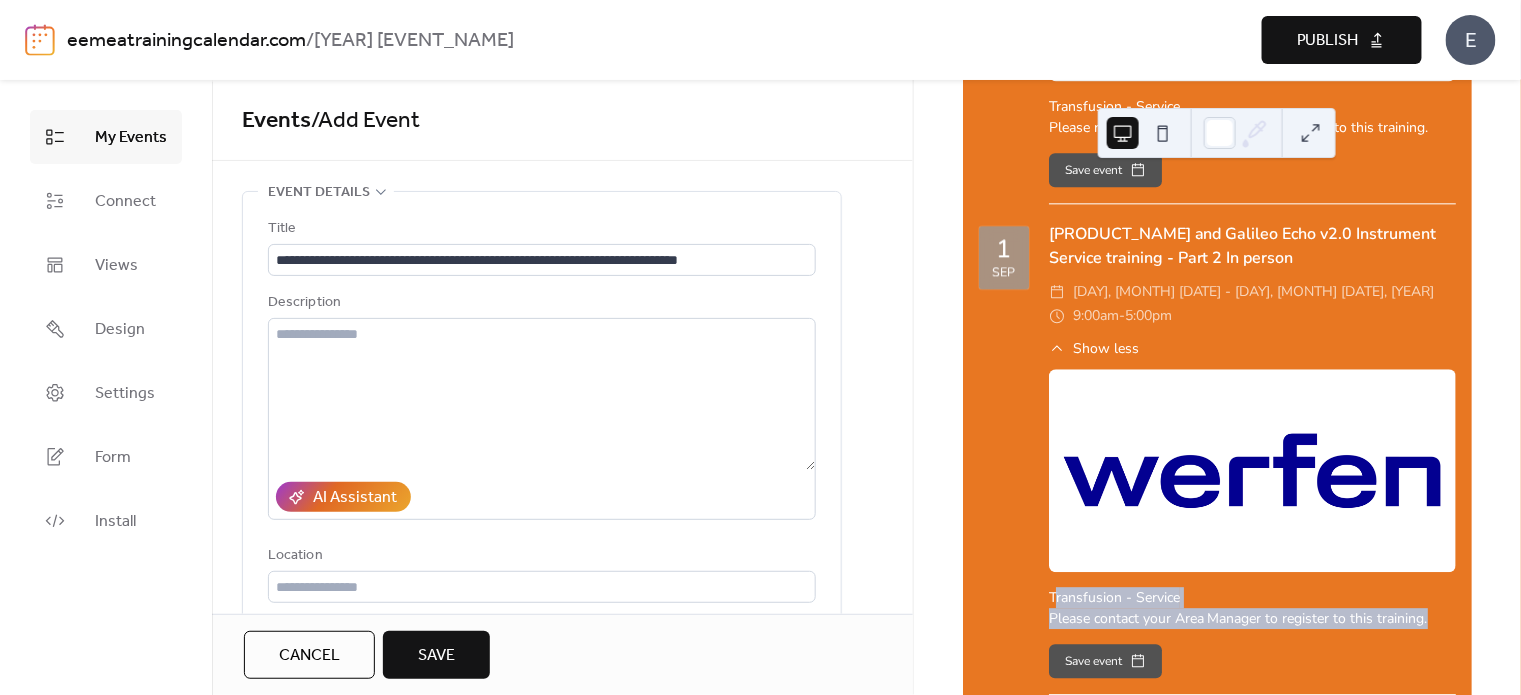 drag, startPoint x: 1284, startPoint y: 582, endPoint x: 1302, endPoint y: 581, distance: 18.027756 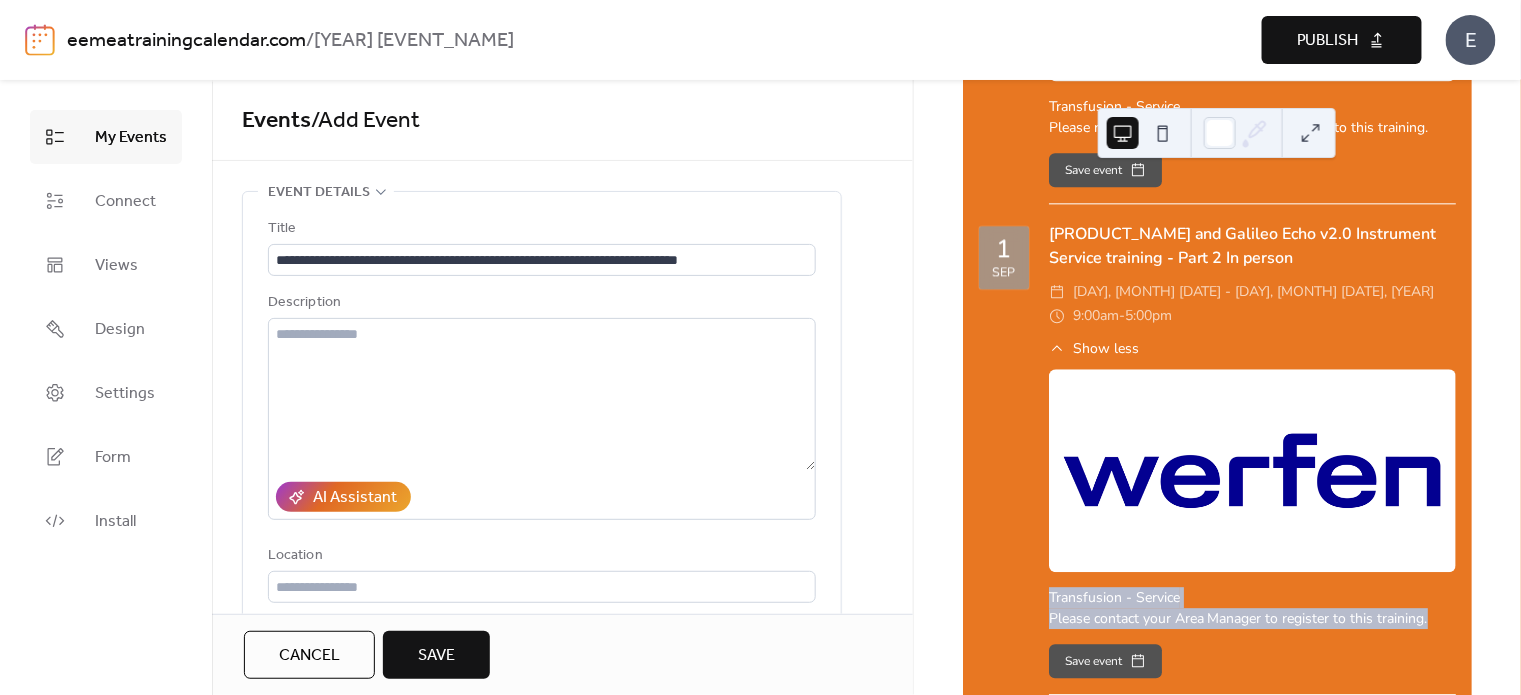 drag, startPoint x: 1048, startPoint y: 572, endPoint x: 1436, endPoint y: 598, distance: 388.87015 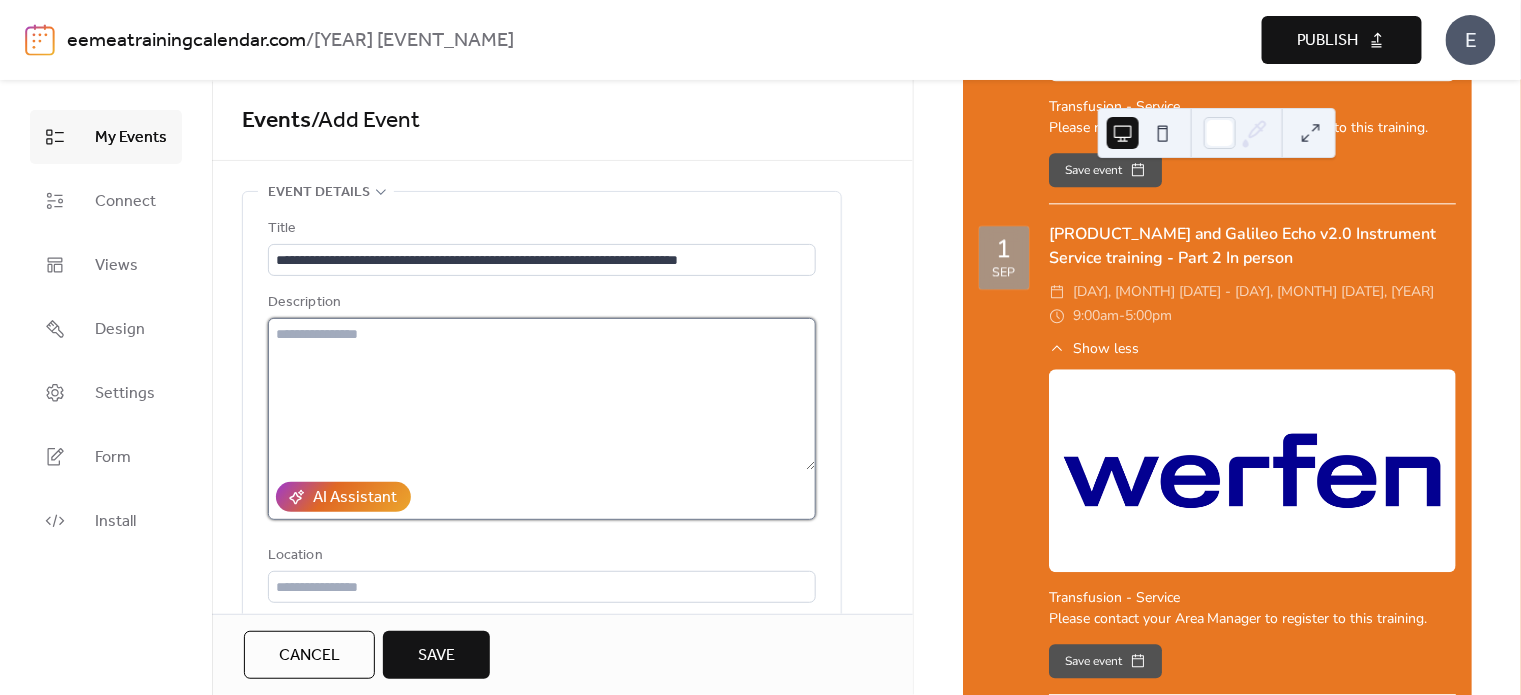 click at bounding box center [542, 394] 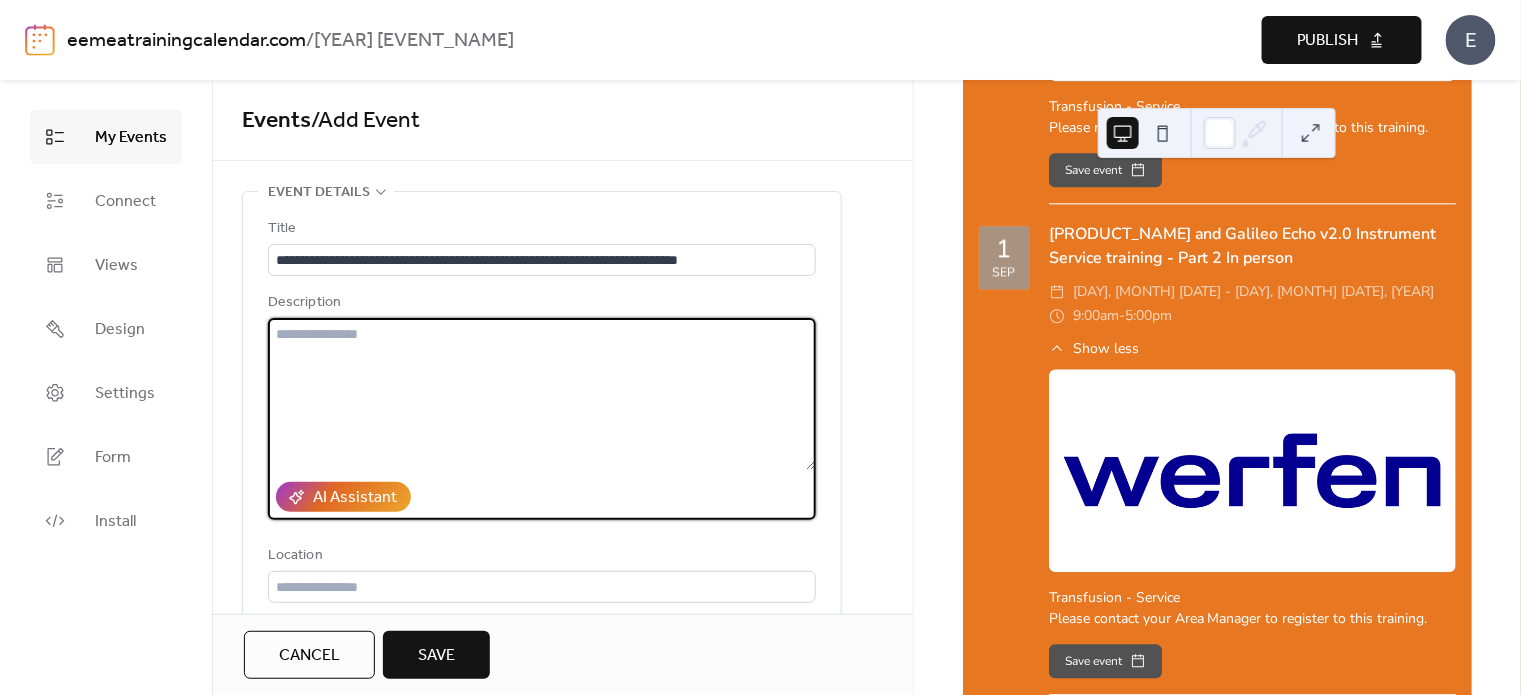 paste on "**********" 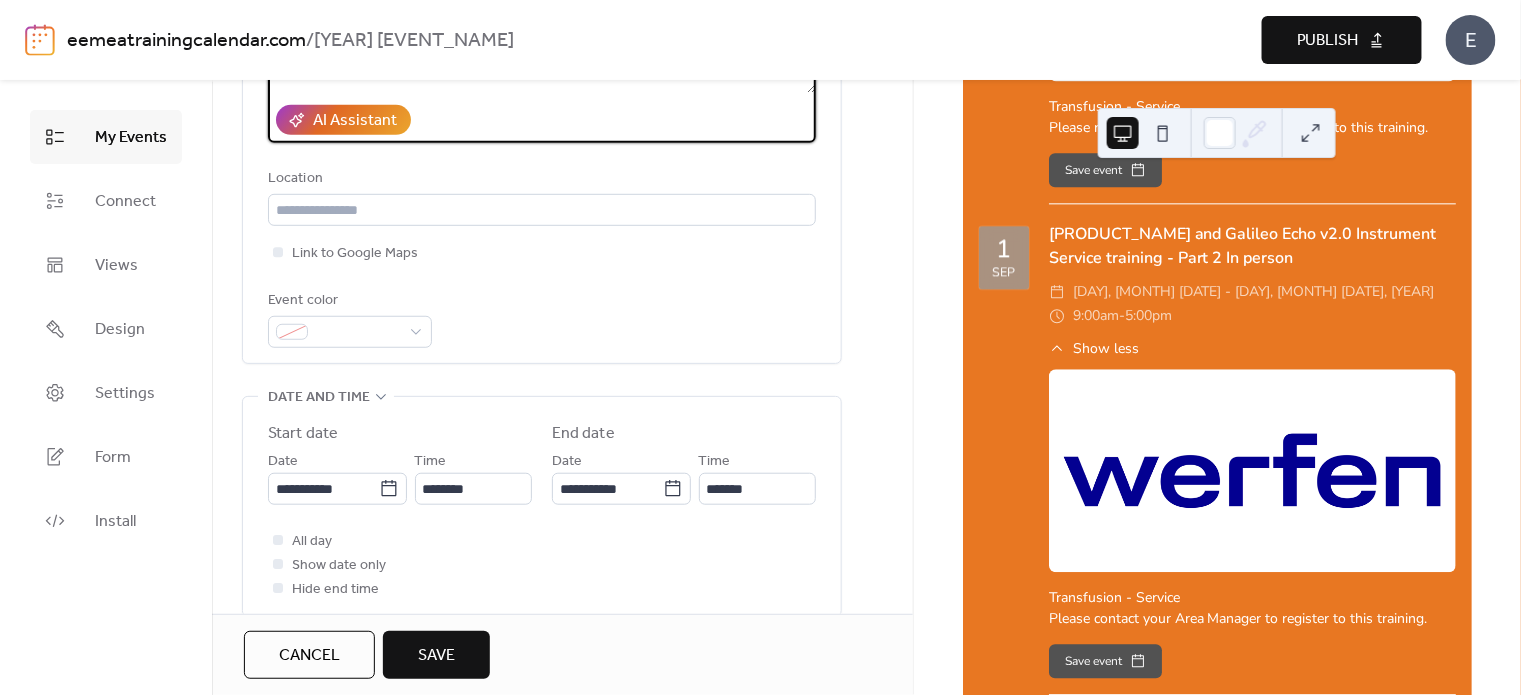 scroll, scrollTop: 400, scrollLeft: 0, axis: vertical 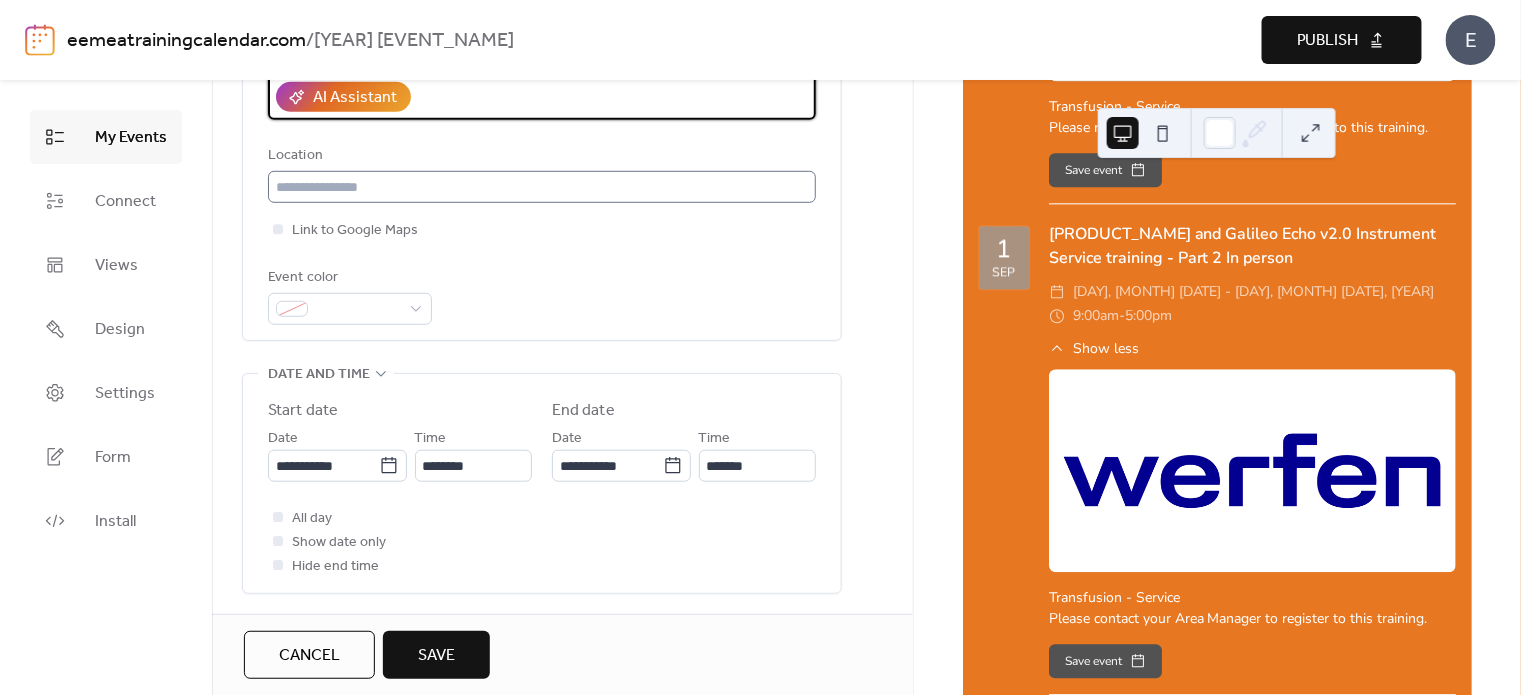 type on "**********" 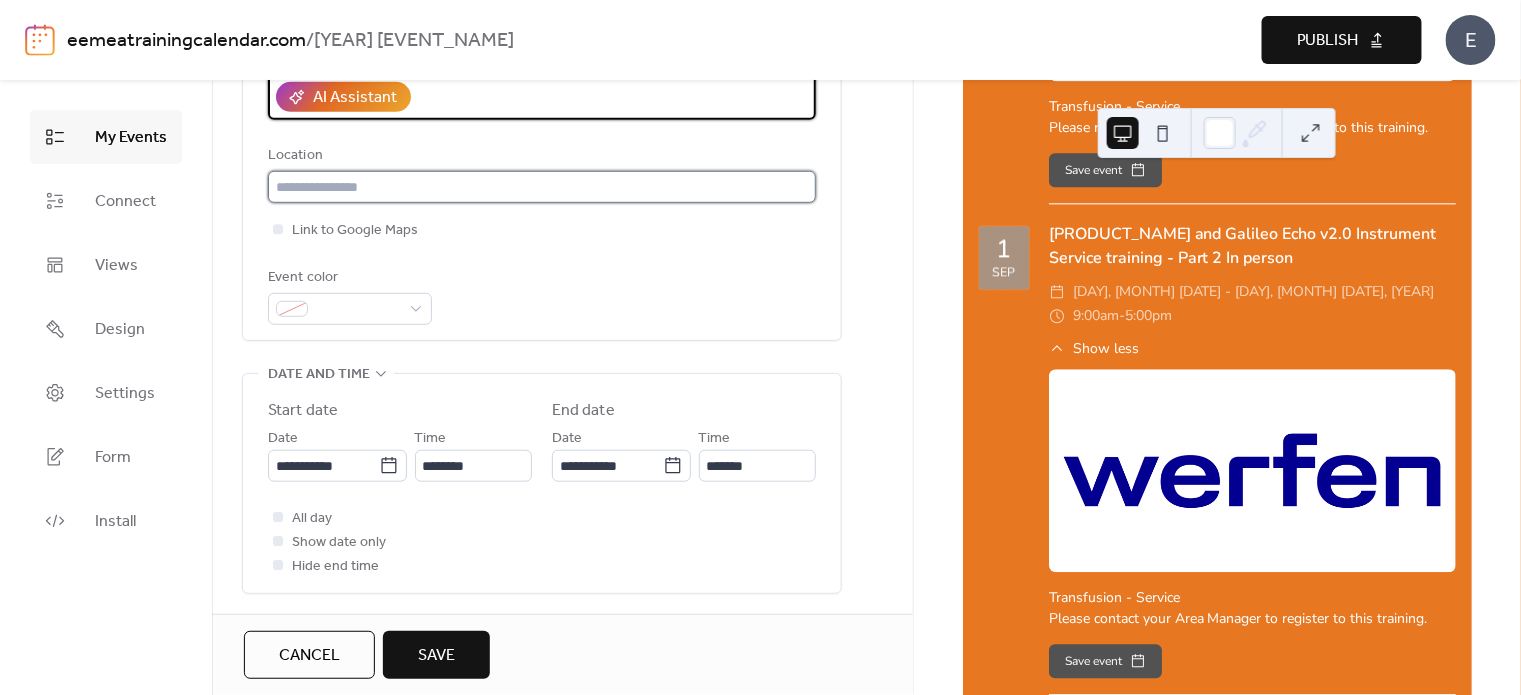 click at bounding box center (542, 187) 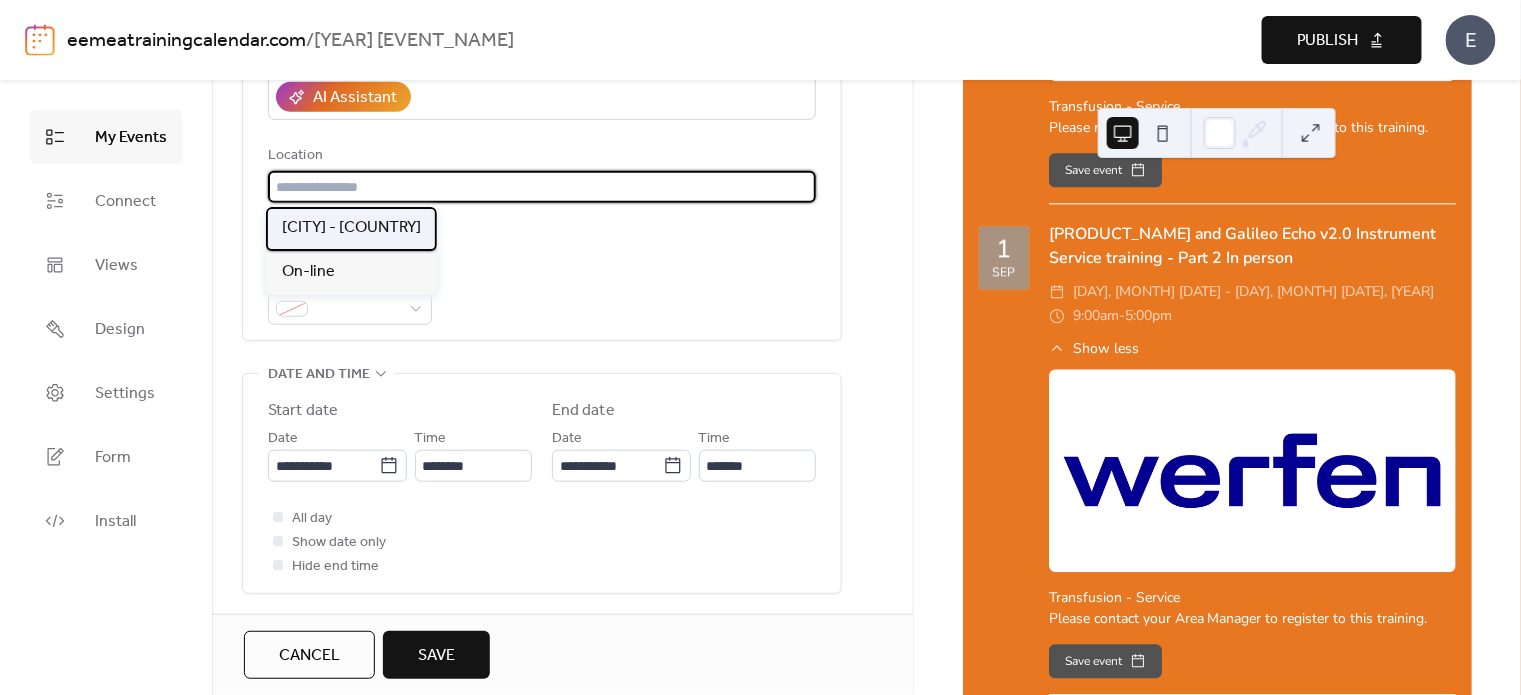 click on "[CITY] - [COUNTRY]" at bounding box center (351, 228) 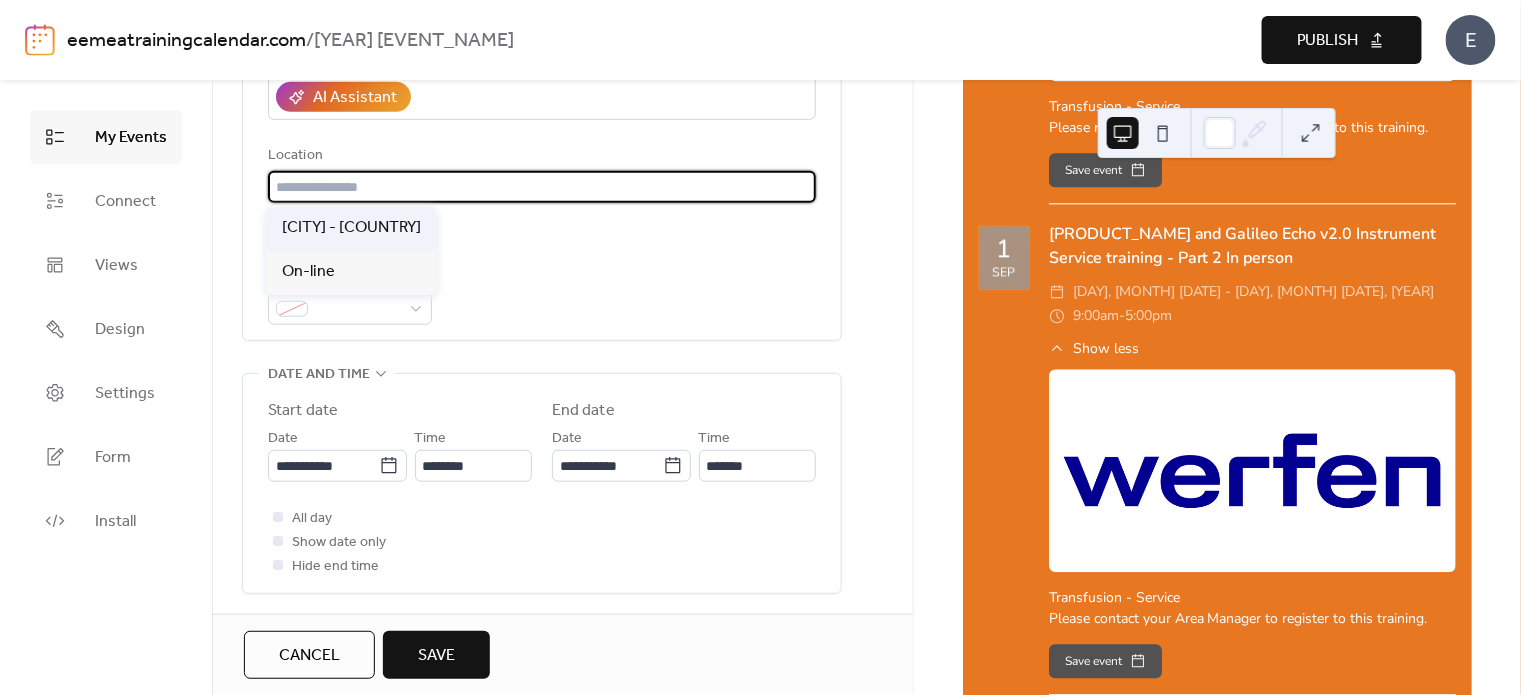 type on "**********" 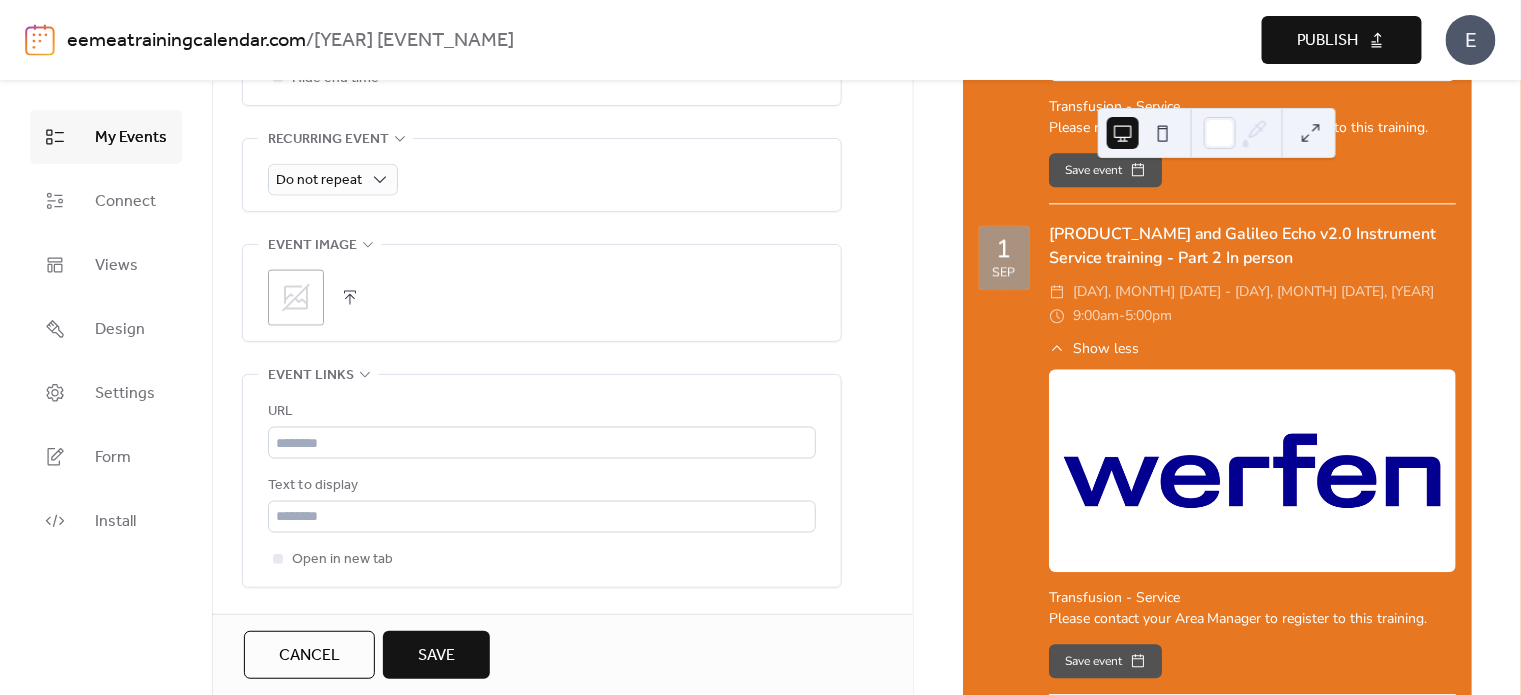 scroll, scrollTop: 899, scrollLeft: 0, axis: vertical 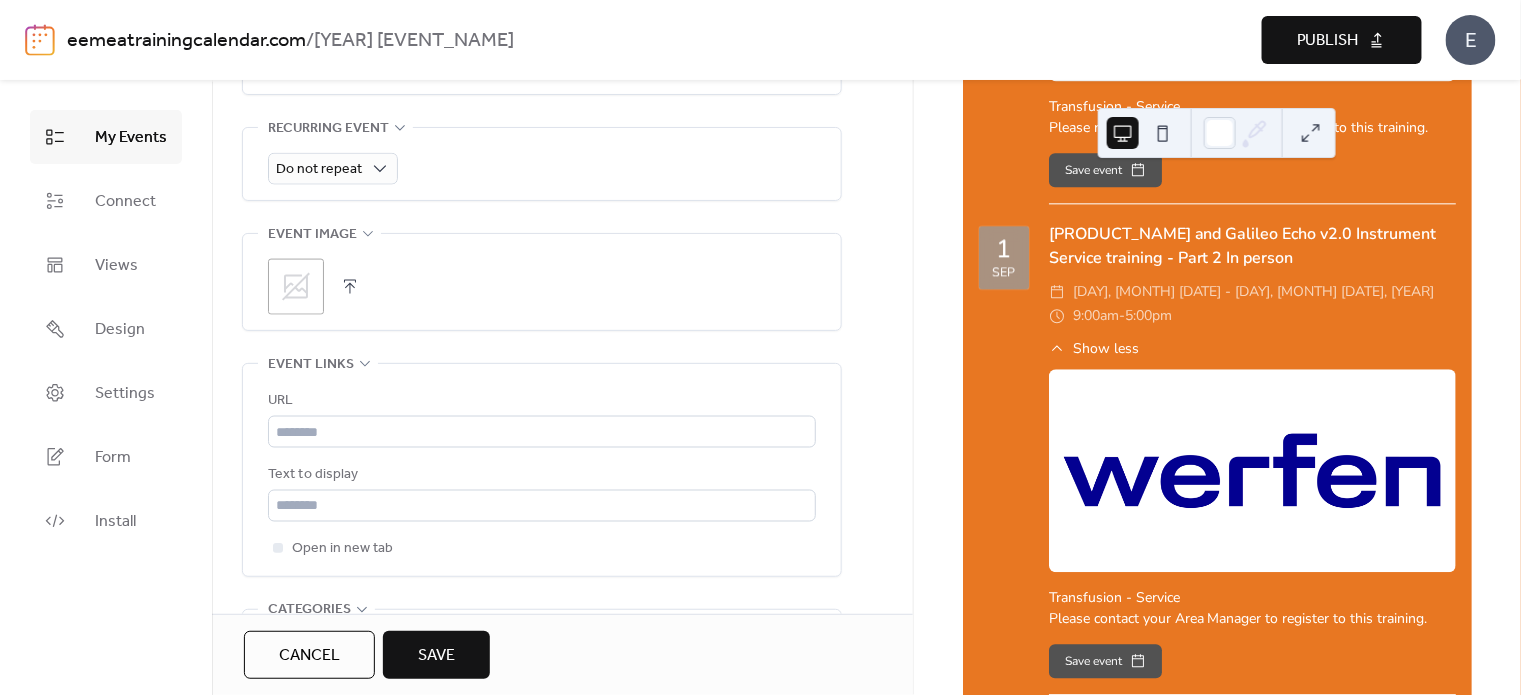 click on ";" at bounding box center (296, 287) 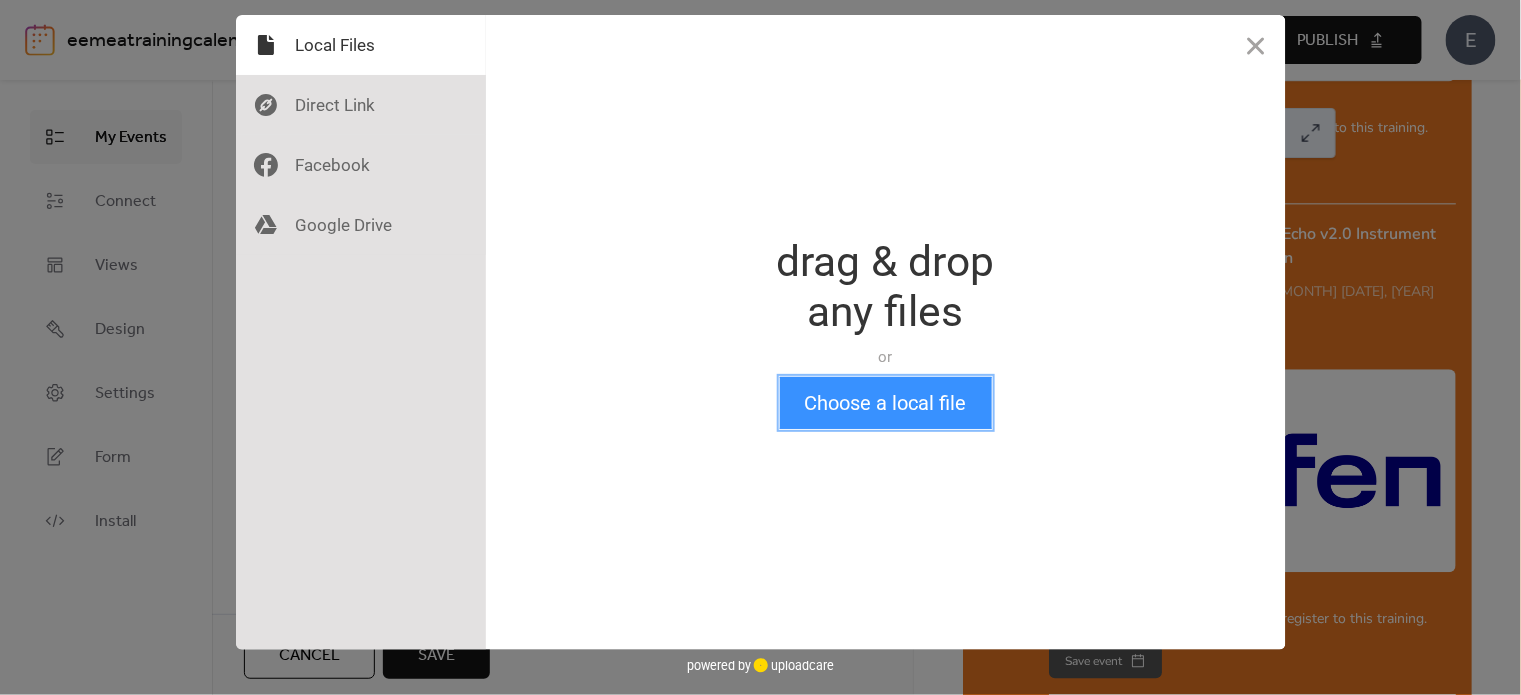 click on "Choose a local file" at bounding box center (886, 403) 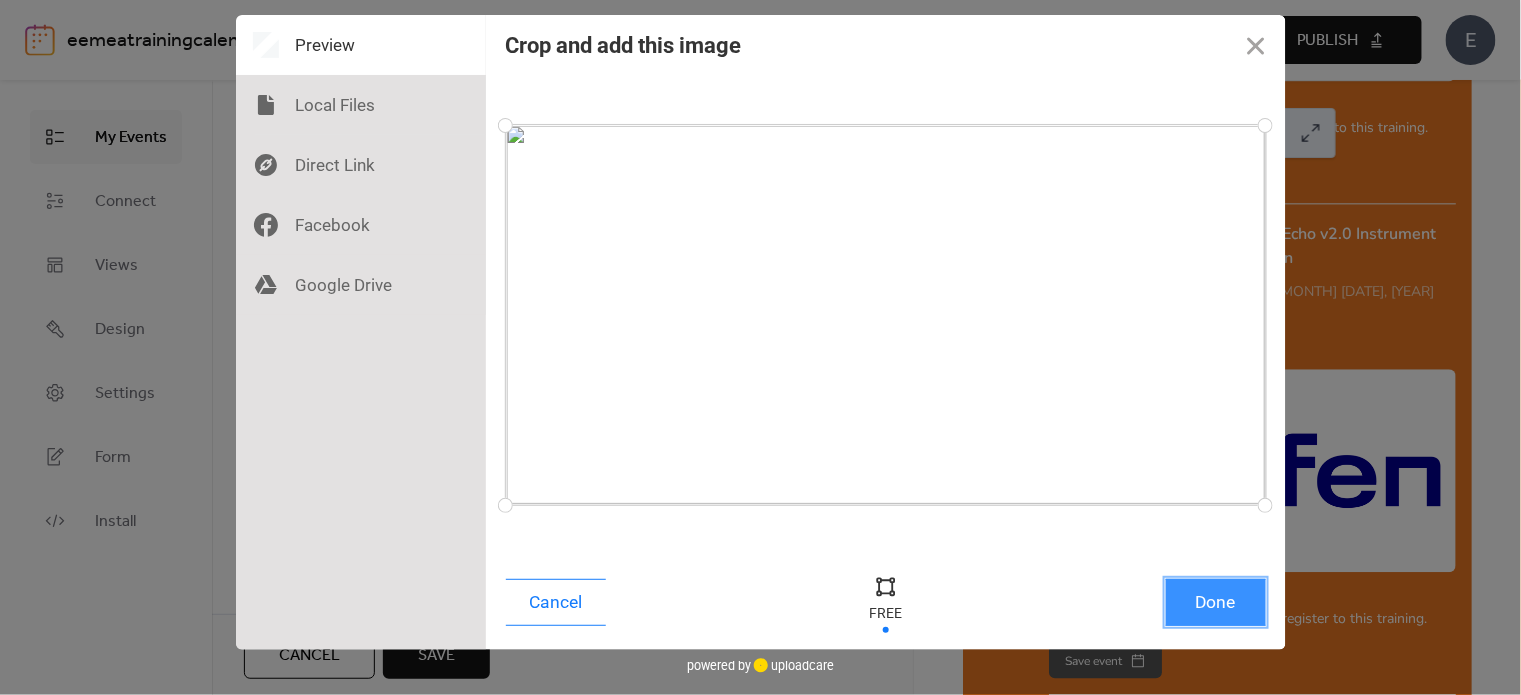 click on "Done" at bounding box center [1216, 602] 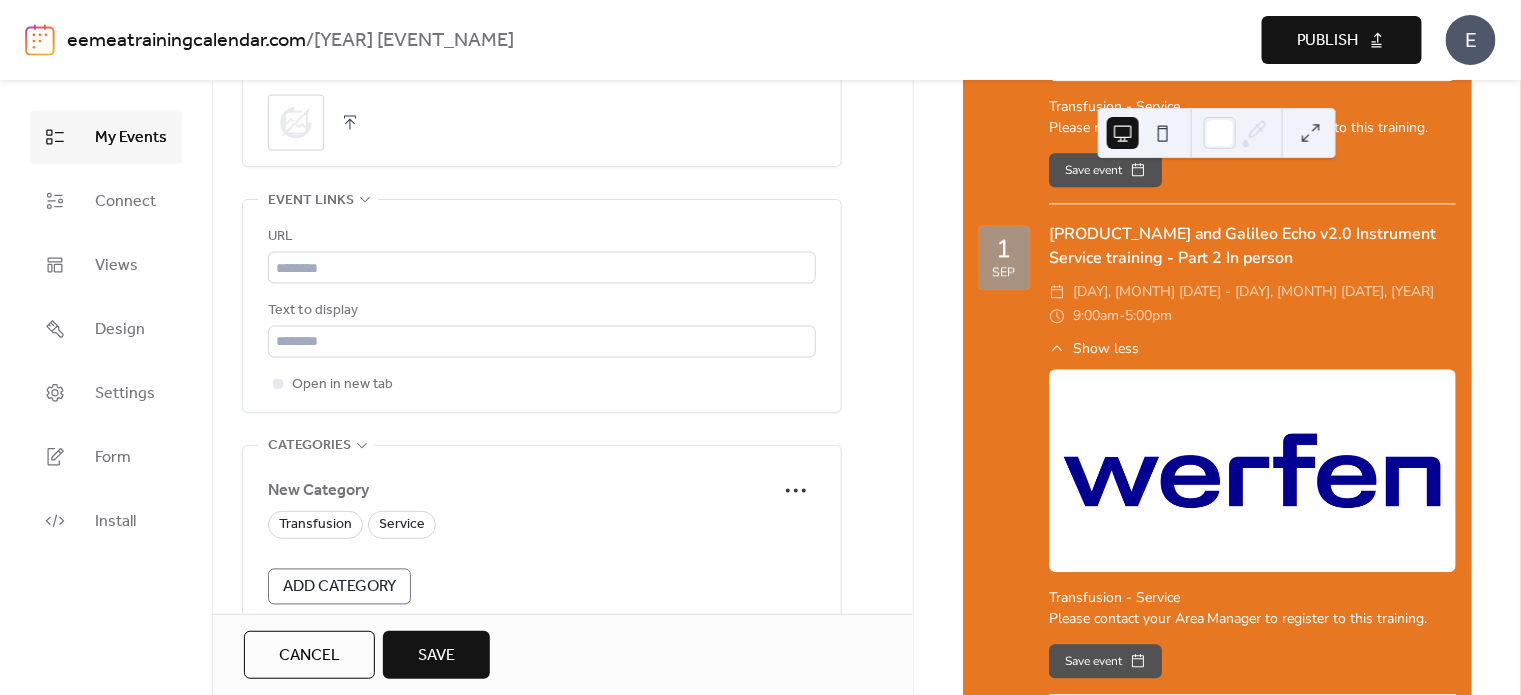 scroll, scrollTop: 663, scrollLeft: 0, axis: vertical 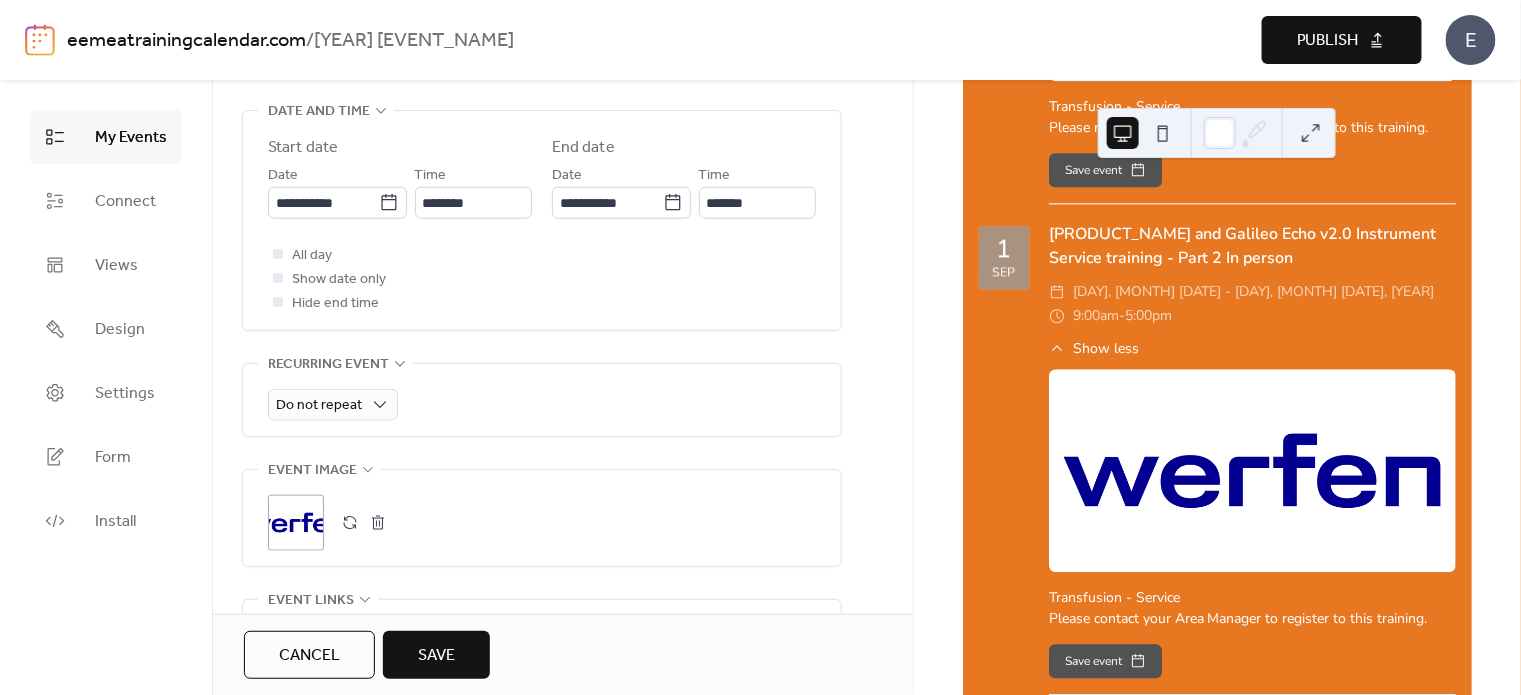 click on "Save" at bounding box center (436, 655) 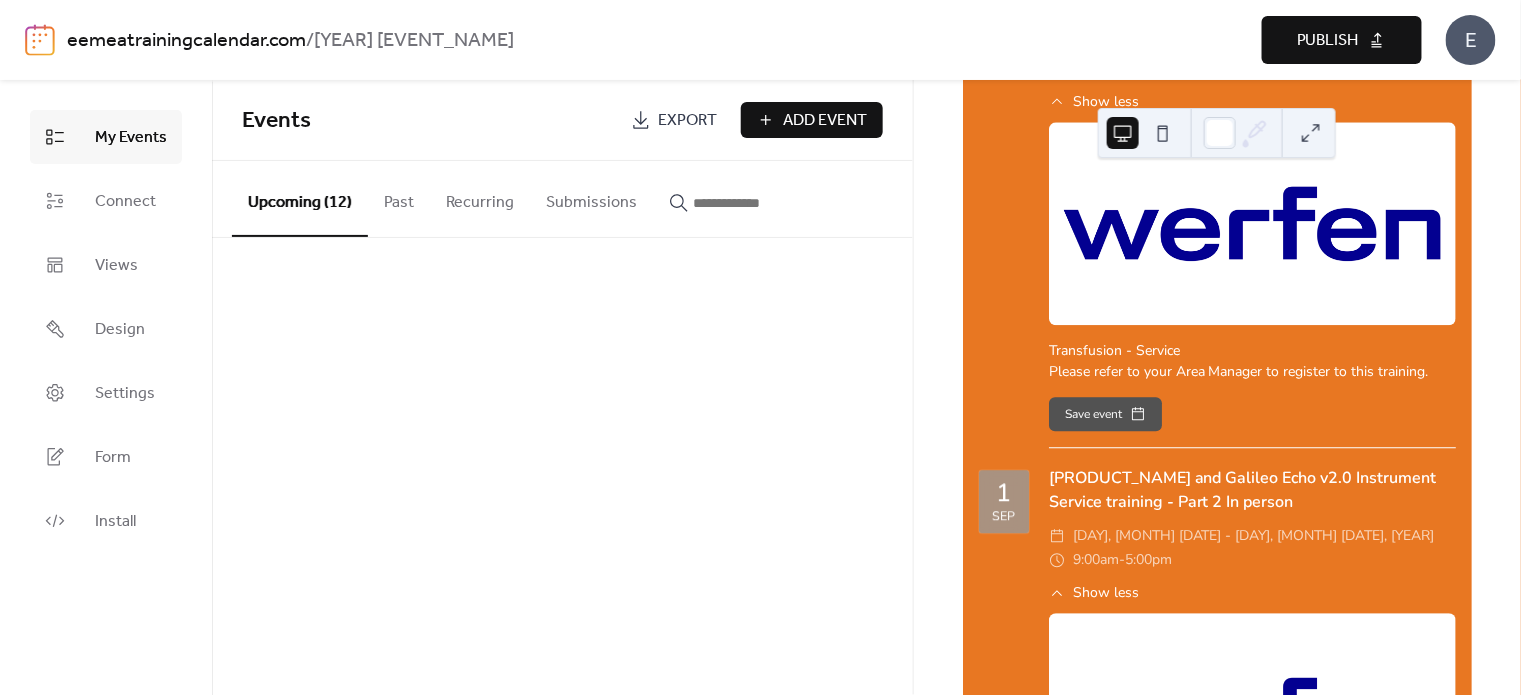 scroll, scrollTop: 1843, scrollLeft: 0, axis: vertical 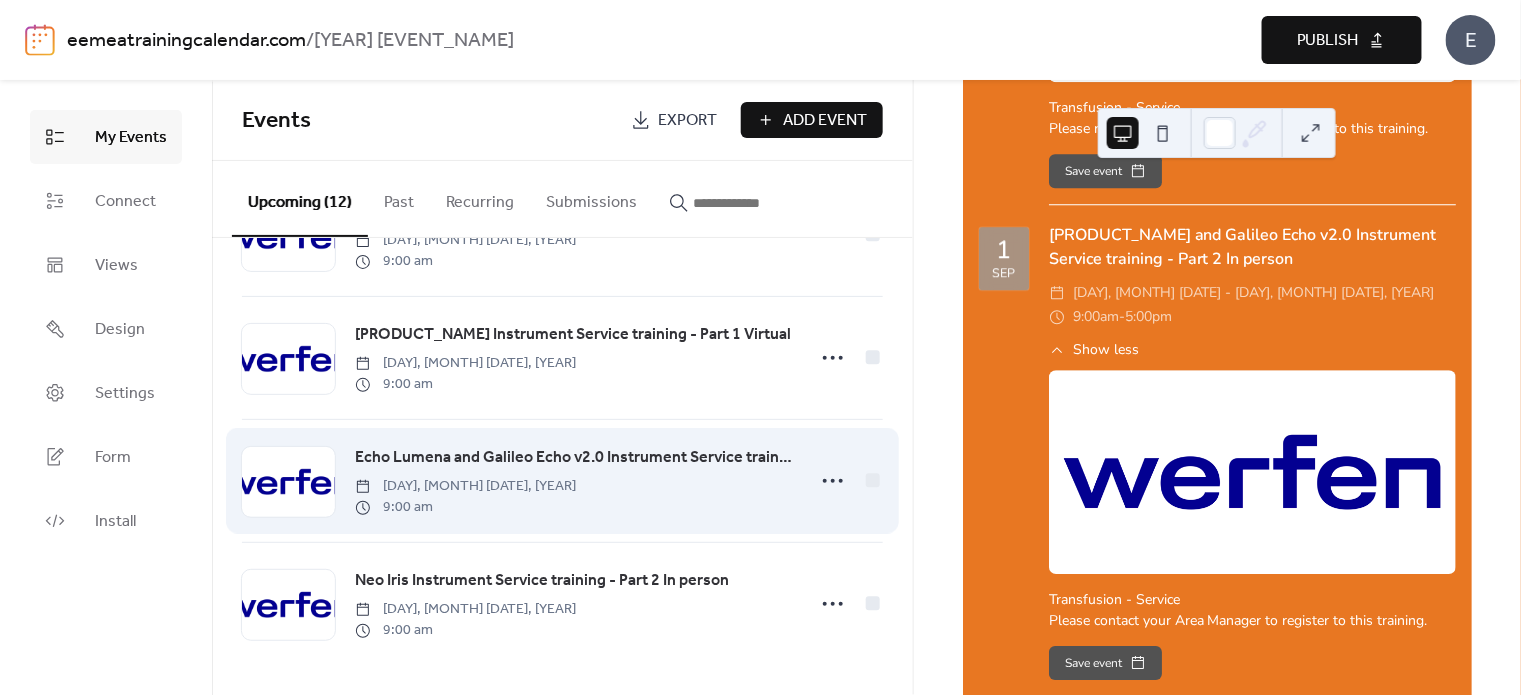 click on "Echo Lumena and Galileo Echo v2.0 Instrument Service training - Part 1 Virtual" at bounding box center (573, 458) 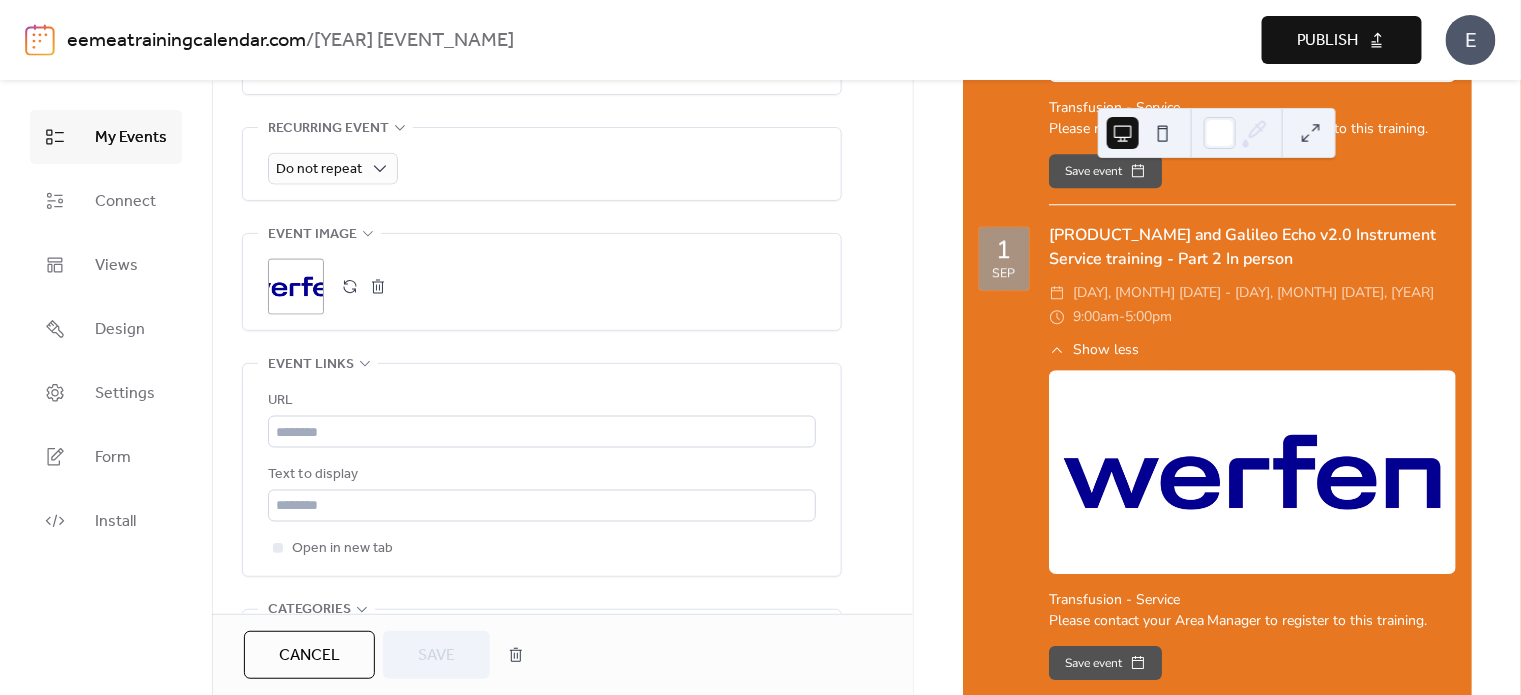 scroll, scrollTop: 1163, scrollLeft: 0, axis: vertical 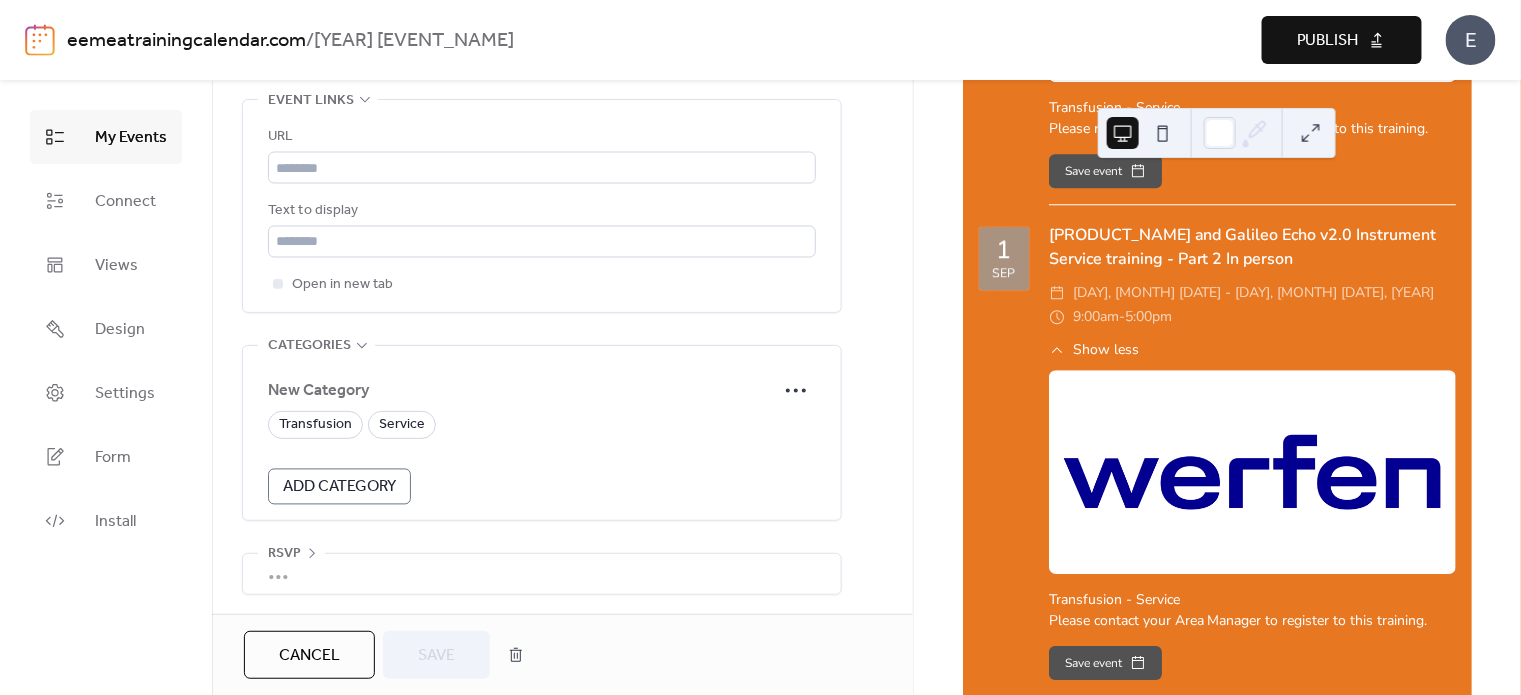 click on "Cancel" at bounding box center (309, 656) 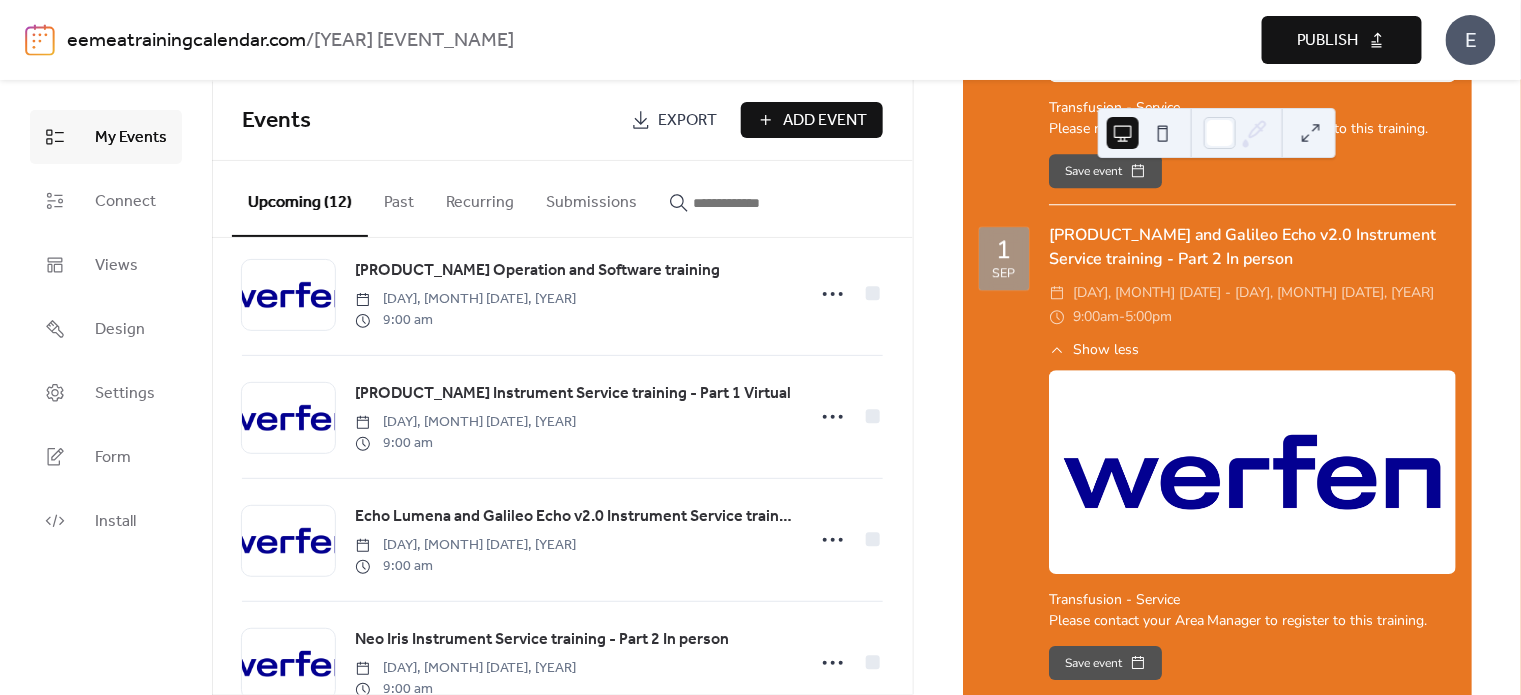 scroll, scrollTop: 1078, scrollLeft: 0, axis: vertical 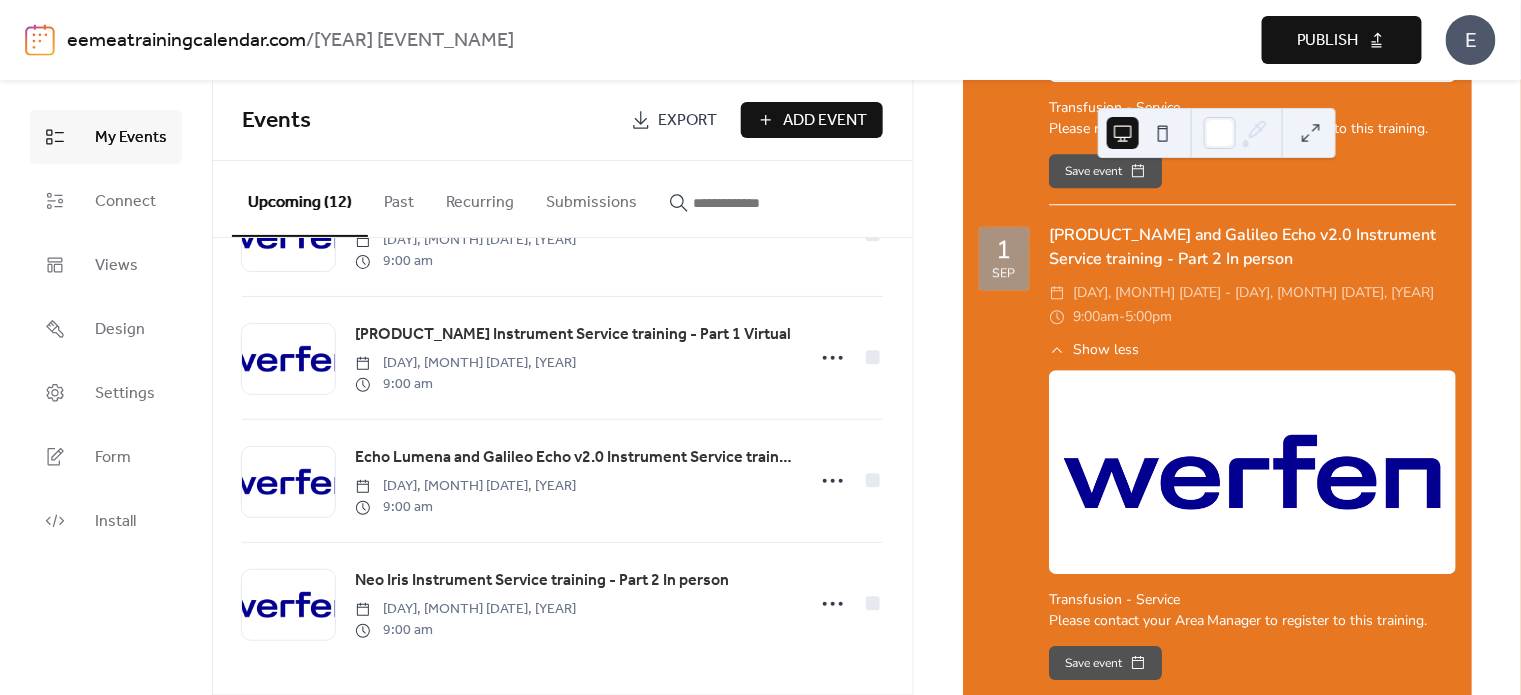 click on "Add Event" at bounding box center [826, 121] 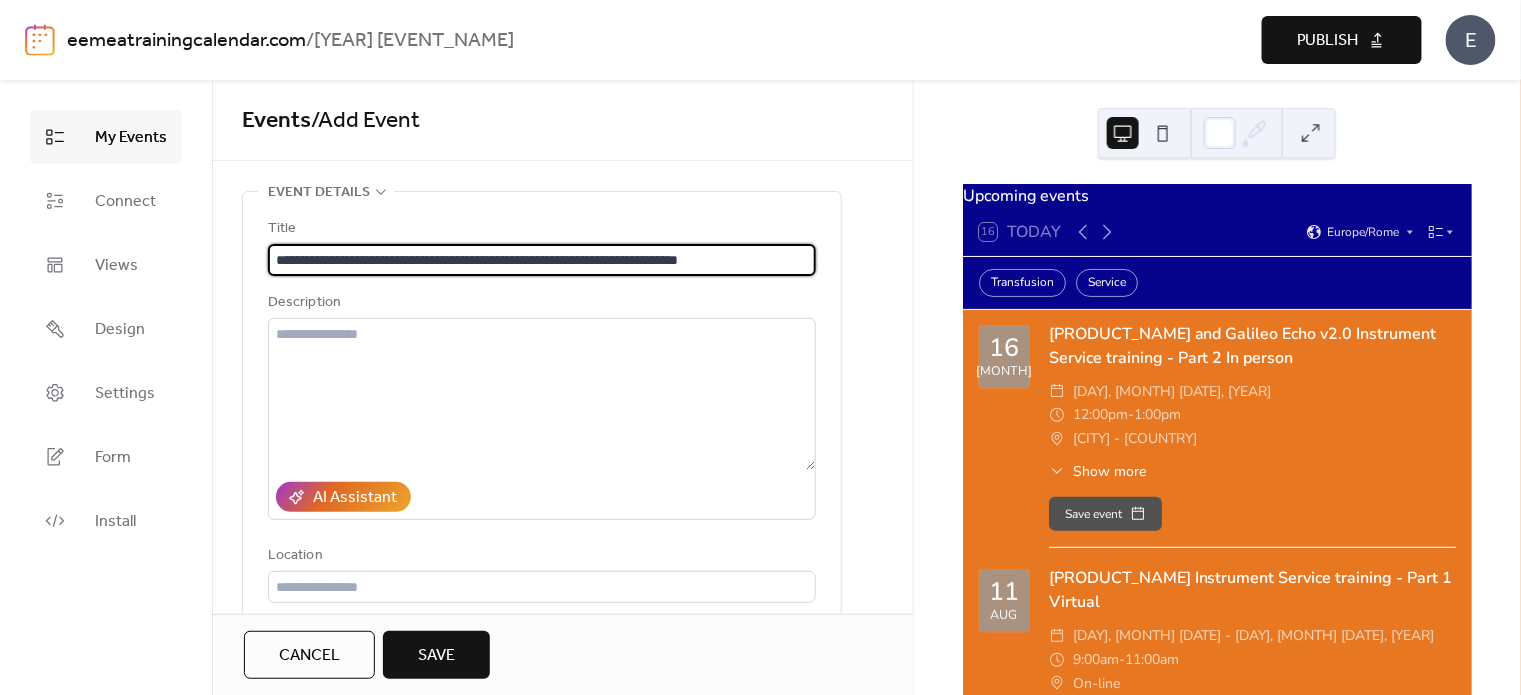 scroll, scrollTop: 0, scrollLeft: 0, axis: both 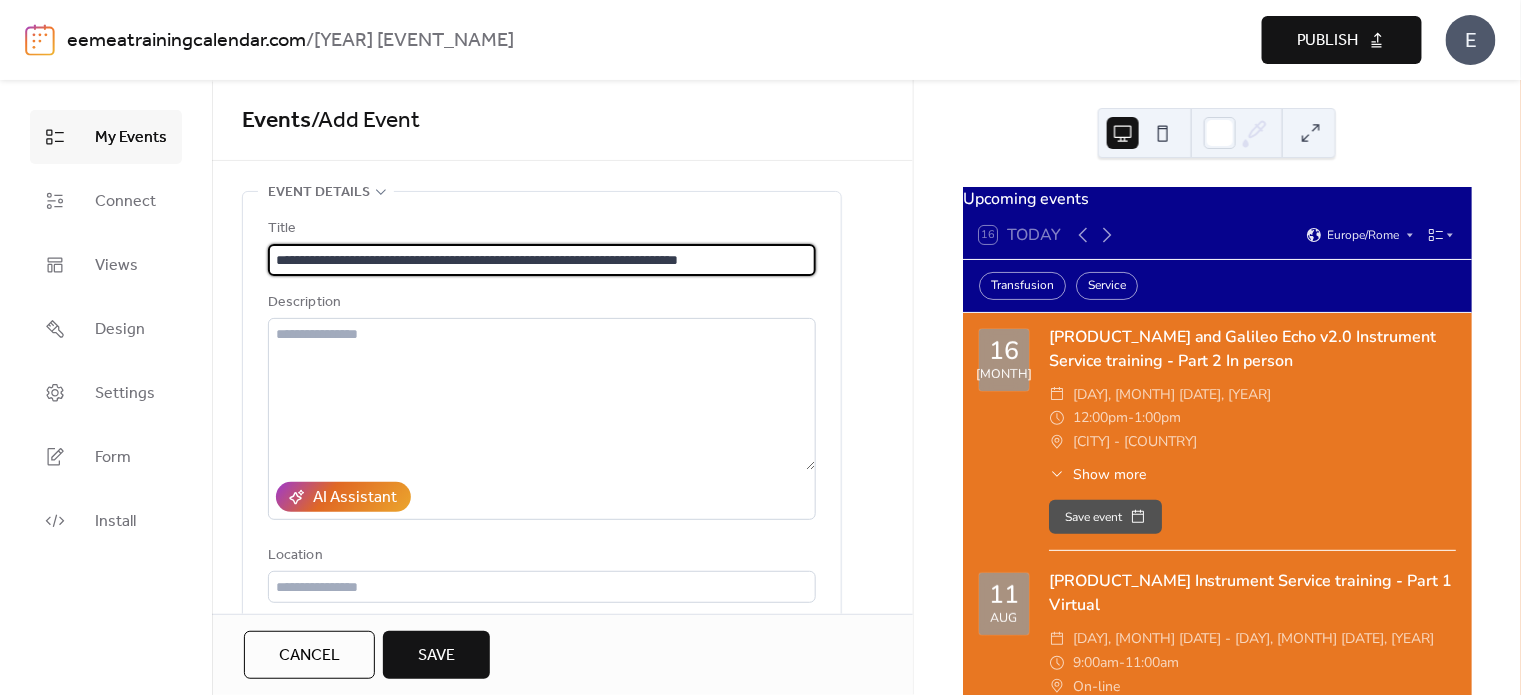 type on "**********" 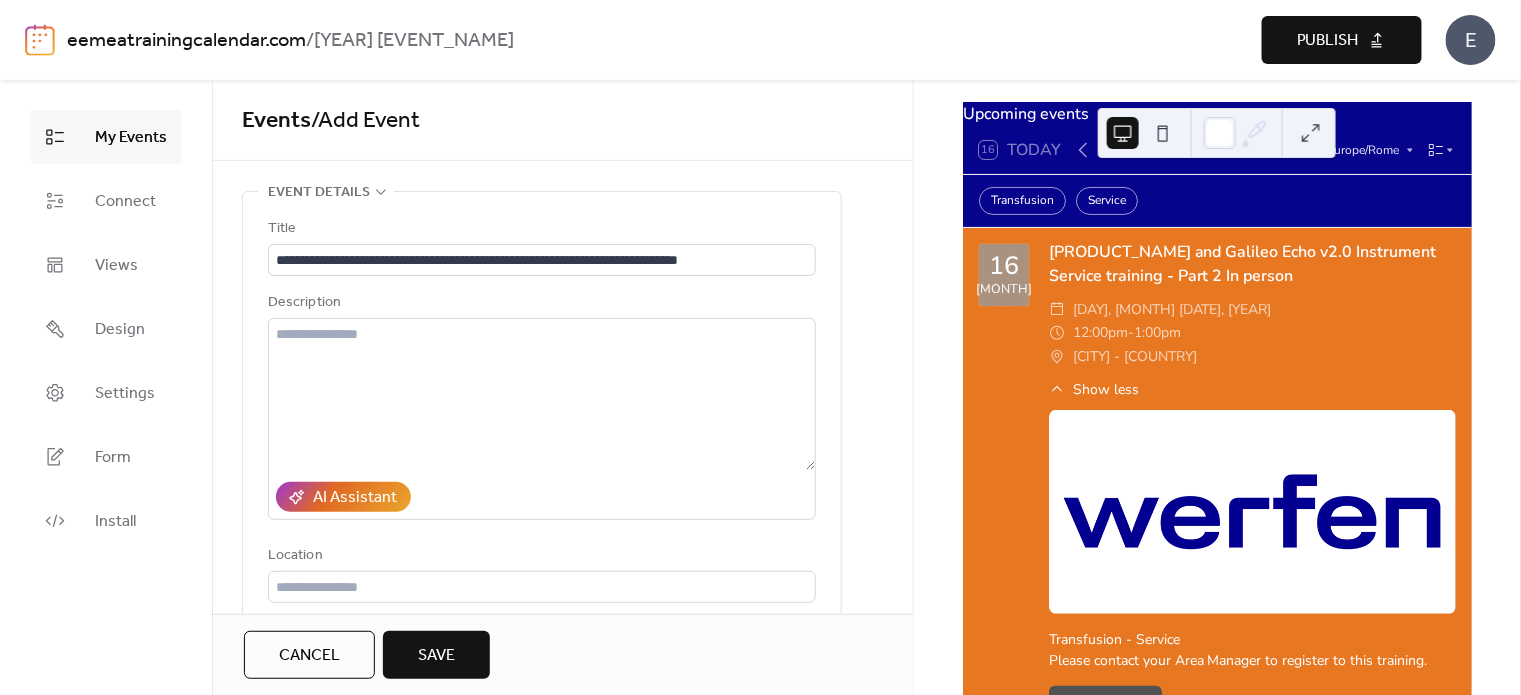 scroll, scrollTop: 200, scrollLeft: 0, axis: vertical 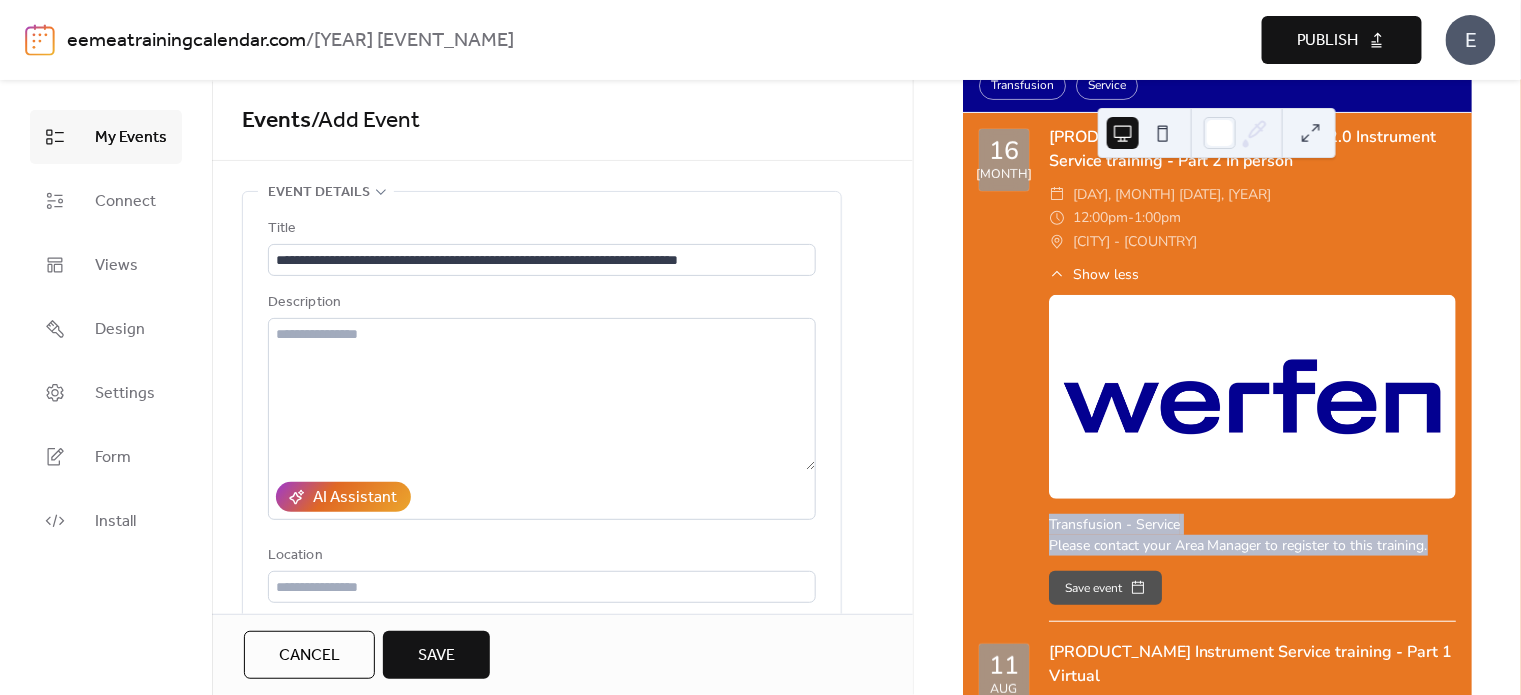 drag, startPoint x: 1051, startPoint y: 534, endPoint x: 1431, endPoint y: 560, distance: 380.88843 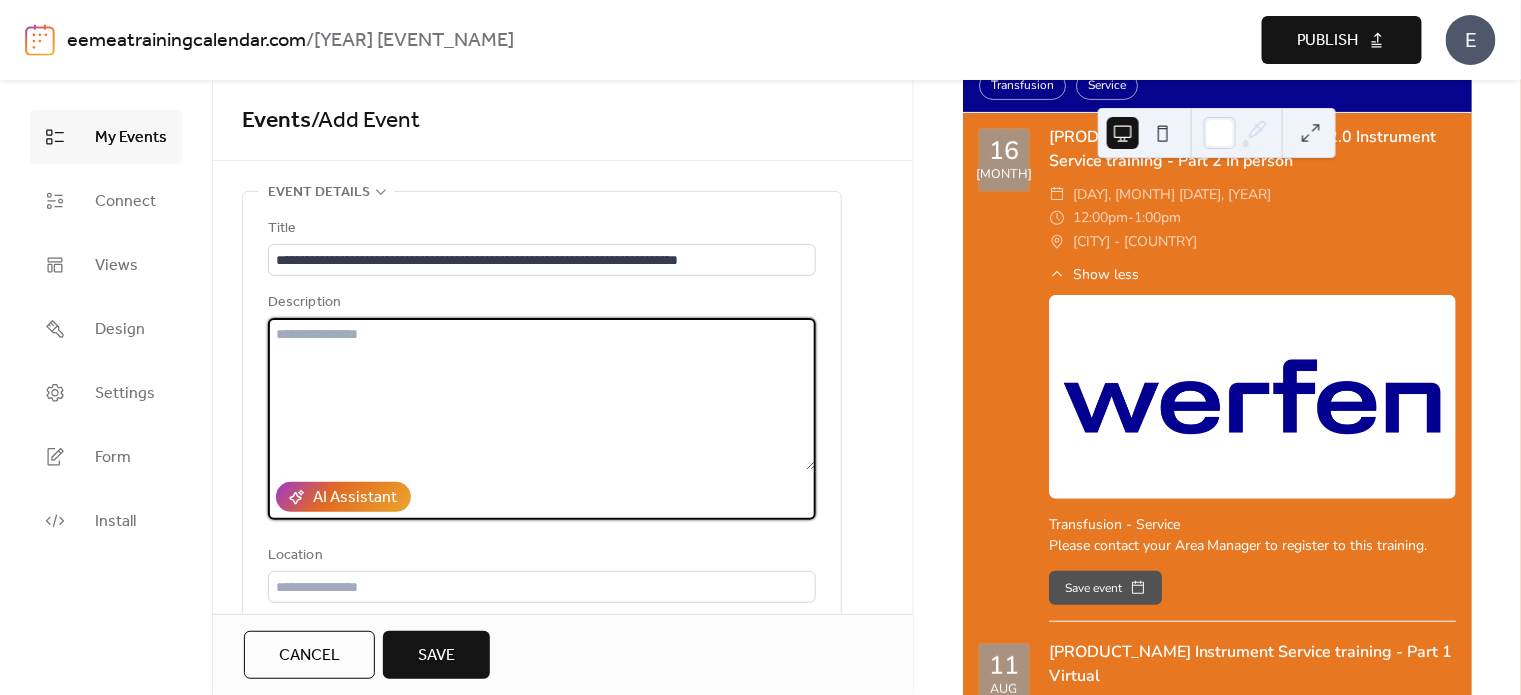 click at bounding box center (542, 394) 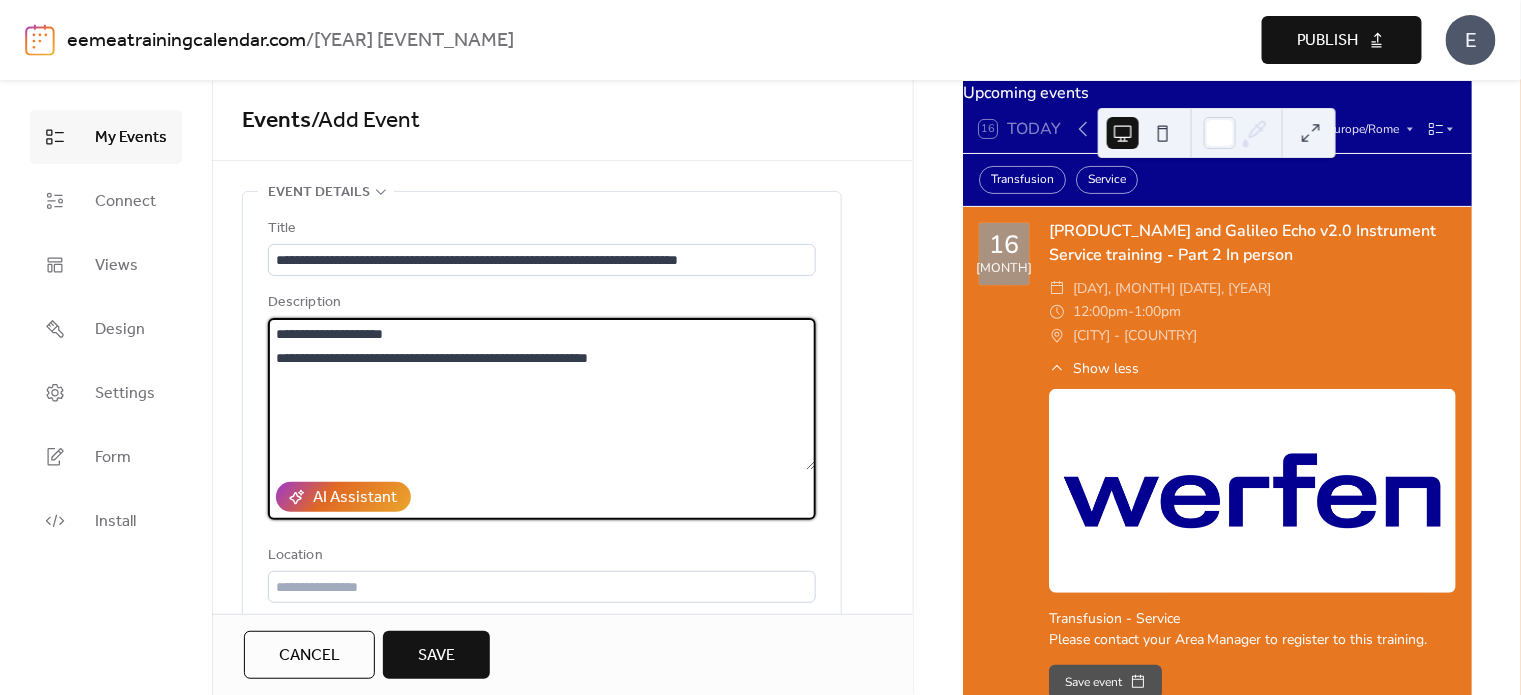 scroll, scrollTop: 0, scrollLeft: 0, axis: both 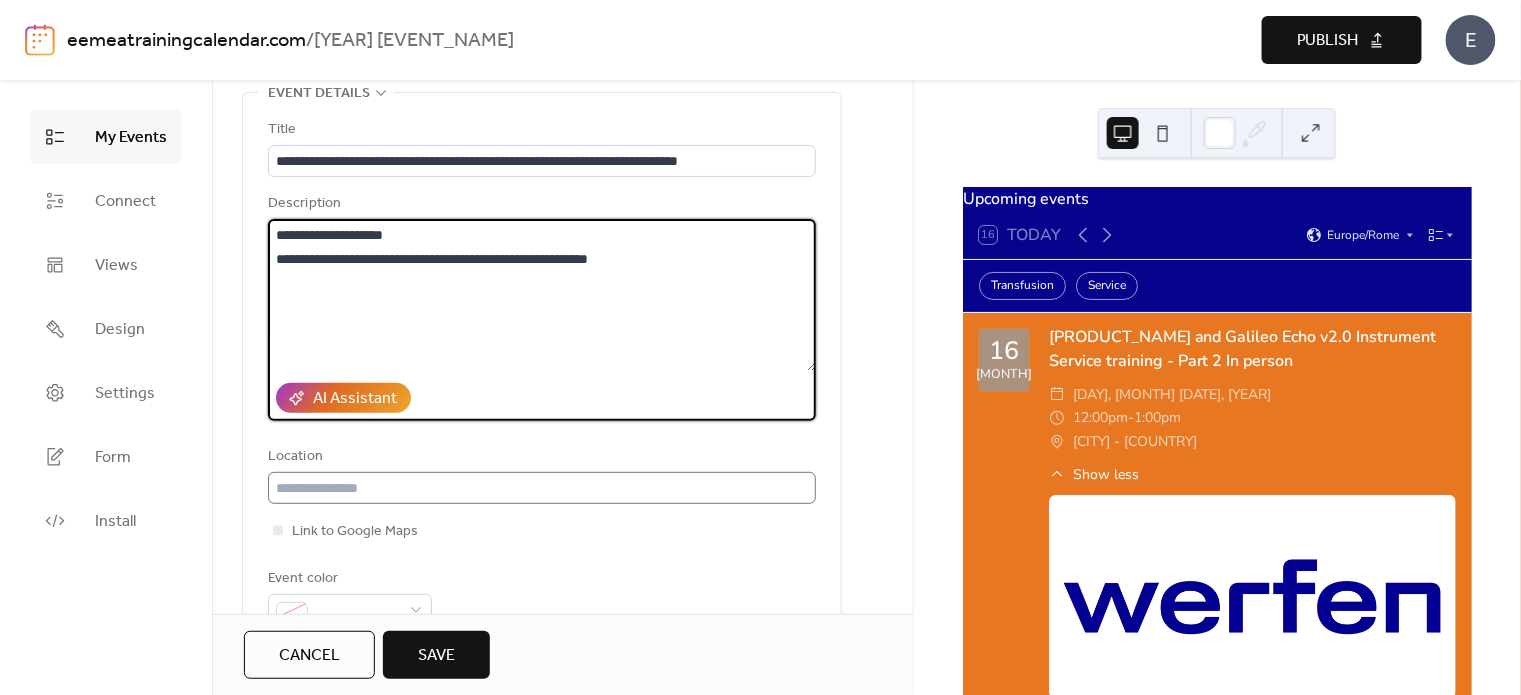 type on "**********" 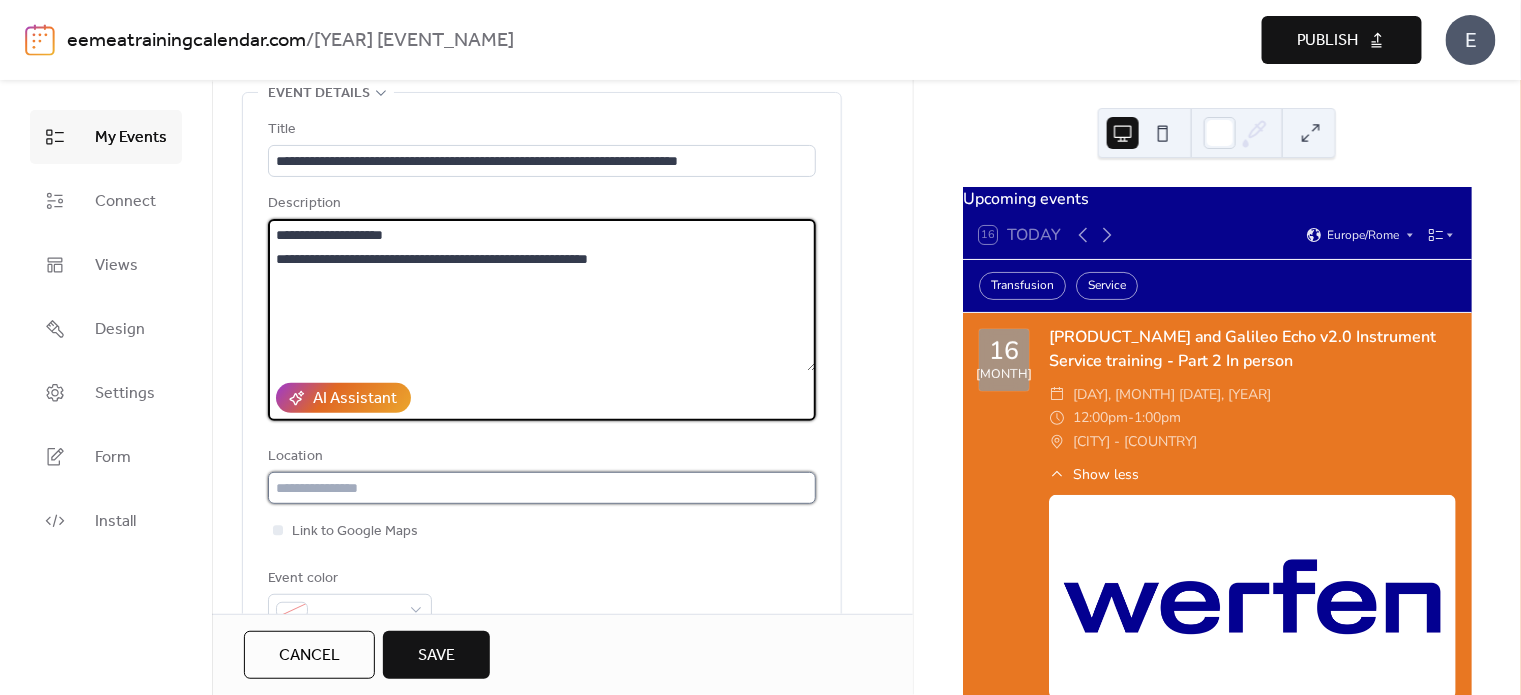 click at bounding box center [542, 488] 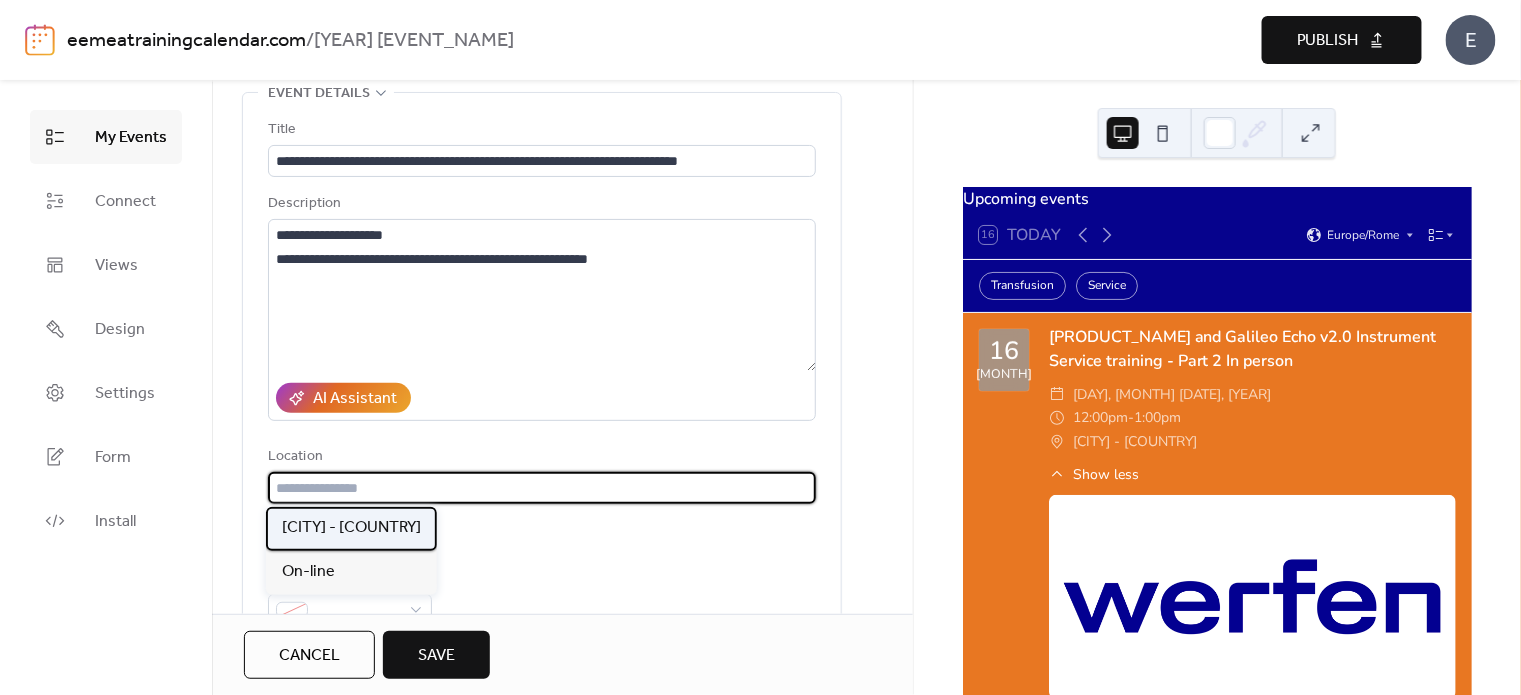 click on "[CITY] - [COUNTRY]" at bounding box center [351, 528] 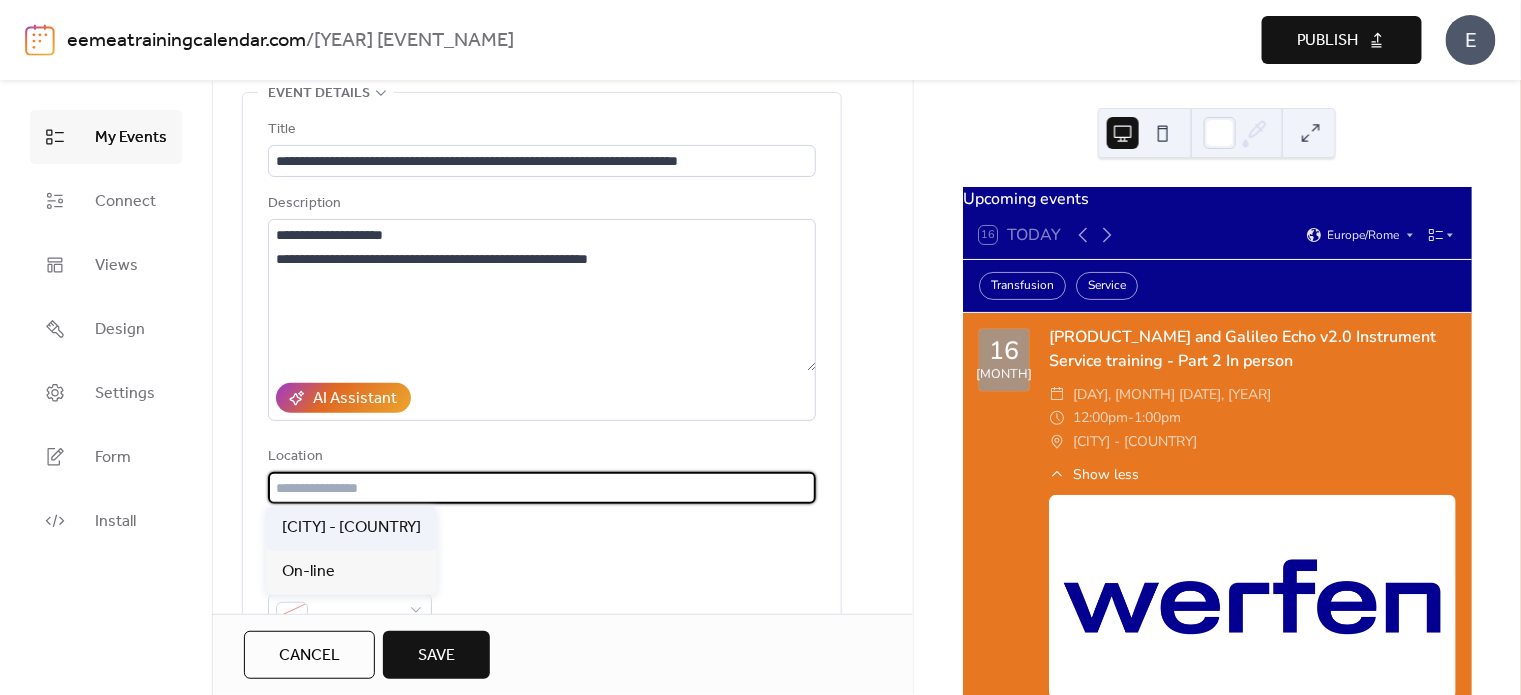 type on "**********" 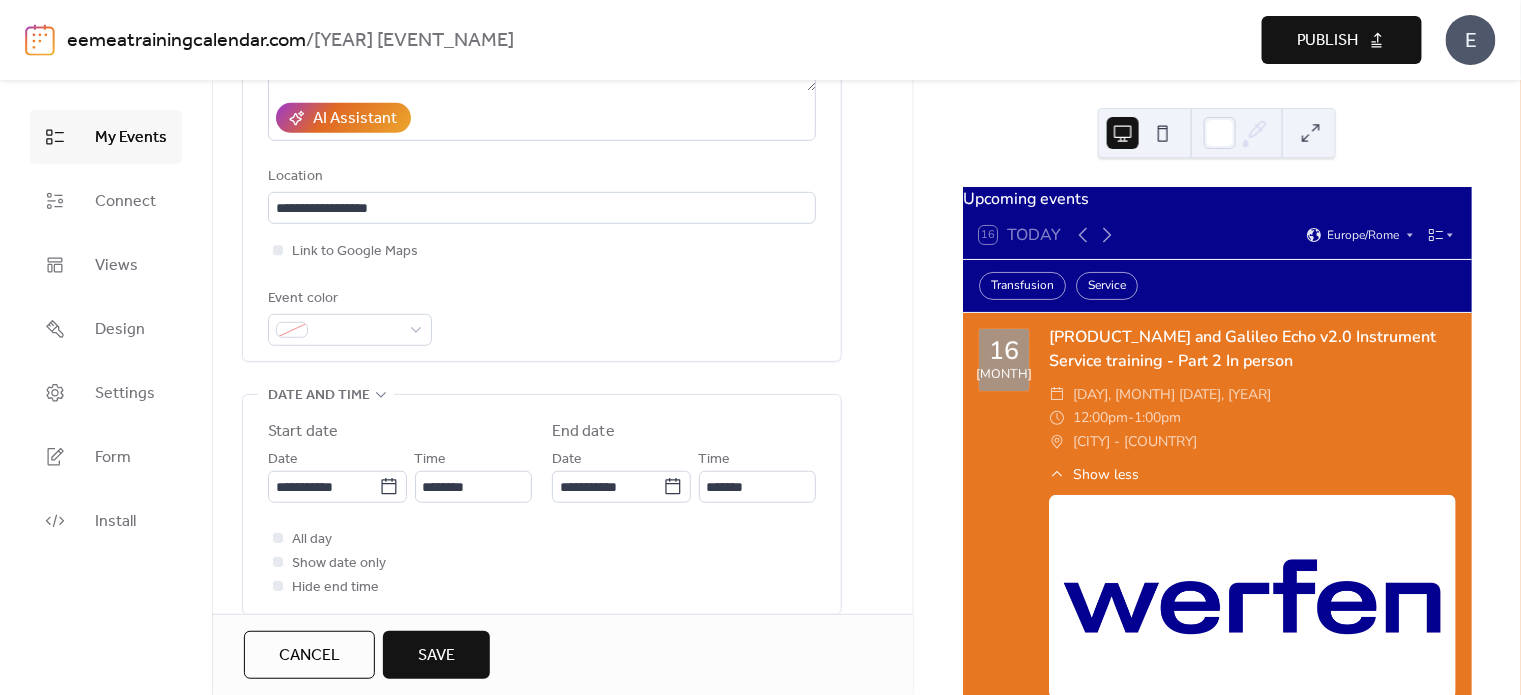 scroll, scrollTop: 499, scrollLeft: 0, axis: vertical 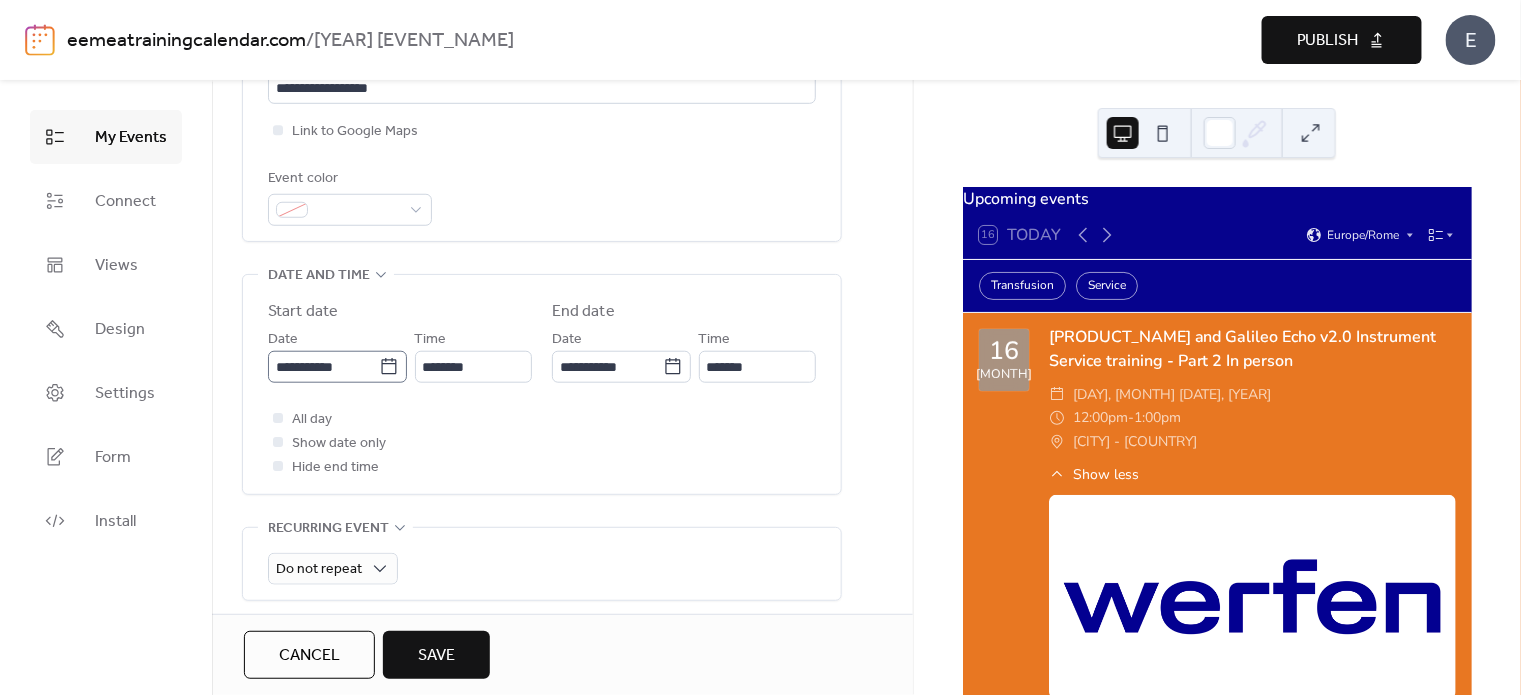 click 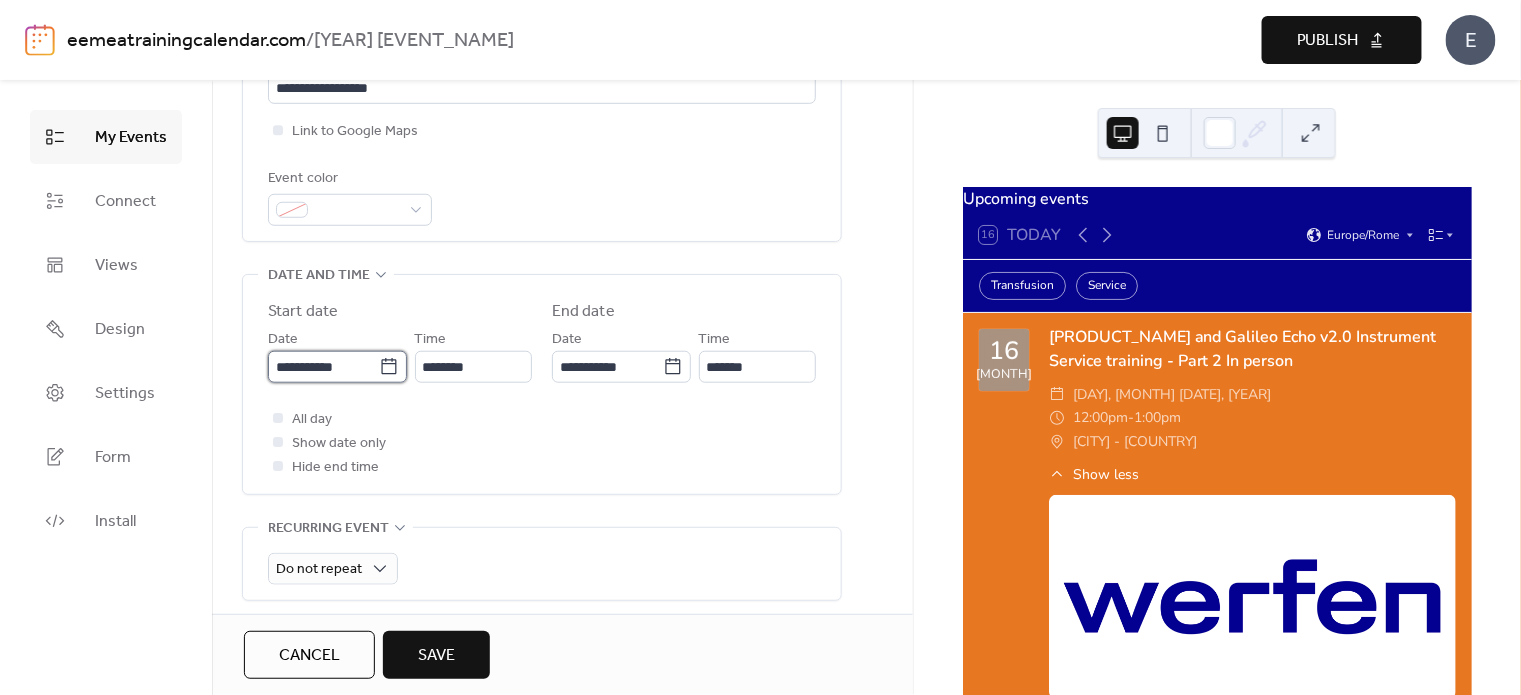 click on "**********" at bounding box center (323, 367) 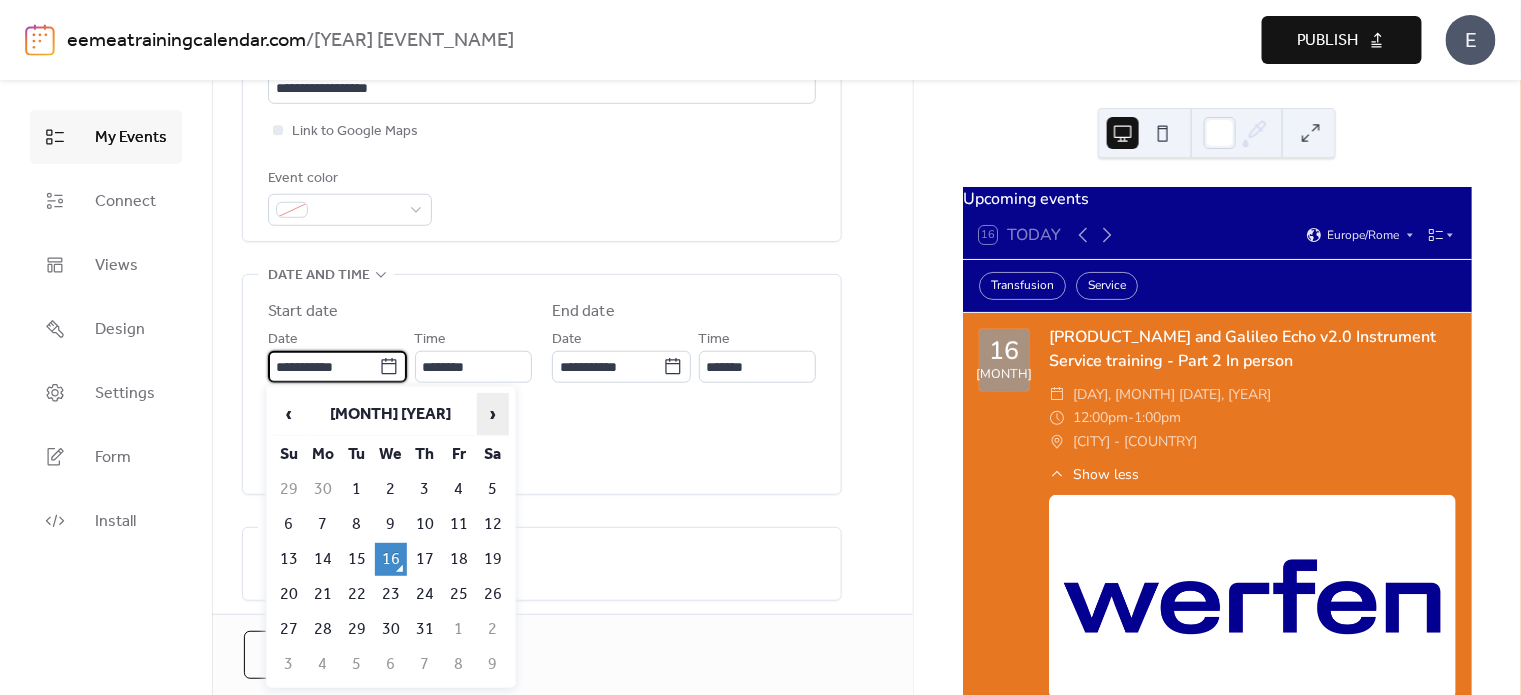 click on "›" at bounding box center (493, 414) 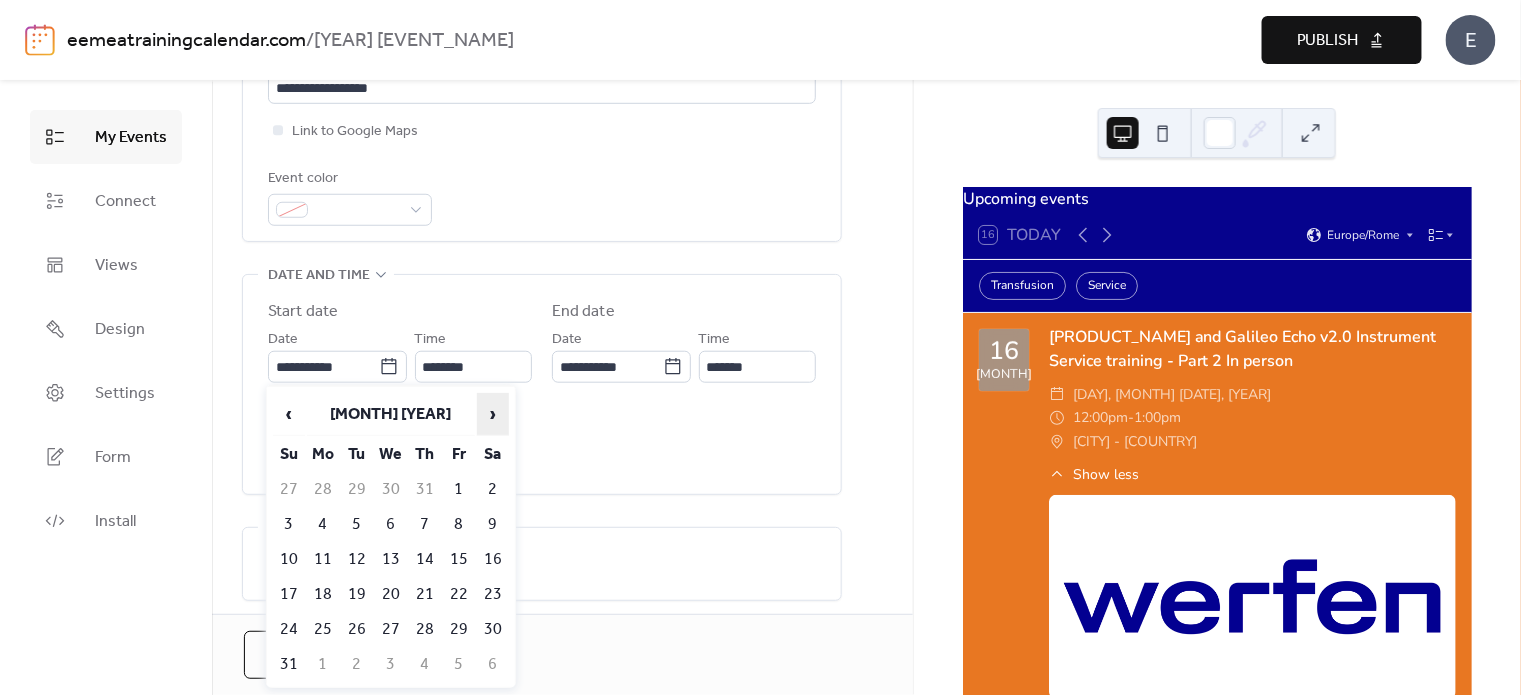 click on "›" at bounding box center [493, 414] 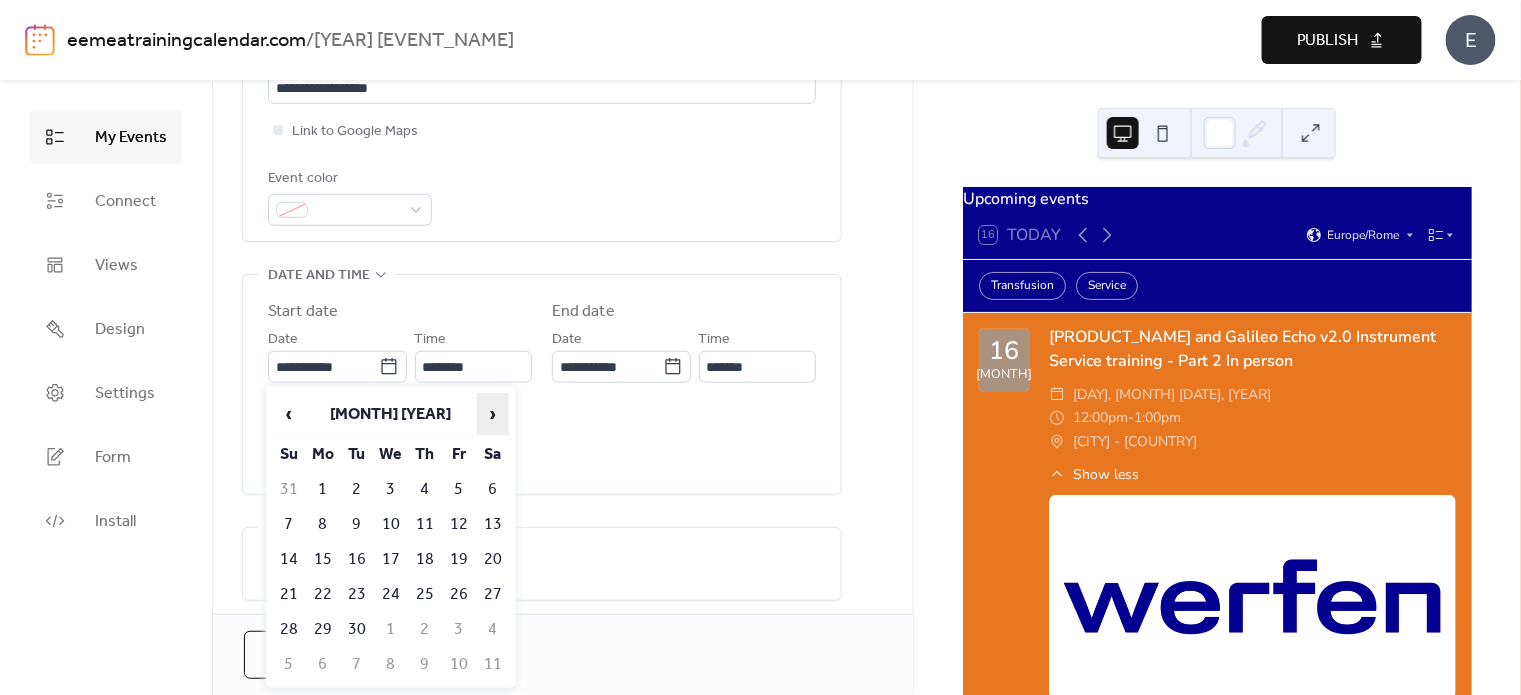 click on "›" at bounding box center (493, 414) 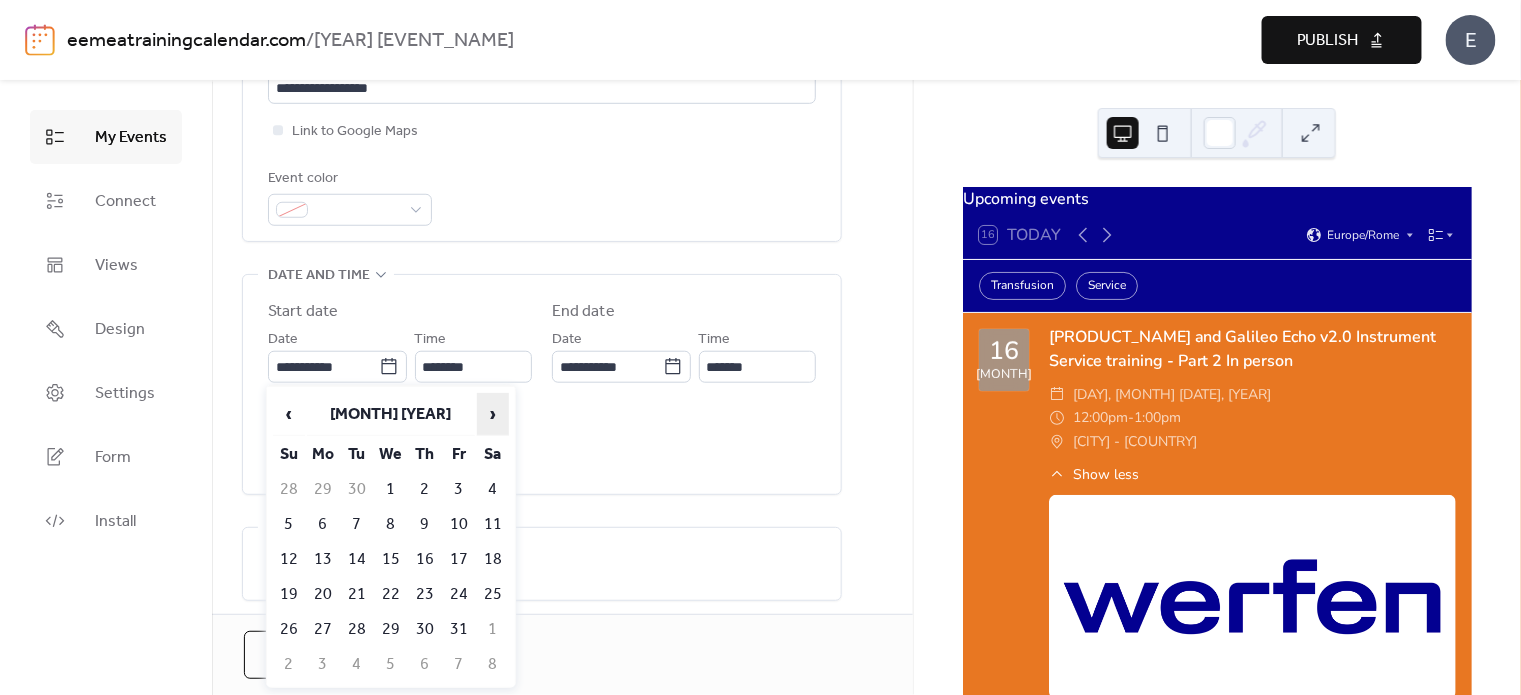 click on "›" at bounding box center [493, 414] 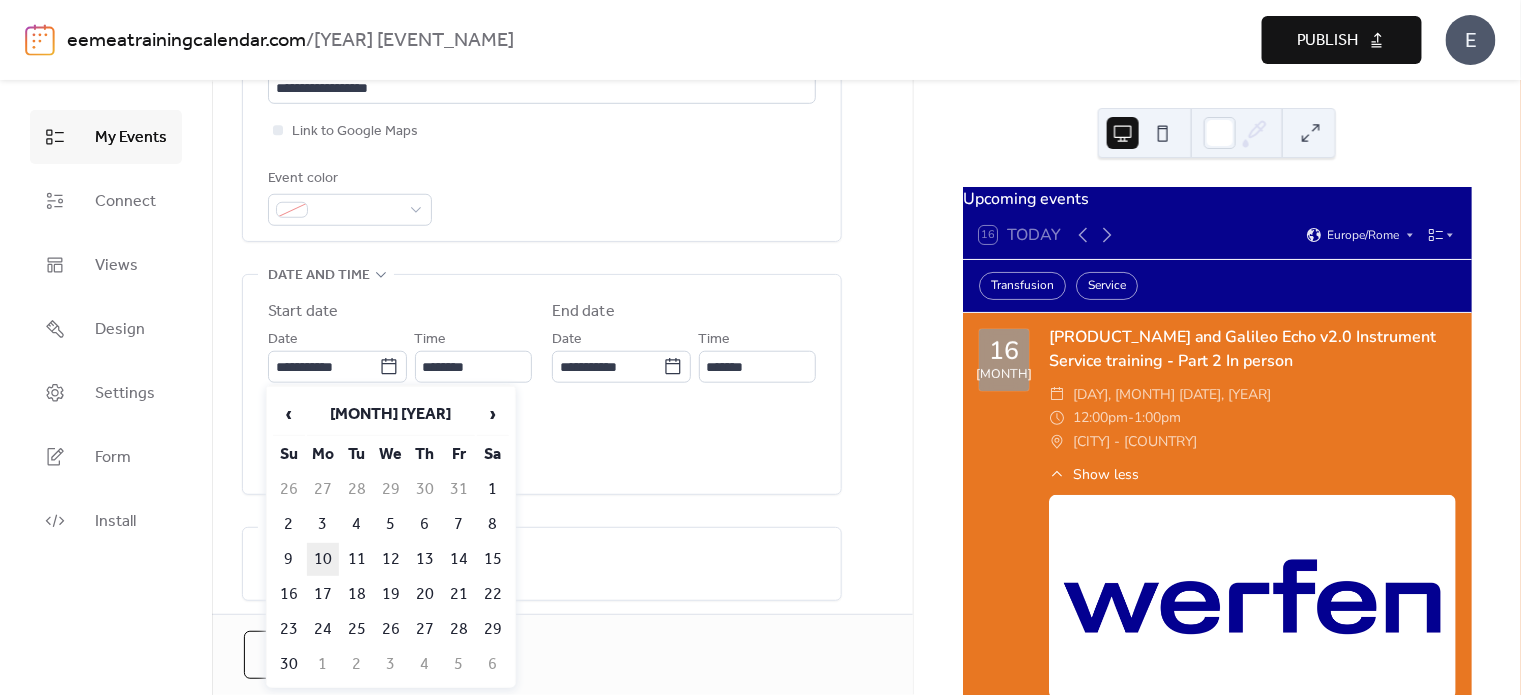 click on "10" at bounding box center [323, 559] 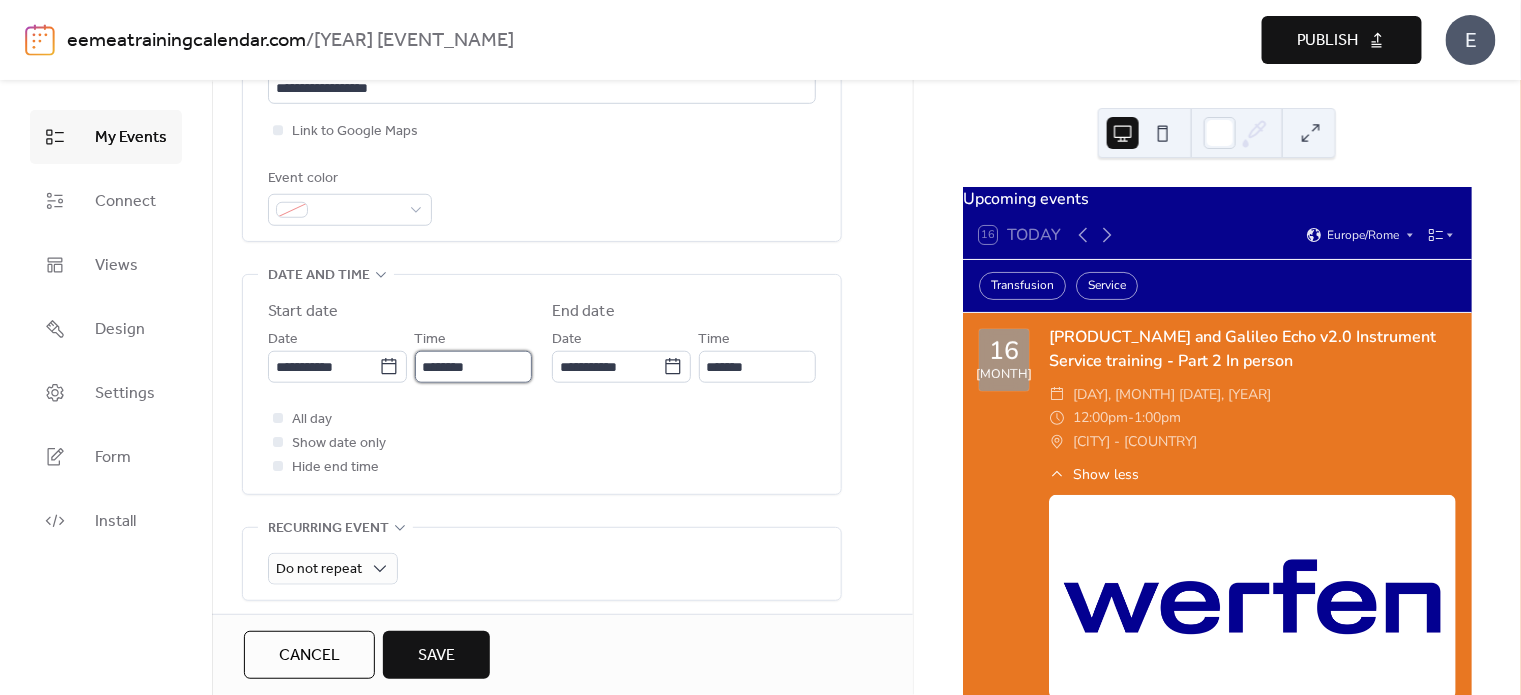 click on "********" at bounding box center (473, 367) 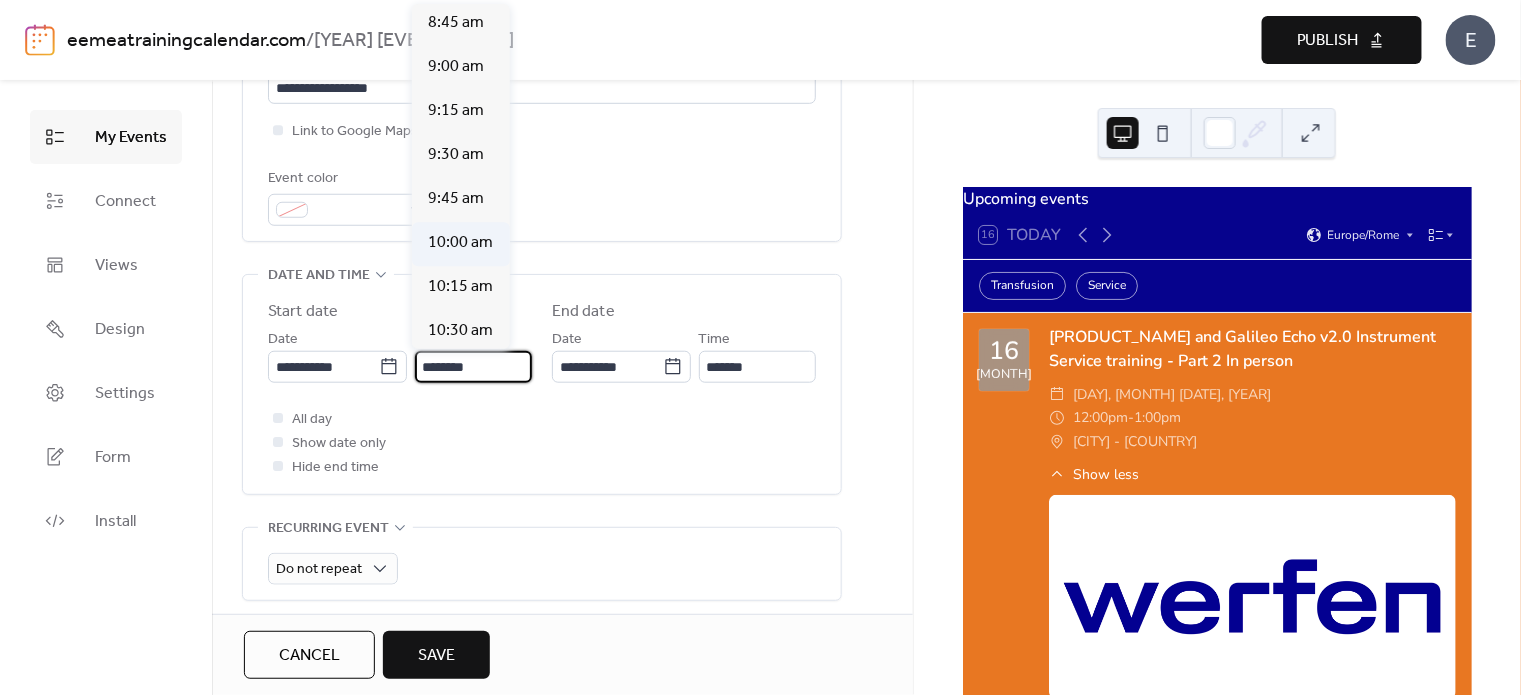 scroll, scrollTop: 1509, scrollLeft: 0, axis: vertical 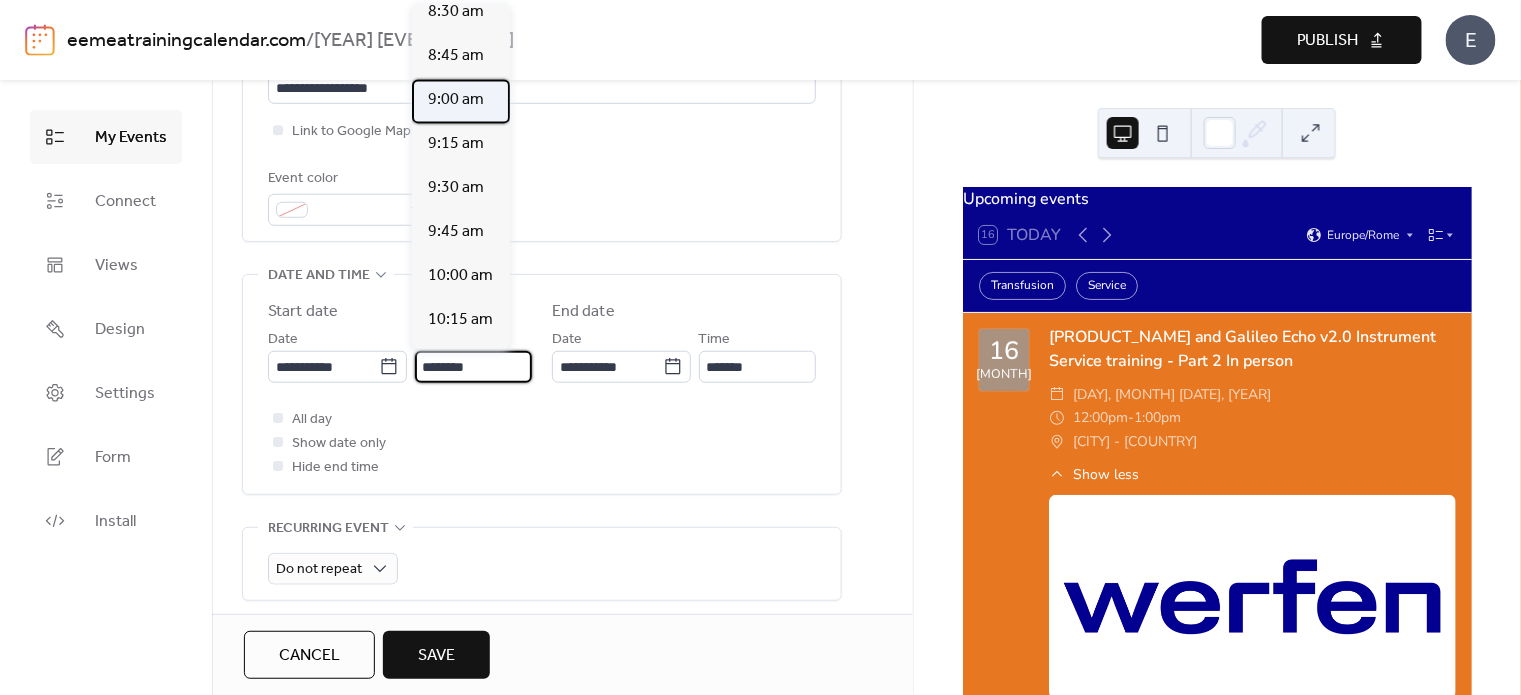 click on "9:00 am" at bounding box center [456, 100] 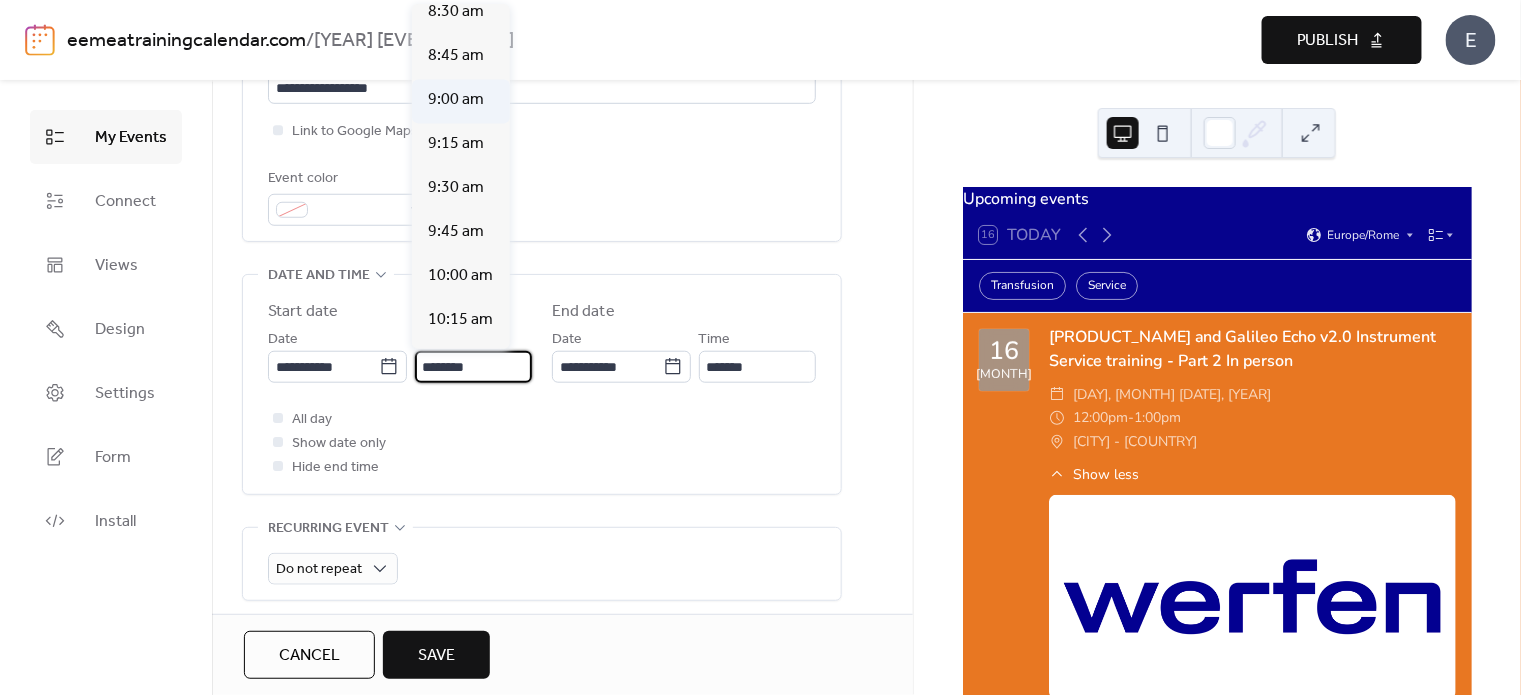 type on "*******" 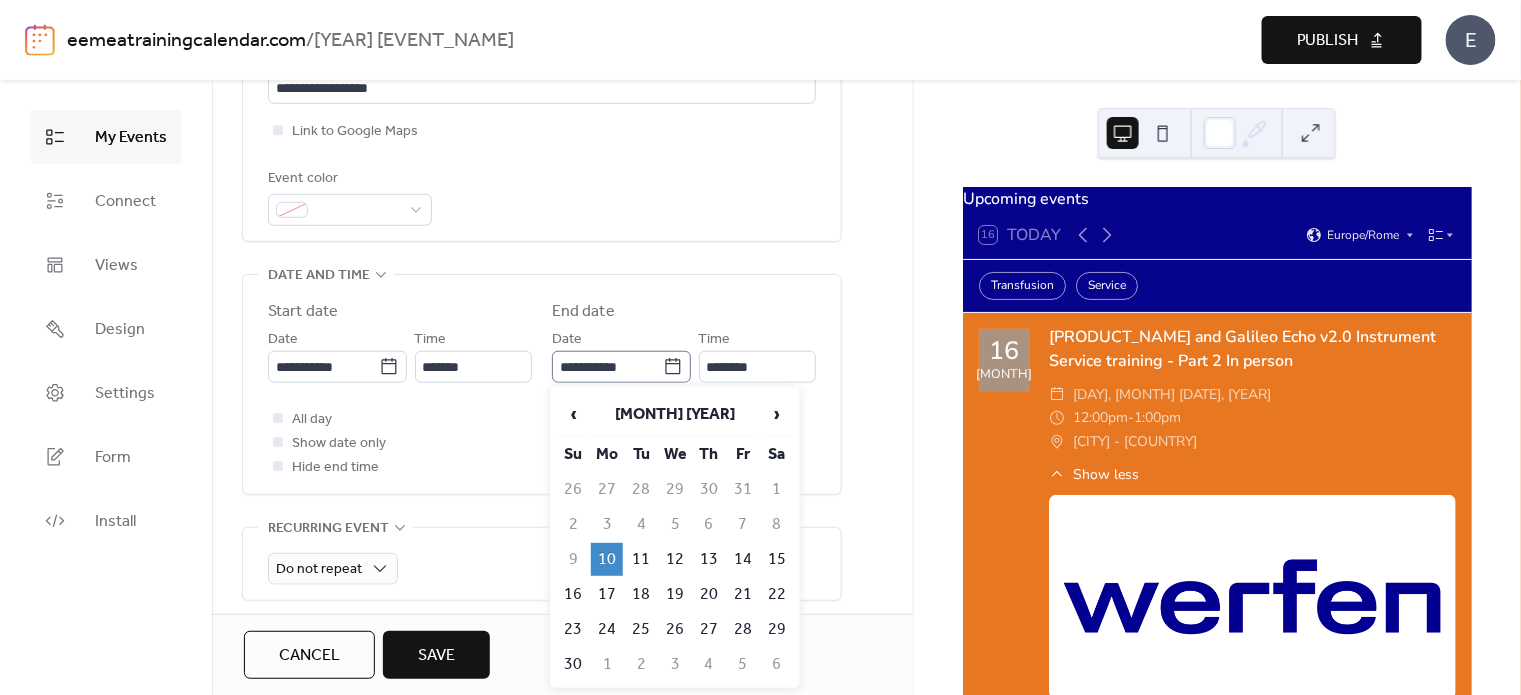 click 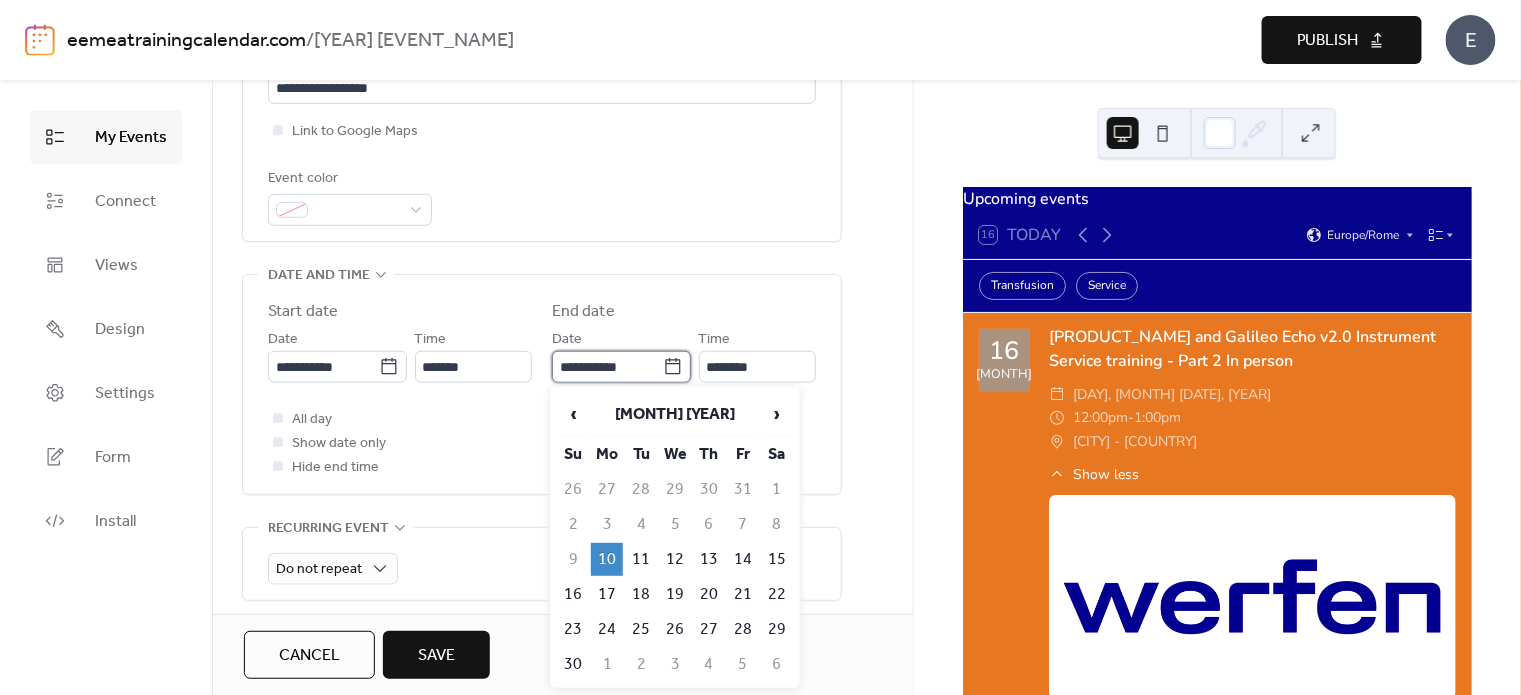 click on "**********" at bounding box center (607, 367) 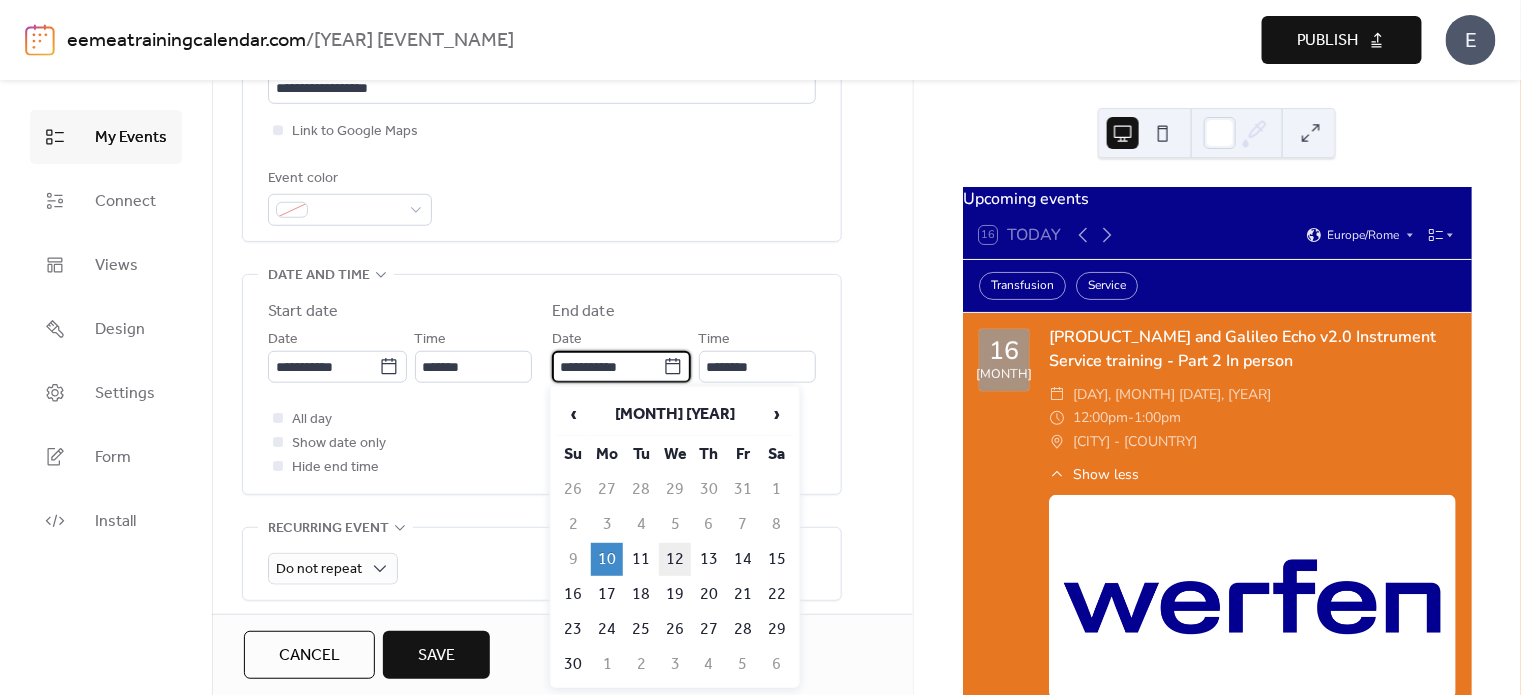 click on "12" at bounding box center [675, 559] 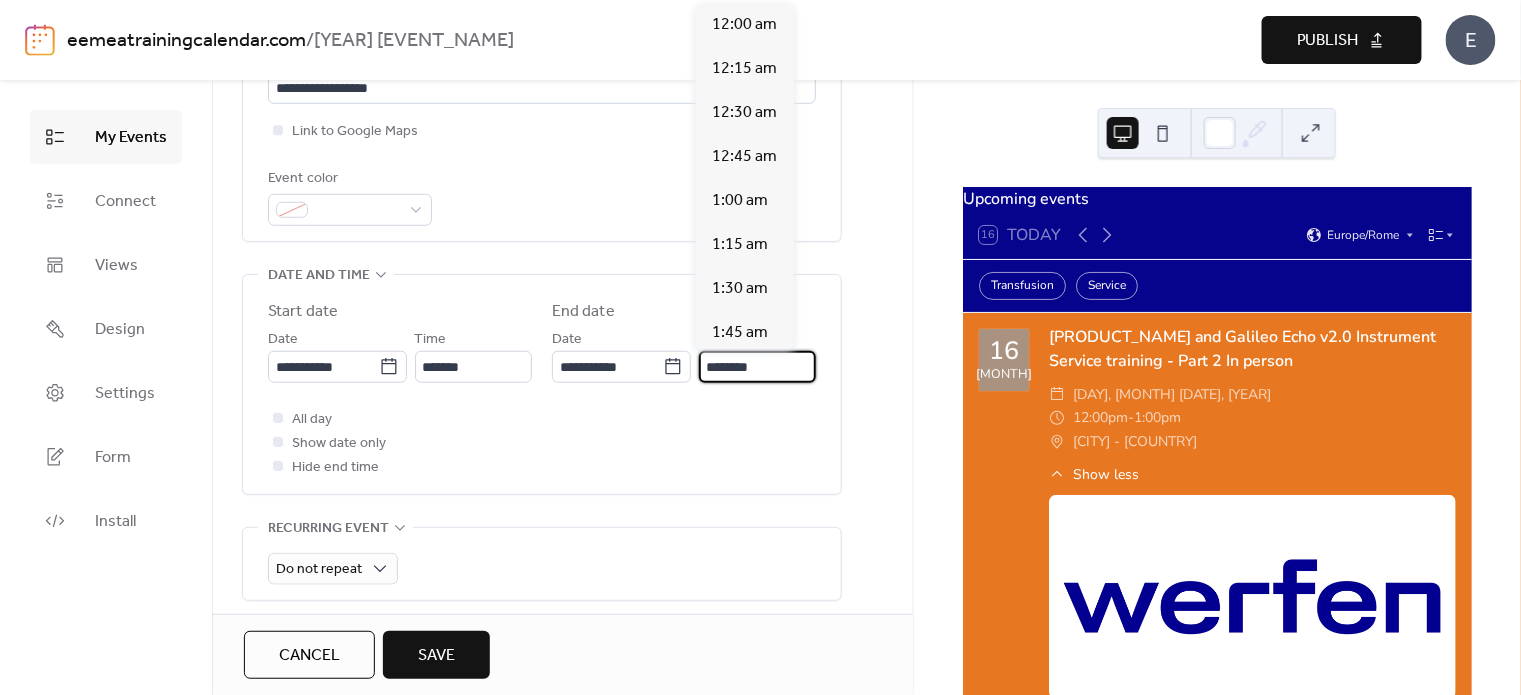 click on "********" at bounding box center (757, 367) 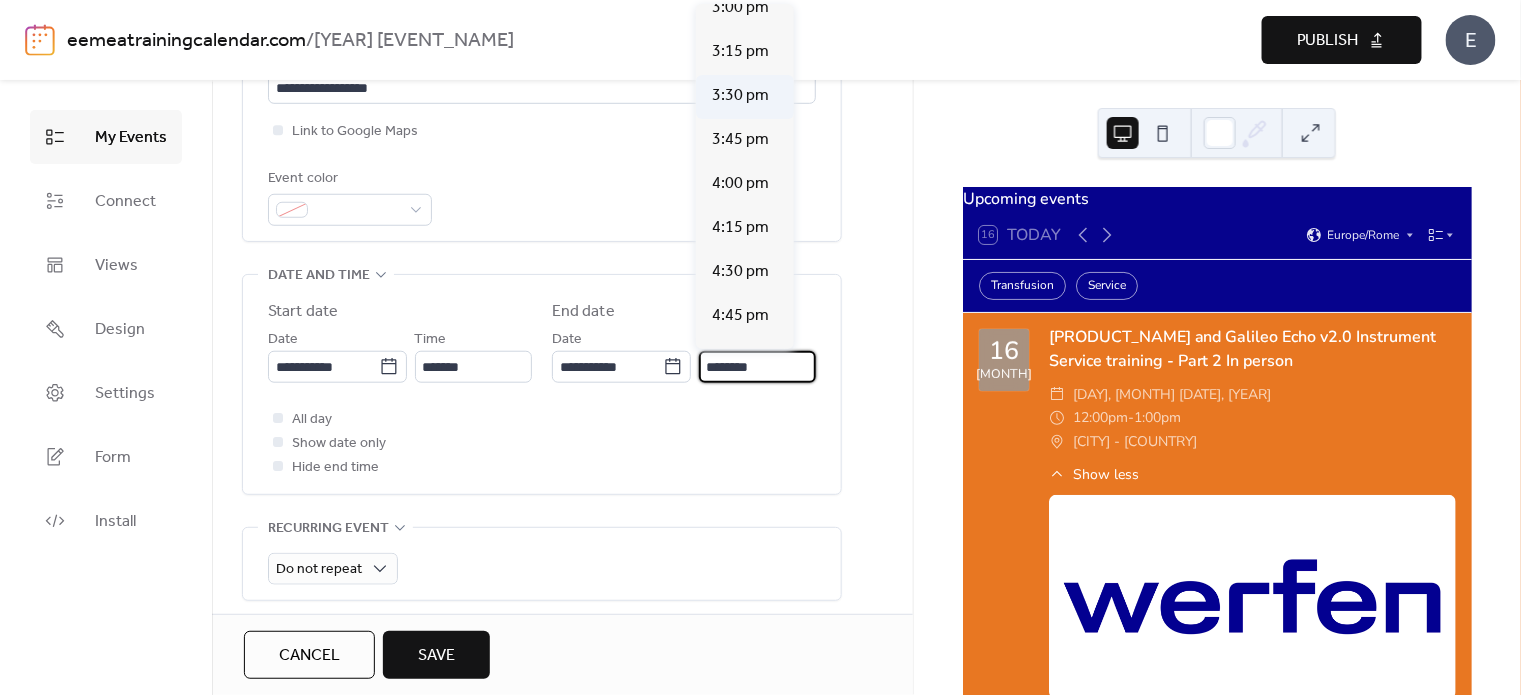 scroll, scrollTop: 2857, scrollLeft: 0, axis: vertical 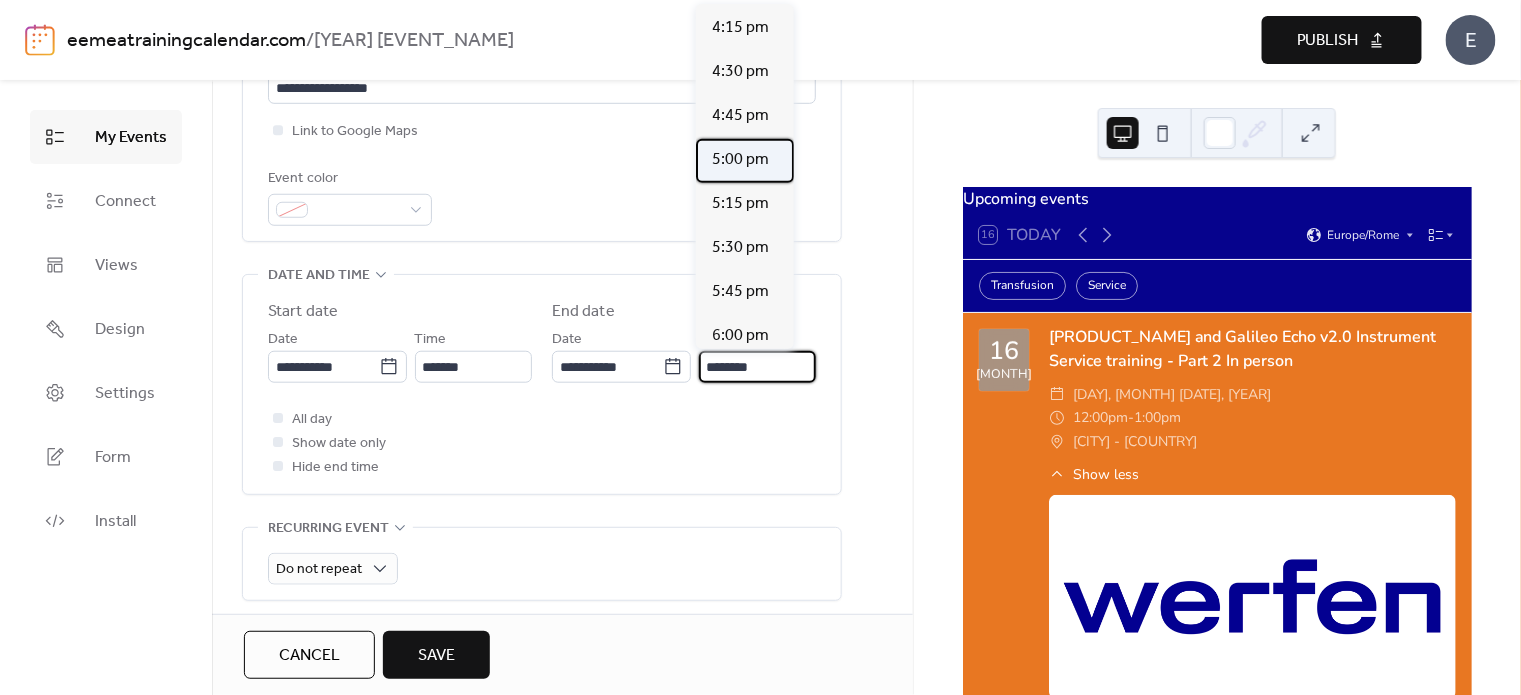 click on "5:00 pm" at bounding box center (740, 160) 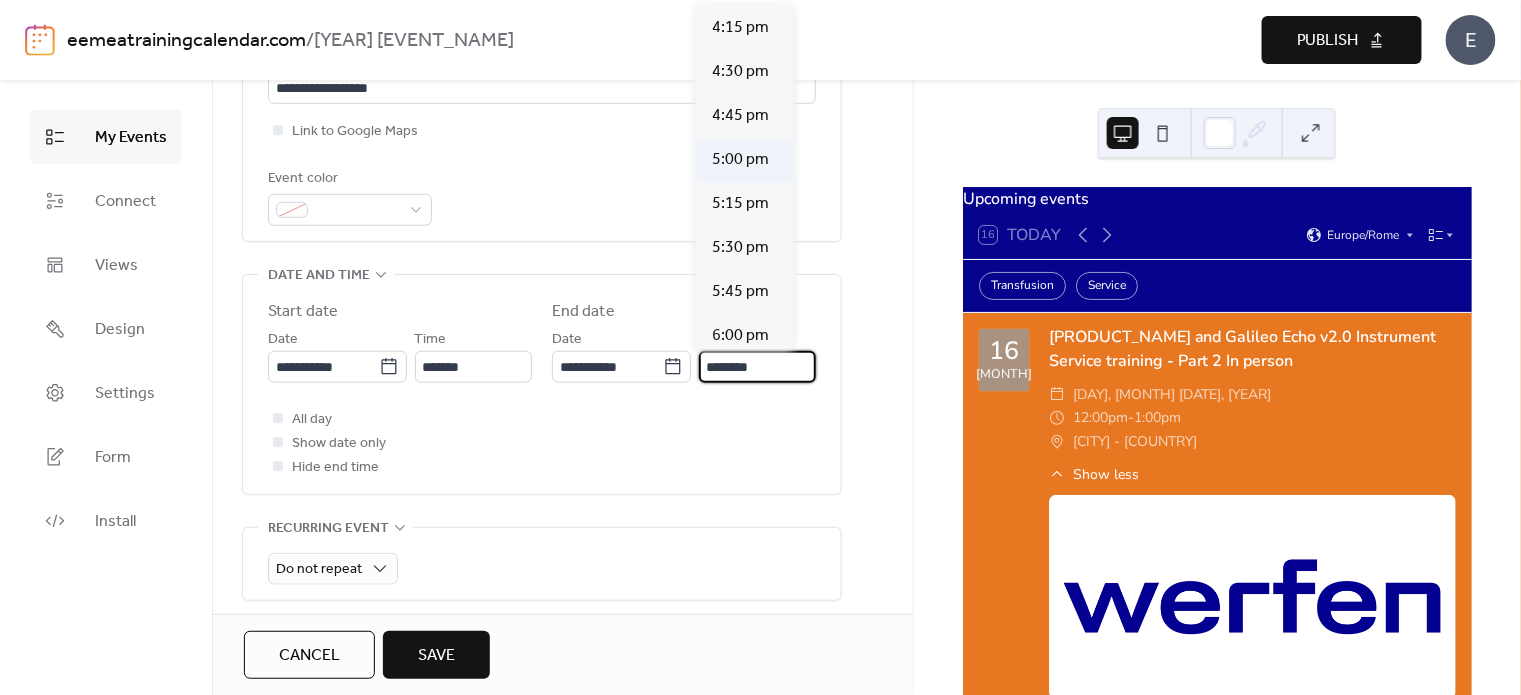 type on "*******" 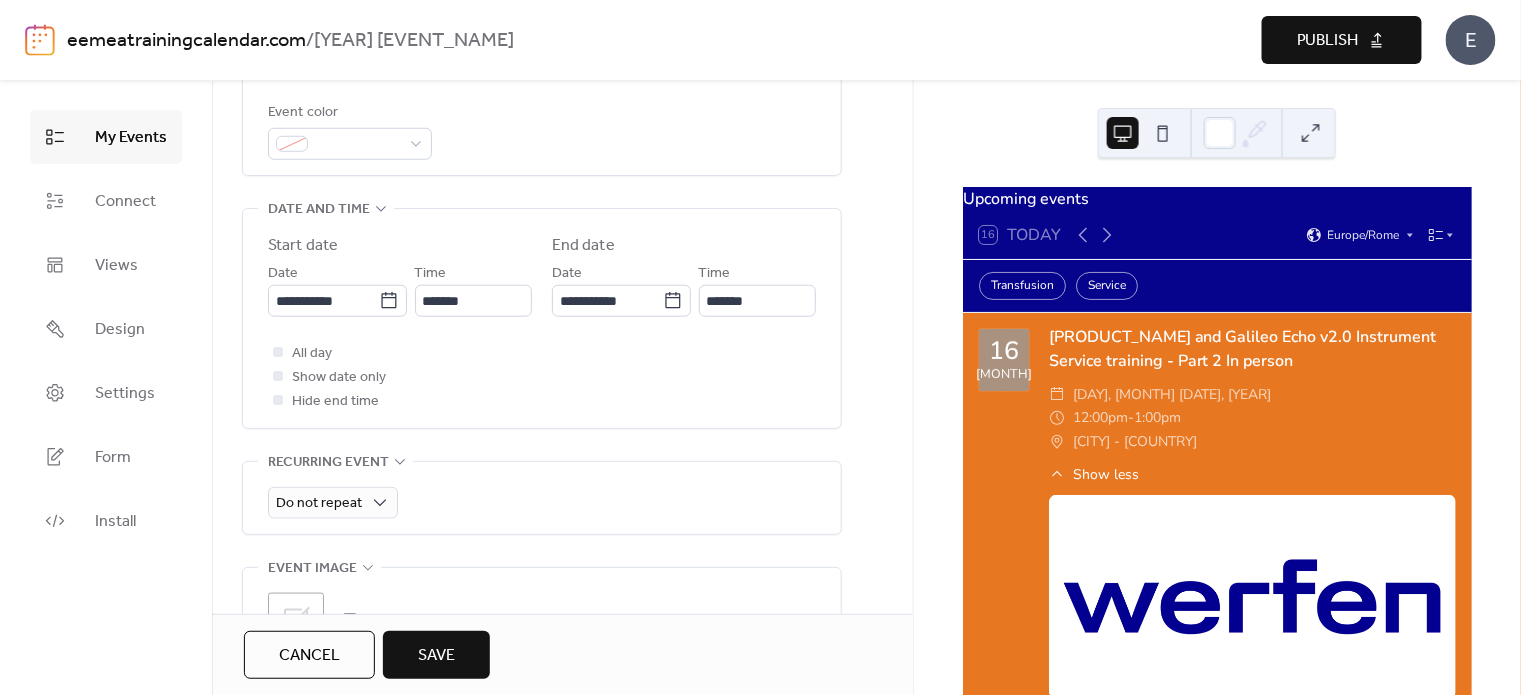 scroll, scrollTop: 600, scrollLeft: 0, axis: vertical 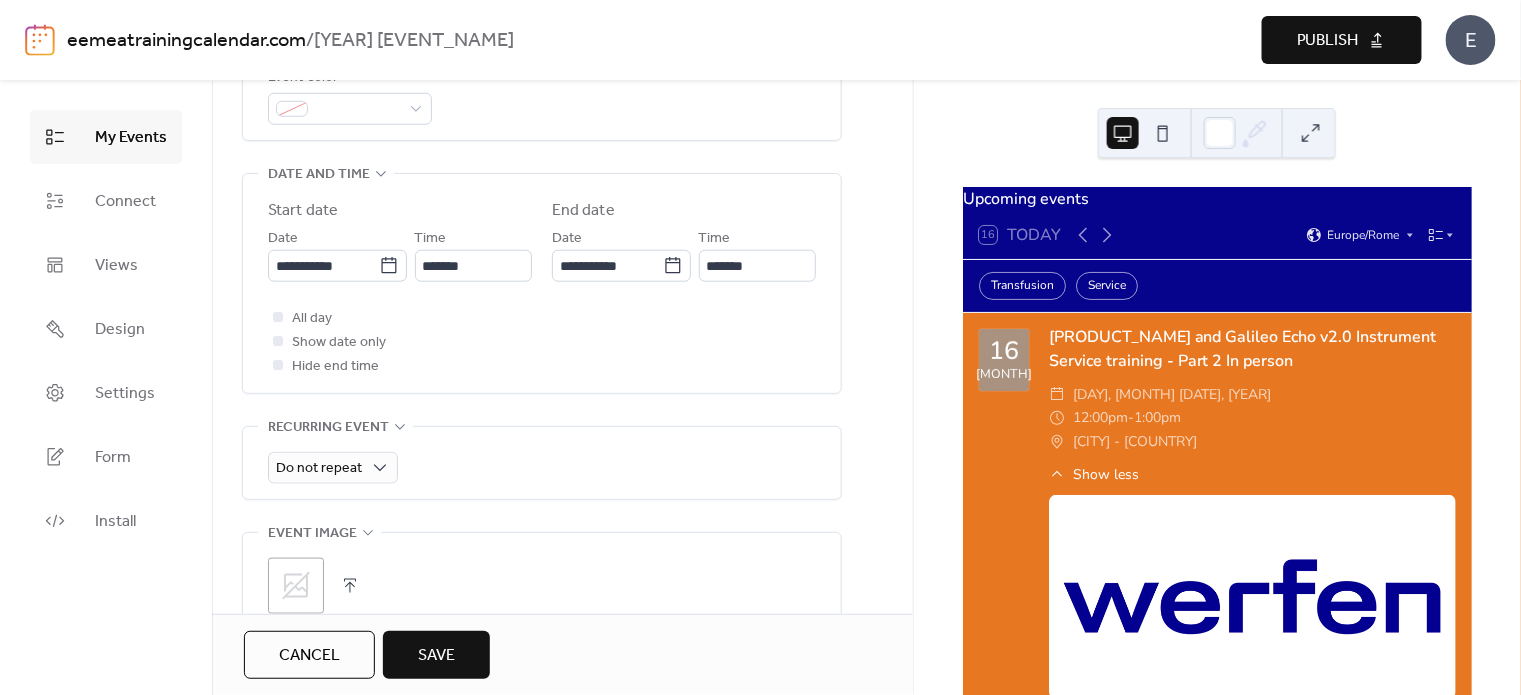 click 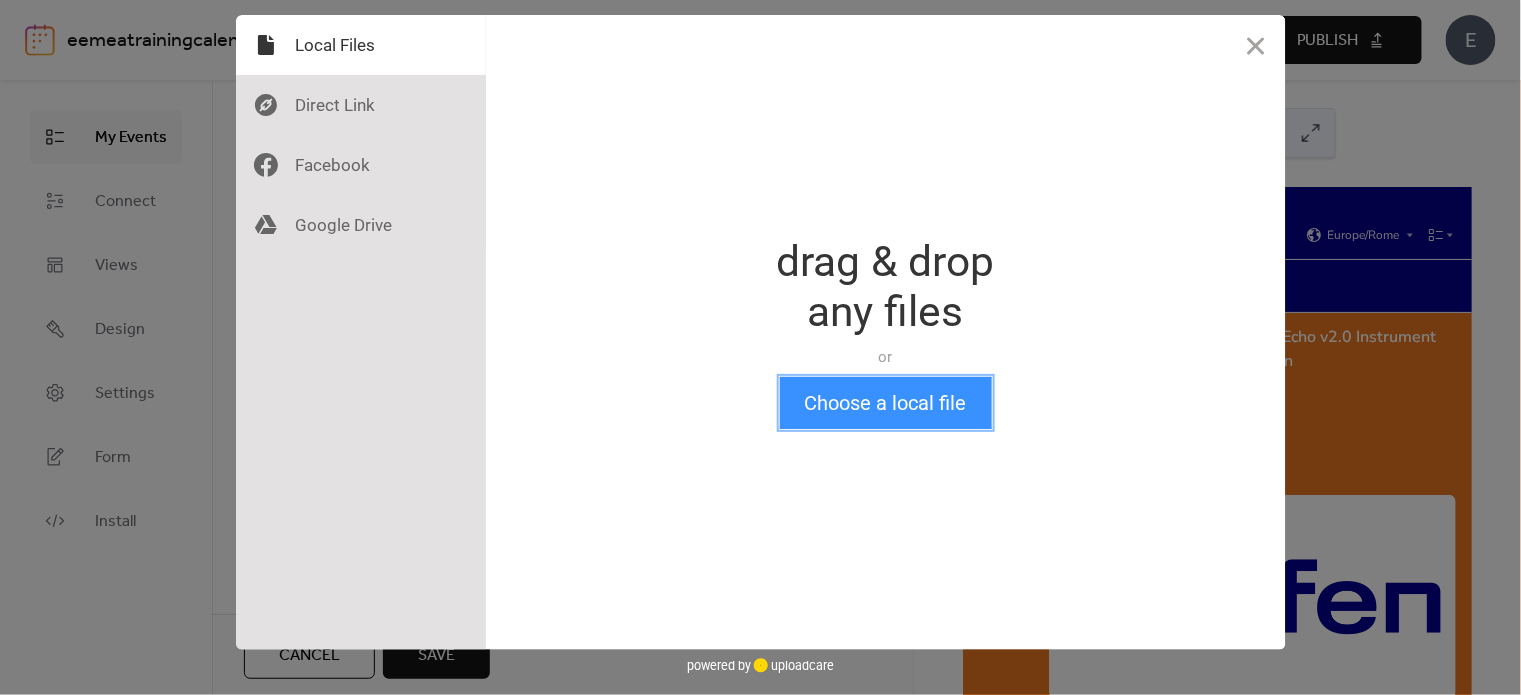 click on "Choose a local file" at bounding box center (886, 403) 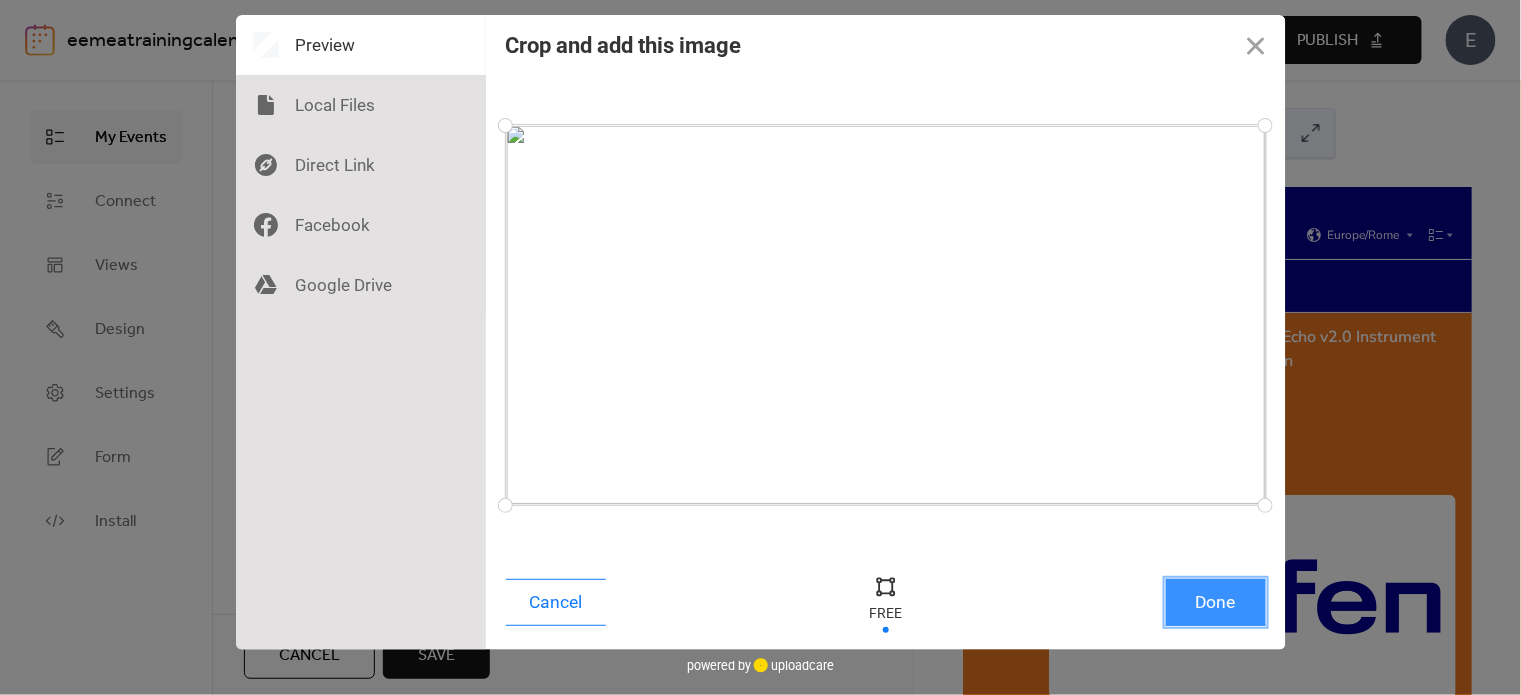 click on "Done" at bounding box center (1216, 602) 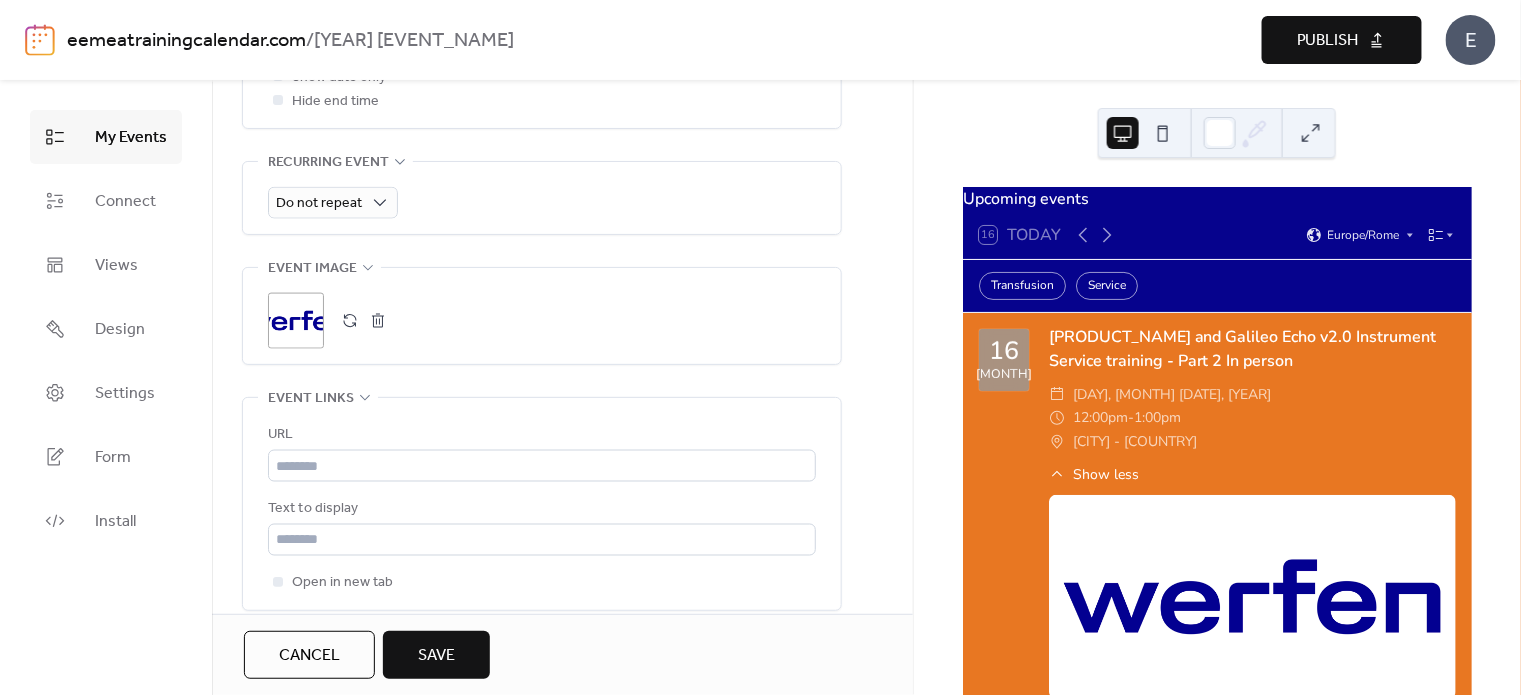 scroll, scrollTop: 863, scrollLeft: 0, axis: vertical 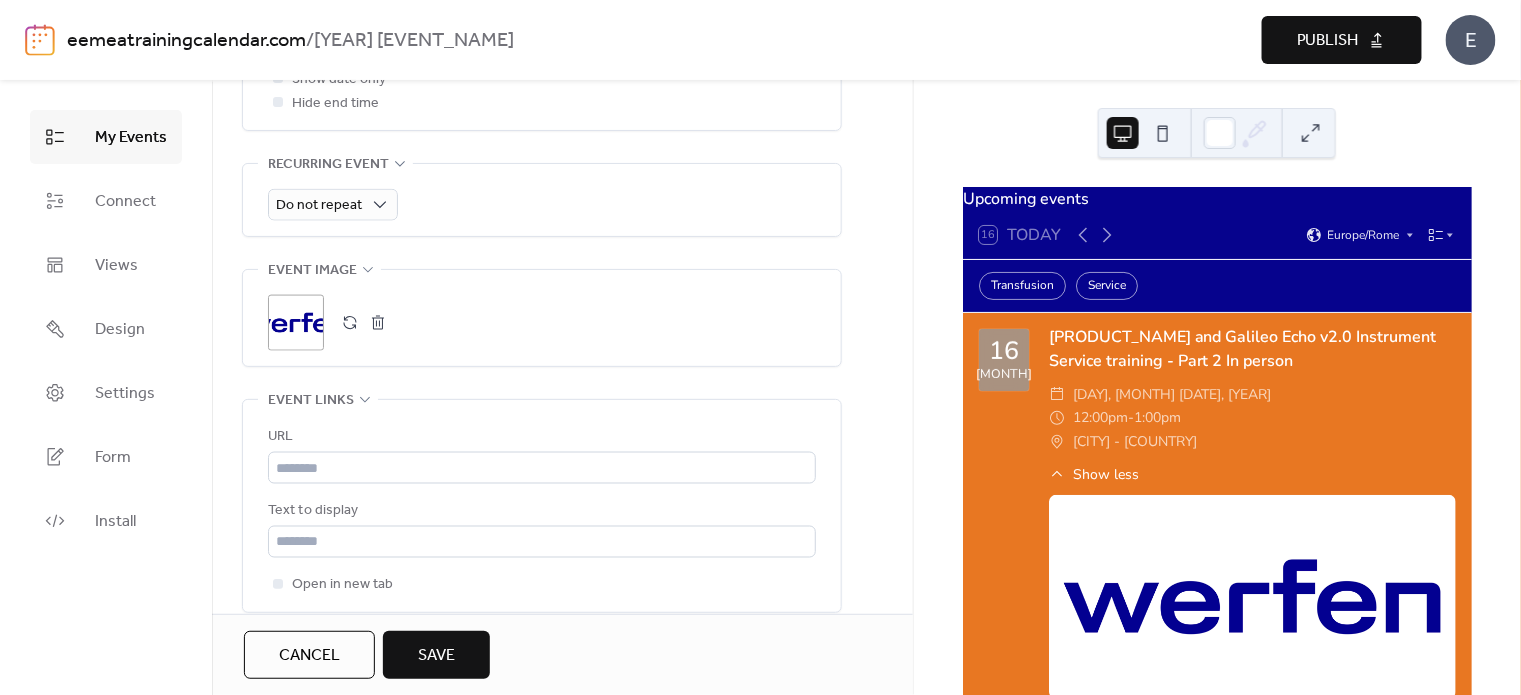 click on "Save" at bounding box center [436, 656] 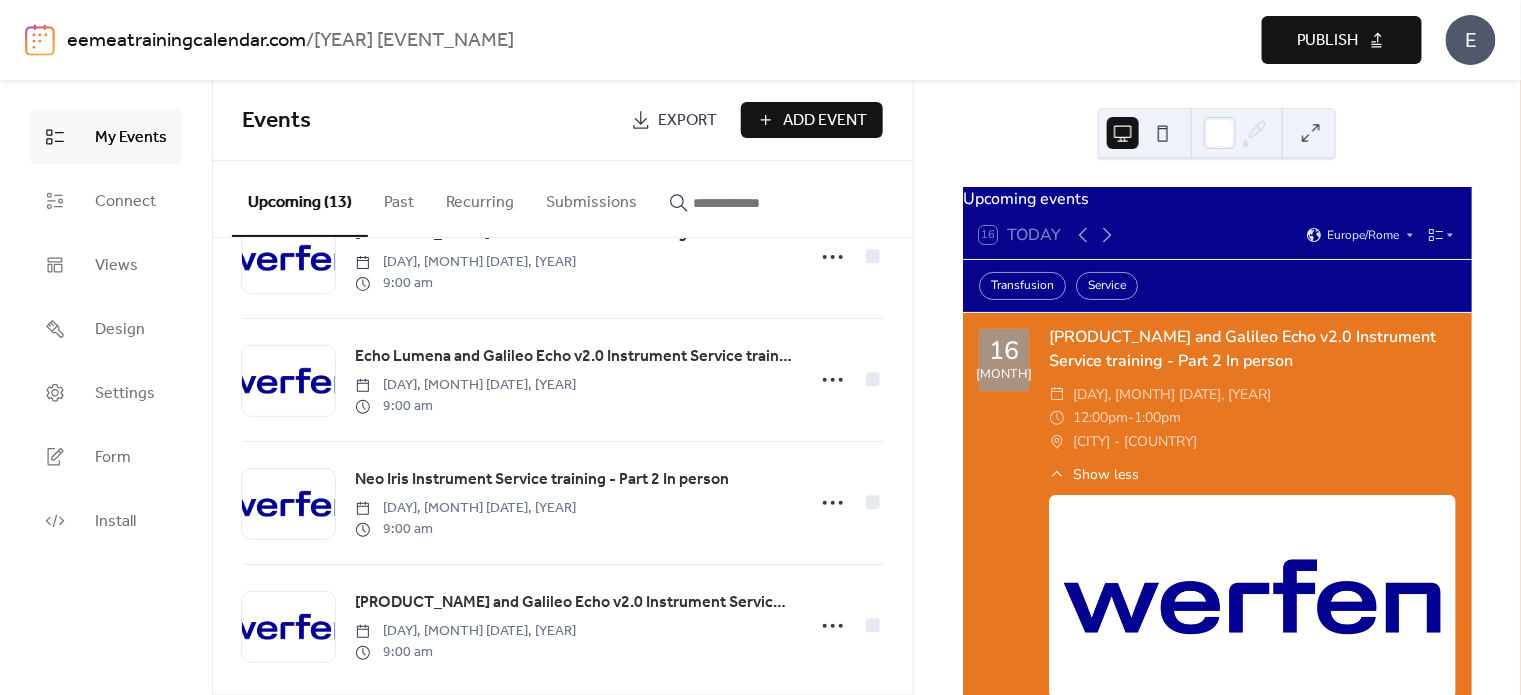 scroll, scrollTop: 1201, scrollLeft: 0, axis: vertical 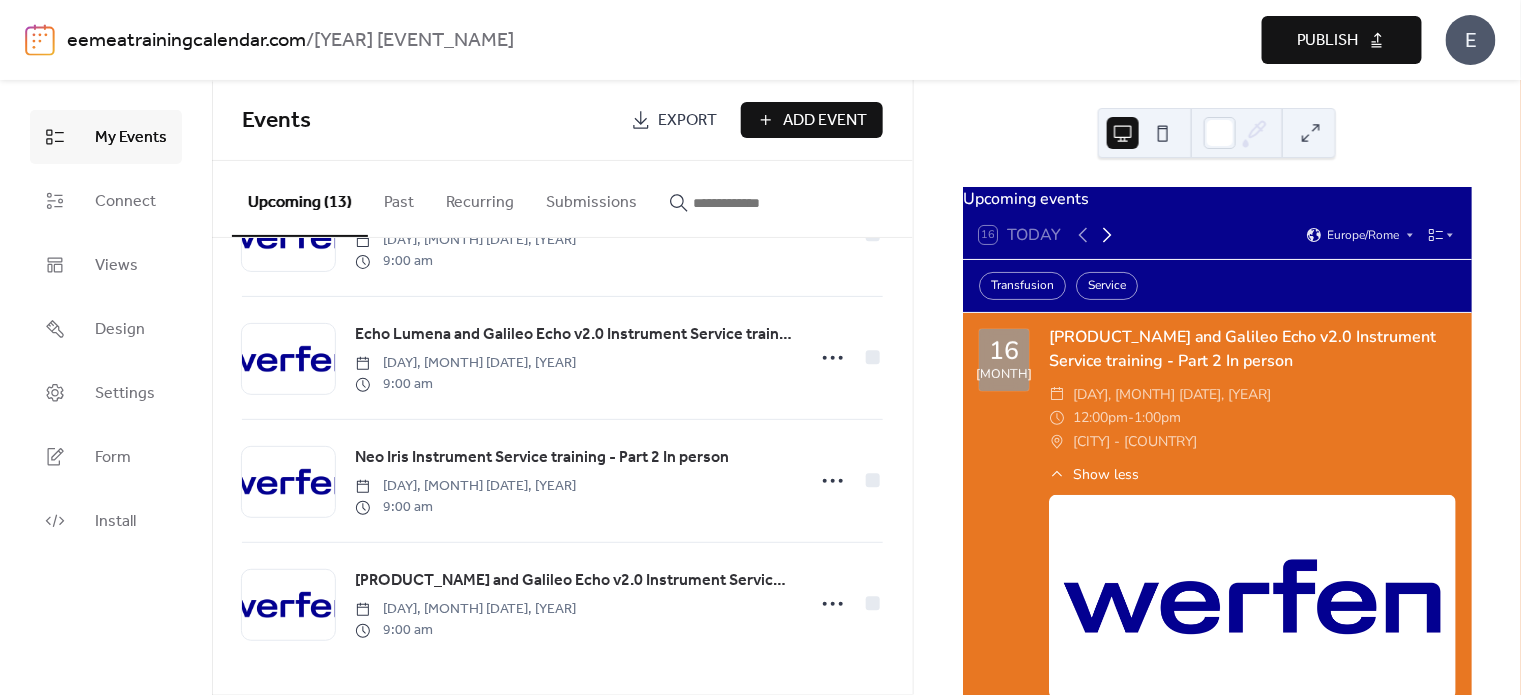 click 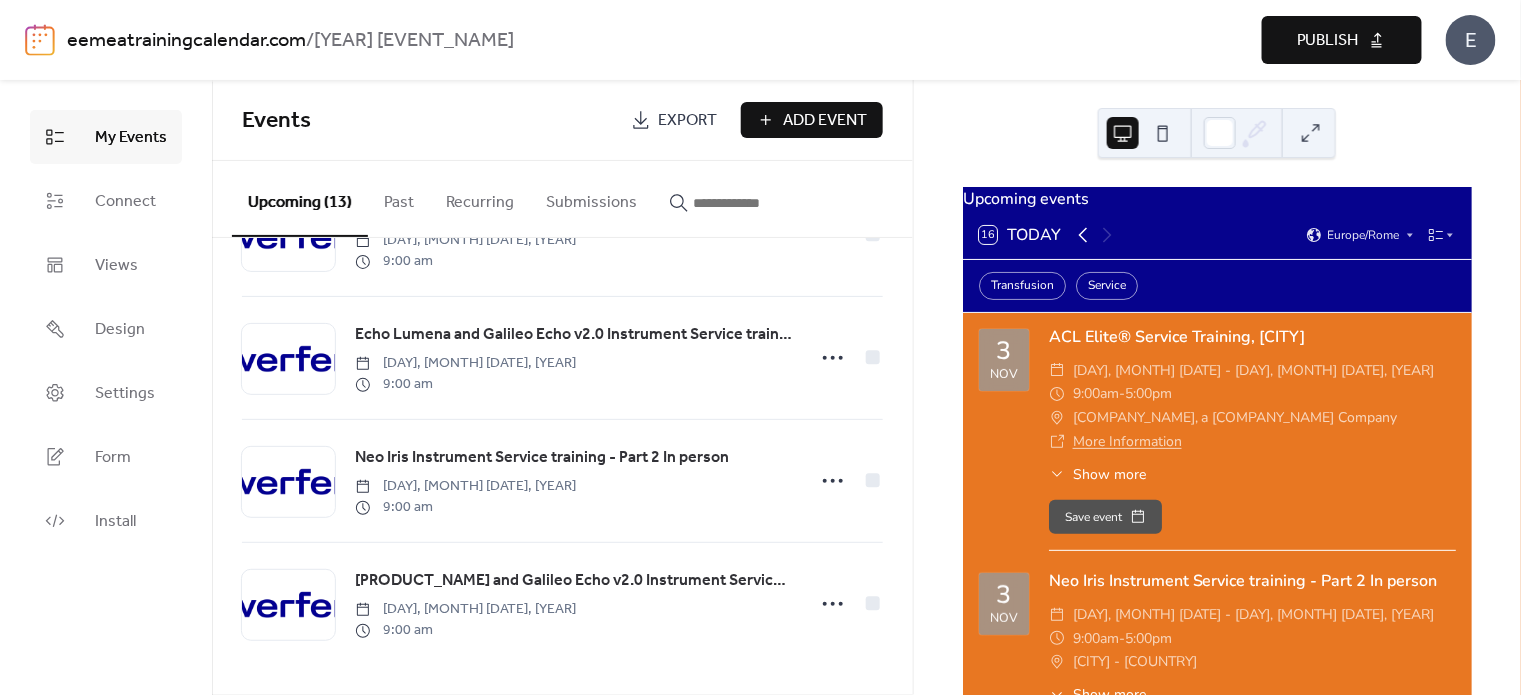 click 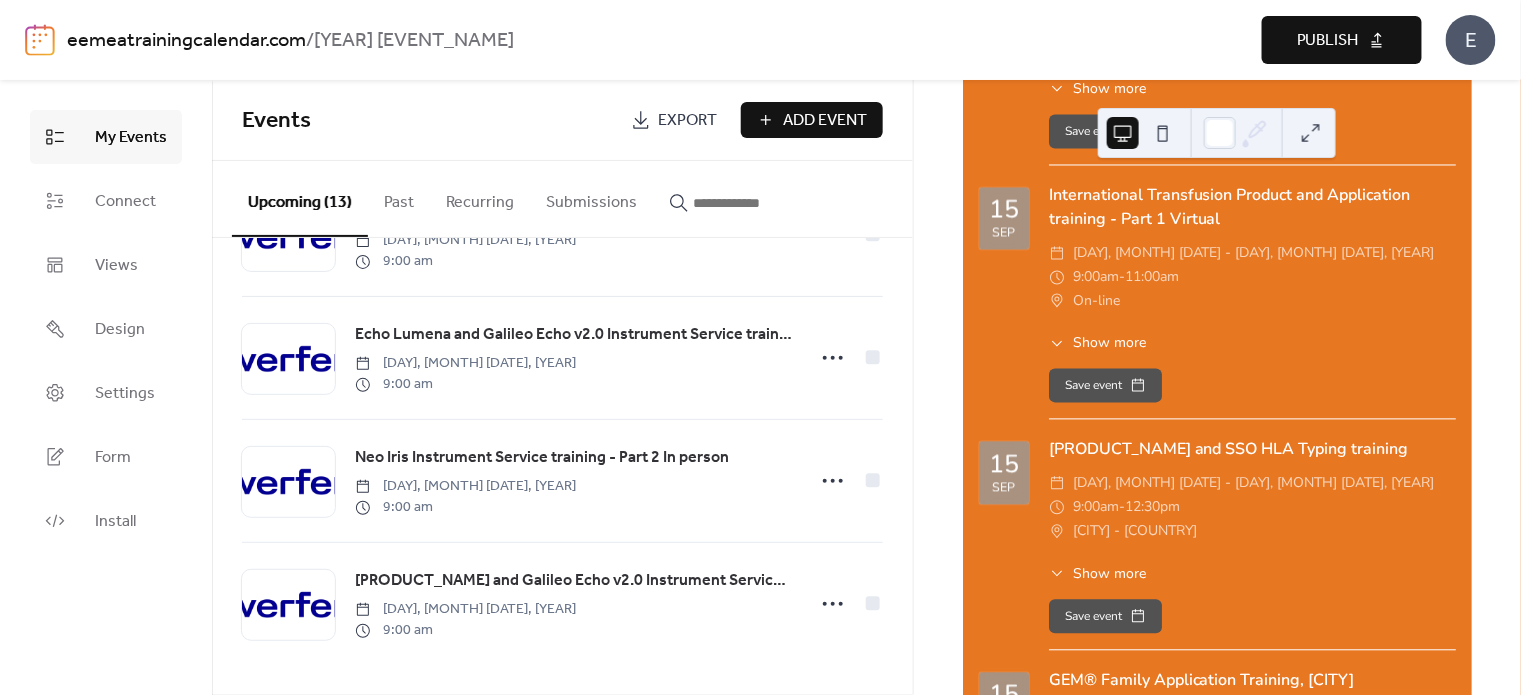 scroll, scrollTop: 1400, scrollLeft: 0, axis: vertical 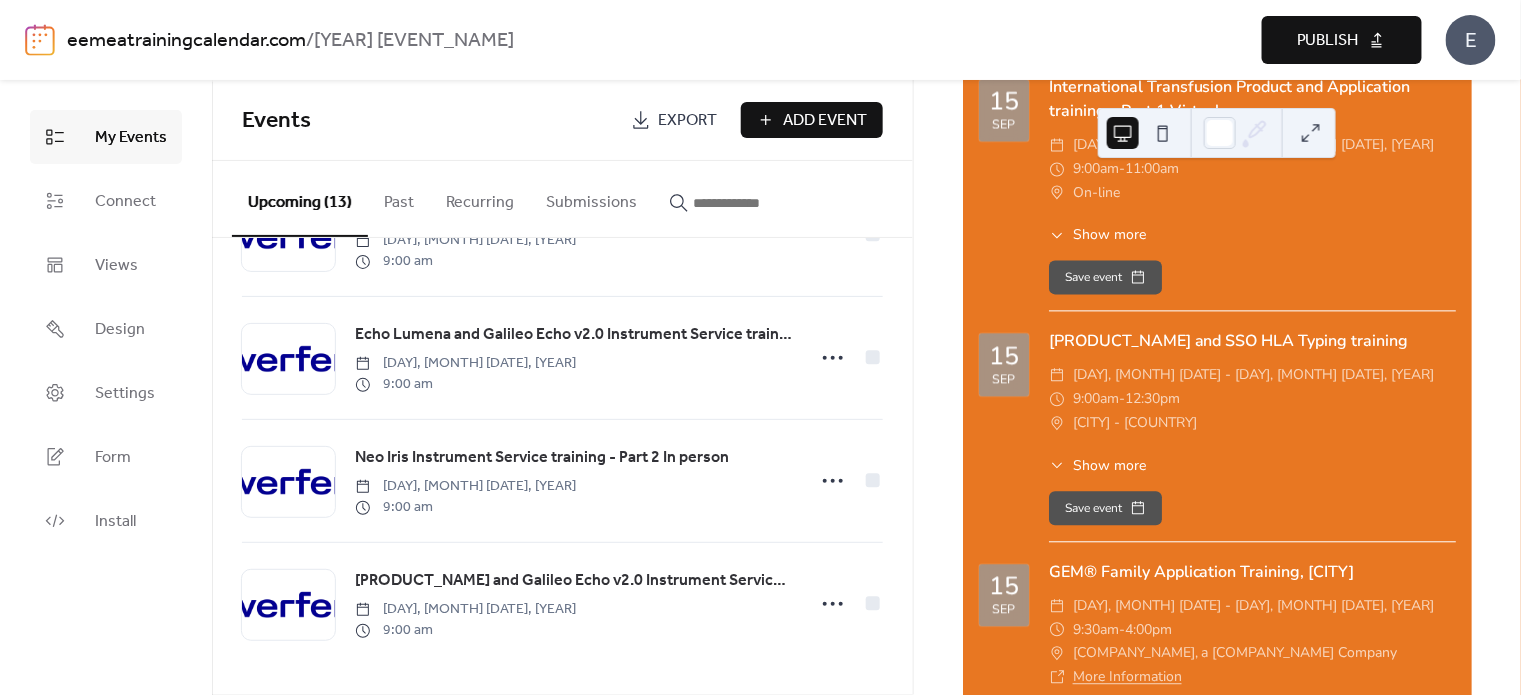 click on "Show more" at bounding box center (1109, 465) 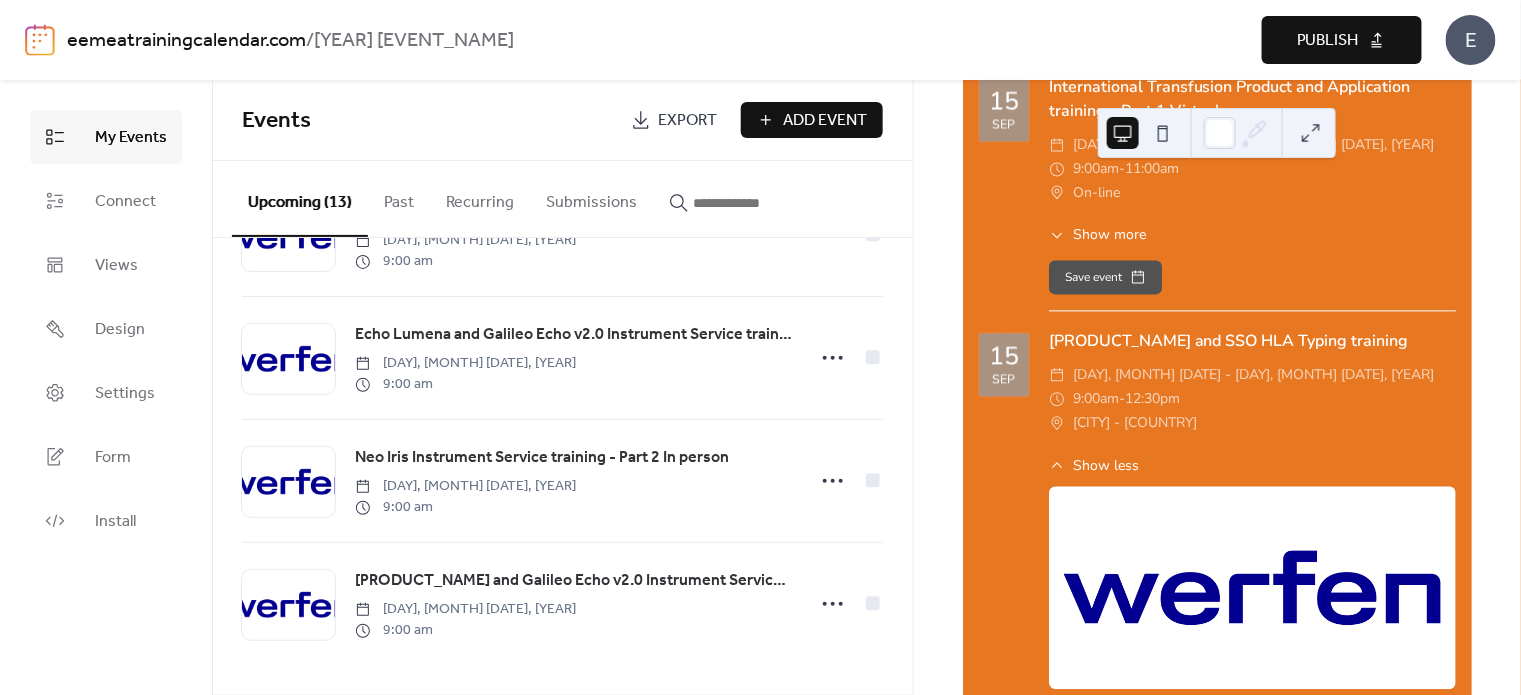 click on "Add Event" at bounding box center [812, 120] 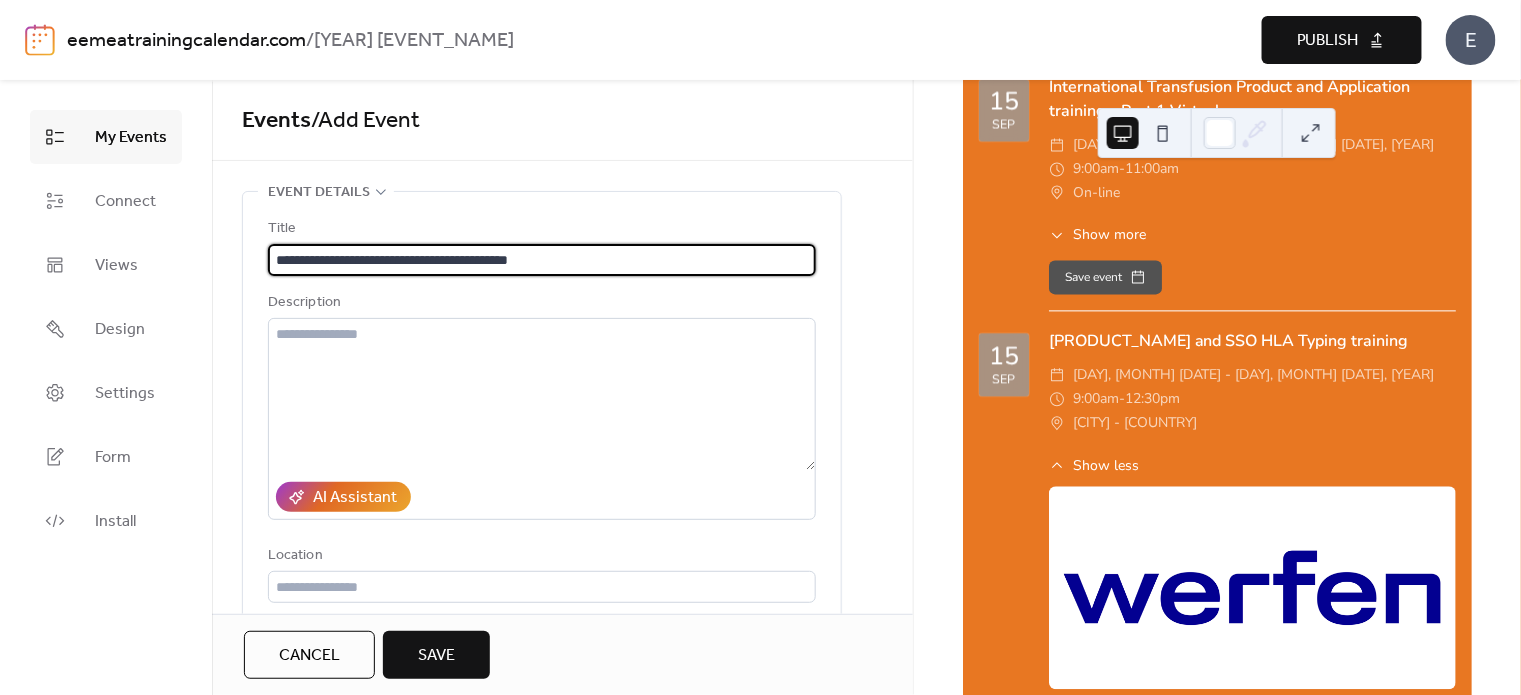 scroll, scrollTop: 1600, scrollLeft: 0, axis: vertical 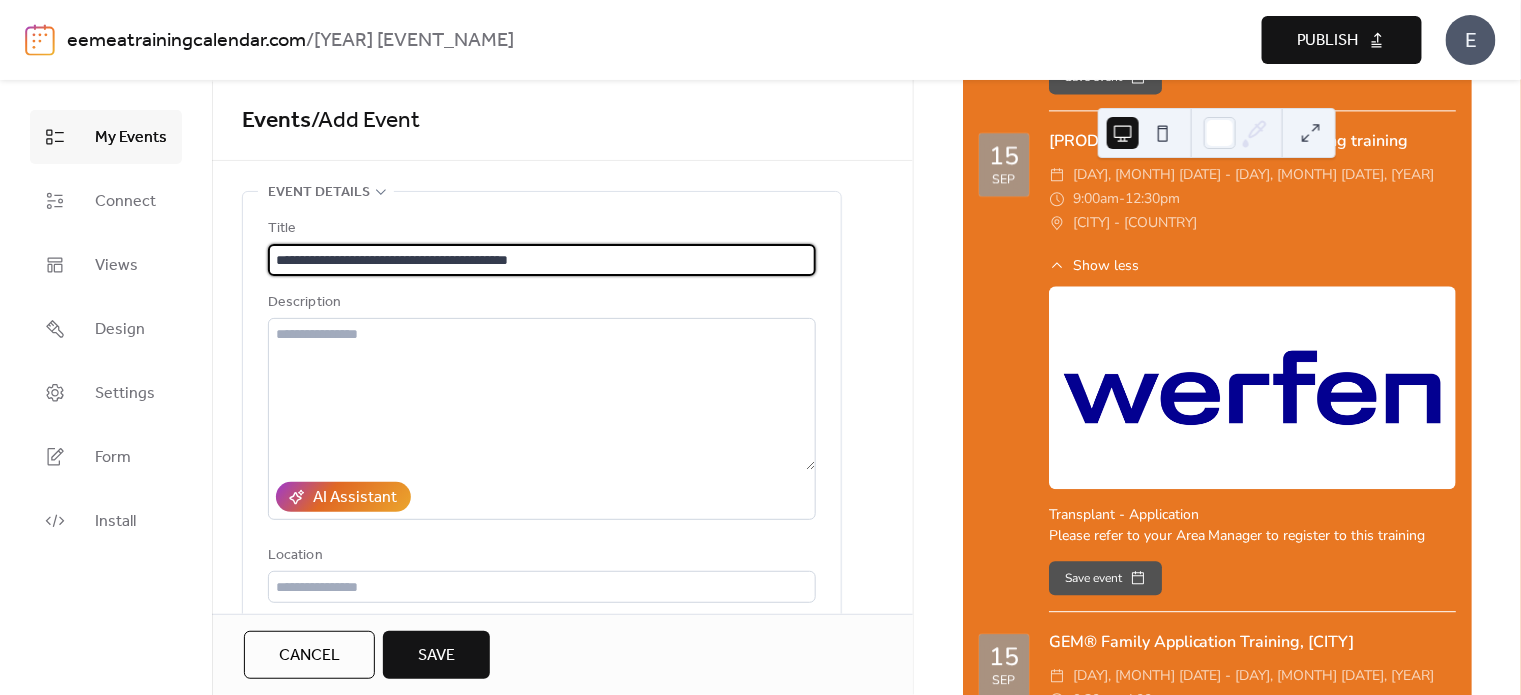 type on "**********" 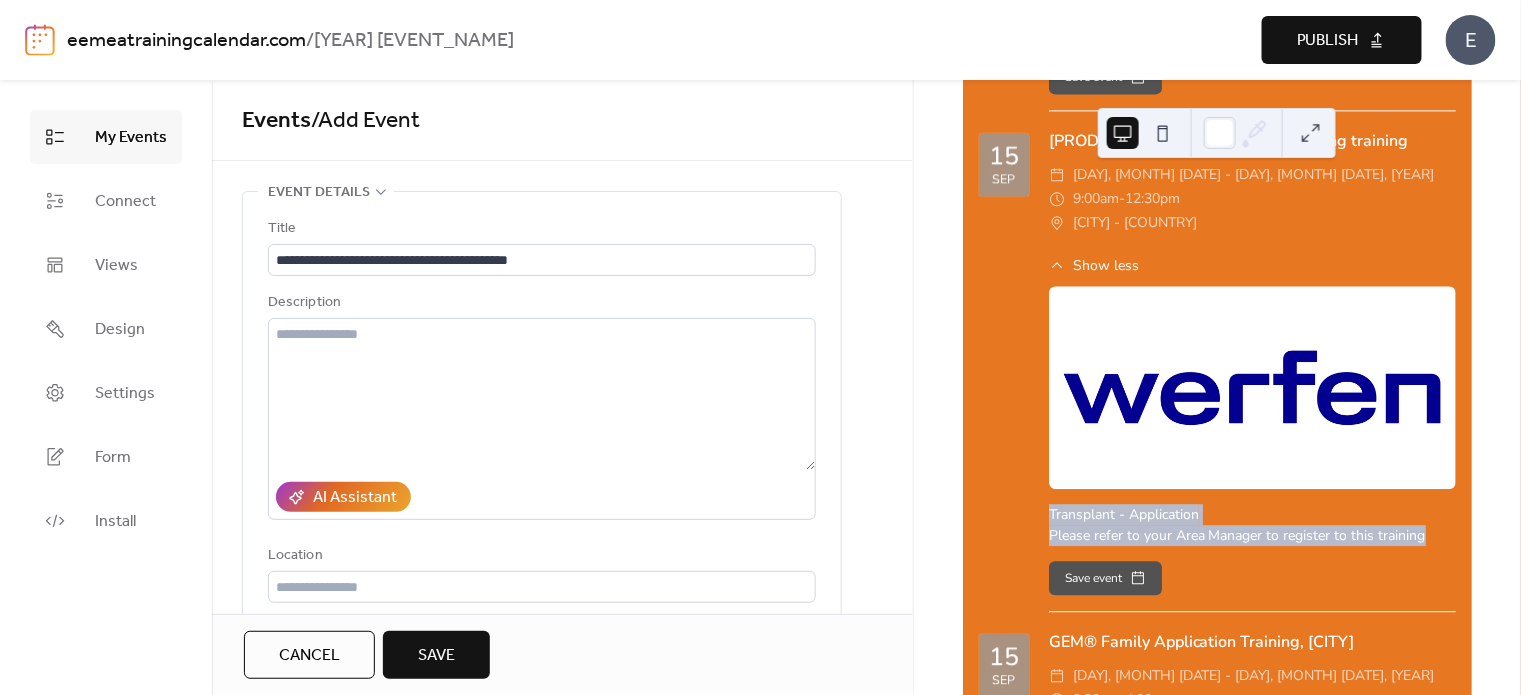 drag, startPoint x: 1049, startPoint y: 501, endPoint x: 1449, endPoint y: 522, distance: 400.55087 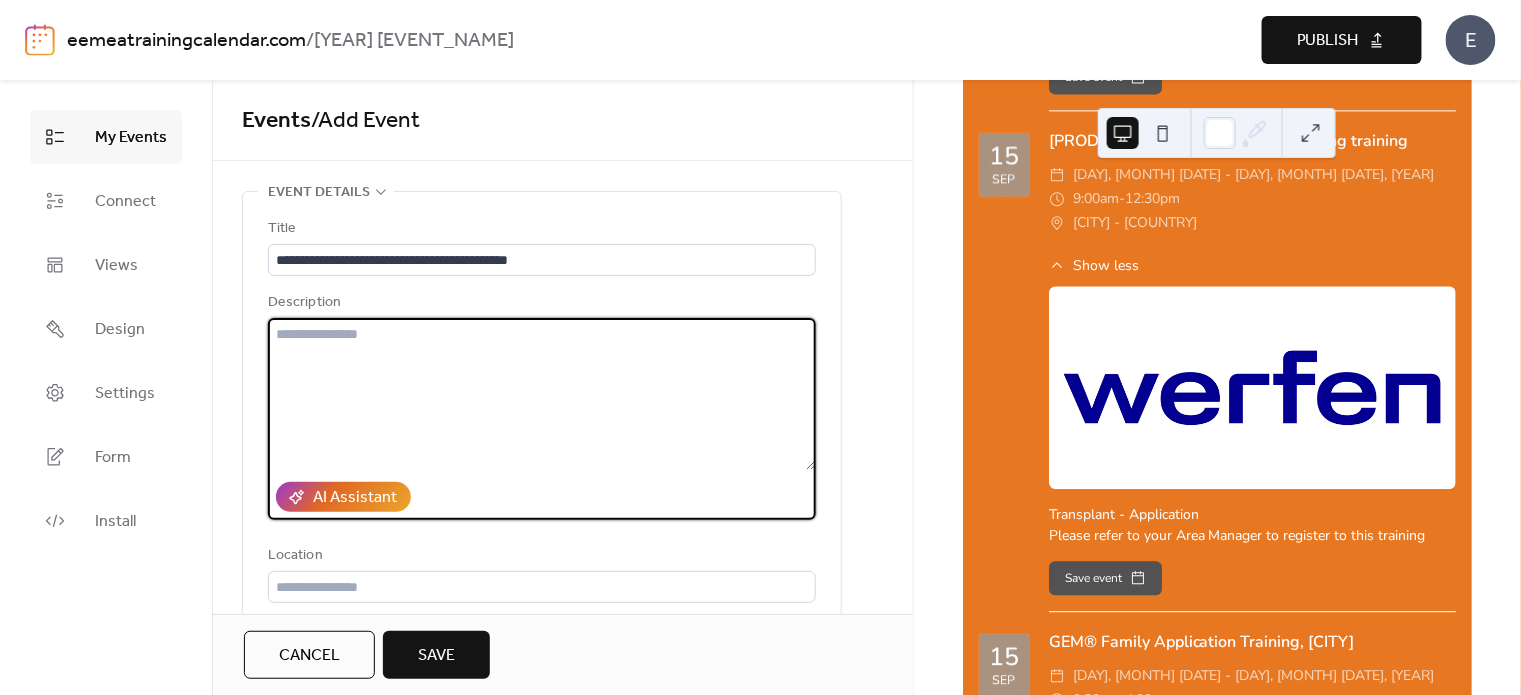 click at bounding box center [542, 394] 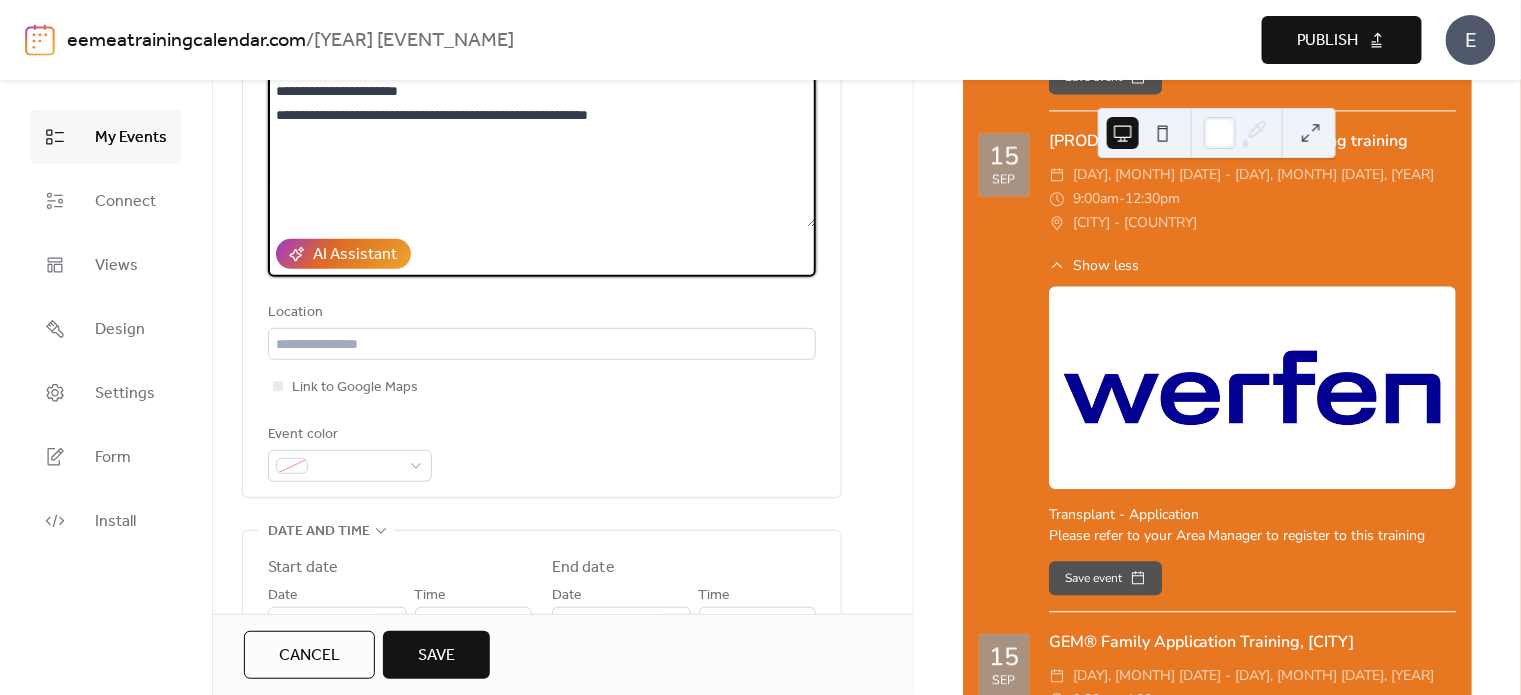 scroll, scrollTop: 300, scrollLeft: 0, axis: vertical 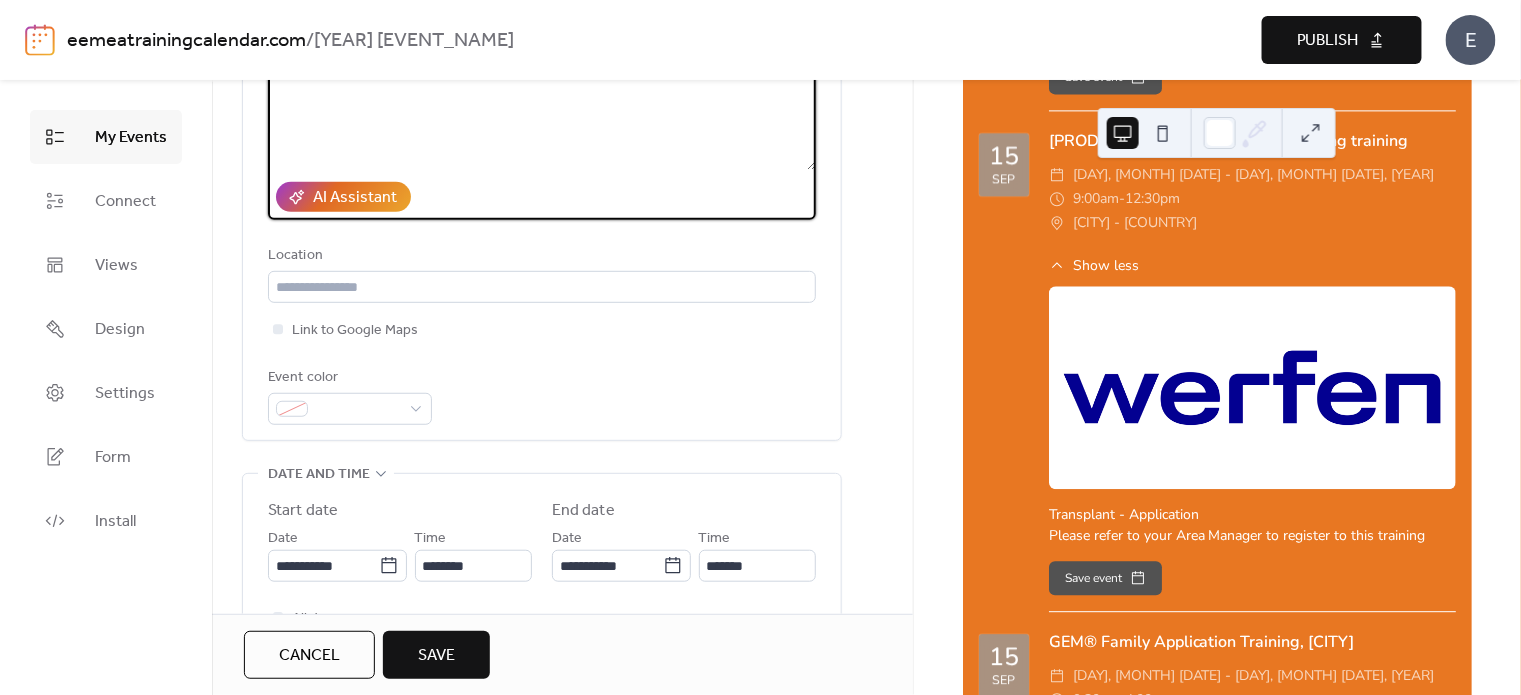 type on "**********" 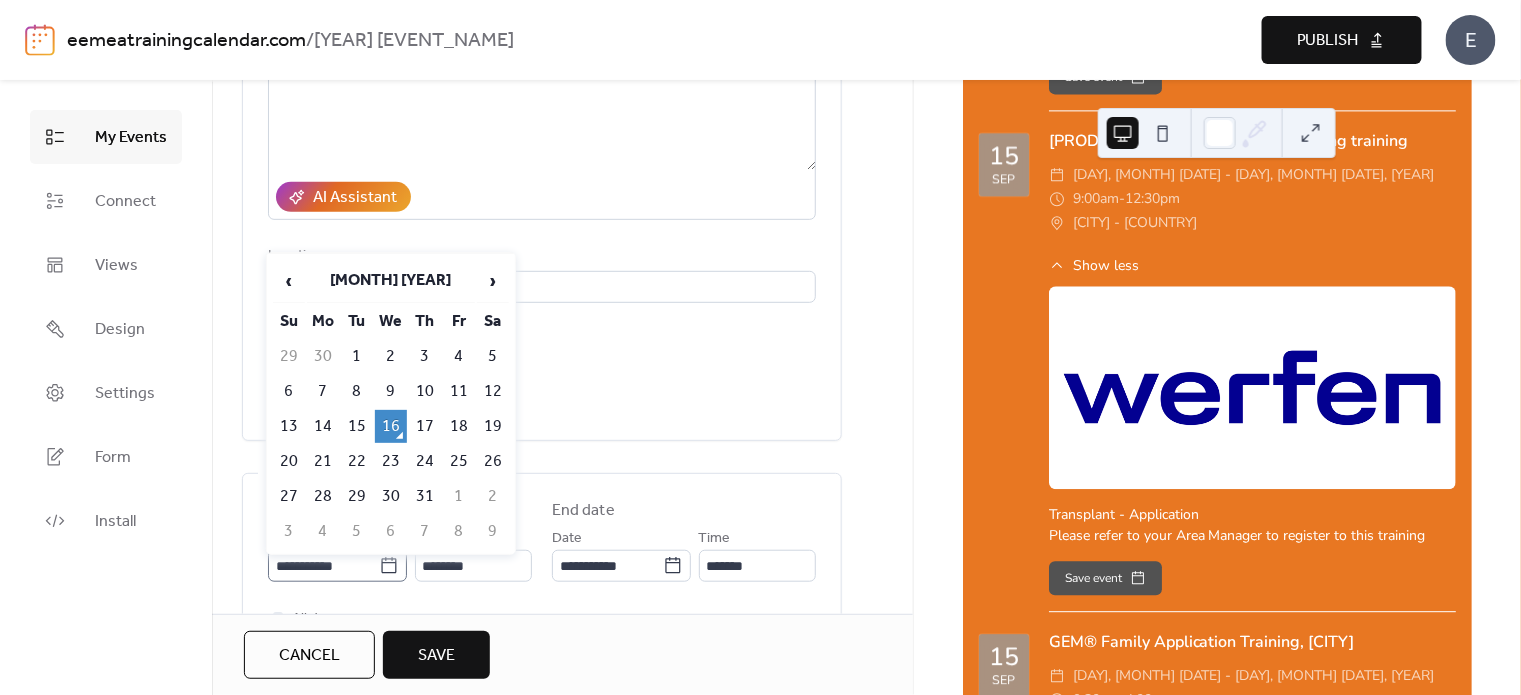 click 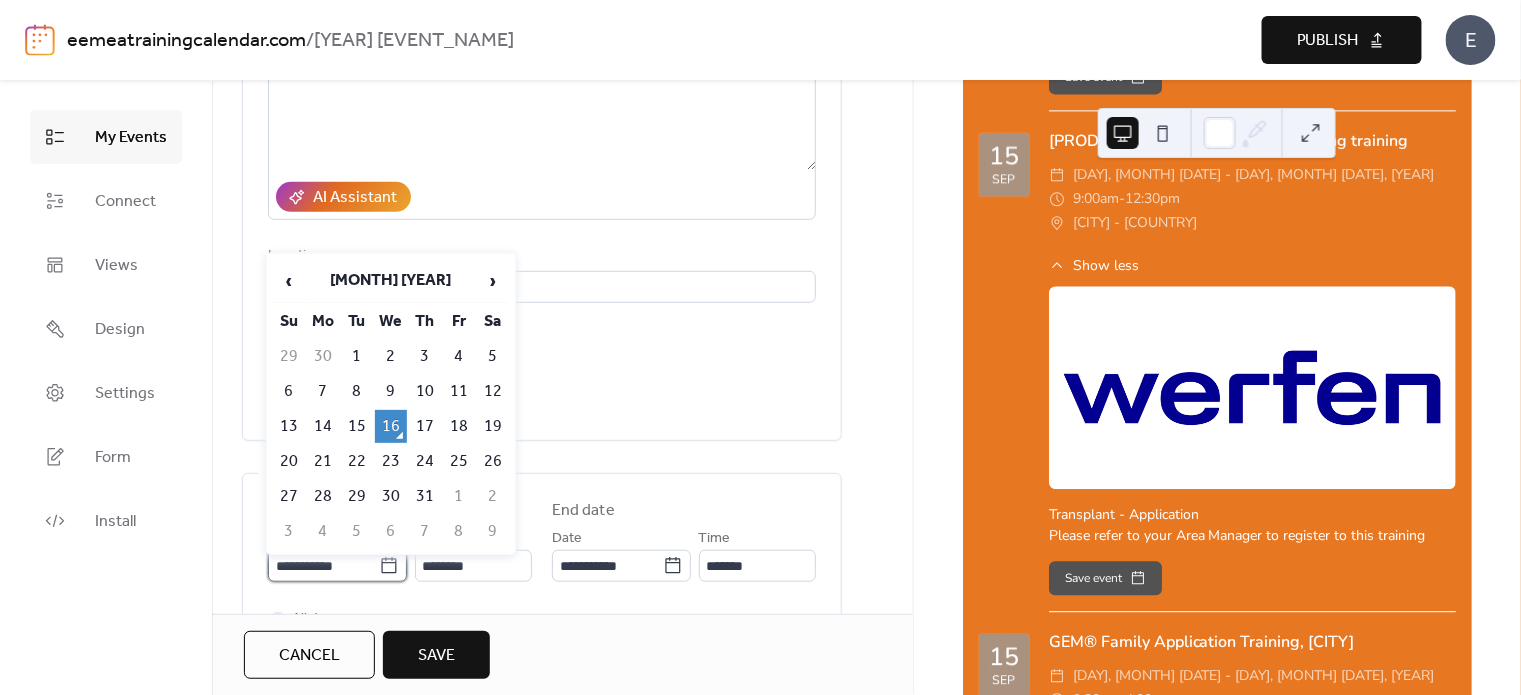 click on "**********" at bounding box center [323, 566] 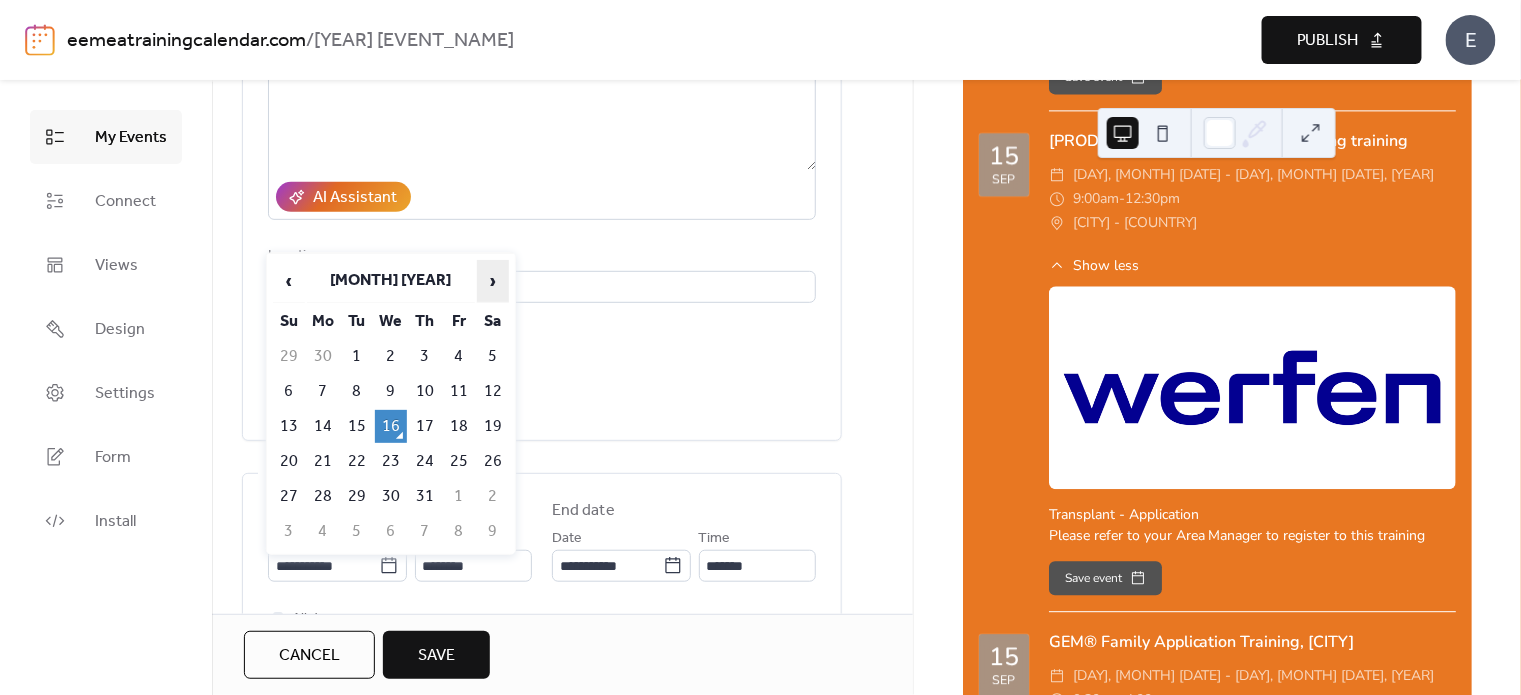 click on "›" at bounding box center (493, 281) 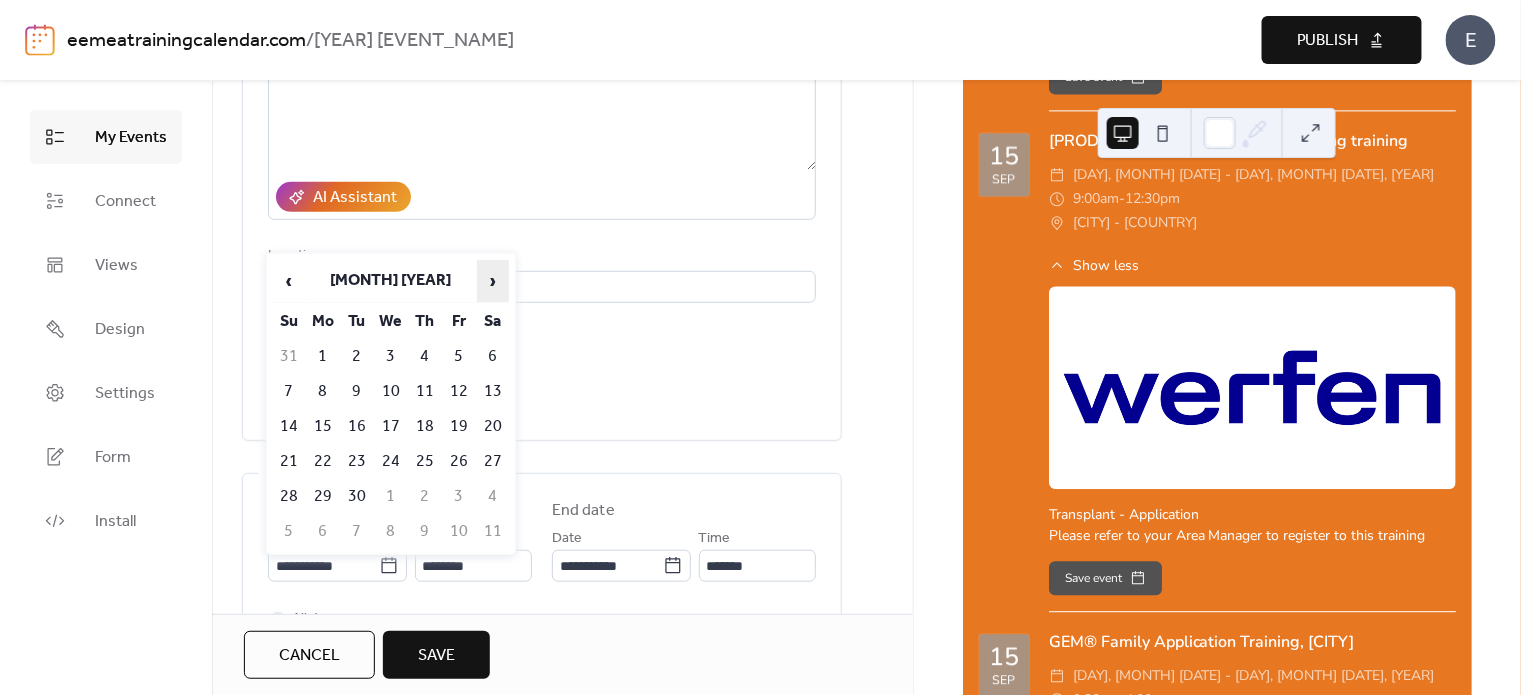 click on "›" at bounding box center (493, 281) 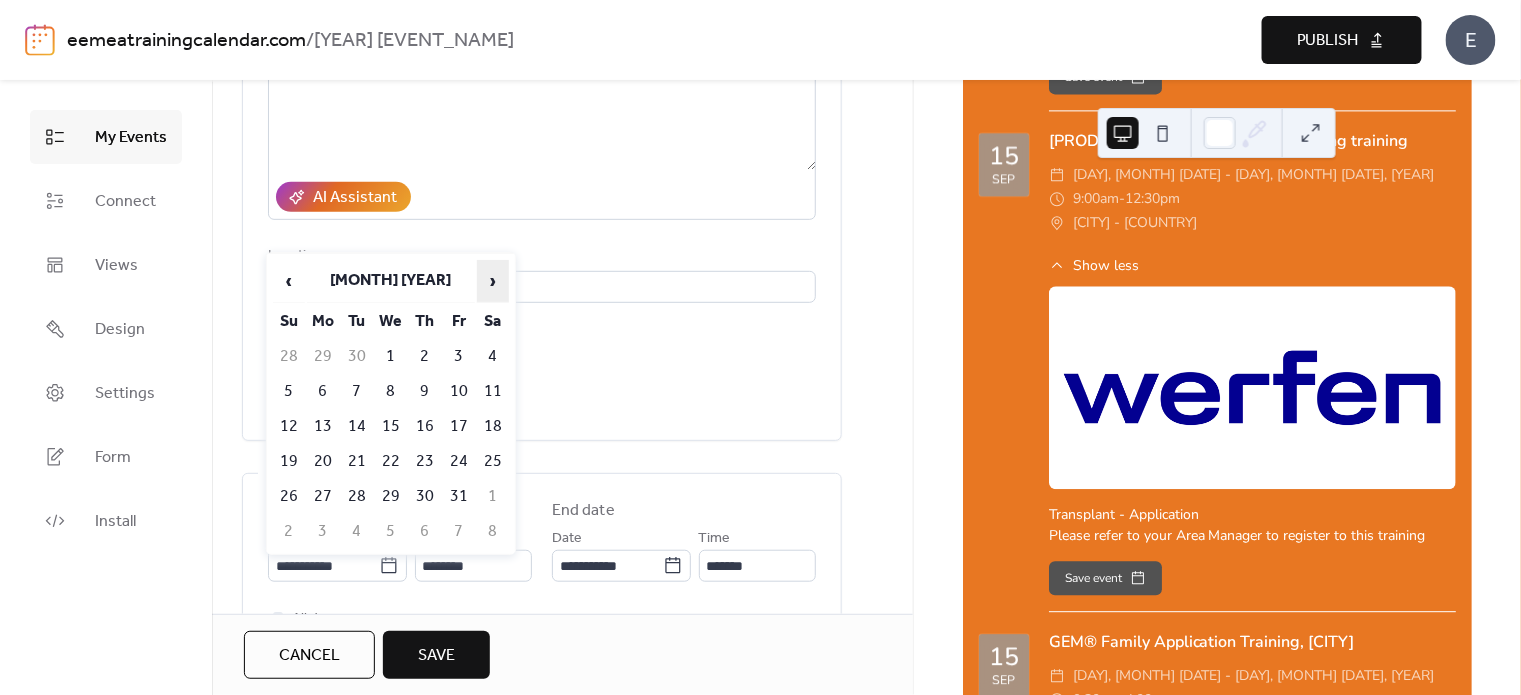 click on "›" at bounding box center [493, 281] 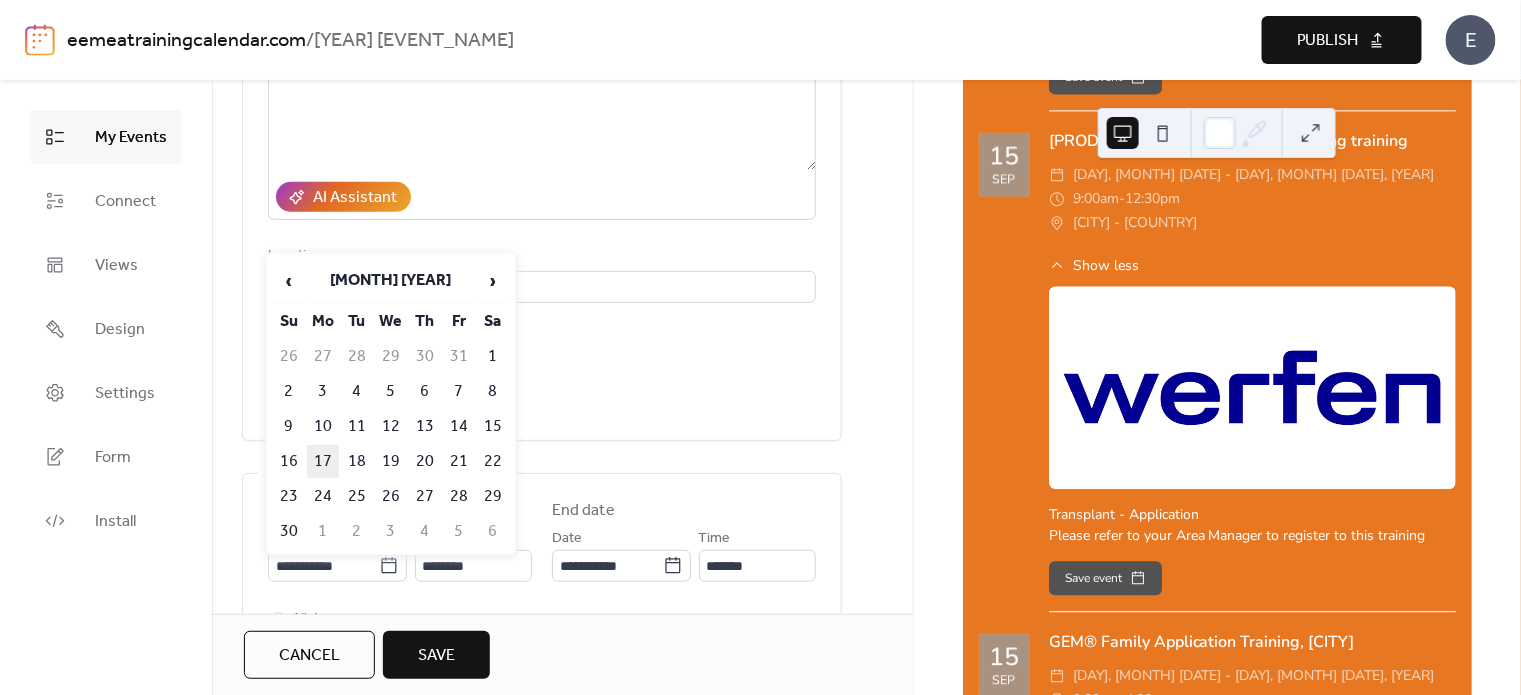 click on "17" at bounding box center [323, 461] 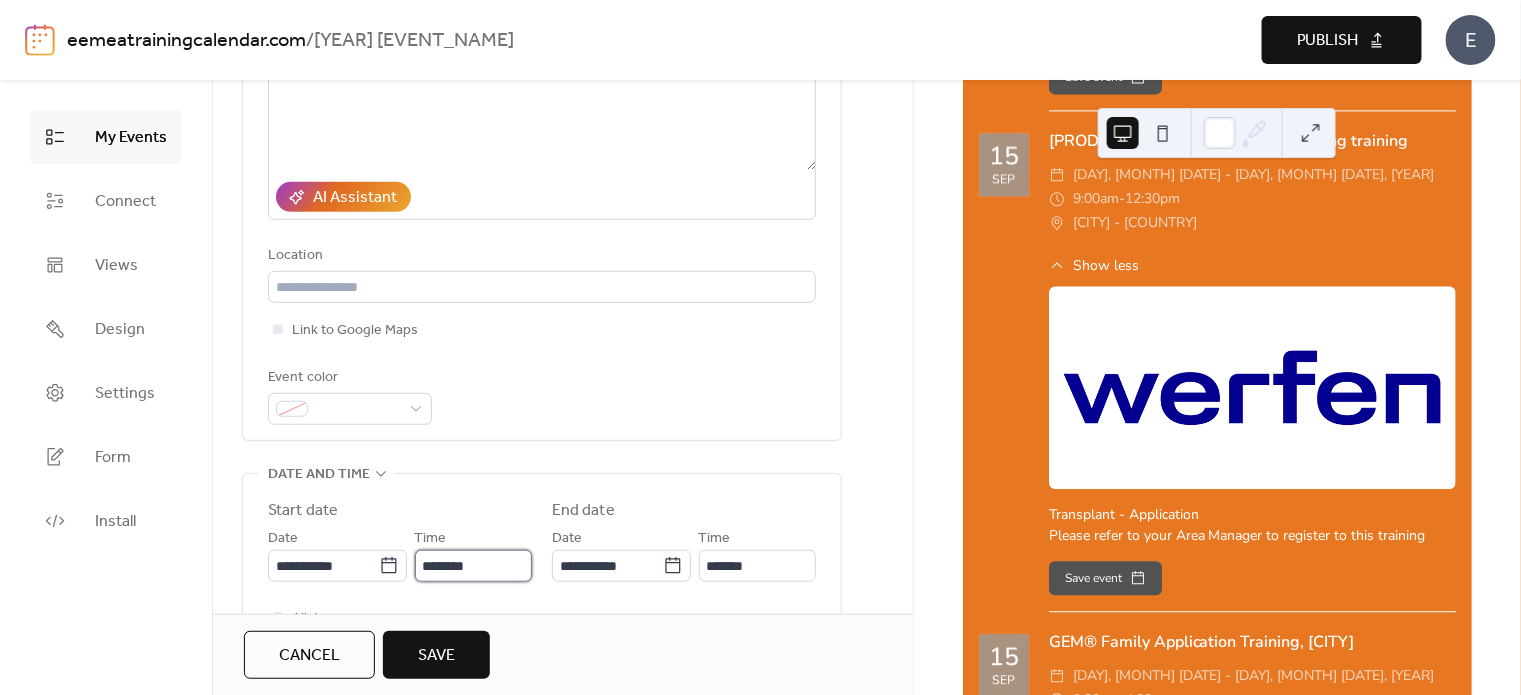 click on "********" at bounding box center (473, 566) 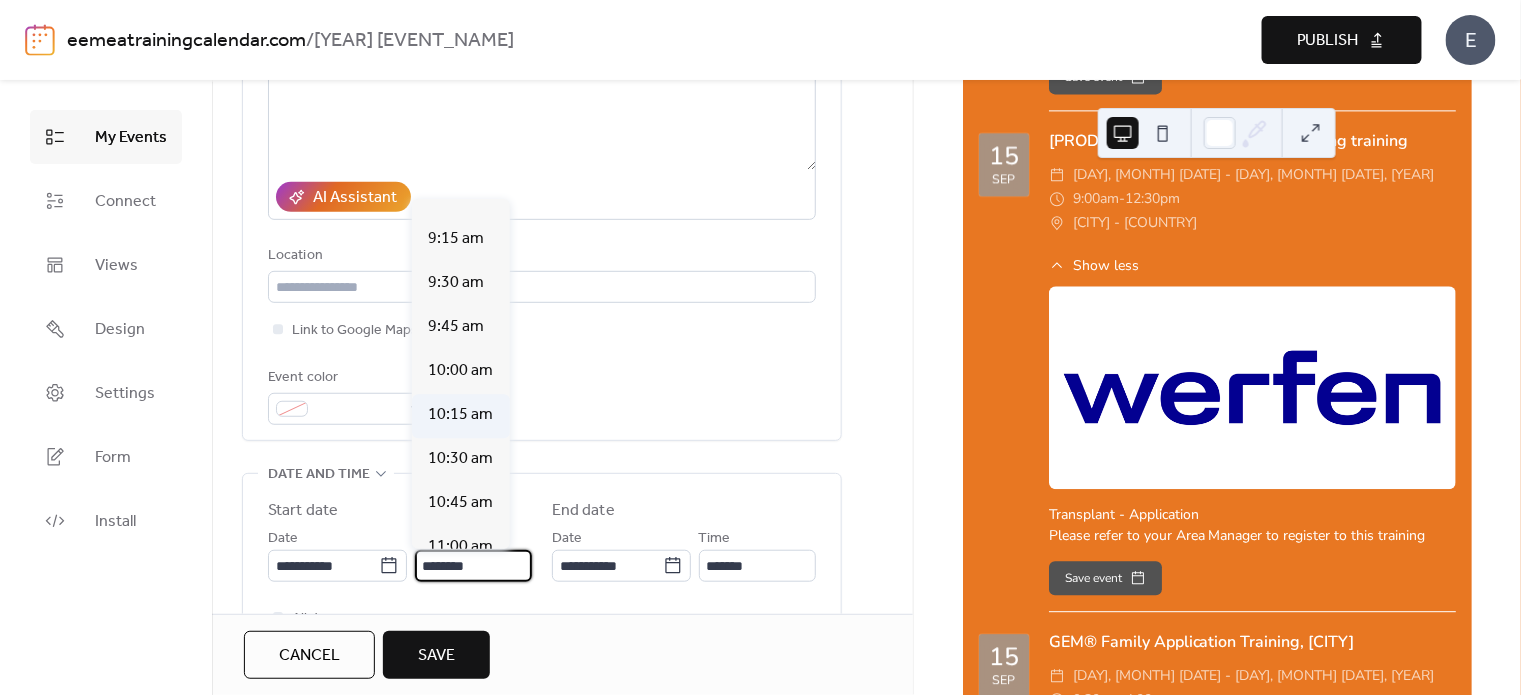 scroll, scrollTop: 1509, scrollLeft: 0, axis: vertical 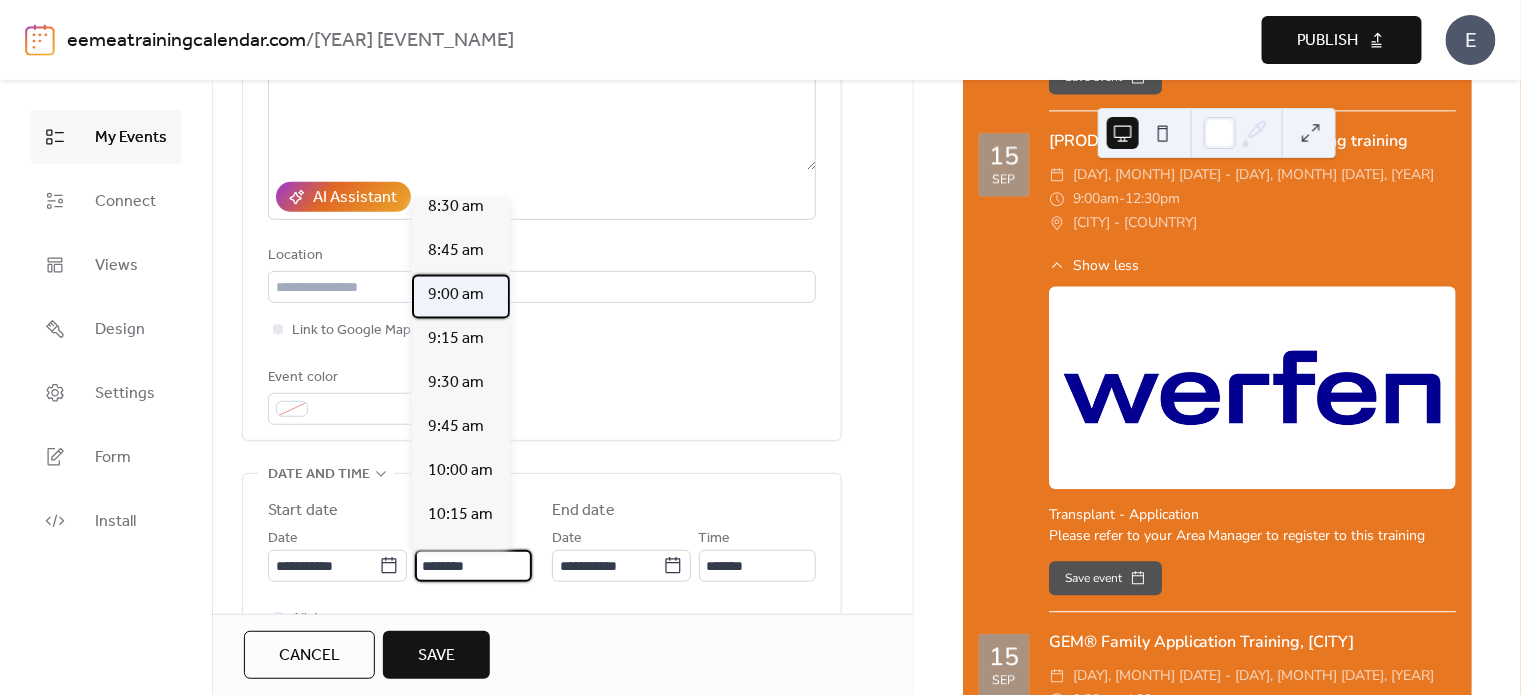 click on "9:00 am" at bounding box center (456, 295) 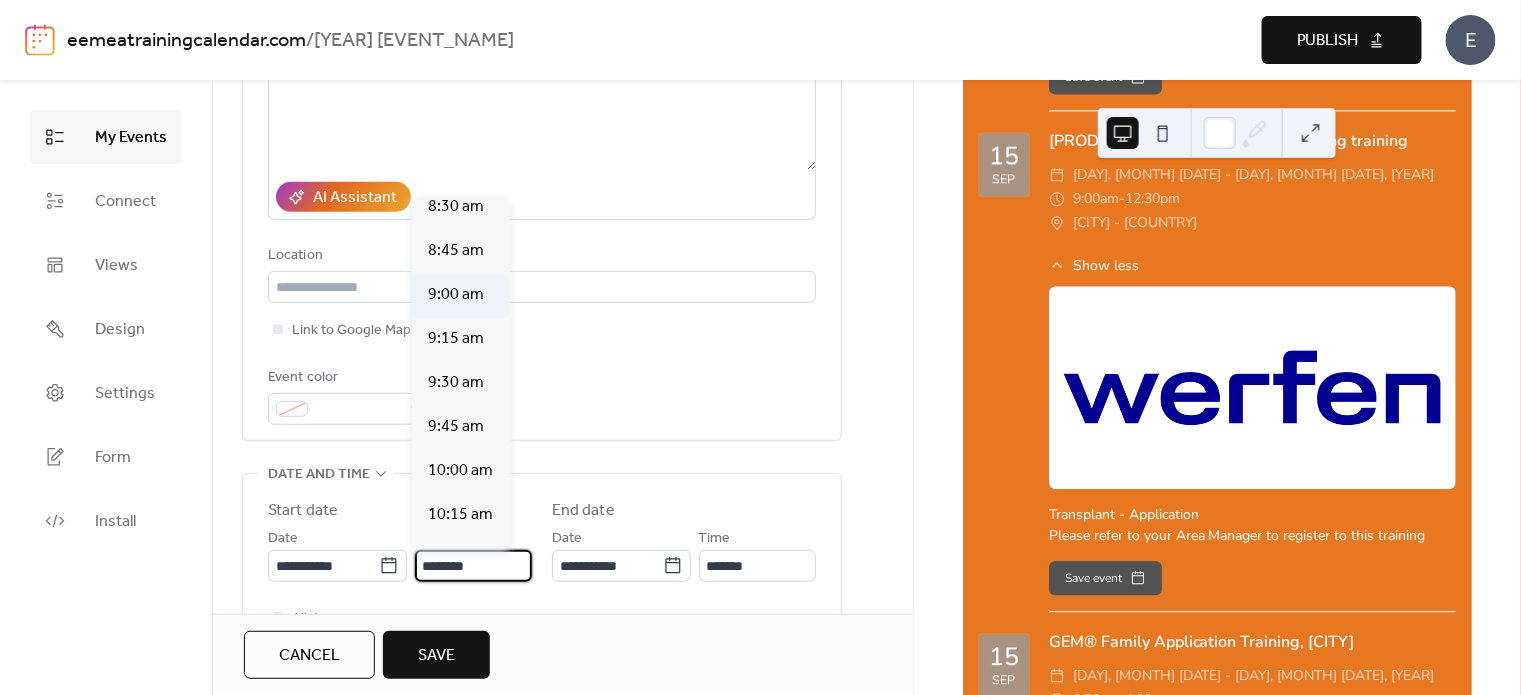 type on "*******" 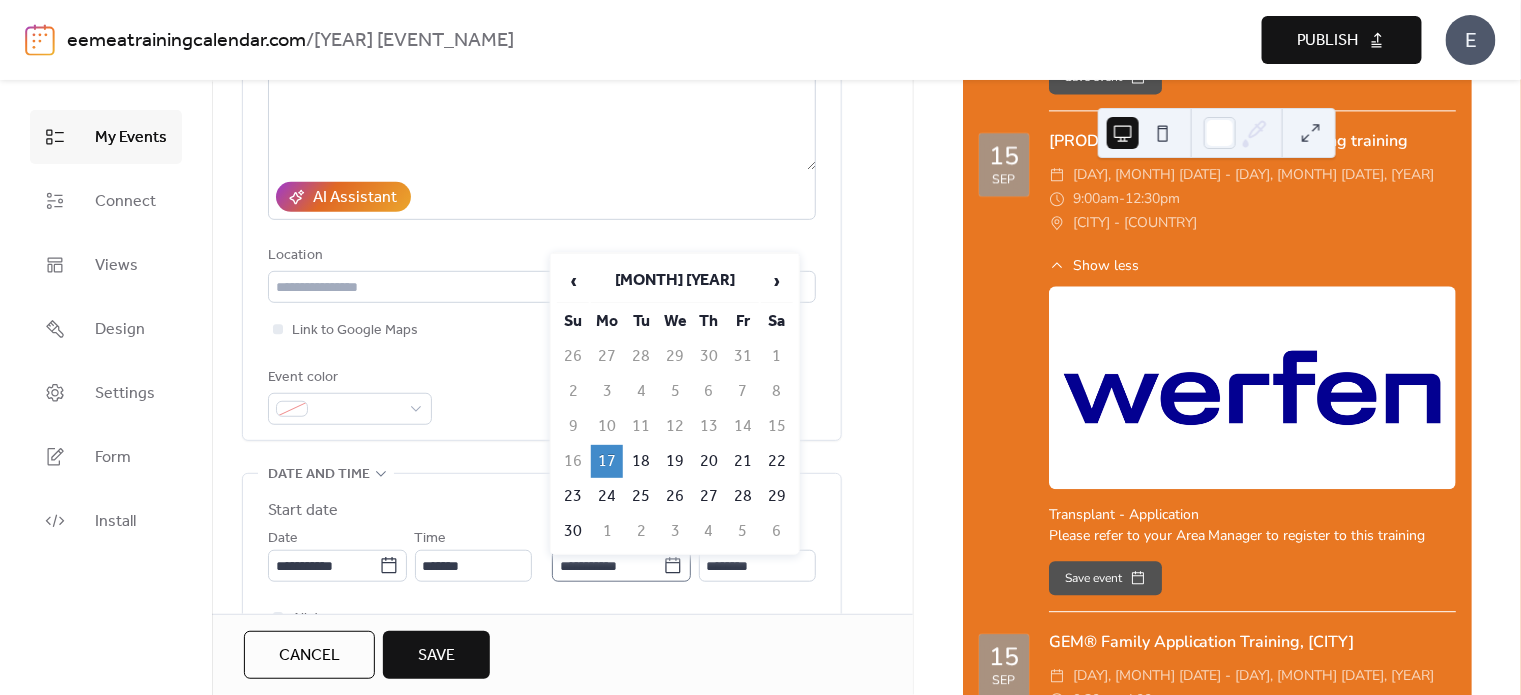 click 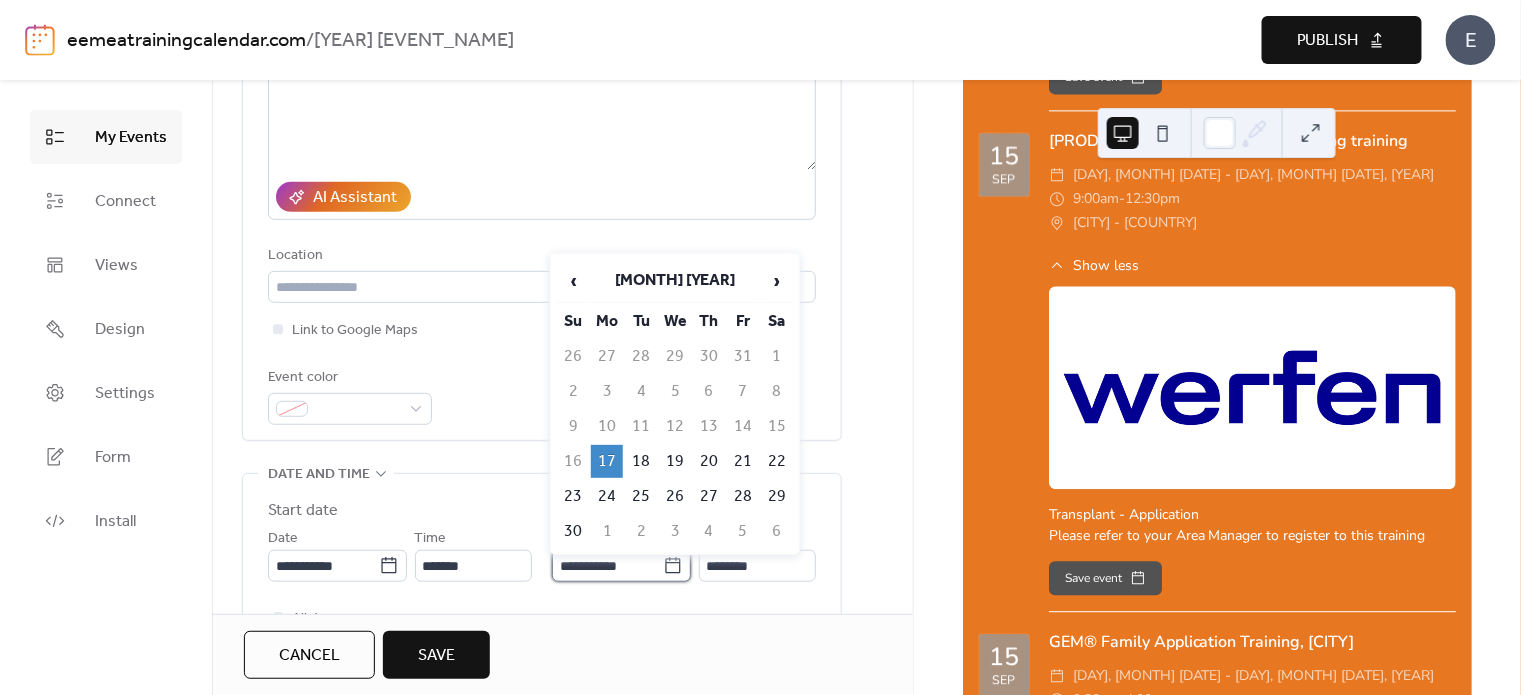 click on "**********" at bounding box center [607, 566] 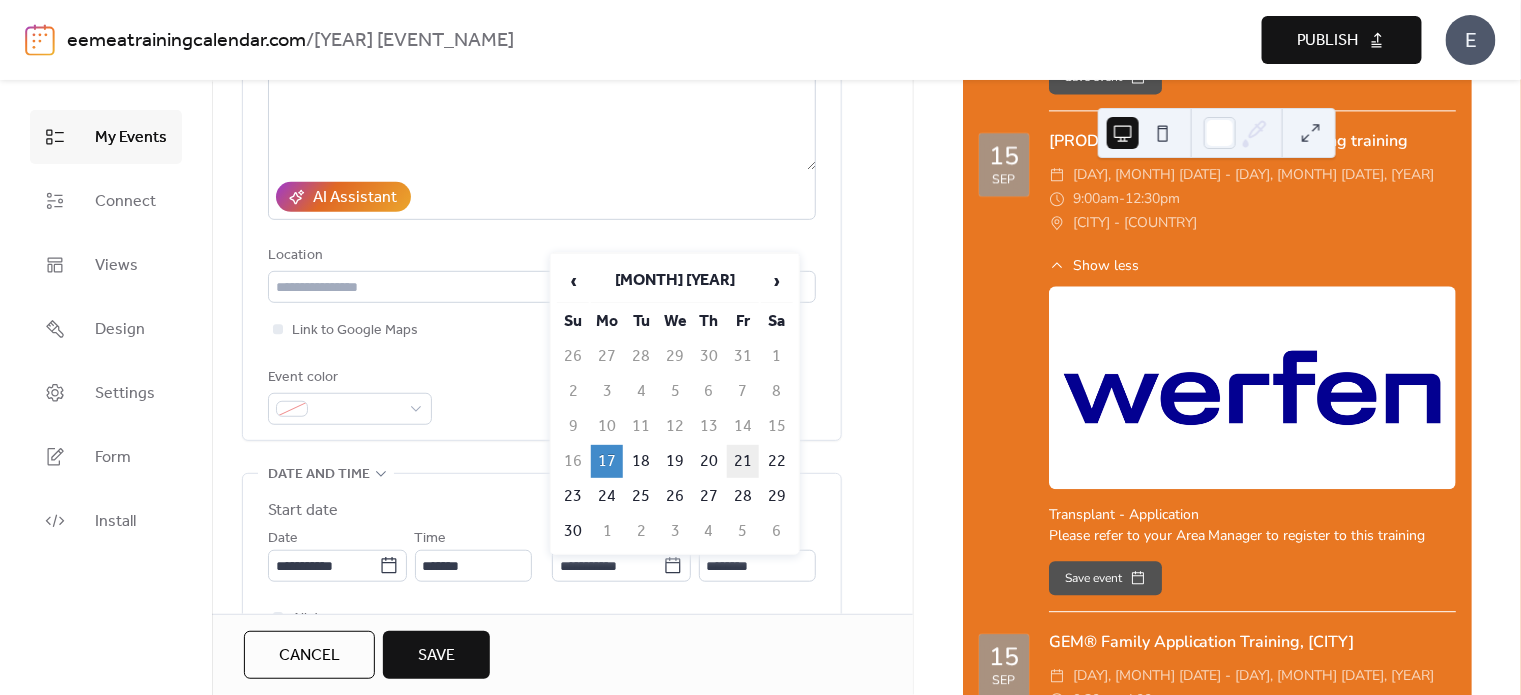 click on "21" at bounding box center (743, 461) 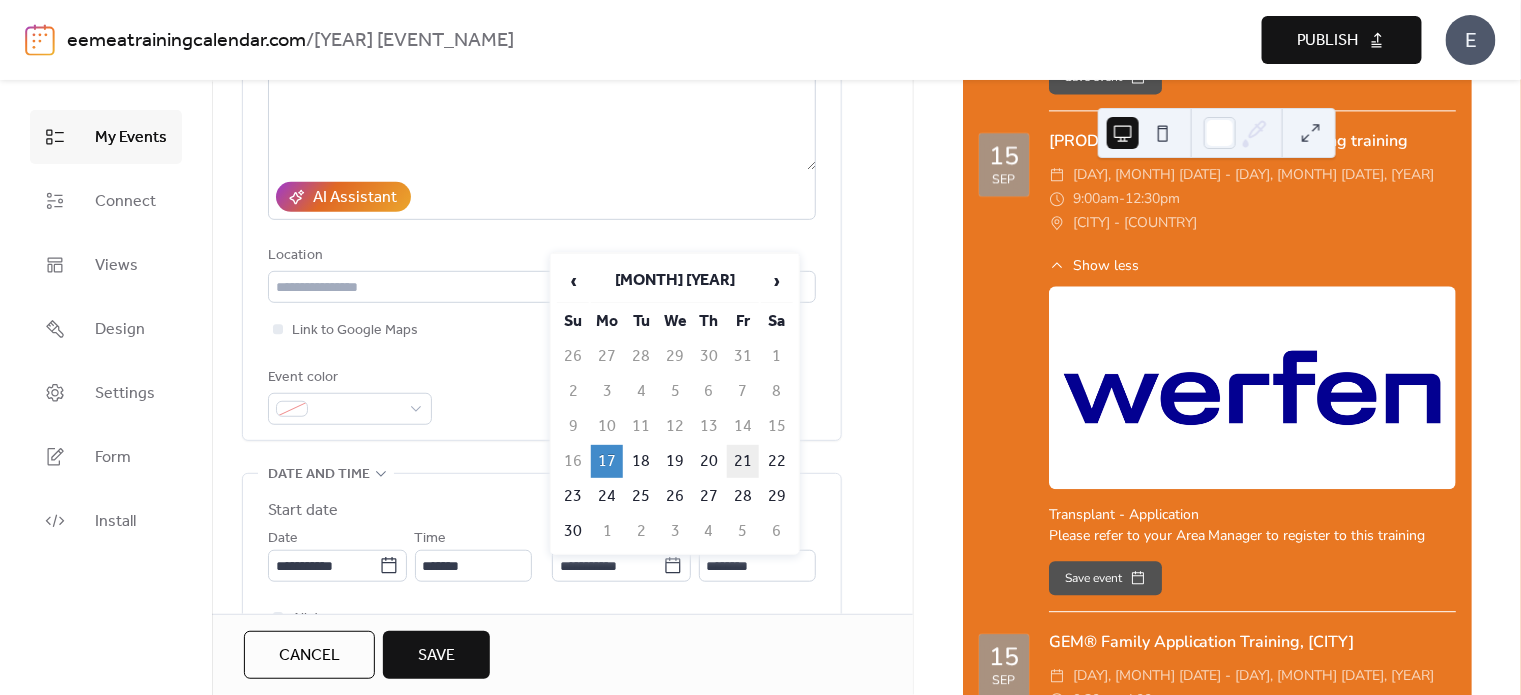 type on "**********" 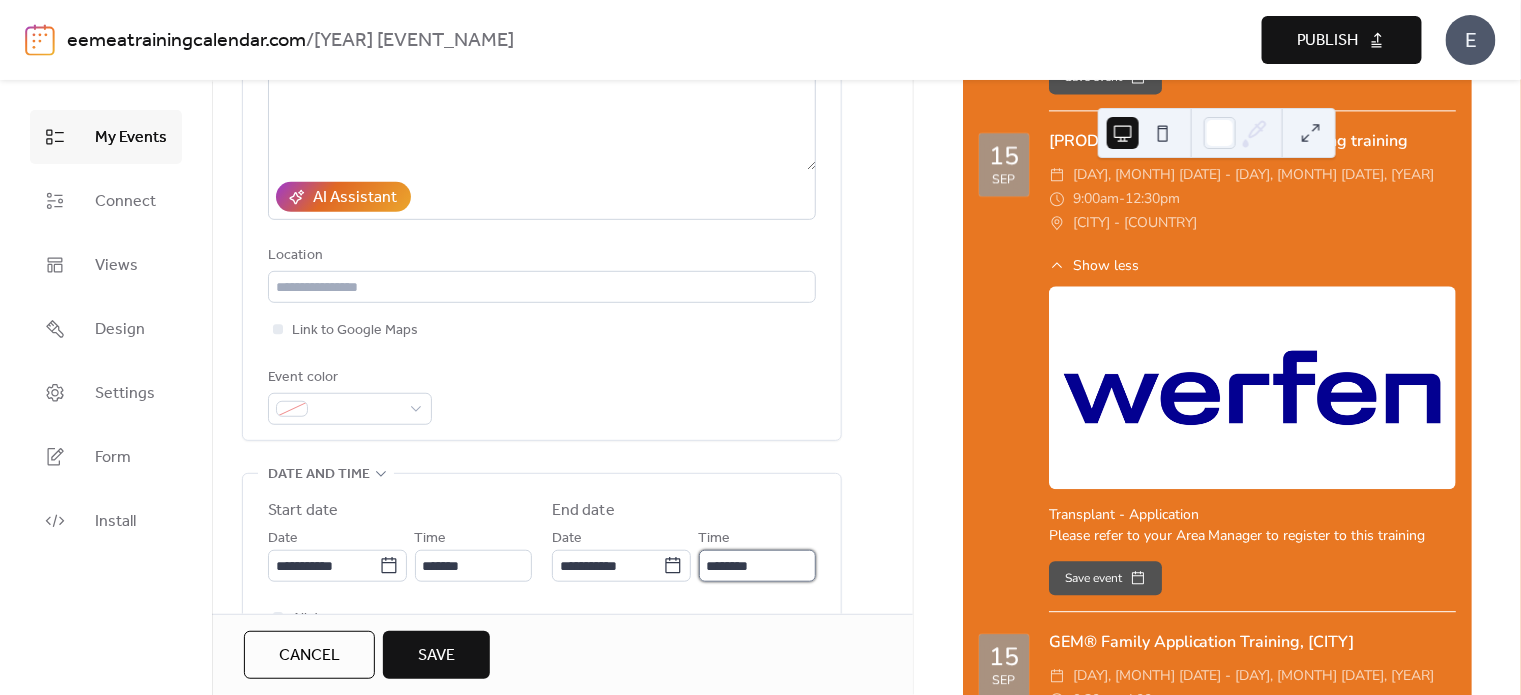 click on "********" at bounding box center [757, 566] 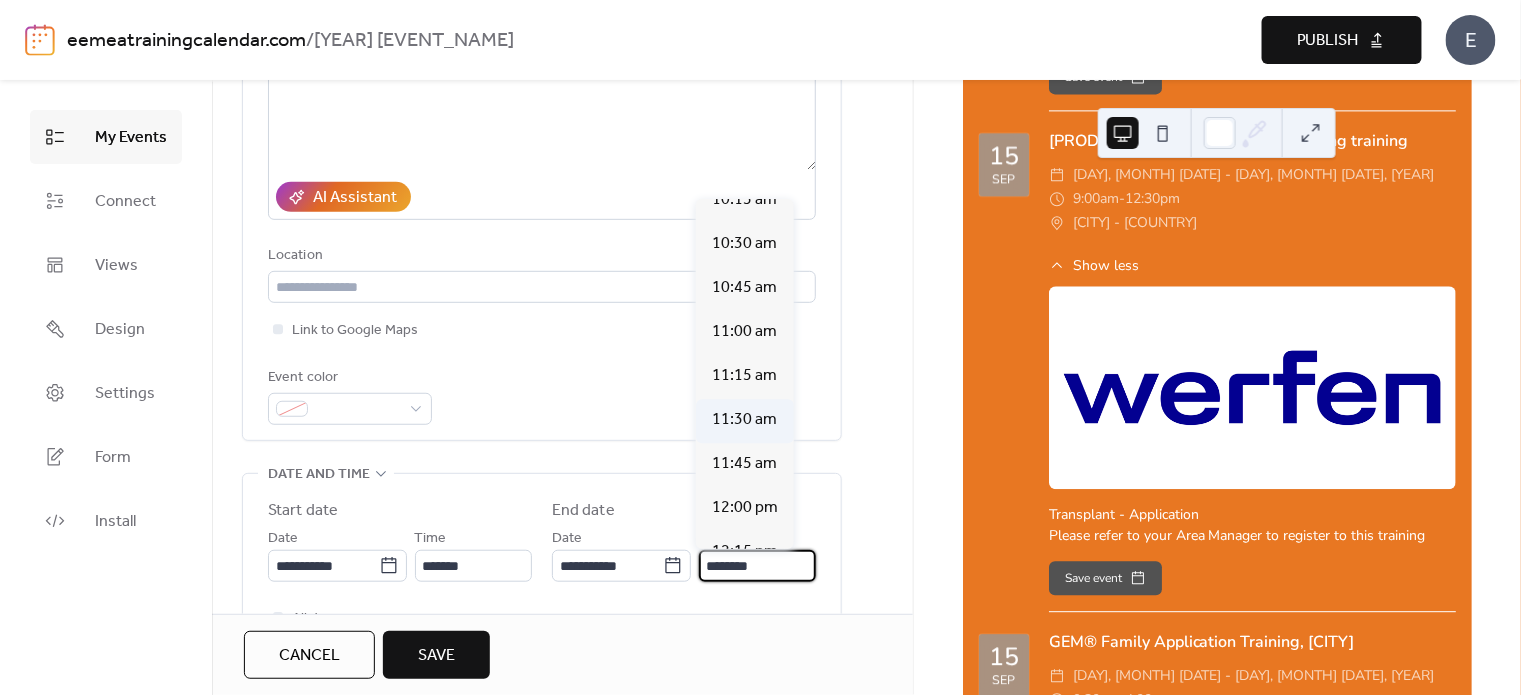 scroll, scrollTop: 1958, scrollLeft: 0, axis: vertical 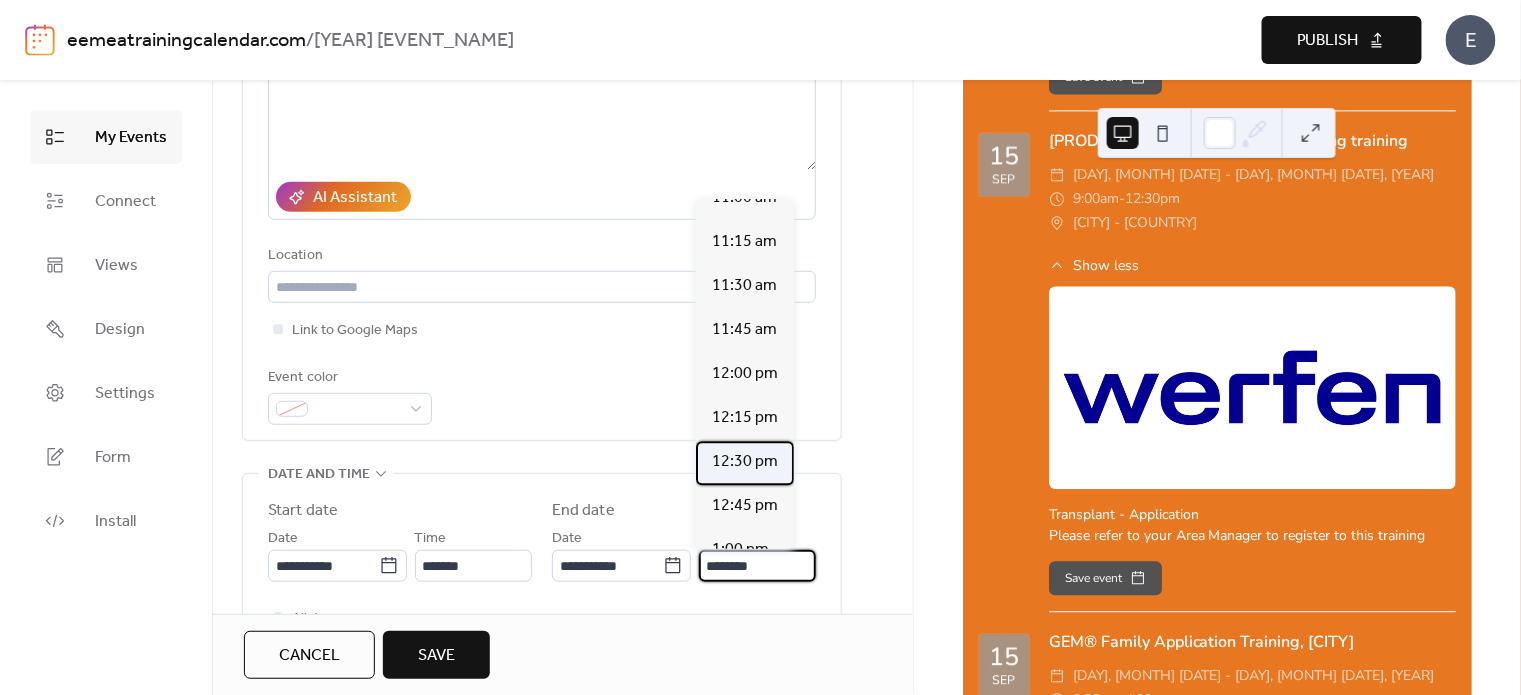 click on "12:30 pm" at bounding box center [745, 462] 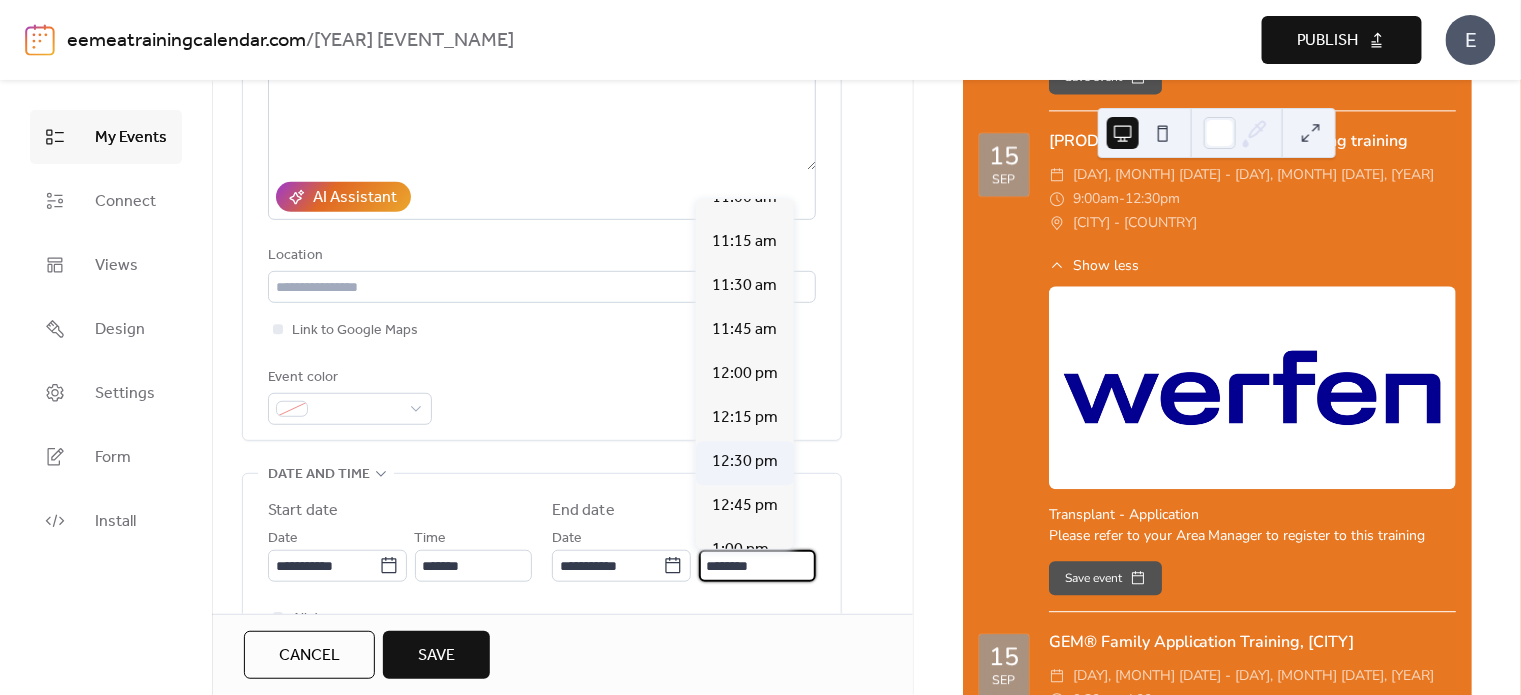 type on "********" 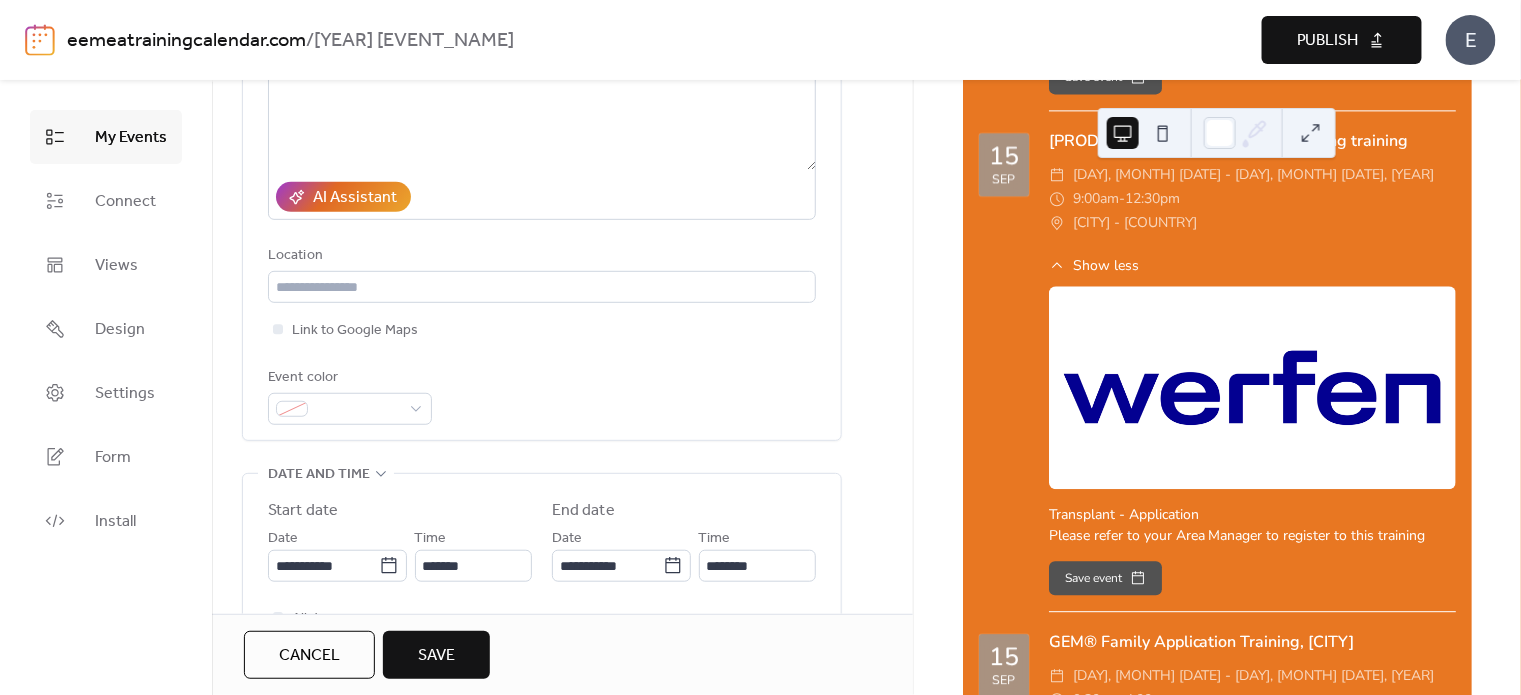 click on "**********" at bounding box center (542, 171) 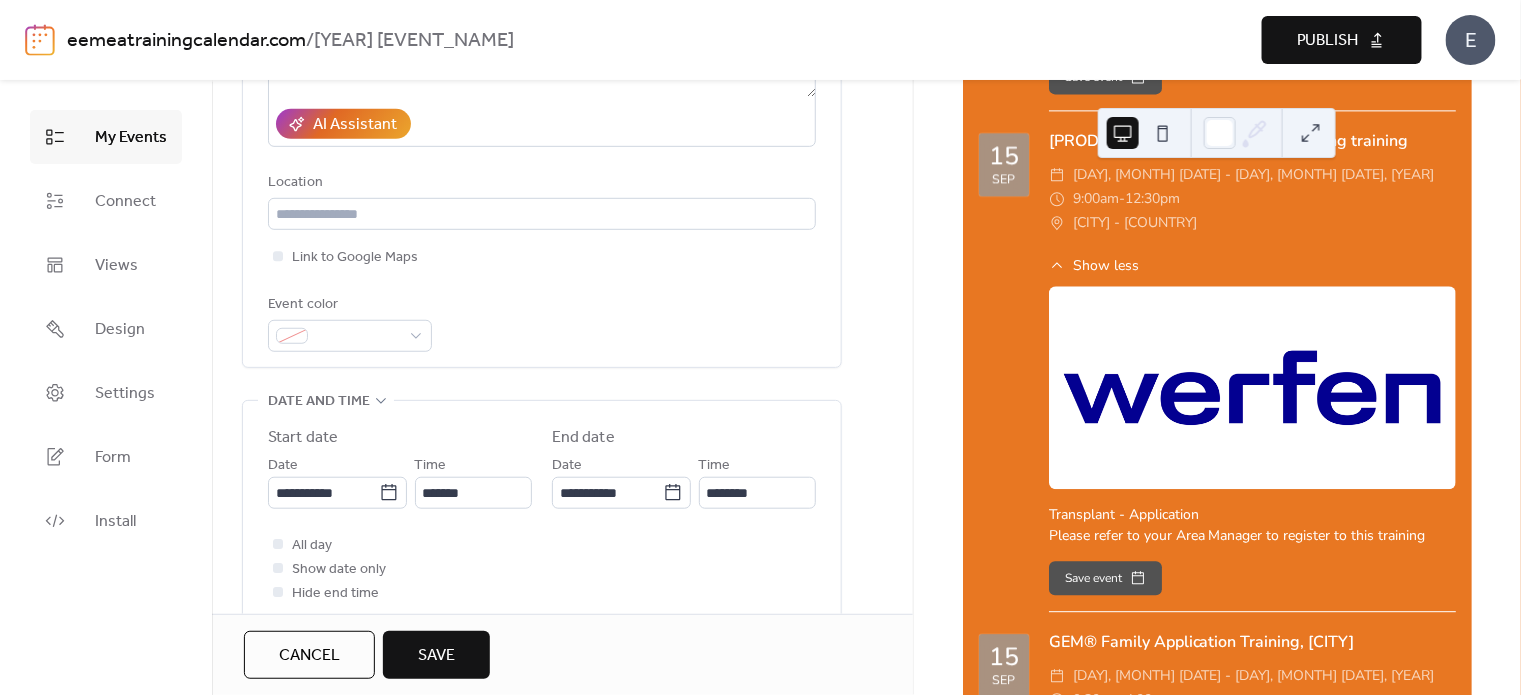 scroll, scrollTop: 200, scrollLeft: 0, axis: vertical 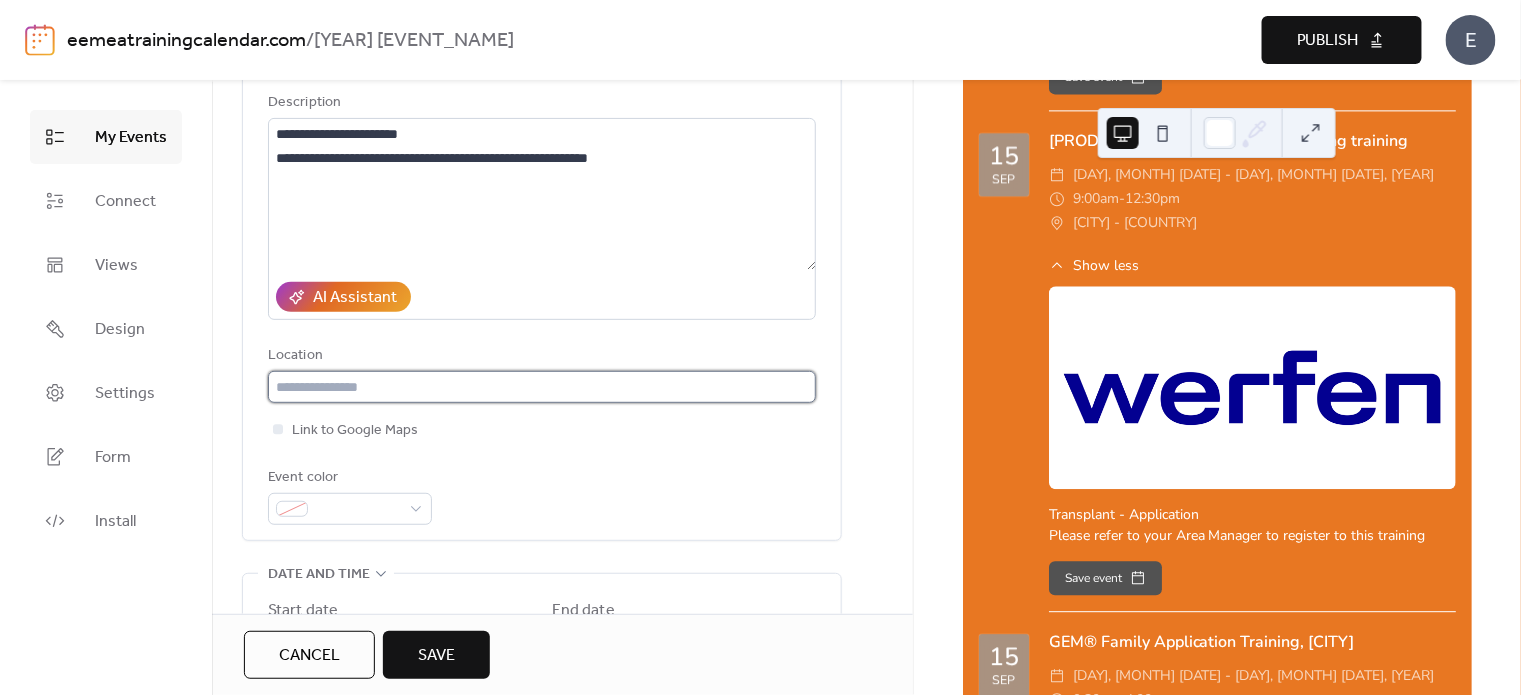 click at bounding box center (542, 387) 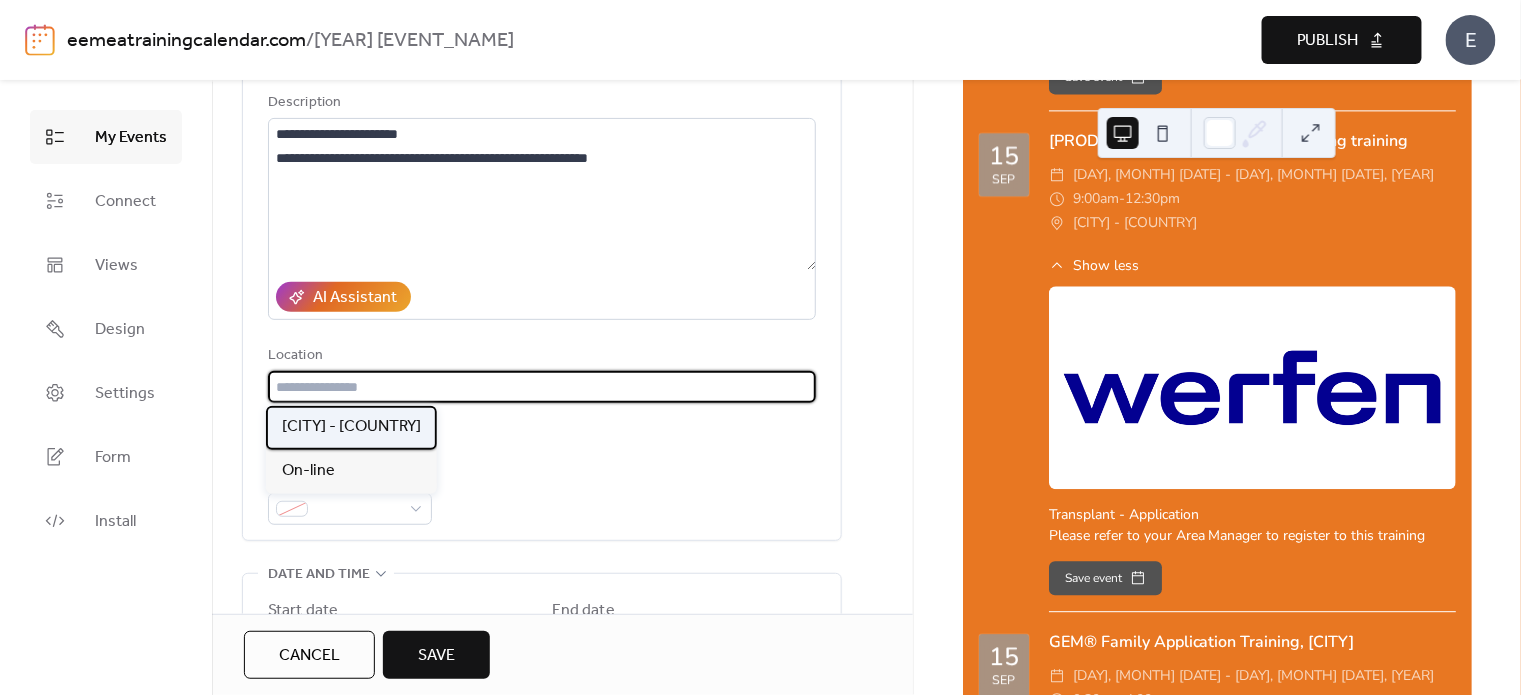 click on "[CITY] - [COUNTRY]" at bounding box center [351, 427] 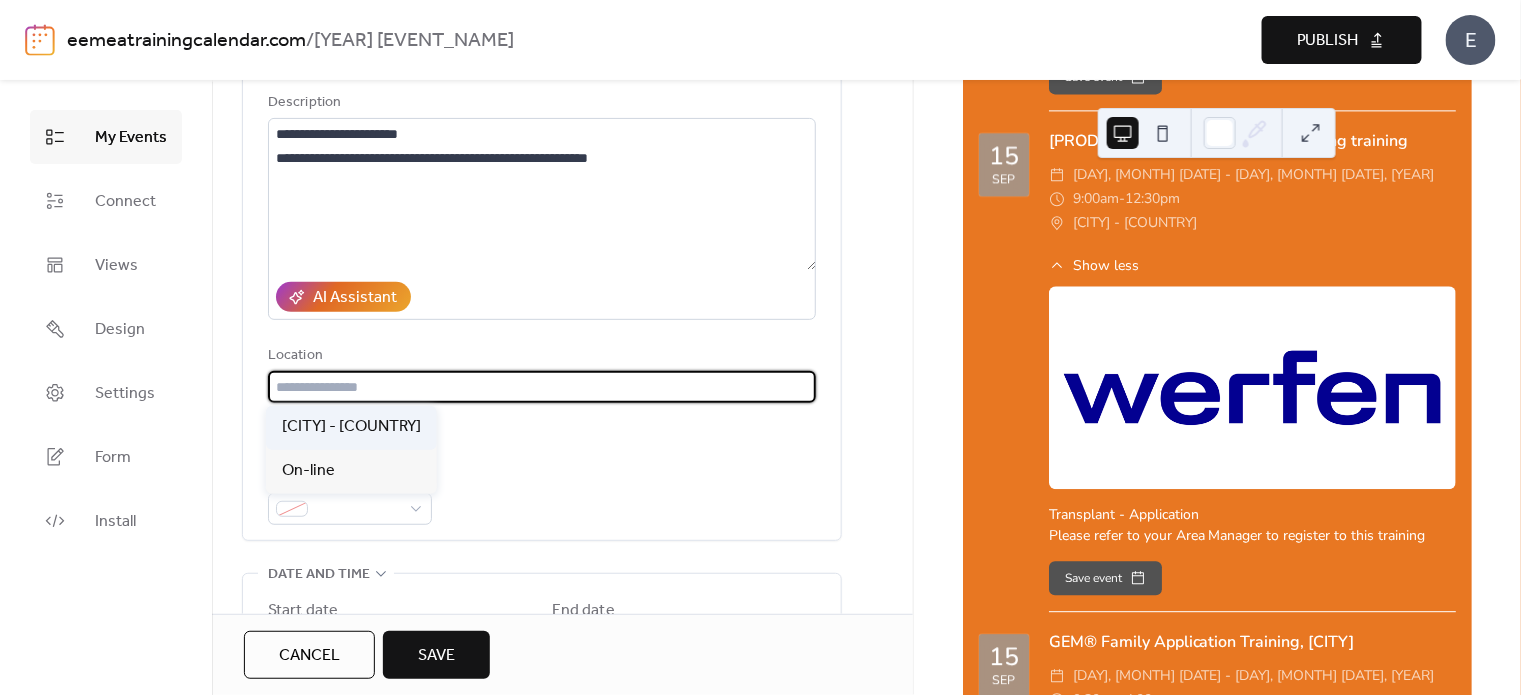 type on "**********" 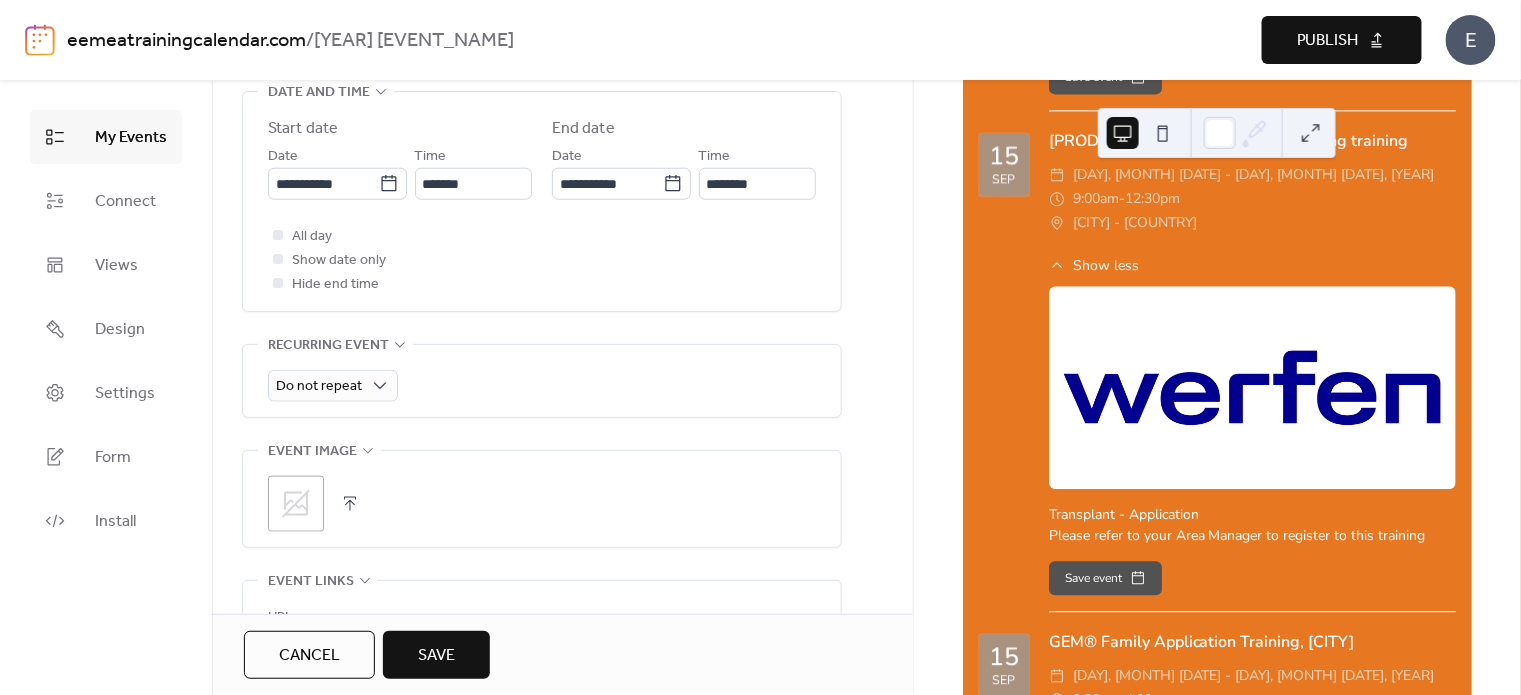 scroll, scrollTop: 700, scrollLeft: 0, axis: vertical 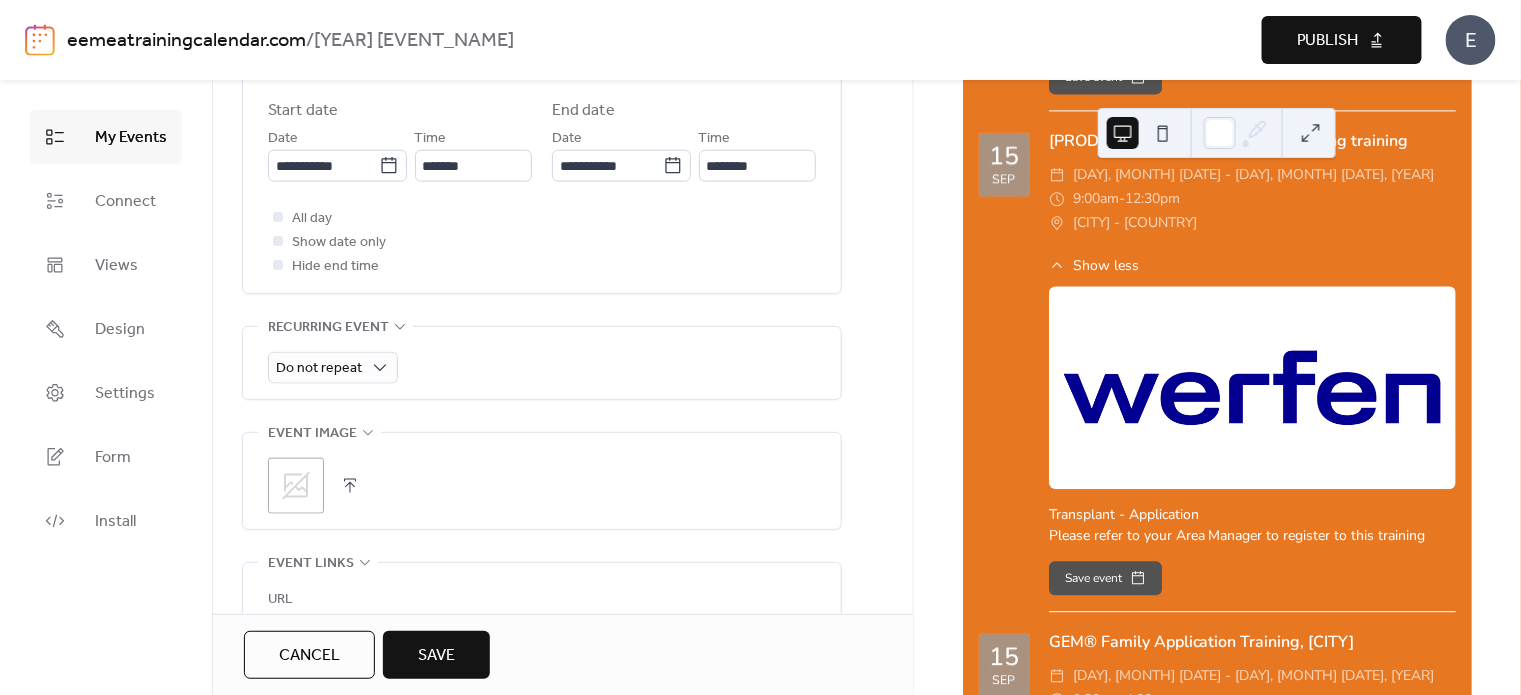 click 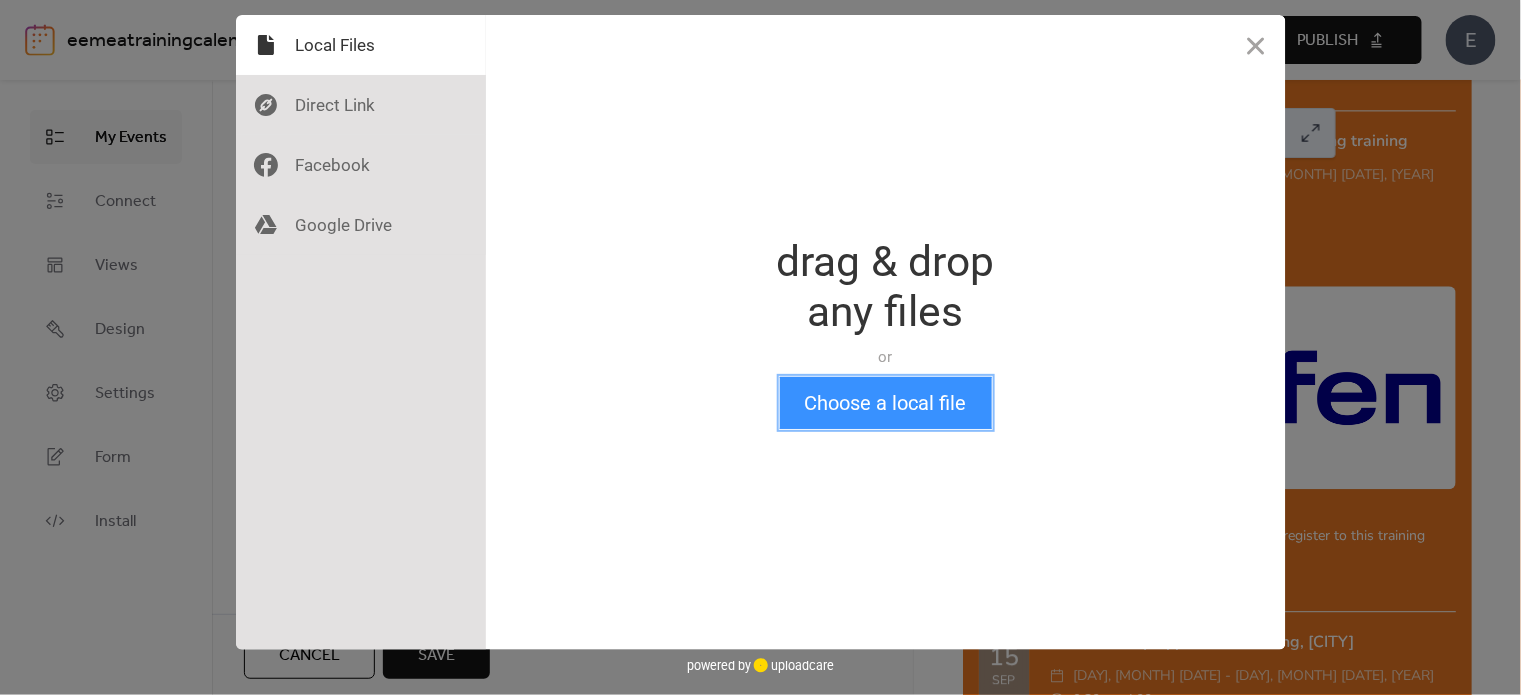 click on "Choose a local file" at bounding box center (886, 403) 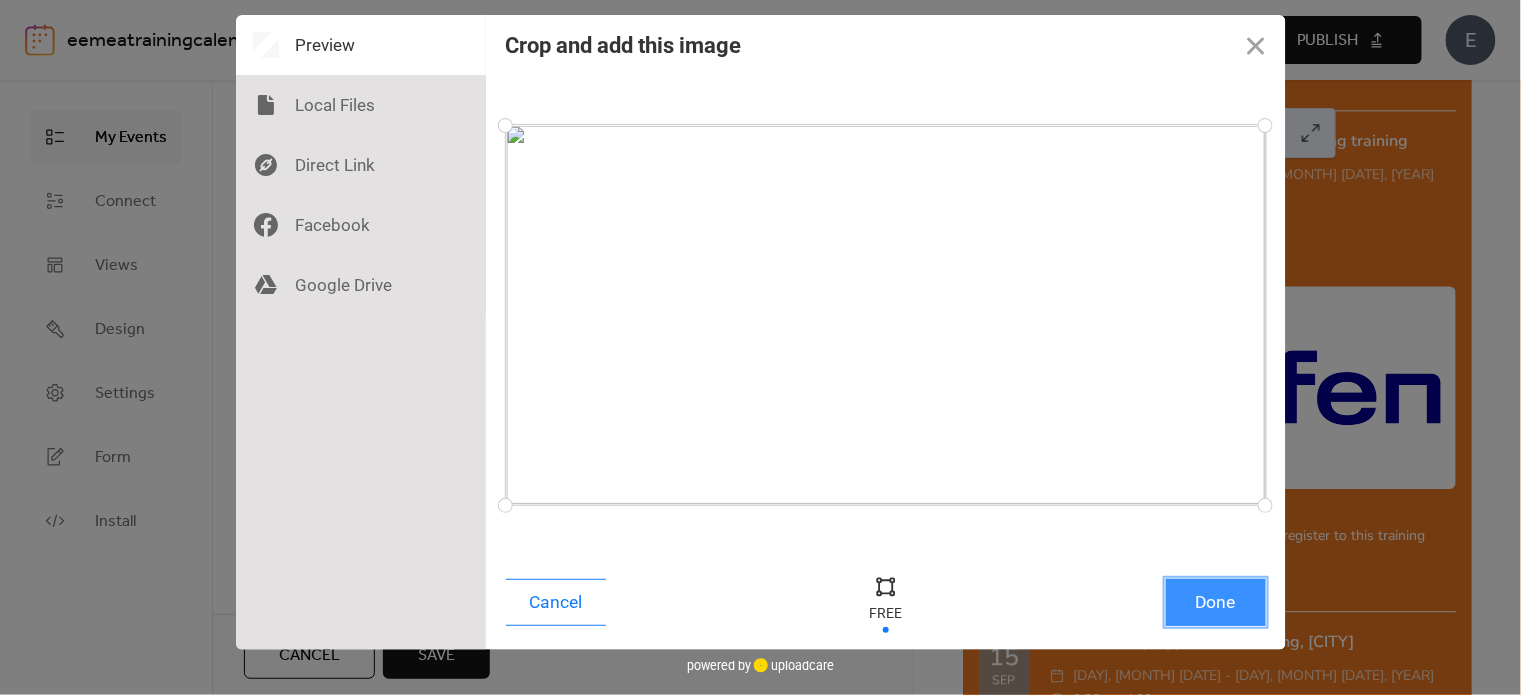click on "Done" at bounding box center [1216, 602] 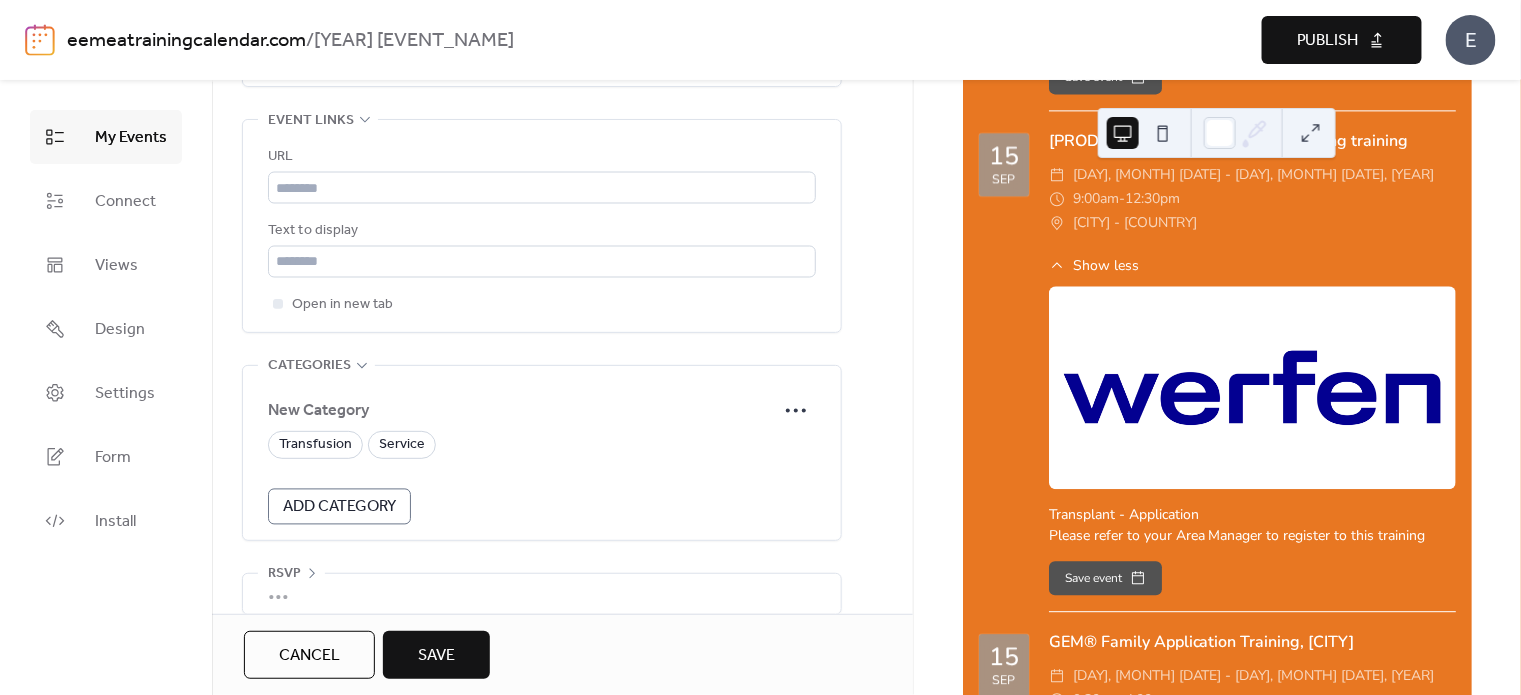 scroll, scrollTop: 1163, scrollLeft: 0, axis: vertical 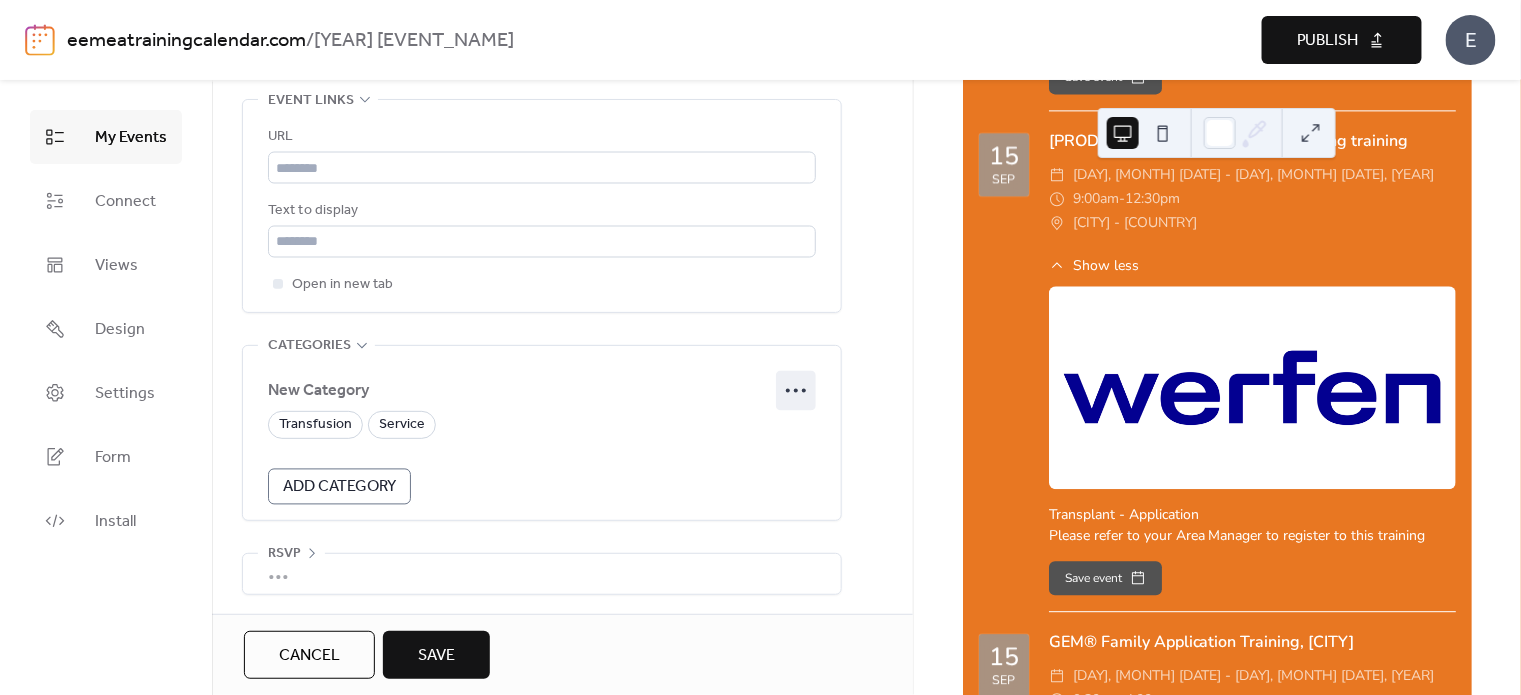 click 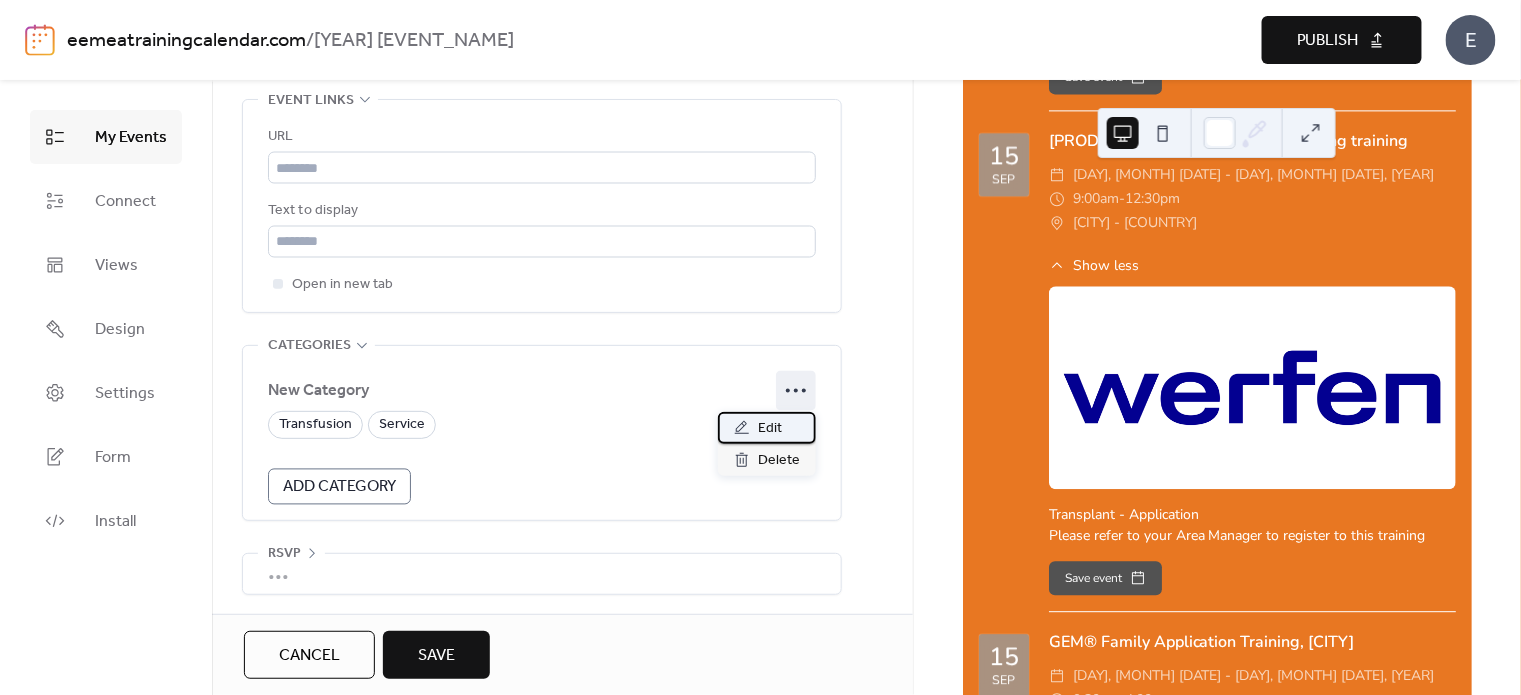 click on "Edit" at bounding box center (767, 428) 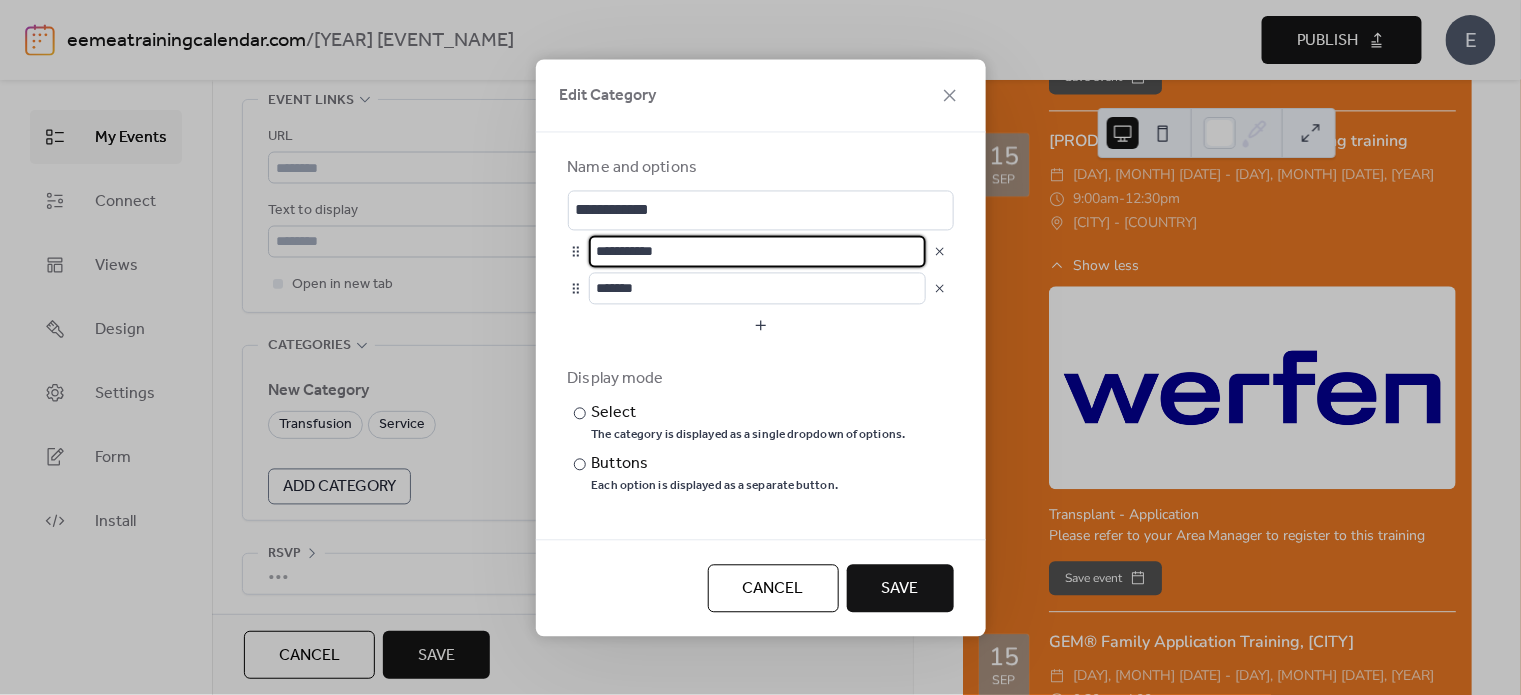 drag, startPoint x: 666, startPoint y: 249, endPoint x: 629, endPoint y: 250, distance: 37.01351 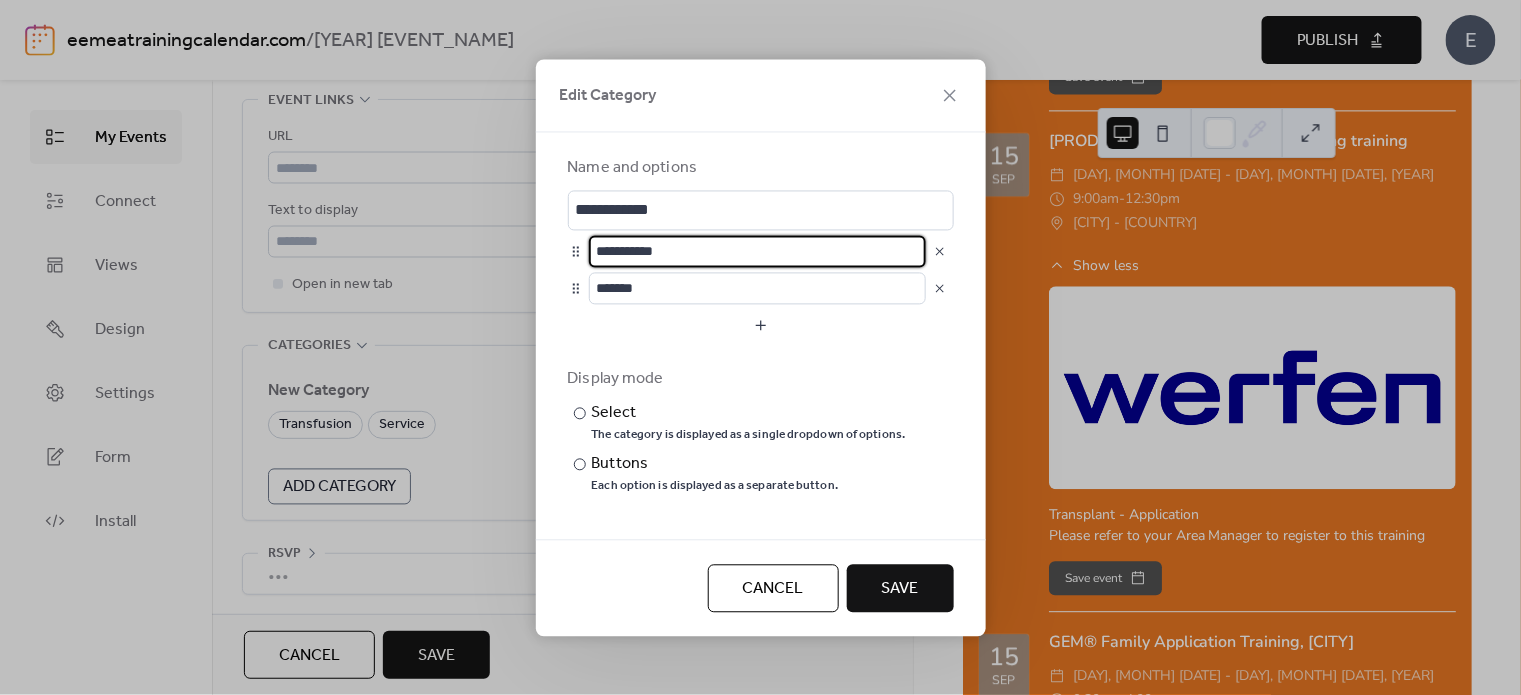 click on "**********" at bounding box center [757, 251] 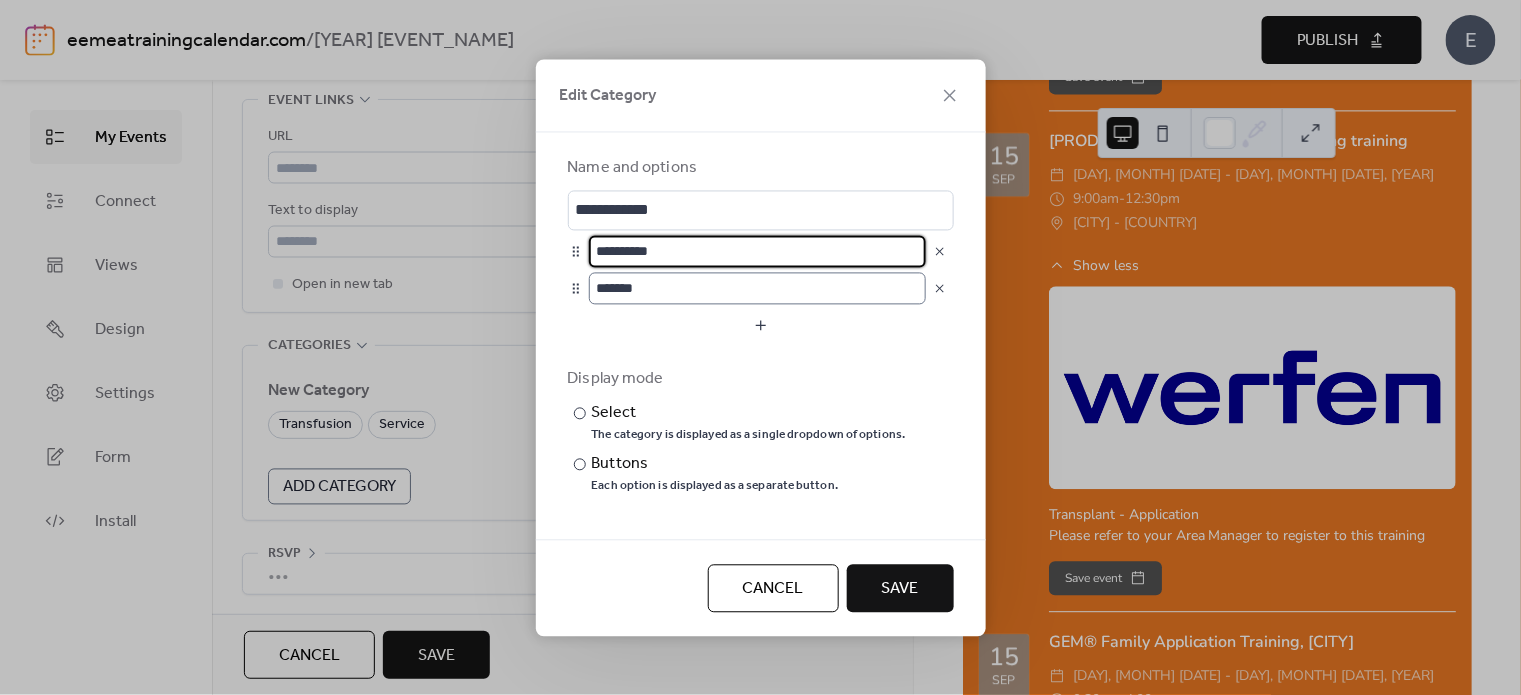 type on "**********" 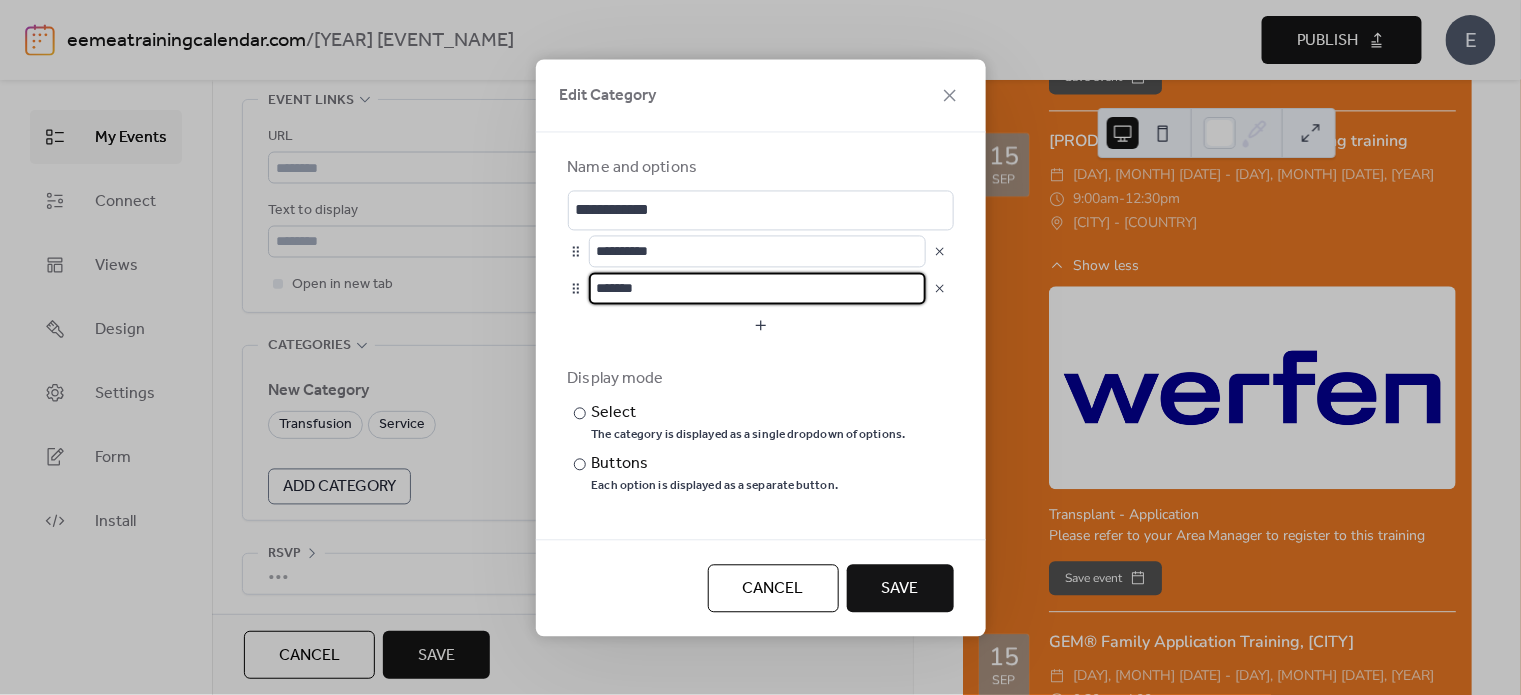 scroll, scrollTop: 1, scrollLeft: 0, axis: vertical 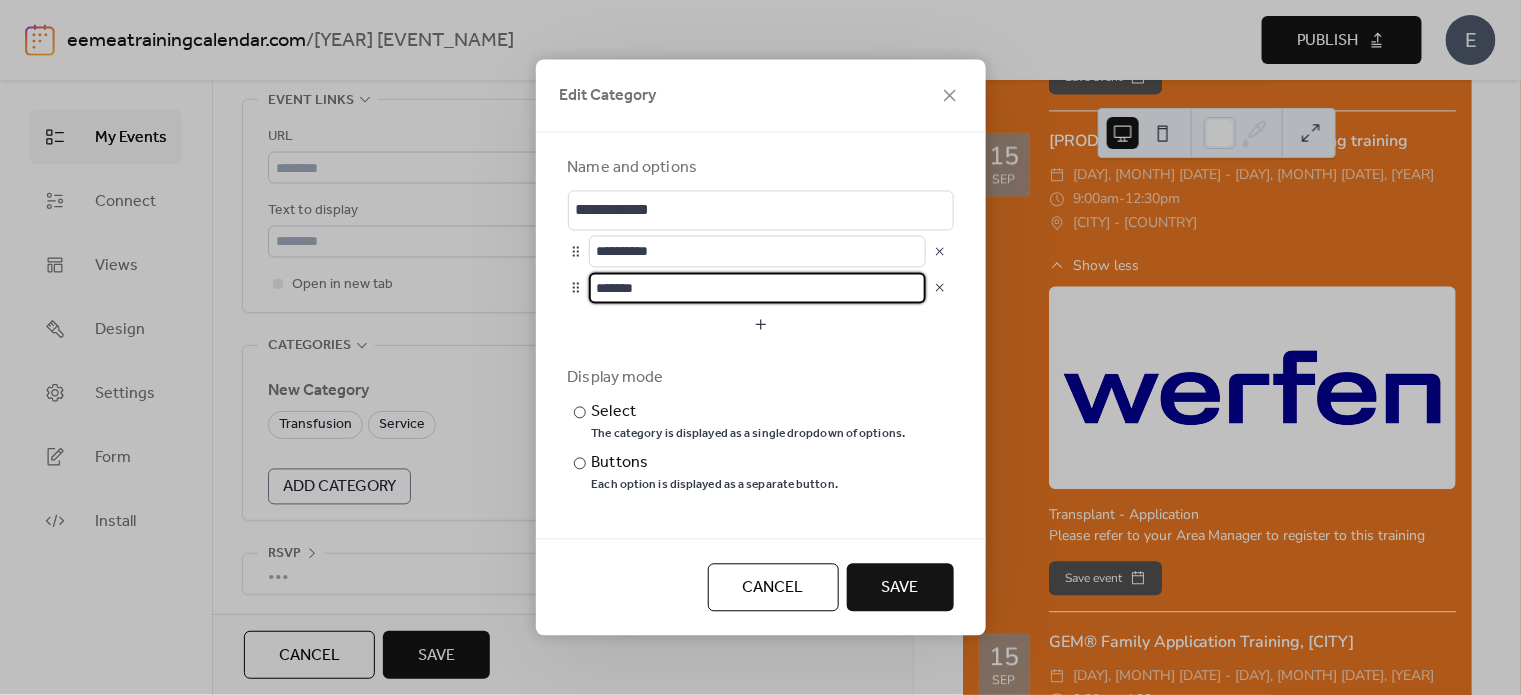 drag, startPoint x: 659, startPoint y: 293, endPoint x: 594, endPoint y: 293, distance: 65 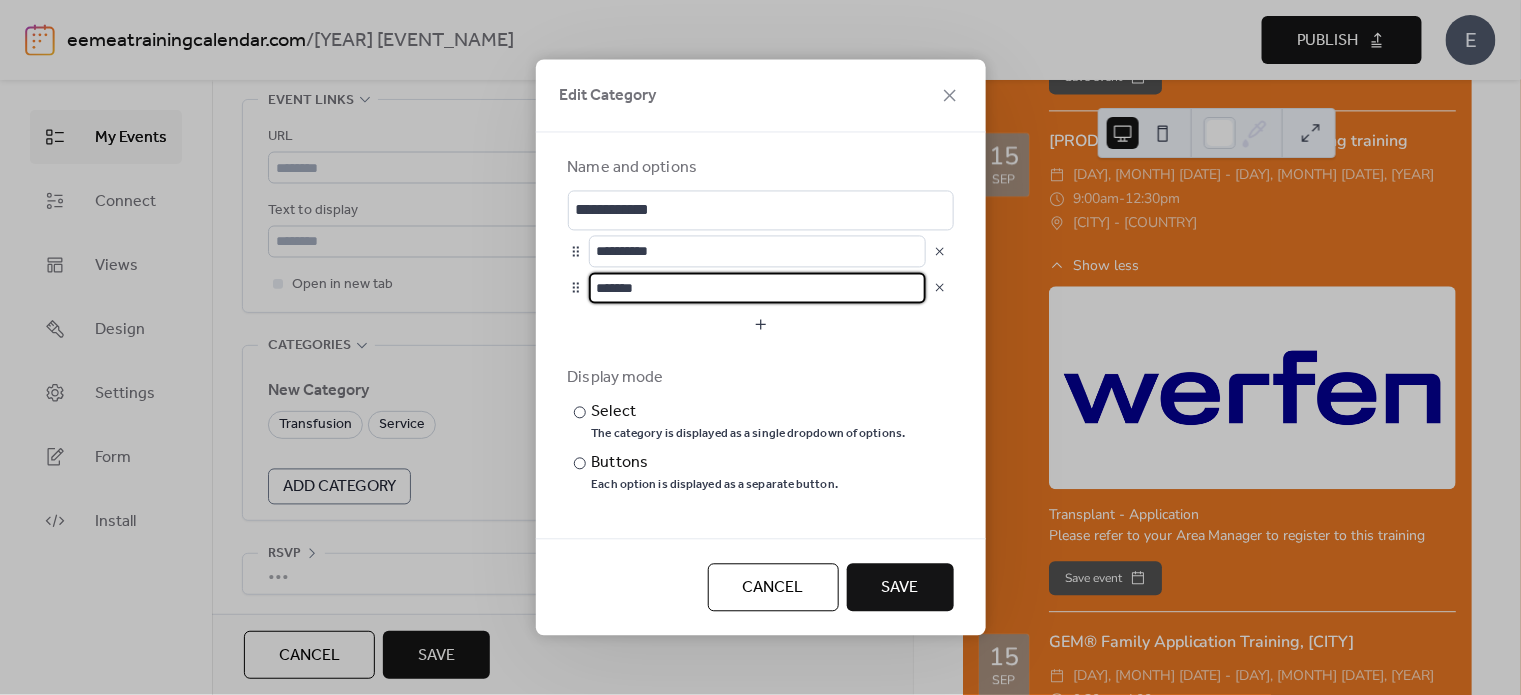 click on "*******" at bounding box center (757, 288) 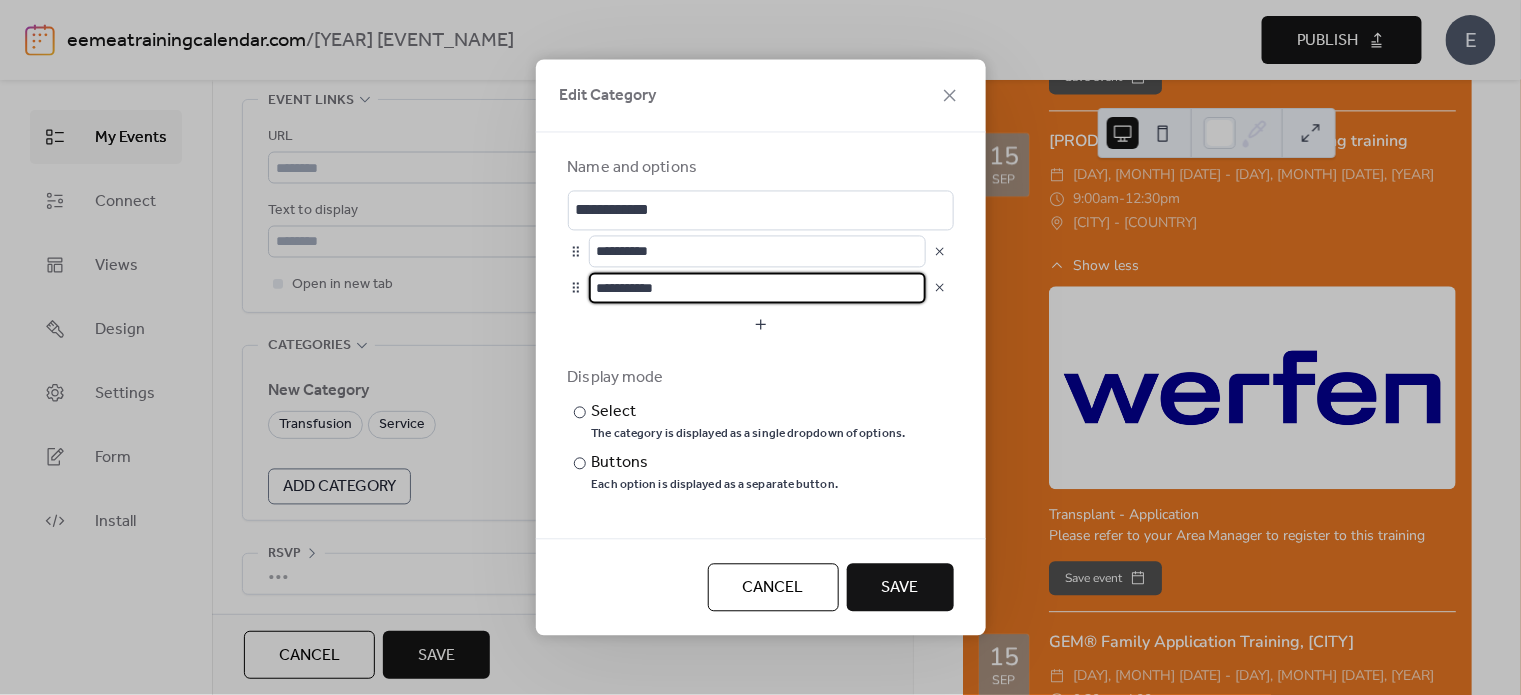 type on "**********" 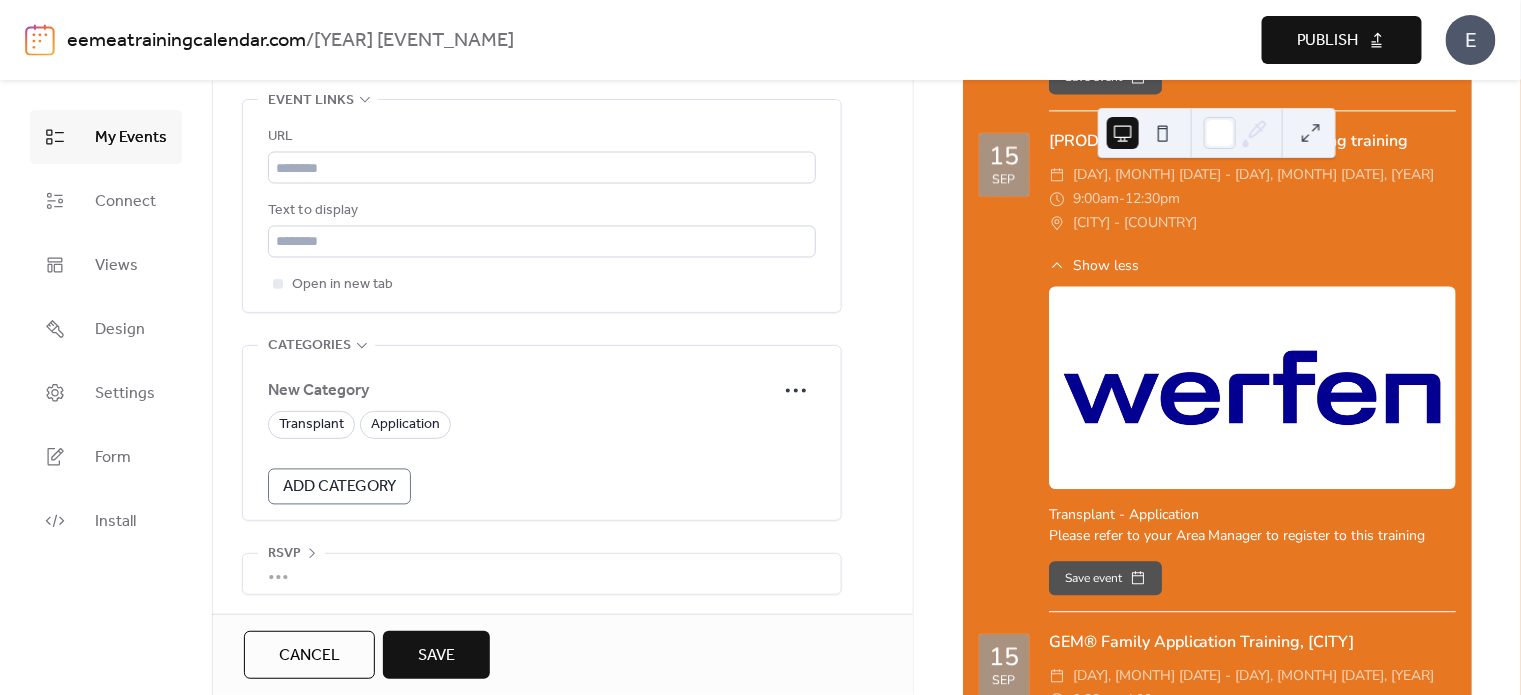 click on "Save" at bounding box center (436, 656) 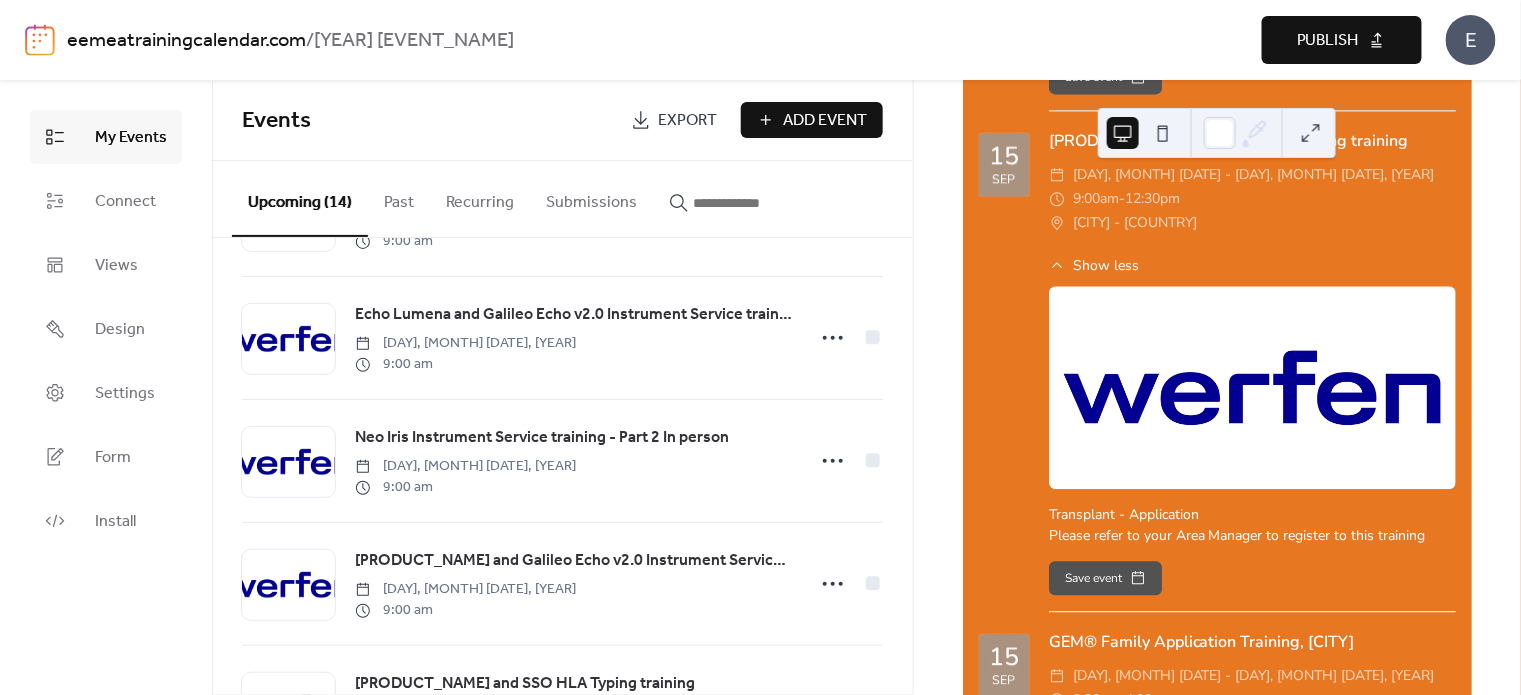 scroll, scrollTop: 1324, scrollLeft: 0, axis: vertical 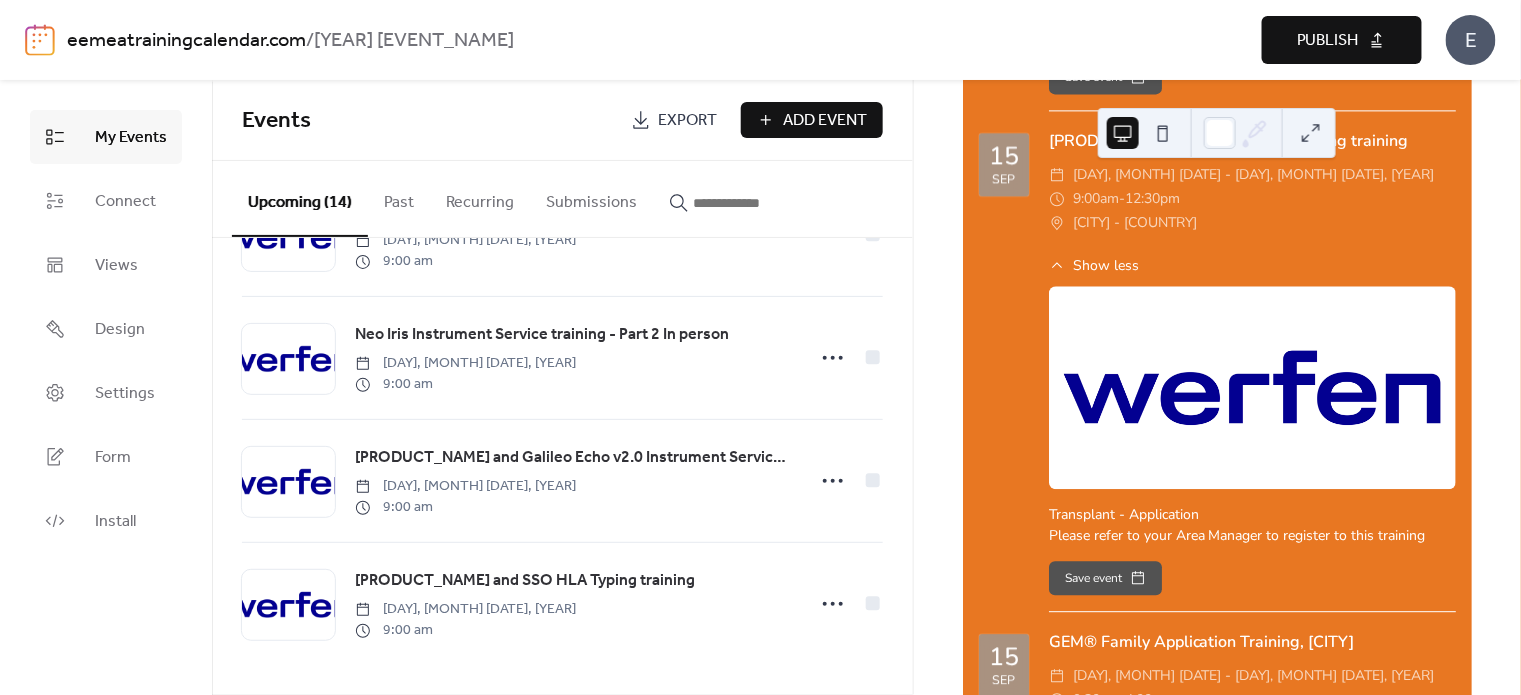 click on "Add Event" at bounding box center [826, 121] 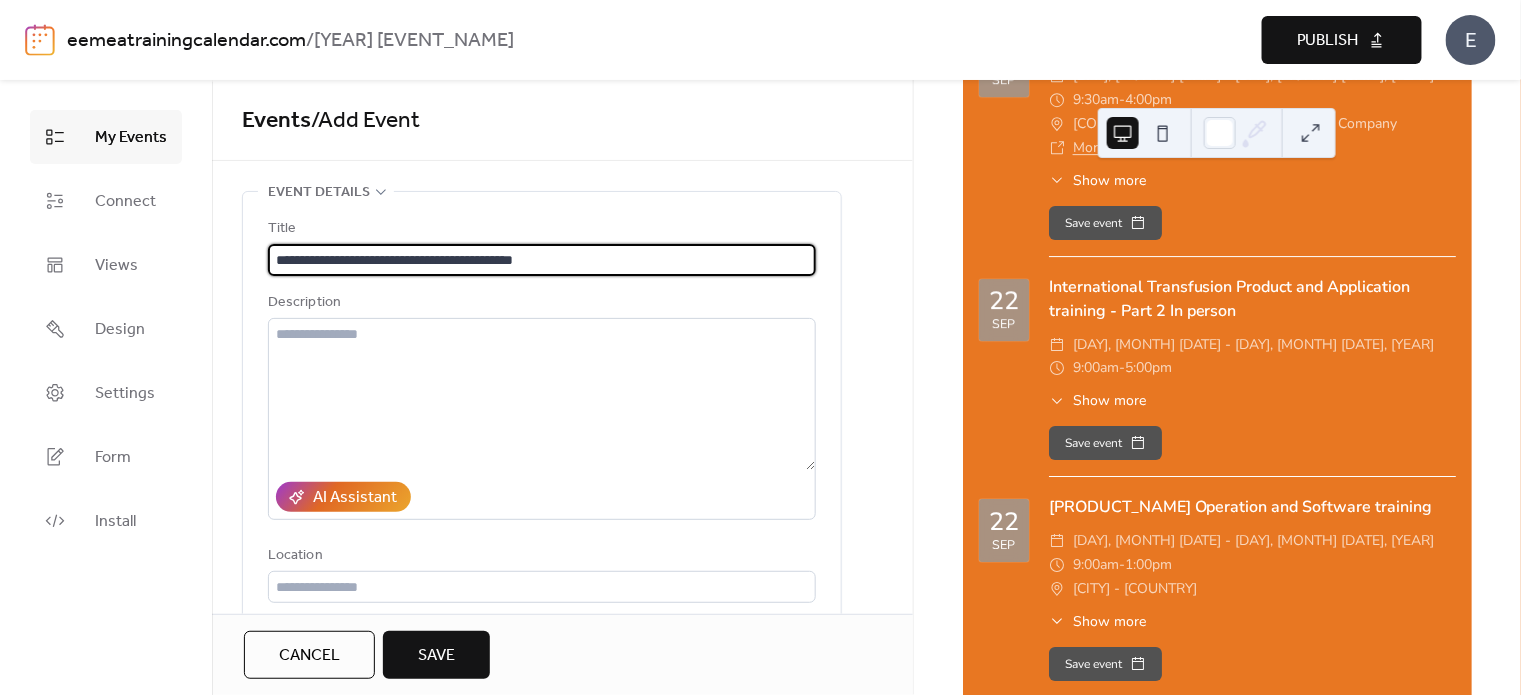 scroll, scrollTop: 2300, scrollLeft: 0, axis: vertical 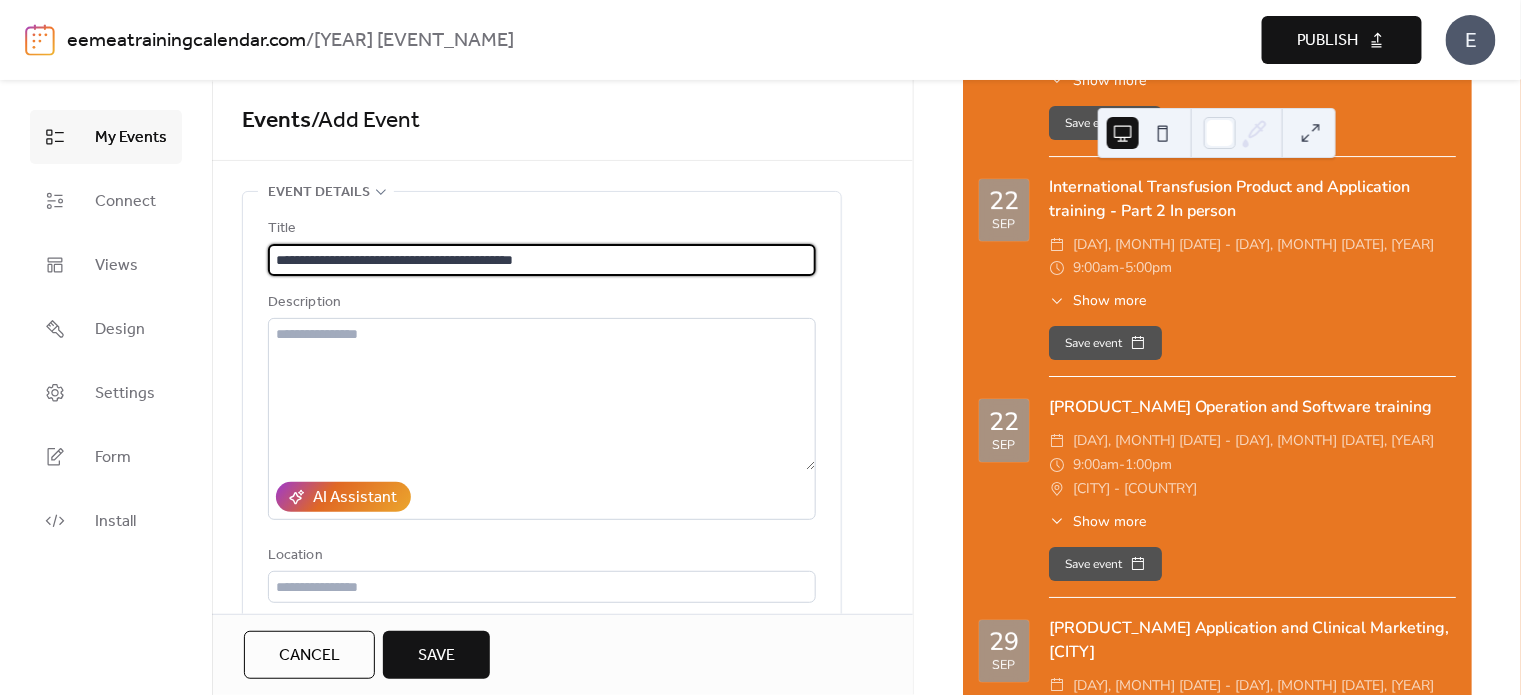 type on "**********" 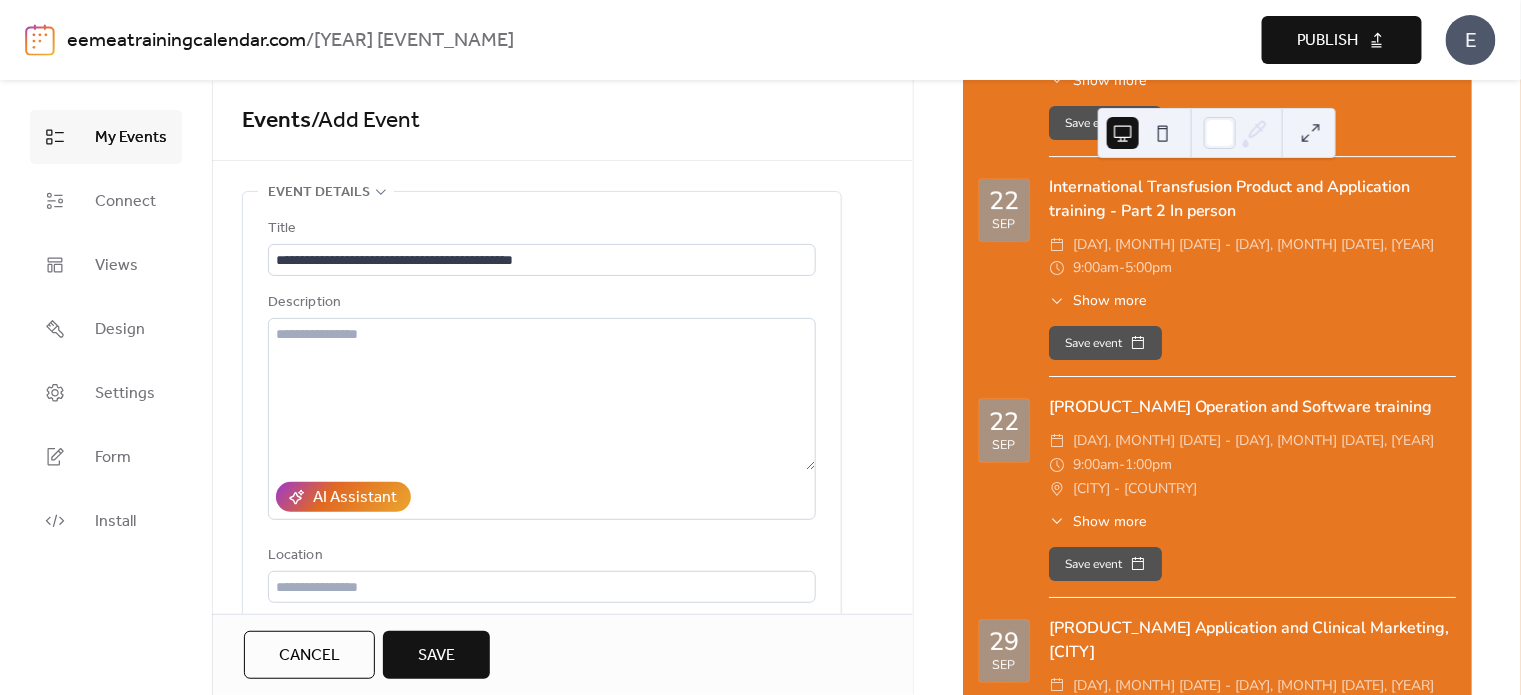 click on "Show more" at bounding box center (1109, 521) 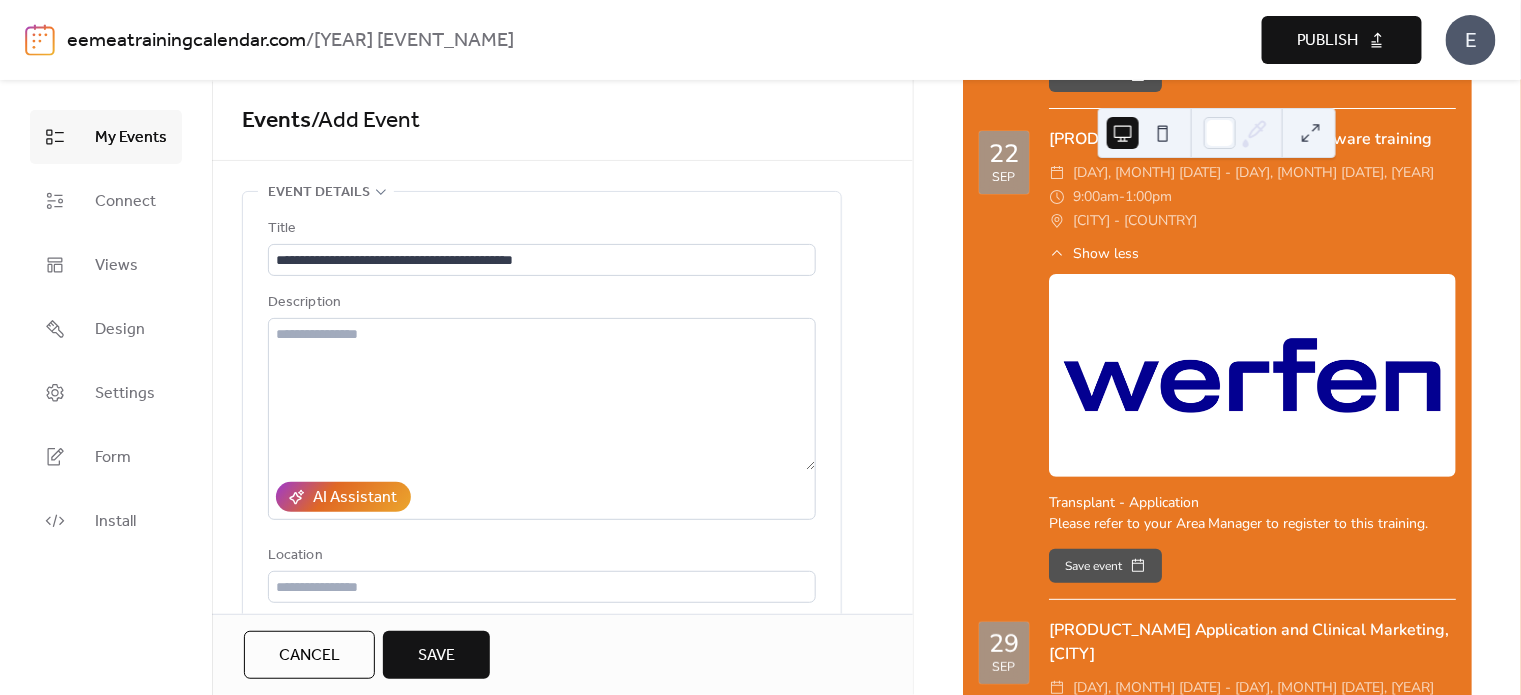 scroll, scrollTop: 2600, scrollLeft: 0, axis: vertical 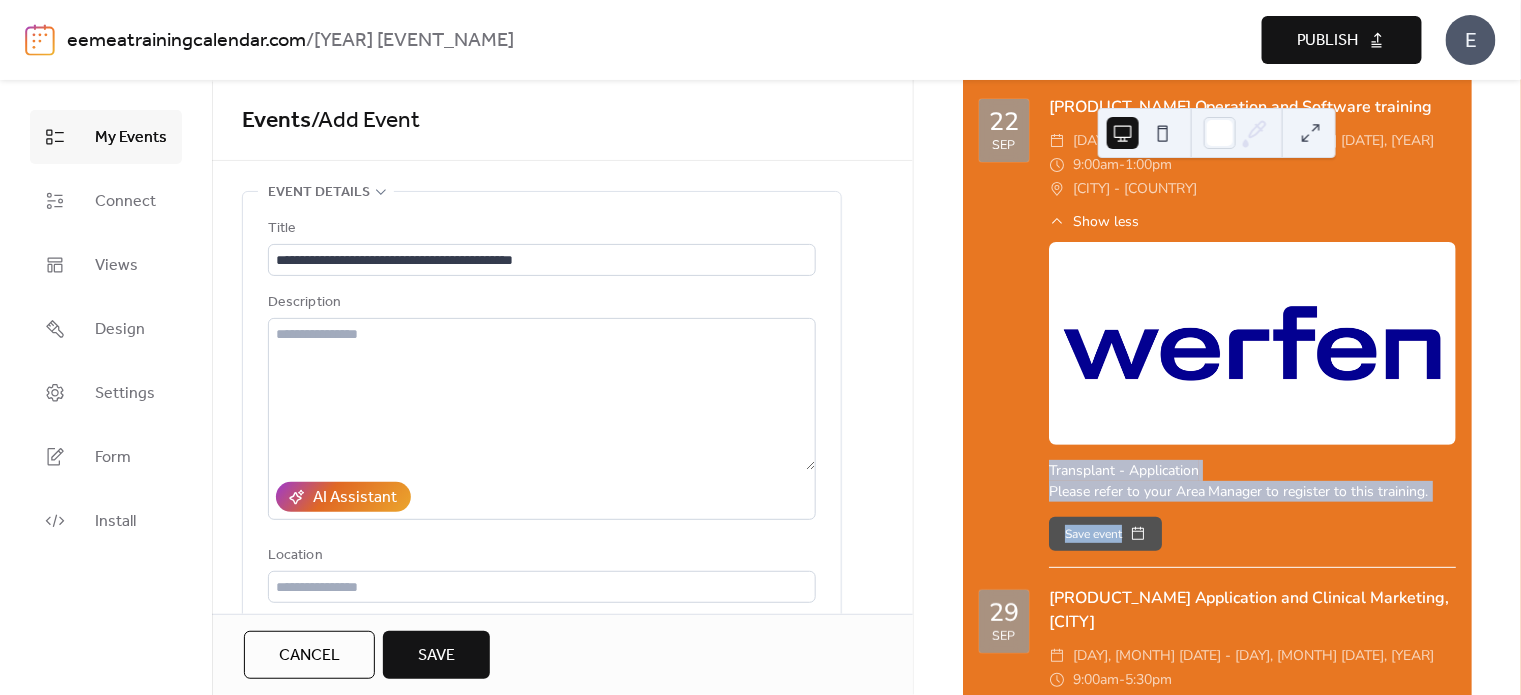 drag, startPoint x: 1051, startPoint y: 453, endPoint x: 1380, endPoint y: 495, distance: 331.67 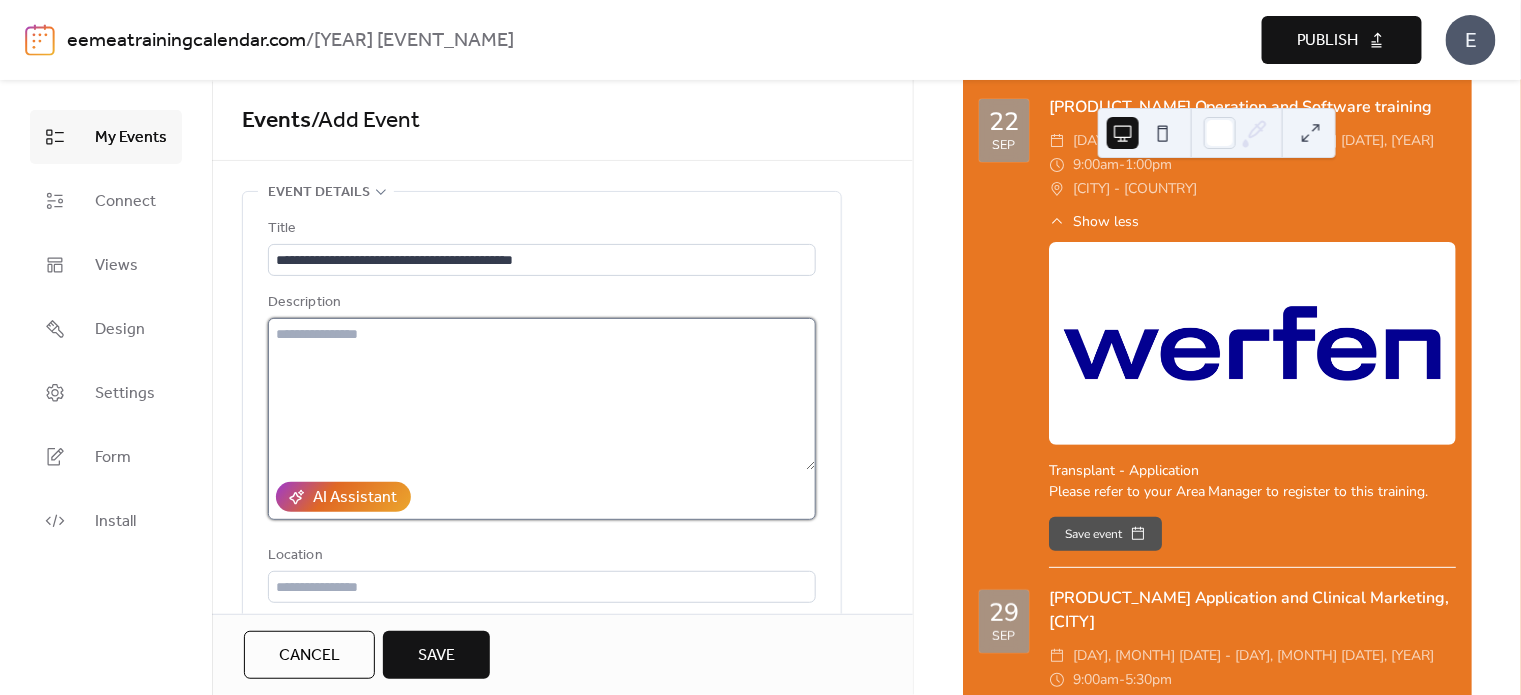 click at bounding box center (542, 394) 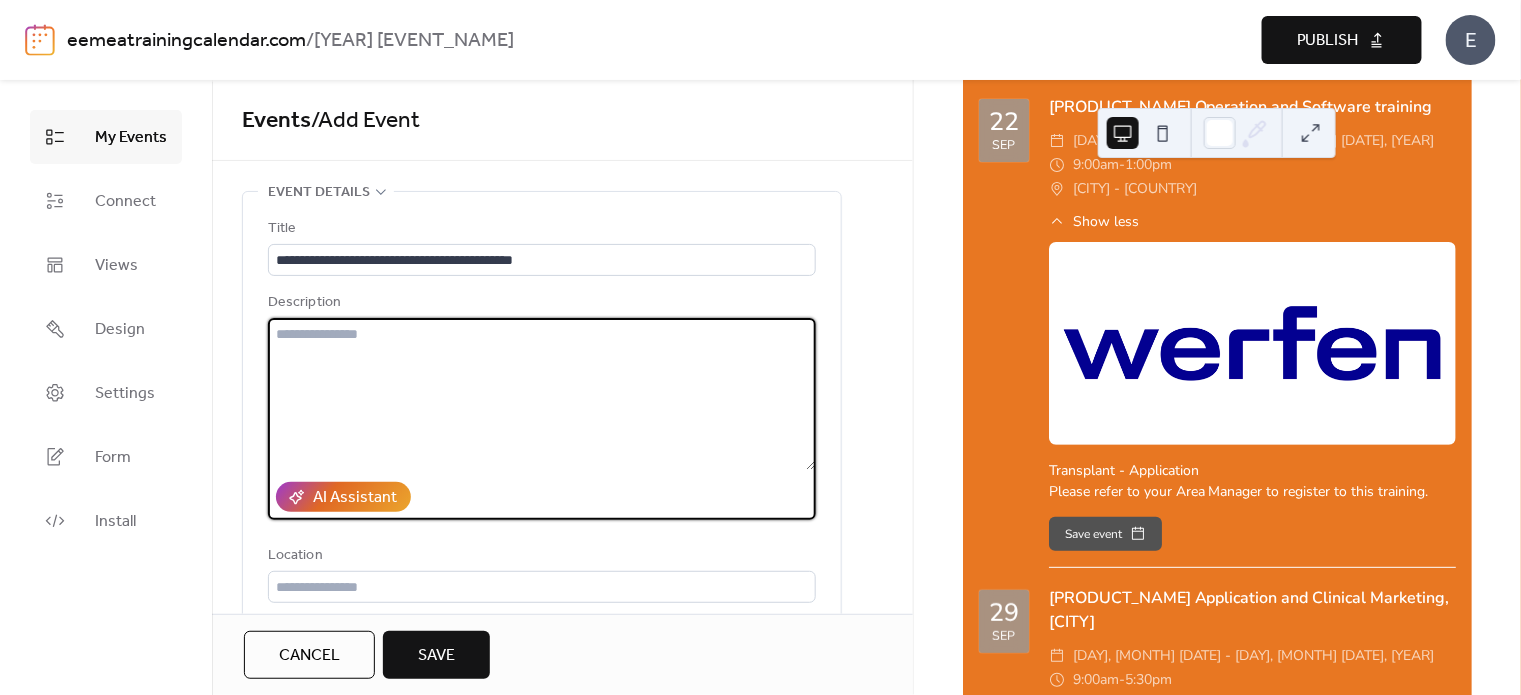 paste on "**********" 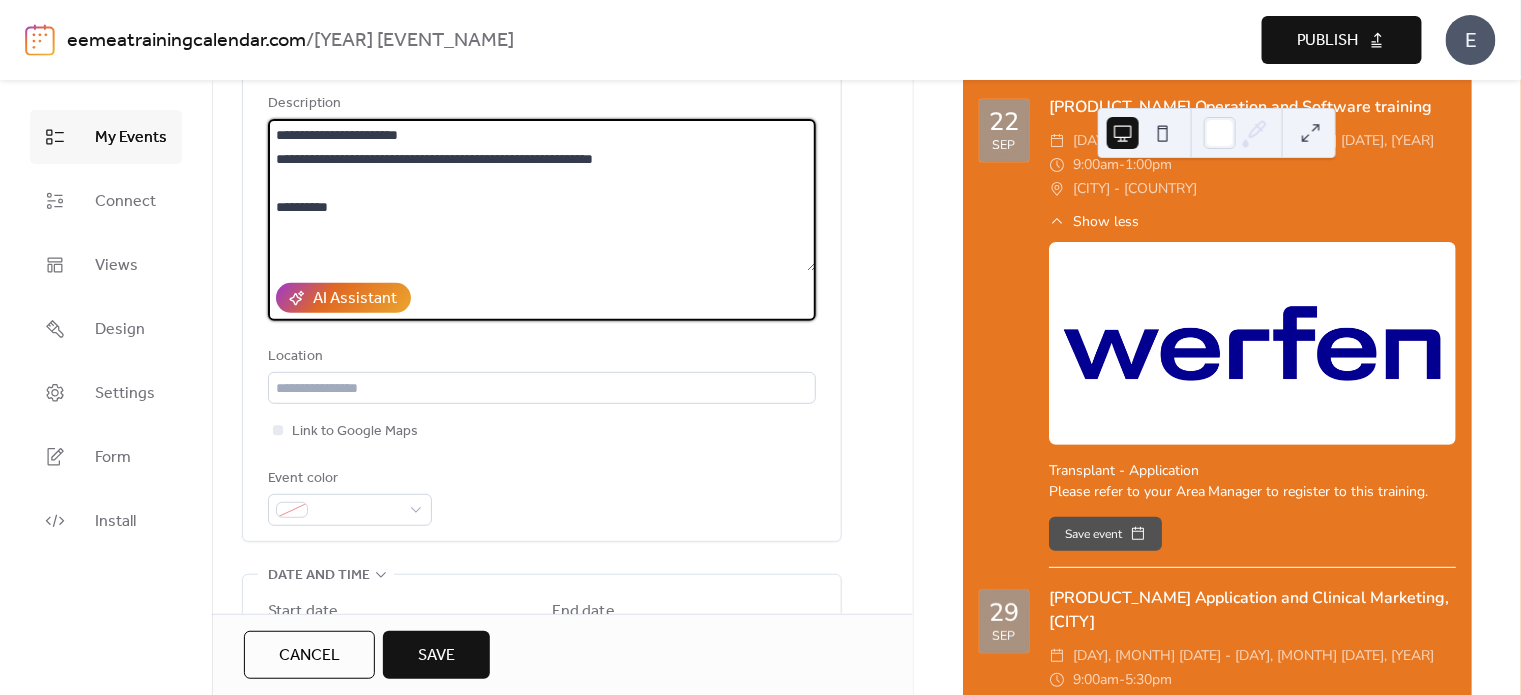 scroll, scrollTop: 200, scrollLeft: 0, axis: vertical 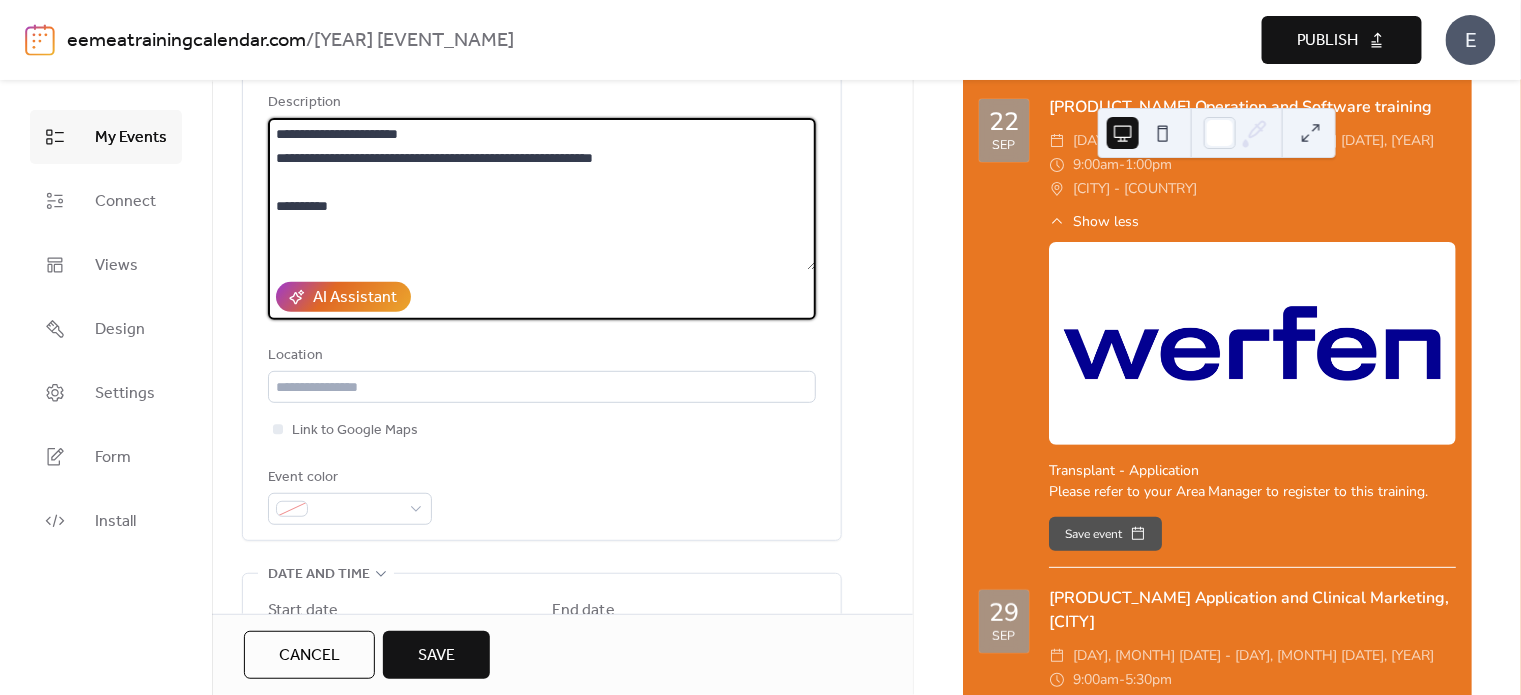 drag, startPoint x: 361, startPoint y: 190, endPoint x: 339, endPoint y: 204, distance: 26.076809 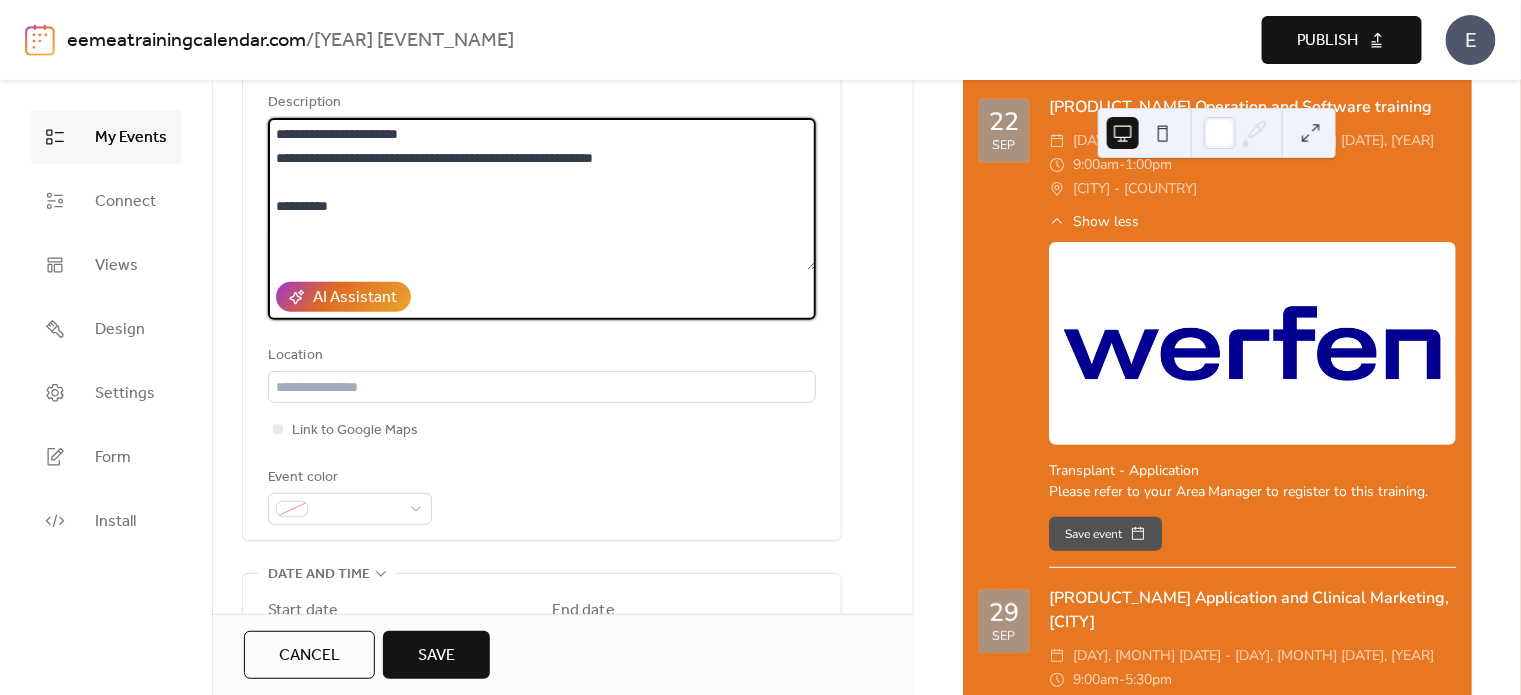 click on "**********" at bounding box center [542, 194] 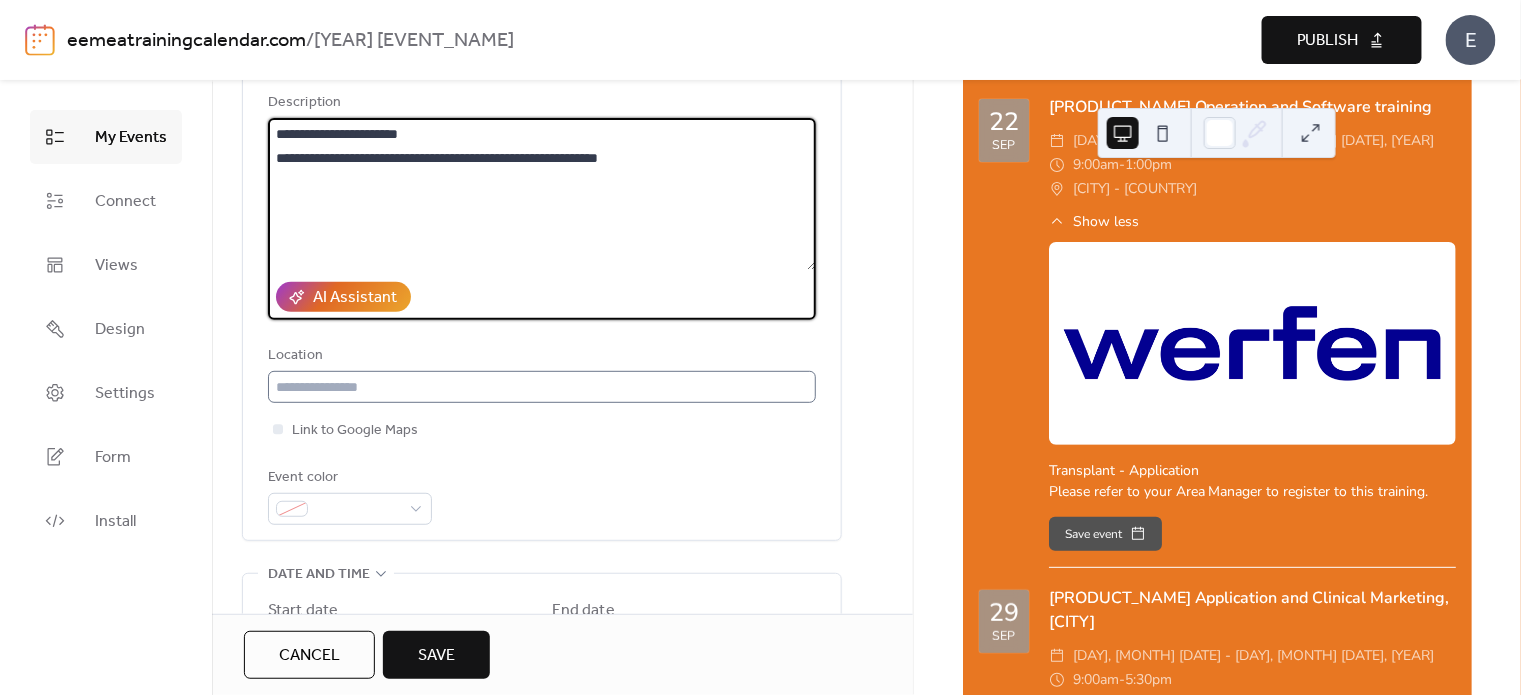 type on "**********" 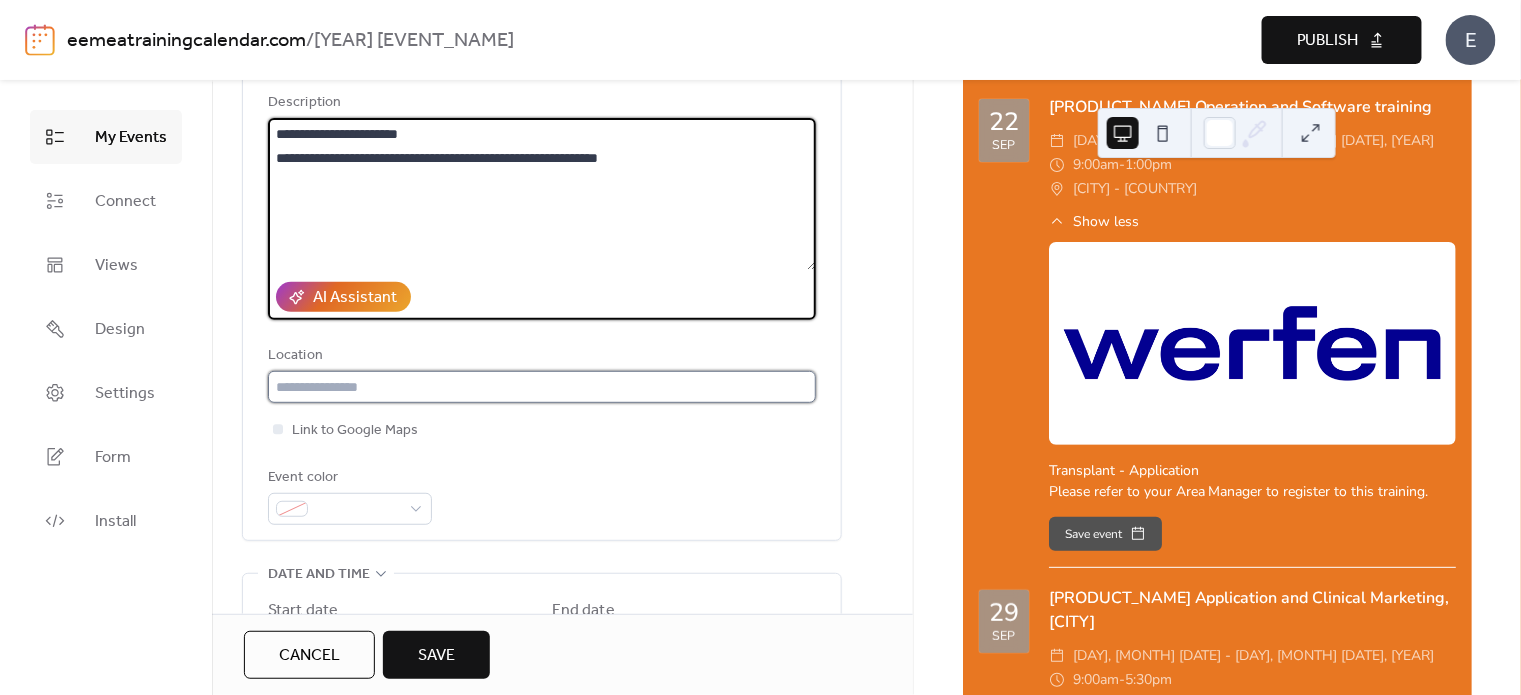 click at bounding box center (542, 387) 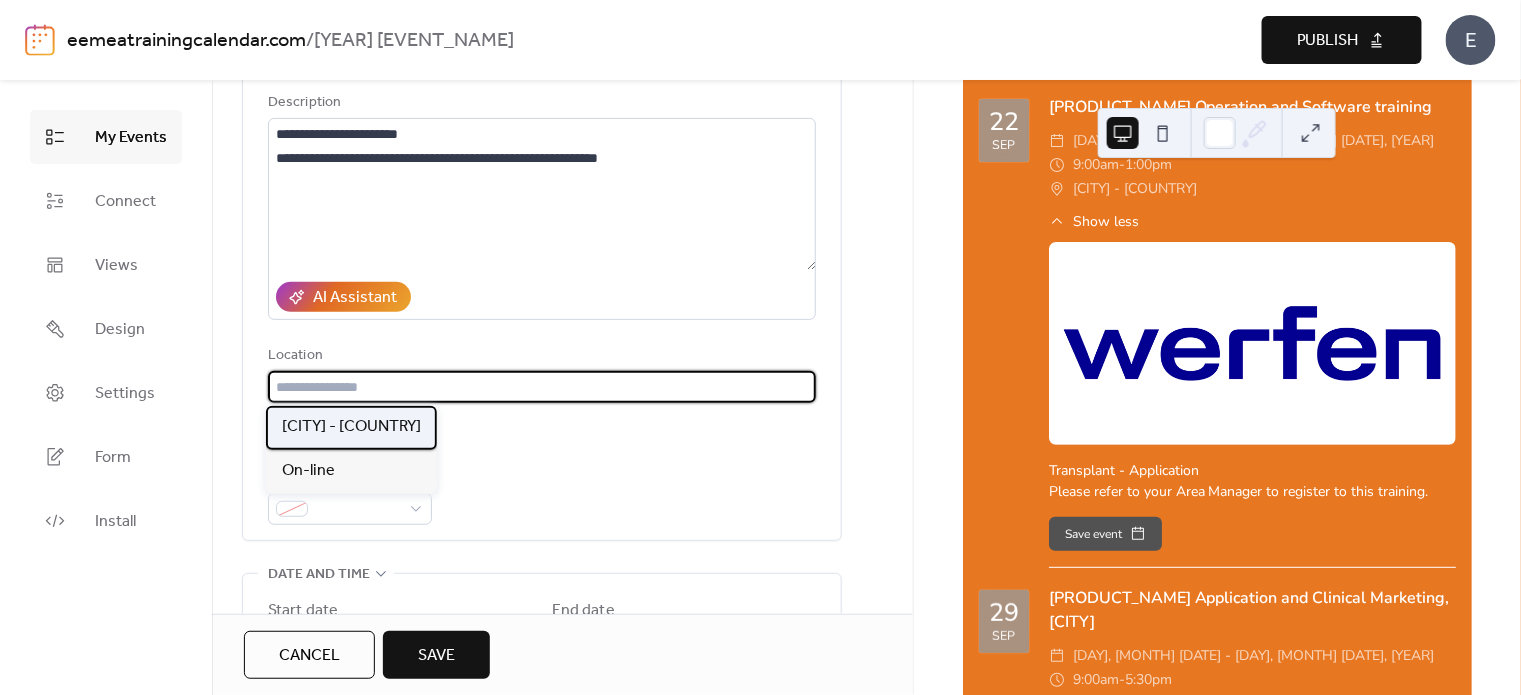 click on "[CITY] - [COUNTRY]" at bounding box center [351, 427] 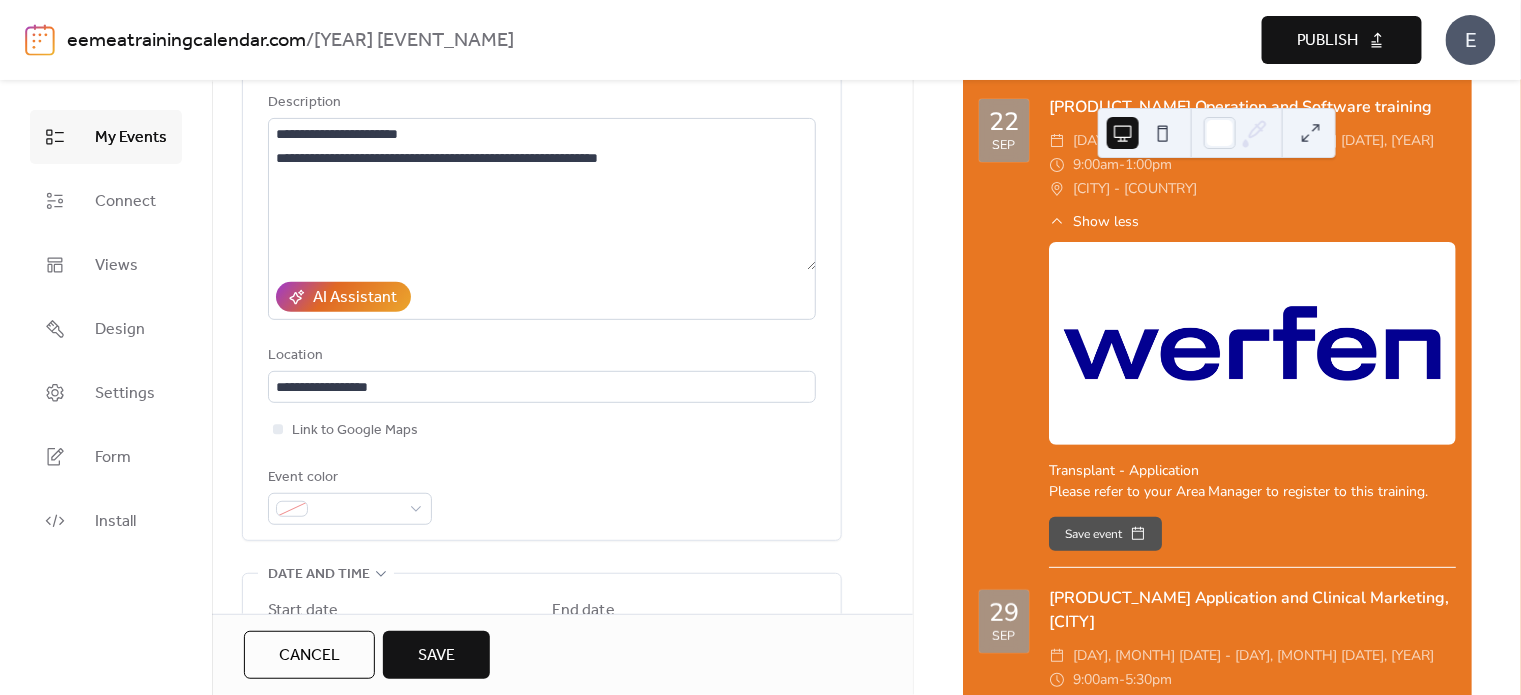 type on "**********" 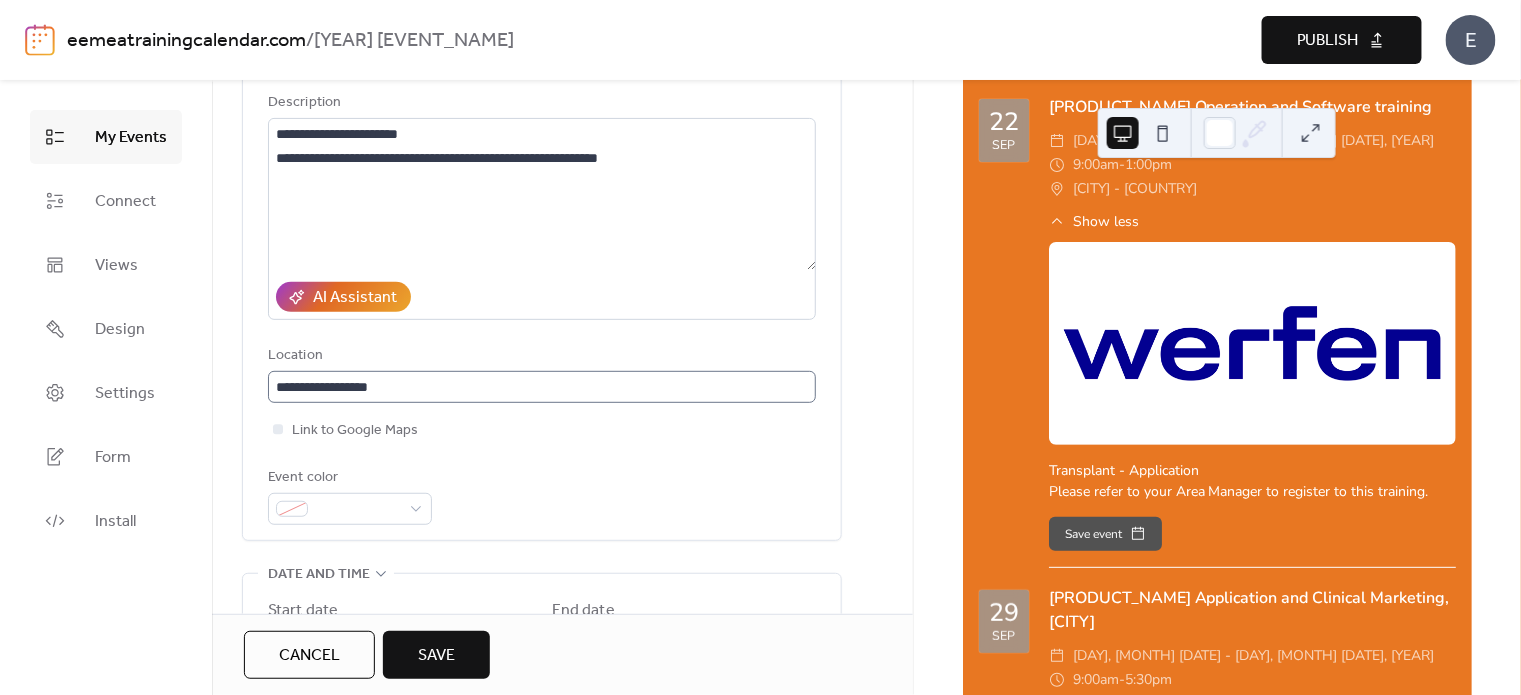 scroll, scrollTop: 0, scrollLeft: 0, axis: both 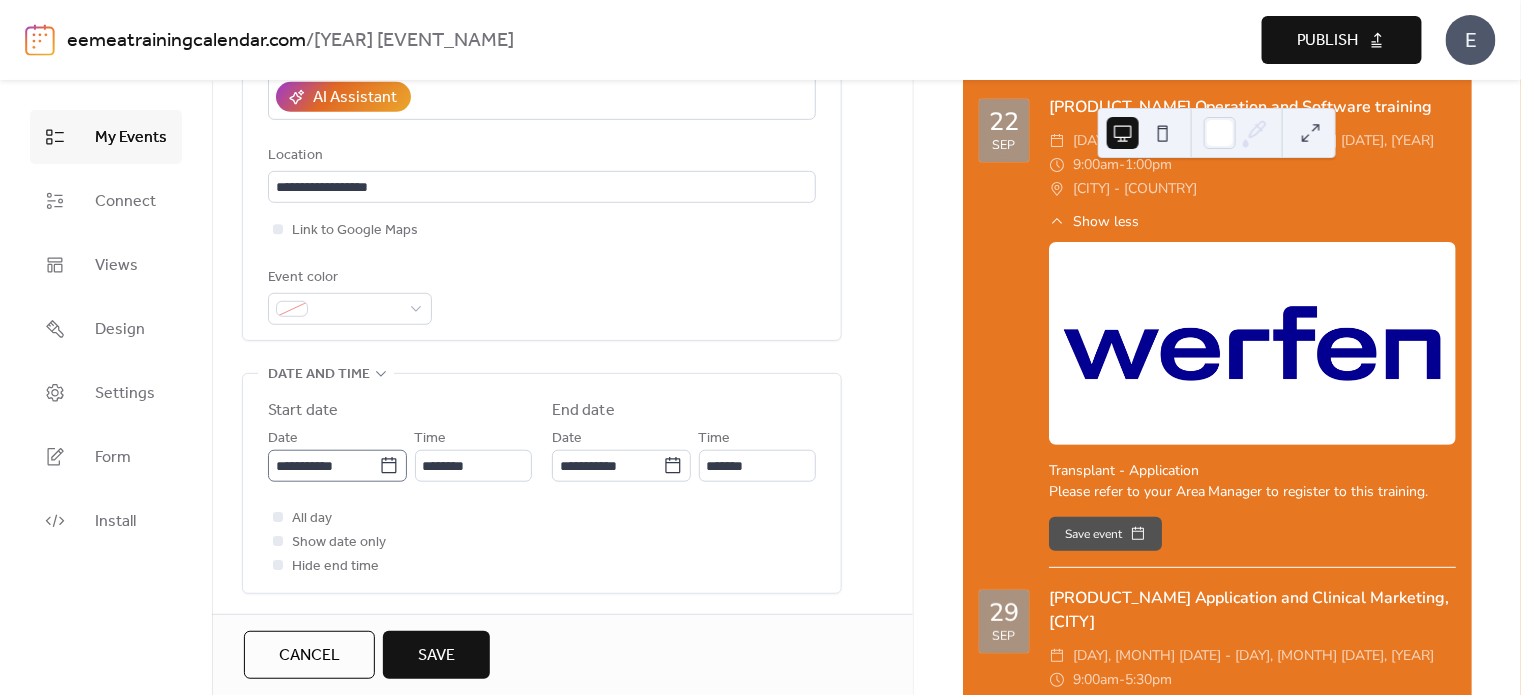 click 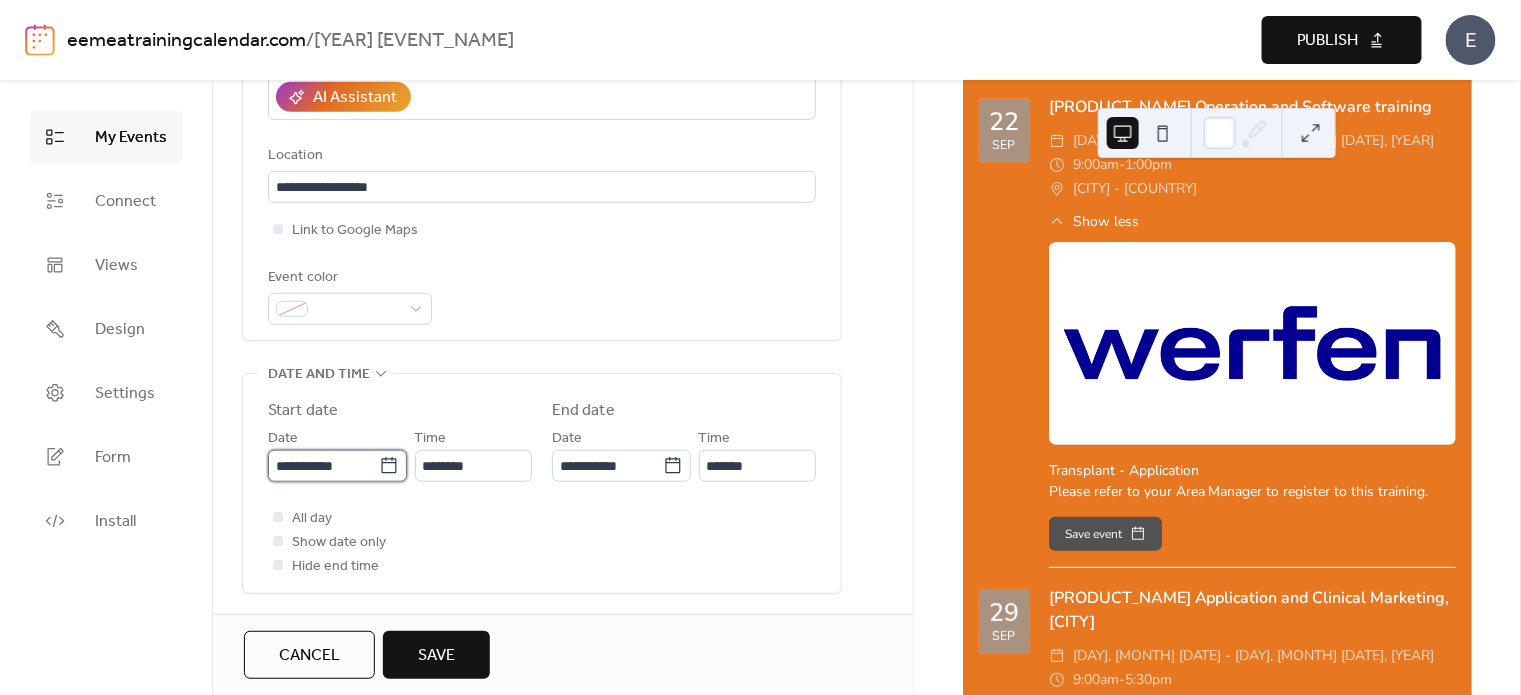 click on "**********" at bounding box center (323, 466) 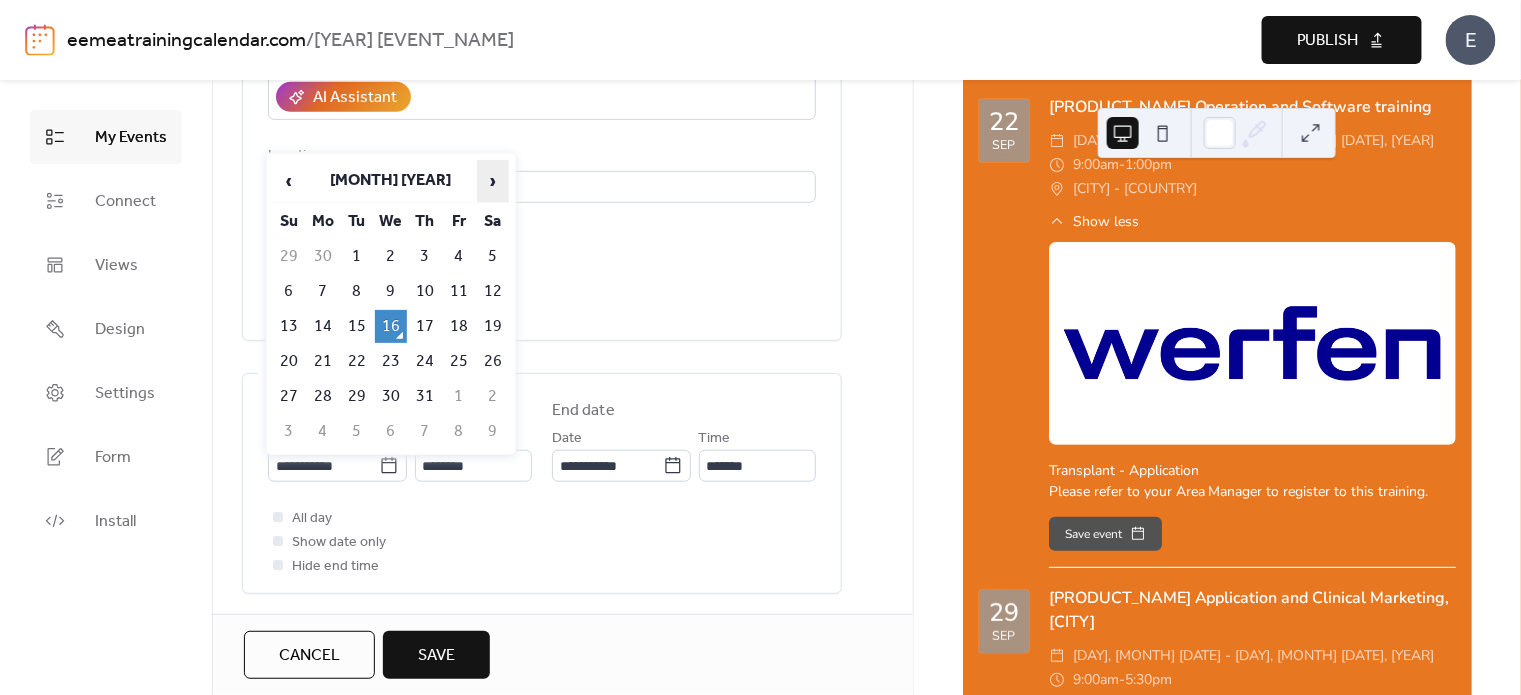 click on "›" at bounding box center (493, 181) 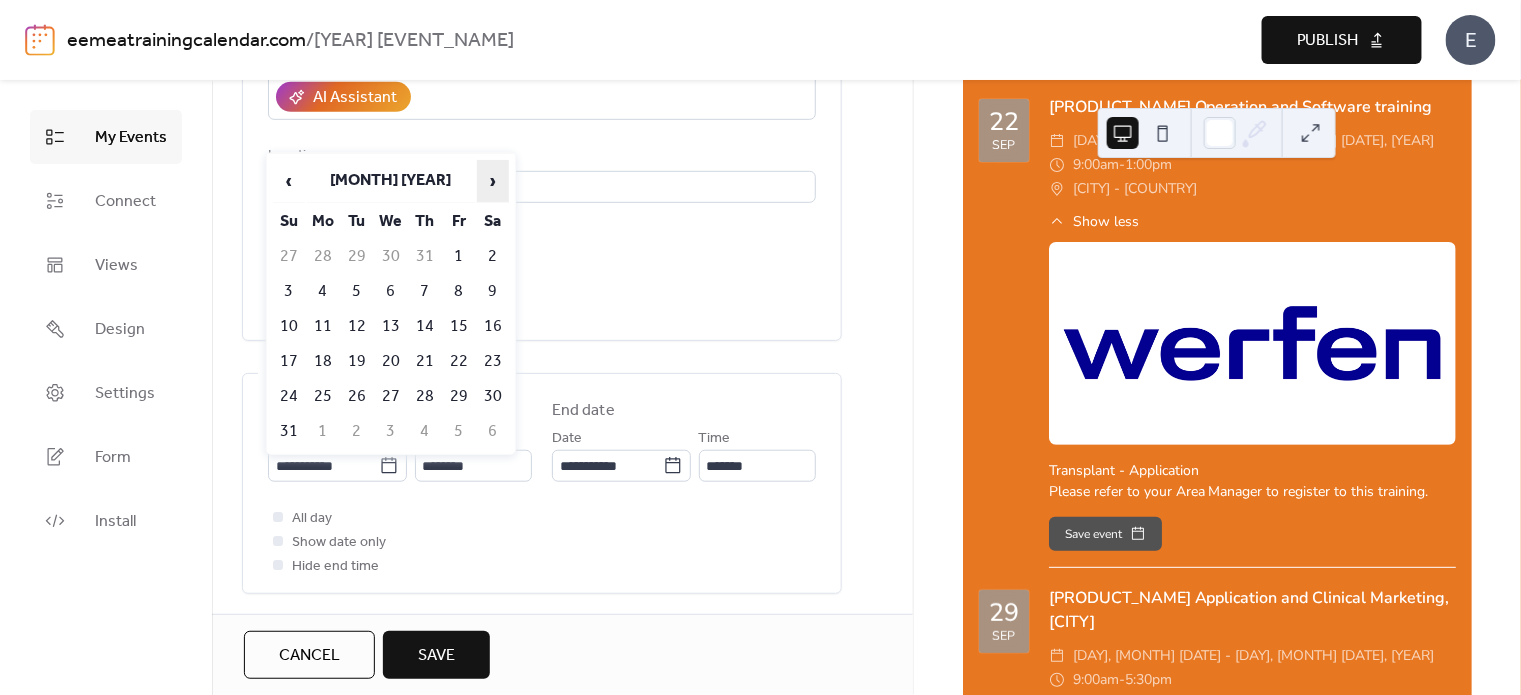 click on "›" at bounding box center [493, 181] 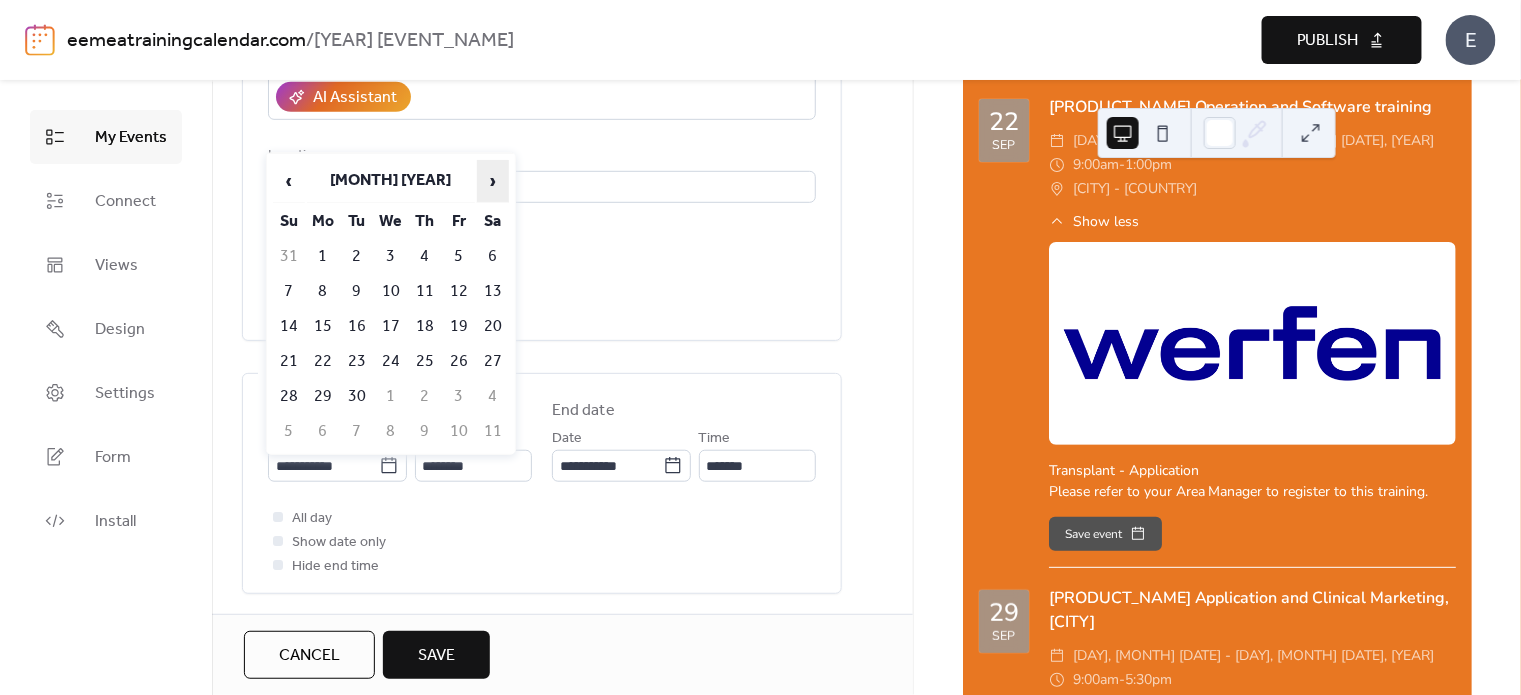 click on "›" at bounding box center [493, 181] 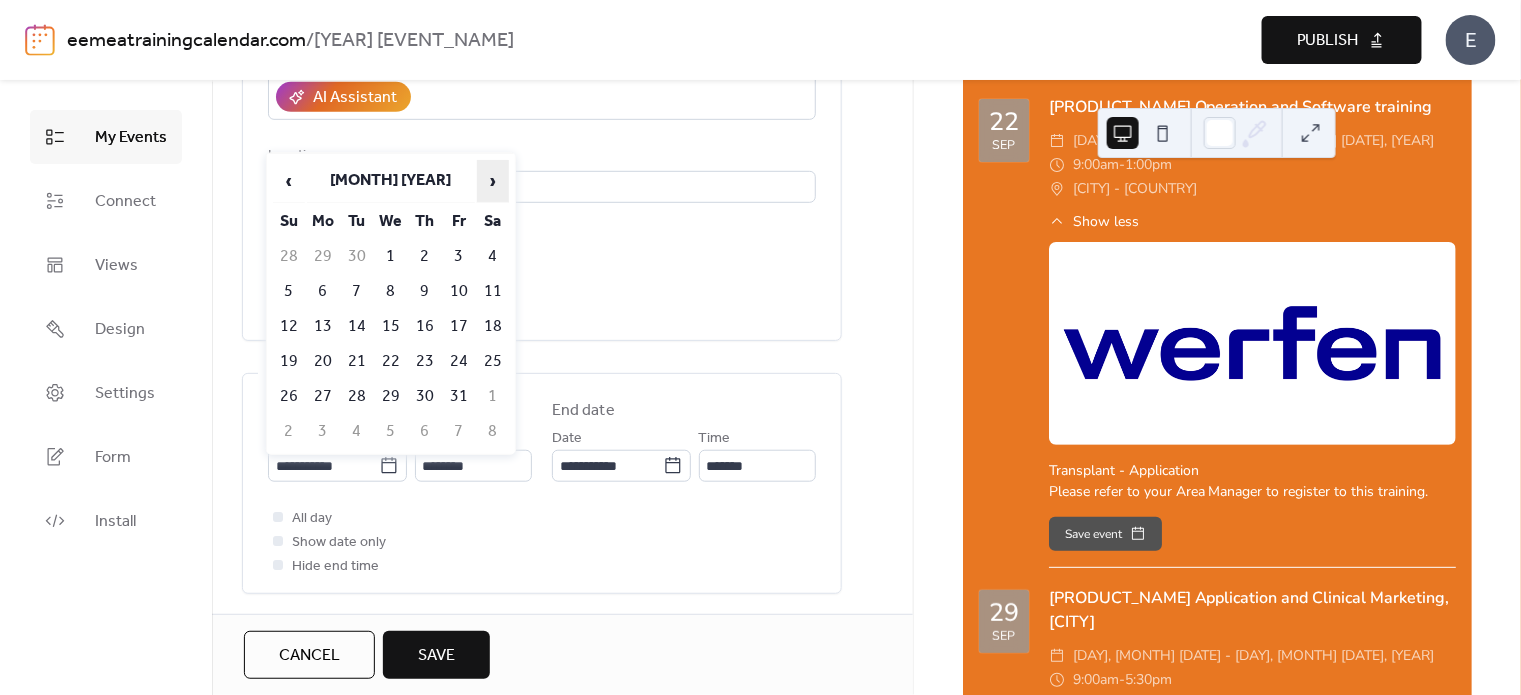click on "›" at bounding box center (493, 181) 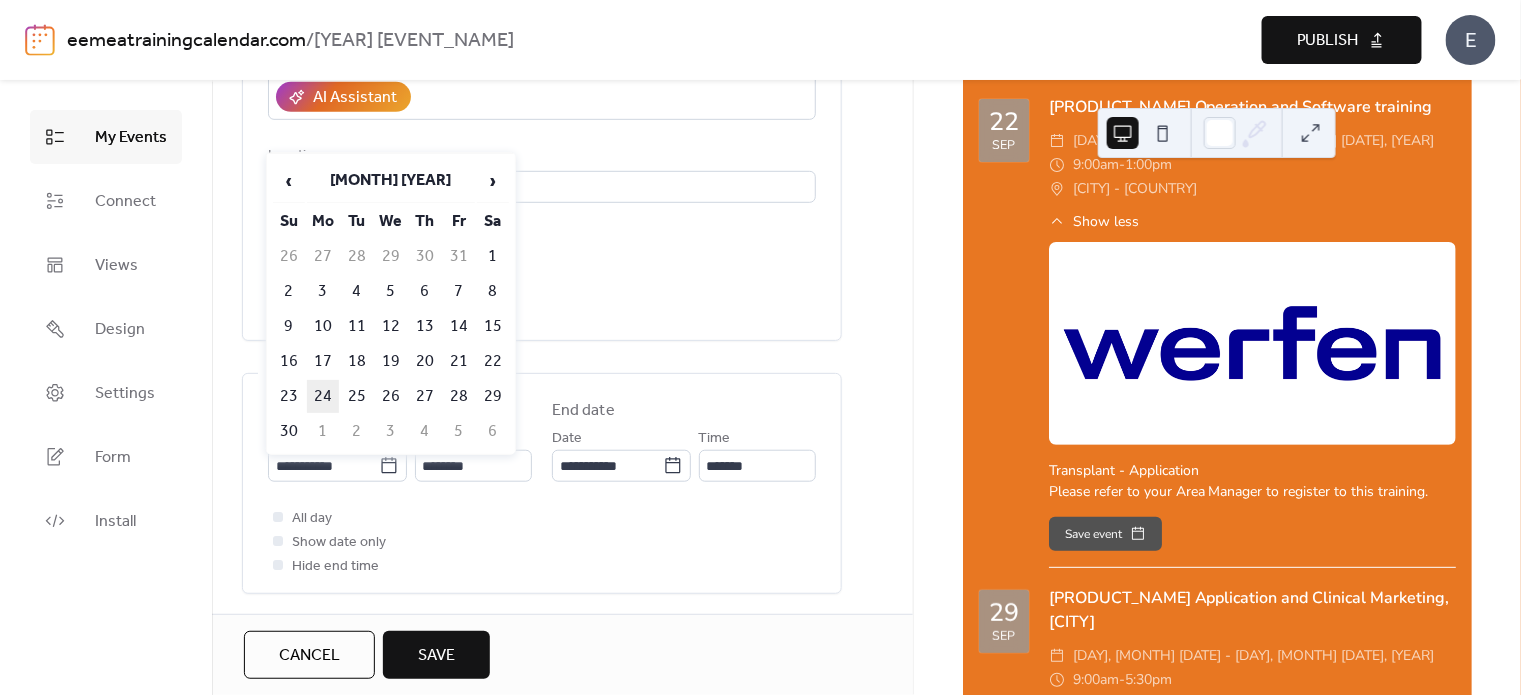 click on "24" at bounding box center [323, 396] 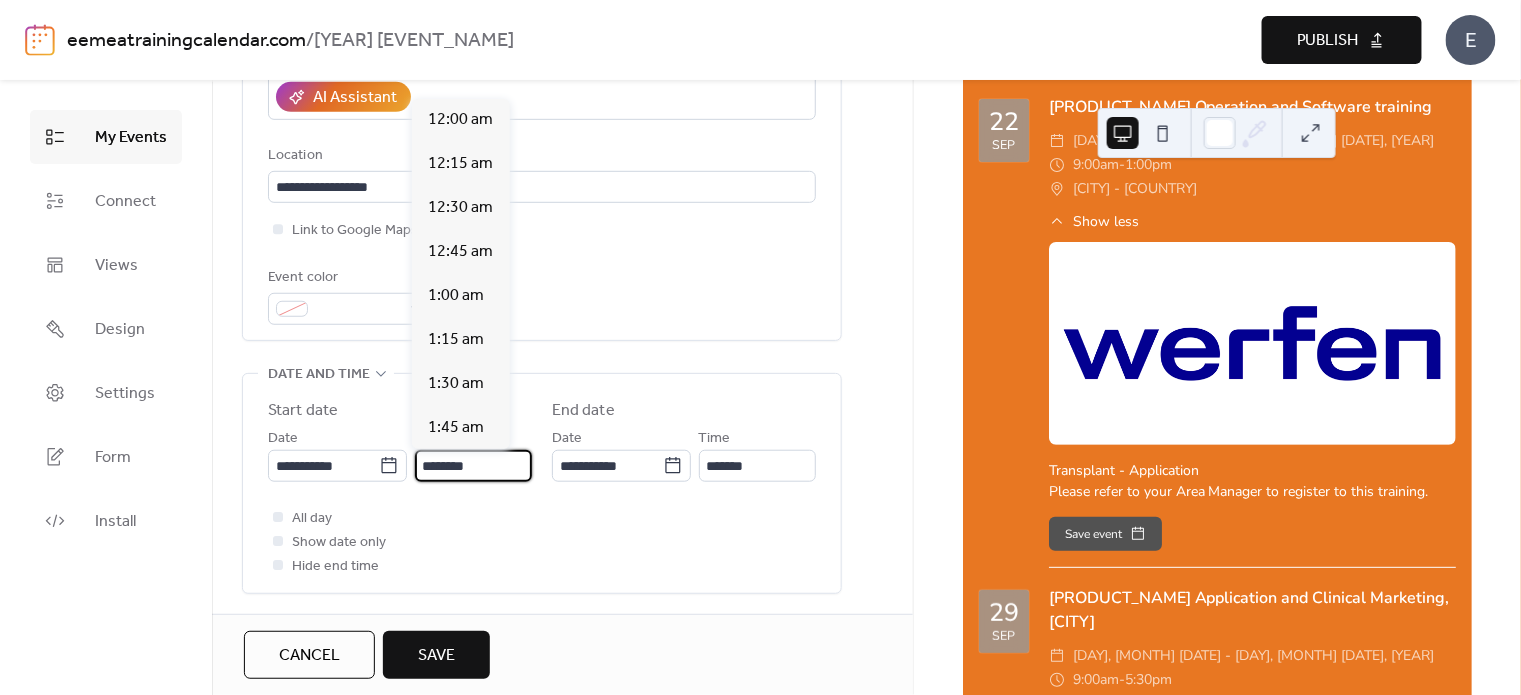 click on "********" at bounding box center [473, 466] 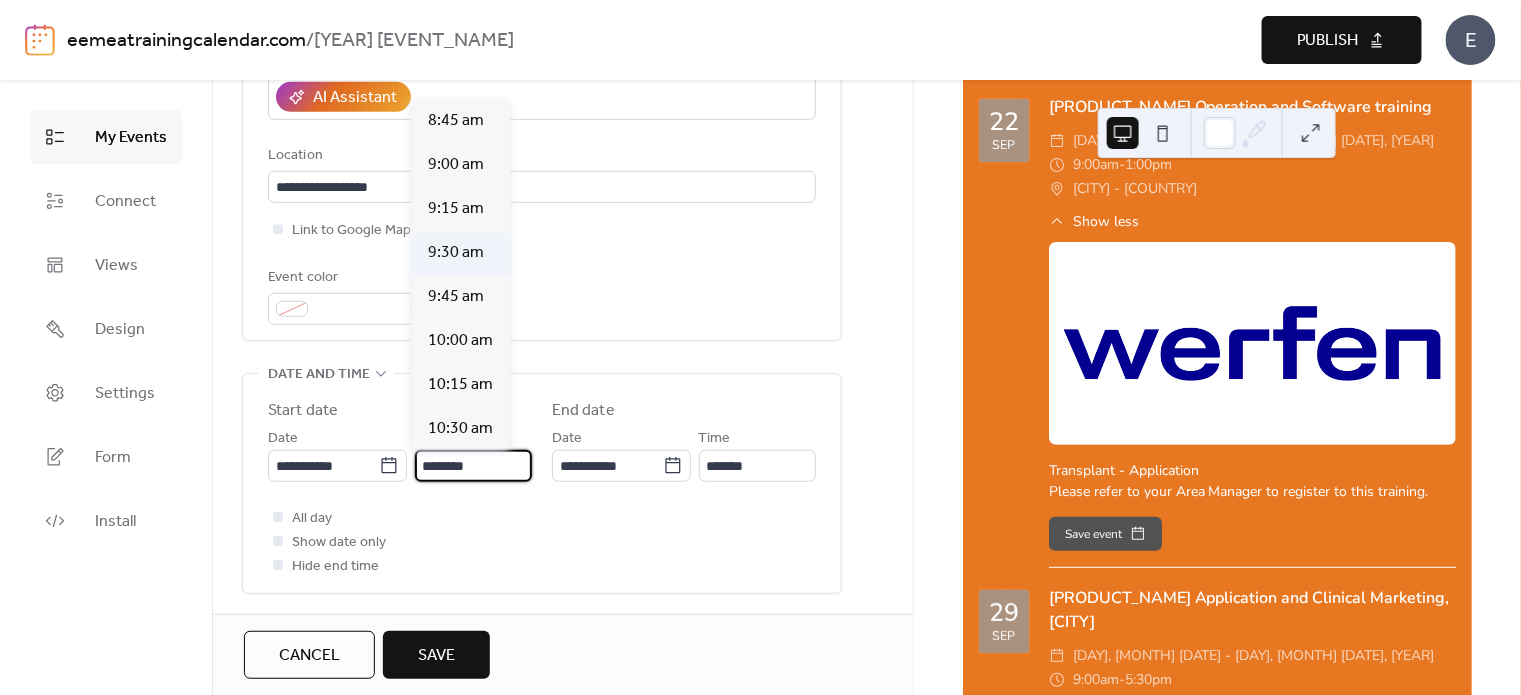 scroll, scrollTop: 1509, scrollLeft: 0, axis: vertical 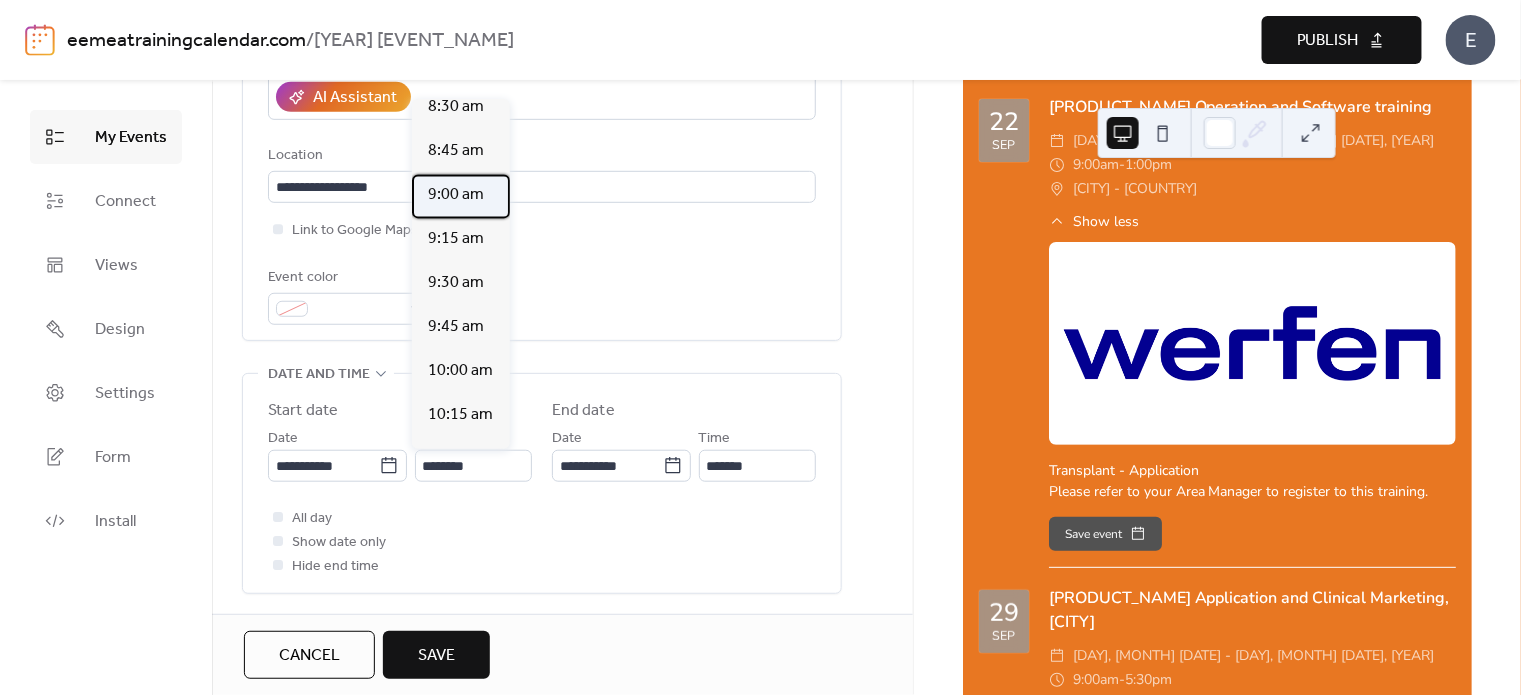 click on "9:00 am" at bounding box center [456, 195] 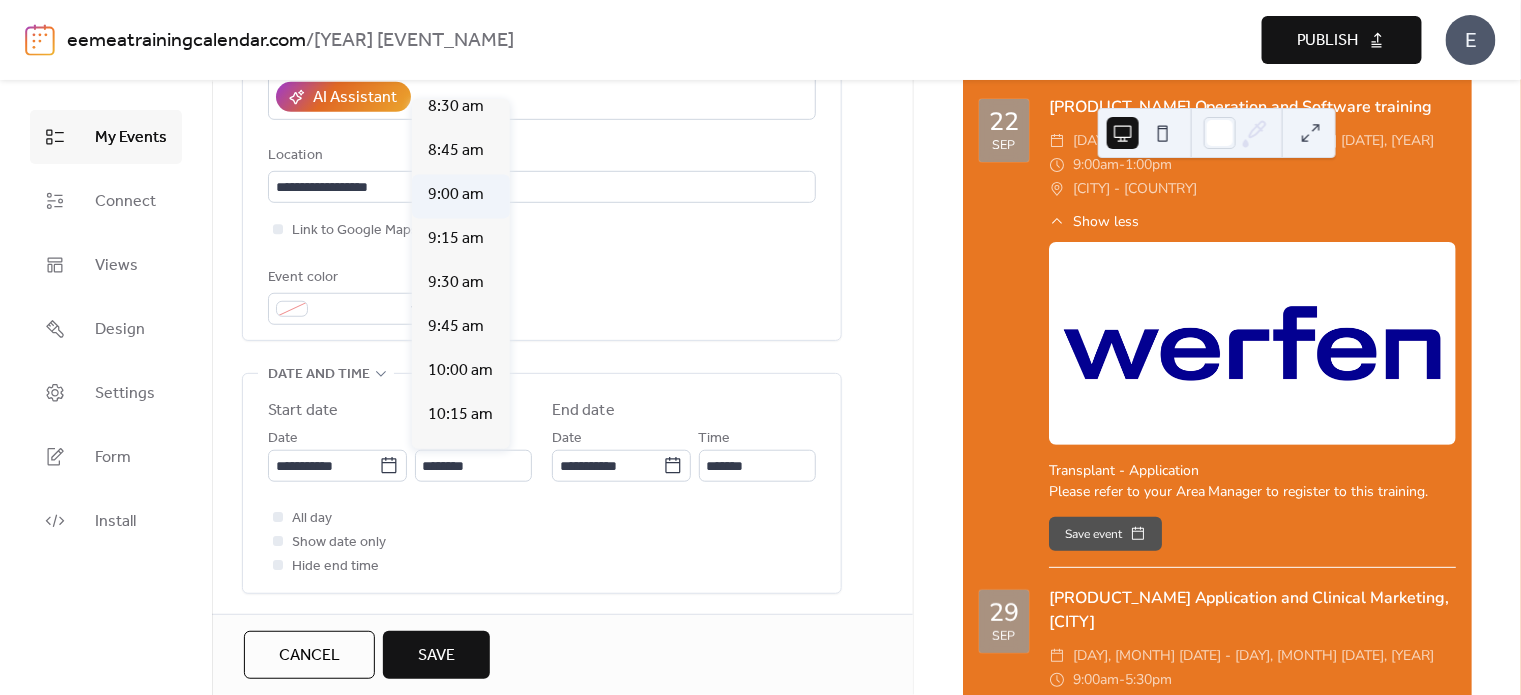 type on "*******" 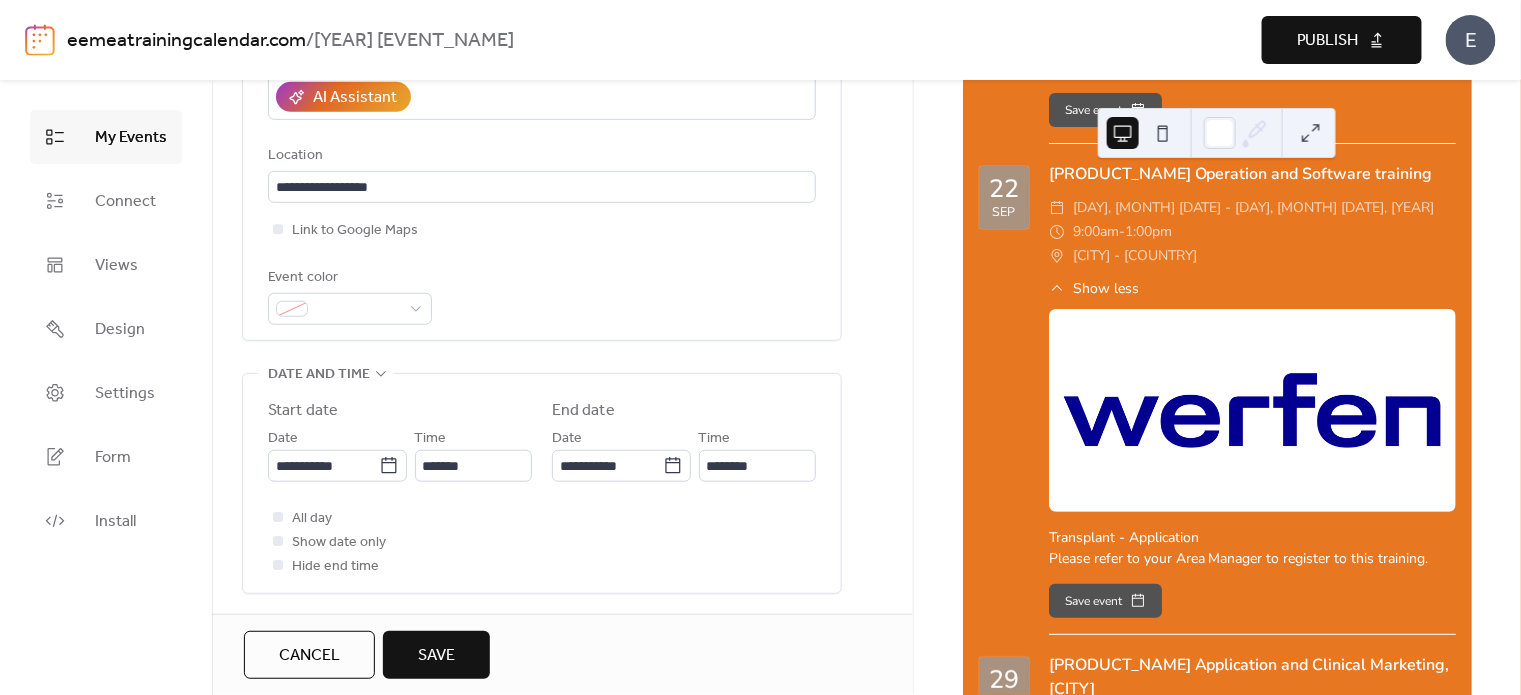 scroll, scrollTop: 2499, scrollLeft: 0, axis: vertical 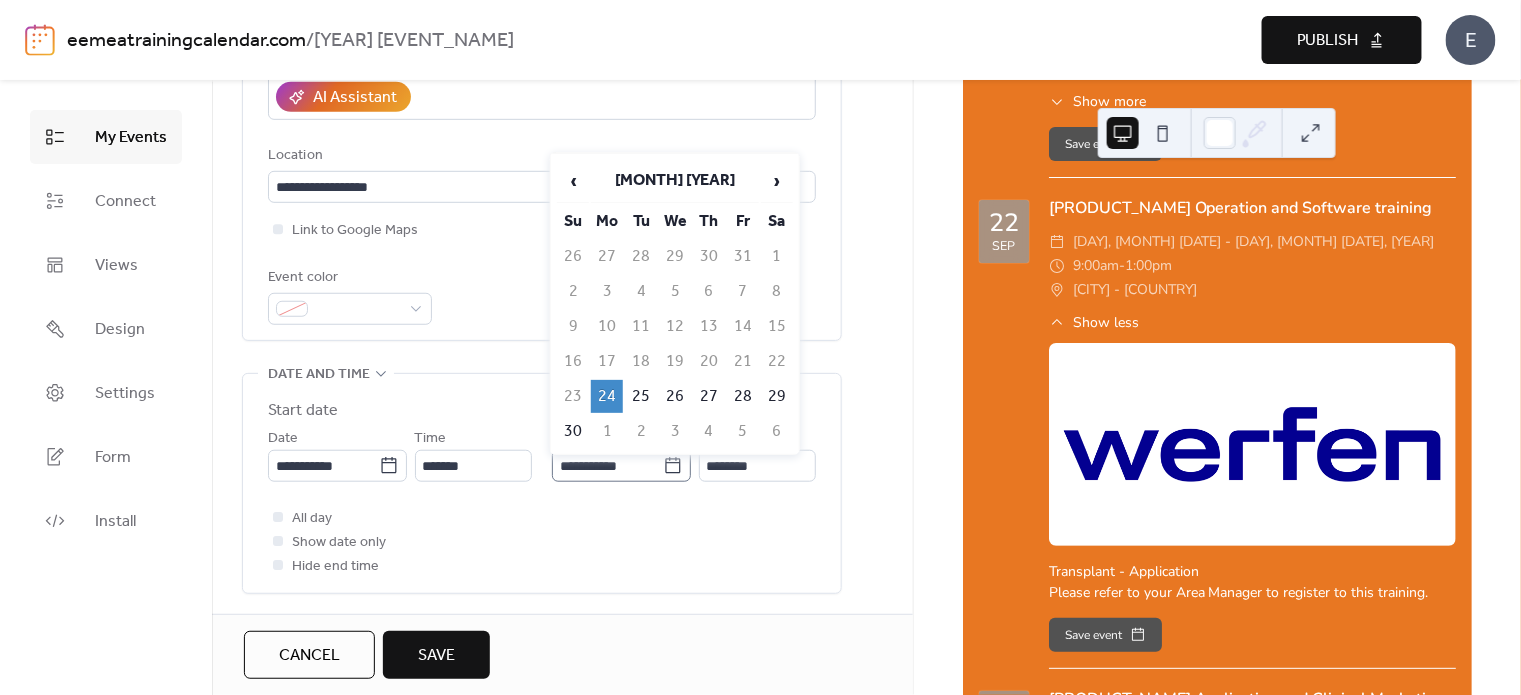 click 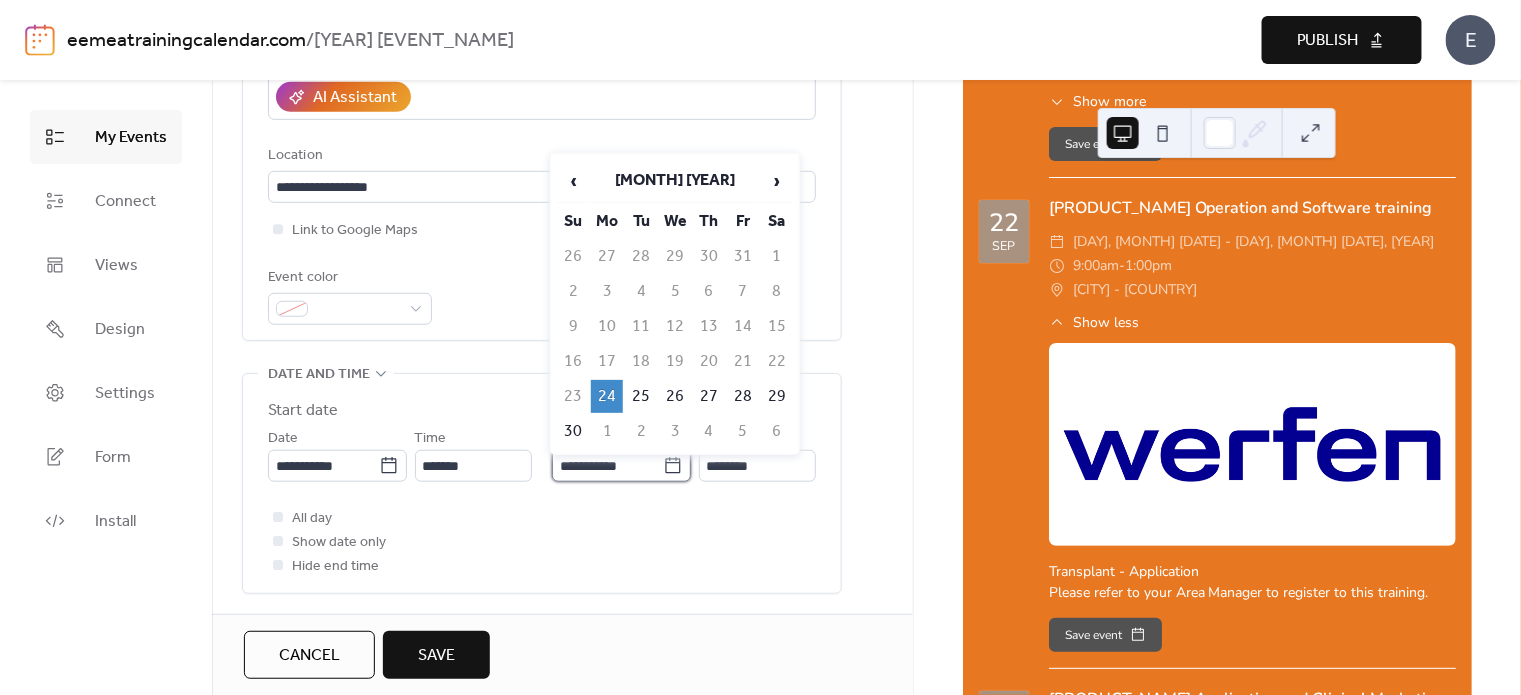 click on "**********" at bounding box center [607, 466] 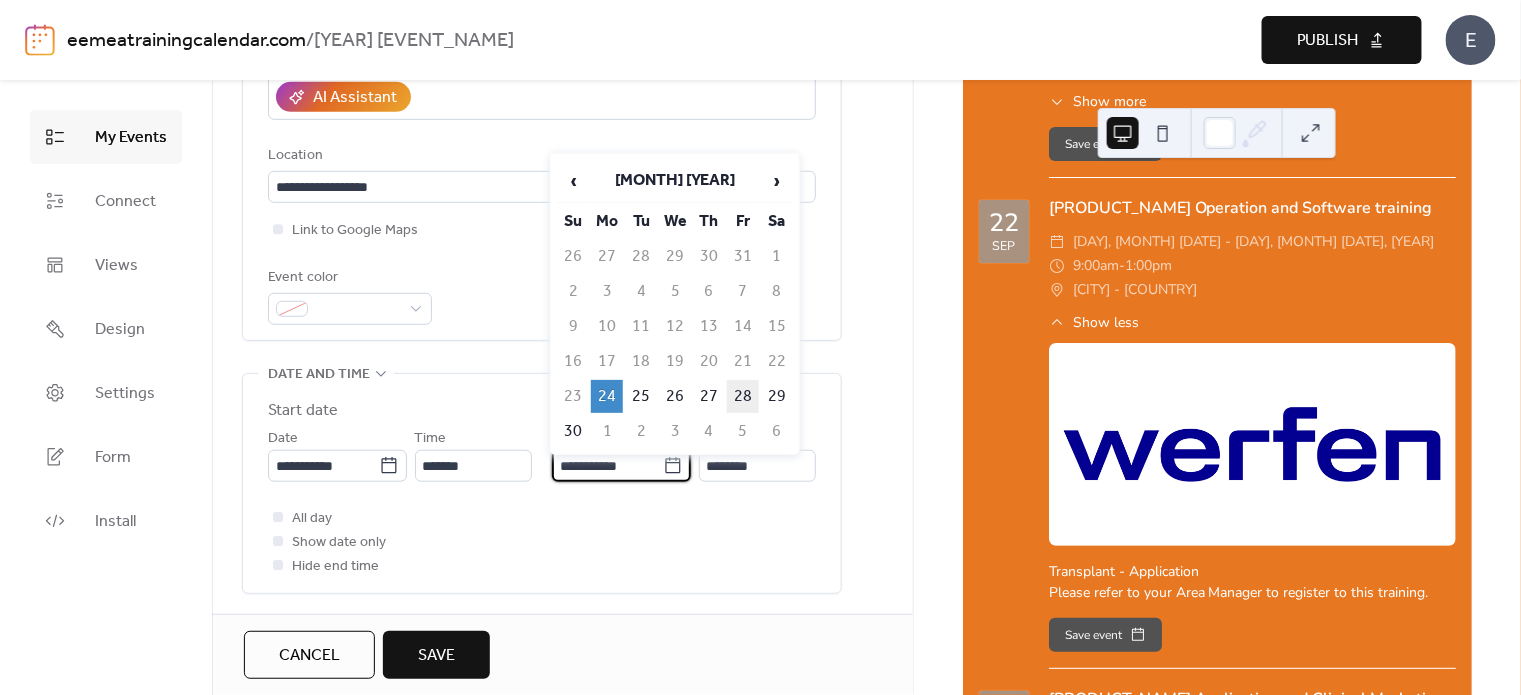 click on "28" at bounding box center [743, 396] 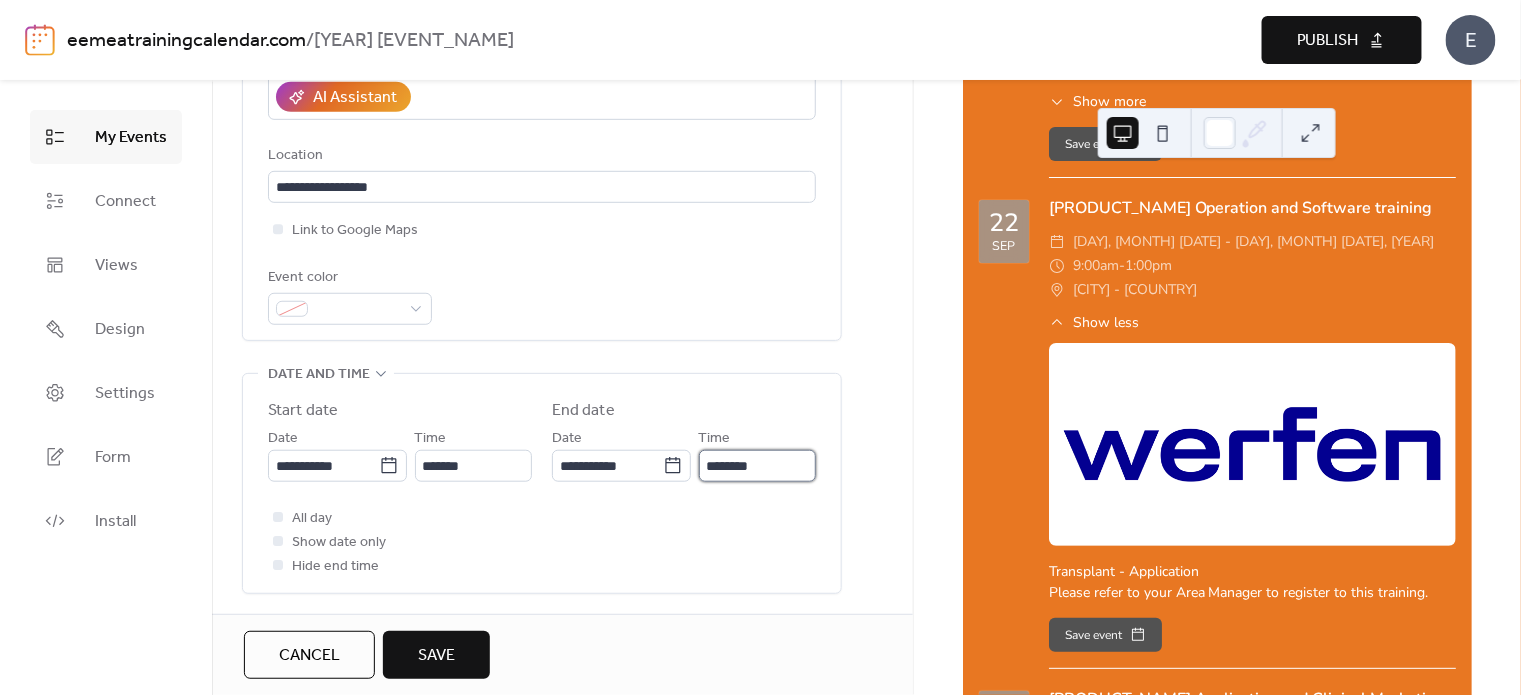 click on "********" at bounding box center [757, 466] 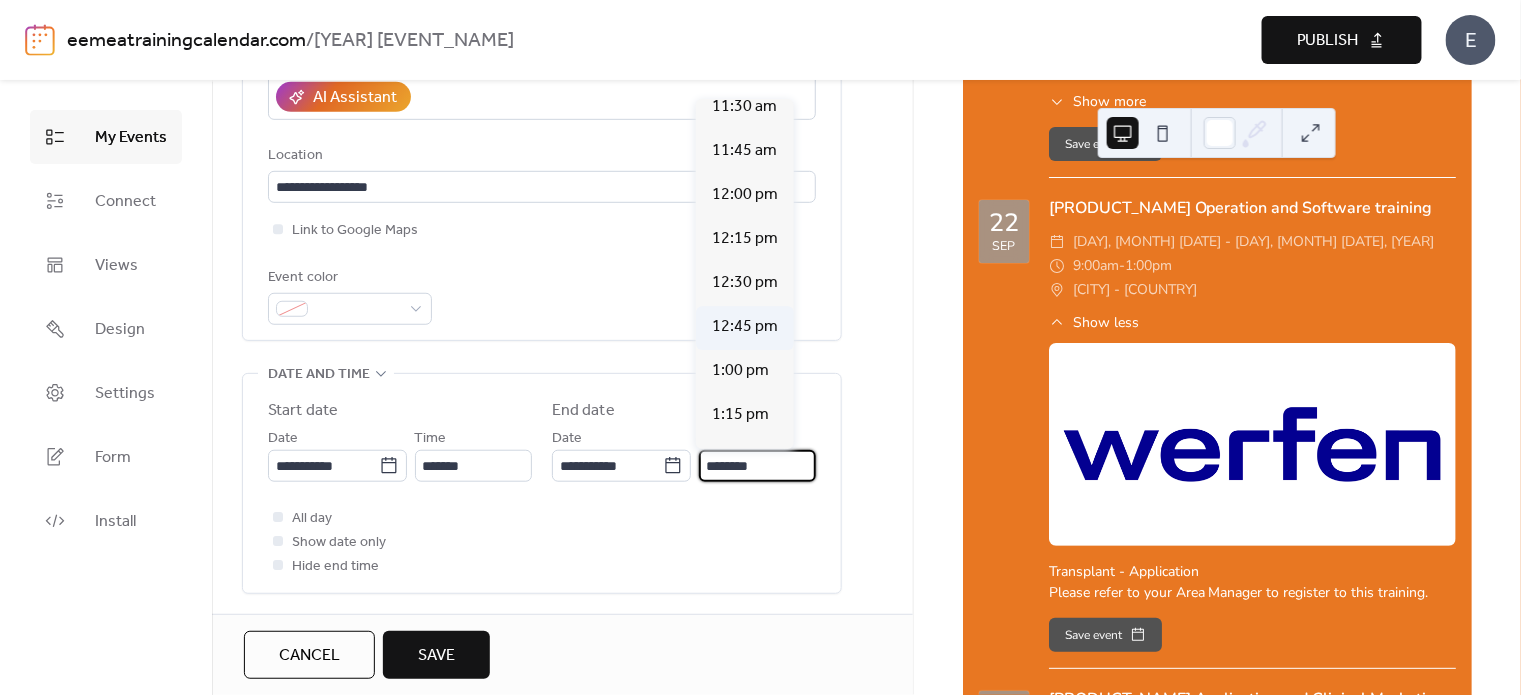 scroll, scrollTop: 2157, scrollLeft: 0, axis: vertical 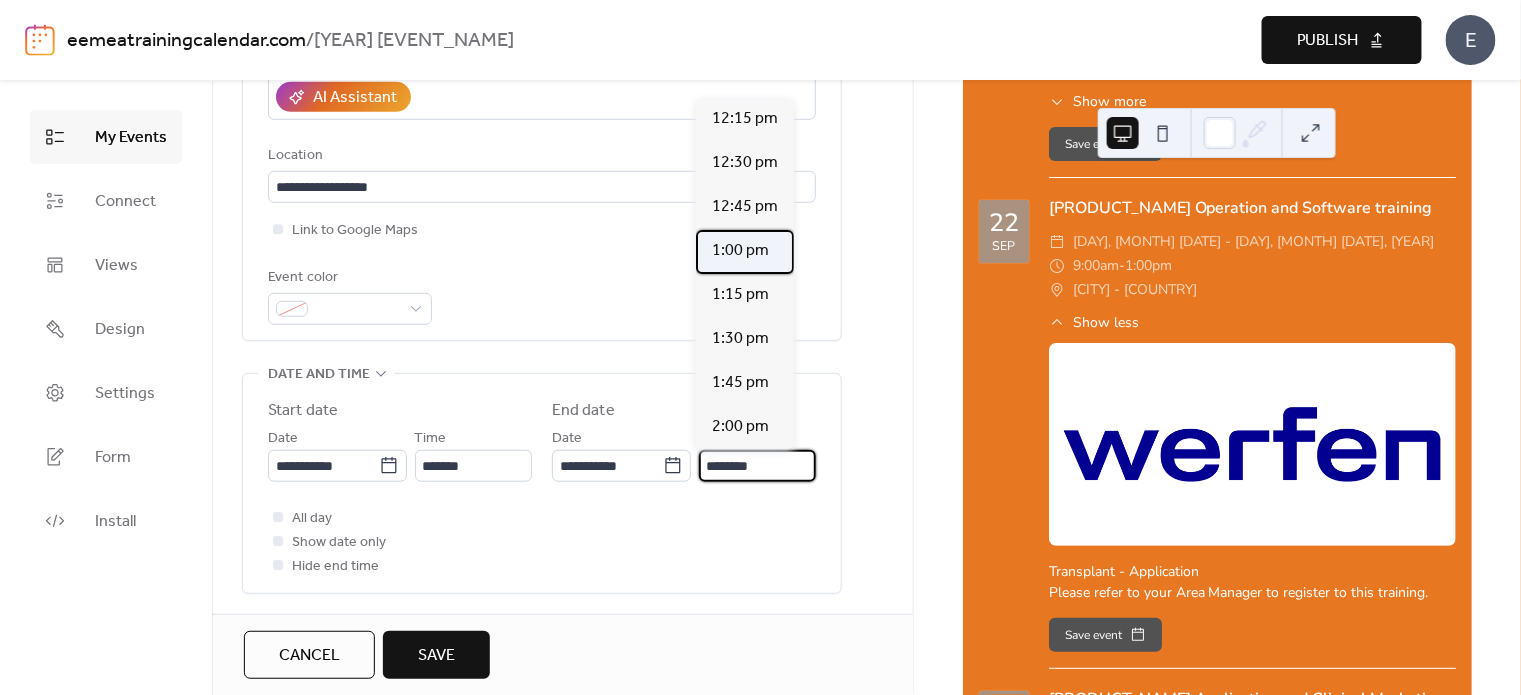click on "1:00 pm" at bounding box center [740, 251] 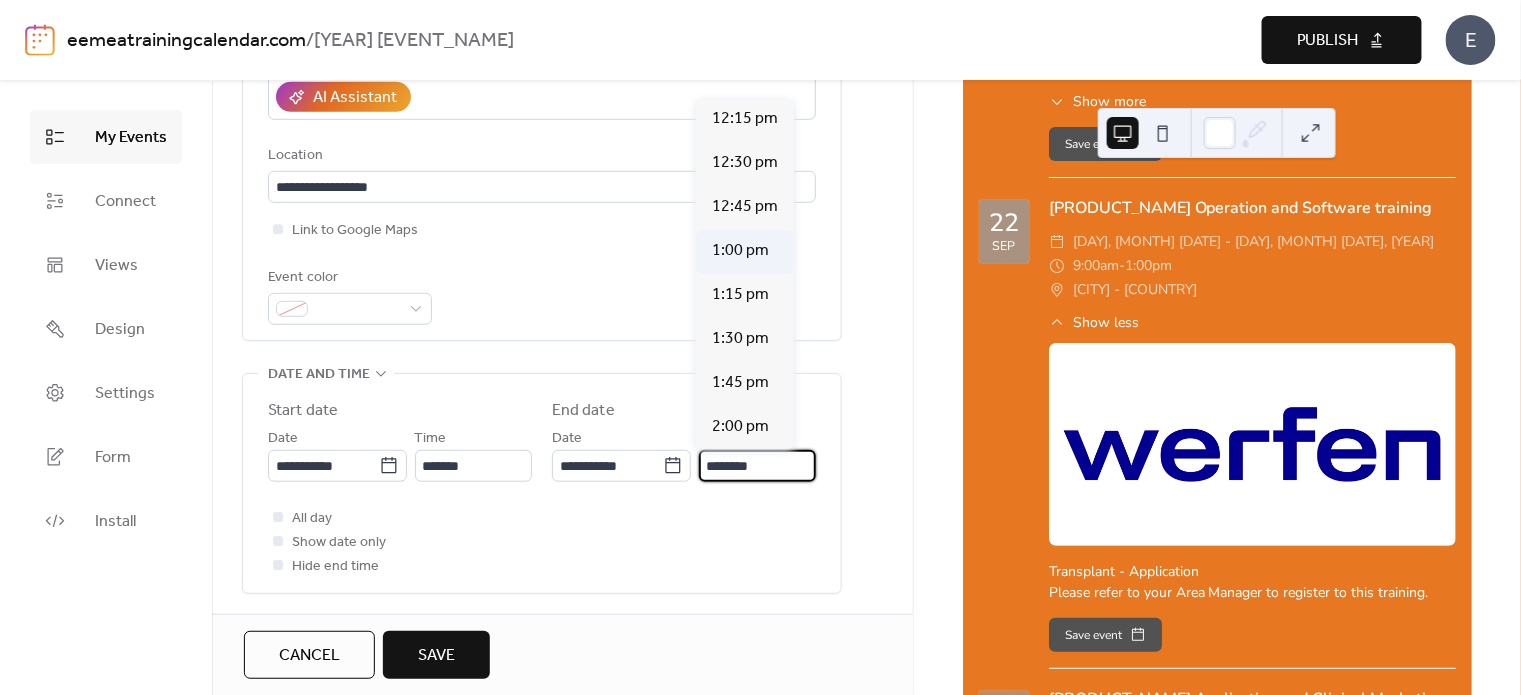type on "*******" 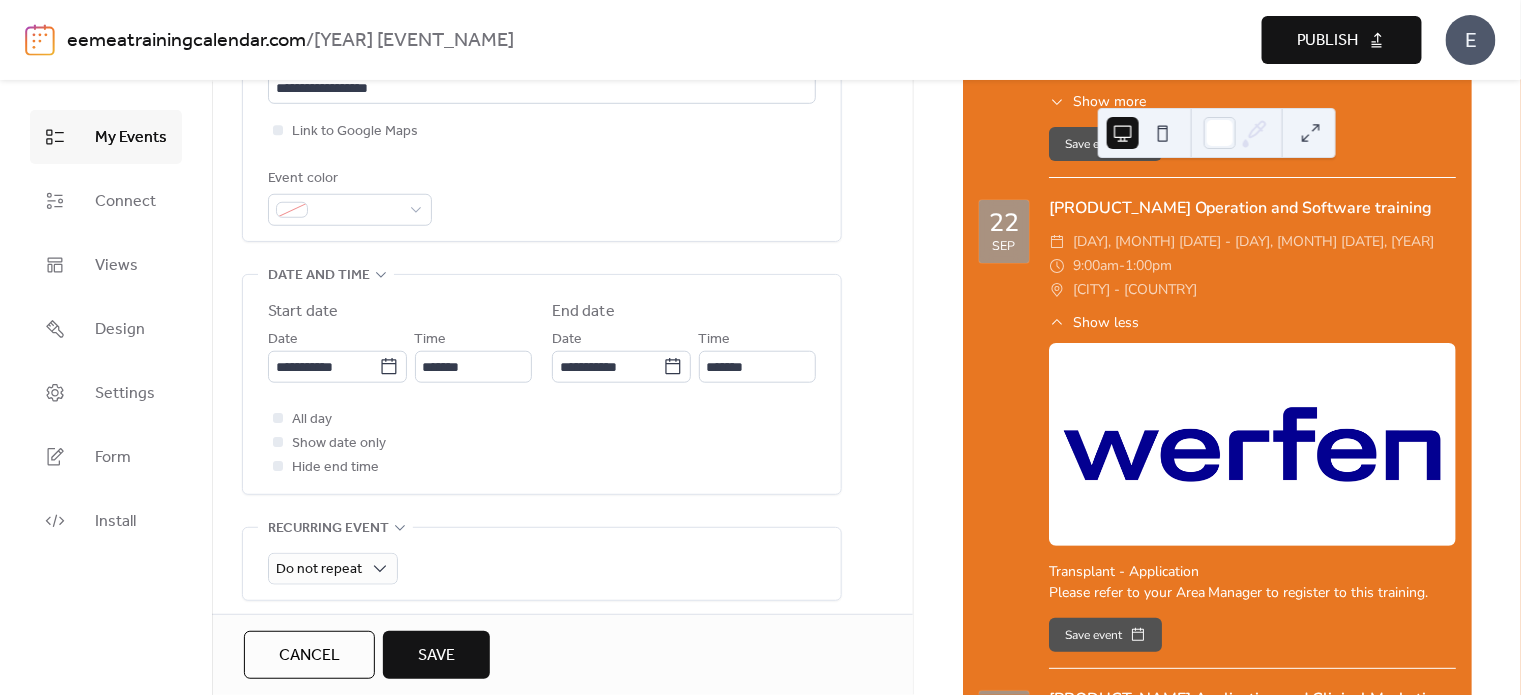 scroll, scrollTop: 700, scrollLeft: 0, axis: vertical 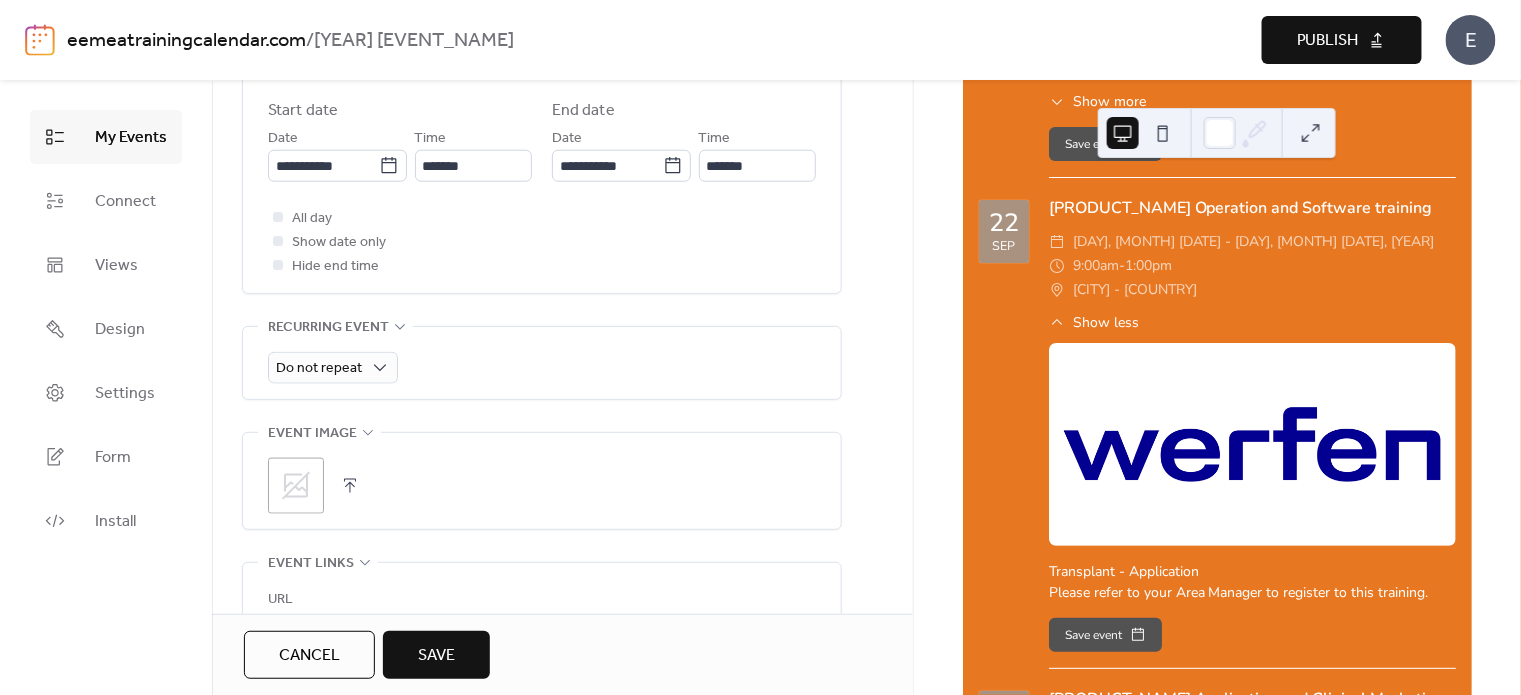 click 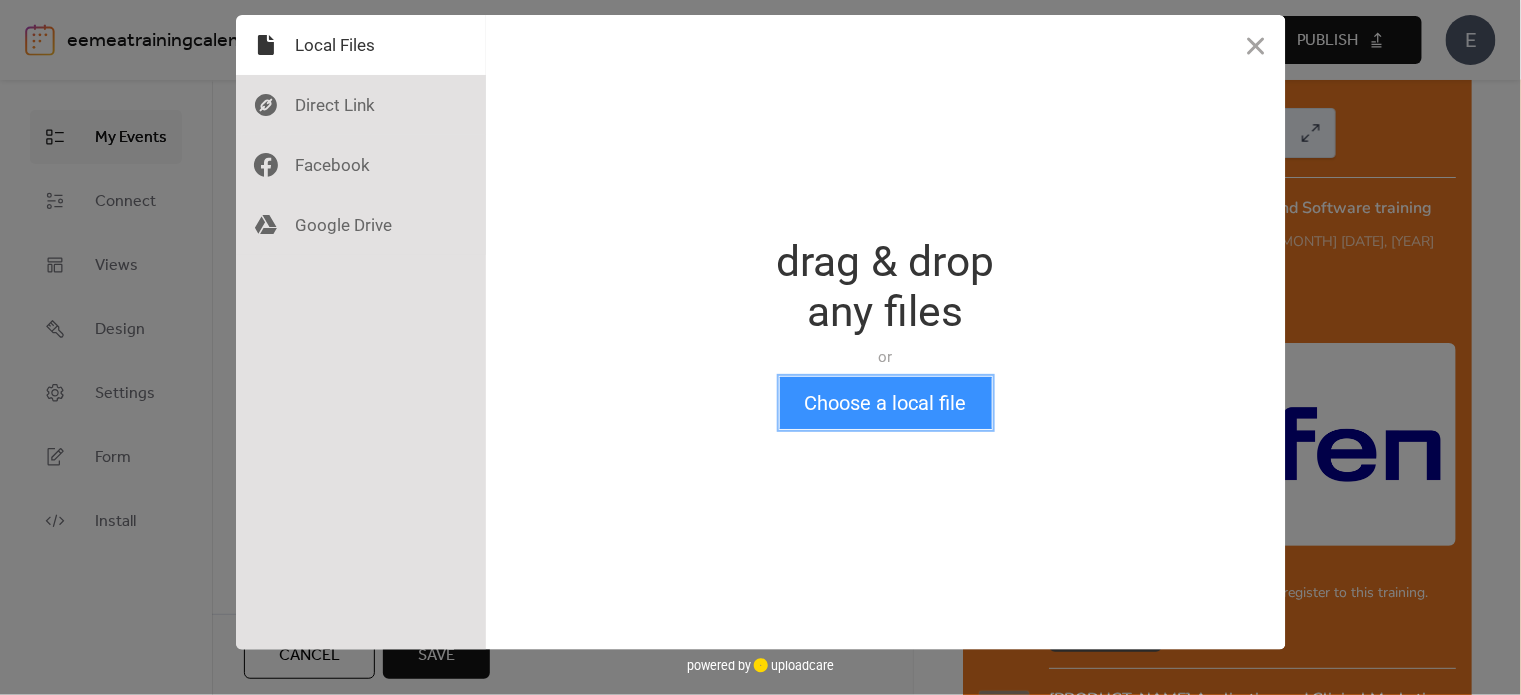 click on "Choose a local file" at bounding box center (886, 403) 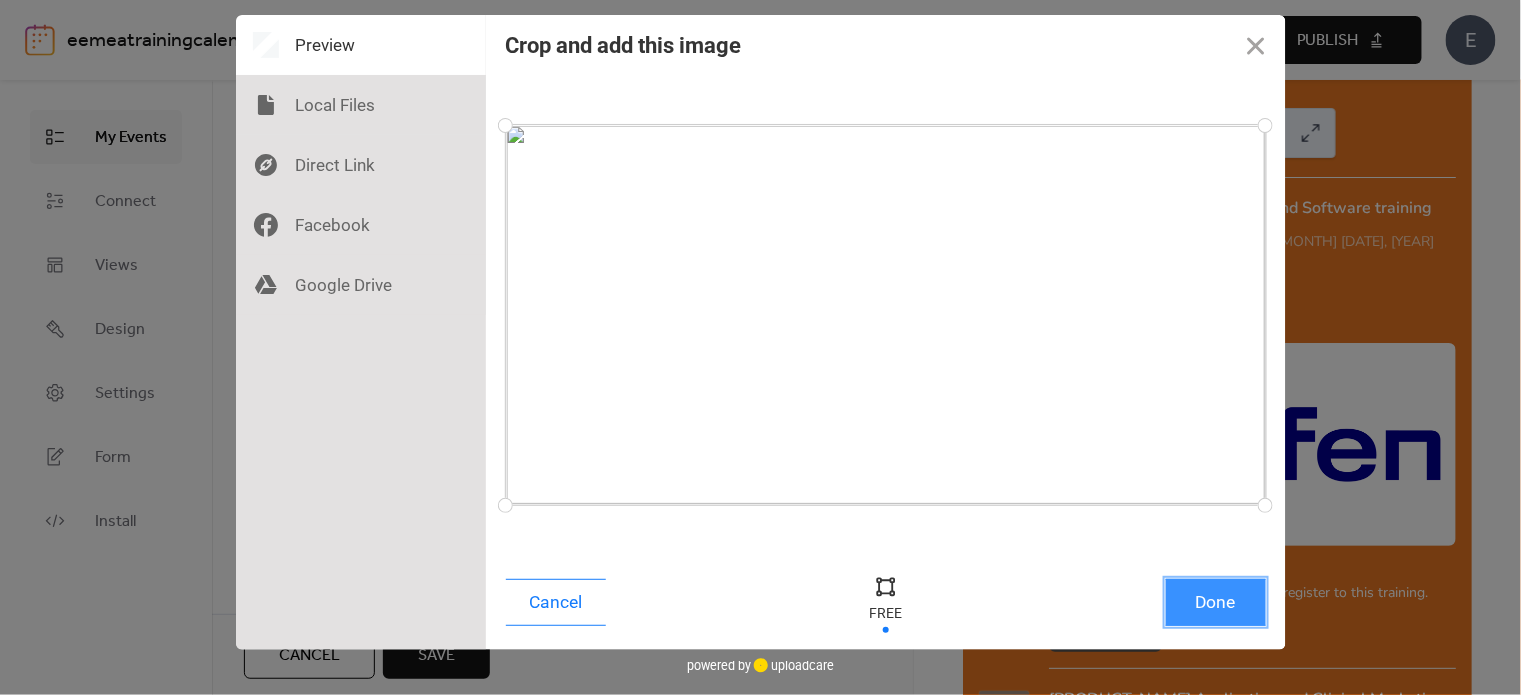 click on "Done" at bounding box center (1216, 602) 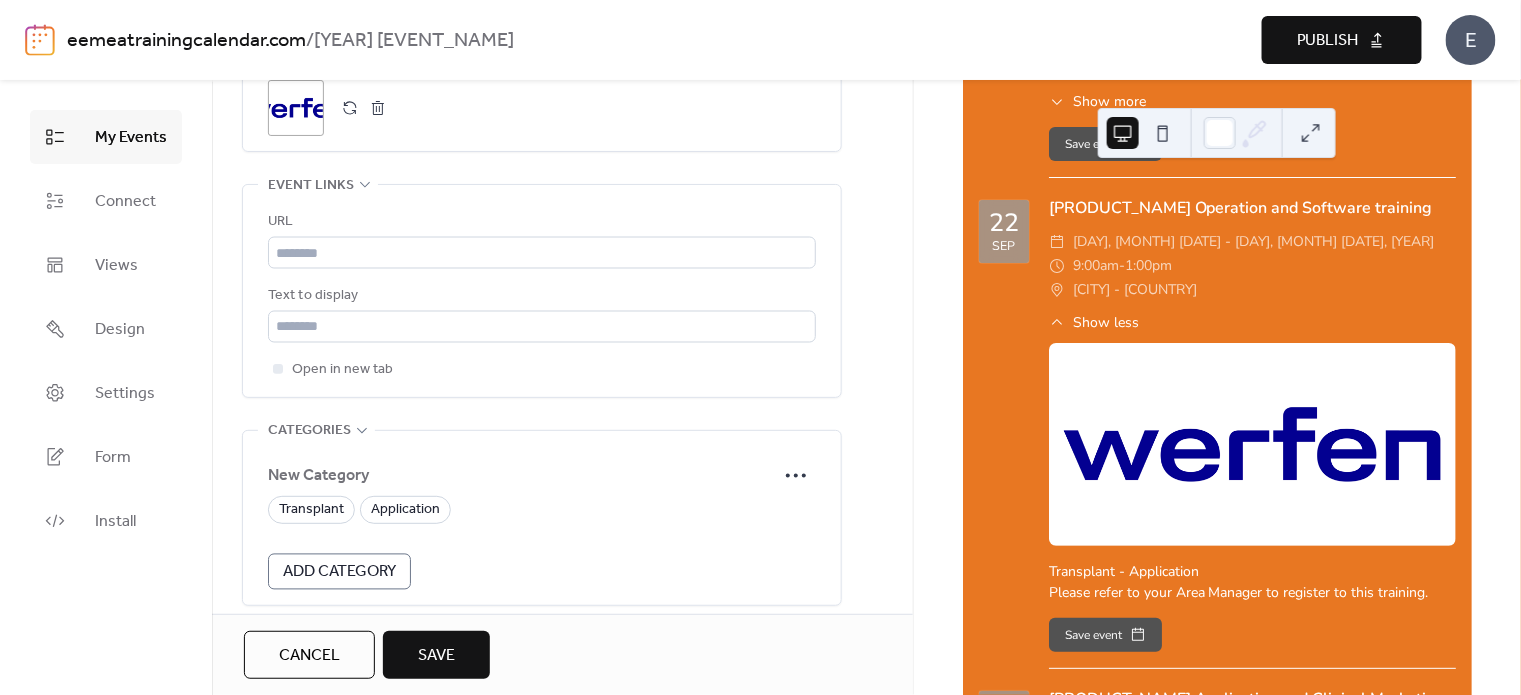 scroll, scrollTop: 1163, scrollLeft: 0, axis: vertical 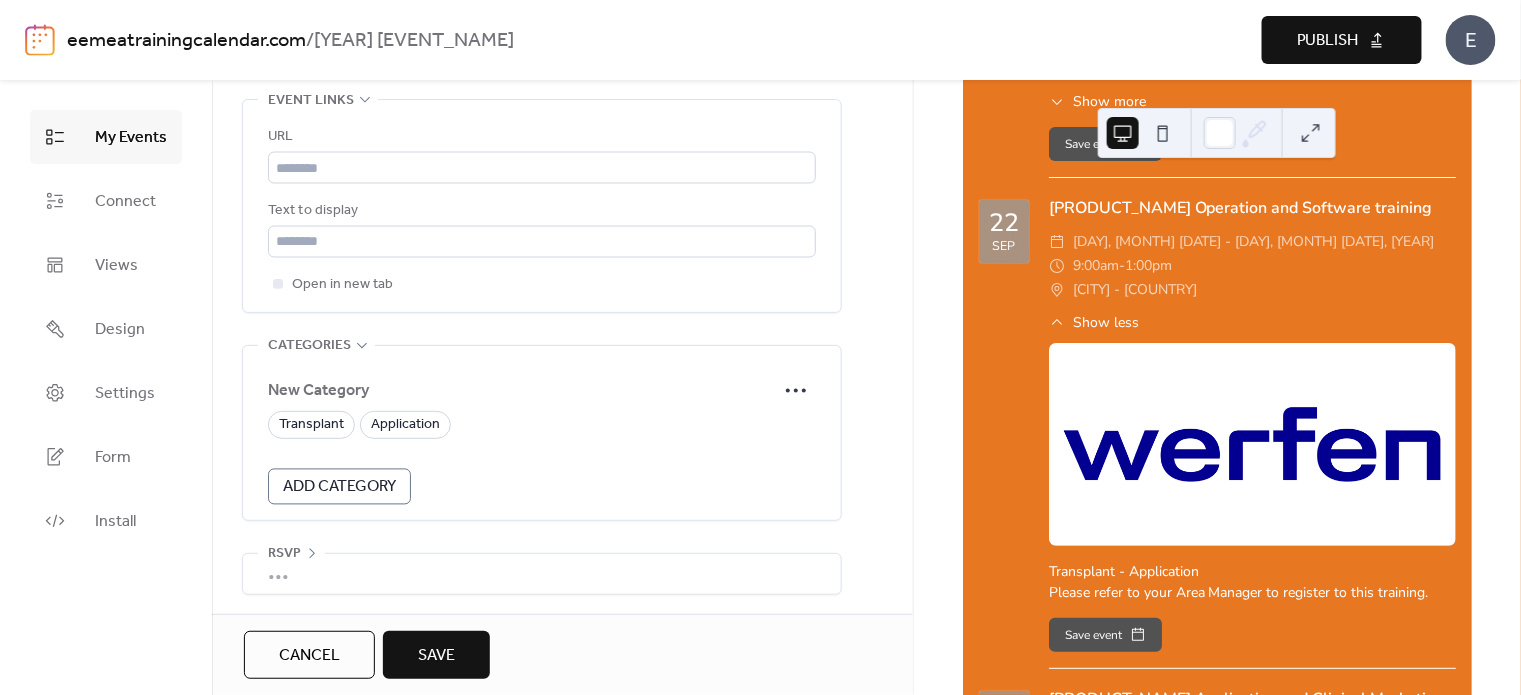 click on "Save" at bounding box center [436, 655] 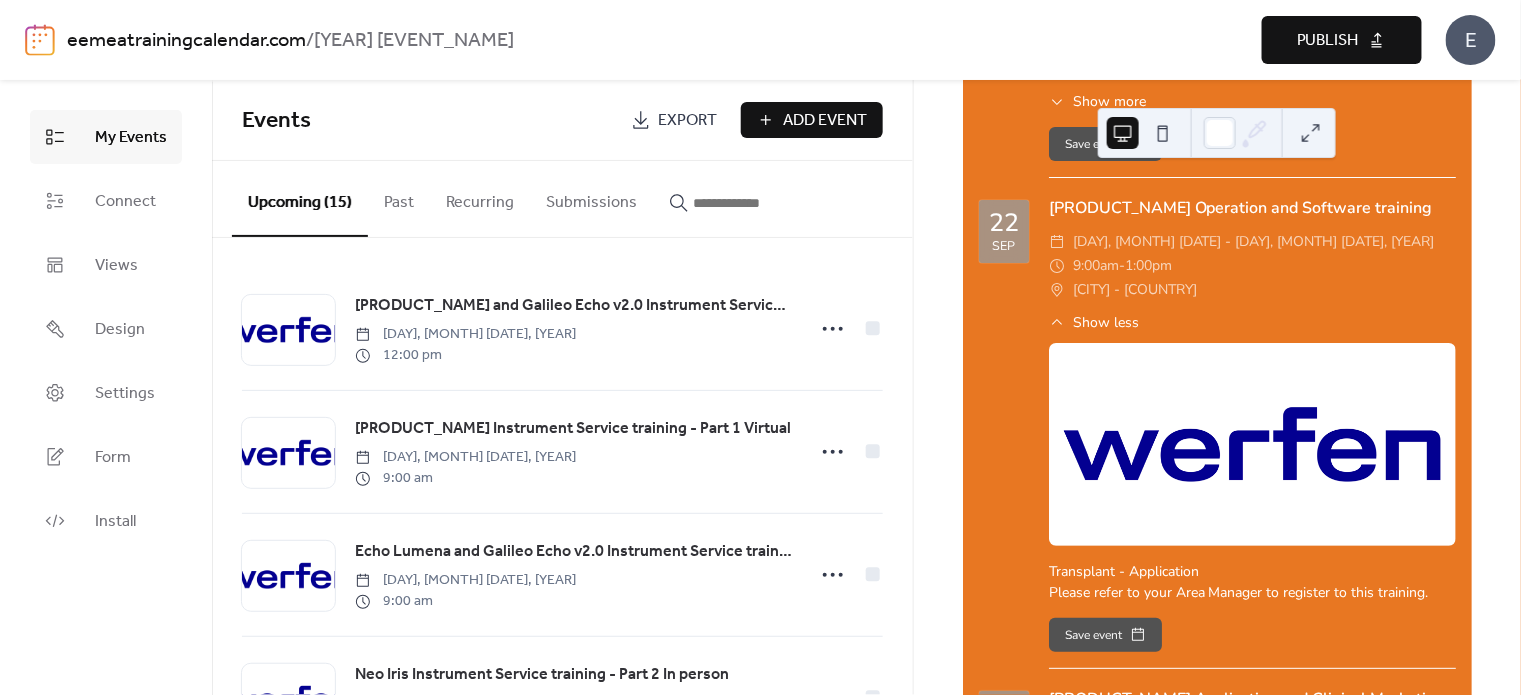 click on "Add Event" at bounding box center [826, 121] 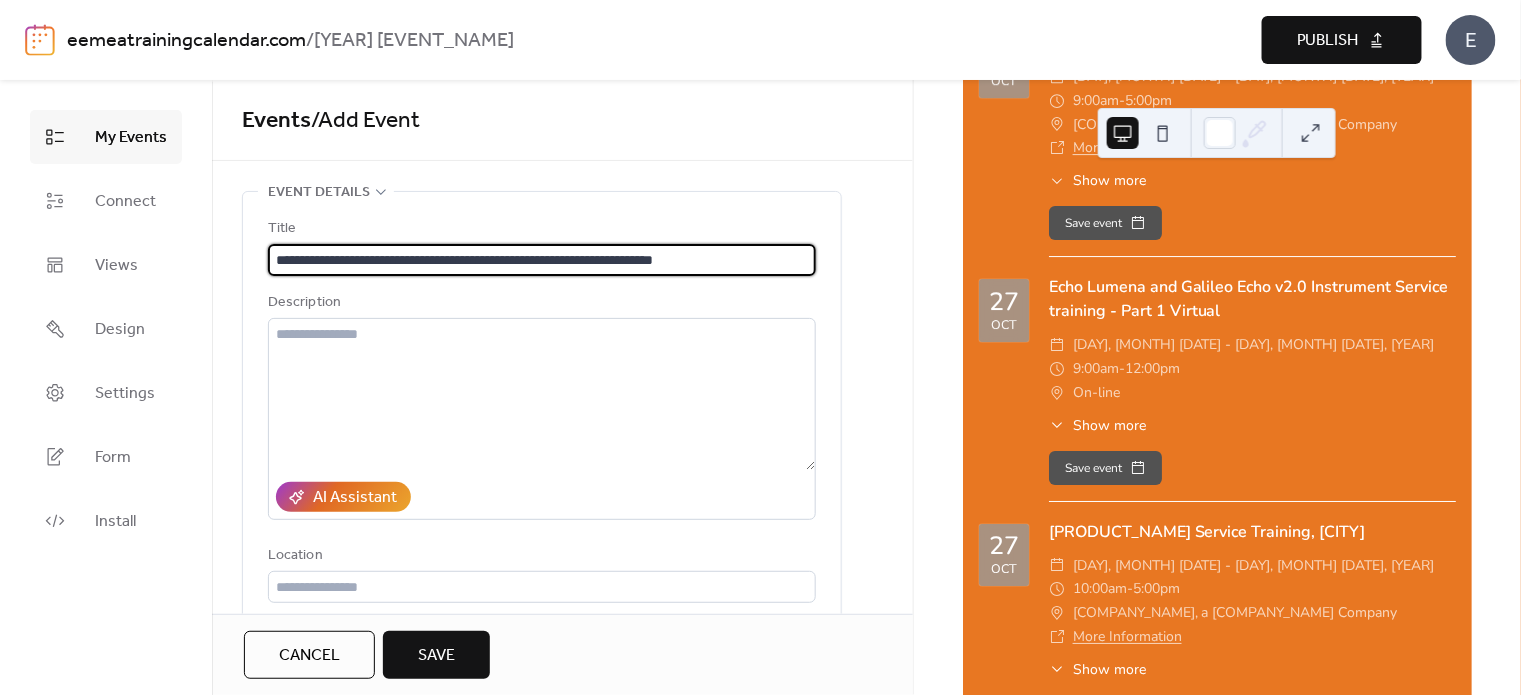 scroll, scrollTop: 4899, scrollLeft: 0, axis: vertical 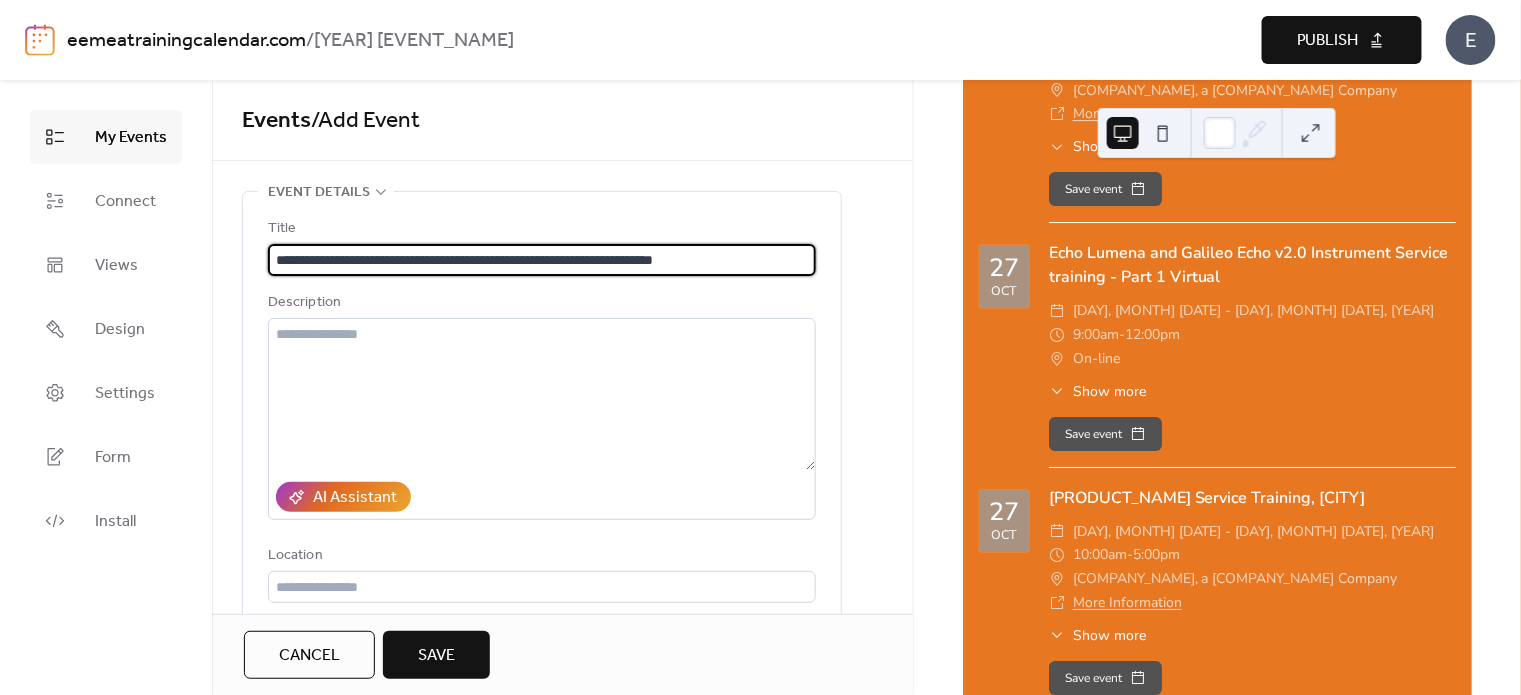 type on "**********" 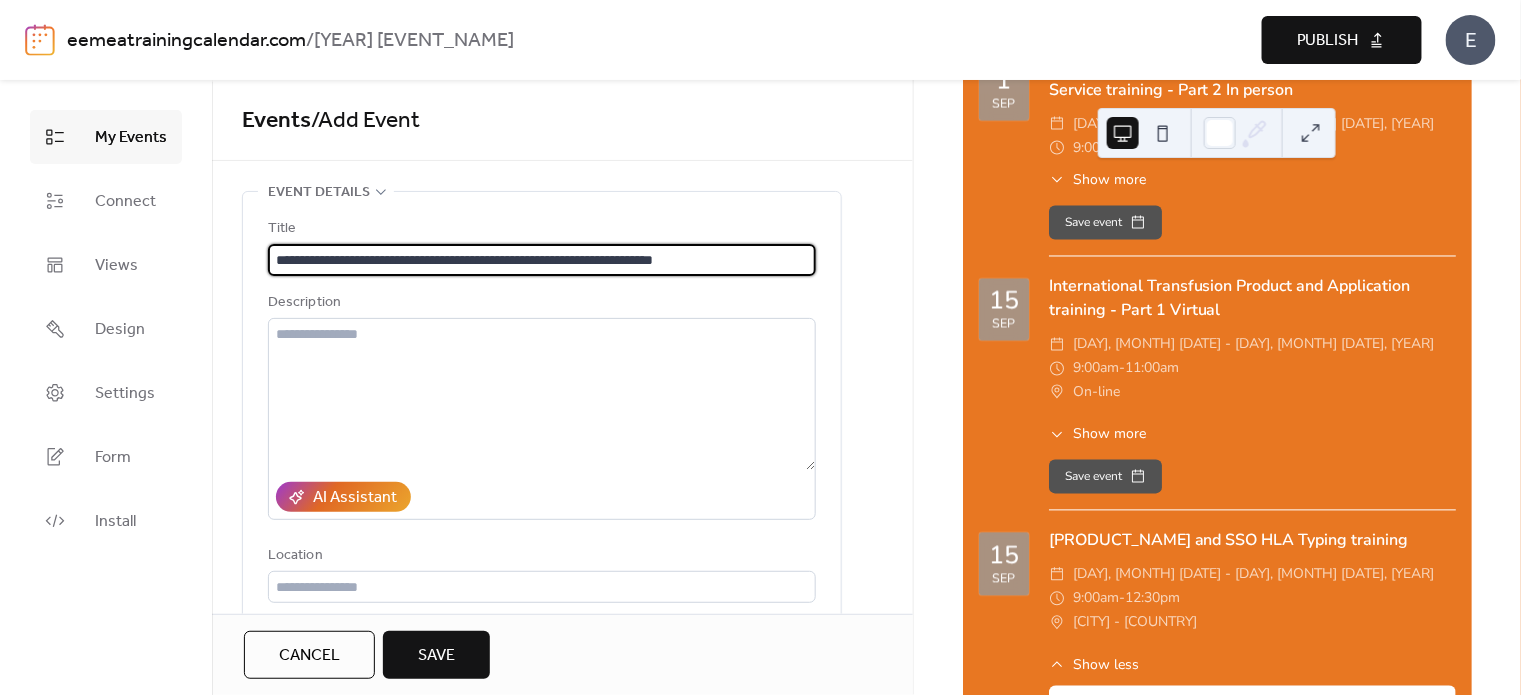 scroll, scrollTop: 1200, scrollLeft: 0, axis: vertical 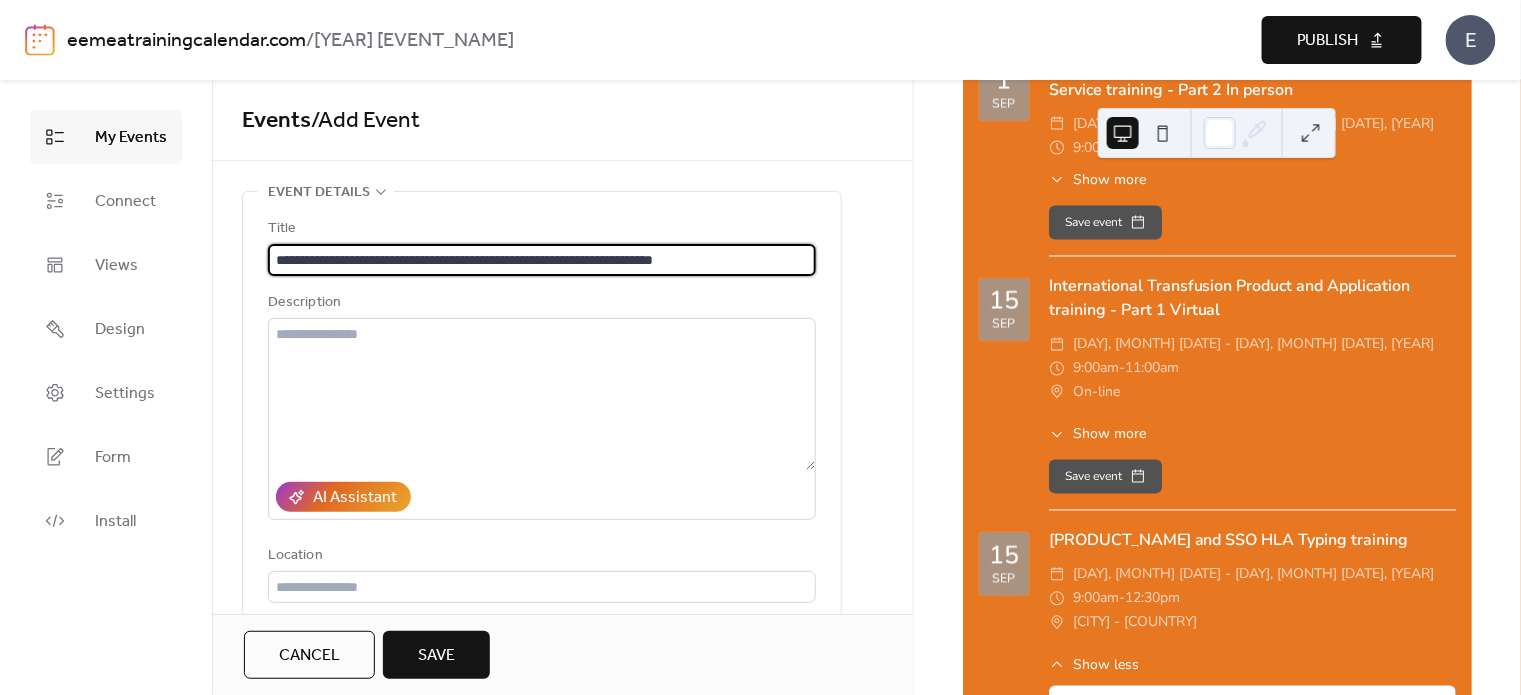 click on "Show more" at bounding box center [1109, 434] 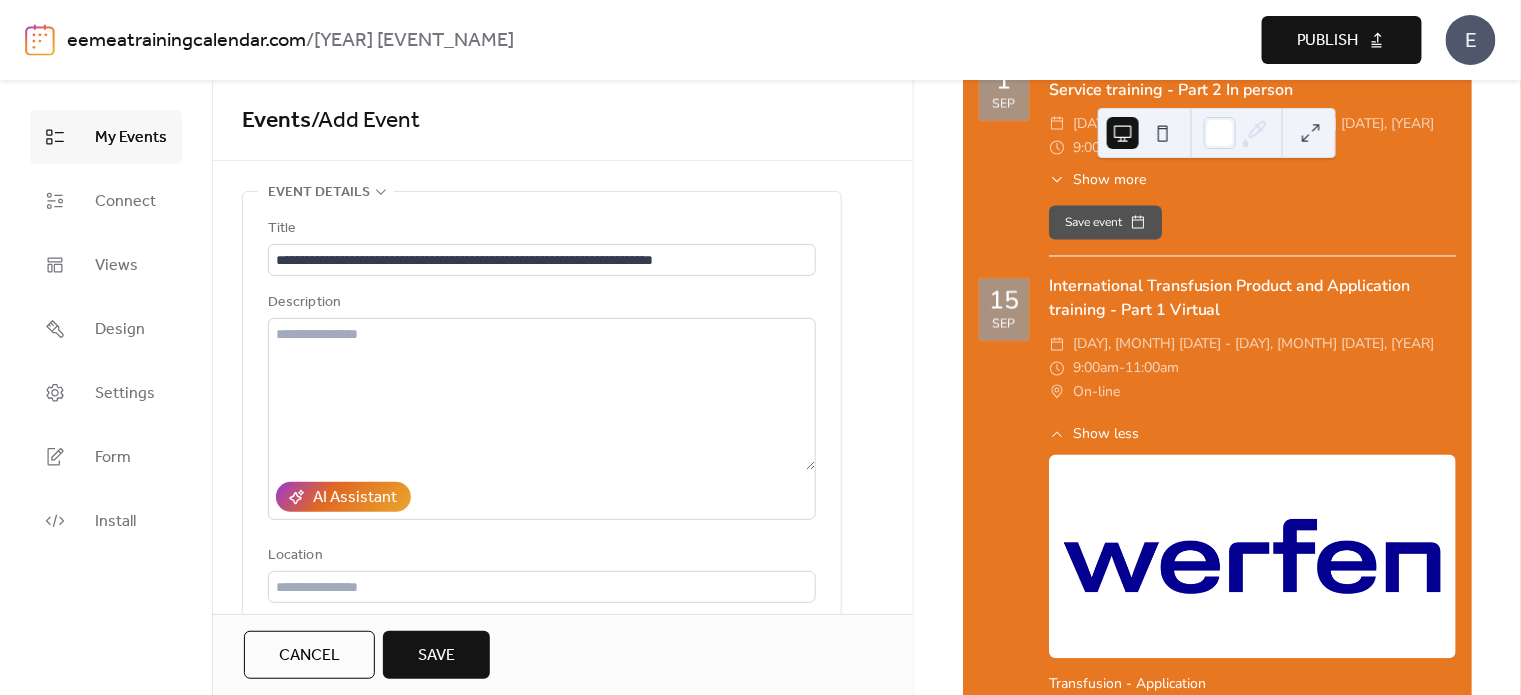 scroll, scrollTop: 1299, scrollLeft: 0, axis: vertical 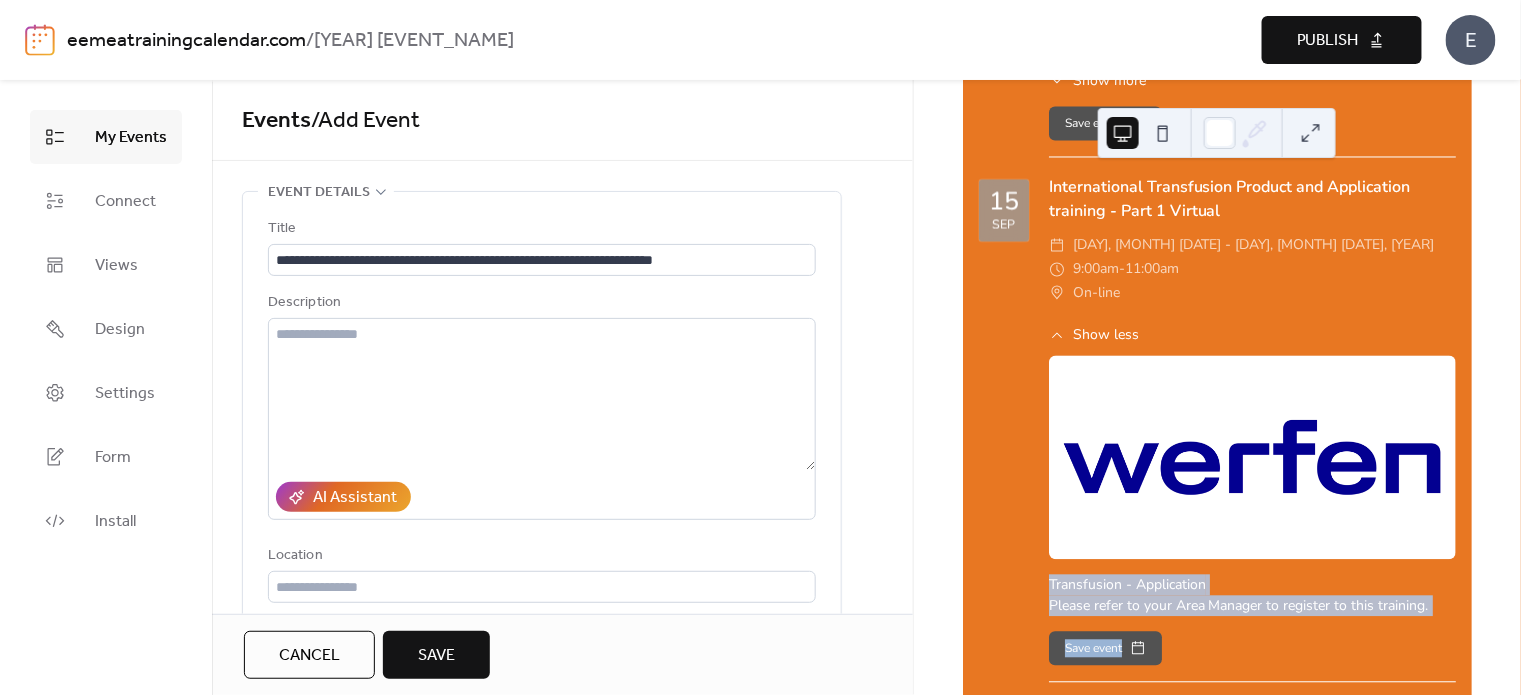drag, startPoint x: 1048, startPoint y: 572, endPoint x: 1411, endPoint y: 614, distance: 365.42166 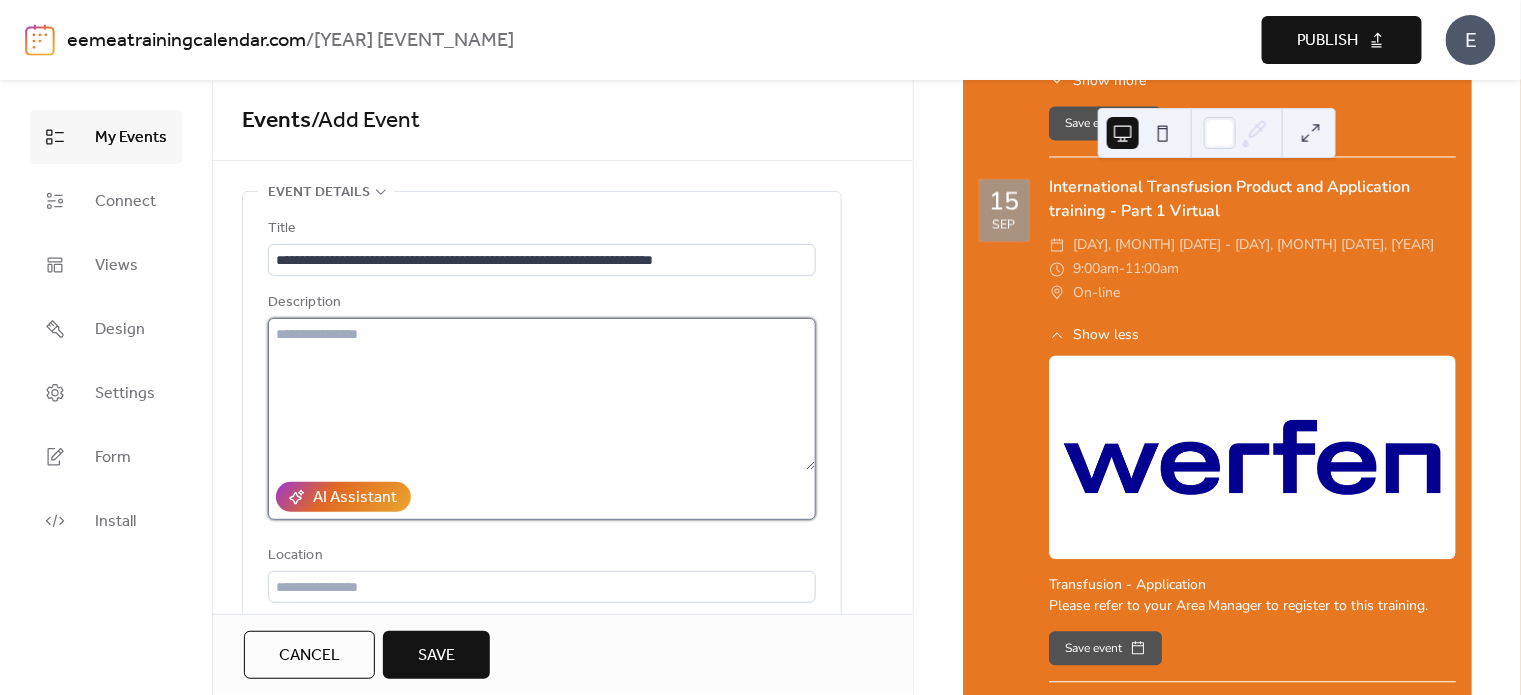 click at bounding box center (542, 394) 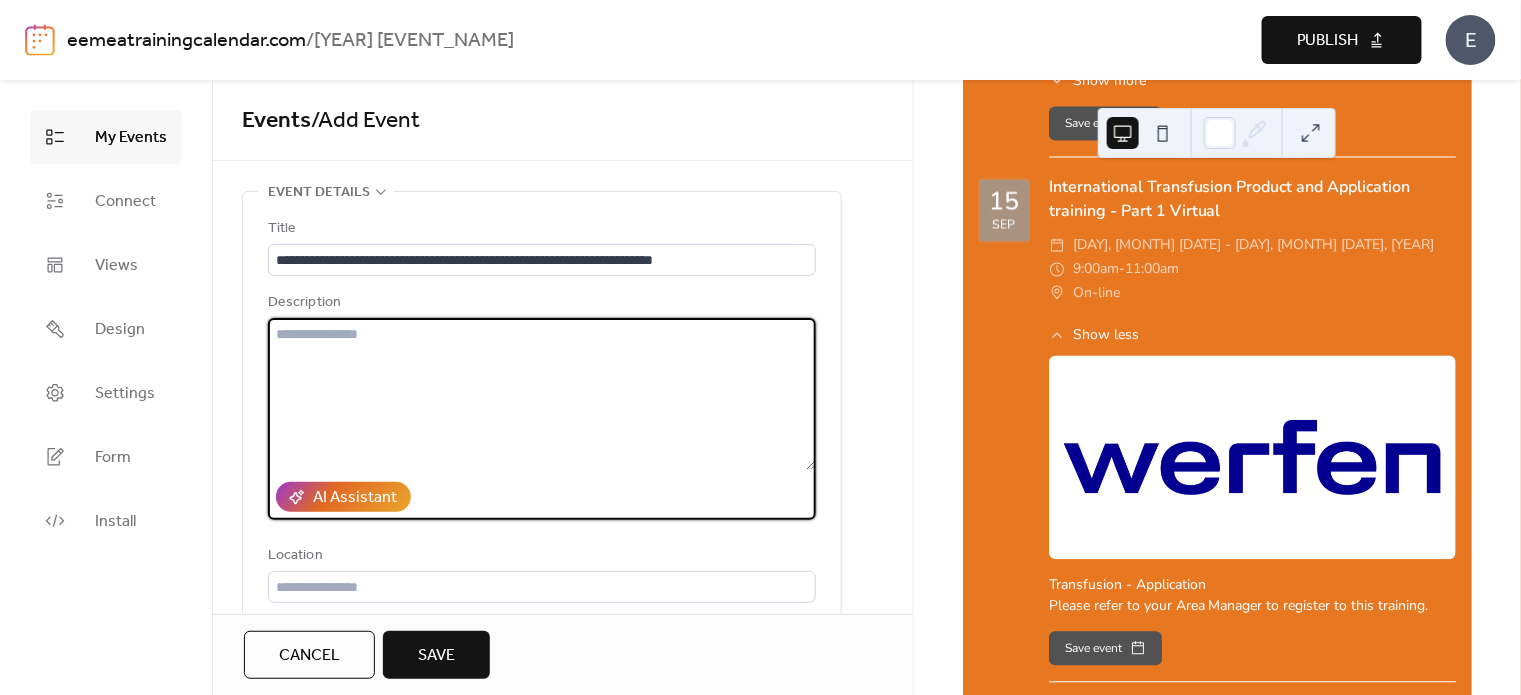paste on "**********" 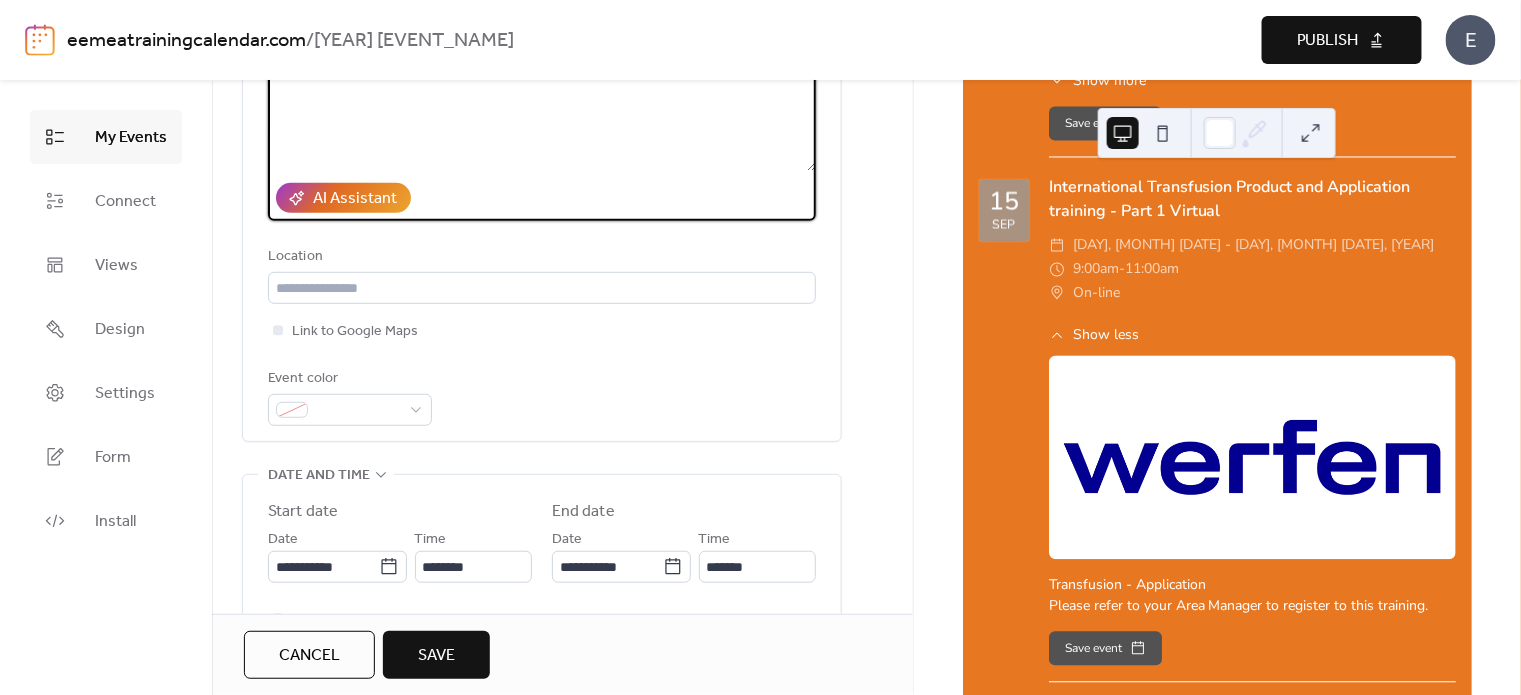 scroll, scrollTop: 300, scrollLeft: 0, axis: vertical 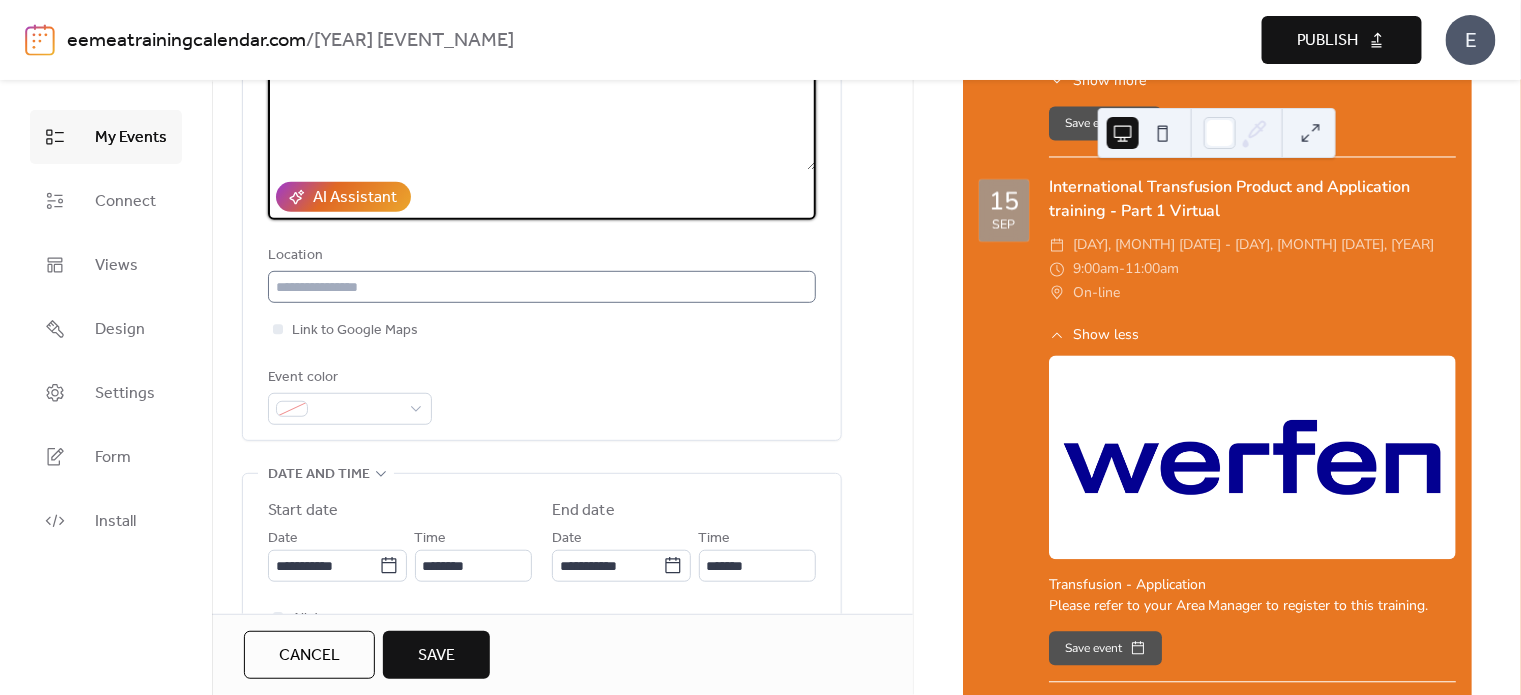 type on "**********" 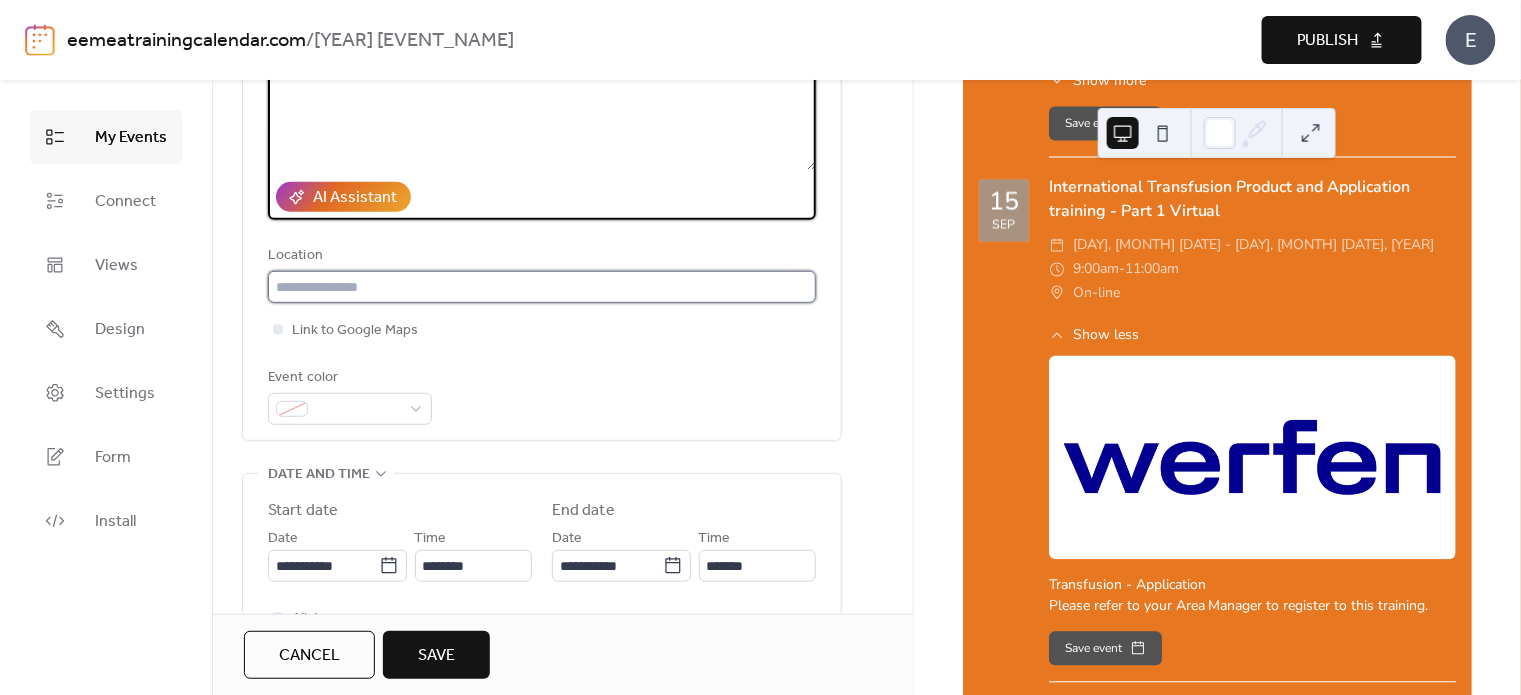 click at bounding box center (542, 287) 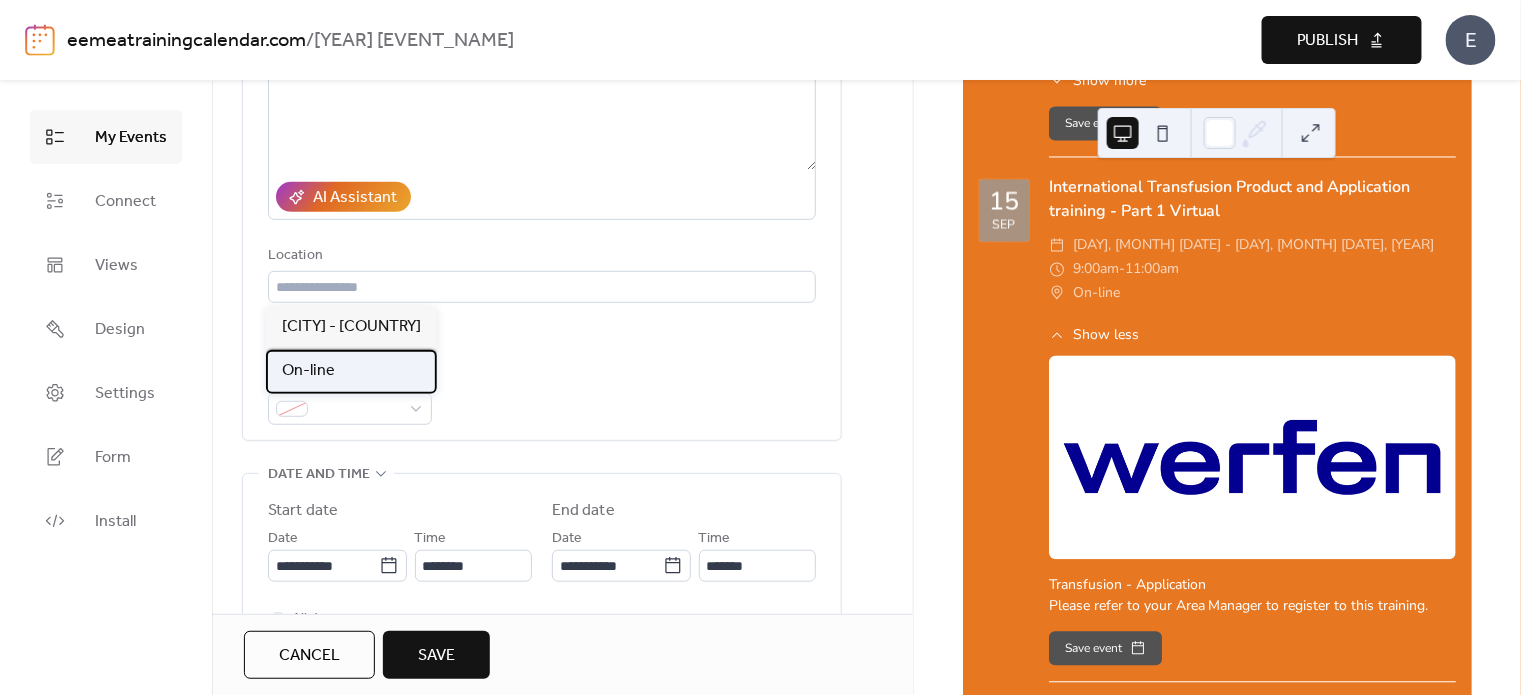 click on "On-line" at bounding box center (351, 372) 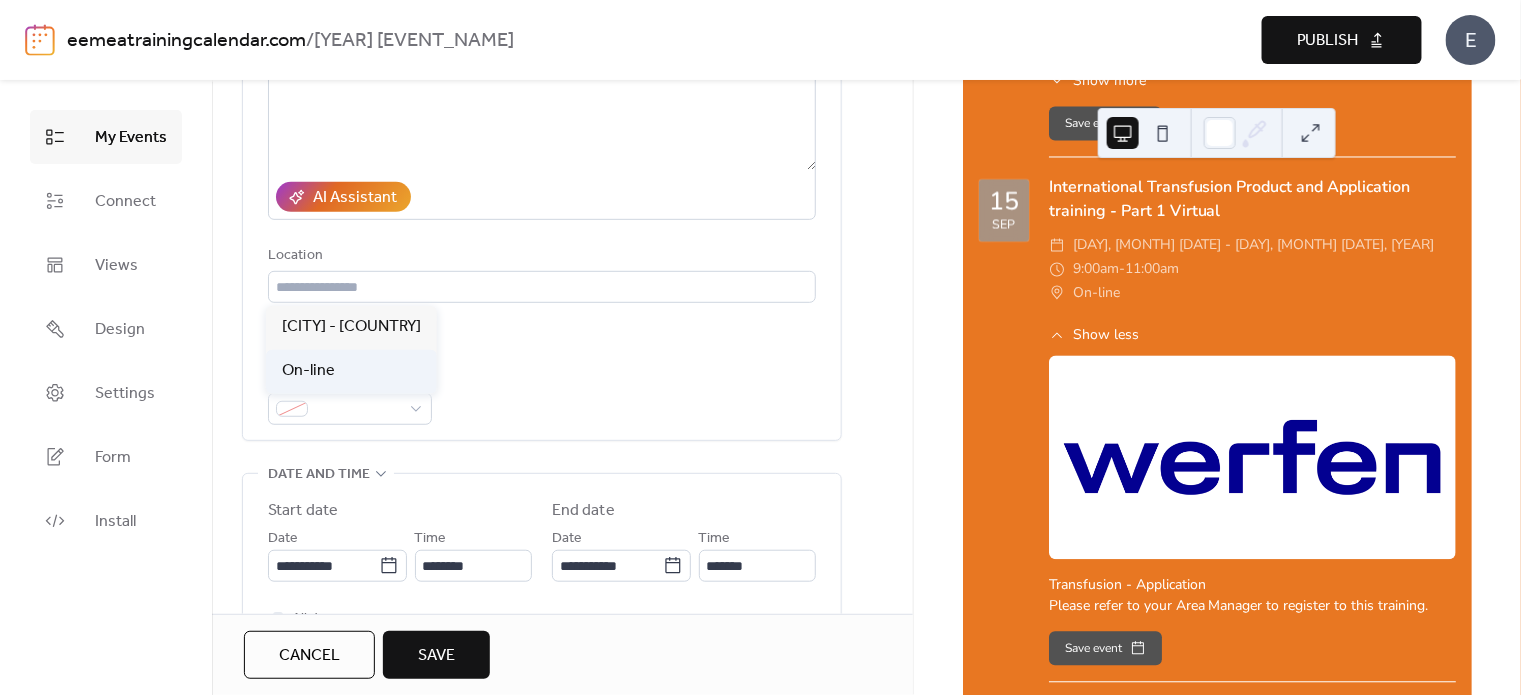 type on "*******" 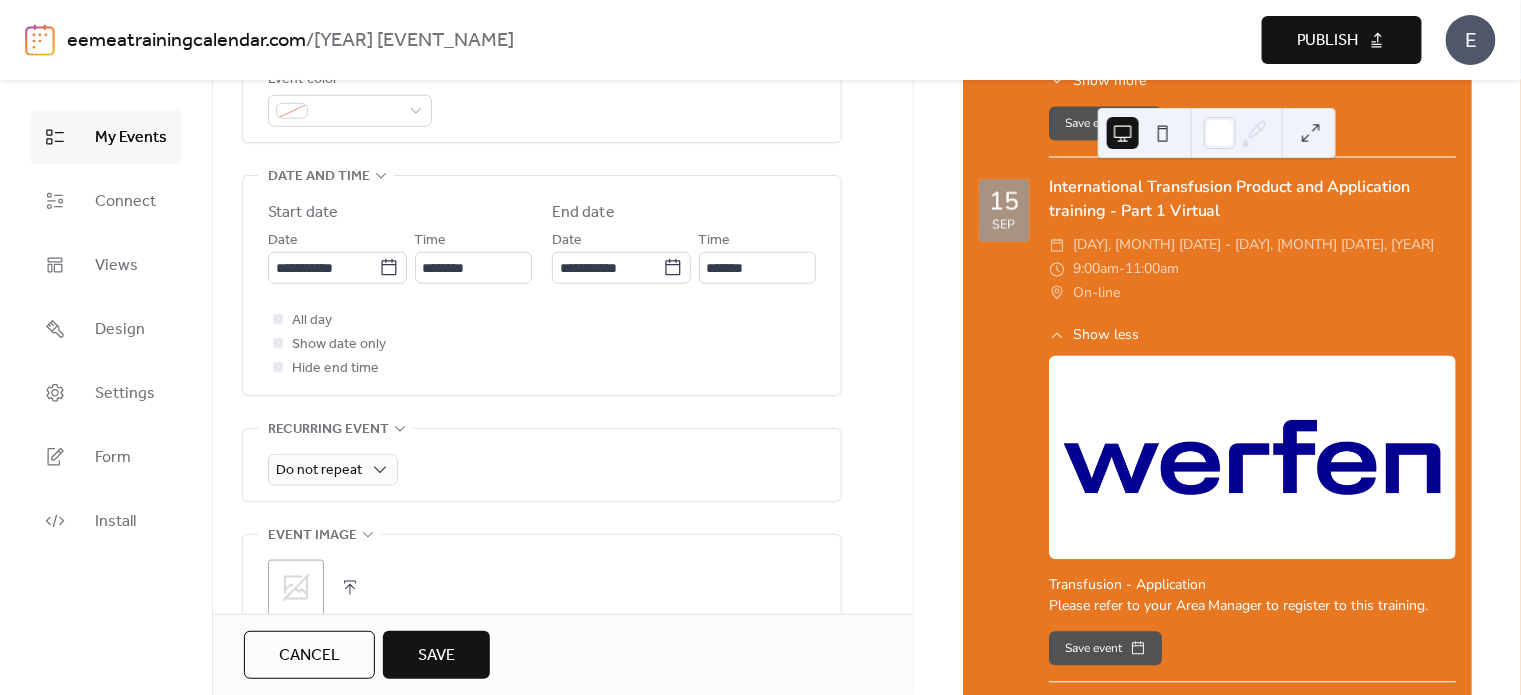 scroll, scrollTop: 600, scrollLeft: 0, axis: vertical 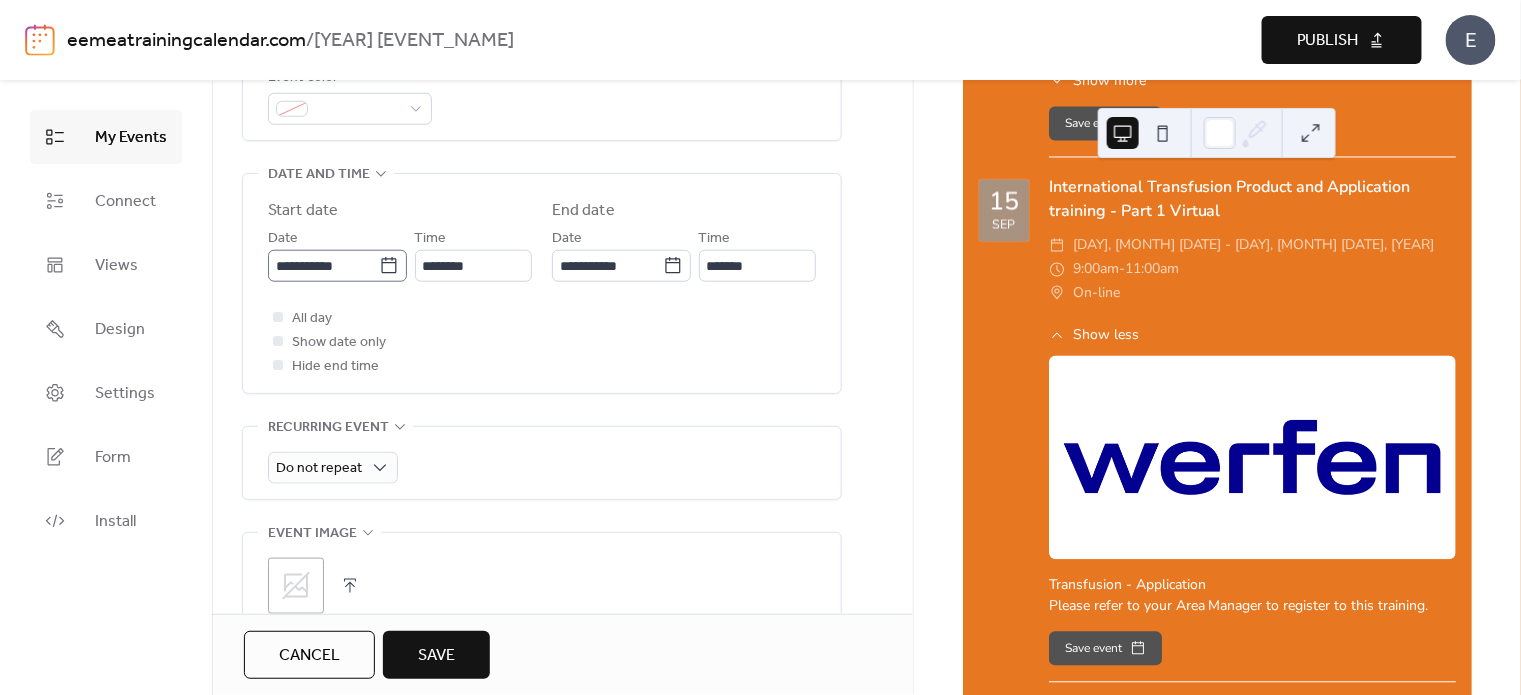 click 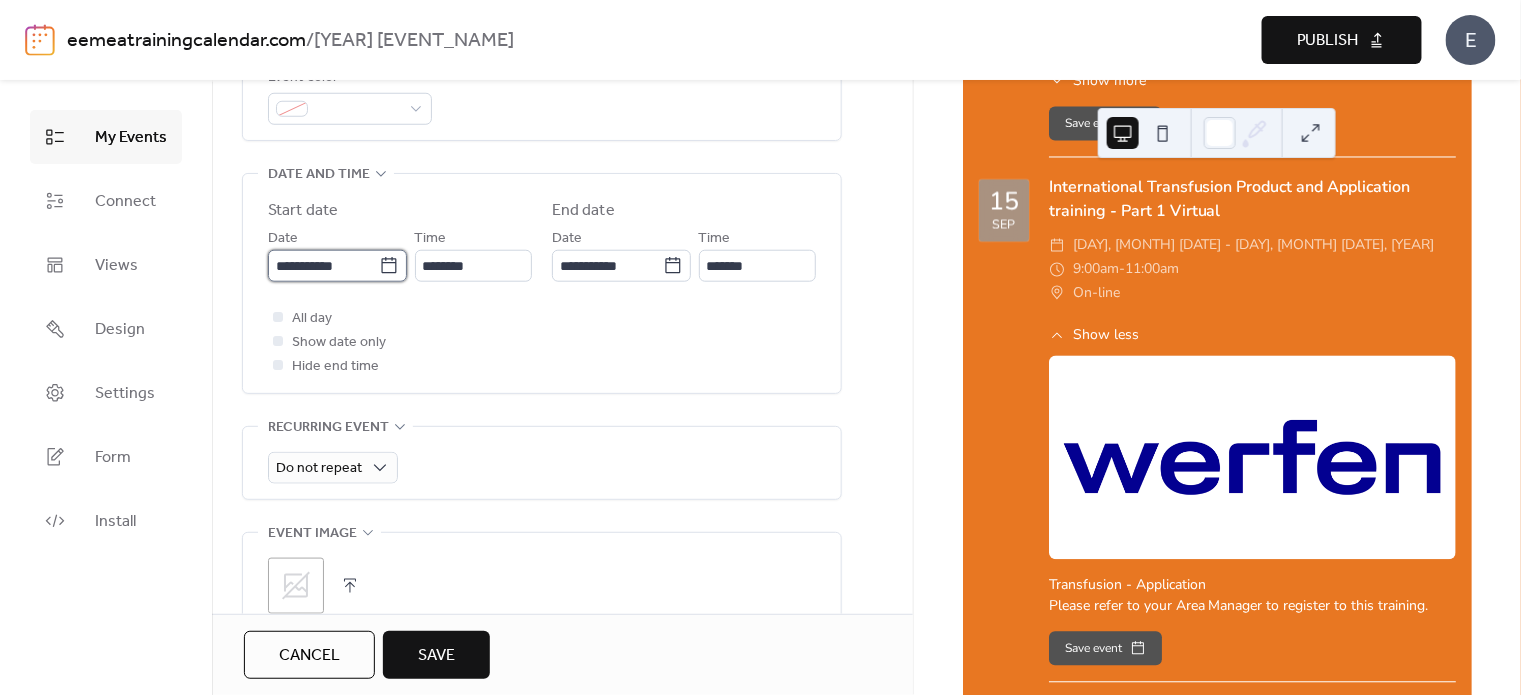 click on "**********" at bounding box center [323, 266] 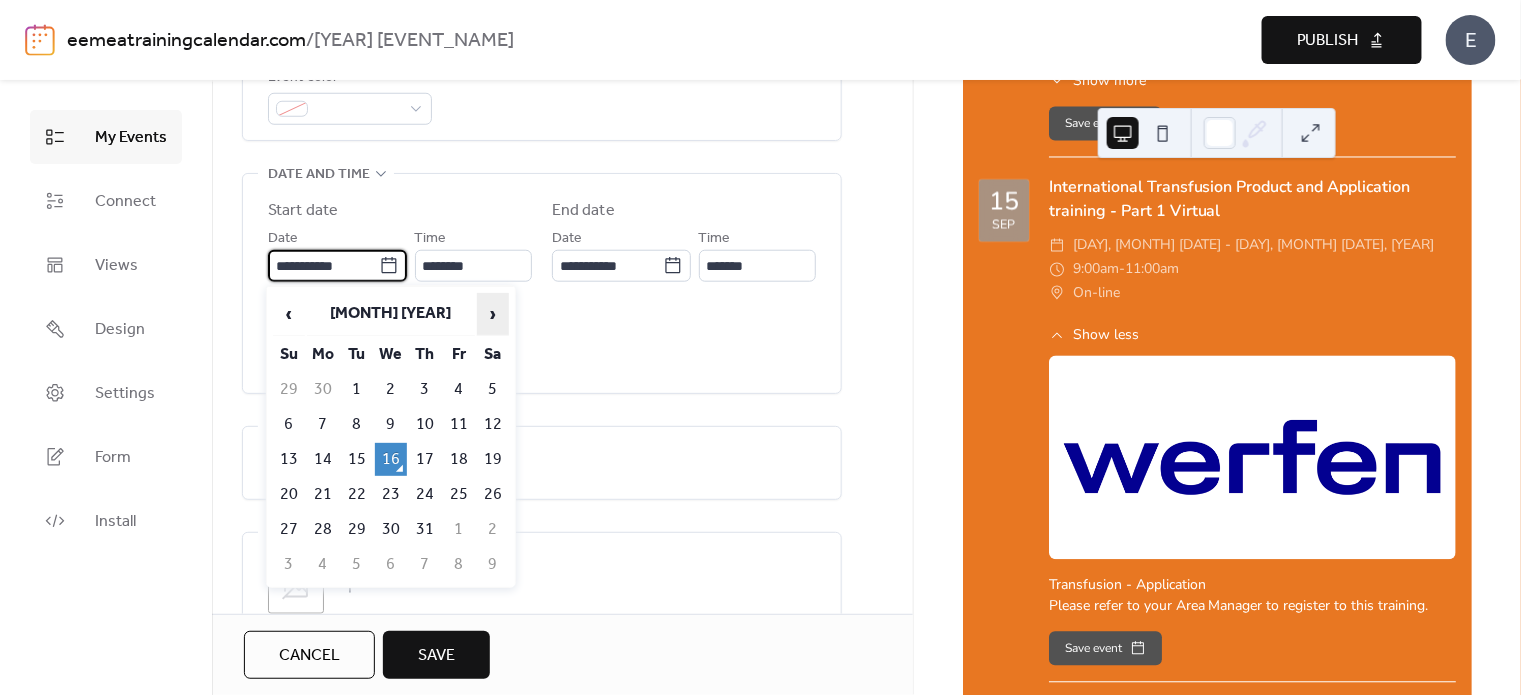 click on "›" at bounding box center (493, 314) 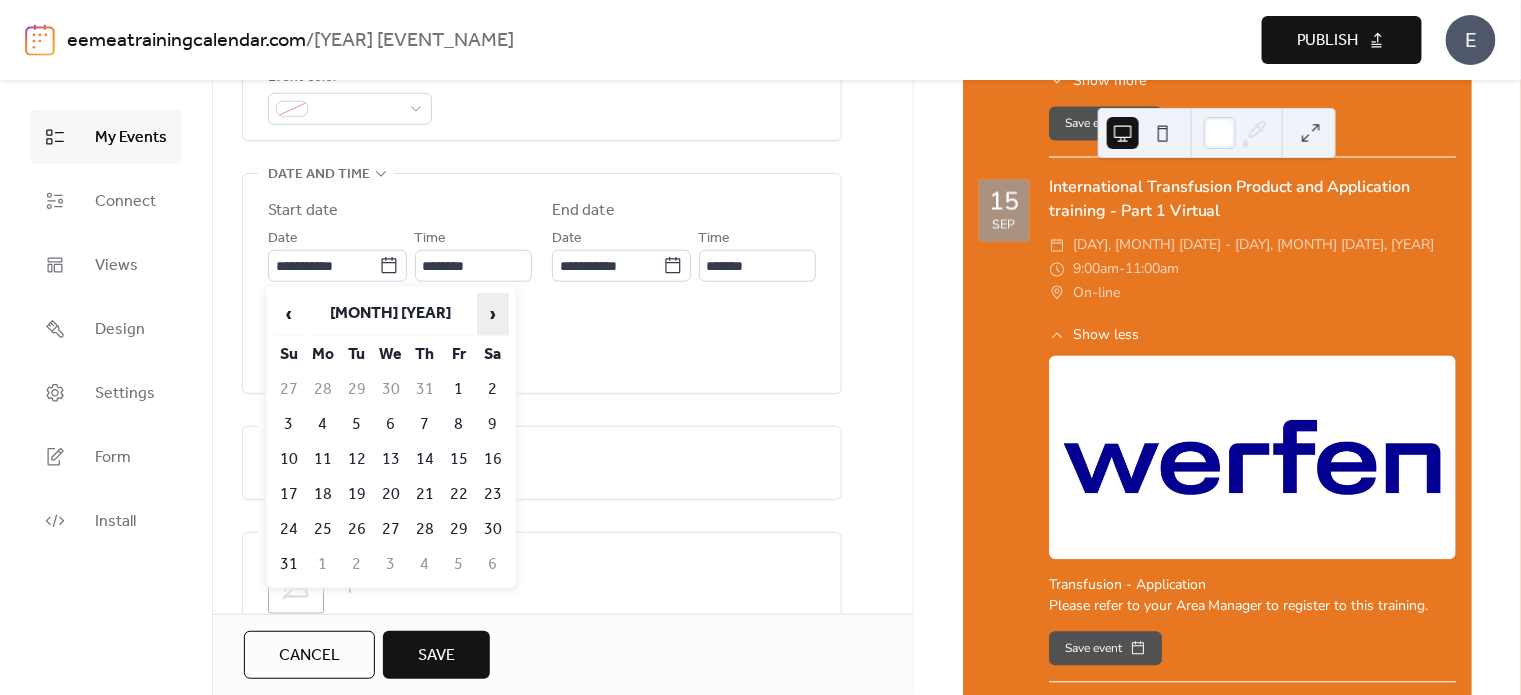 click on "›" at bounding box center (493, 314) 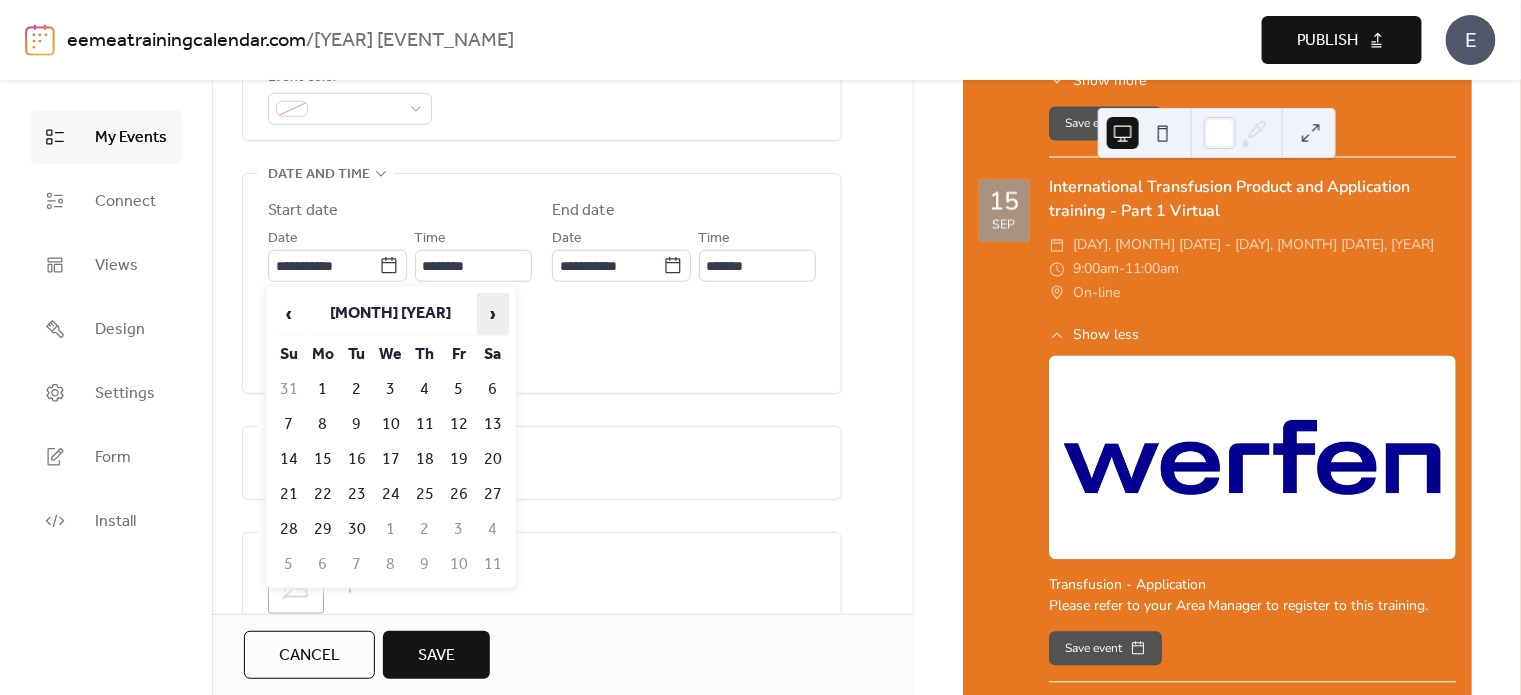 click on "›" at bounding box center (493, 314) 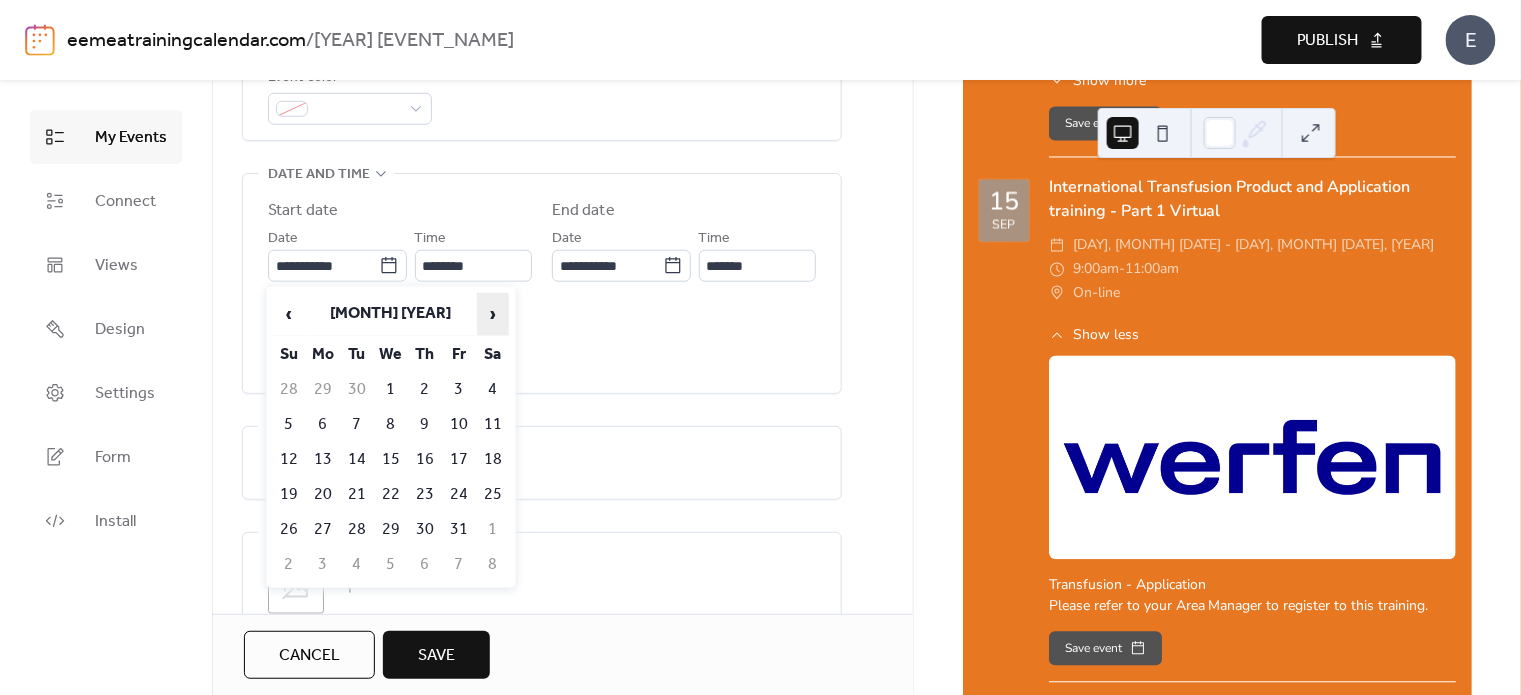click on "›" at bounding box center [493, 314] 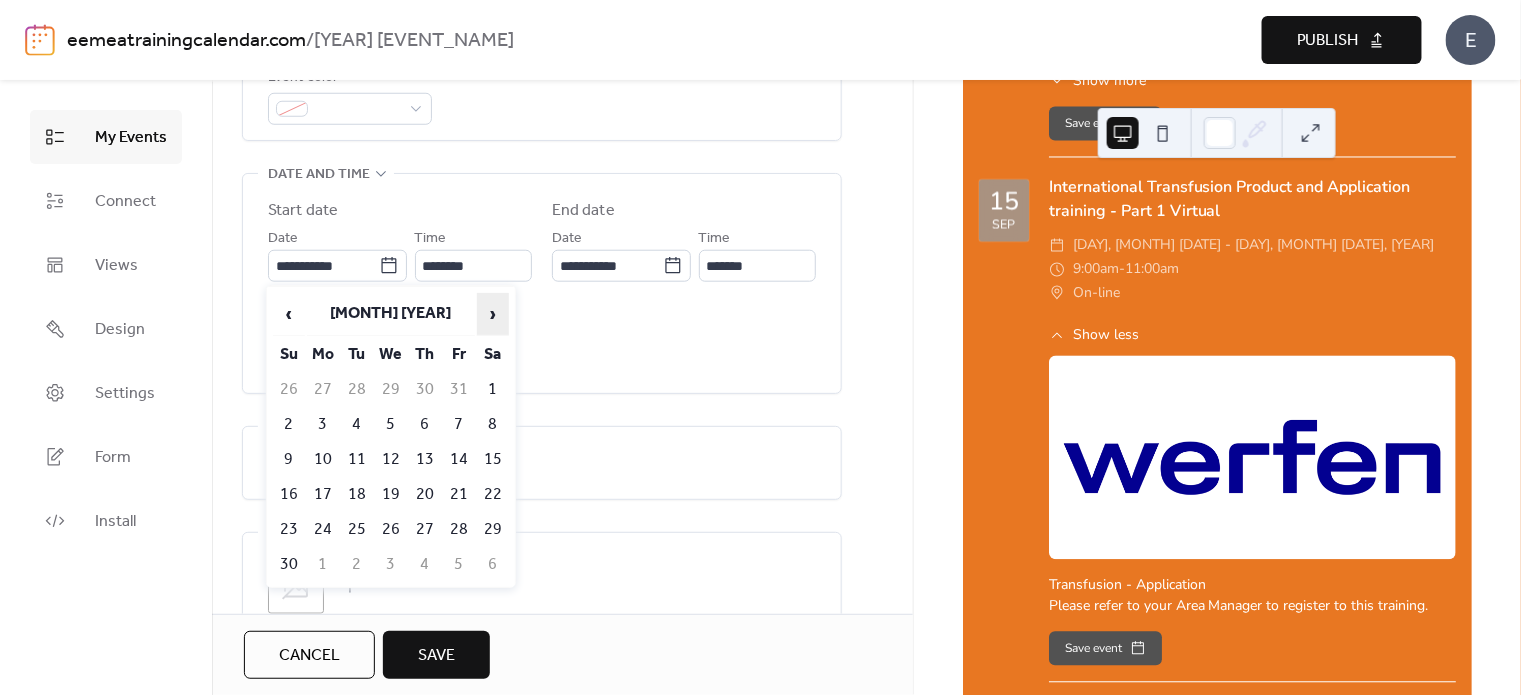 click on "›" at bounding box center [493, 314] 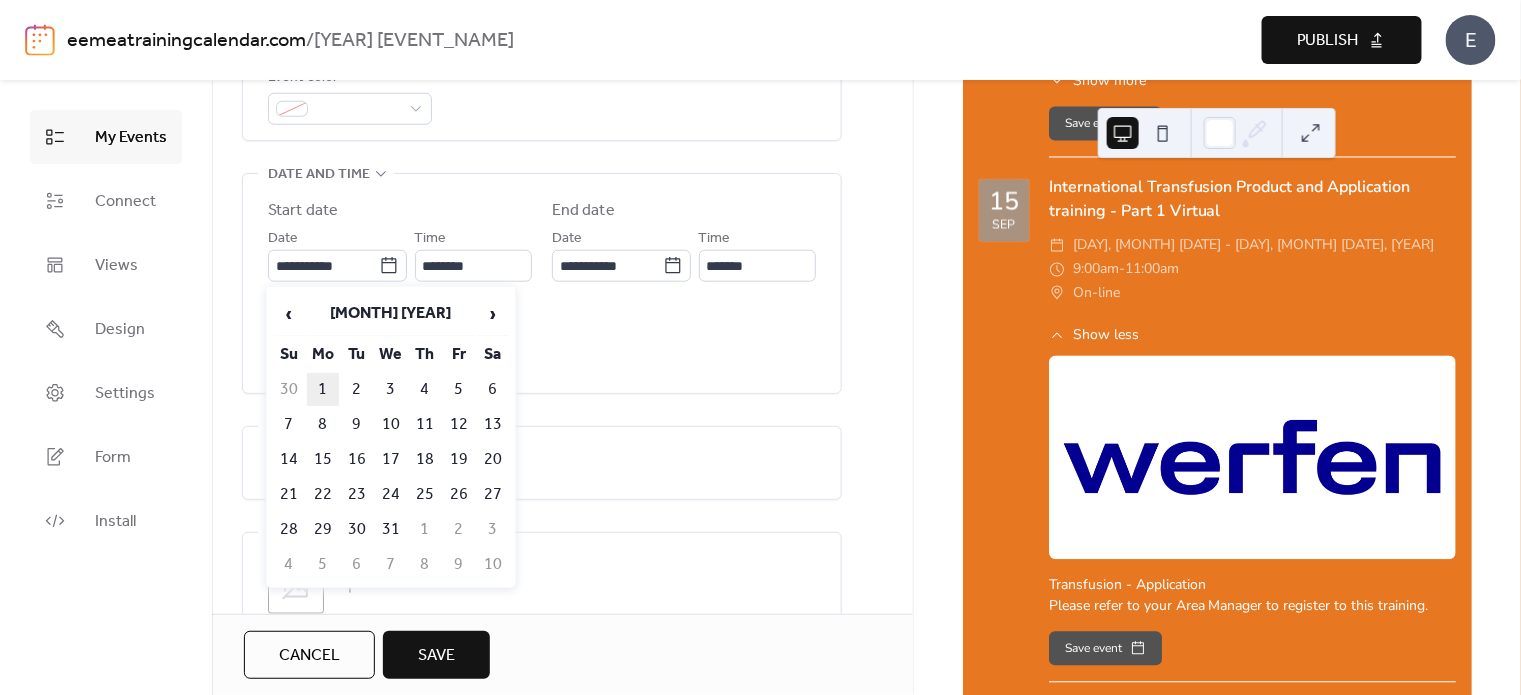 click on "1" at bounding box center [323, 389] 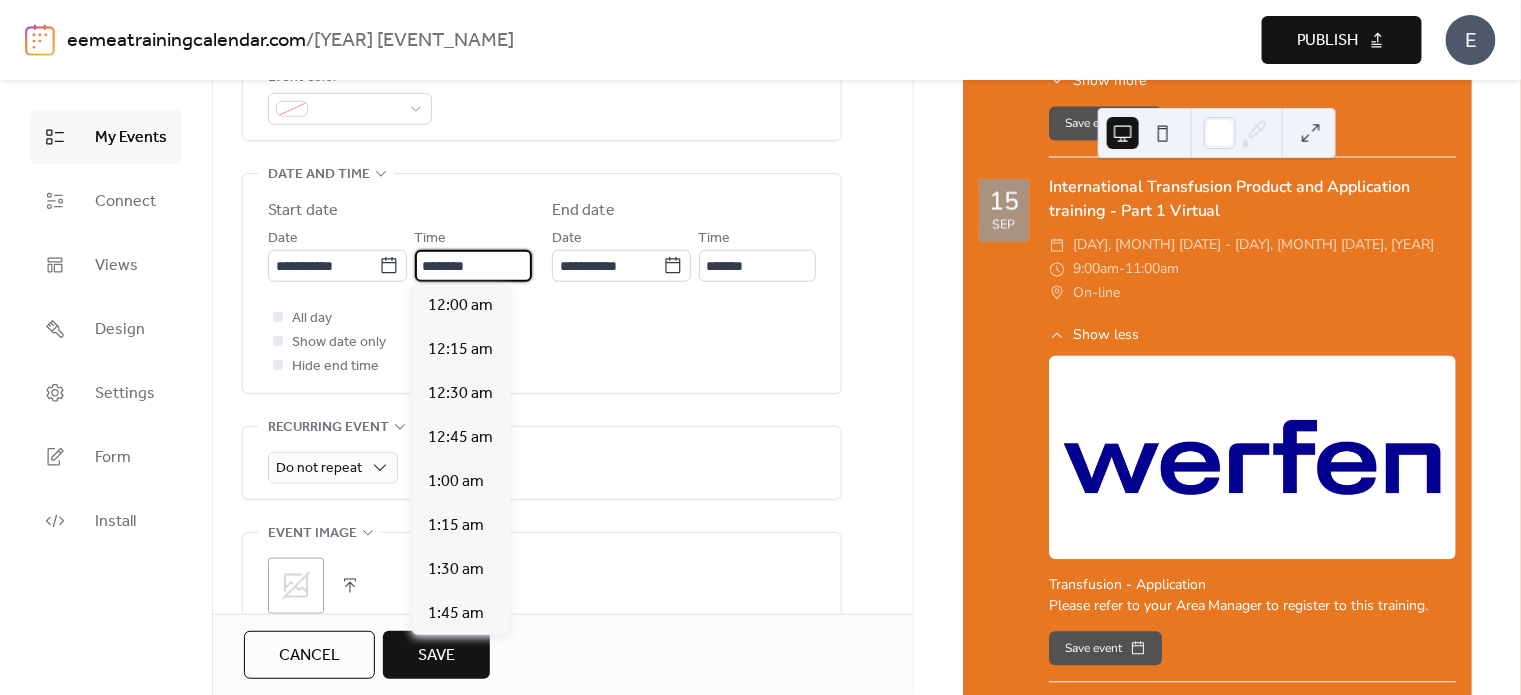 click on "********" at bounding box center (473, 266) 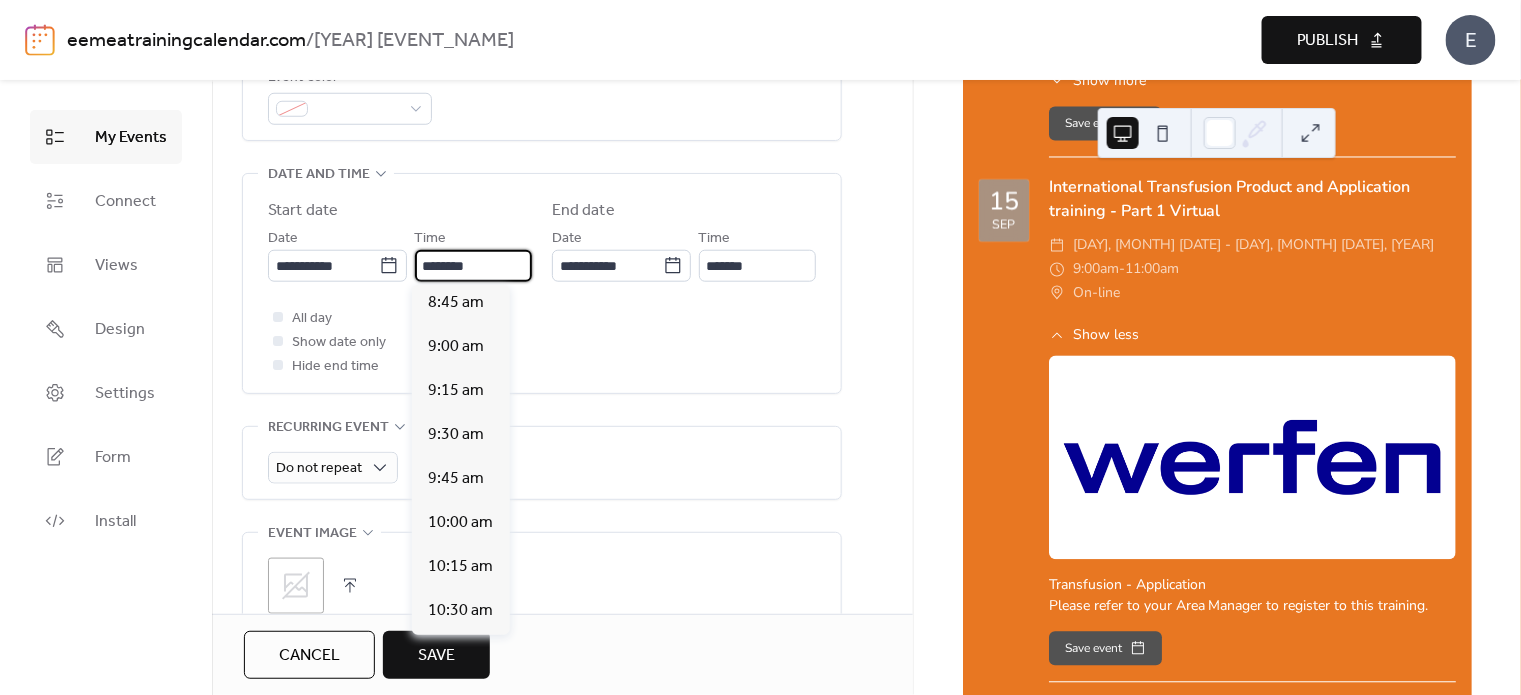 scroll, scrollTop: 1509, scrollLeft: 0, axis: vertical 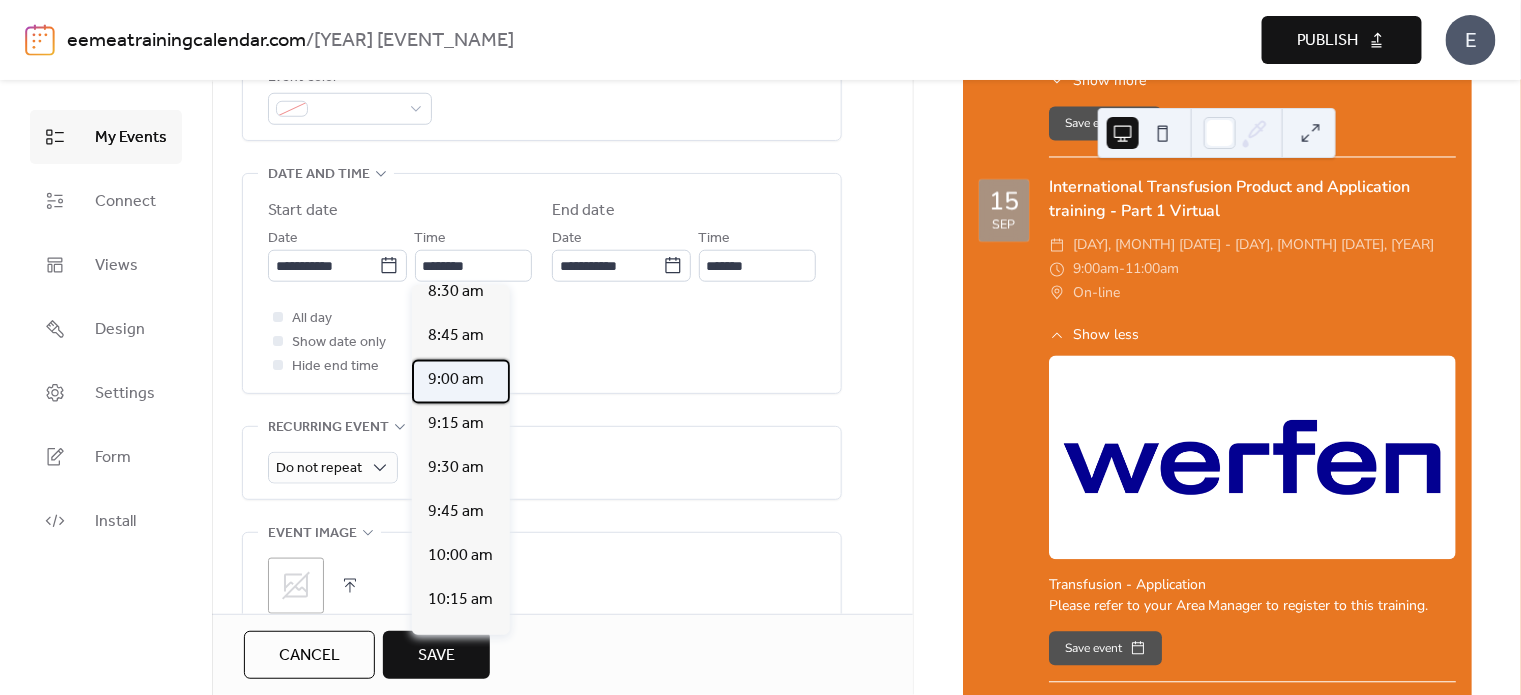 click on "9:00 am" at bounding box center [456, 381] 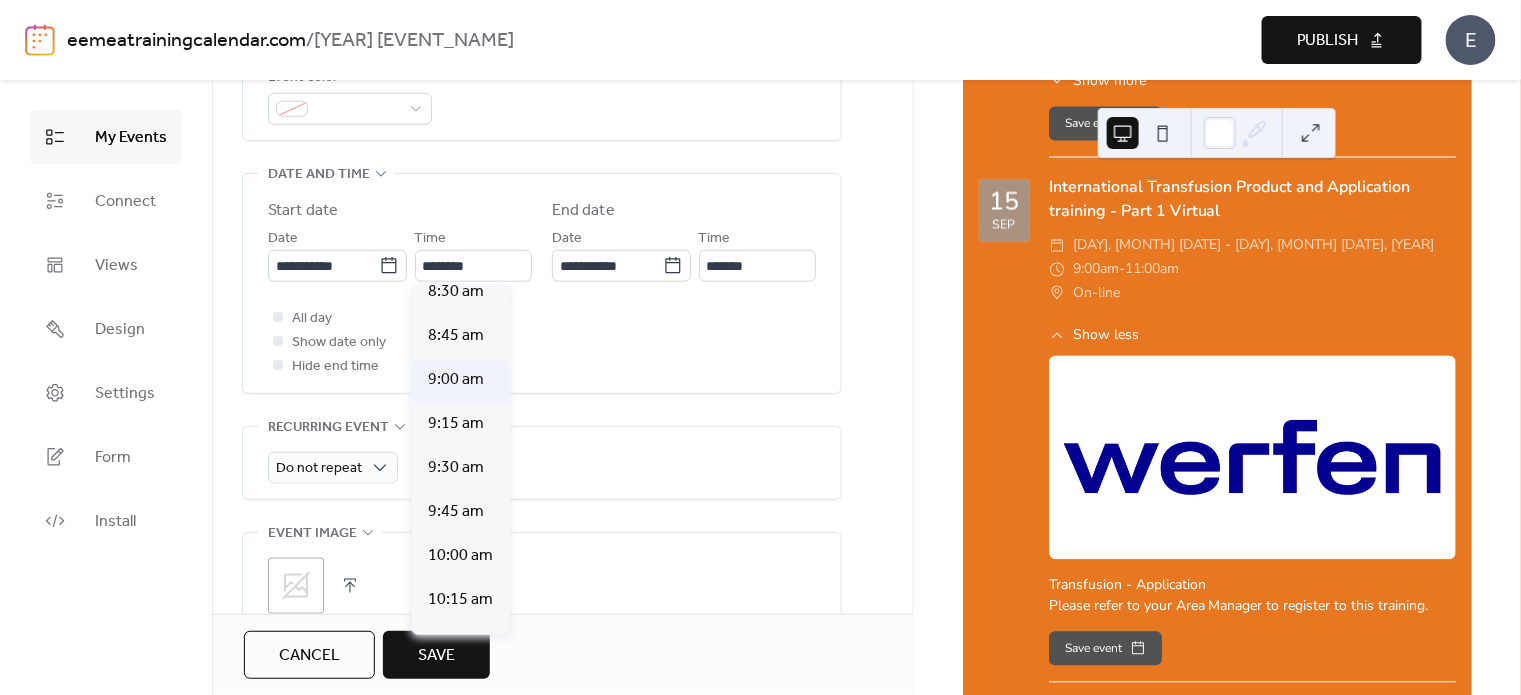 type on "*******" 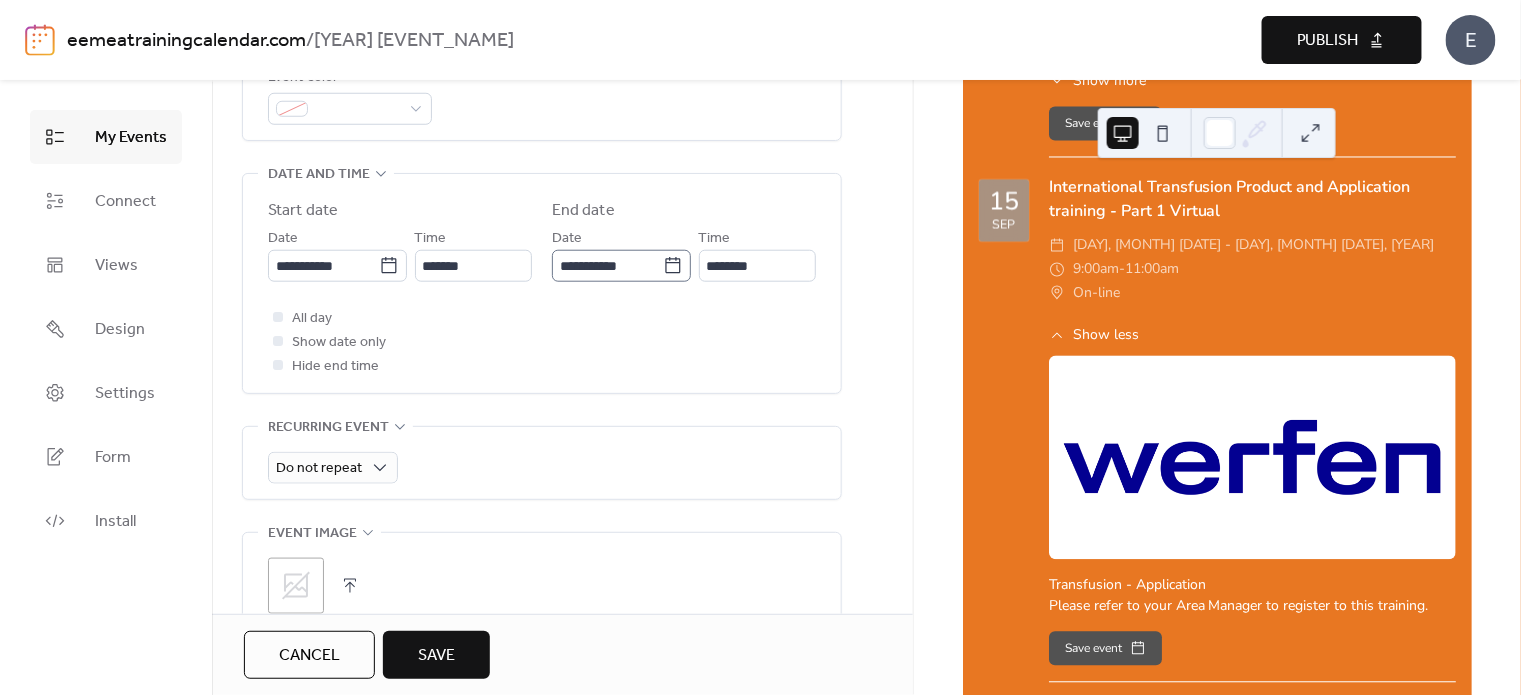click 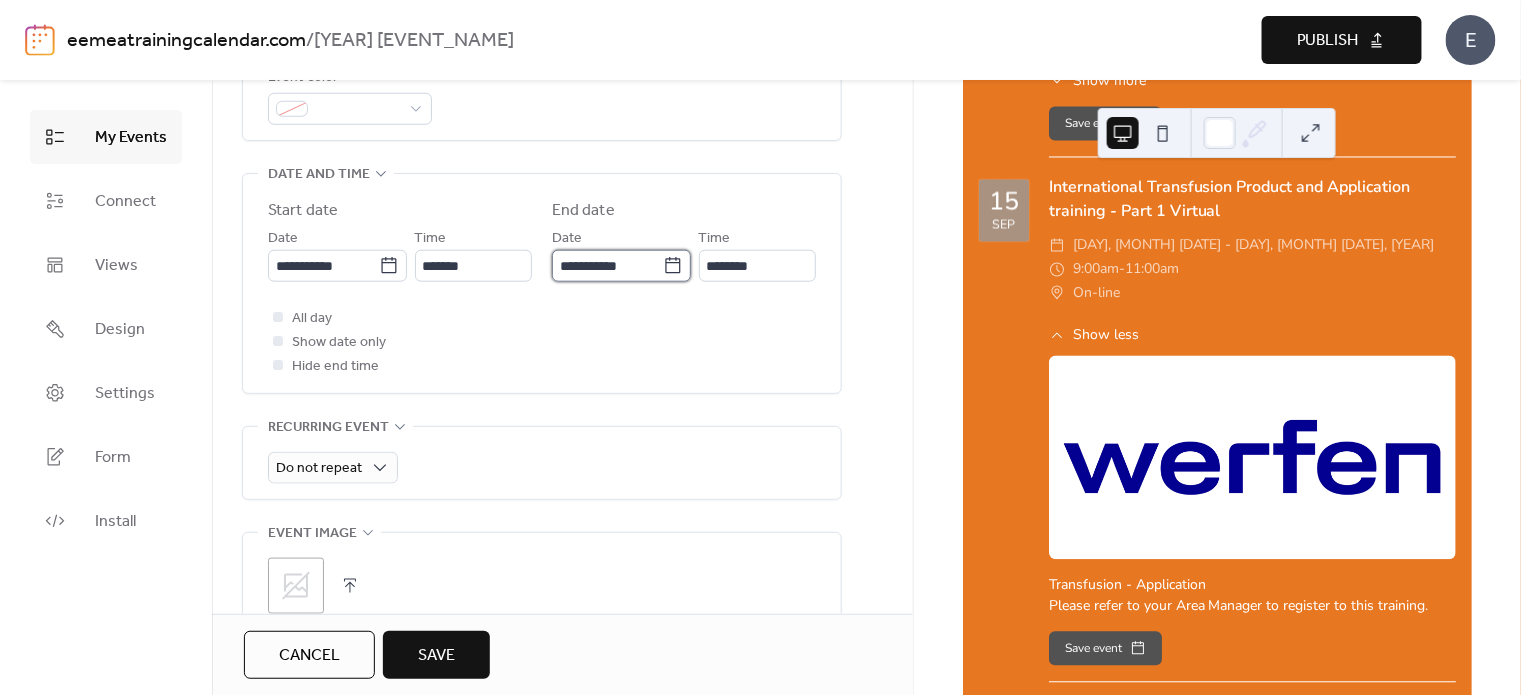 click on "**********" at bounding box center (607, 266) 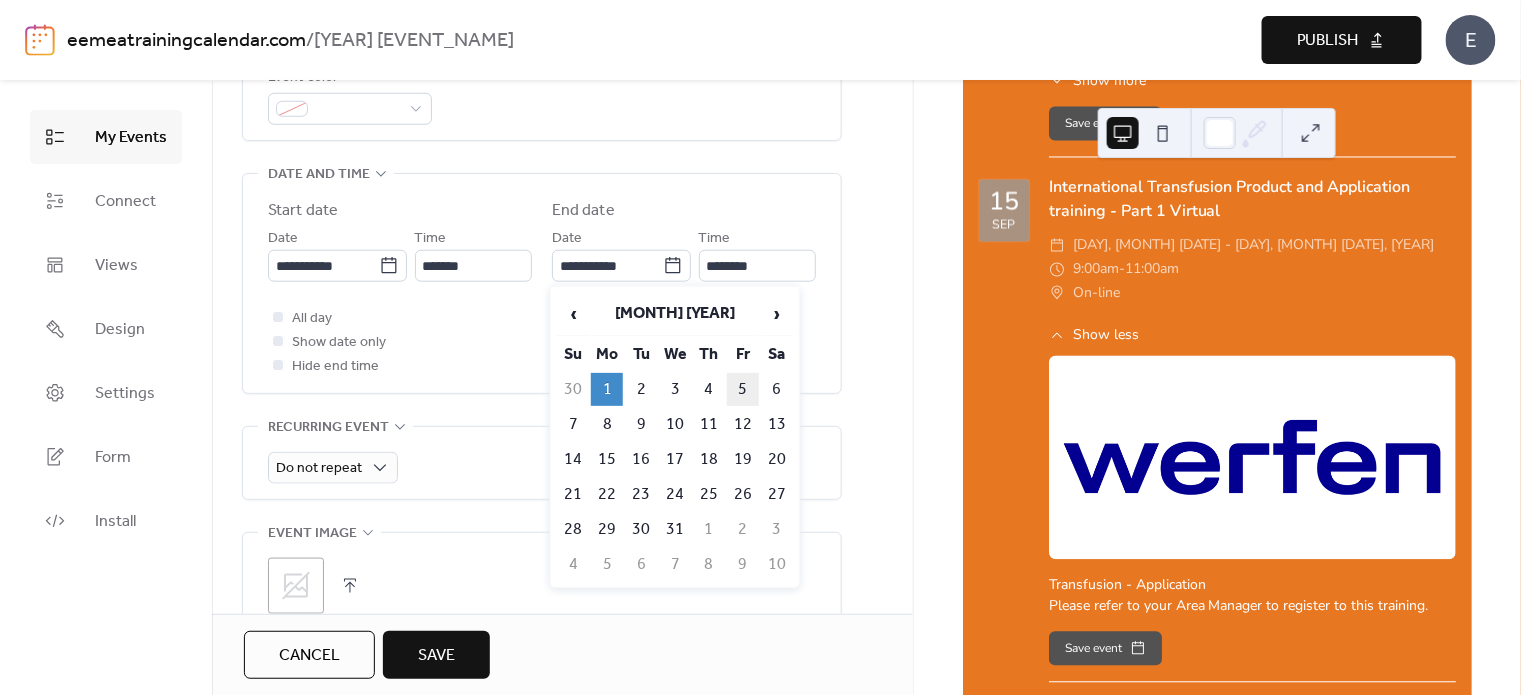 click on "5" at bounding box center (743, 389) 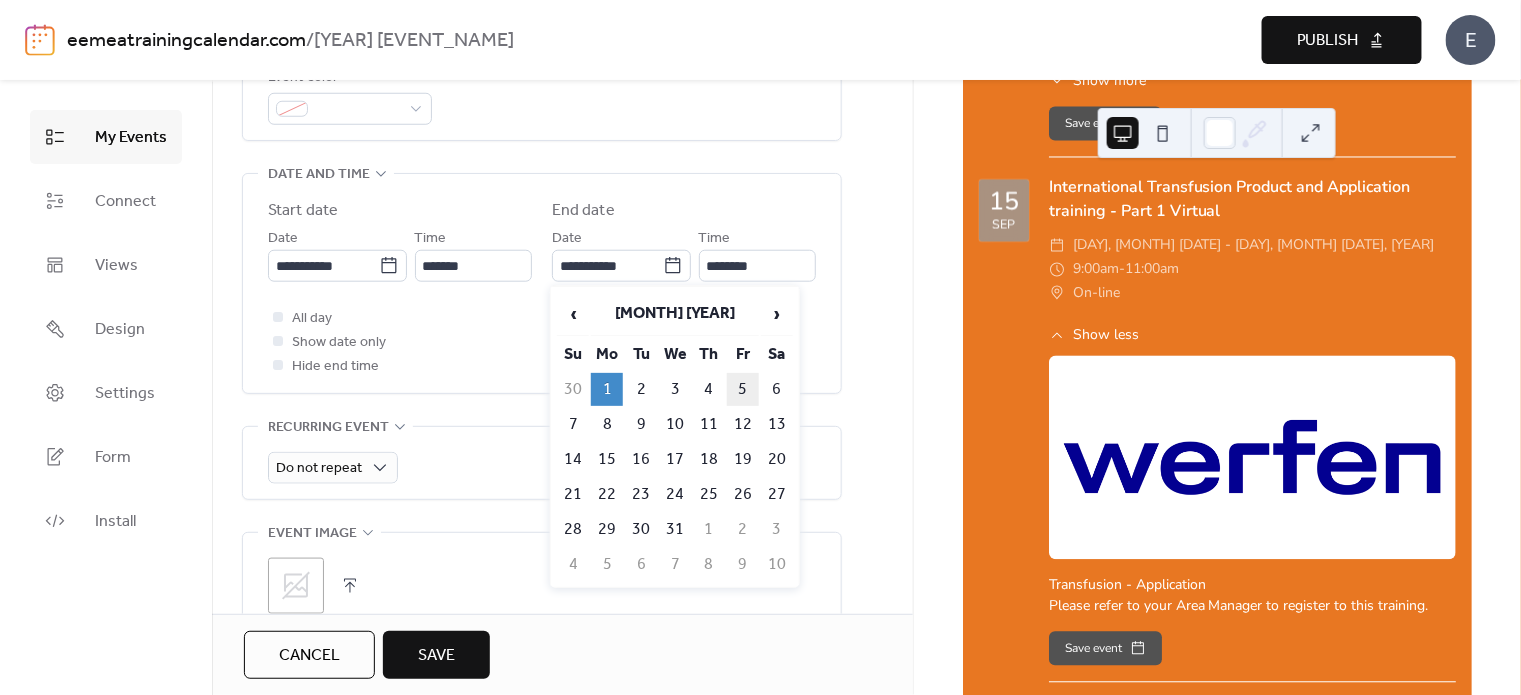 type on "**********" 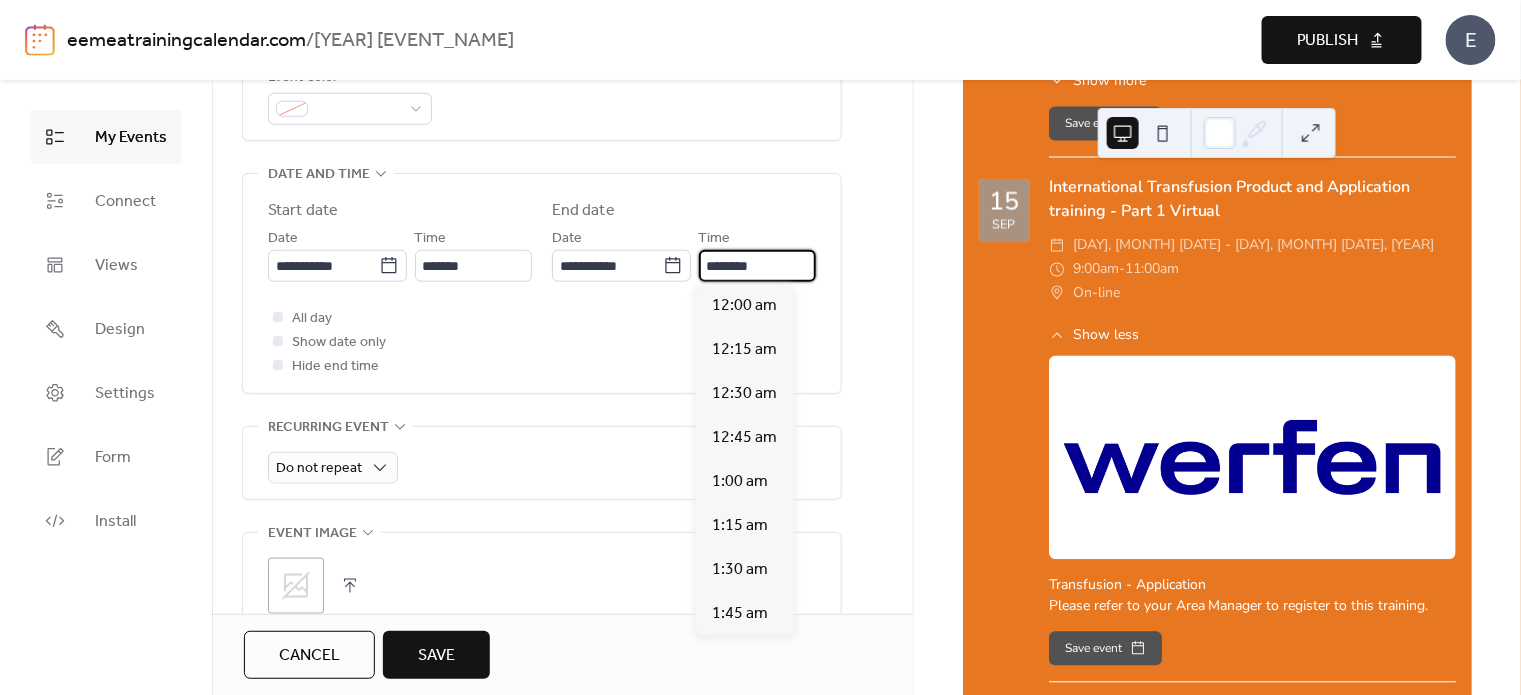 click on "********" at bounding box center (757, 266) 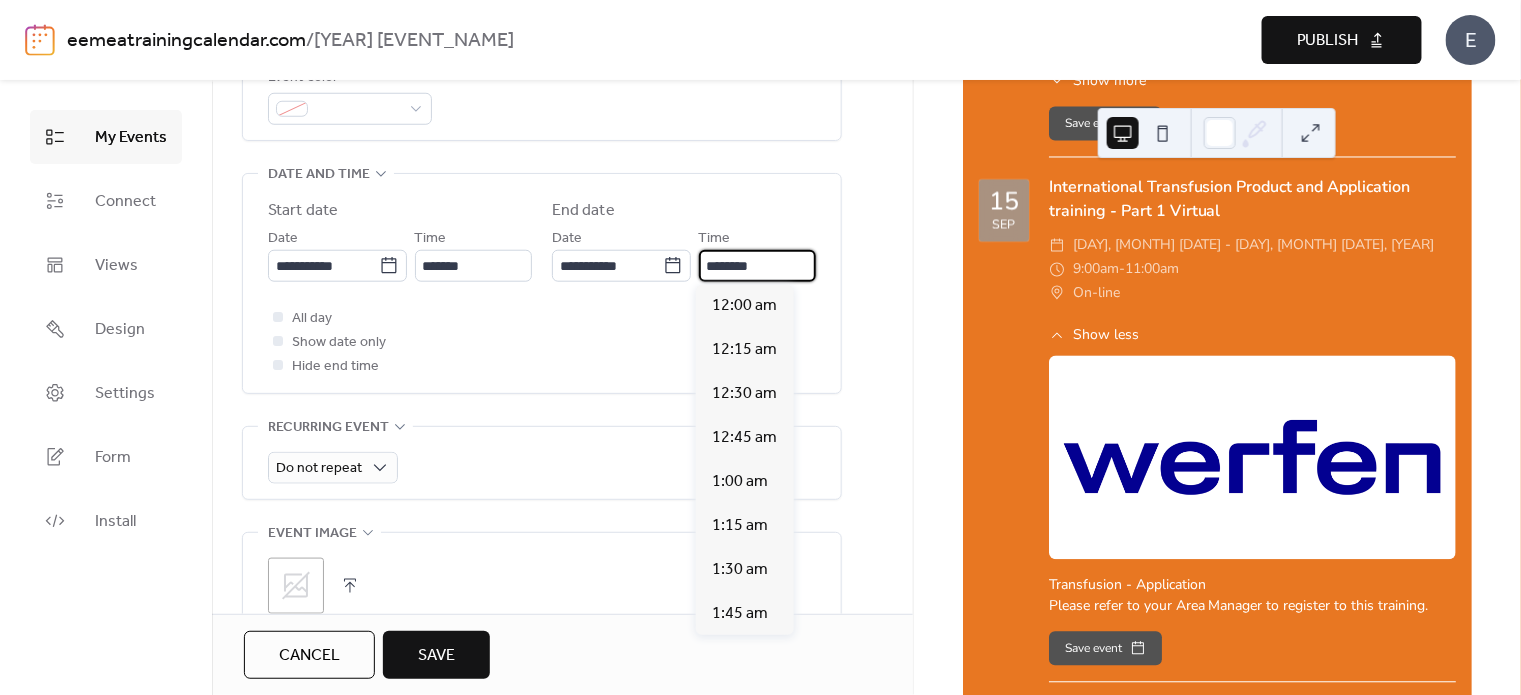 scroll, scrollTop: 1757, scrollLeft: 0, axis: vertical 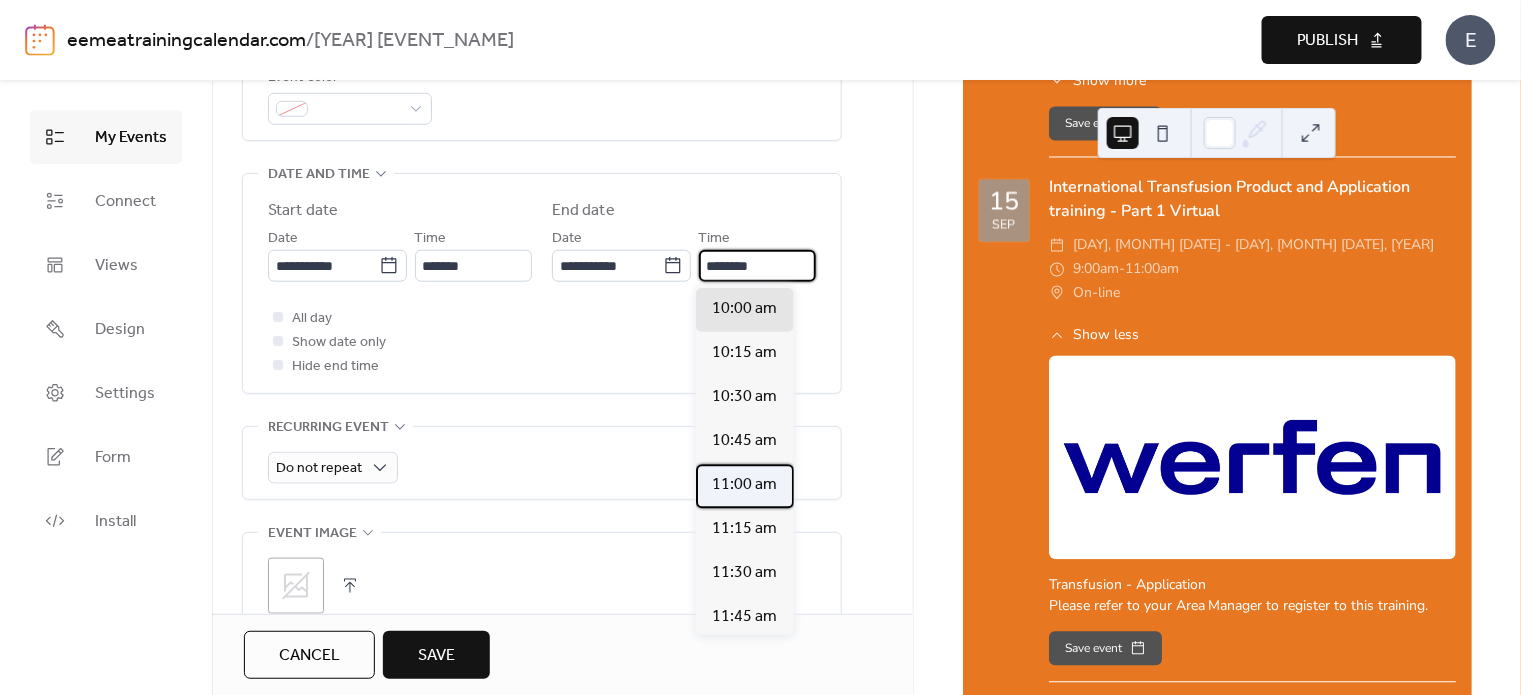 click on "11:00 am" at bounding box center (744, 485) 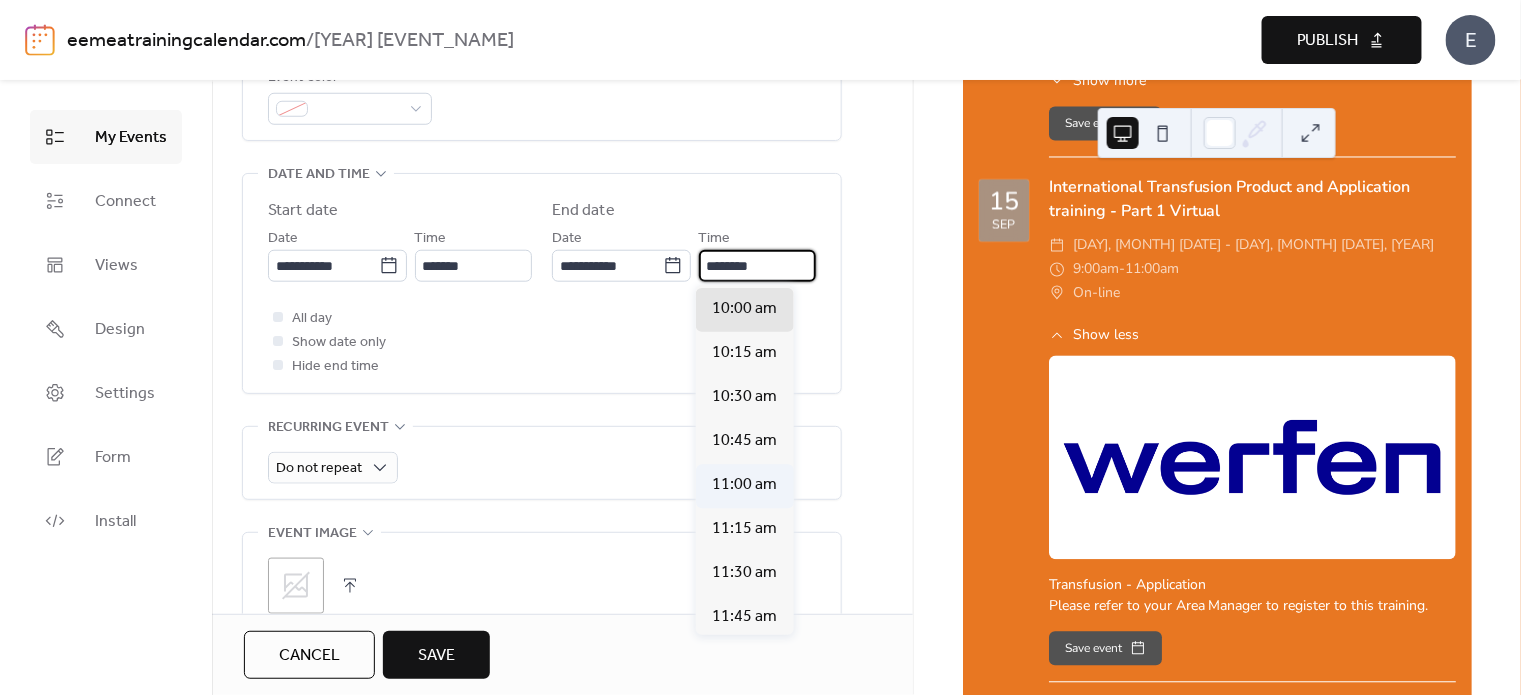 type on "********" 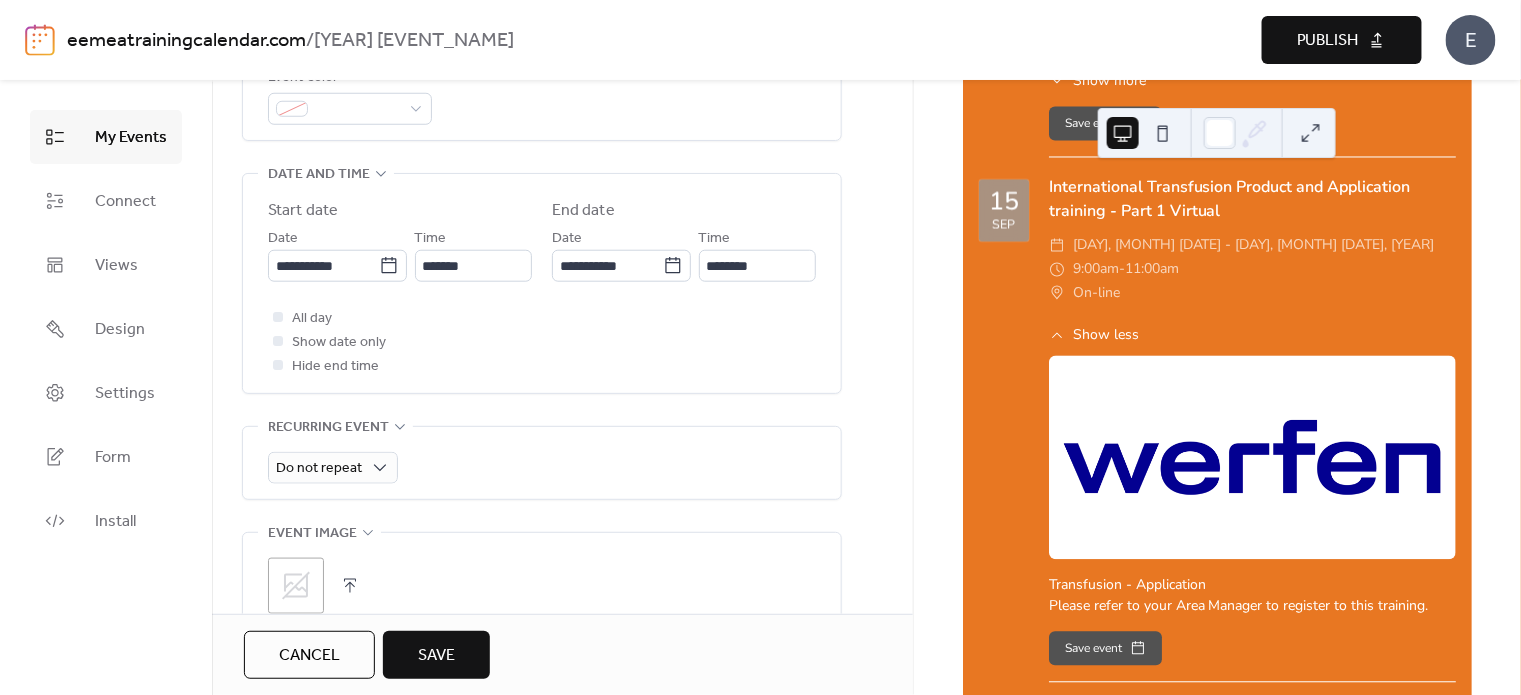 click on ";" at bounding box center [296, 586] 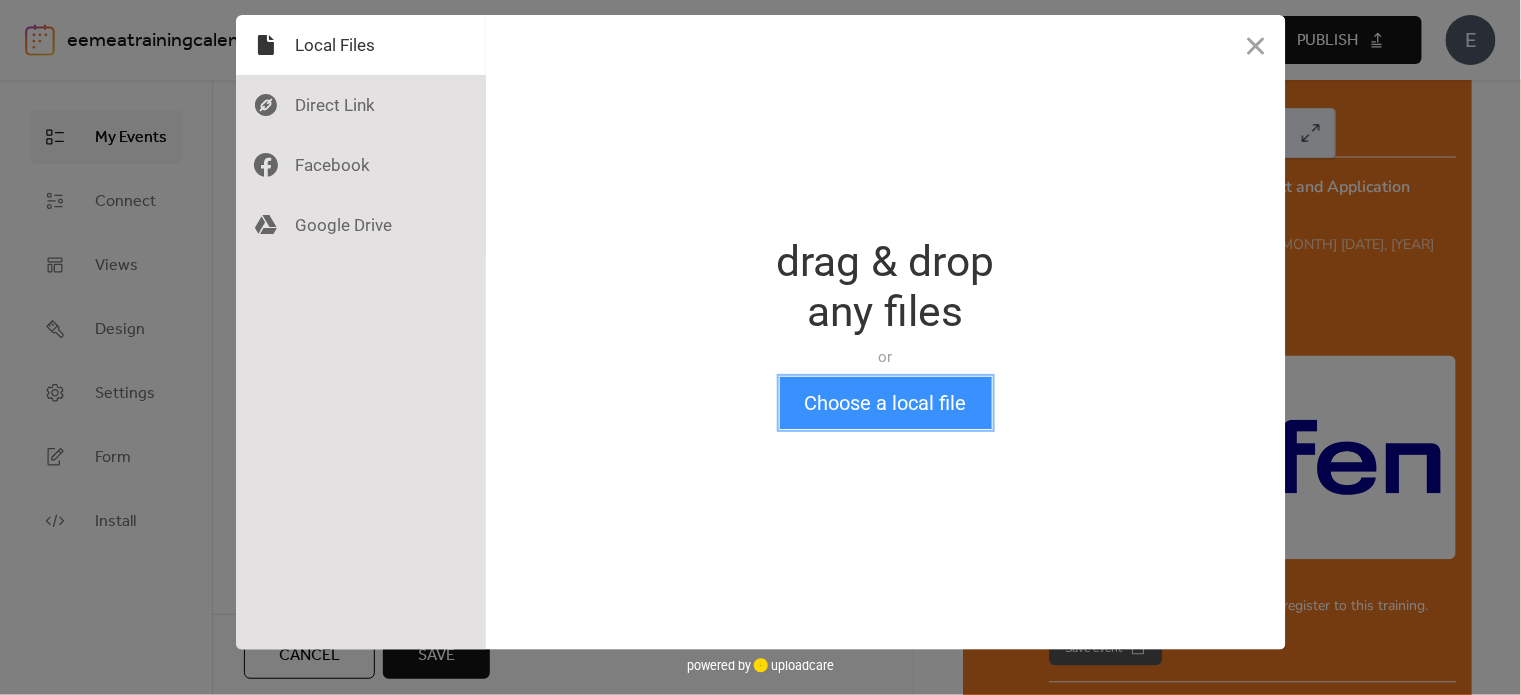 click on "Choose a local file" at bounding box center (886, 403) 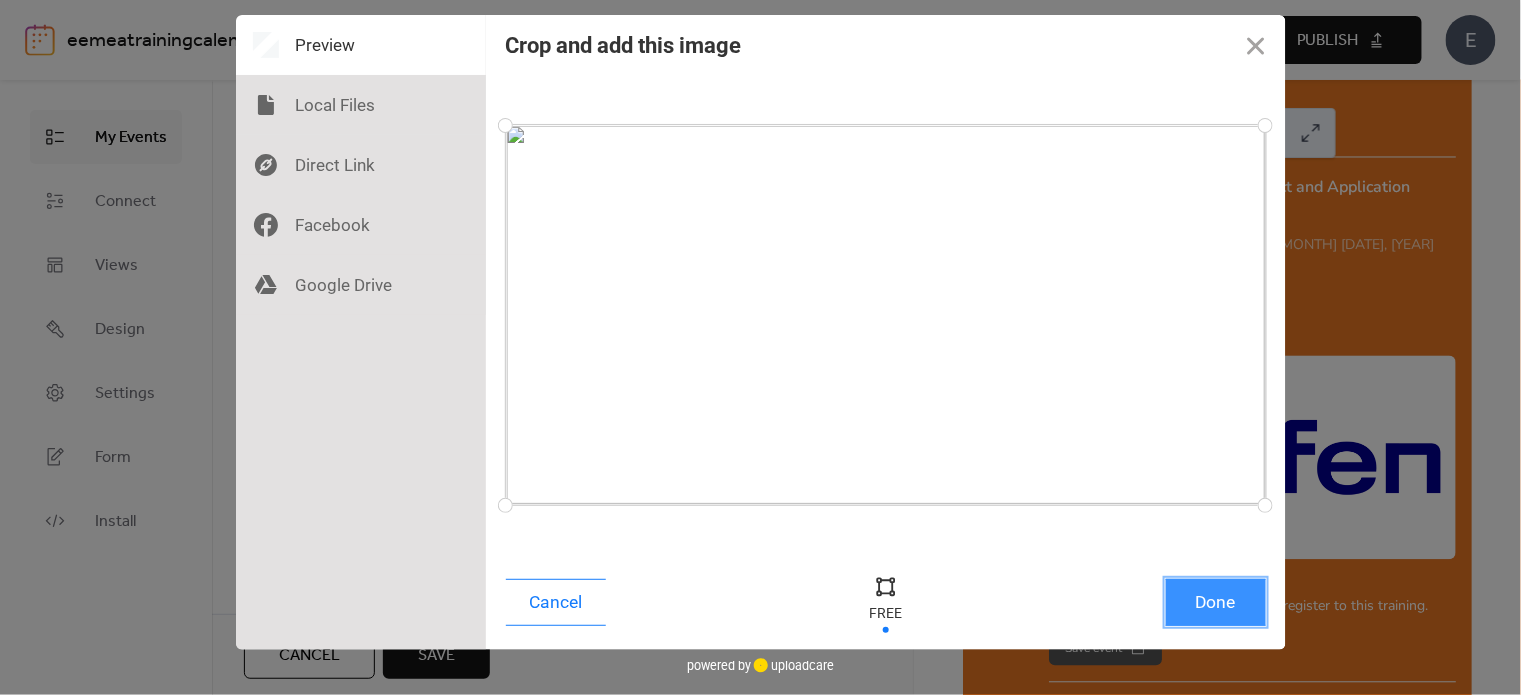 click on "Done" at bounding box center (1216, 602) 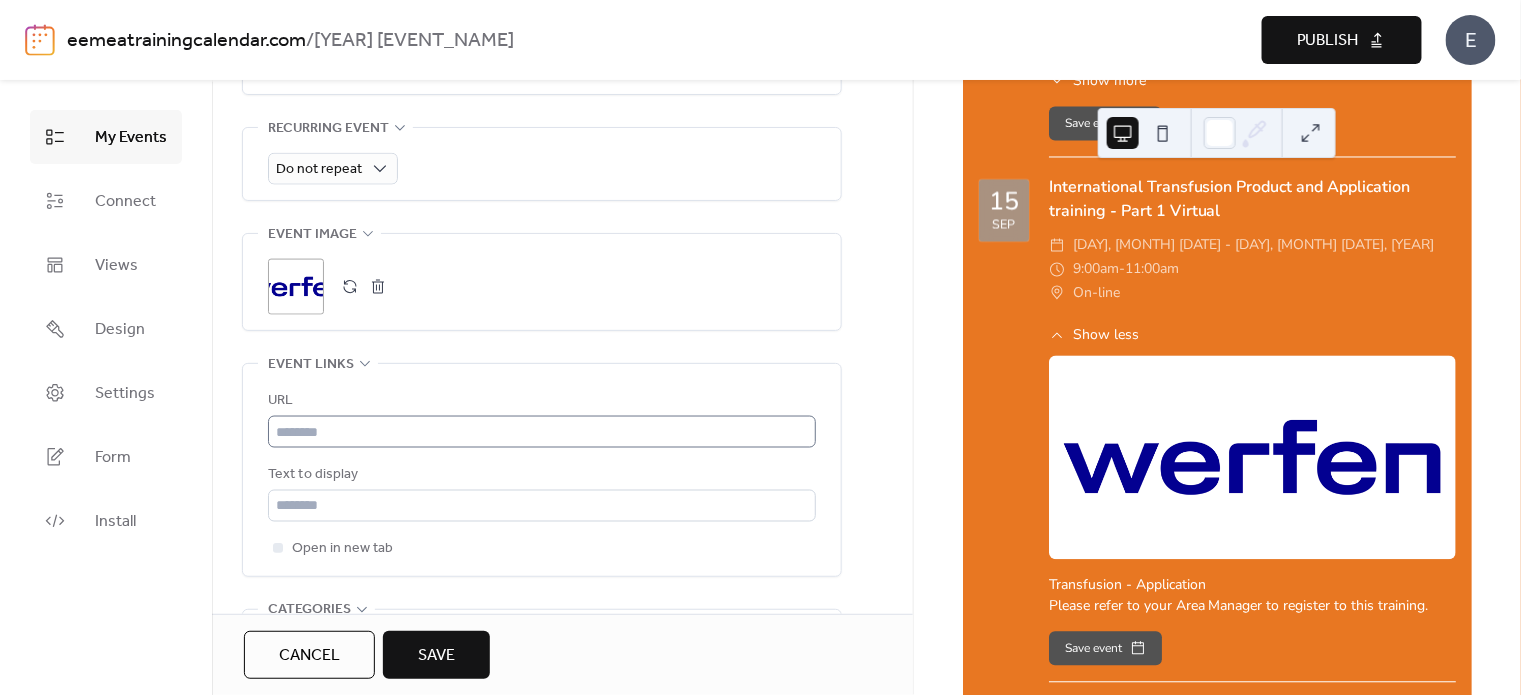 scroll, scrollTop: 1163, scrollLeft: 0, axis: vertical 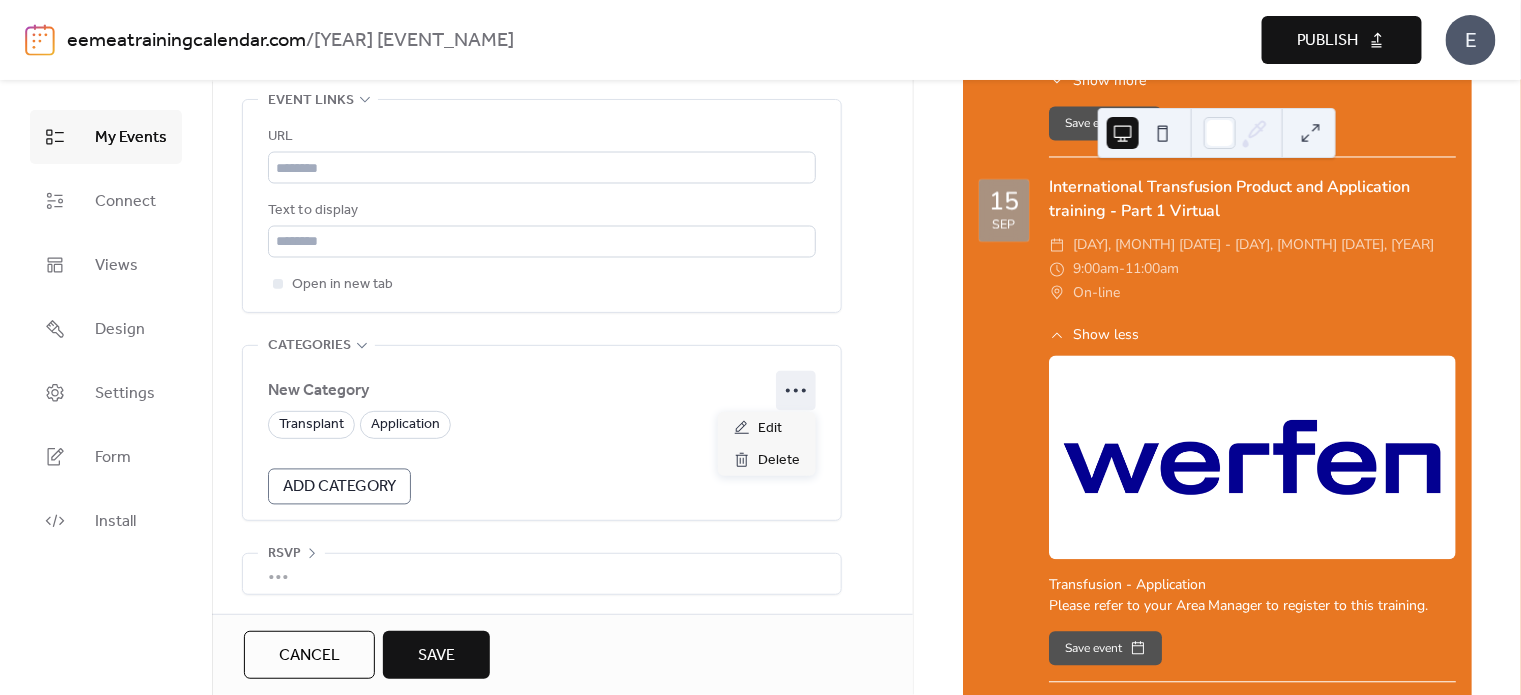 click 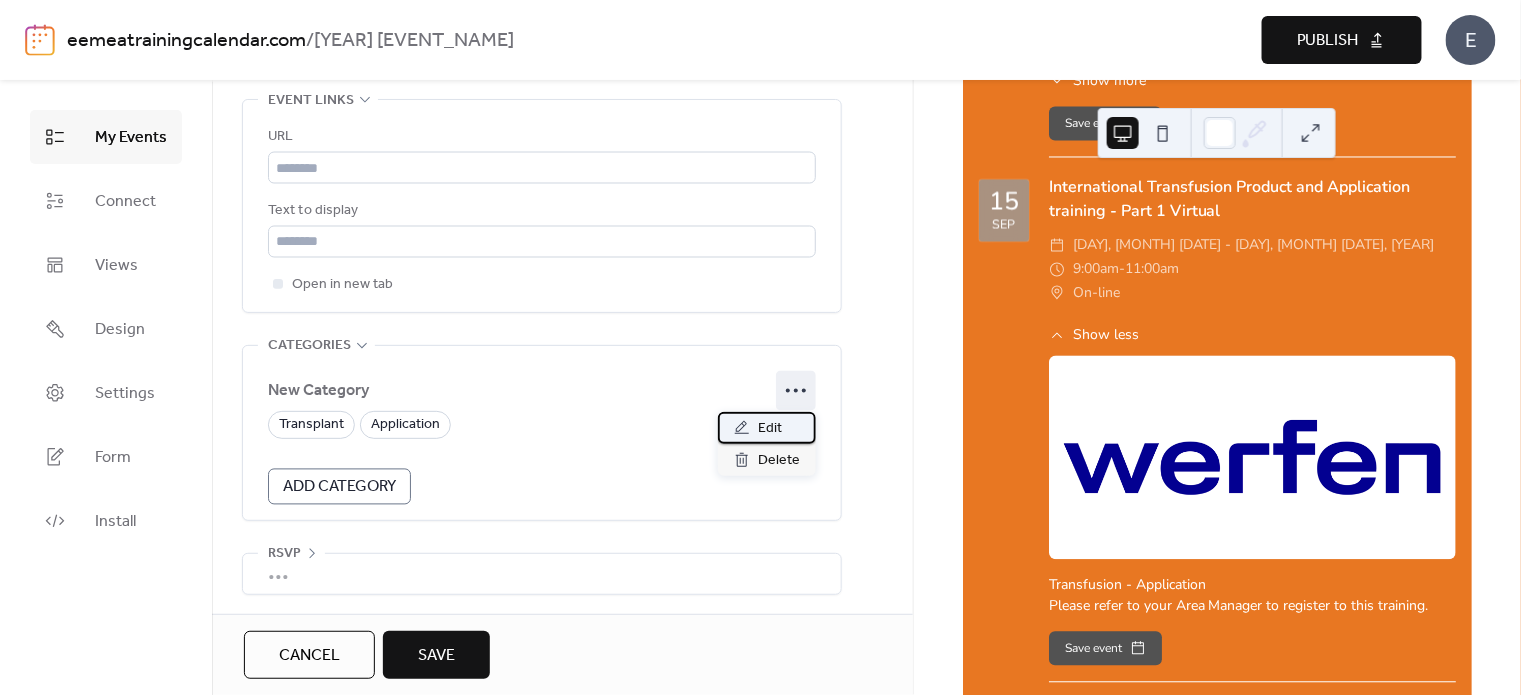 click on "Edit" at bounding box center (767, 428) 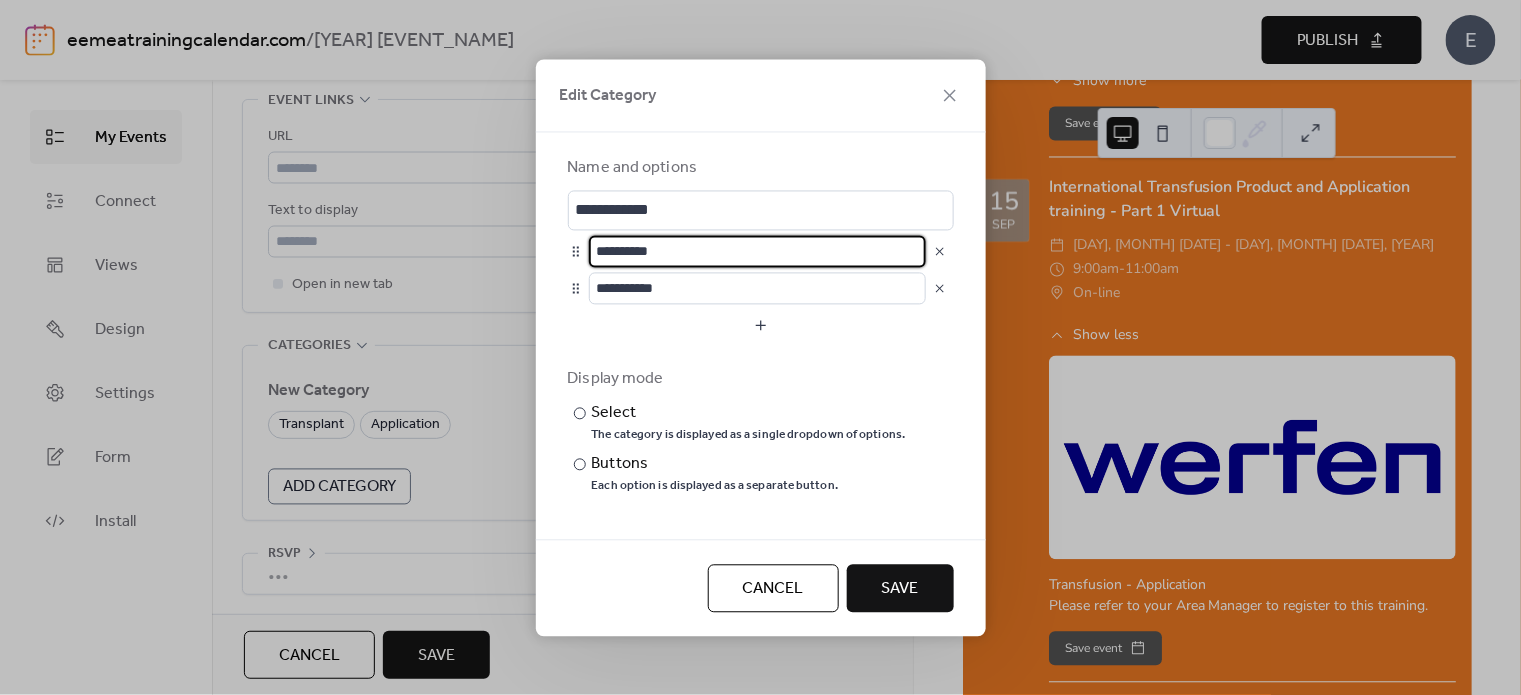 drag, startPoint x: 667, startPoint y: 248, endPoint x: 632, endPoint y: 254, distance: 35.510563 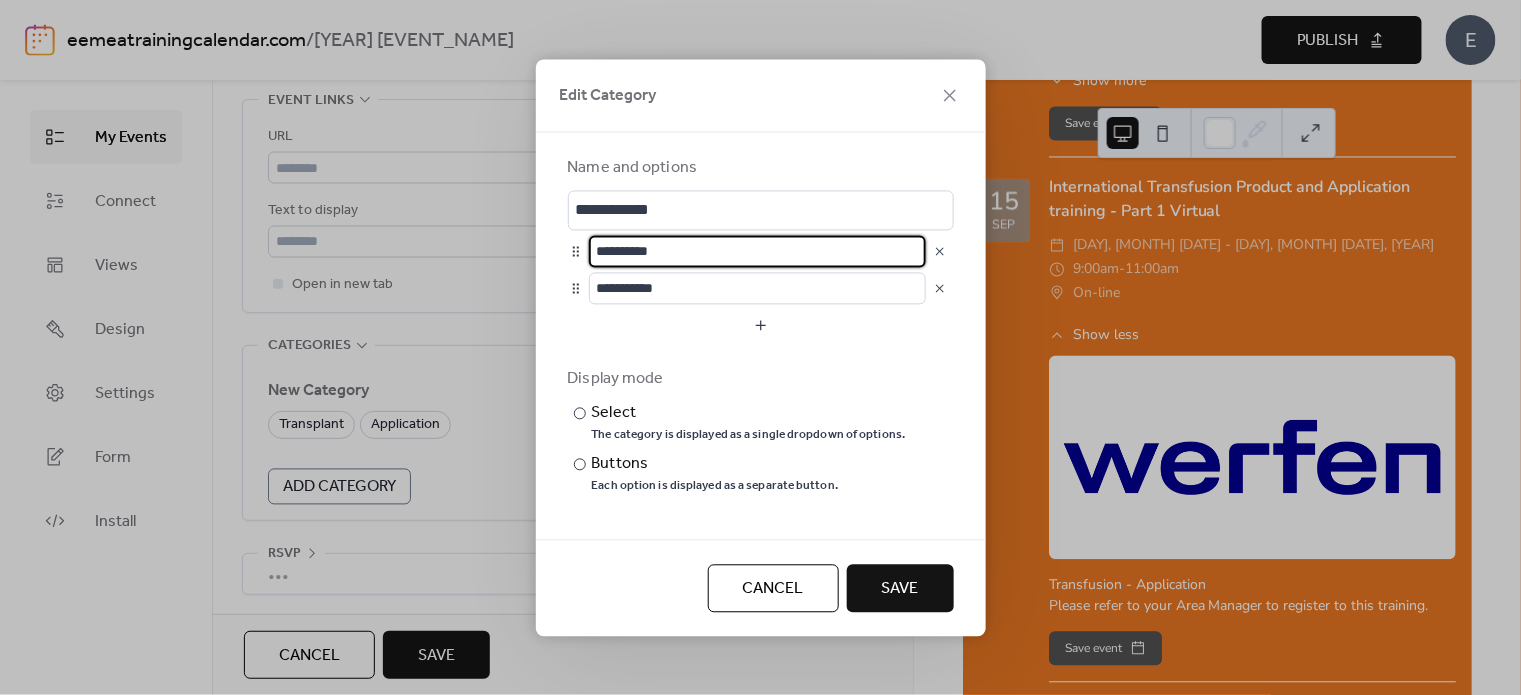 click on "**********" at bounding box center (757, 251) 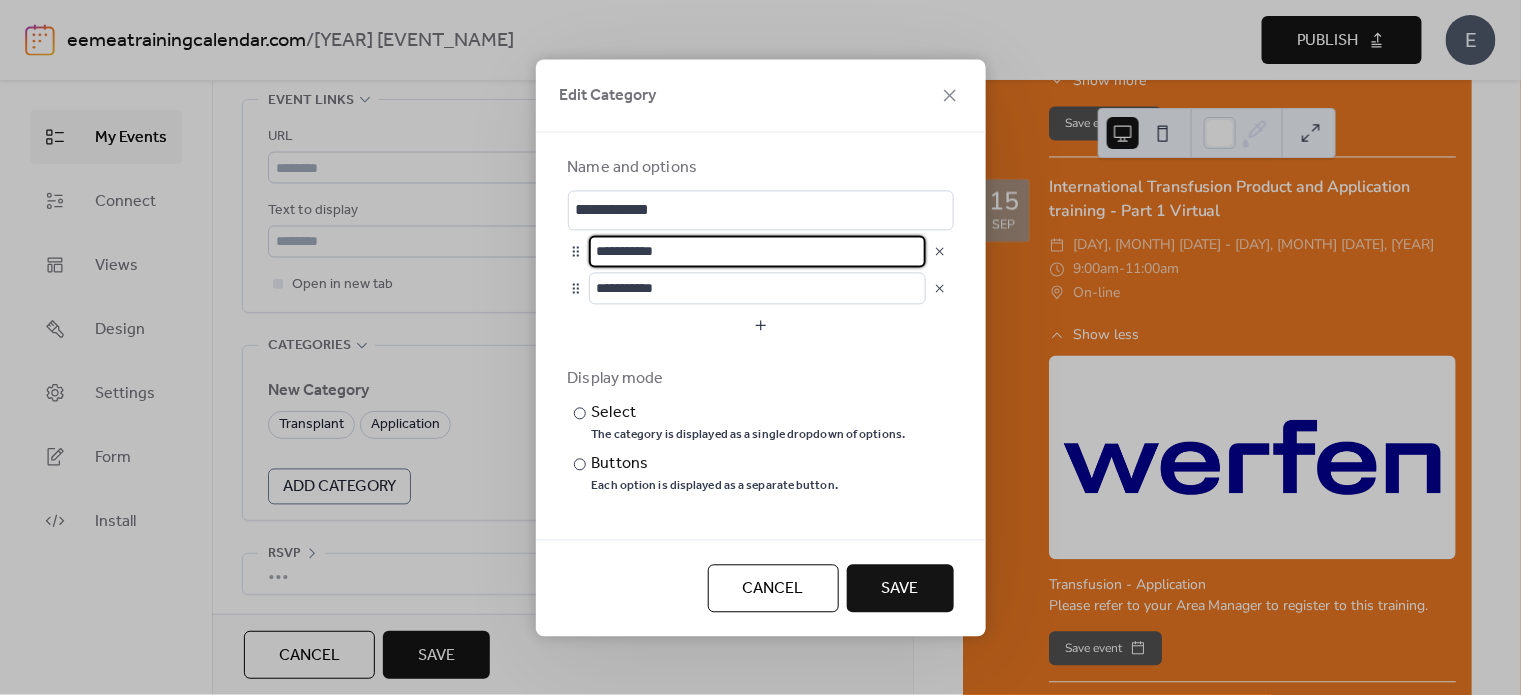 type on "**********" 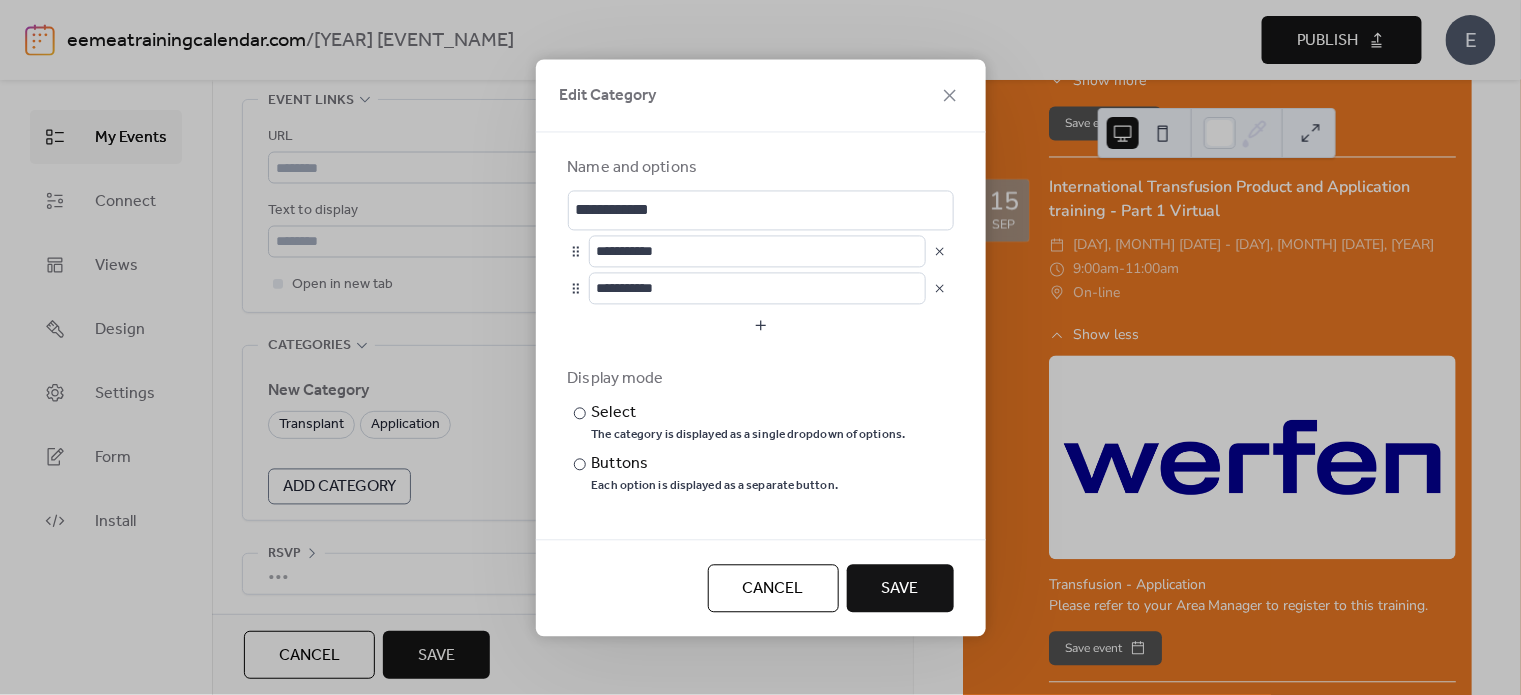 click on "Save" at bounding box center [900, 589] 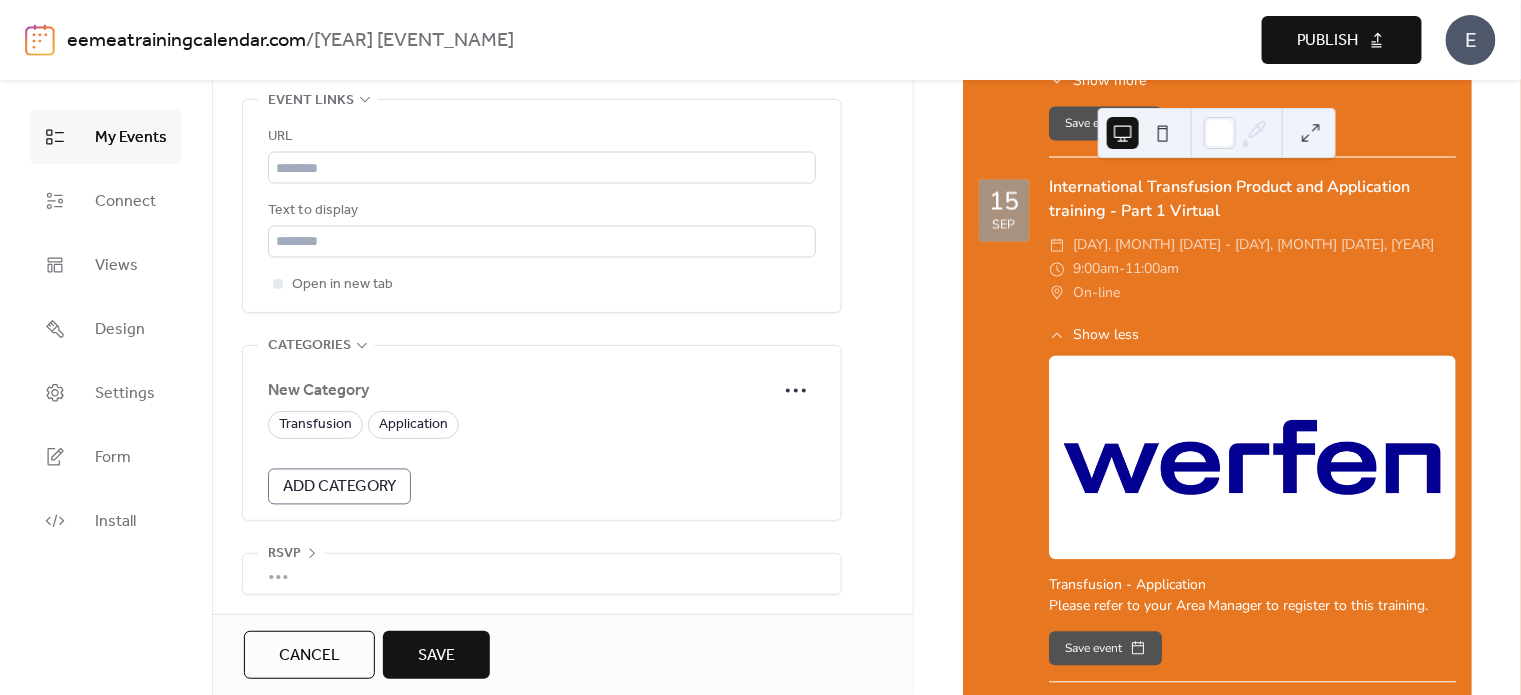 click on "Save" at bounding box center [436, 656] 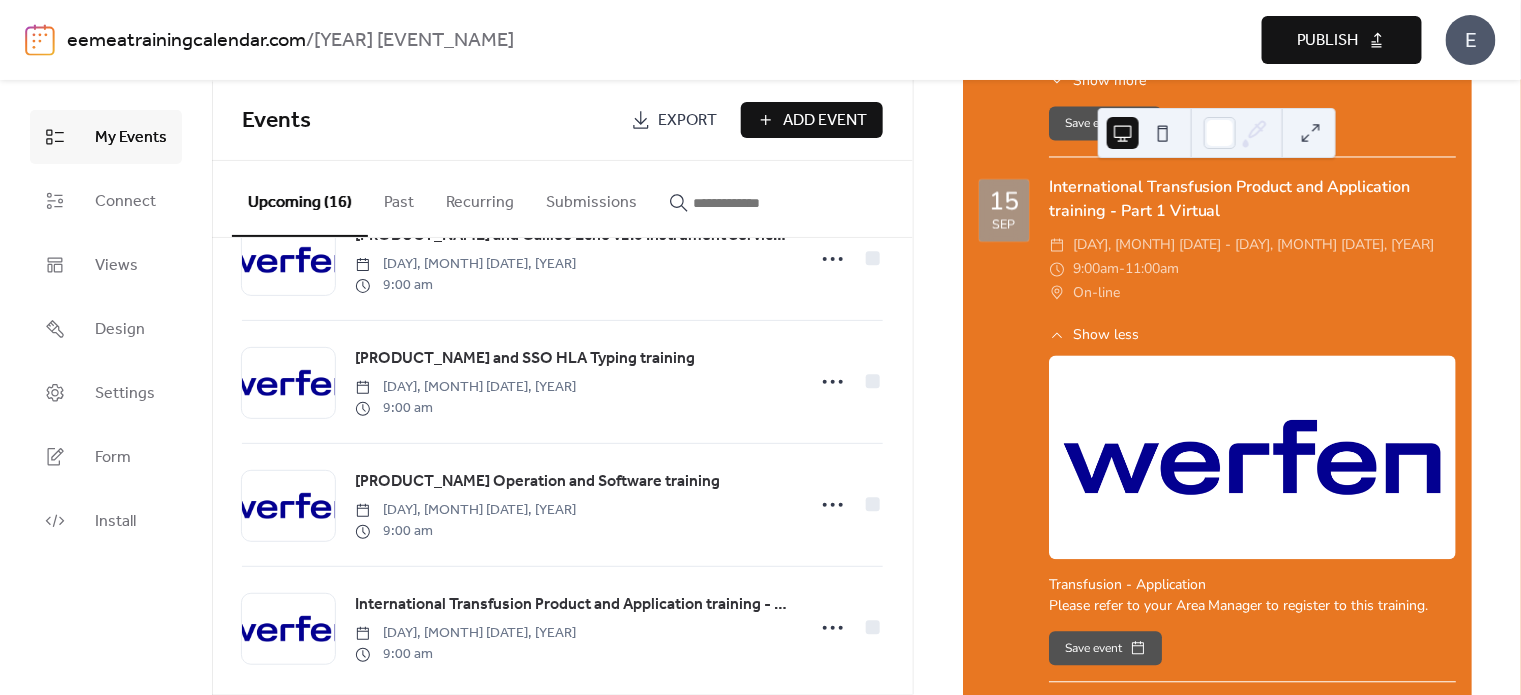 scroll, scrollTop: 1570, scrollLeft: 0, axis: vertical 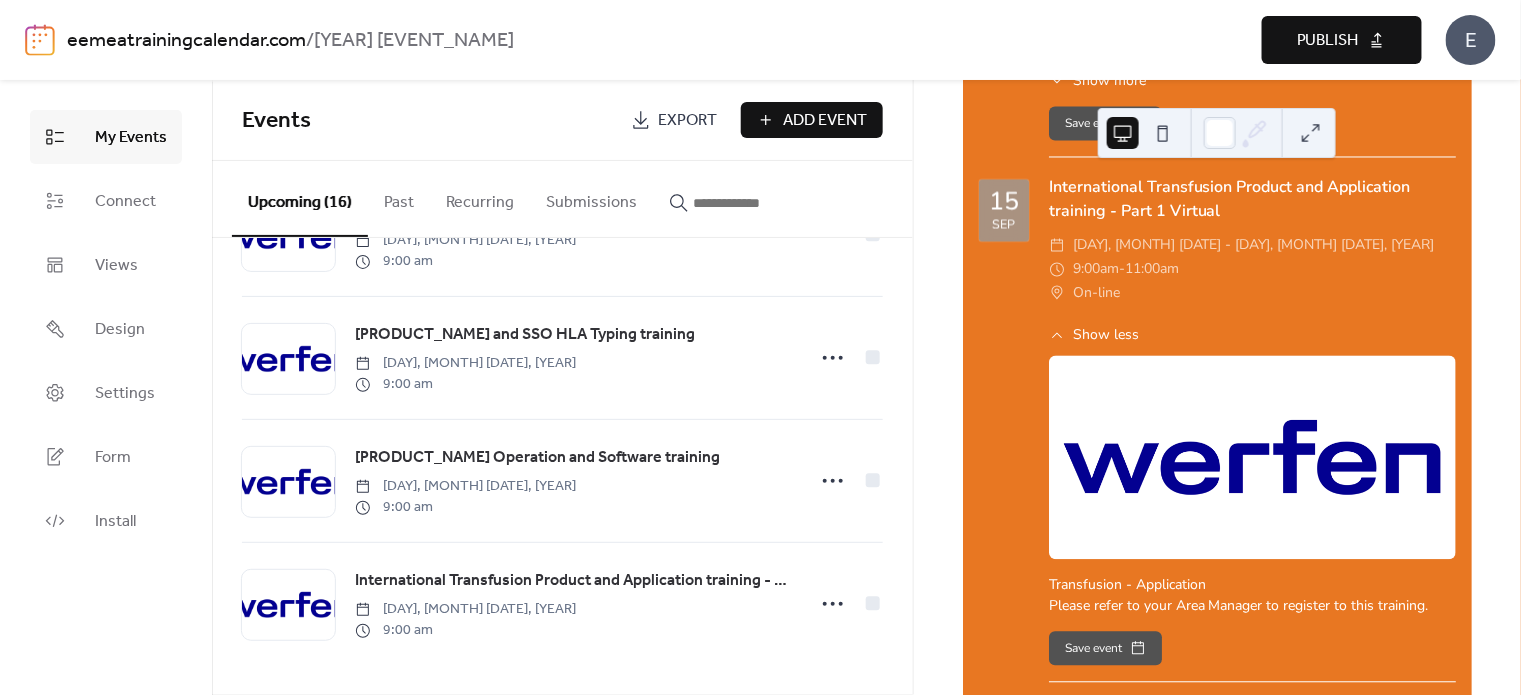 click on "Add Event" at bounding box center [826, 121] 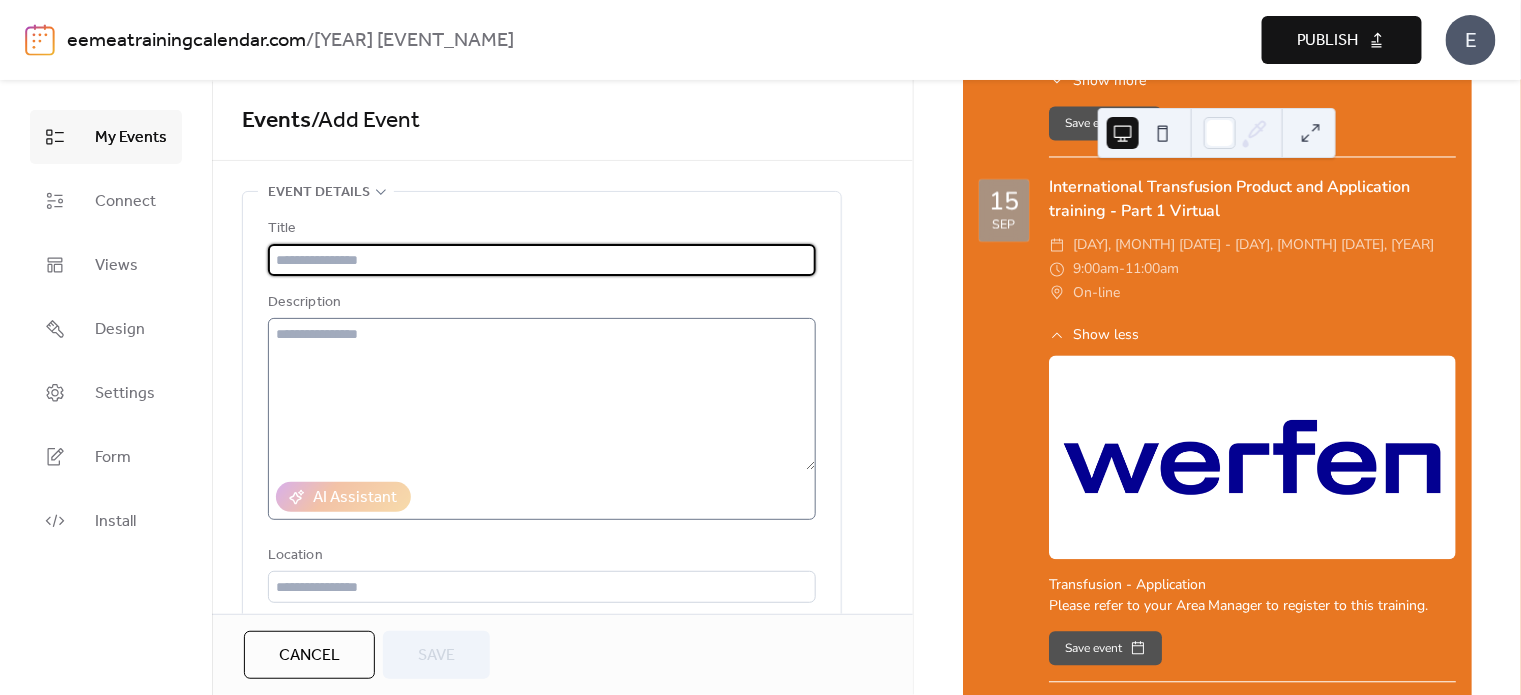 paste on "**********" 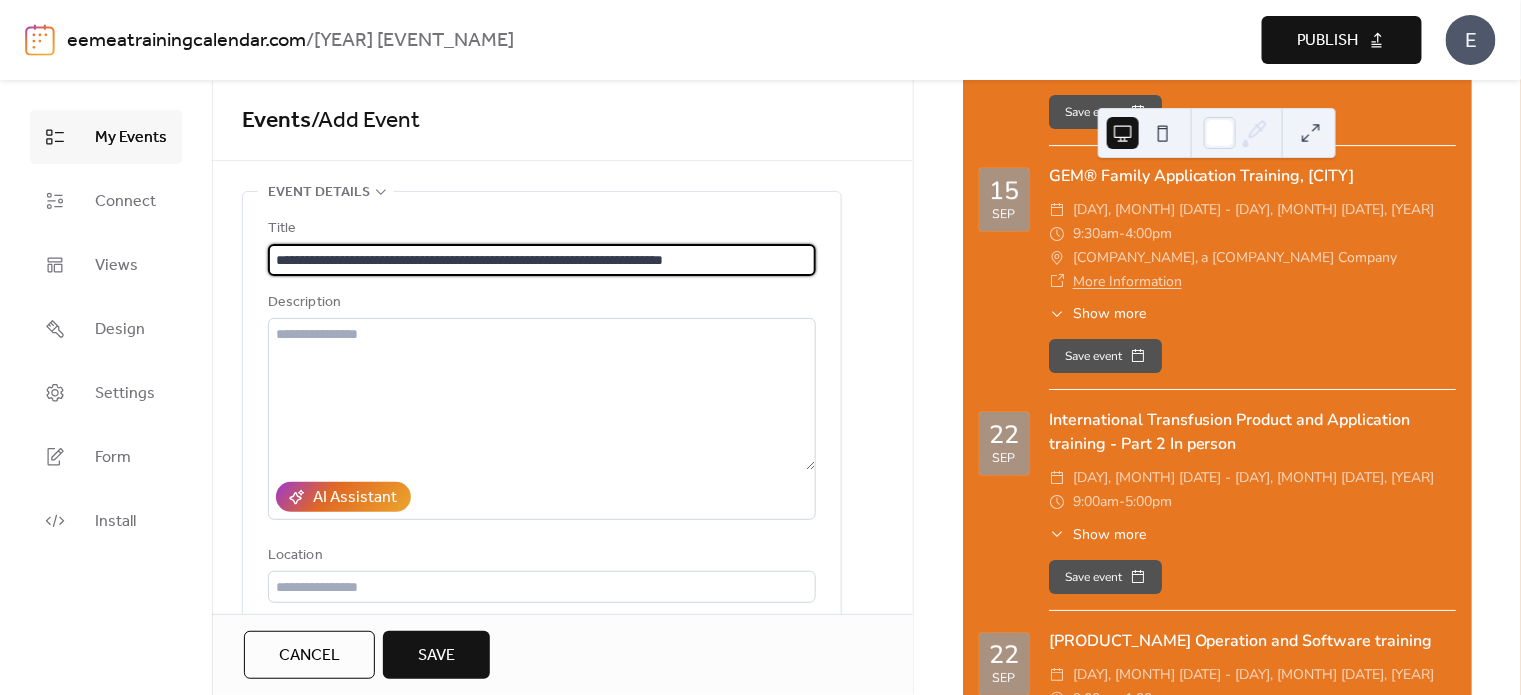 scroll, scrollTop: 2400, scrollLeft: 0, axis: vertical 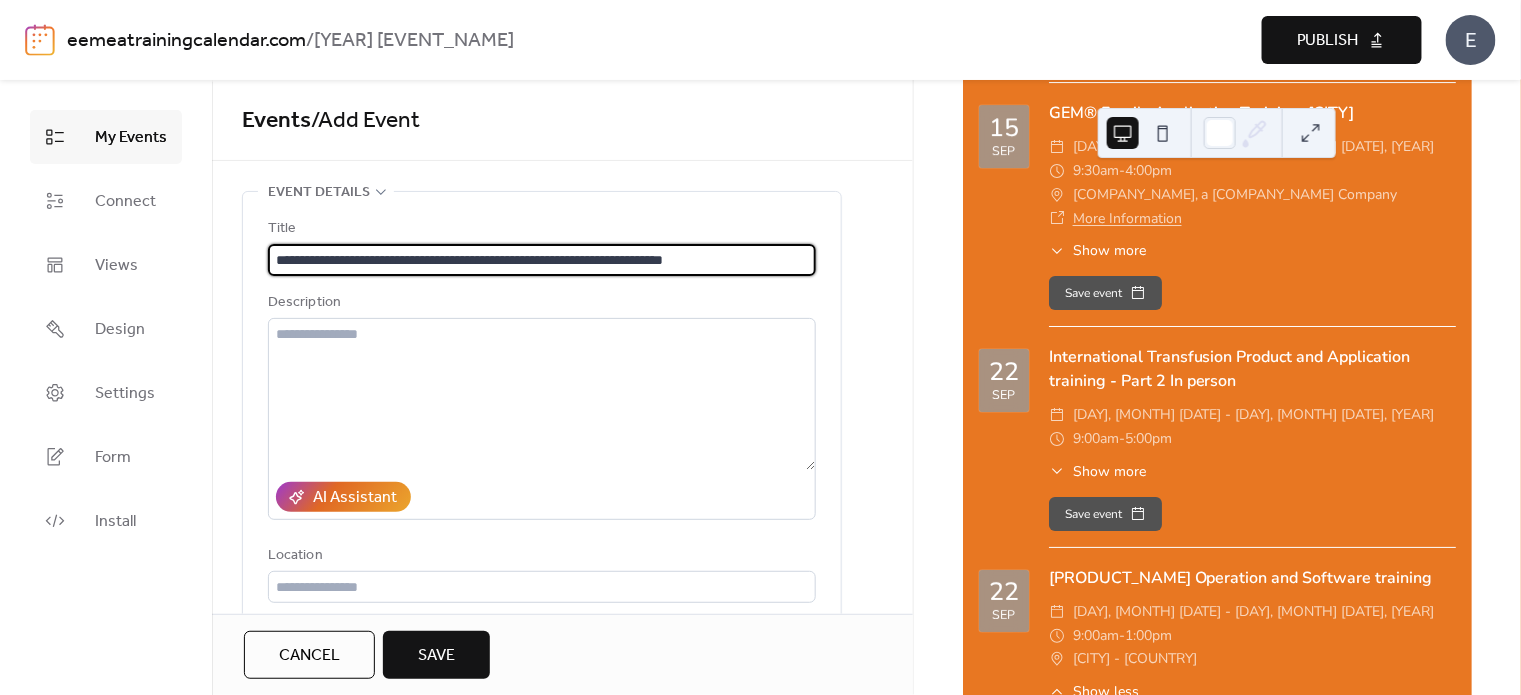 type on "**********" 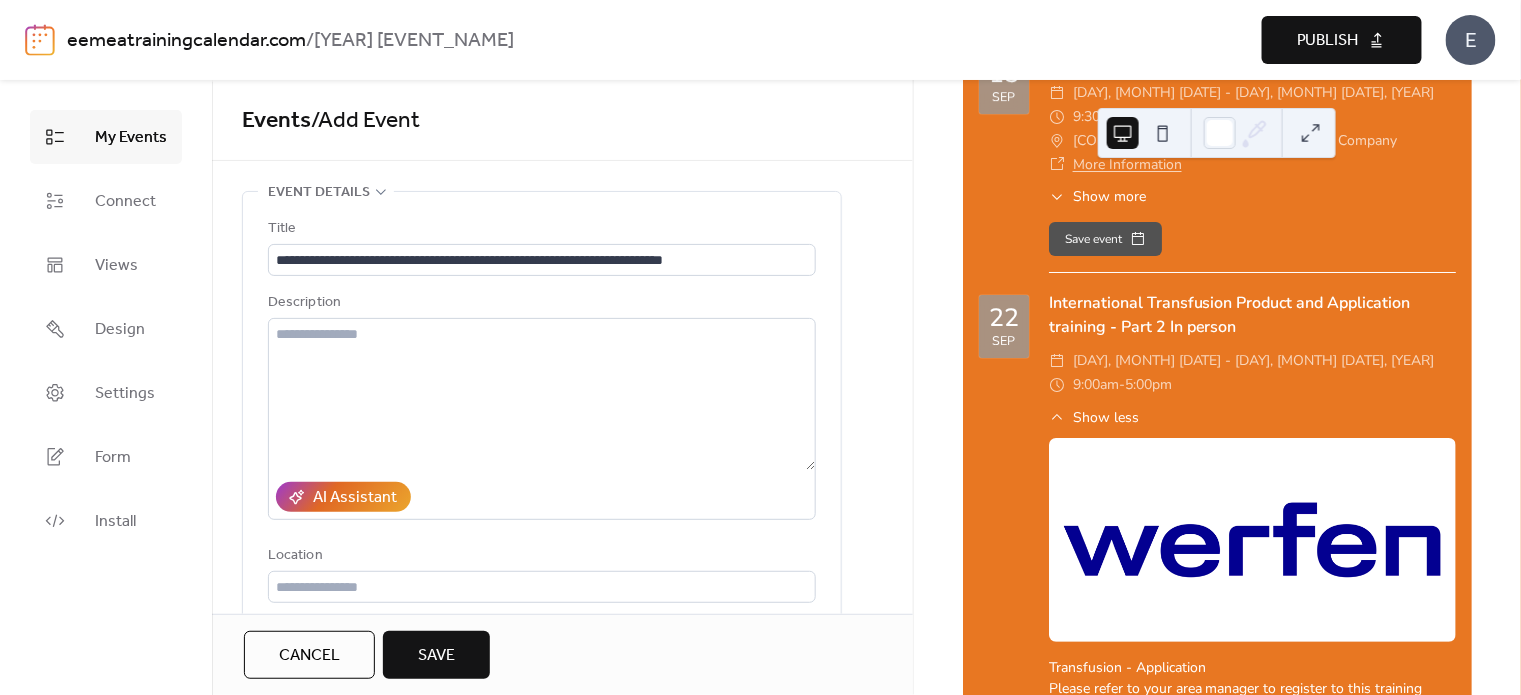 scroll, scrollTop: 2600, scrollLeft: 0, axis: vertical 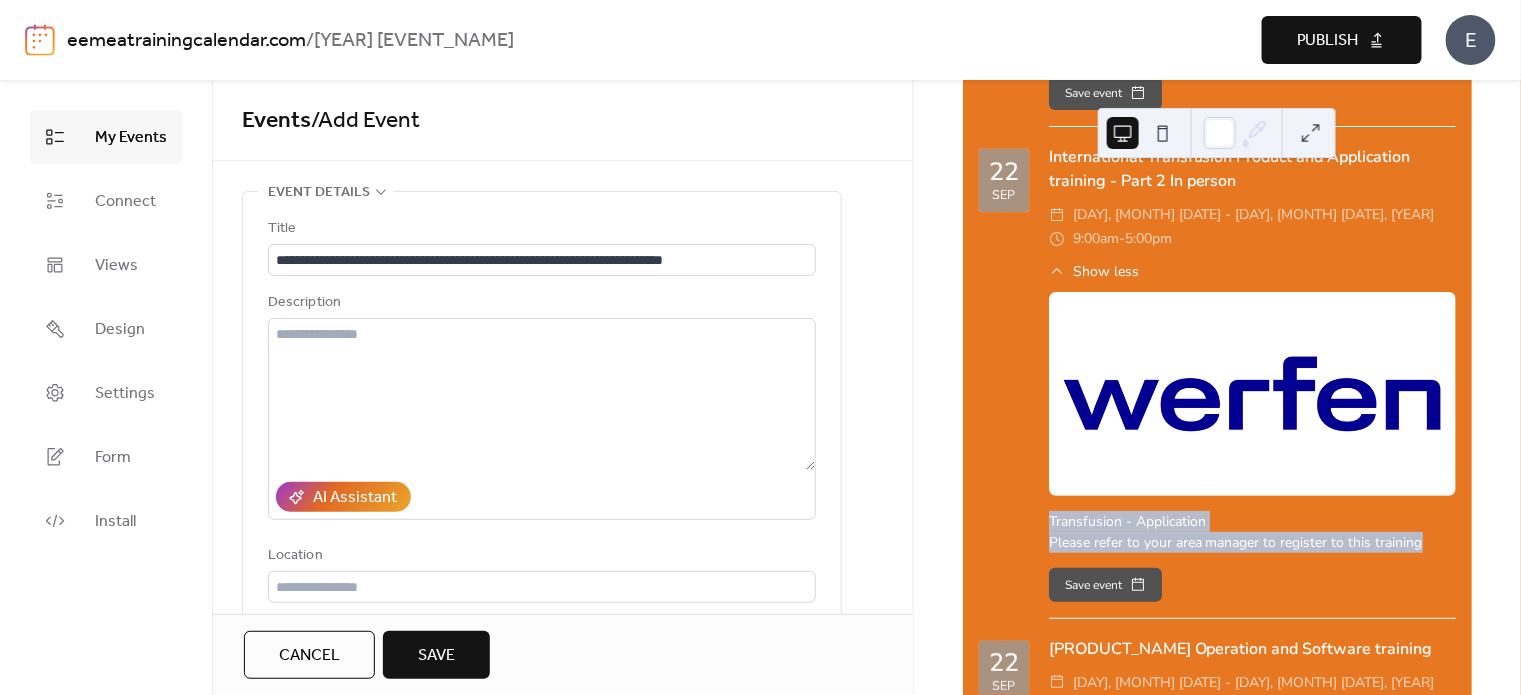 drag, startPoint x: 1050, startPoint y: 495, endPoint x: 1428, endPoint y: 523, distance: 379.0356 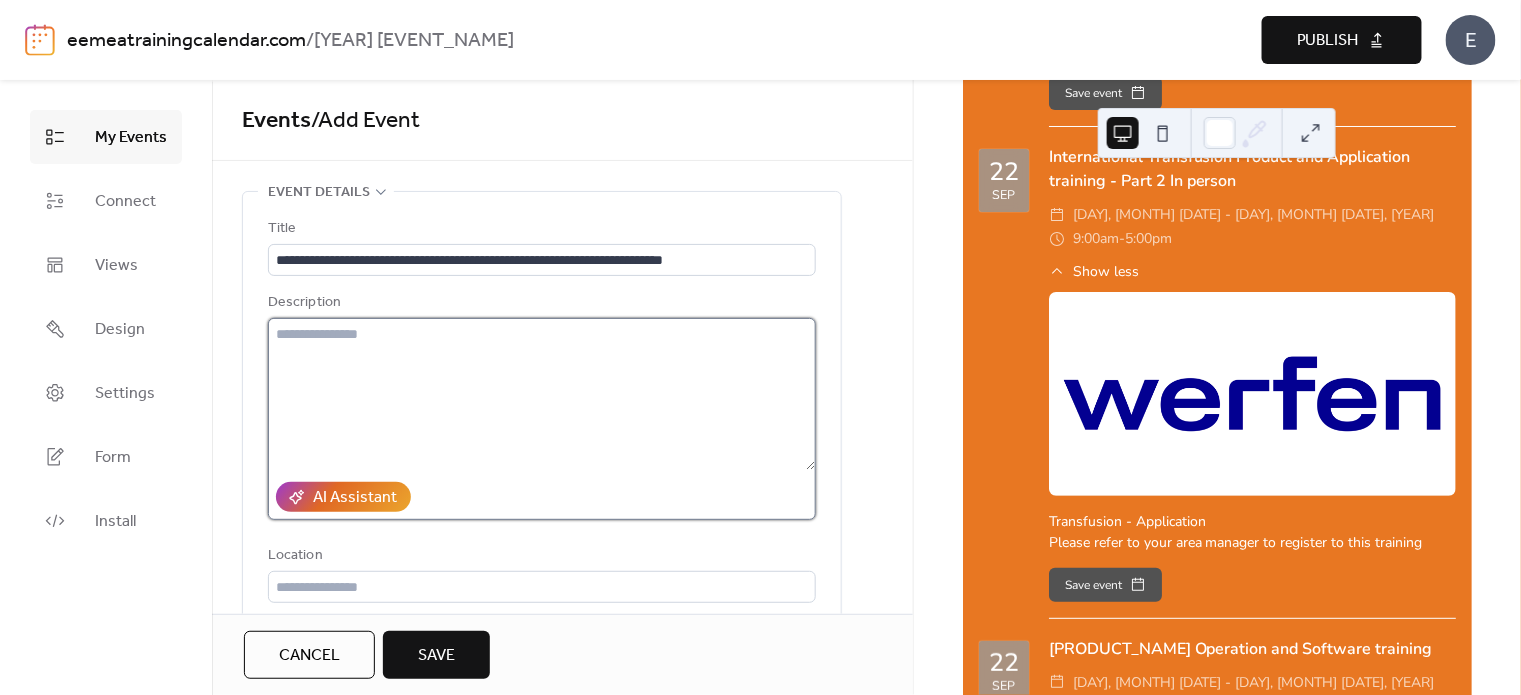 click at bounding box center (542, 394) 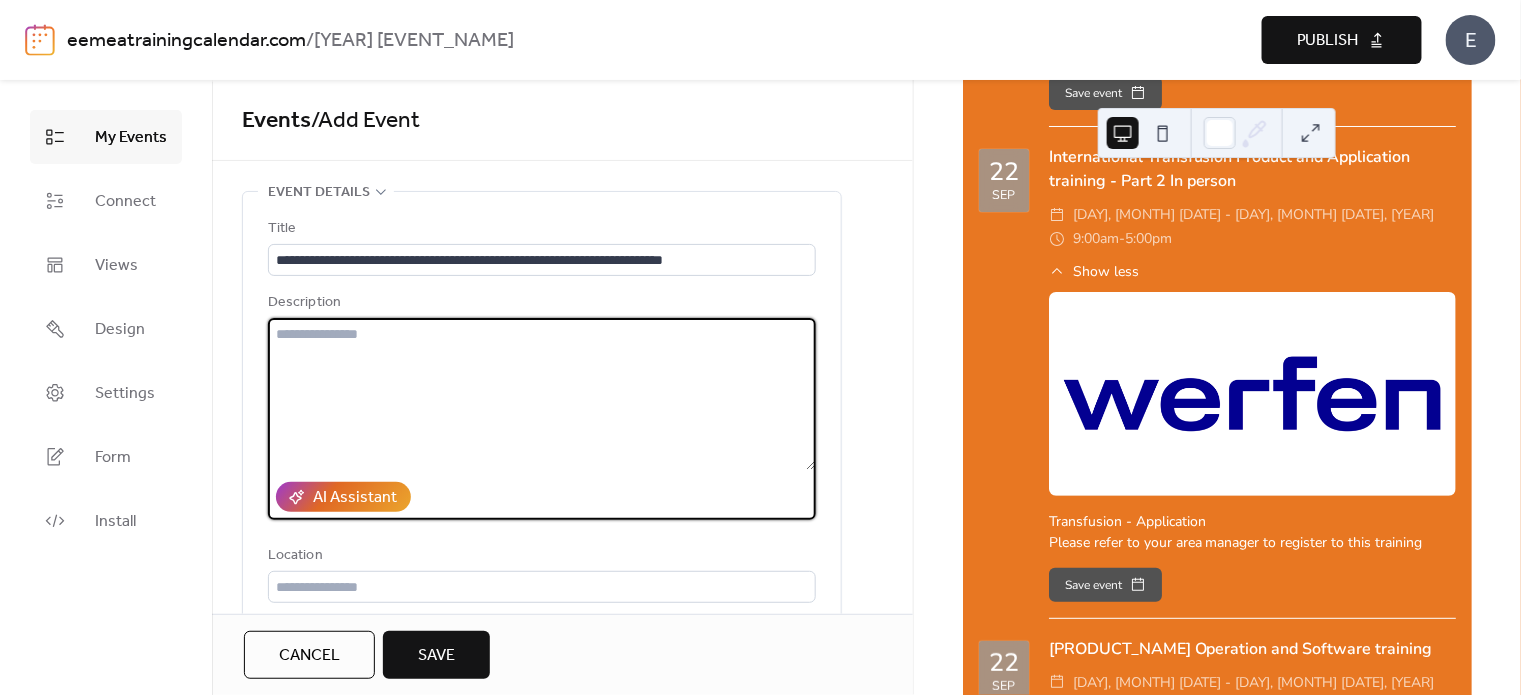 paste on "**********" 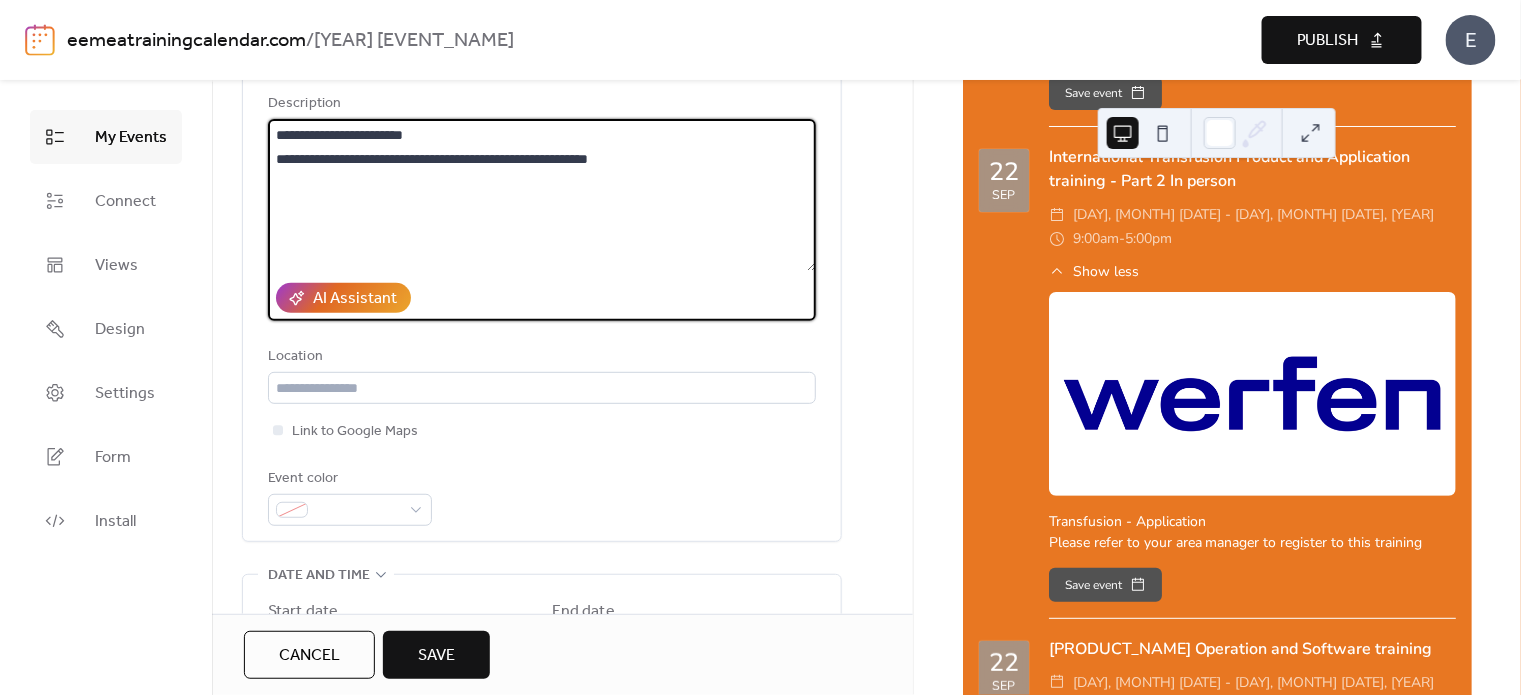 scroll, scrollTop: 200, scrollLeft: 0, axis: vertical 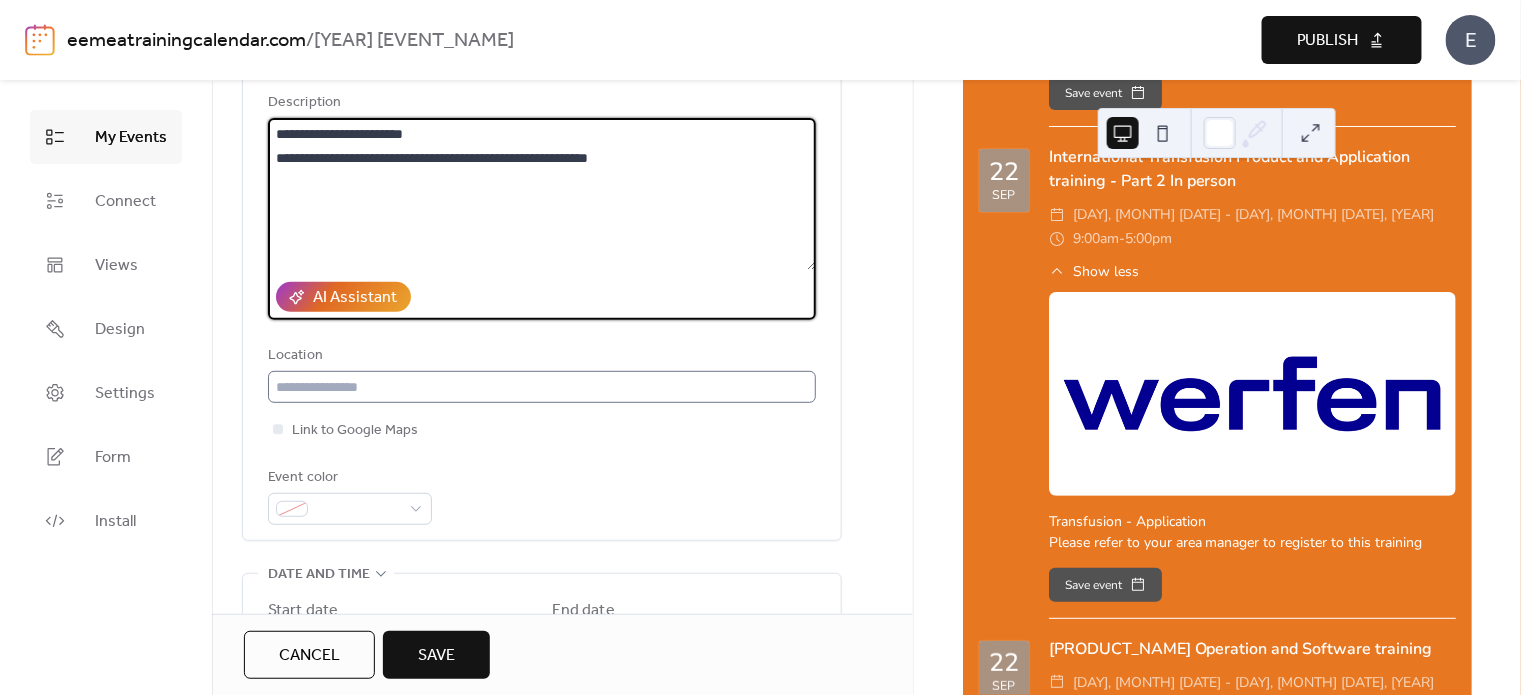 type on "**********" 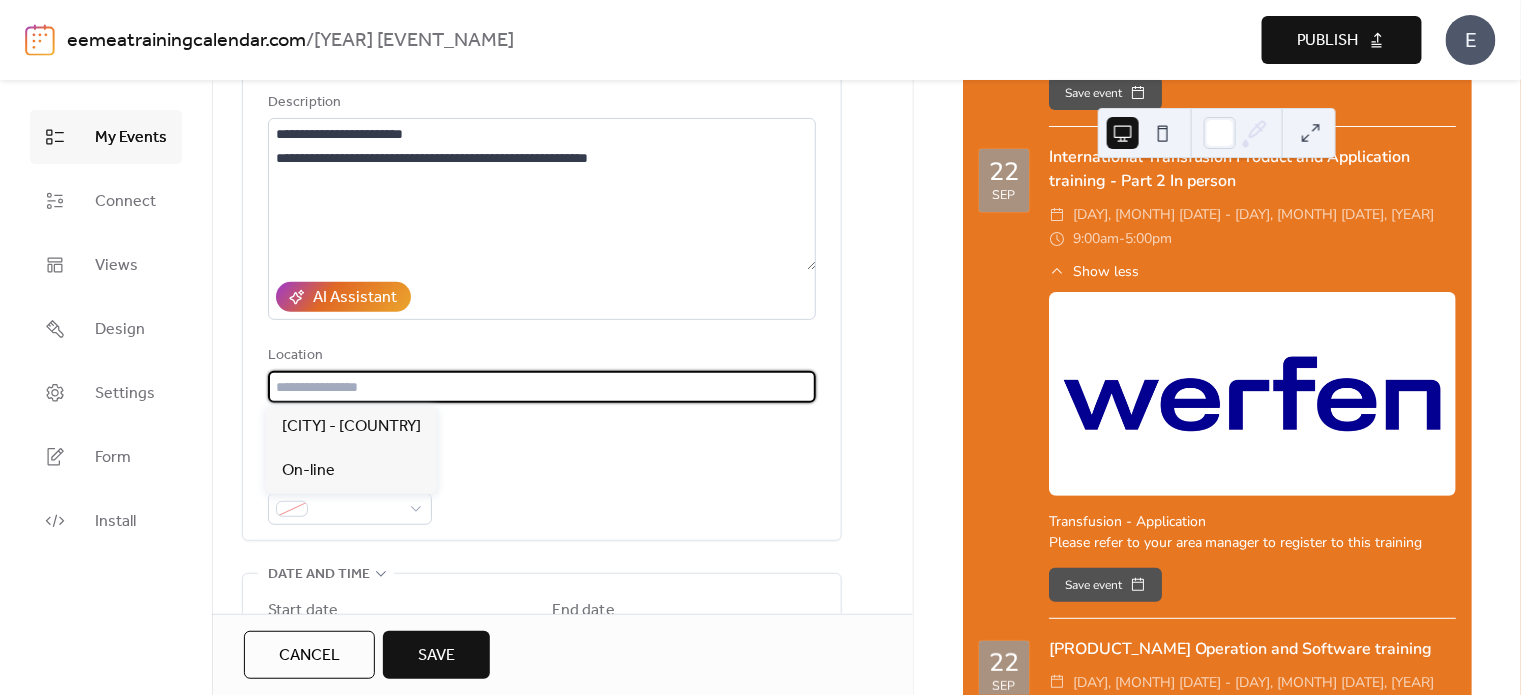 click at bounding box center (542, 387) 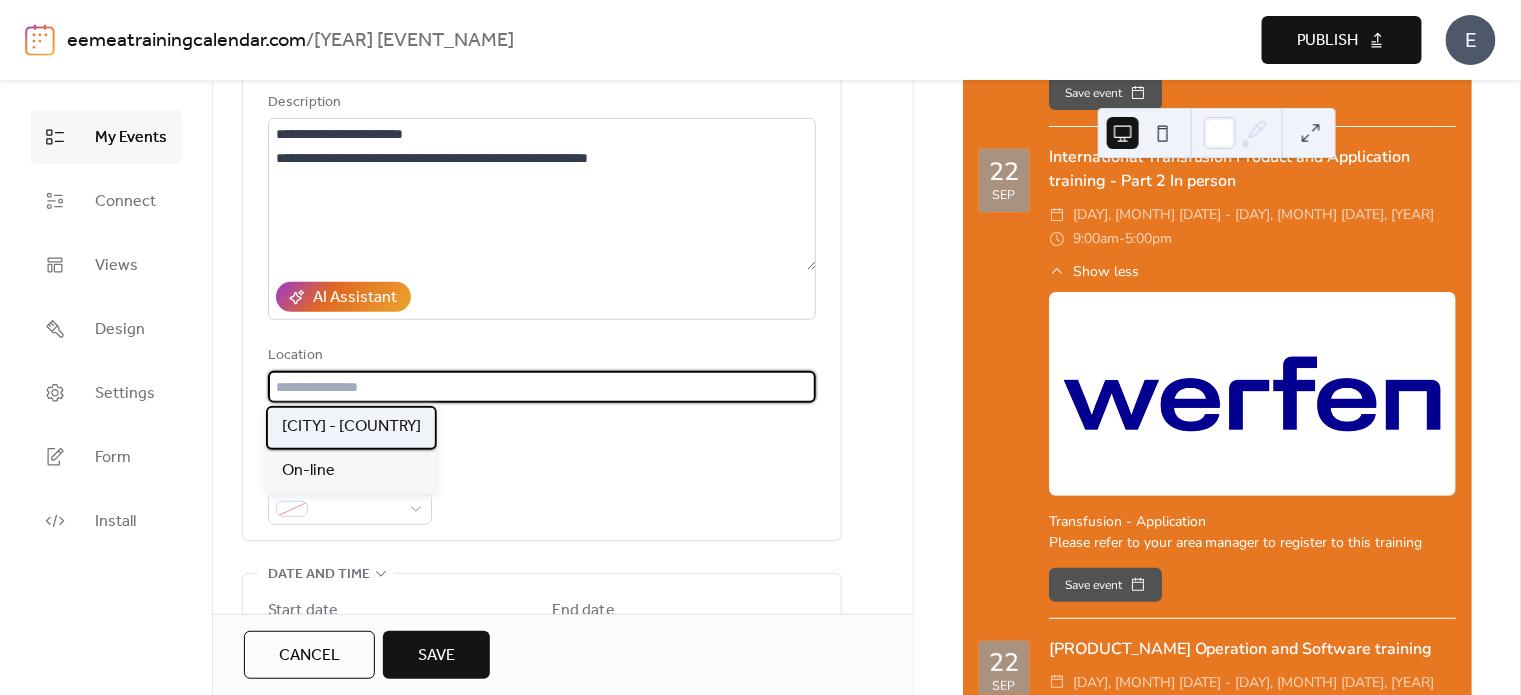 click on "[CITY] - [COUNTRY]" at bounding box center (351, 427) 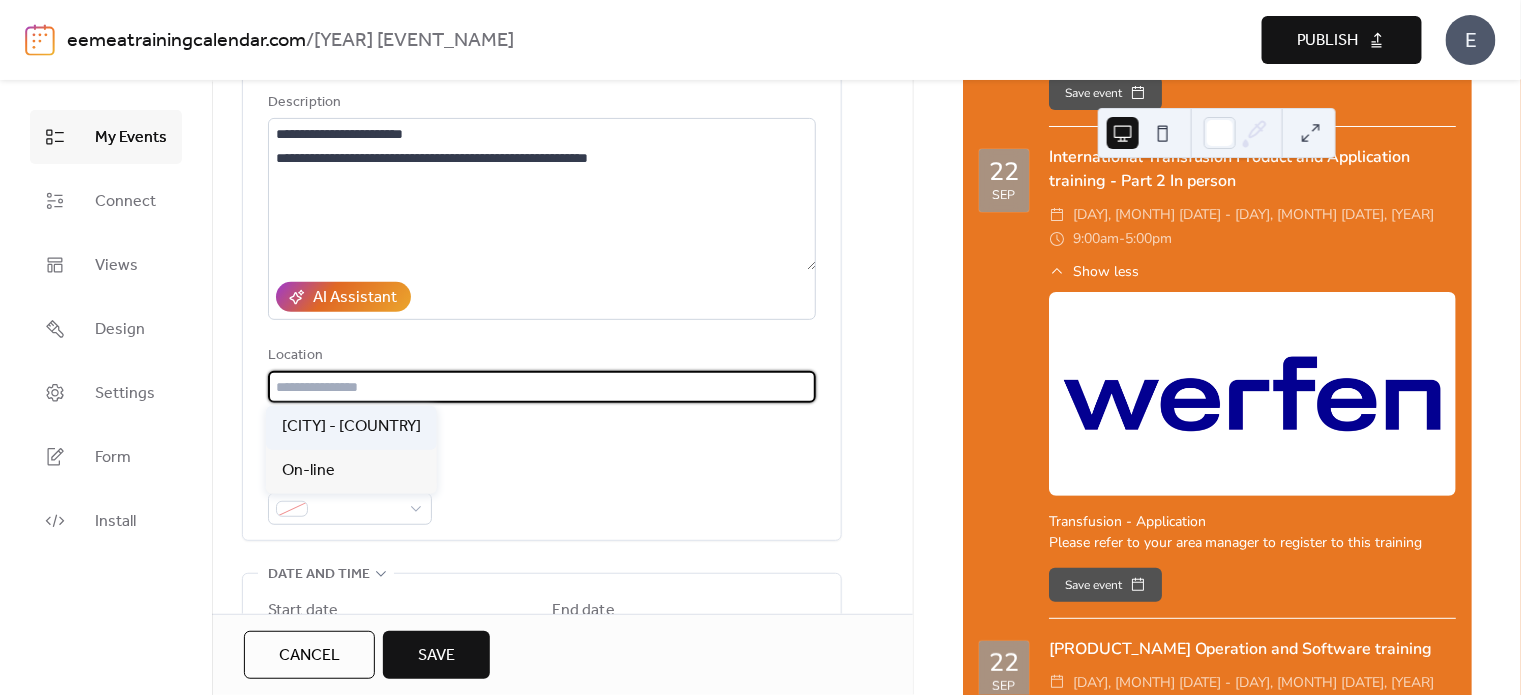 type on "**********" 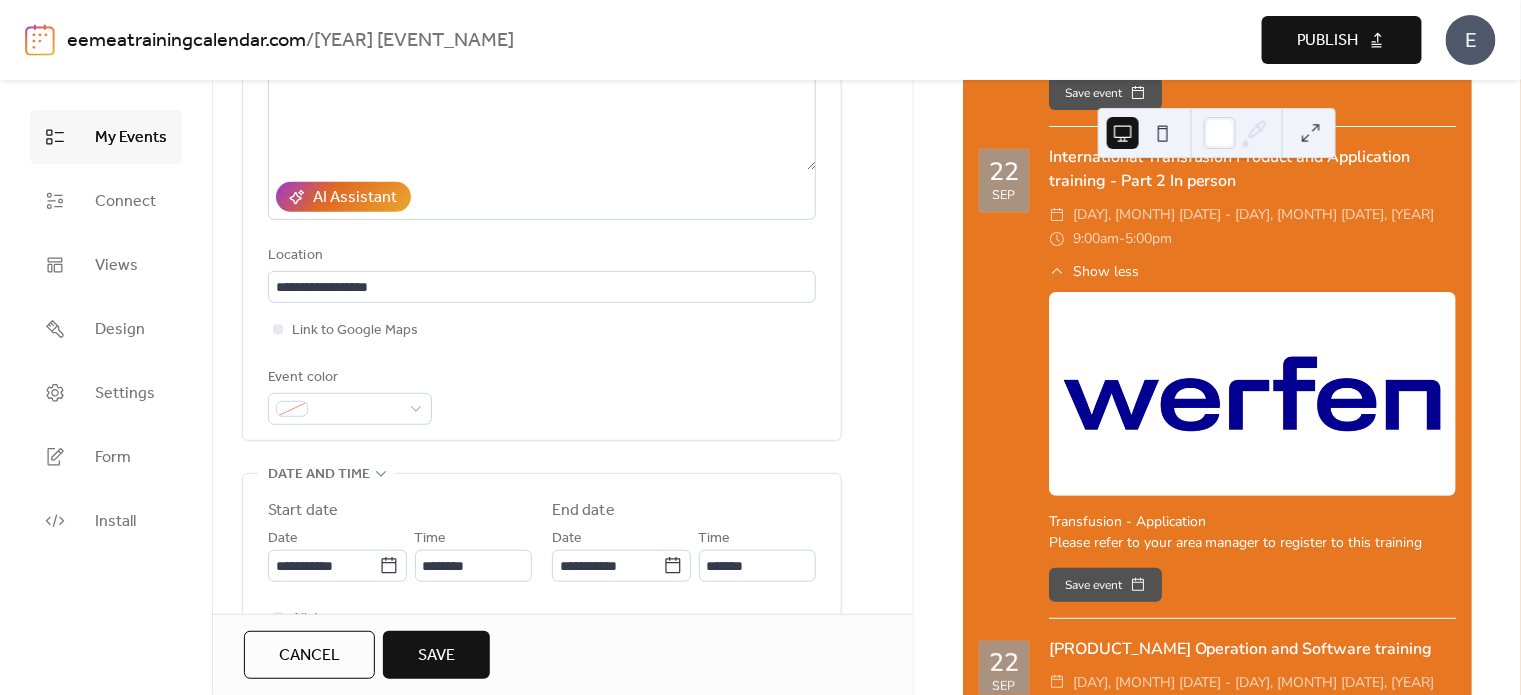 scroll, scrollTop: 400, scrollLeft: 0, axis: vertical 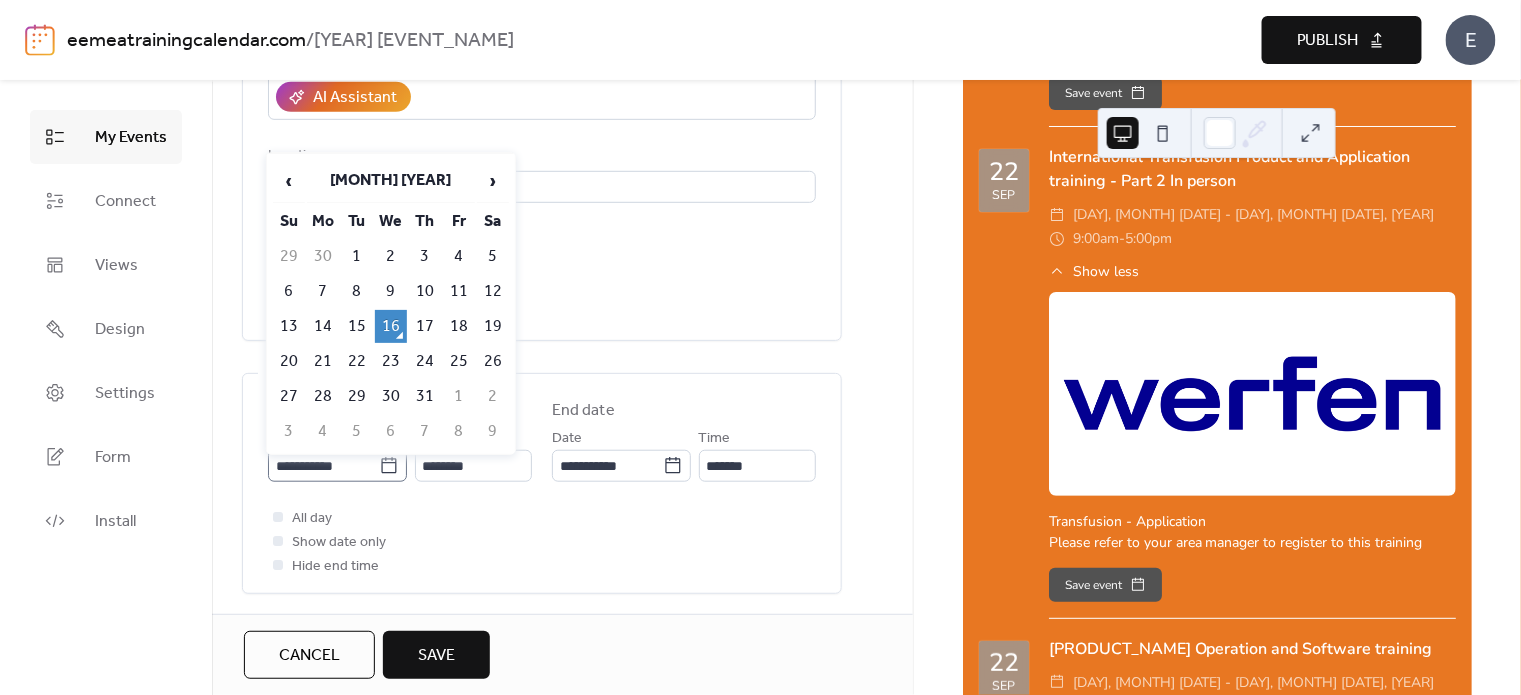 click 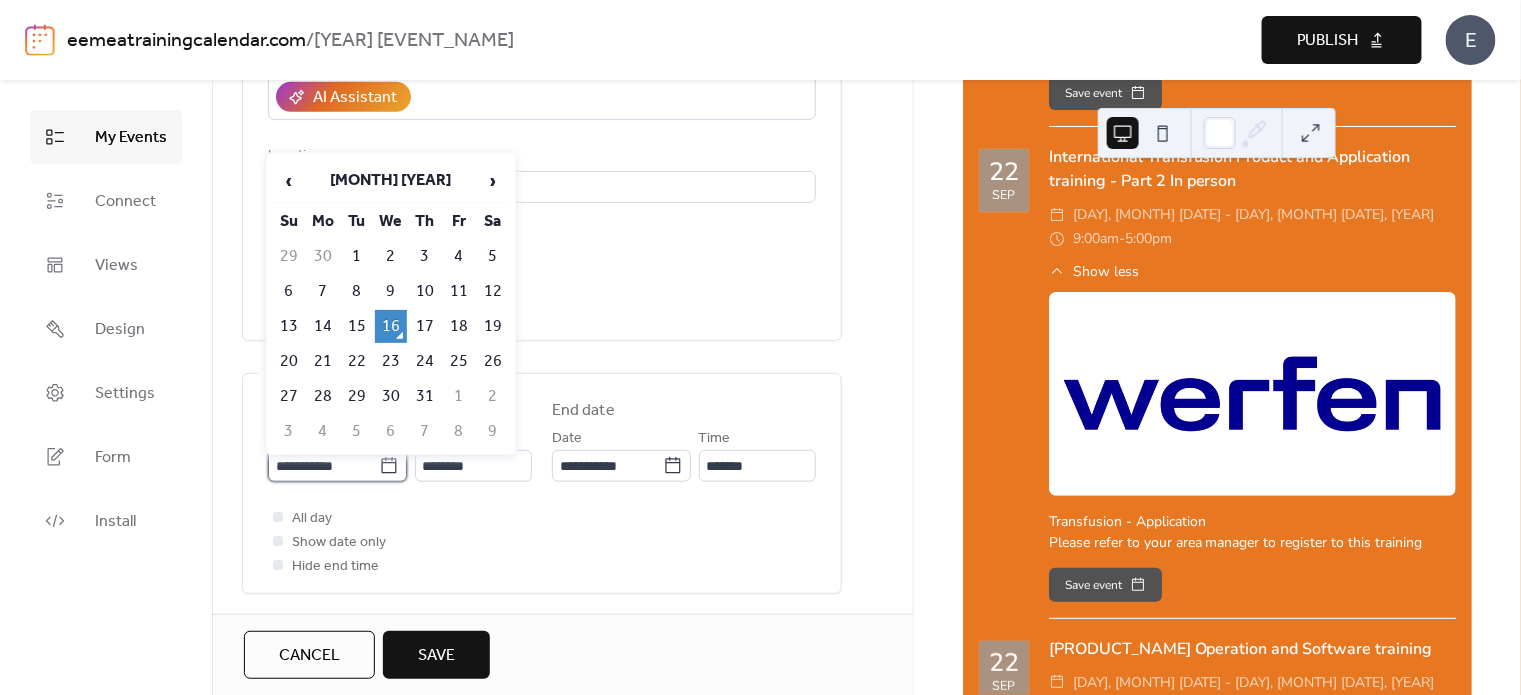 click on "**********" at bounding box center [323, 466] 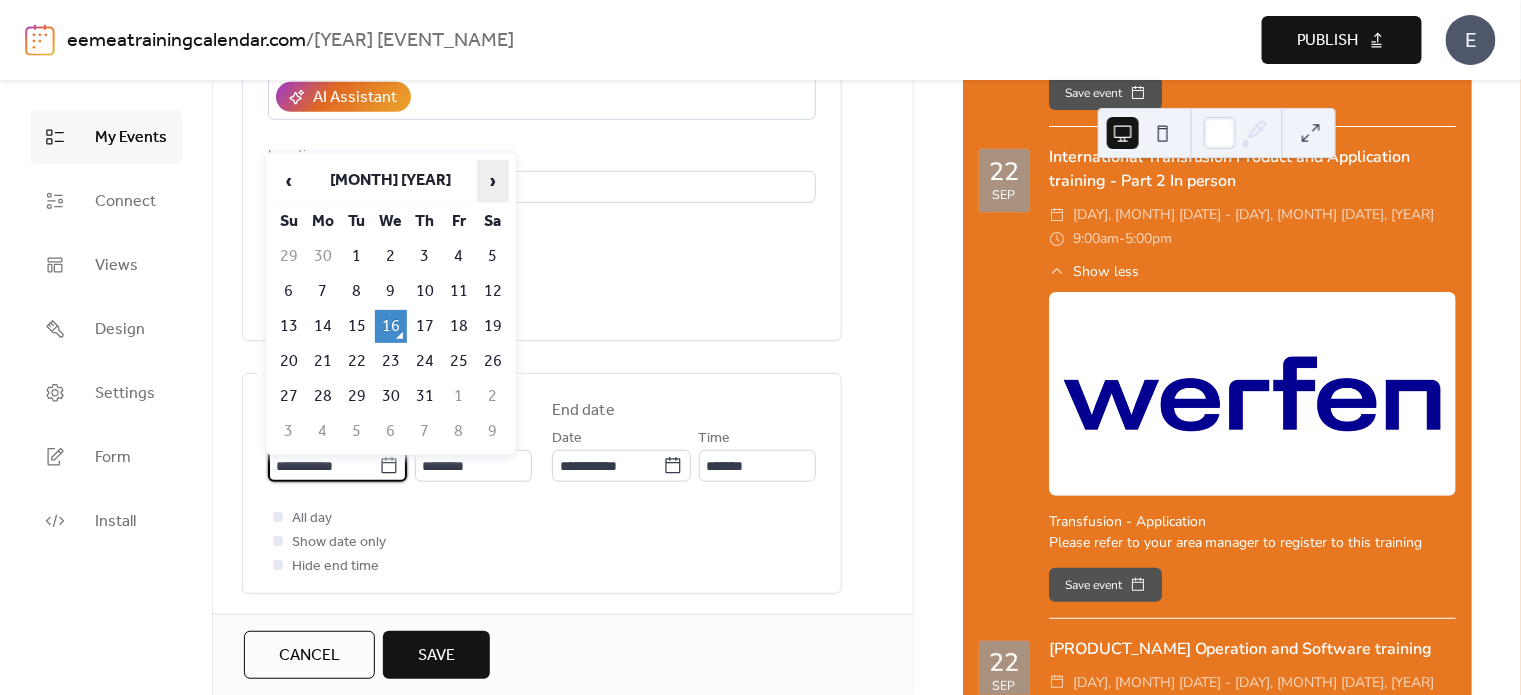 click on "›" at bounding box center (493, 181) 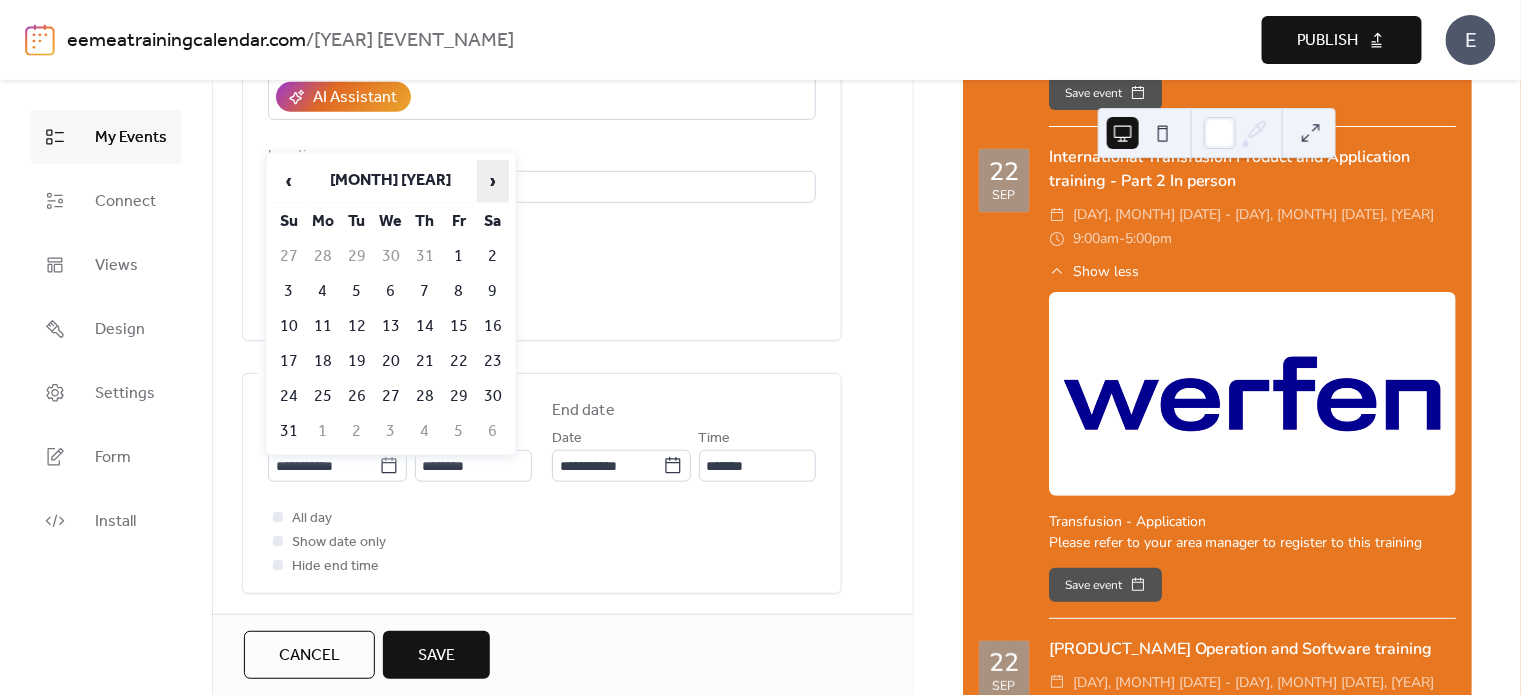 click on "›" at bounding box center [493, 181] 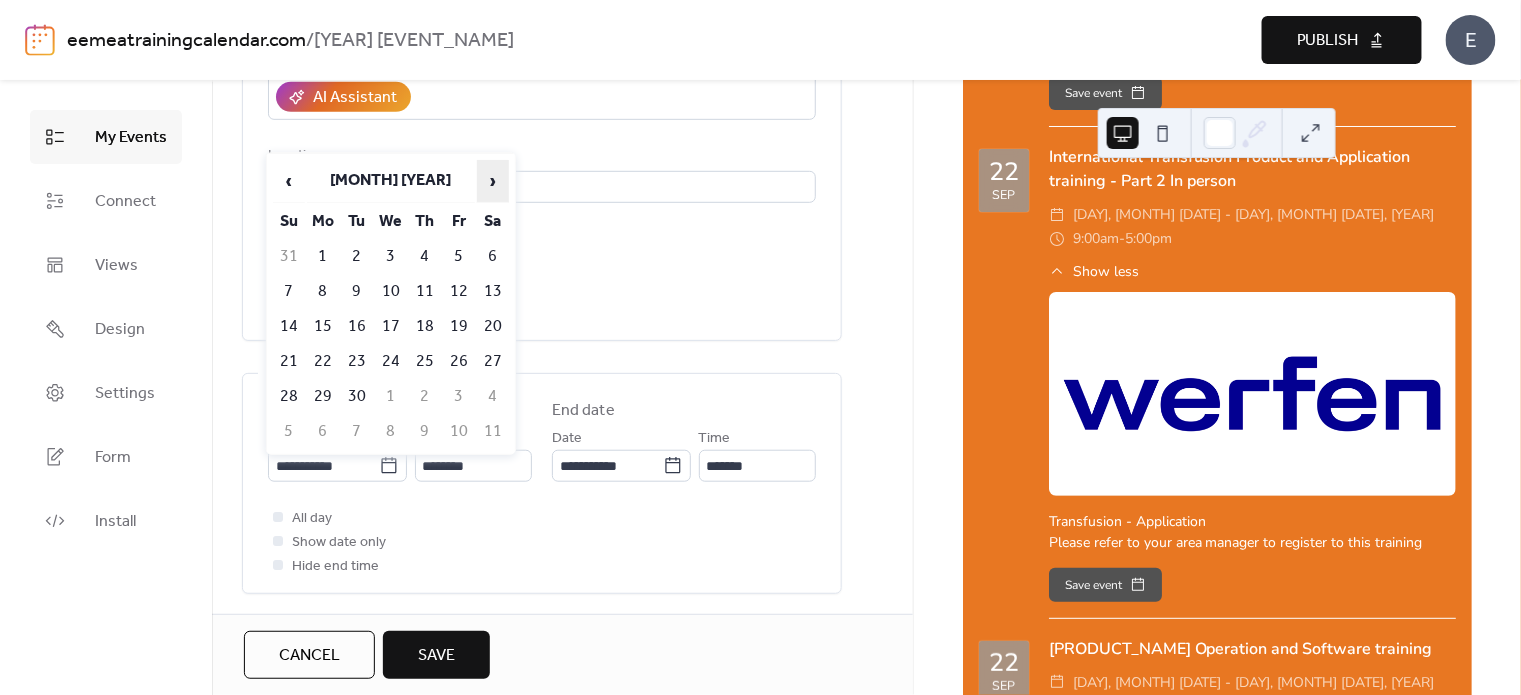 click on "›" at bounding box center [493, 181] 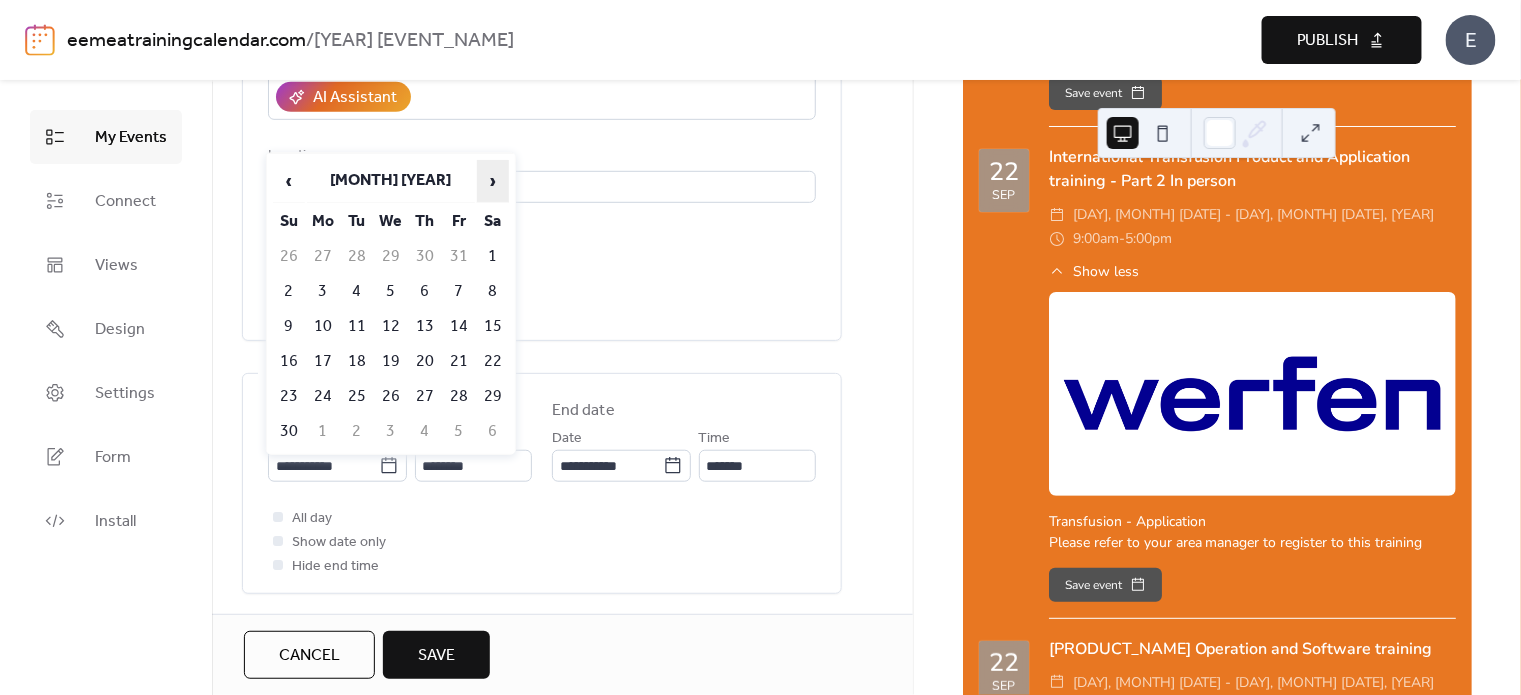 click on "›" at bounding box center (493, 181) 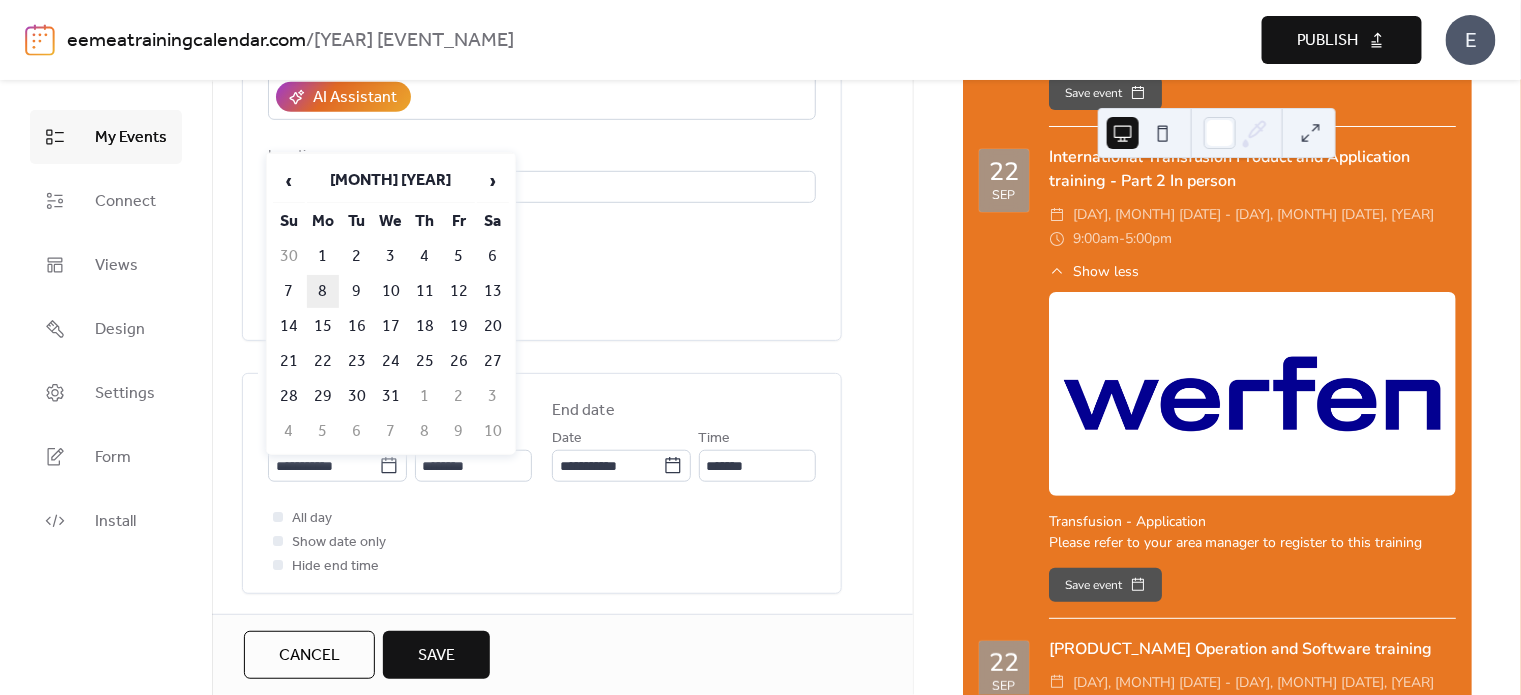 click on "8" at bounding box center [323, 291] 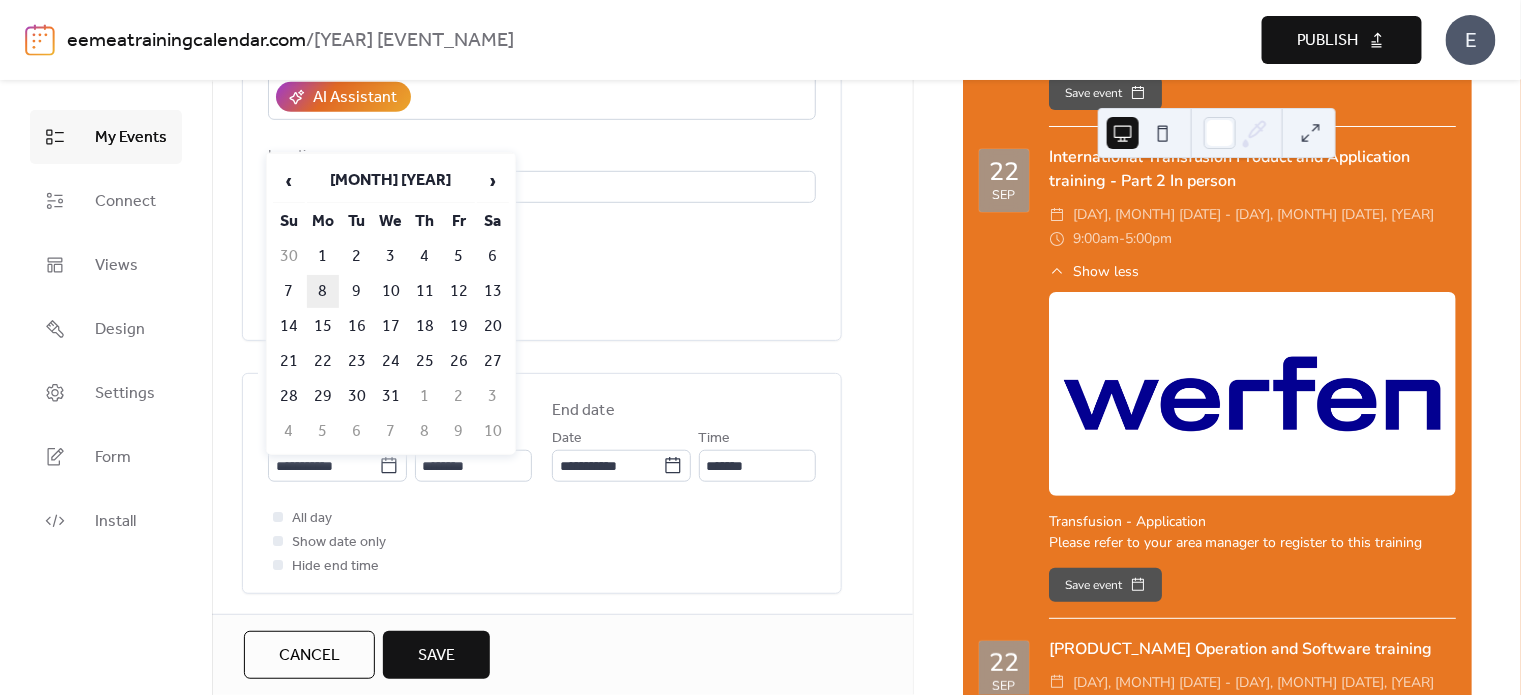 type on "**********" 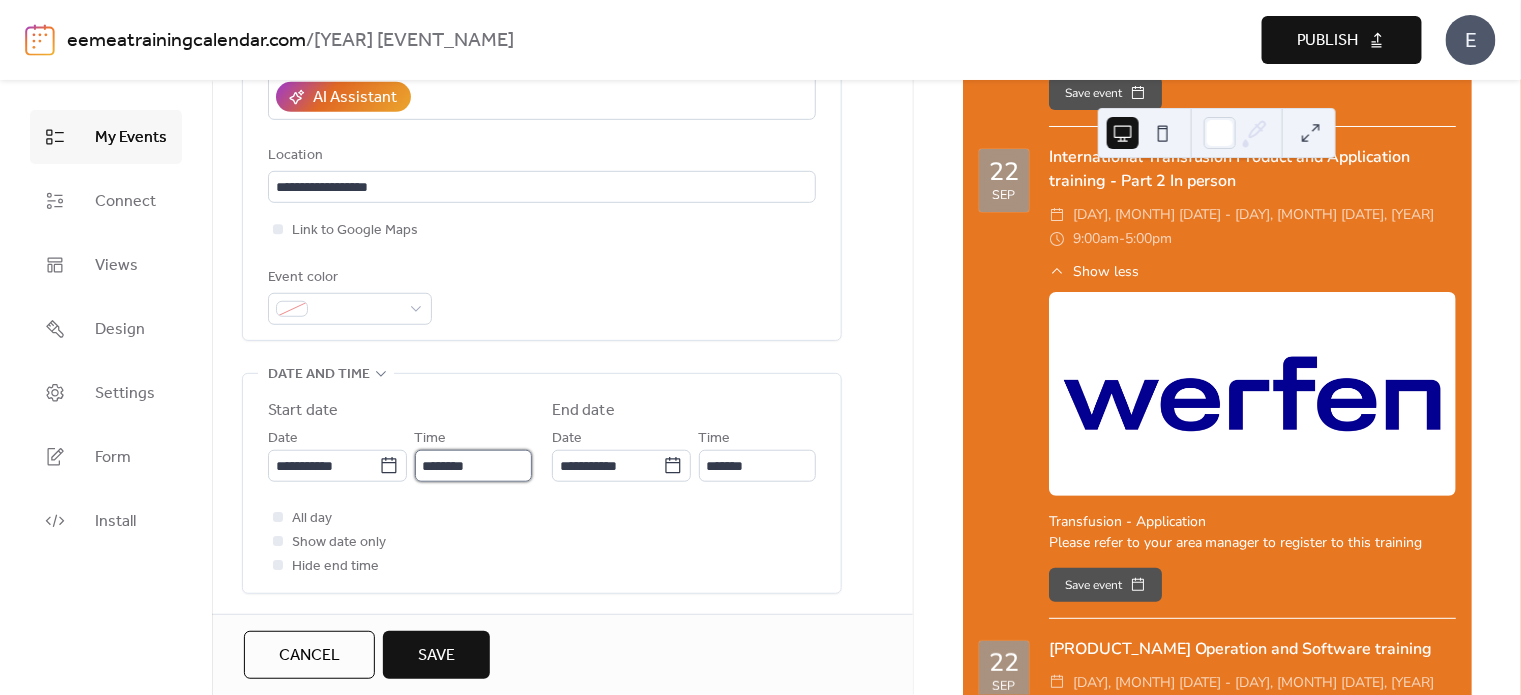 click on "********" at bounding box center [473, 466] 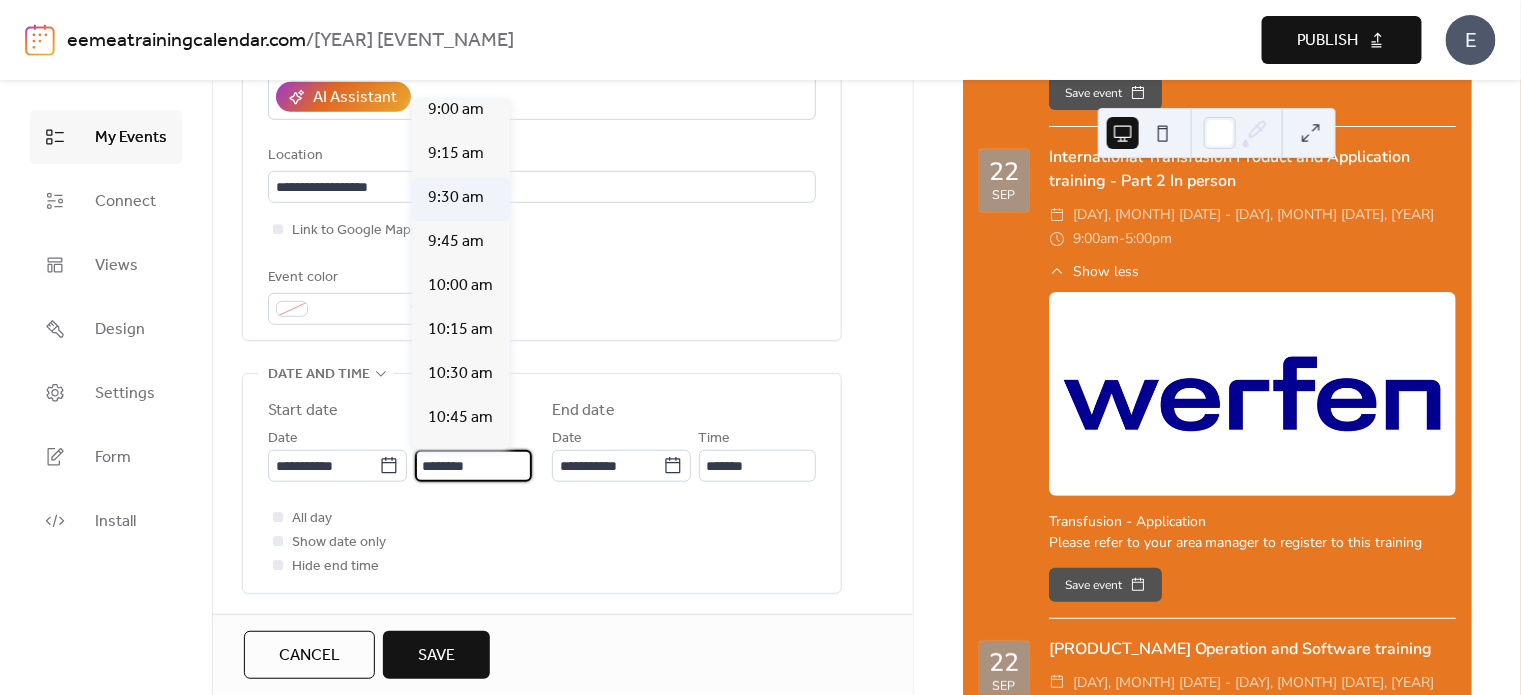 scroll, scrollTop: 1509, scrollLeft: 0, axis: vertical 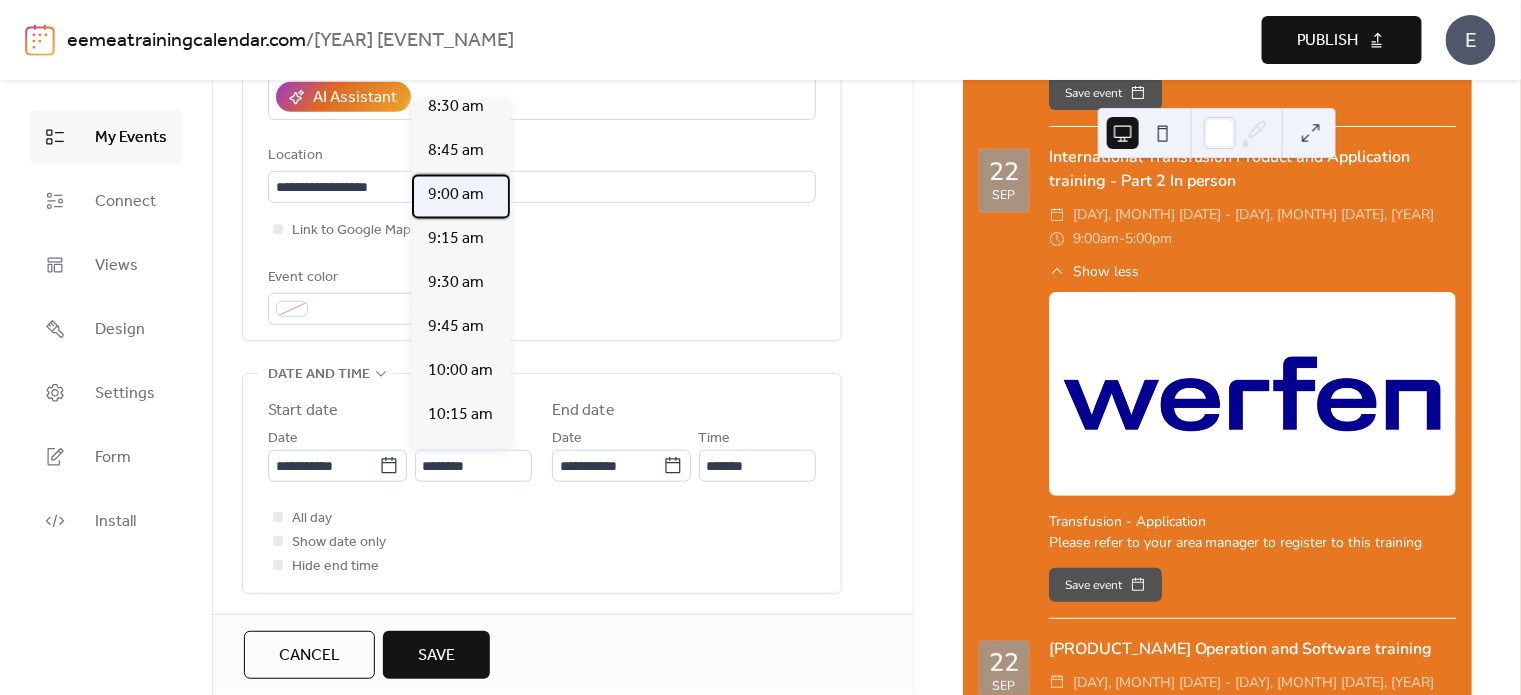 click on "9:00 am" at bounding box center (456, 195) 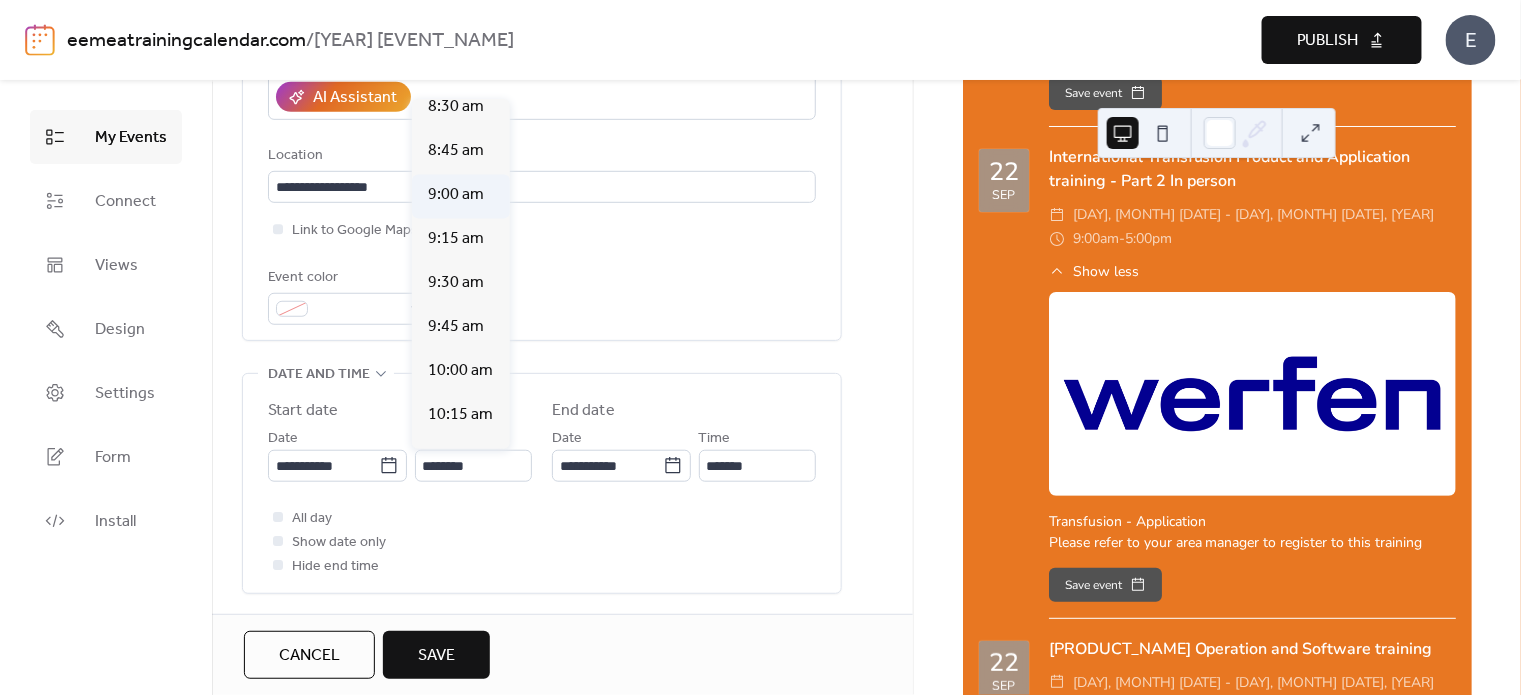 type on "*******" 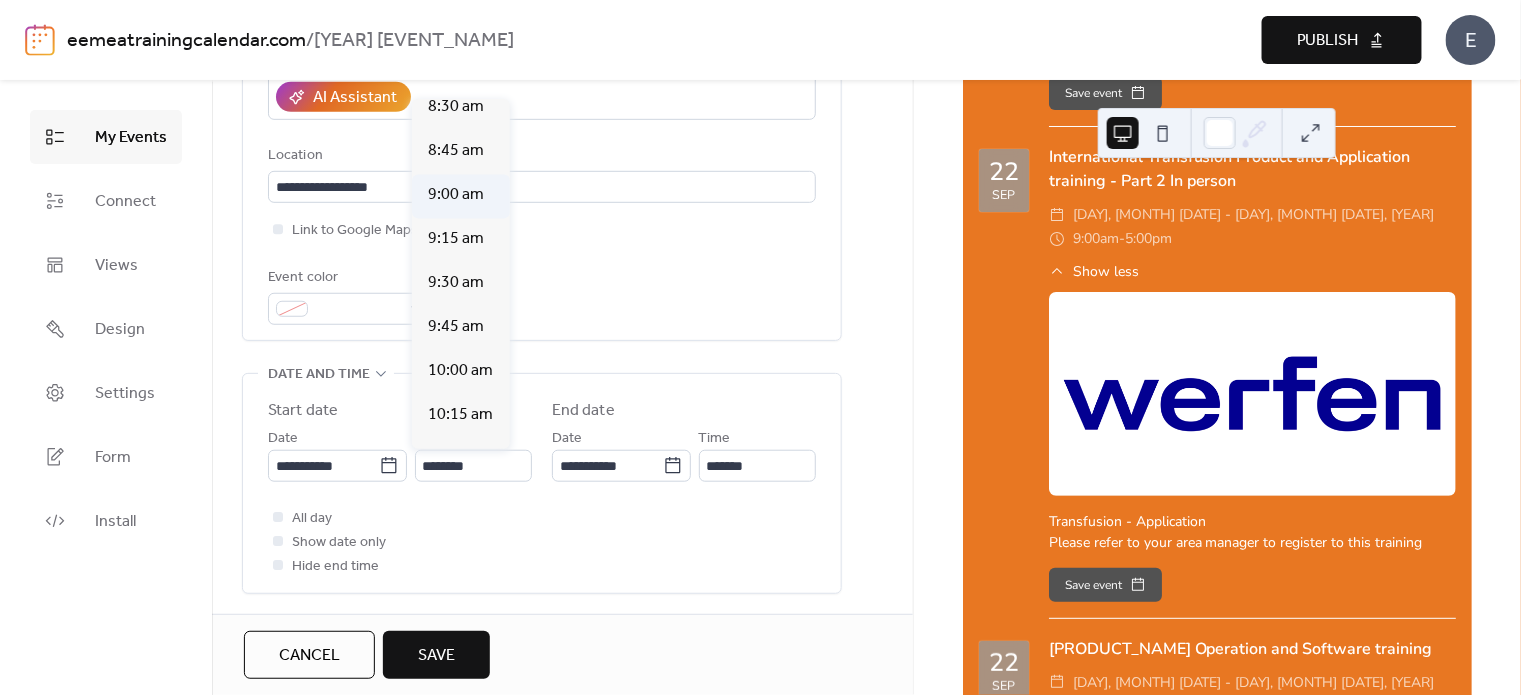 type on "********" 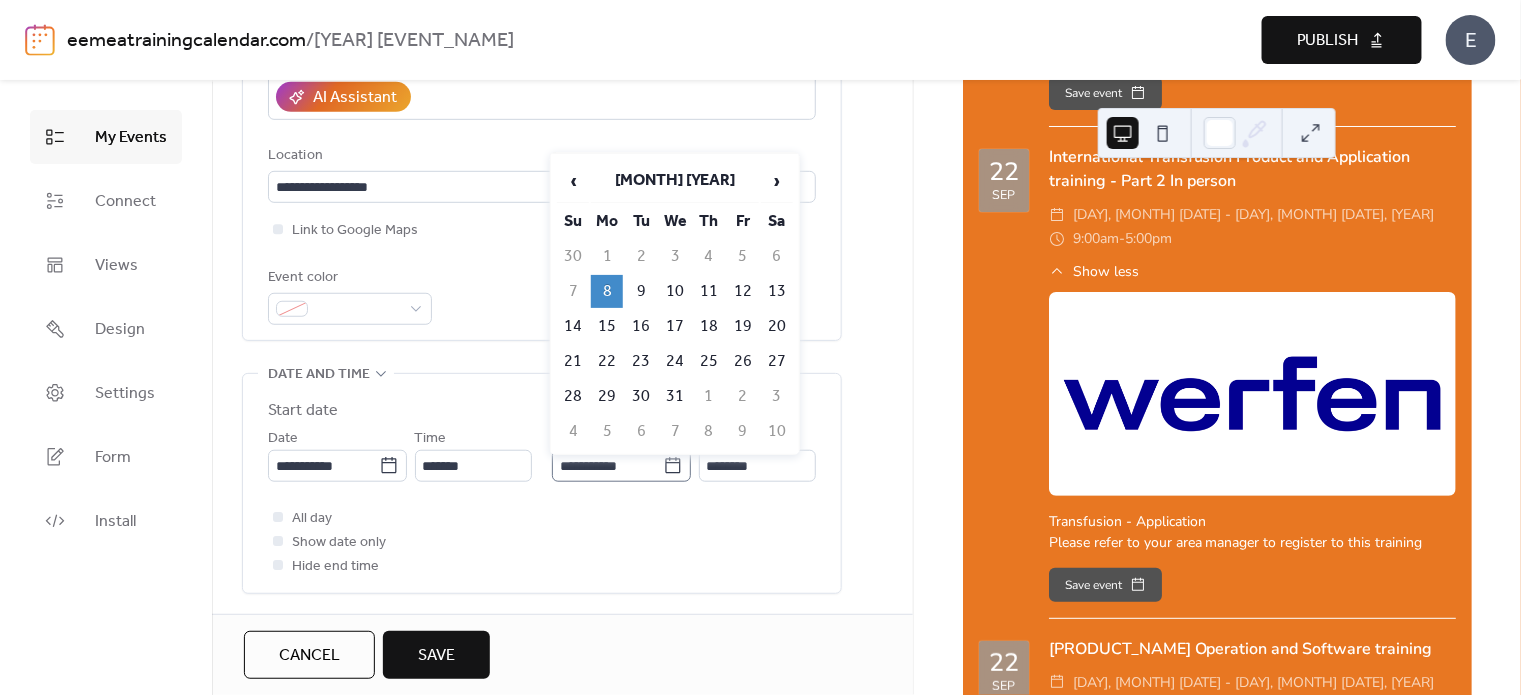 click 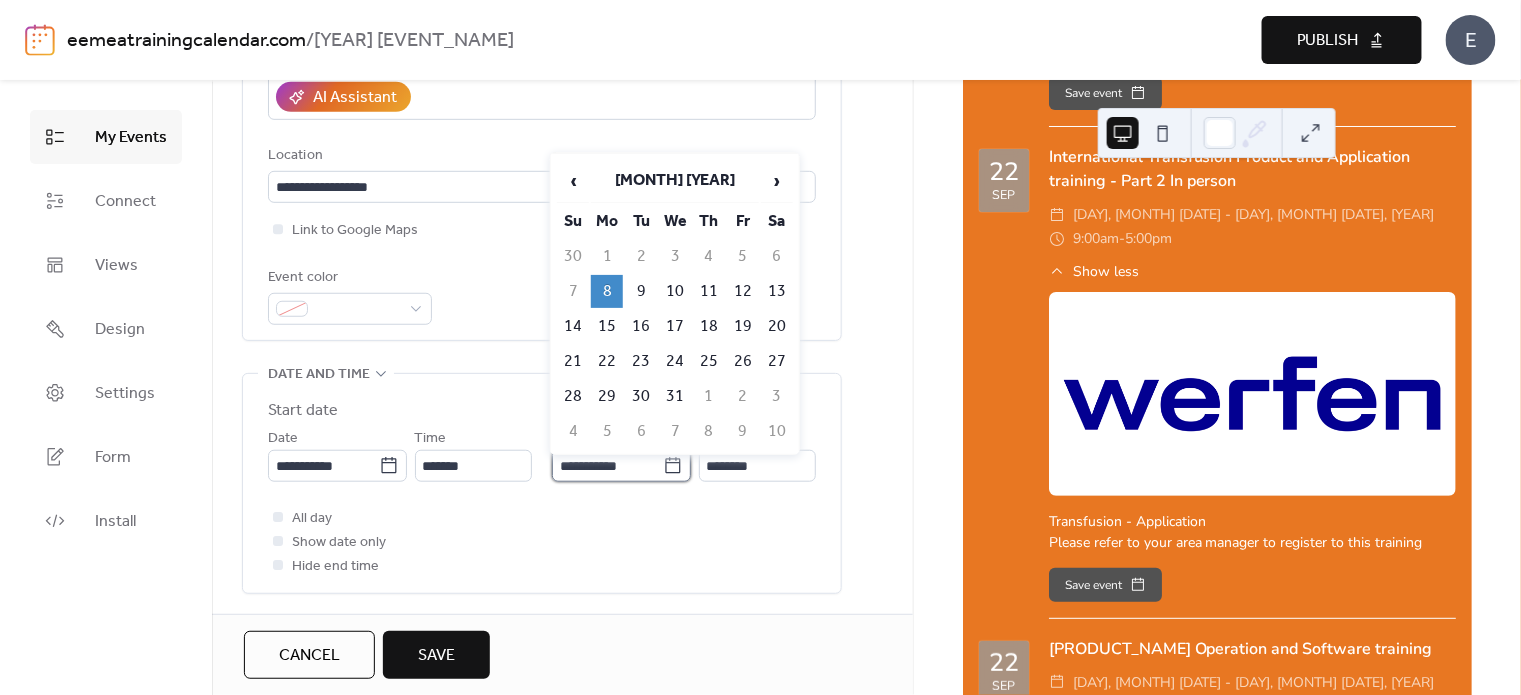 click on "**********" at bounding box center [607, 466] 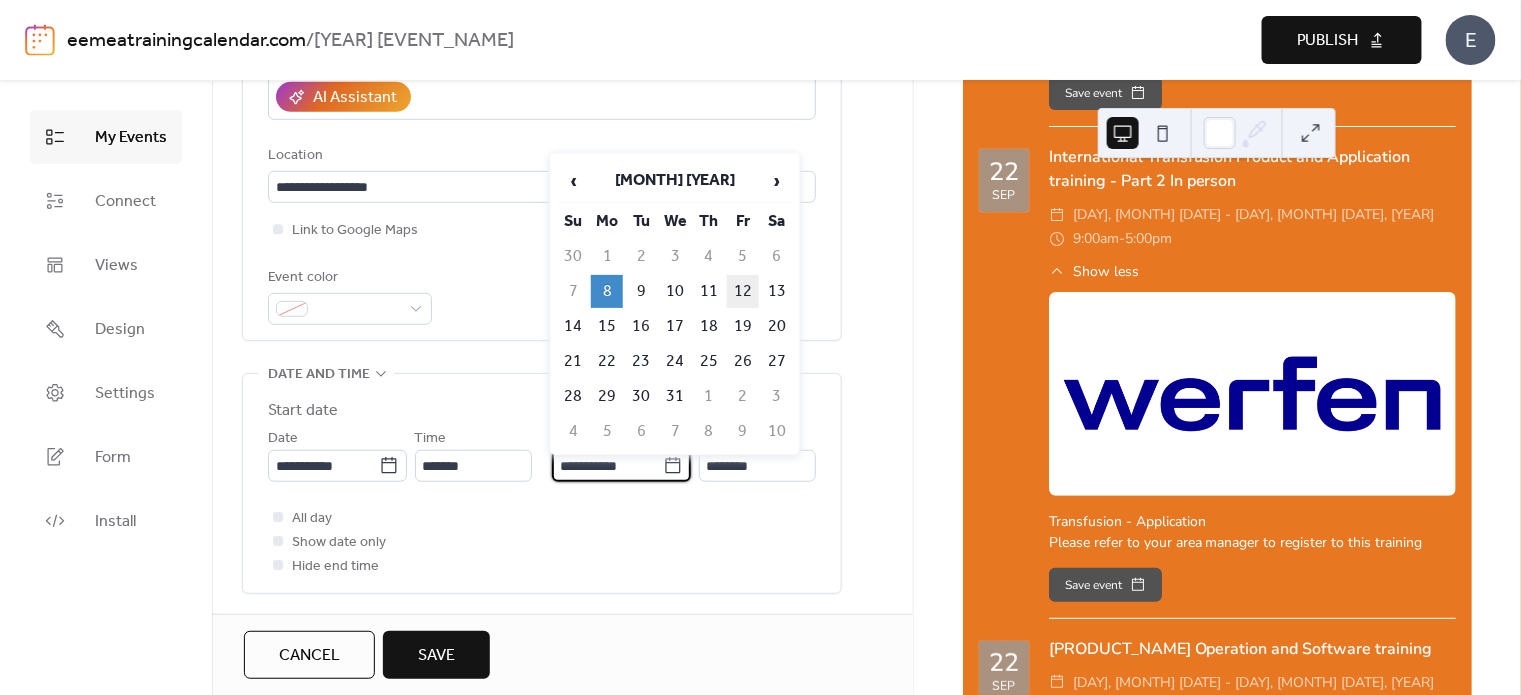 click on "12" at bounding box center (743, 291) 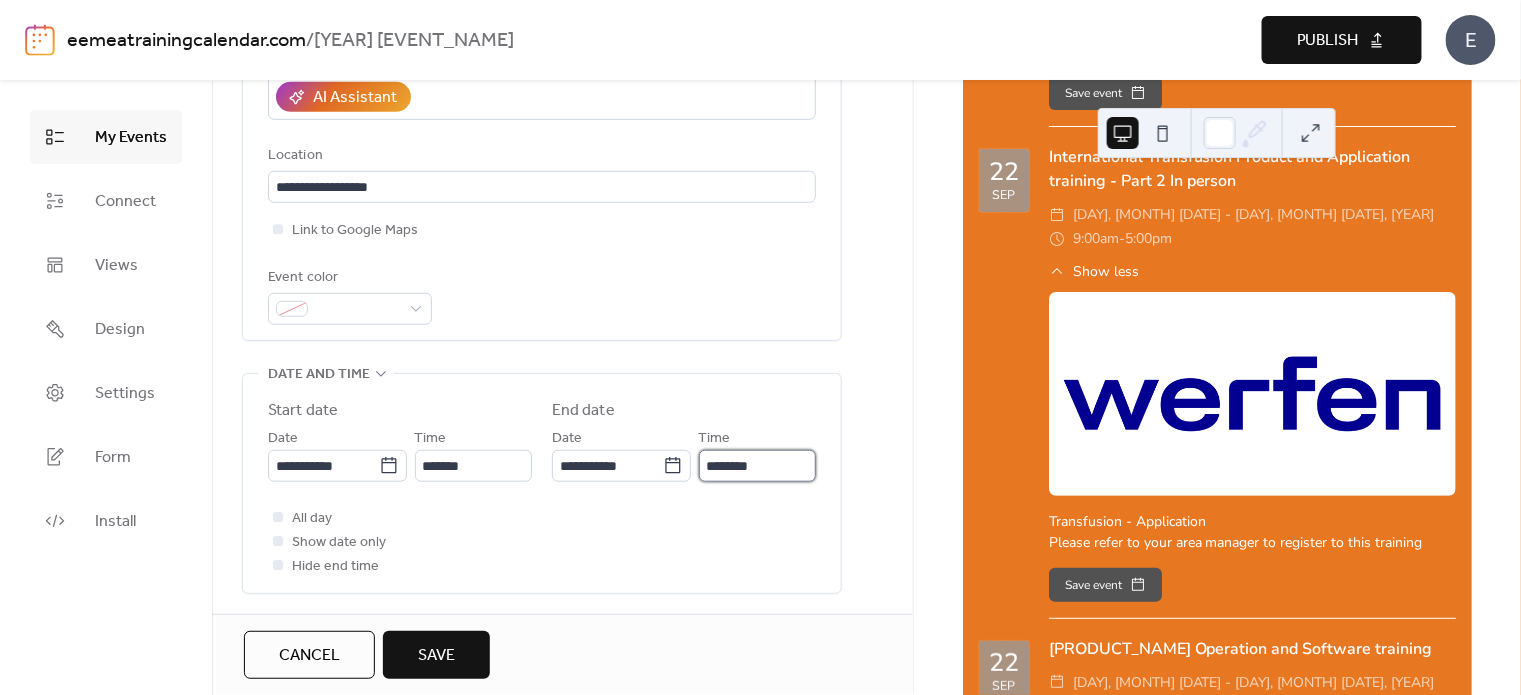 click on "********" at bounding box center [757, 466] 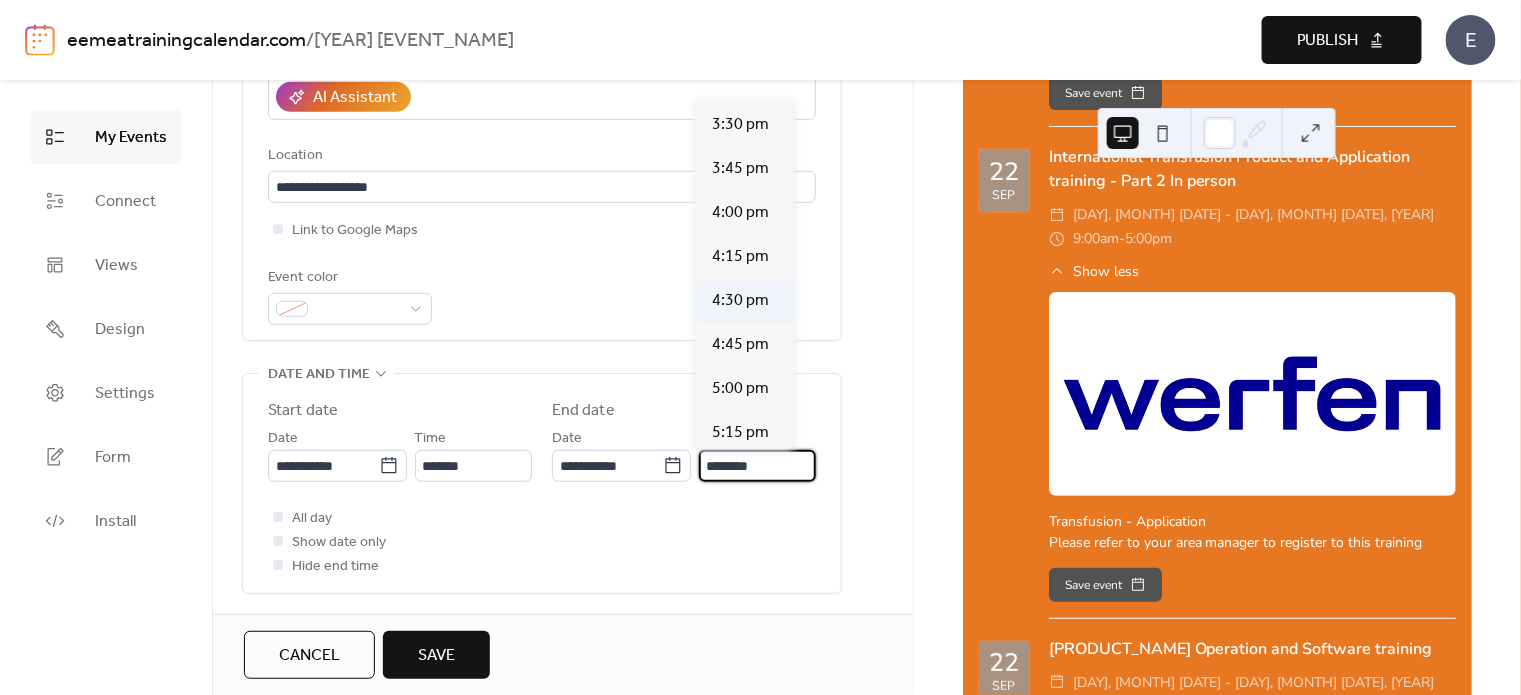 scroll, scrollTop: 2758, scrollLeft: 0, axis: vertical 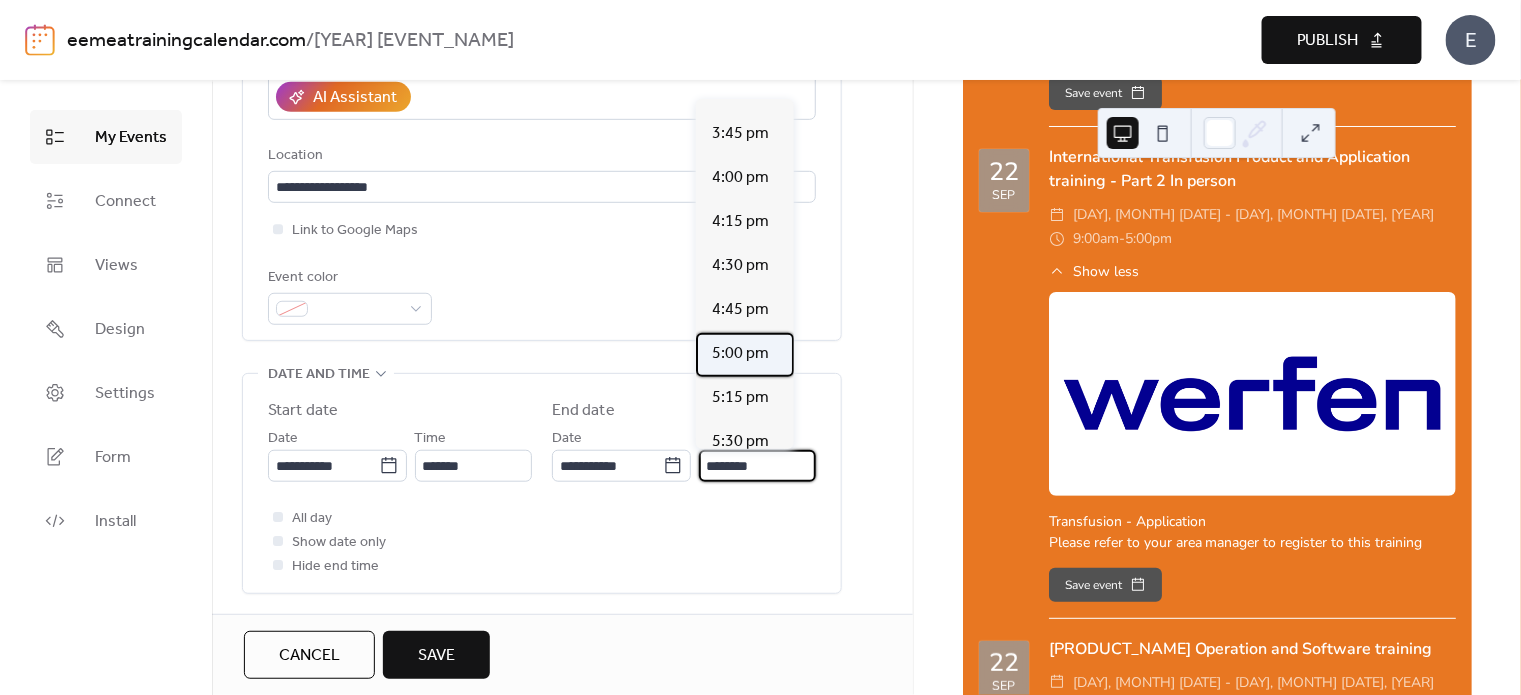 click on "5:00 pm" at bounding box center (740, 354) 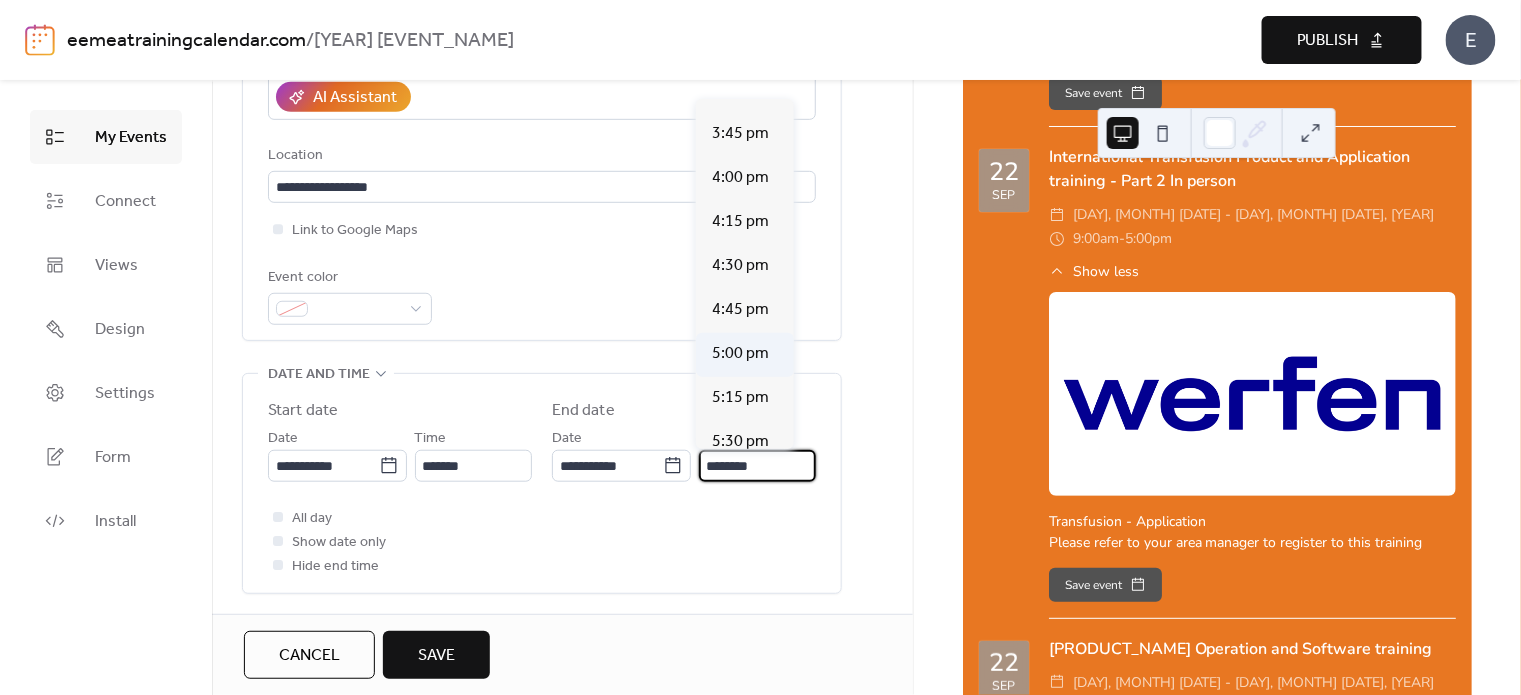 type on "*******" 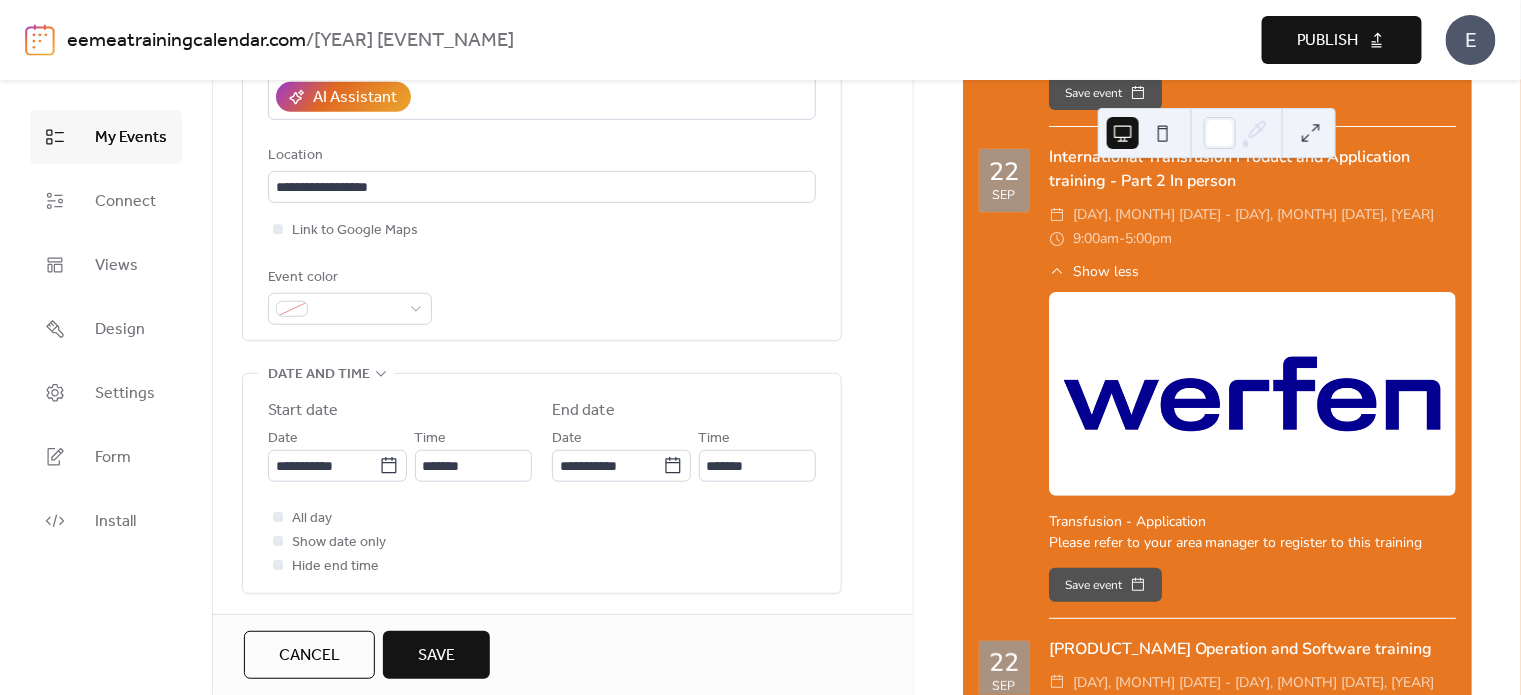 scroll, scrollTop: 600, scrollLeft: 0, axis: vertical 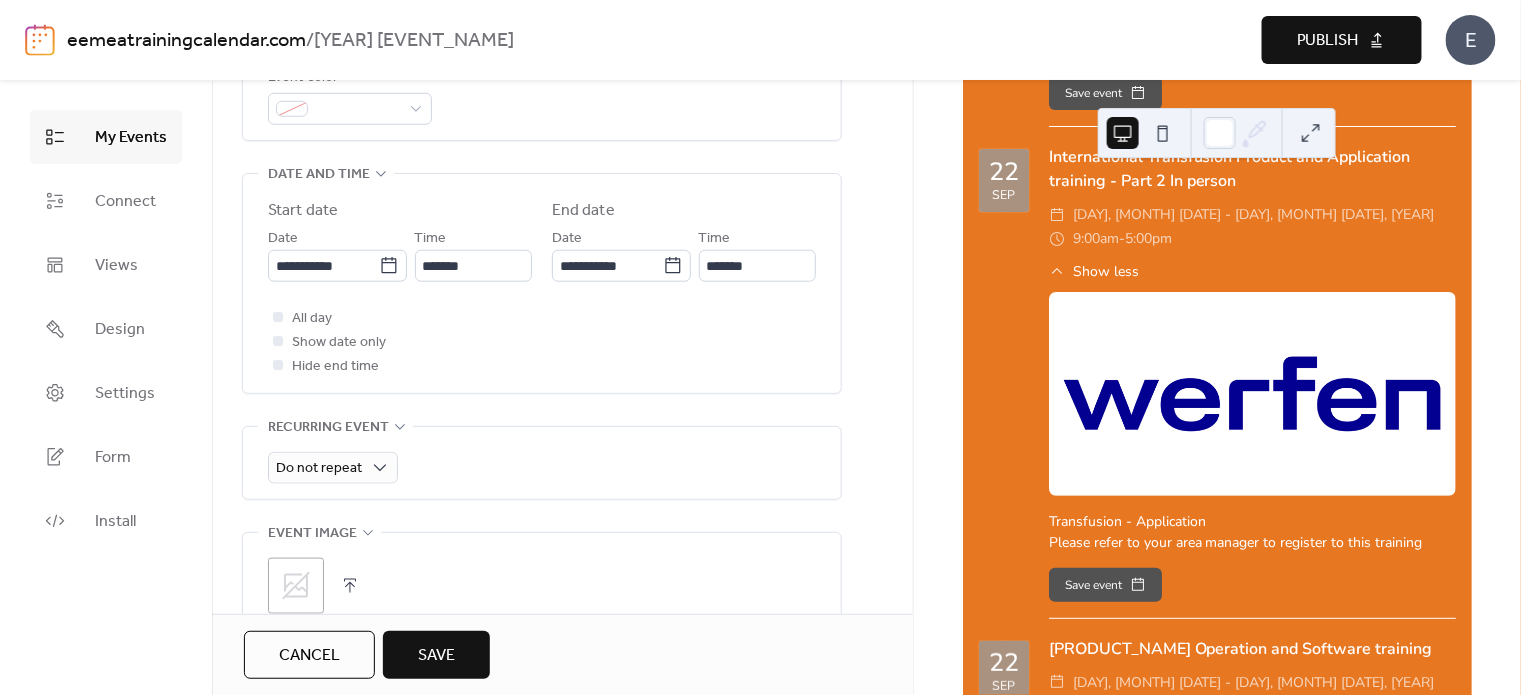 click 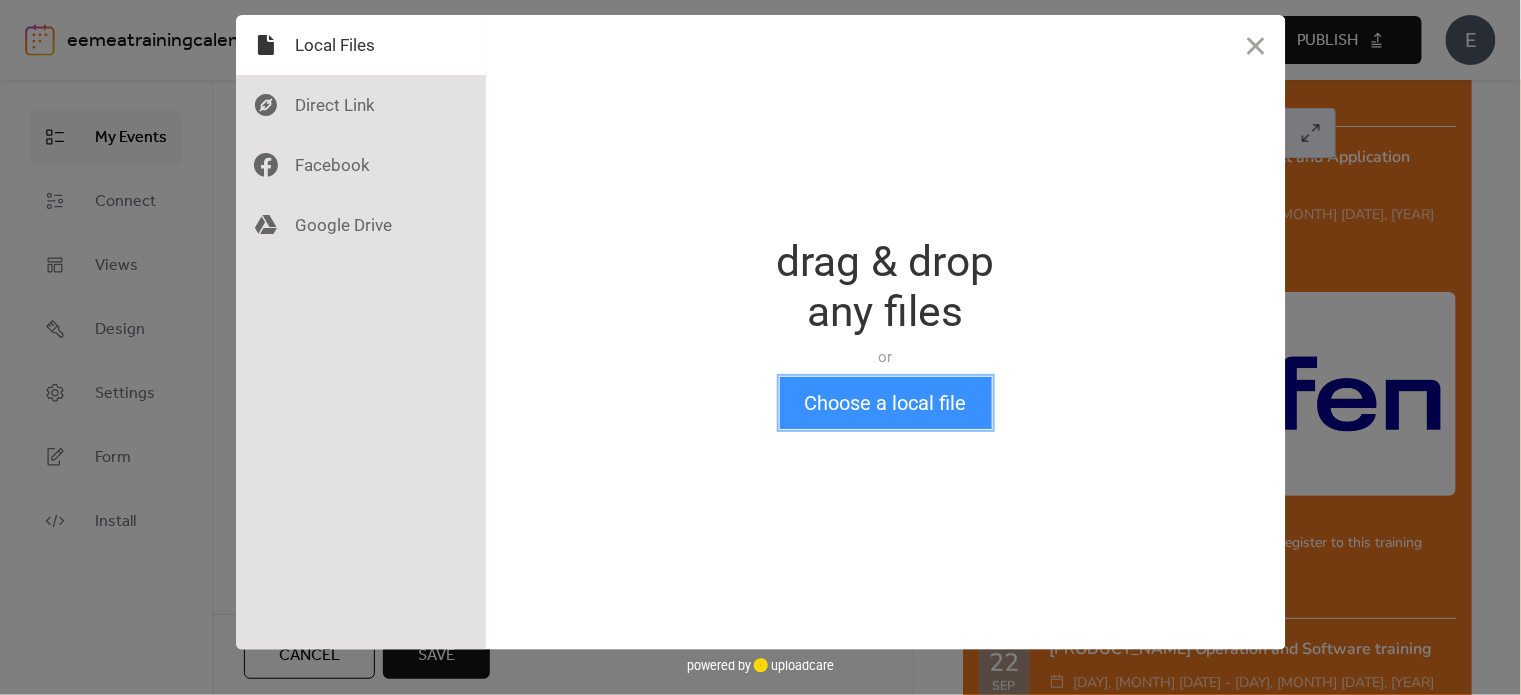 click on "Choose a local file" at bounding box center [886, 403] 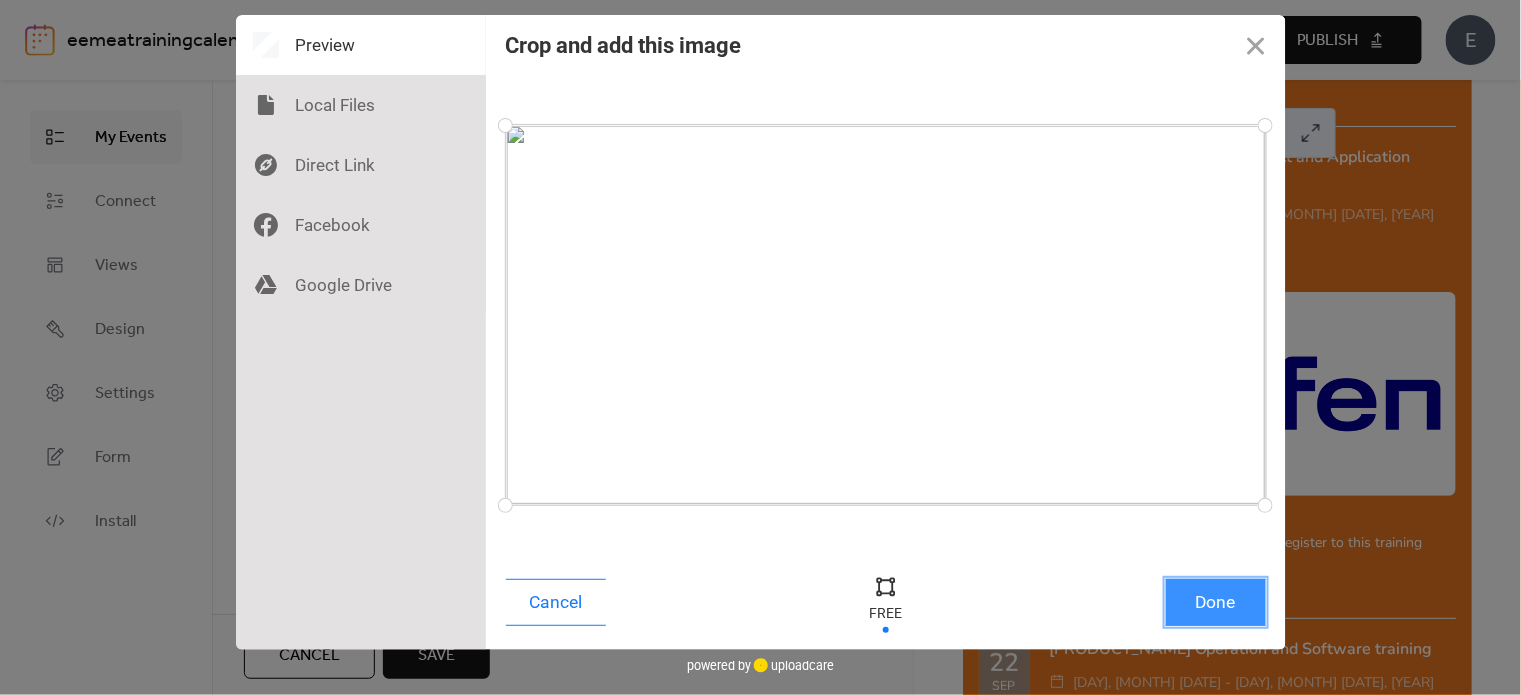 click on "Done" at bounding box center [1216, 602] 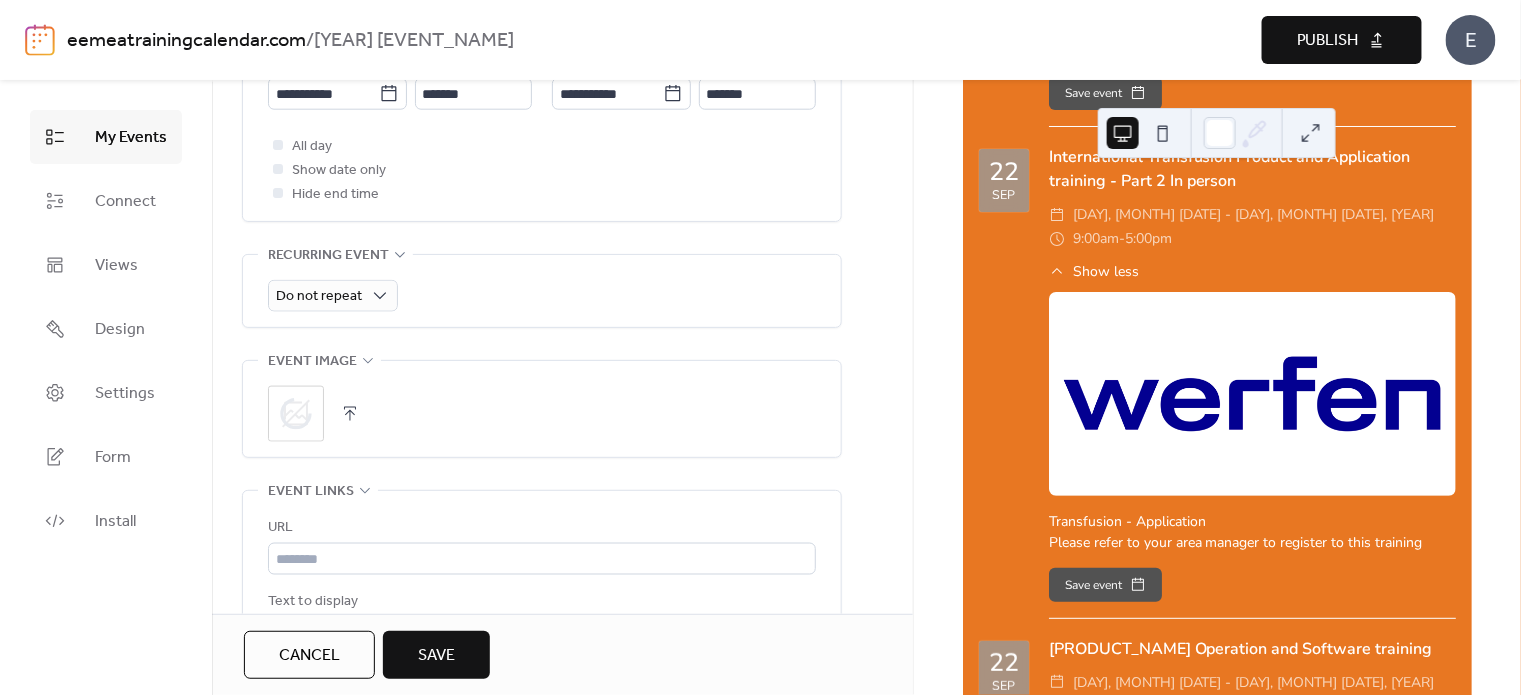 scroll, scrollTop: 763, scrollLeft: 0, axis: vertical 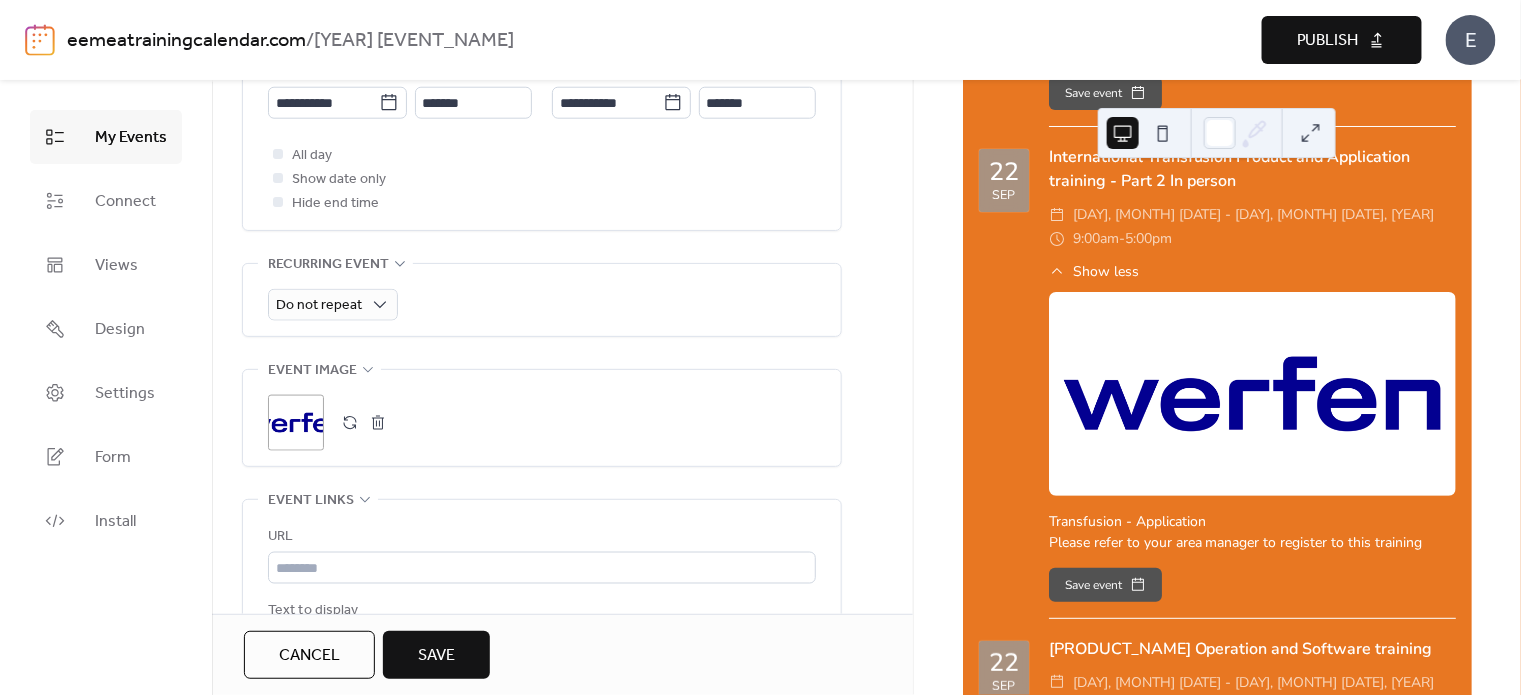 click on "Save" at bounding box center [436, 655] 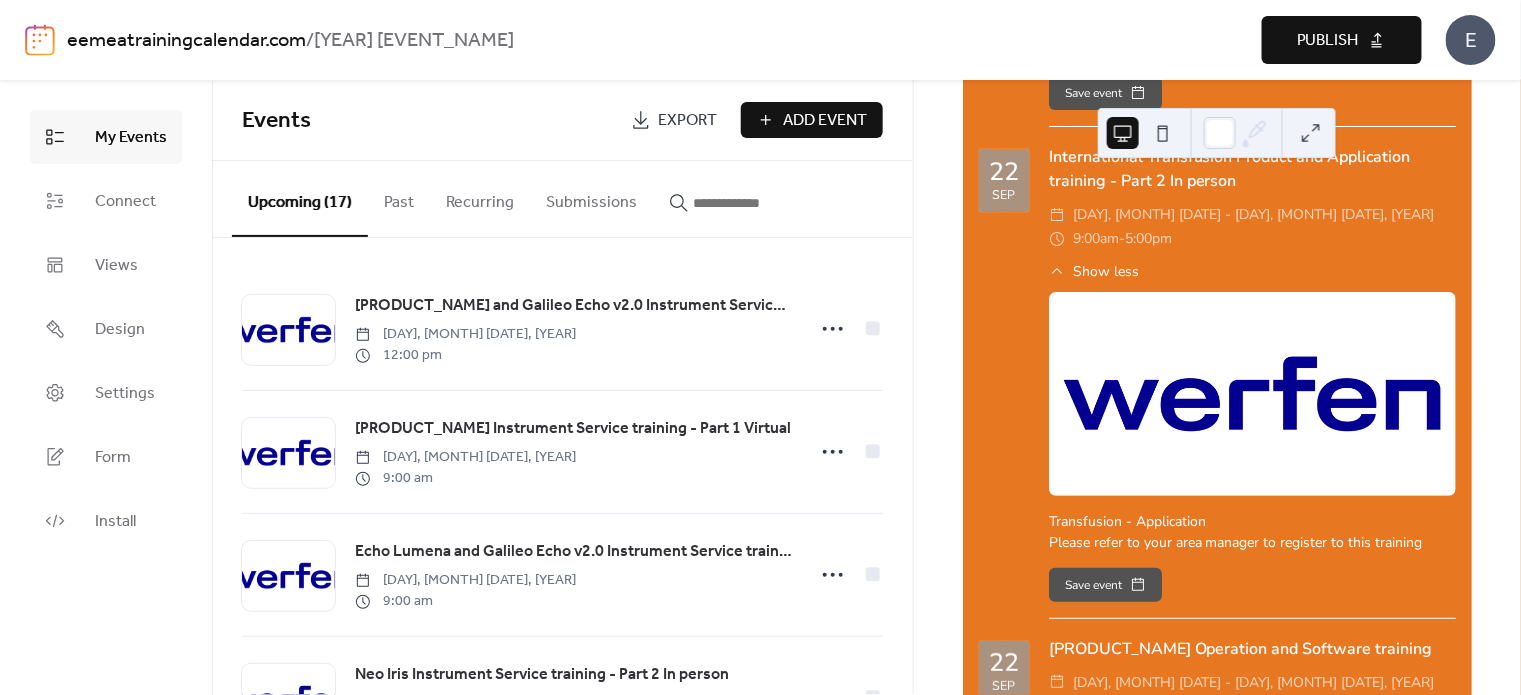 click on "Publish" at bounding box center (1328, 41) 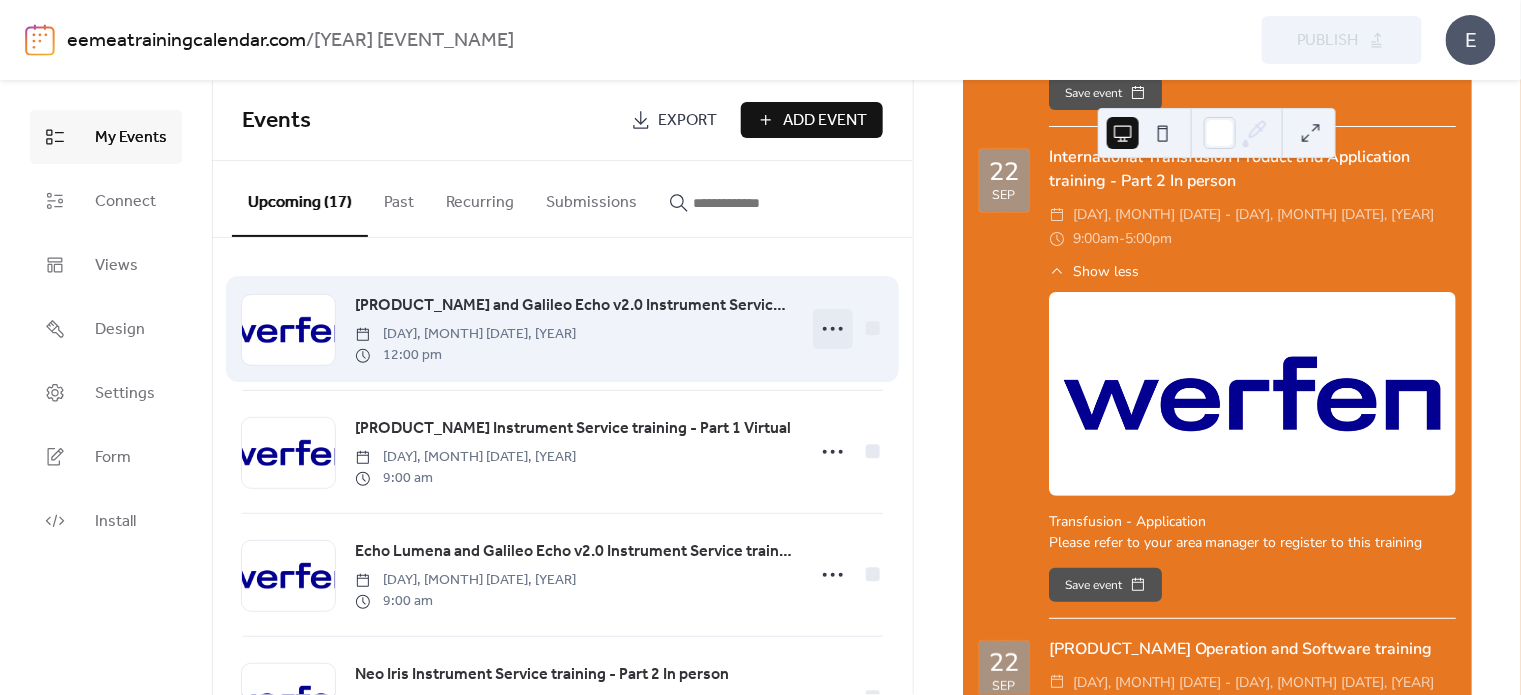 click 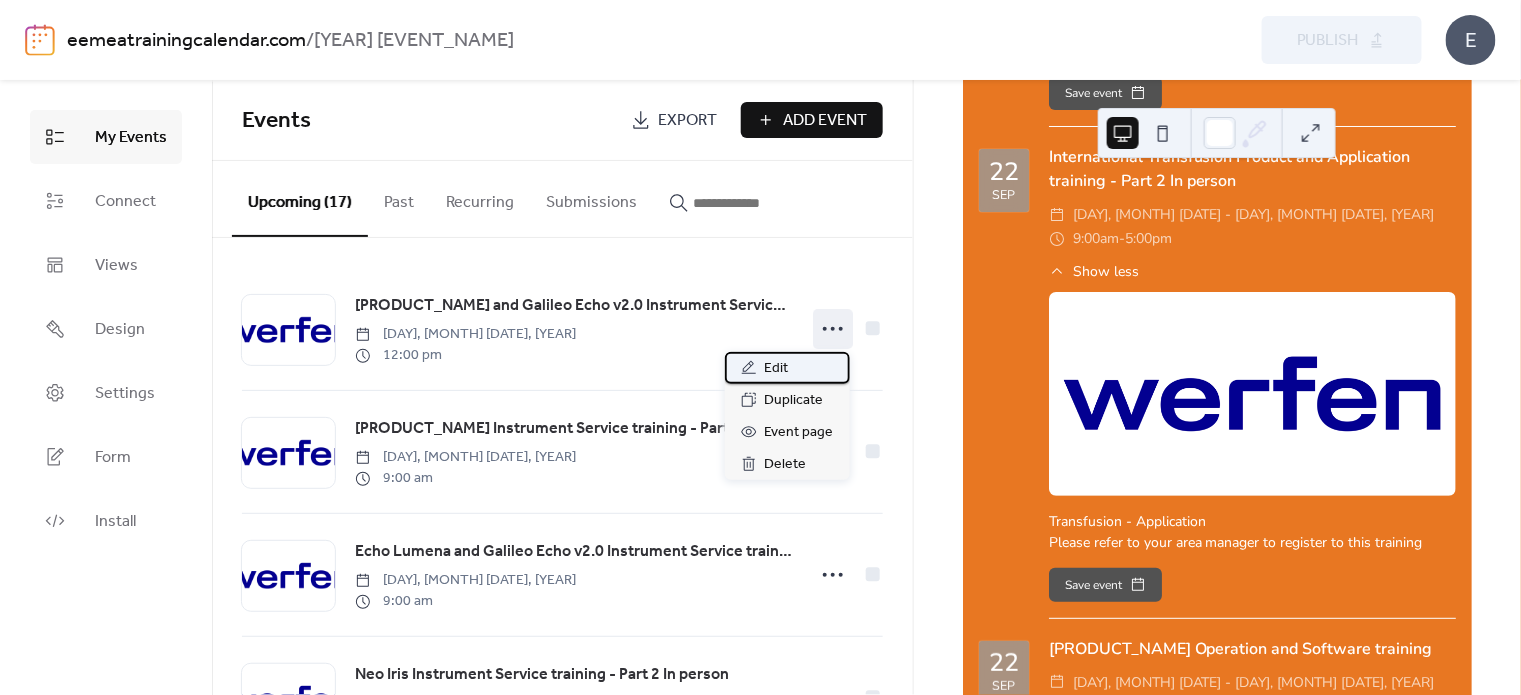 click on "Edit" at bounding box center [777, 369] 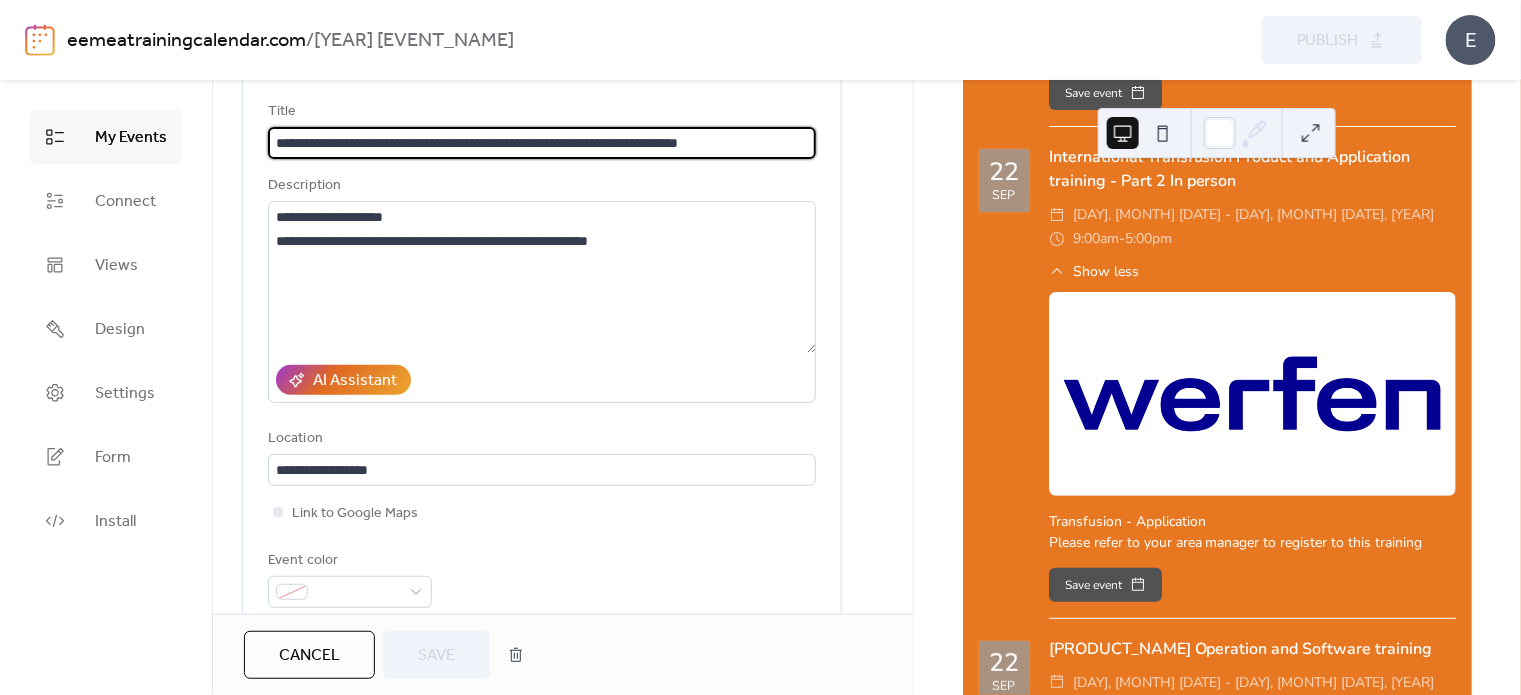 scroll, scrollTop: 300, scrollLeft: 0, axis: vertical 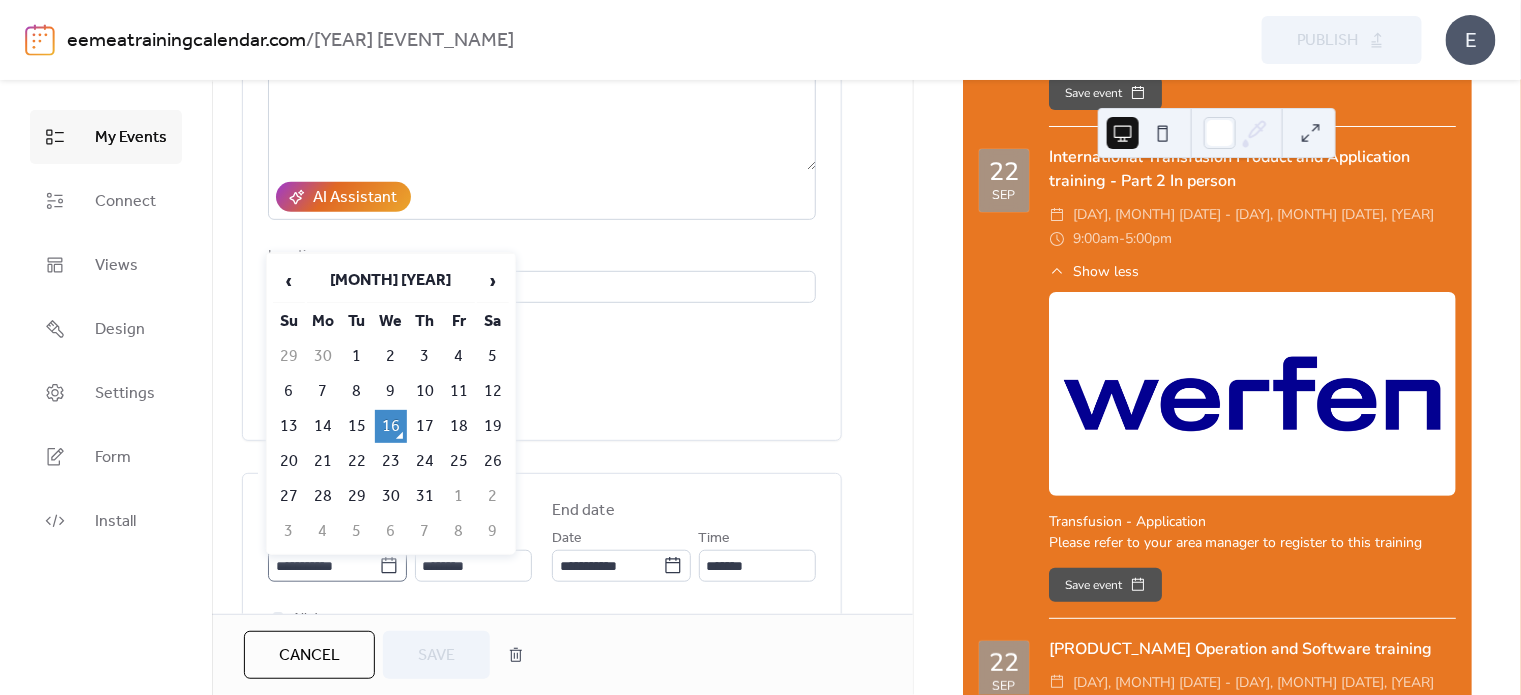 click 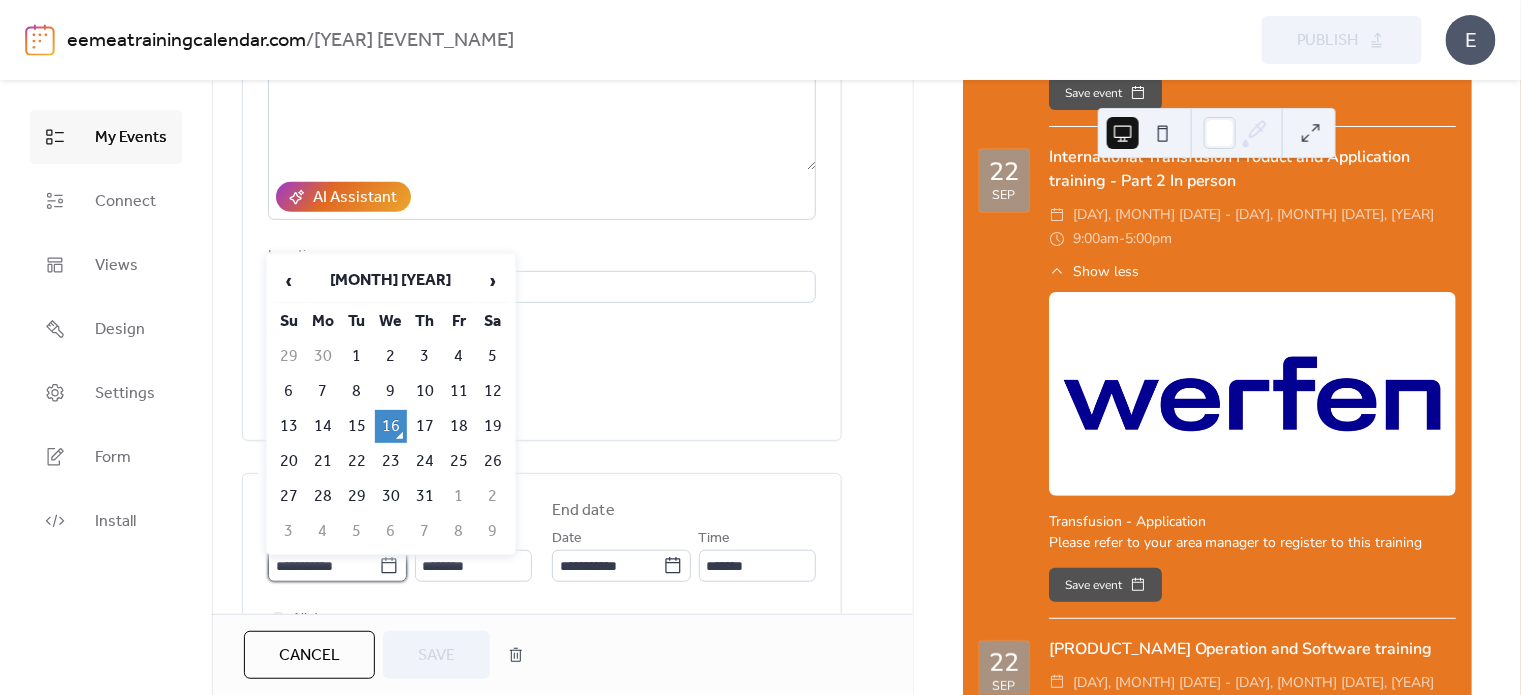 click on "**********" at bounding box center (323, 566) 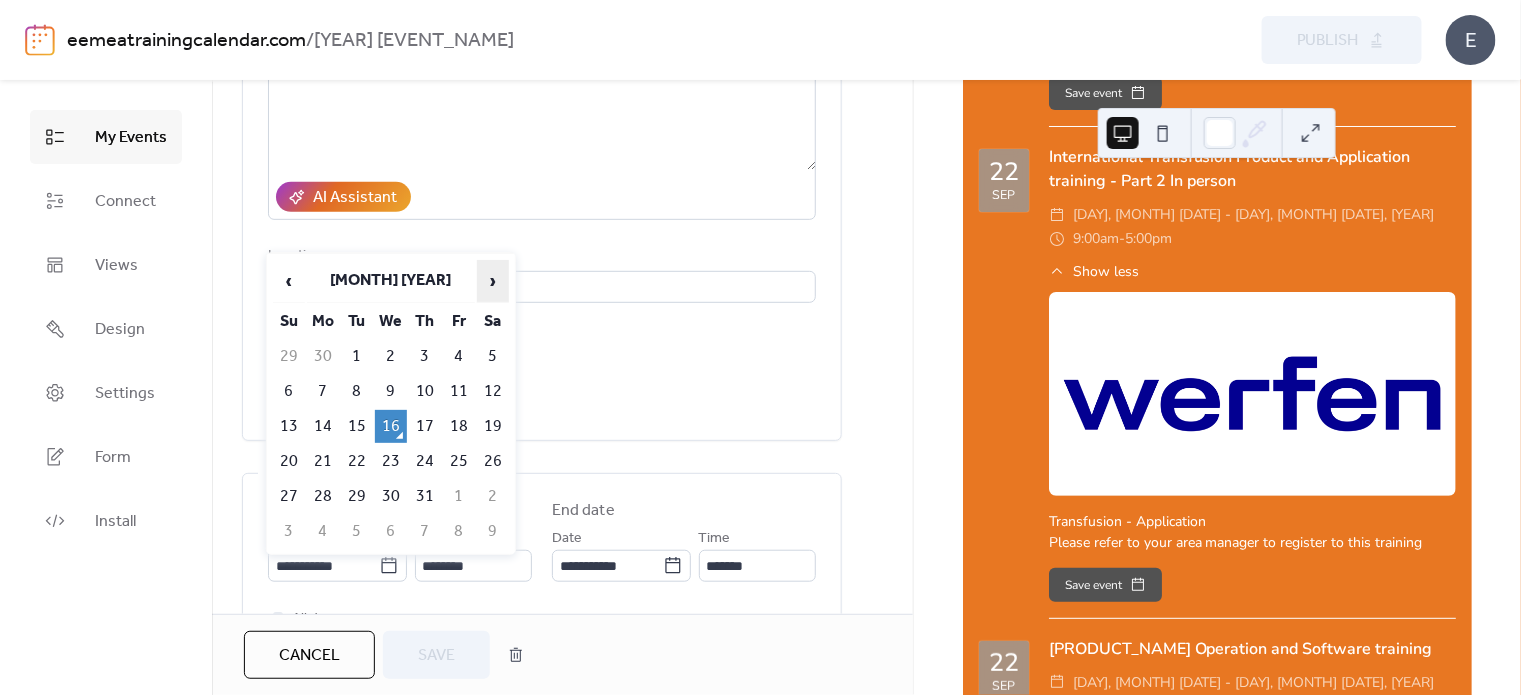 click on "›" at bounding box center [493, 281] 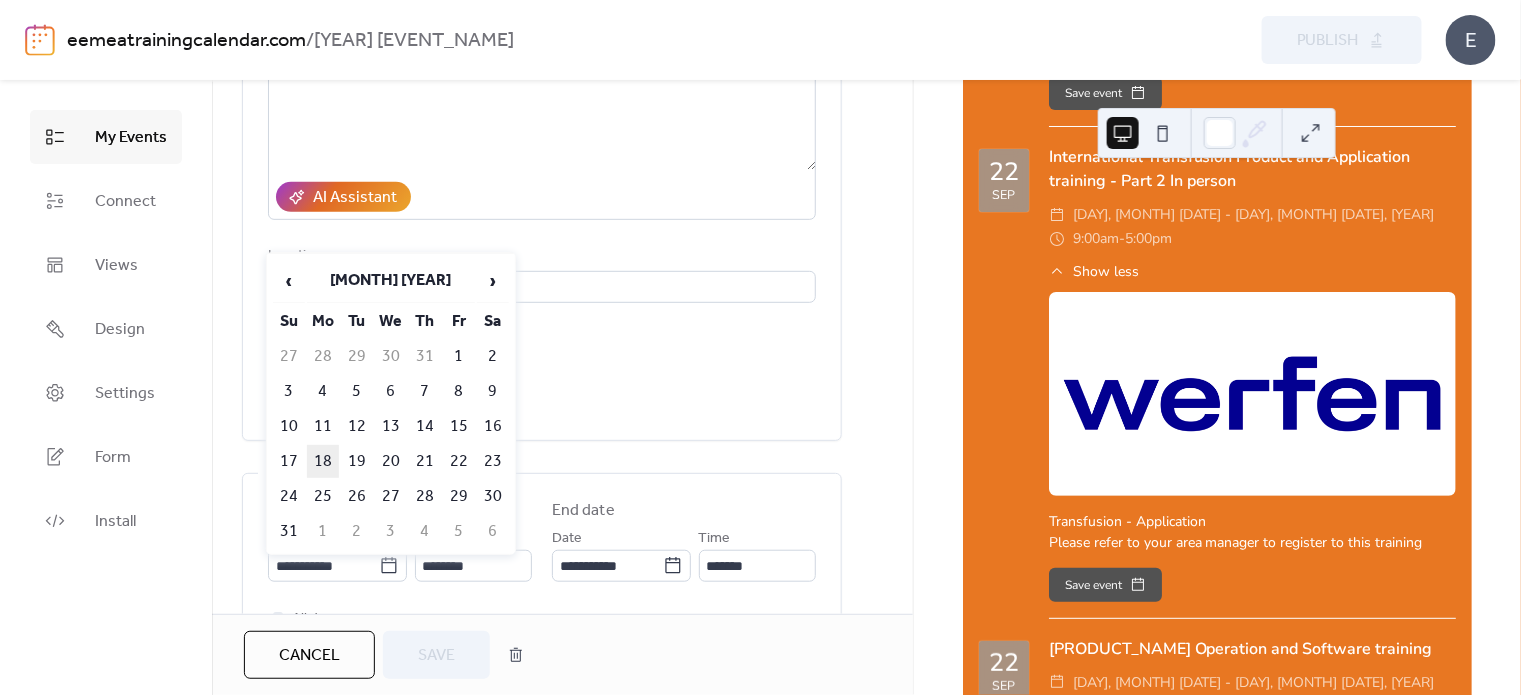 click on "18" at bounding box center (323, 461) 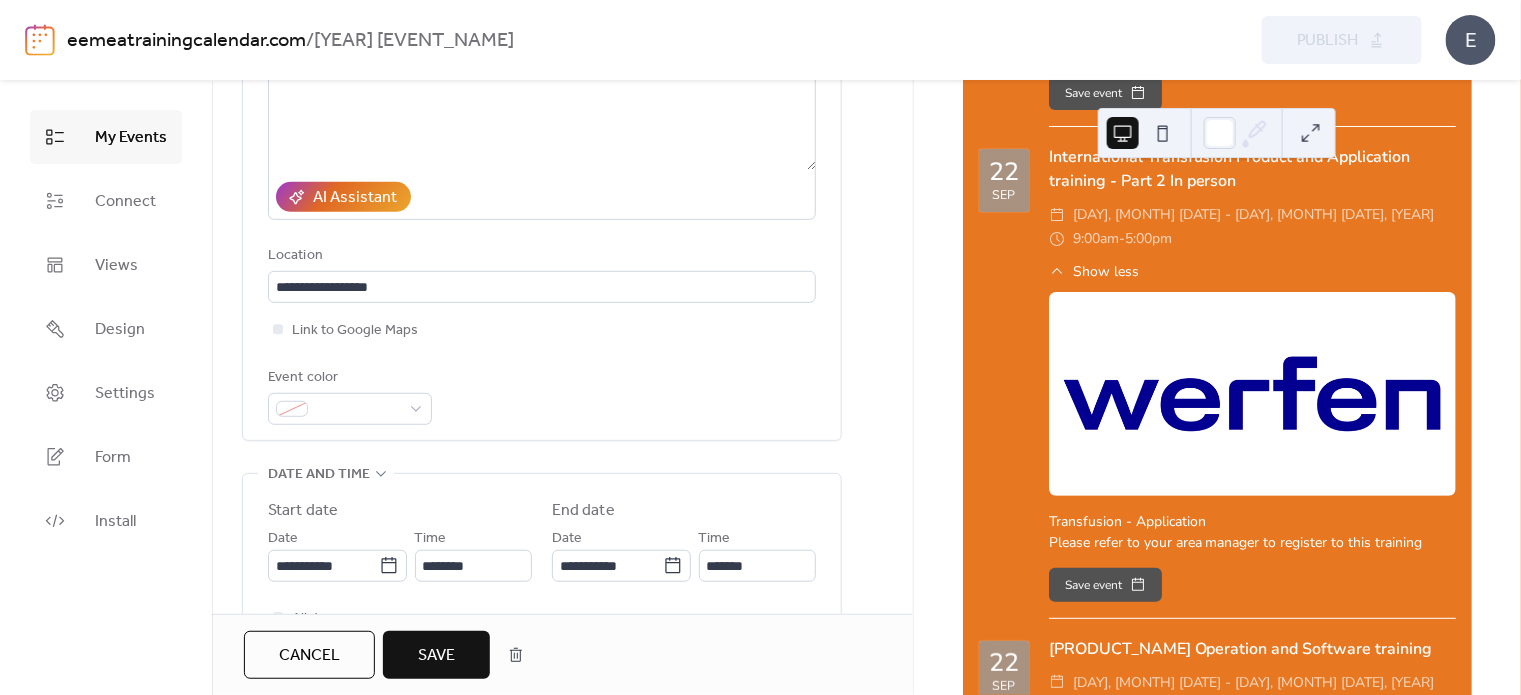 click on "Event color" at bounding box center [542, 395] 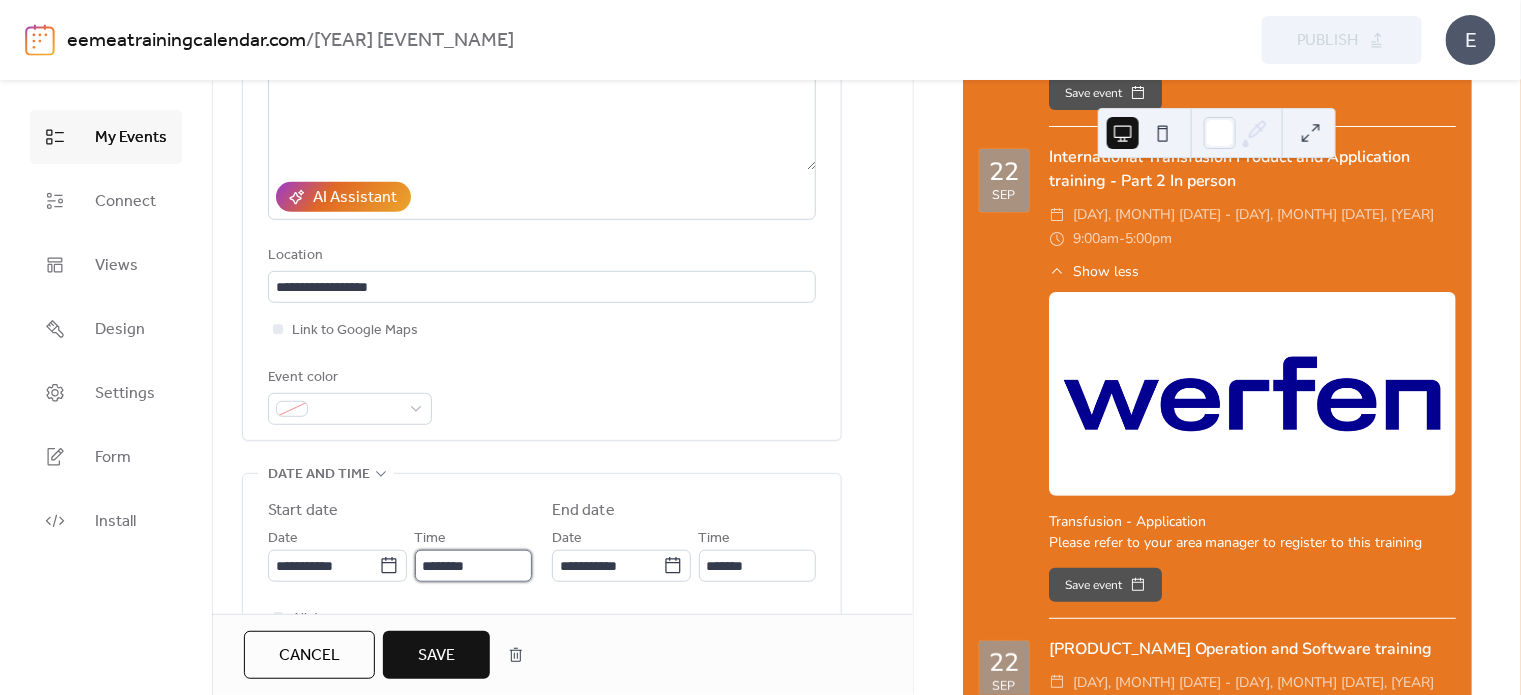 click on "********" at bounding box center (473, 566) 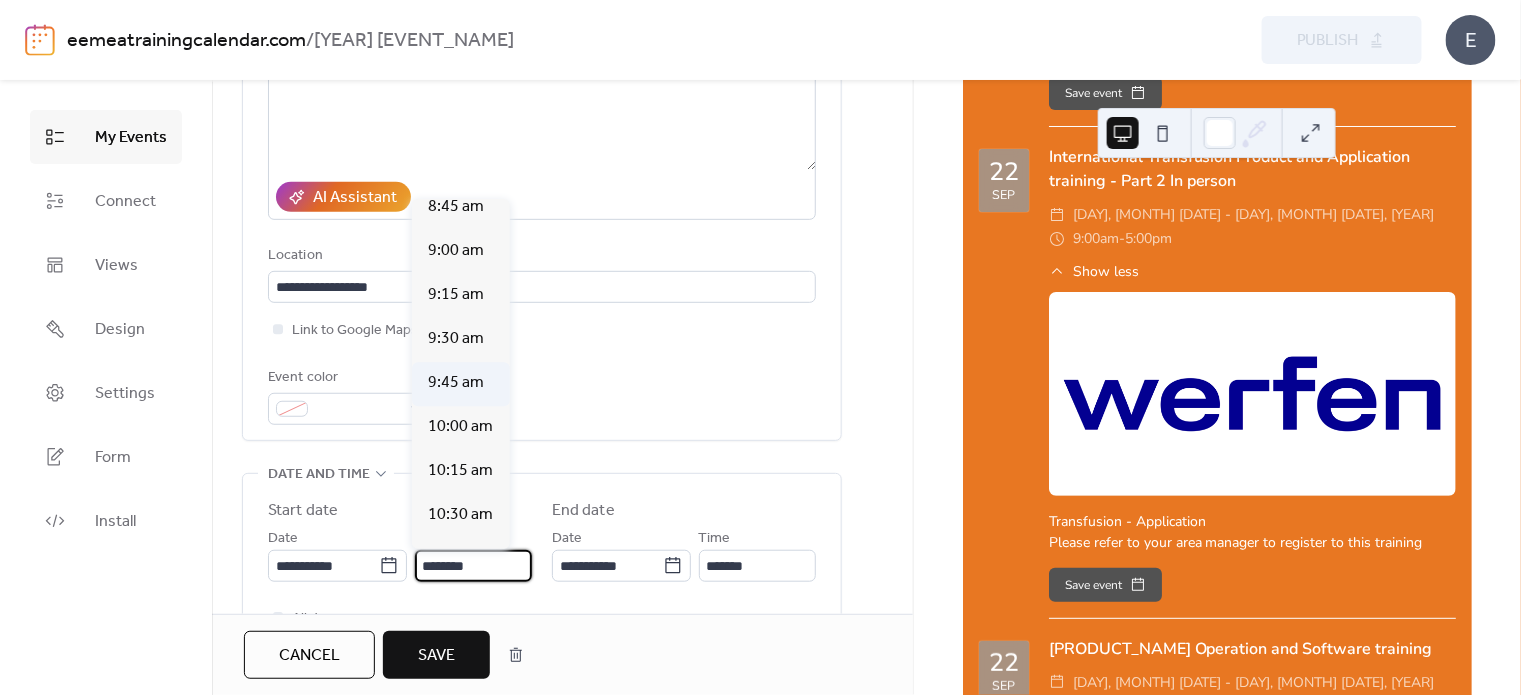 scroll, scrollTop: 1509, scrollLeft: 0, axis: vertical 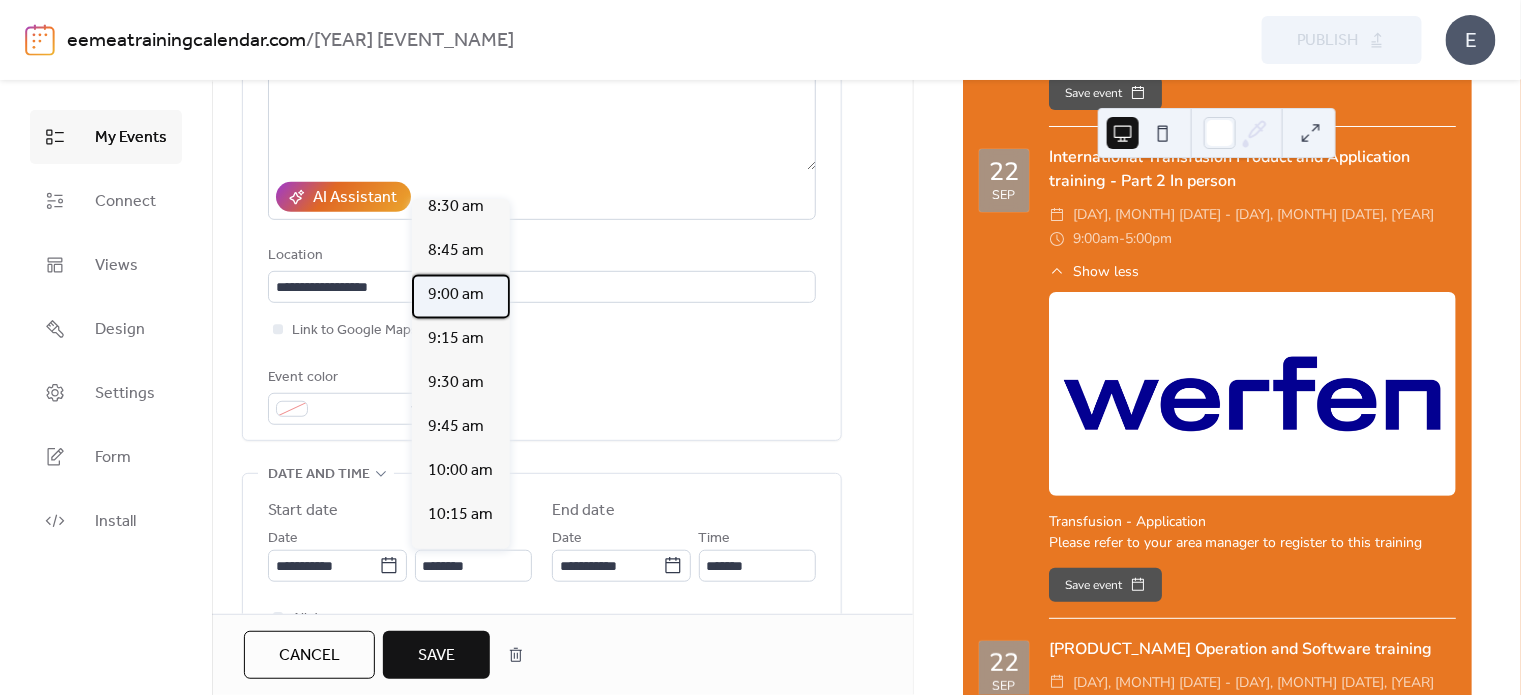 click on "9:00 am" at bounding box center [456, 295] 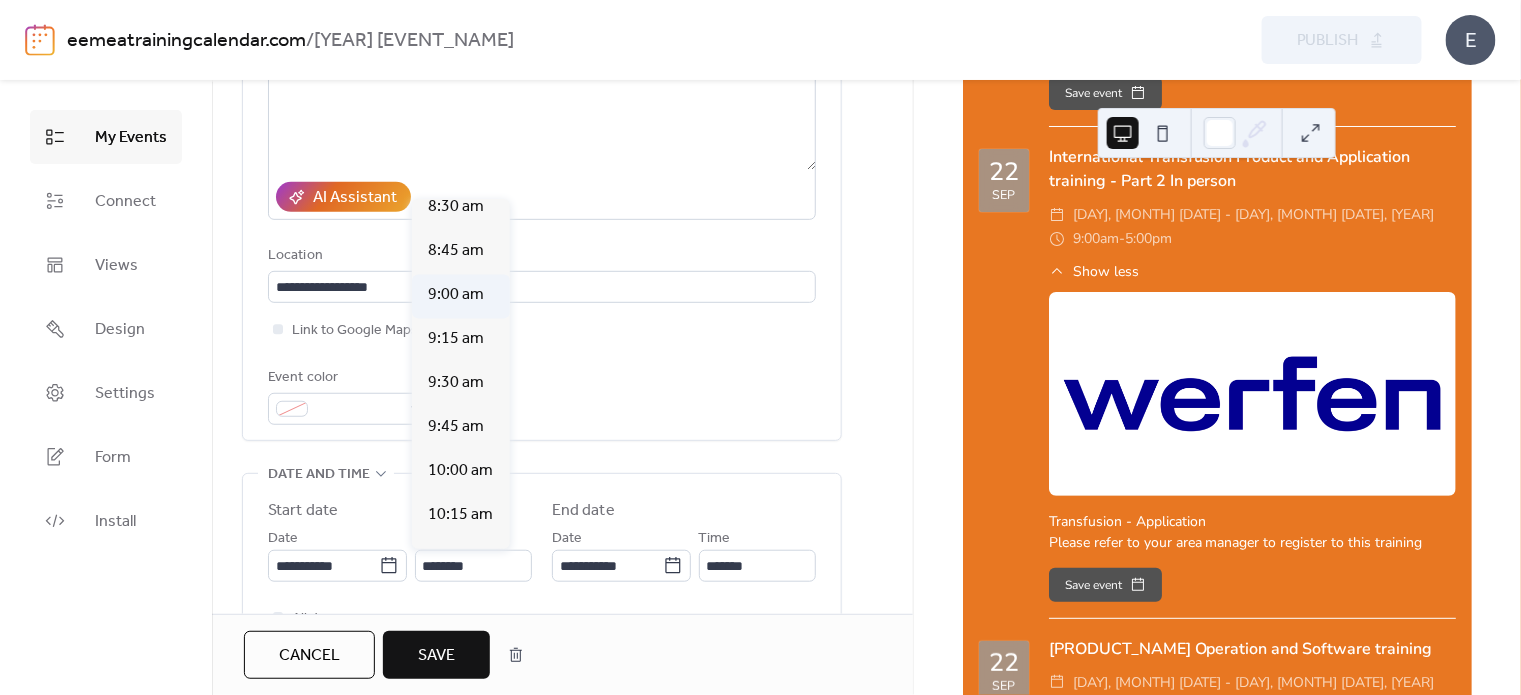 type on "*******" 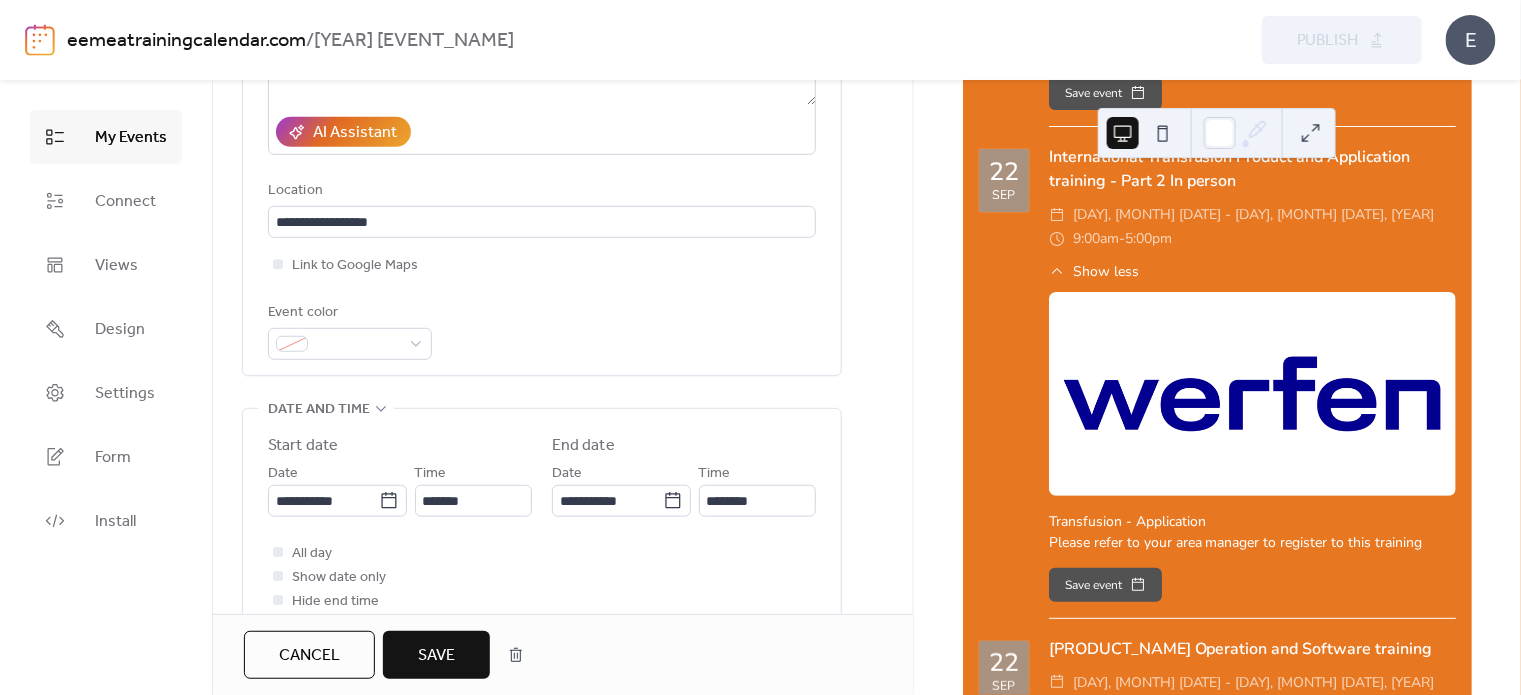 scroll, scrollTop: 499, scrollLeft: 0, axis: vertical 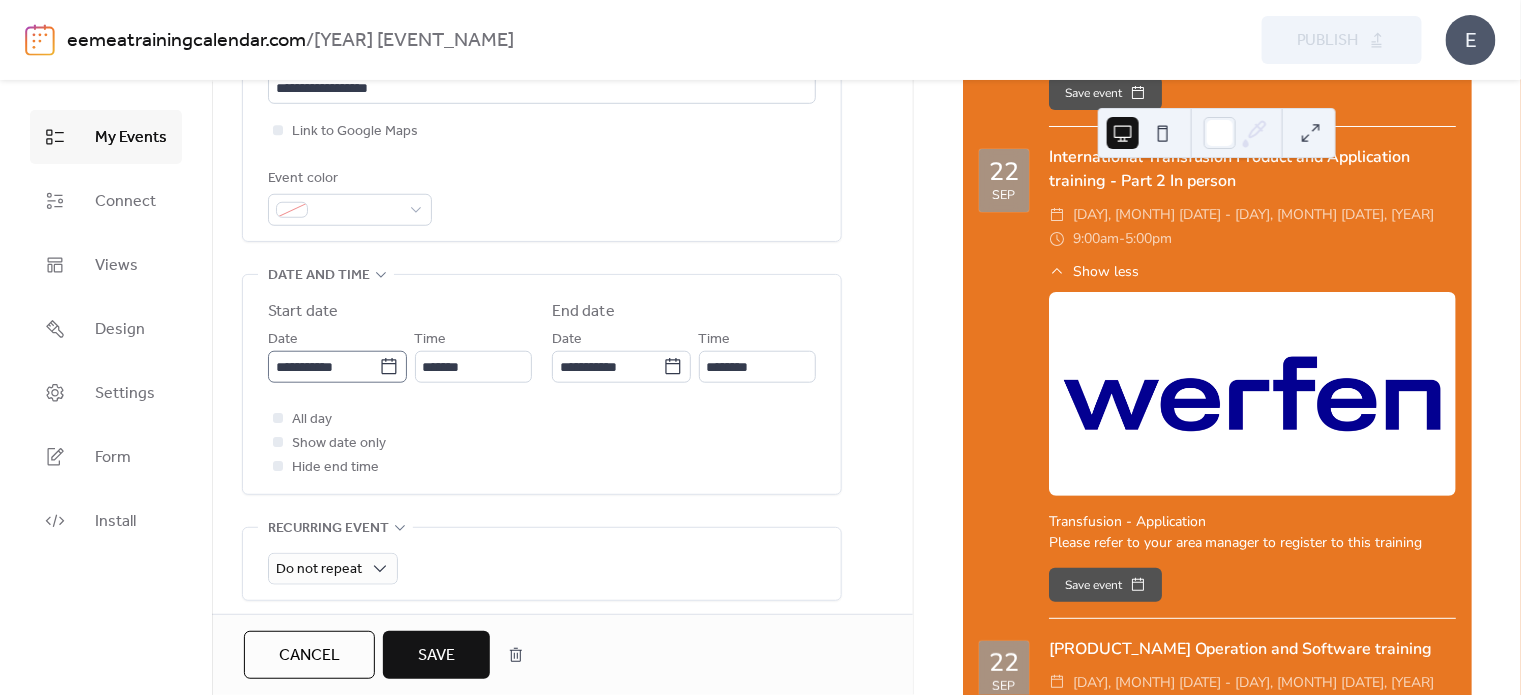 click 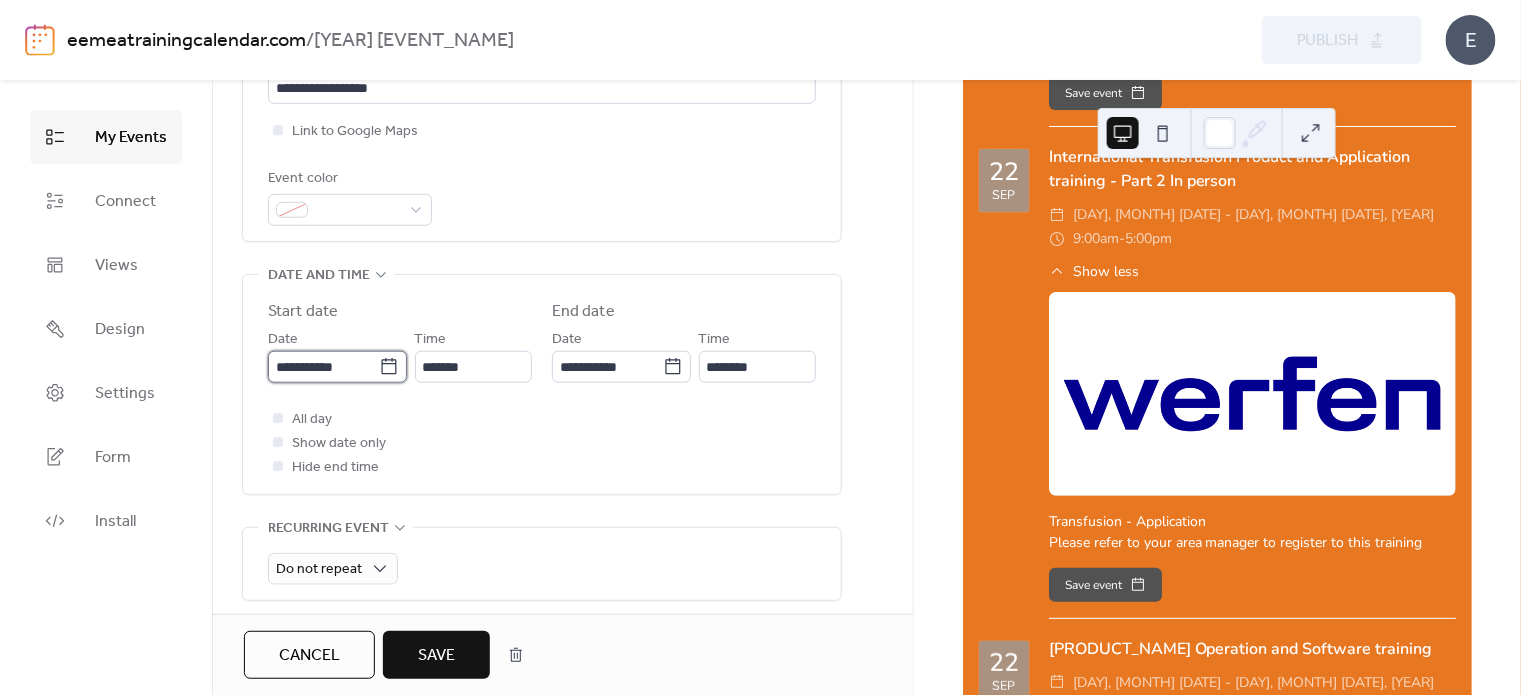 click on "**********" at bounding box center [323, 367] 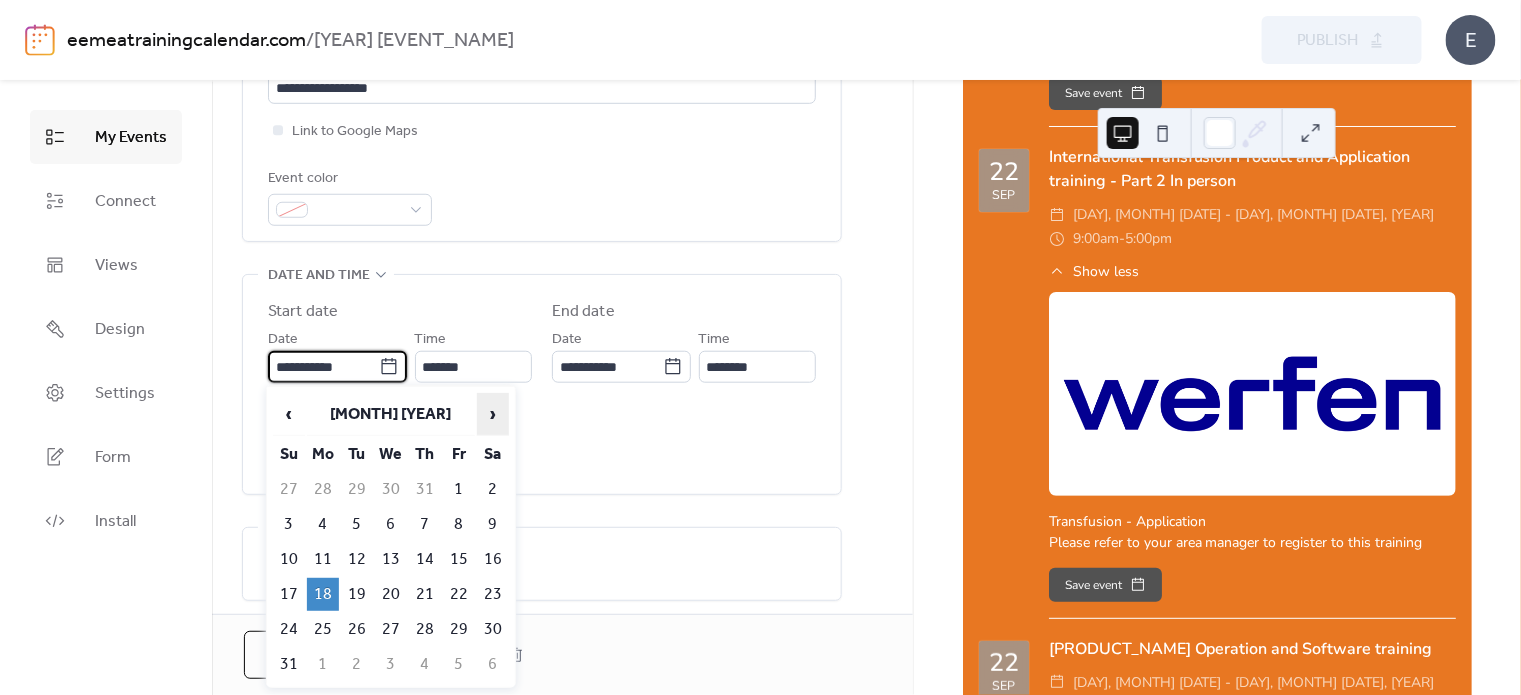 click on "›" at bounding box center (493, 414) 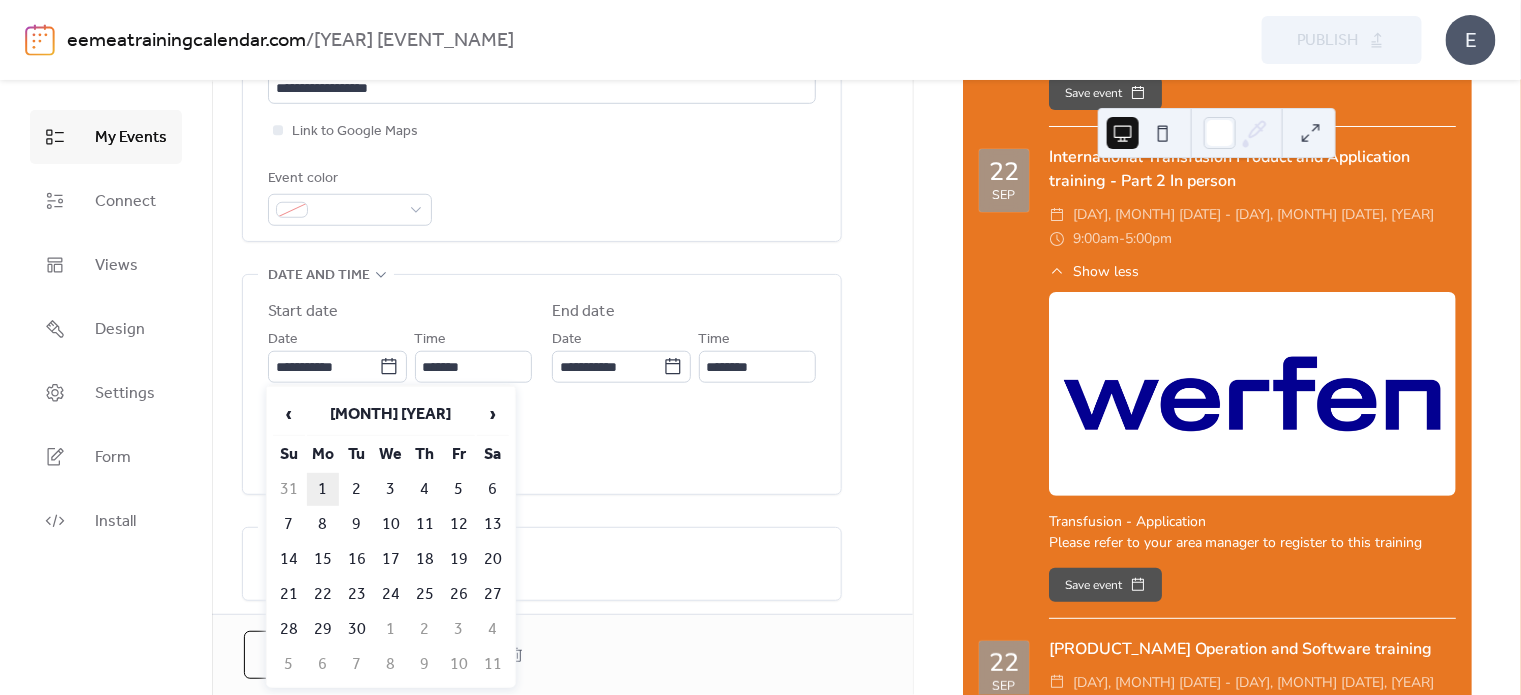 click on "1" at bounding box center (323, 489) 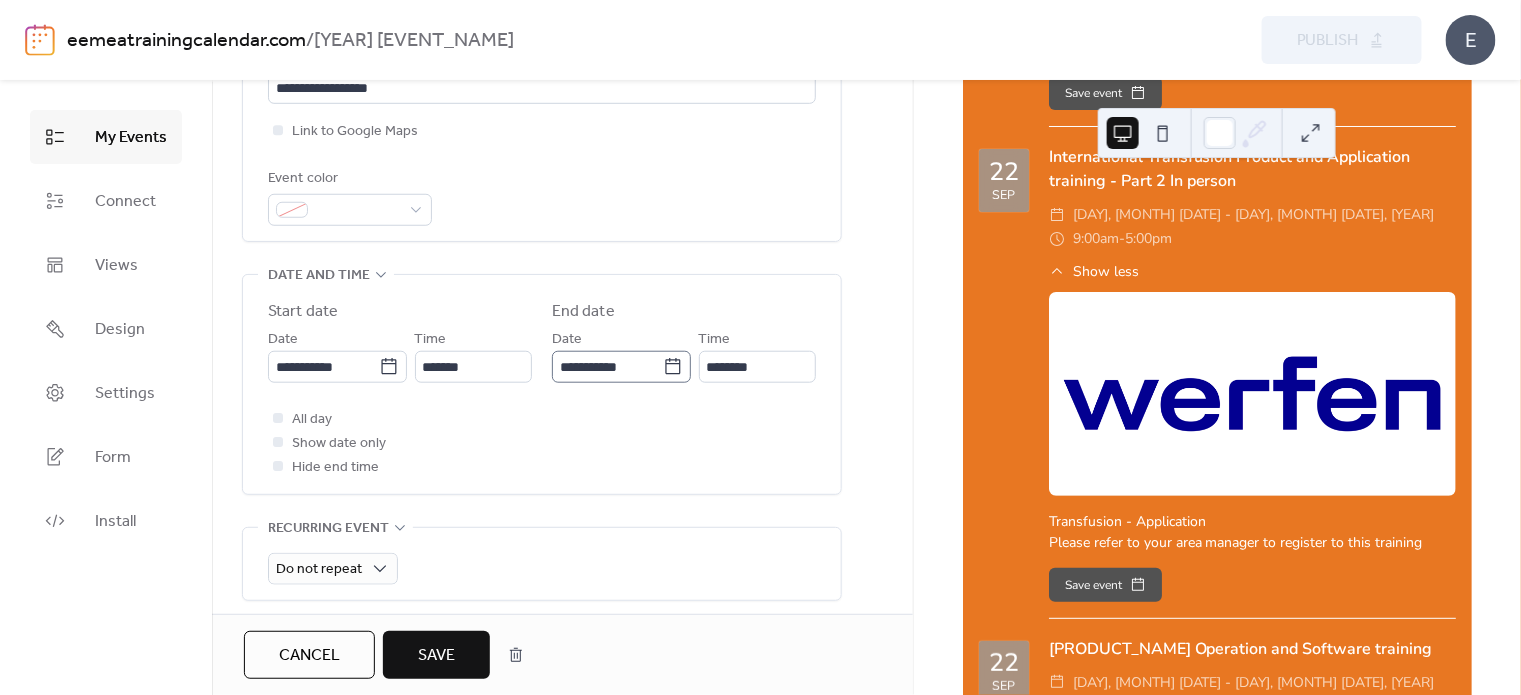click 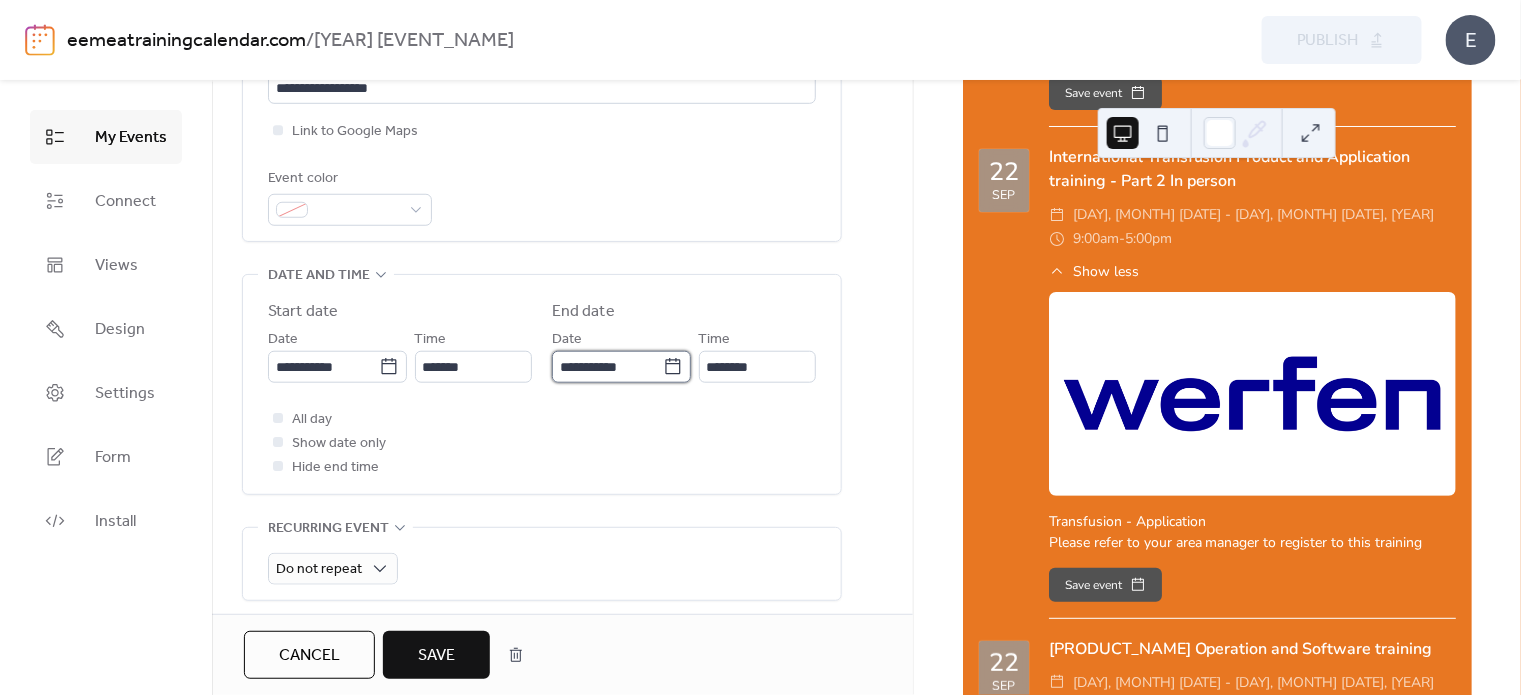 click on "**********" at bounding box center (607, 367) 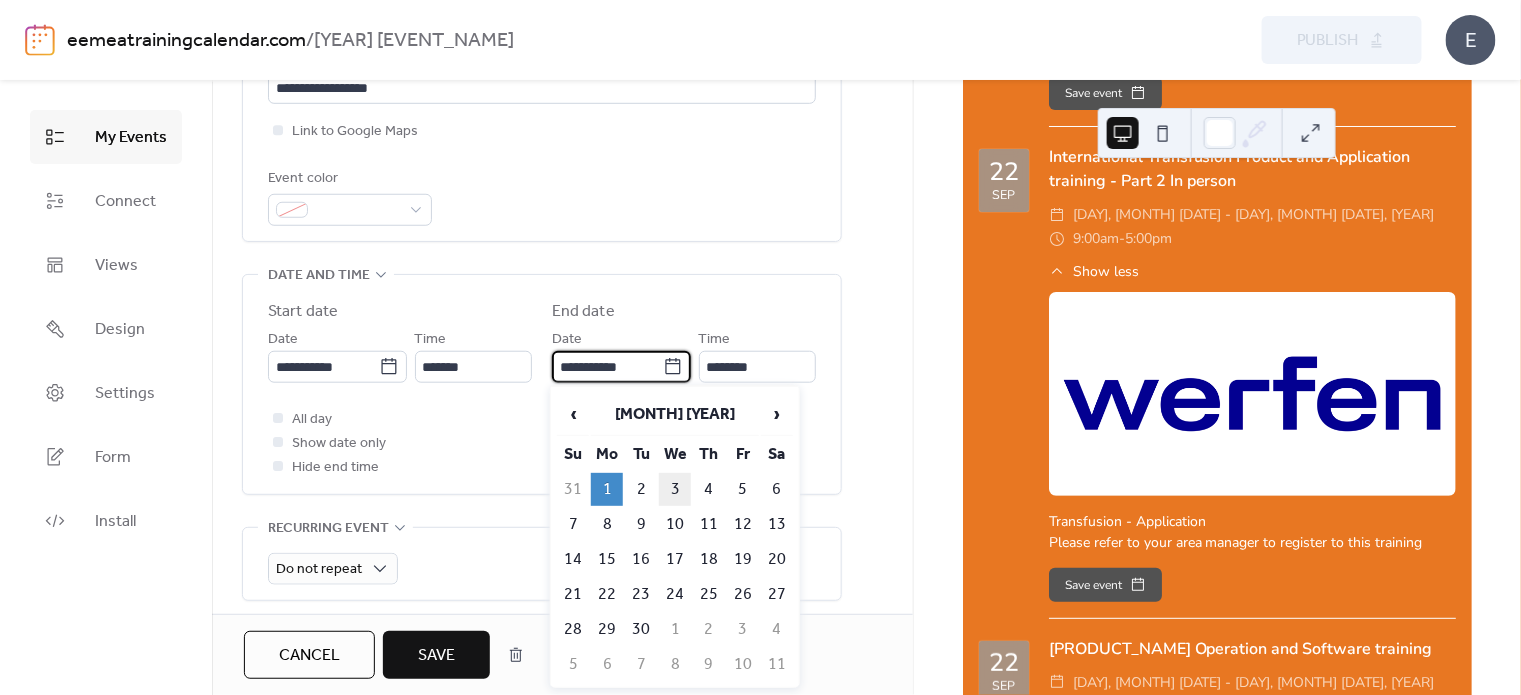 click on "3" at bounding box center [675, 489] 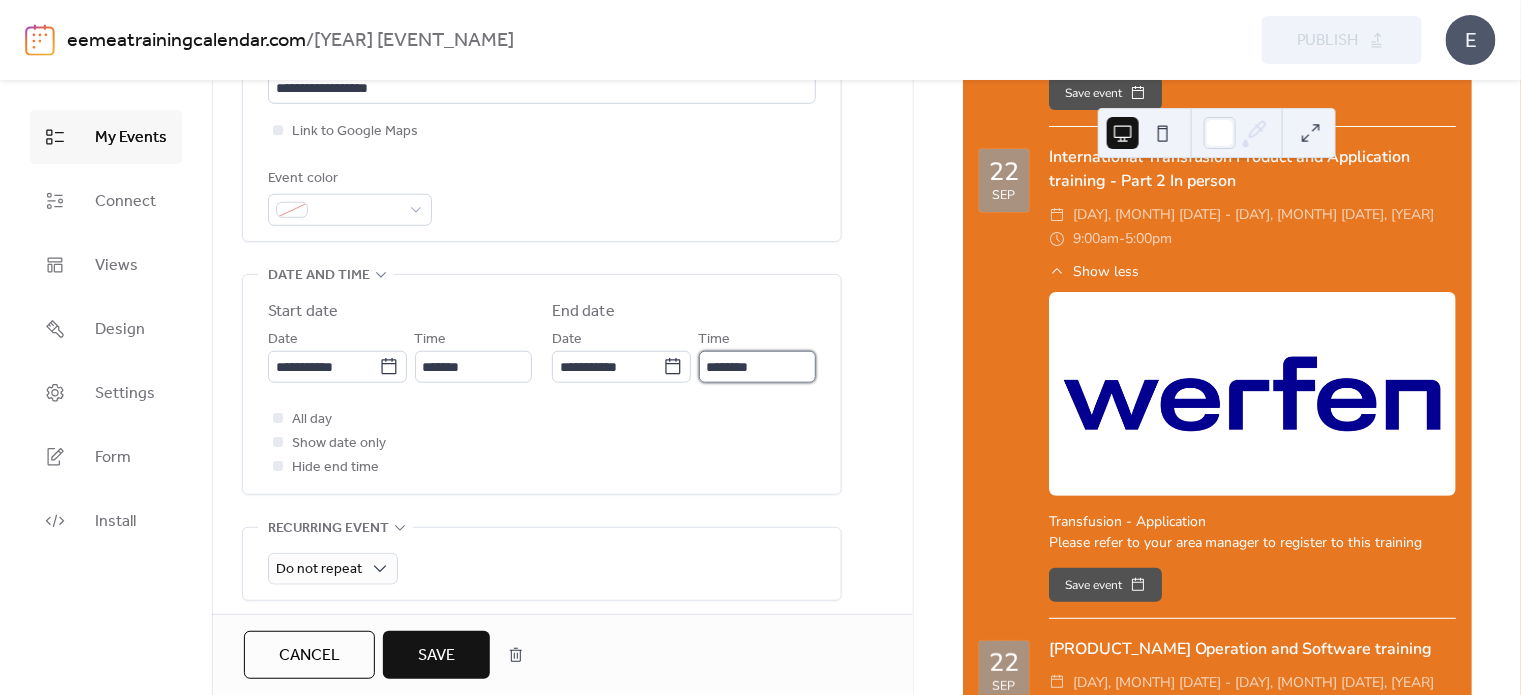 click on "********" at bounding box center [757, 367] 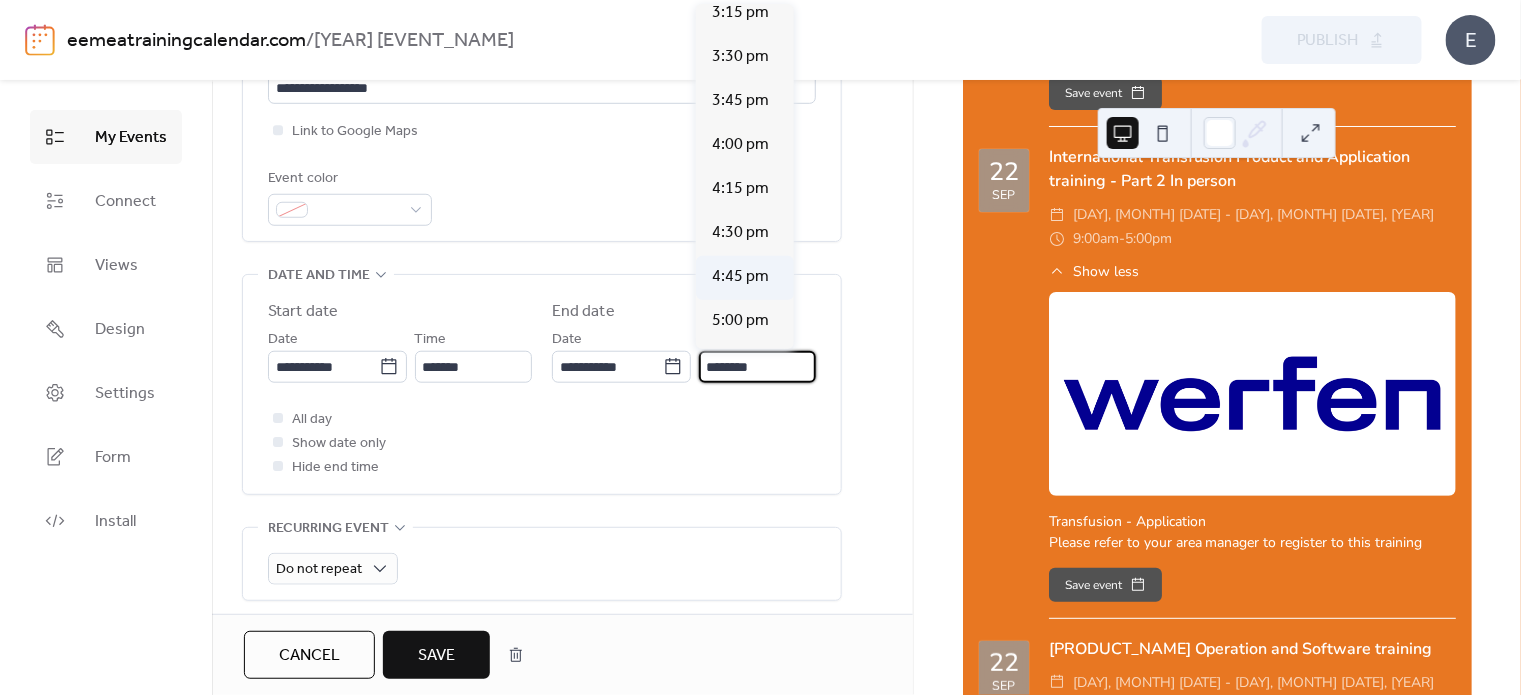 scroll, scrollTop: 2758, scrollLeft: 0, axis: vertical 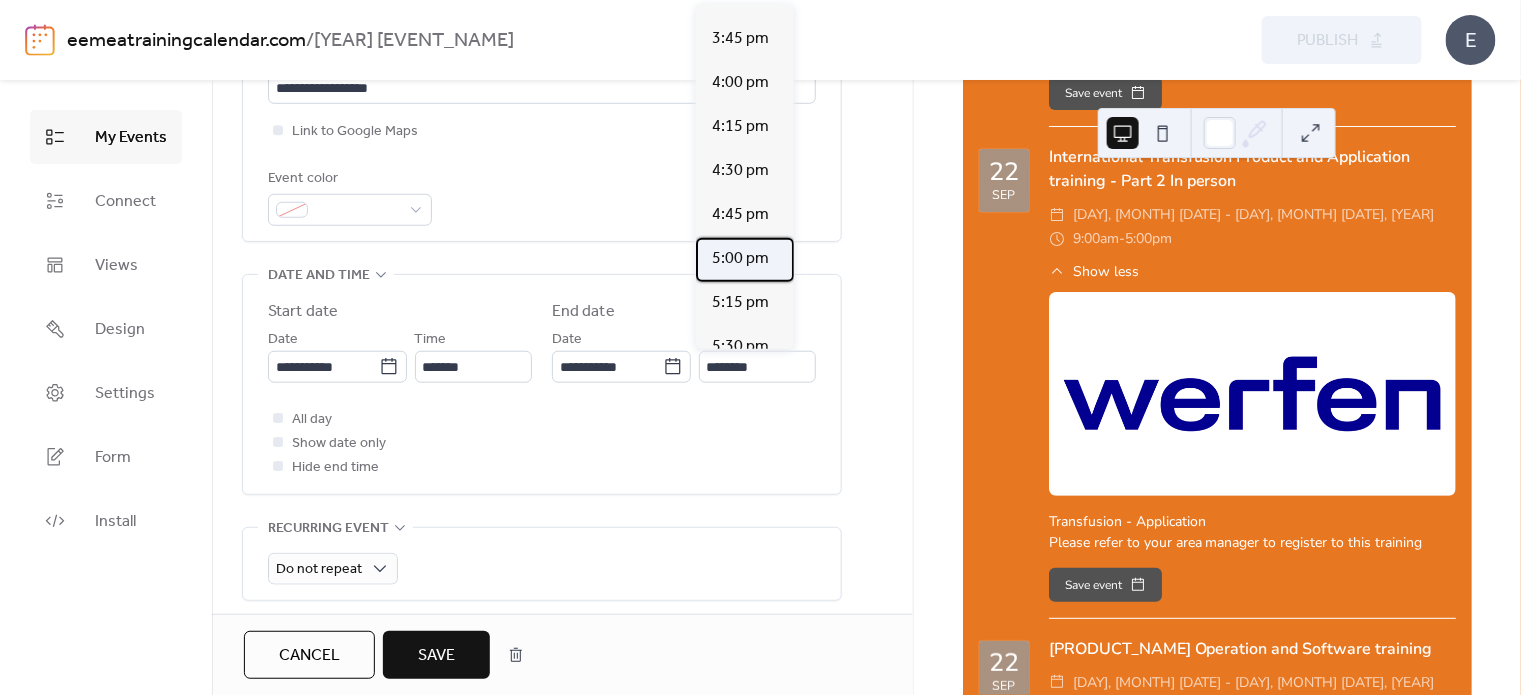 click on "5:00 pm" at bounding box center [740, 259] 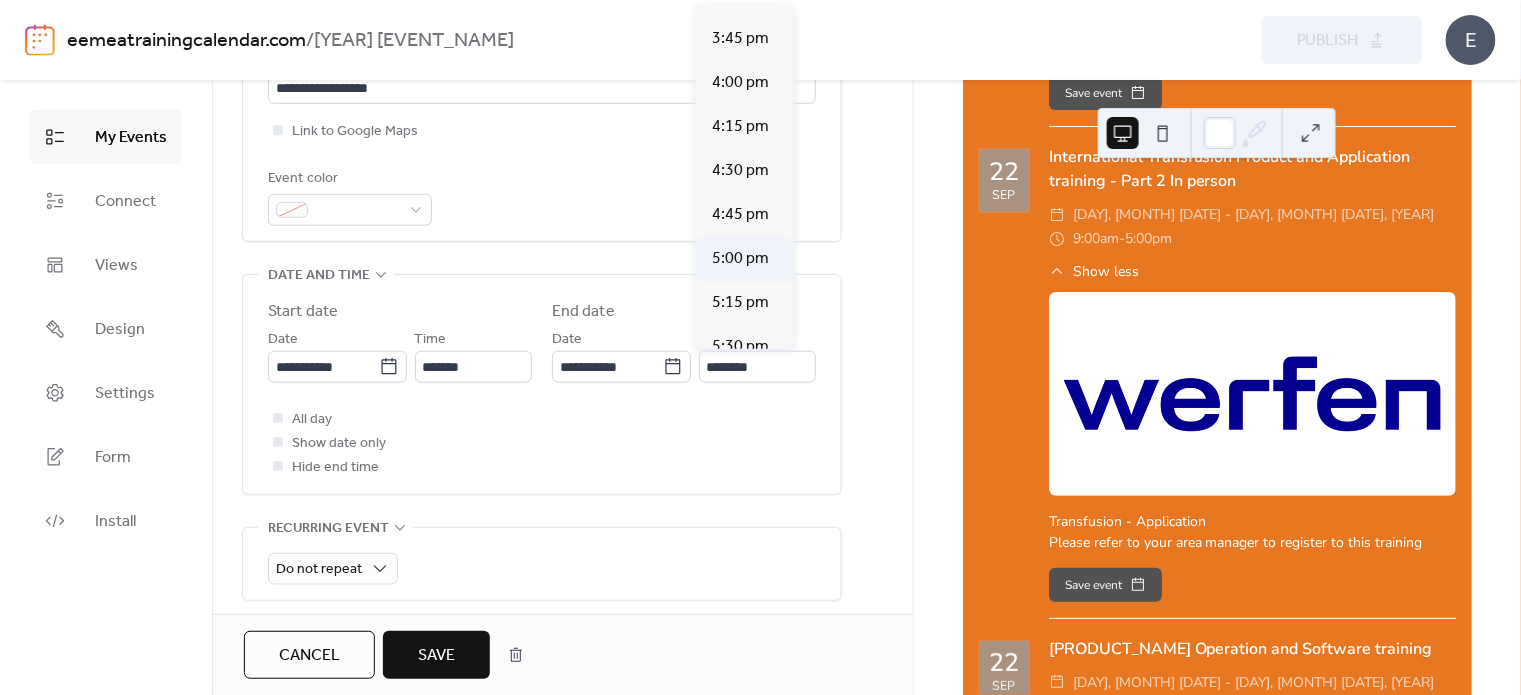 type on "*******" 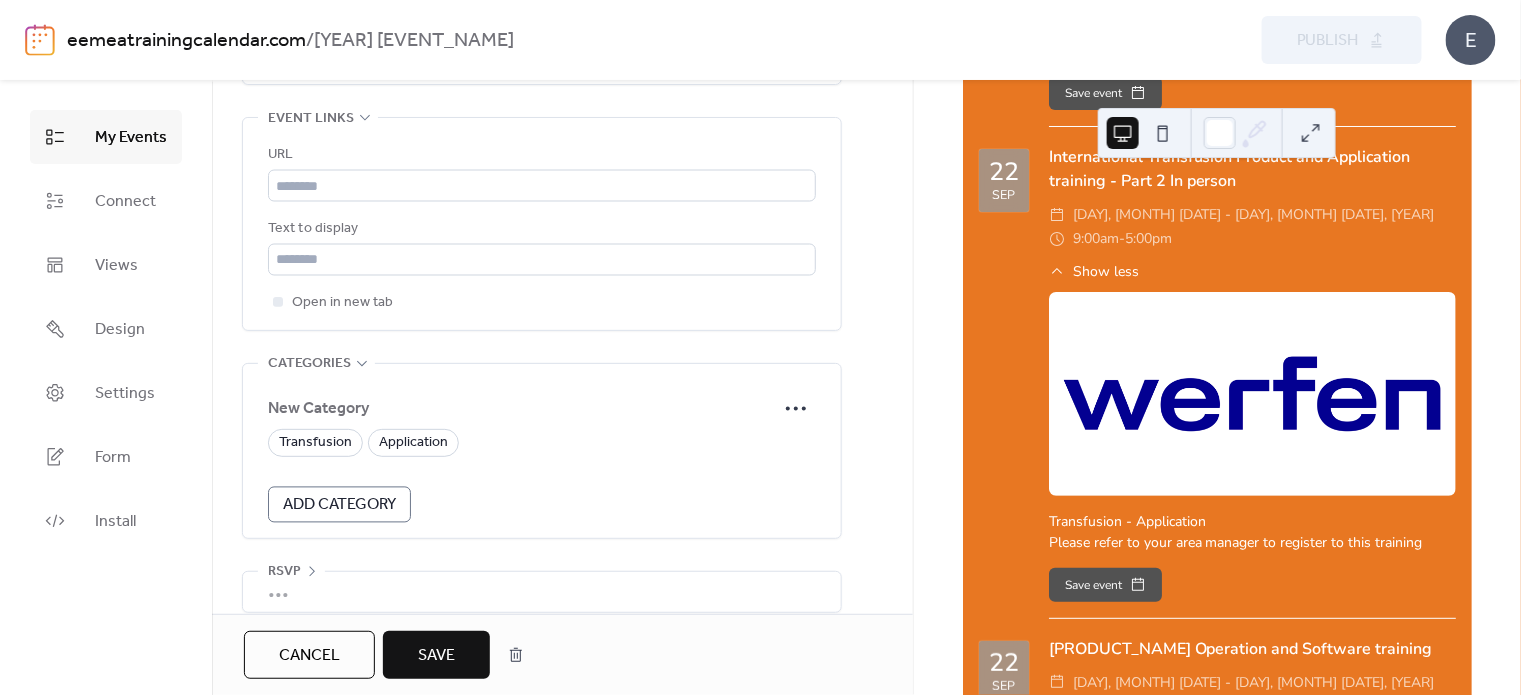 scroll, scrollTop: 1163, scrollLeft: 0, axis: vertical 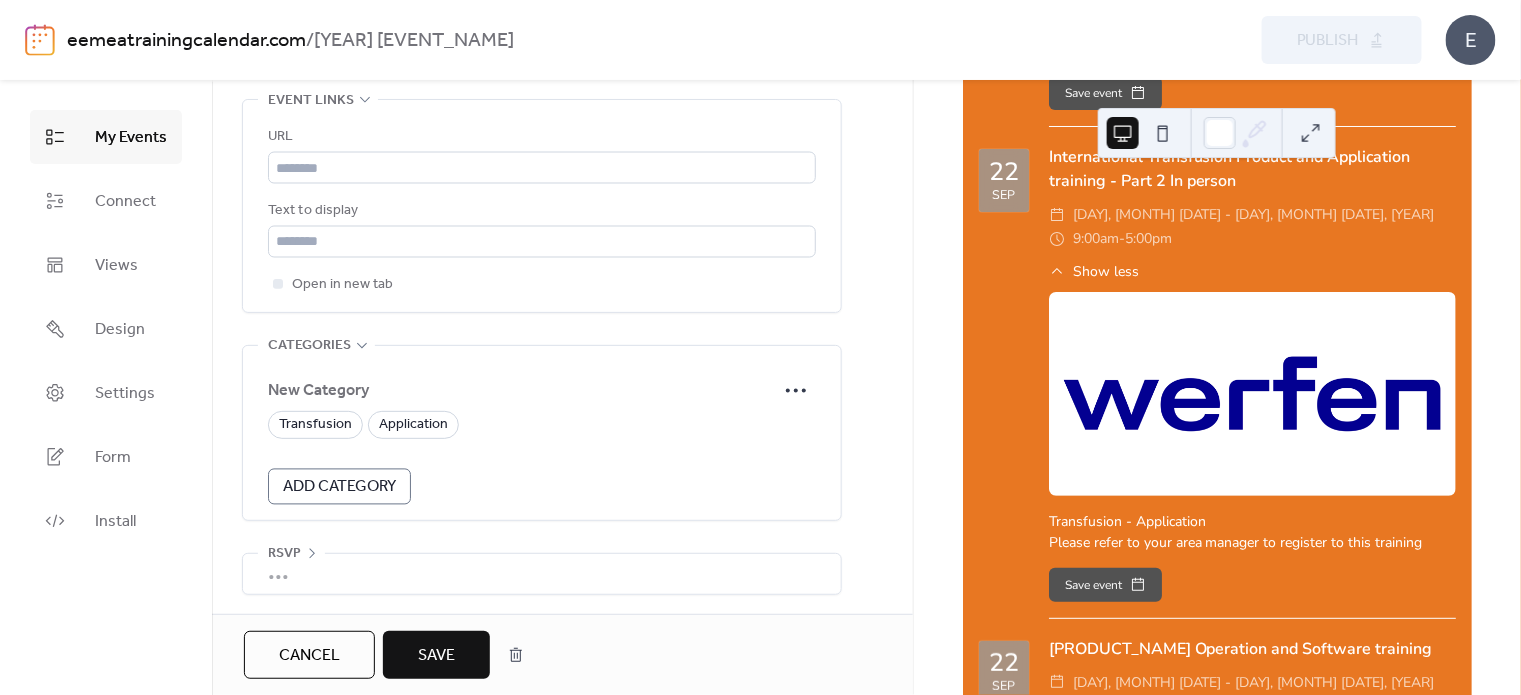 click on "Save" at bounding box center (436, 656) 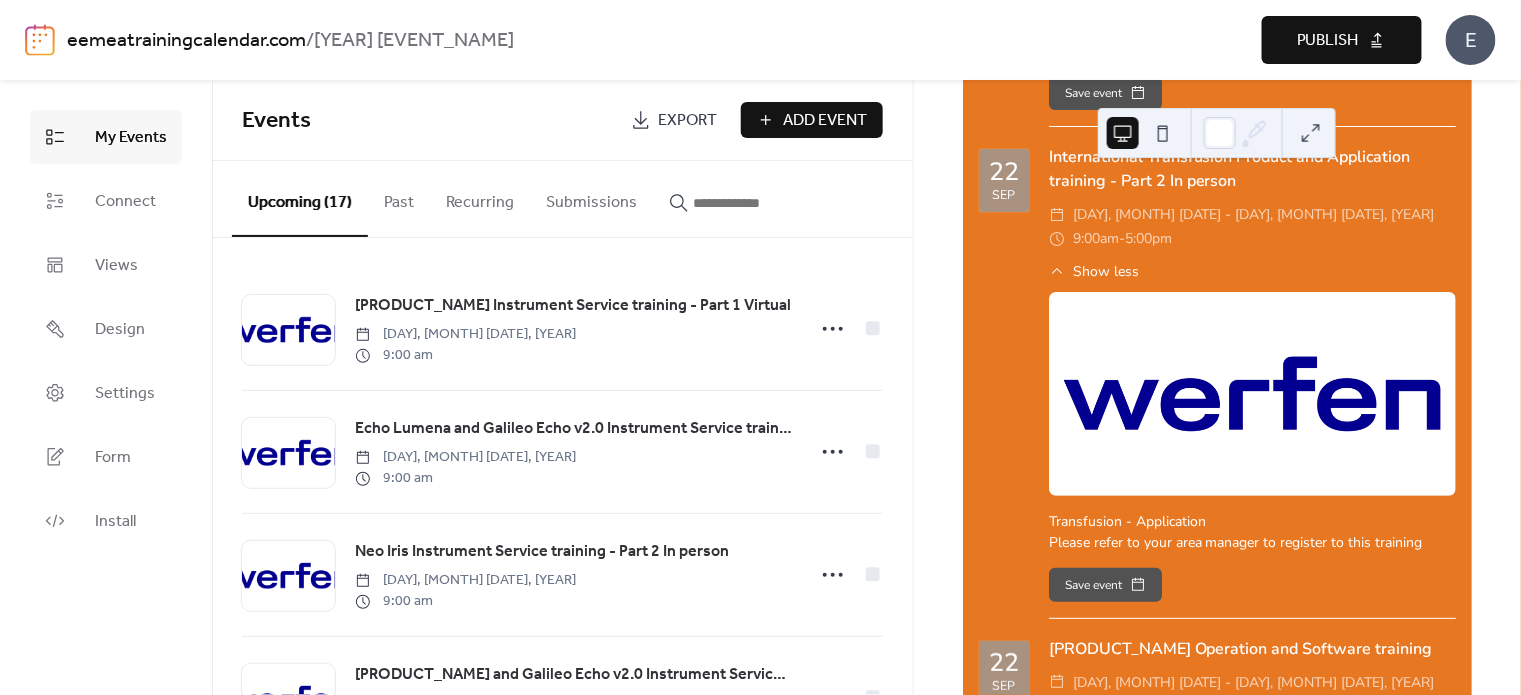 click on "Publish" at bounding box center (1328, 41) 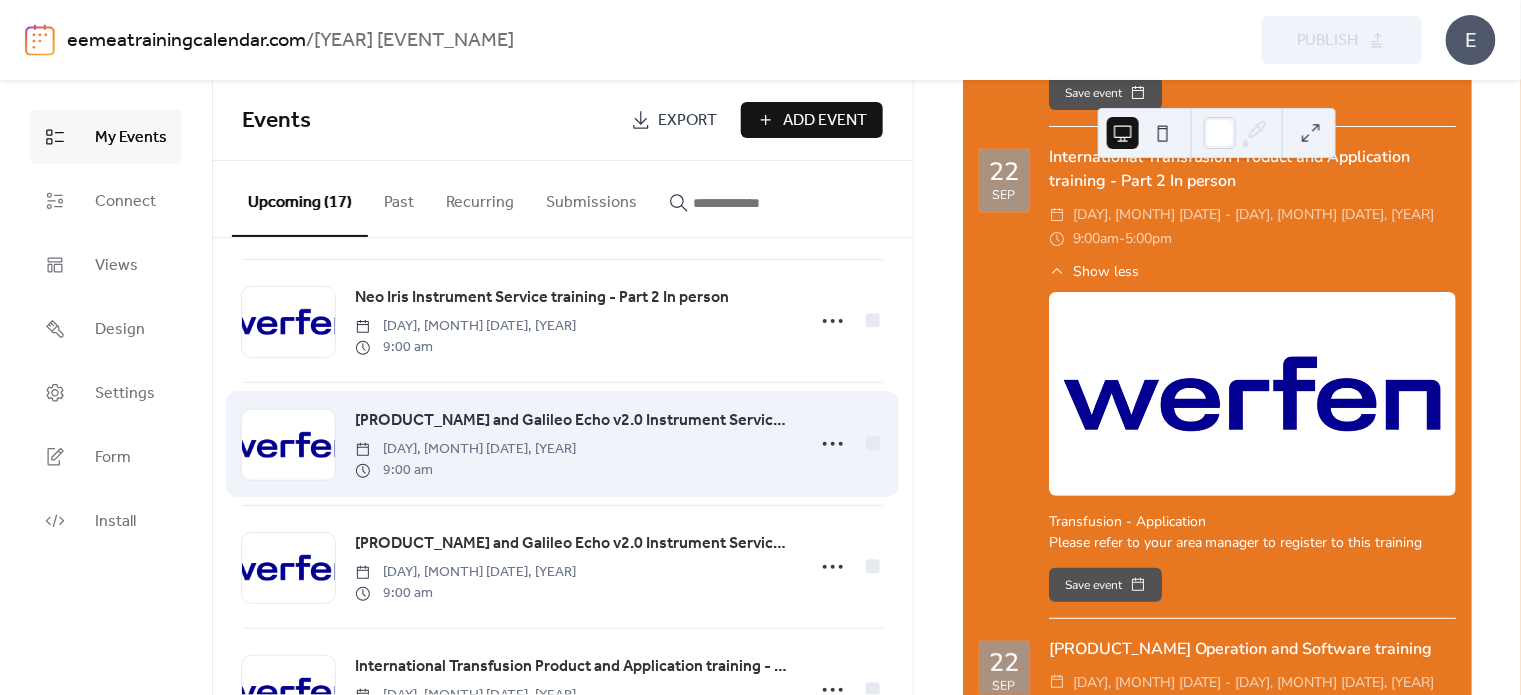 scroll, scrollTop: 300, scrollLeft: 0, axis: vertical 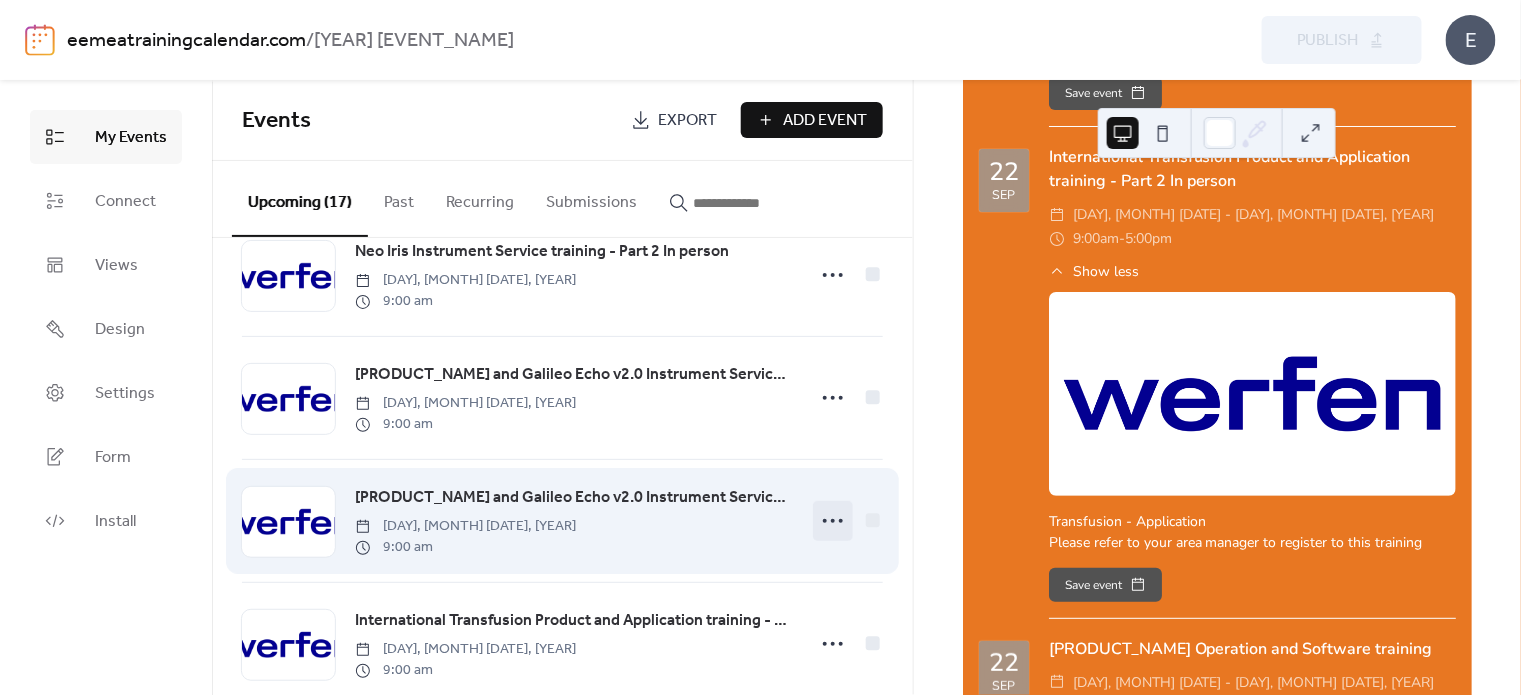 click 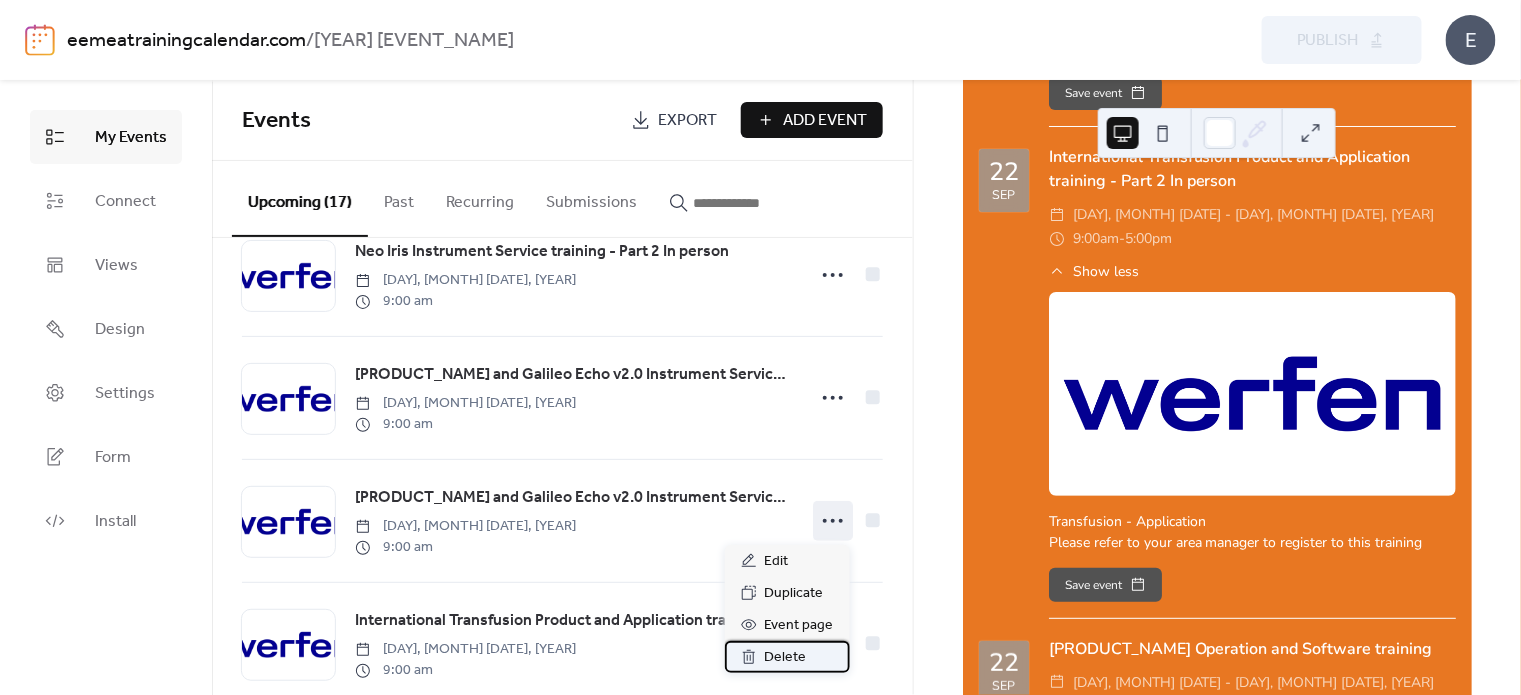 click on "Delete" at bounding box center [786, 658] 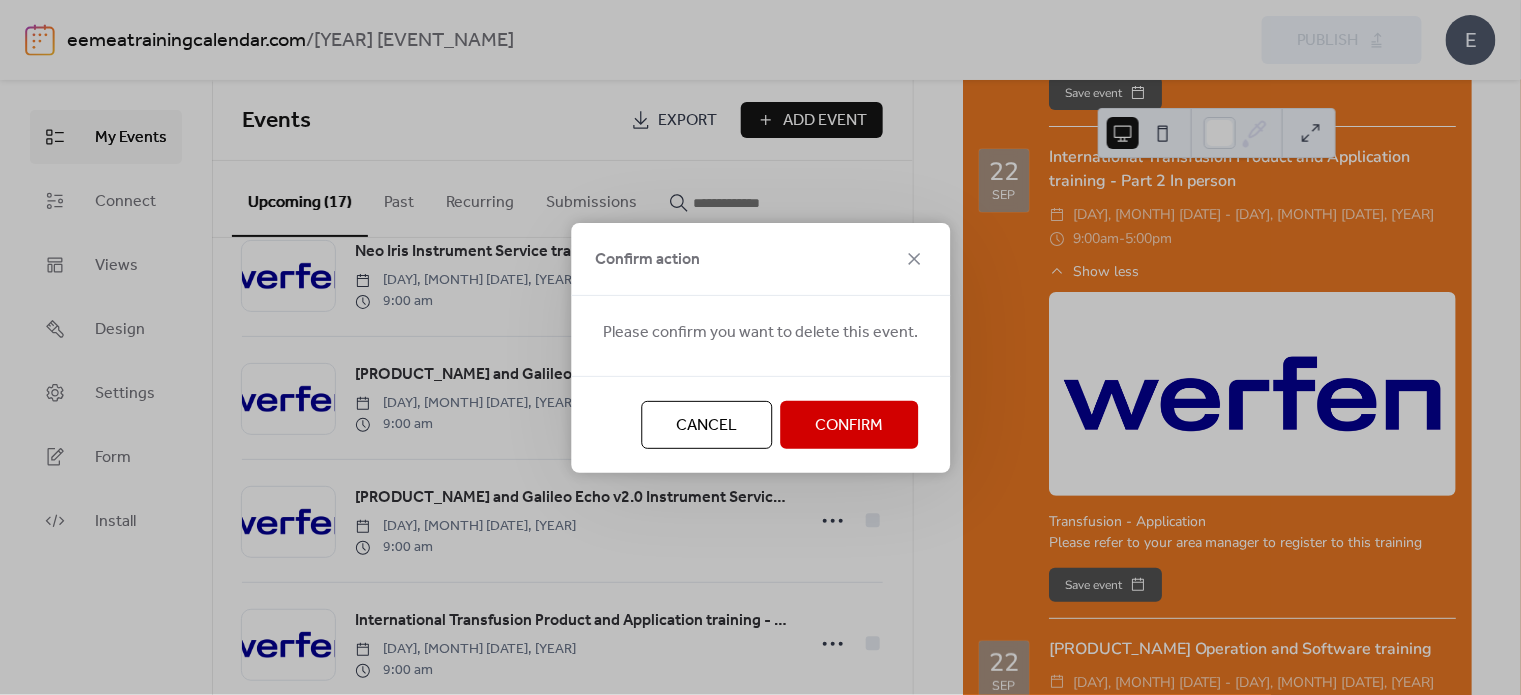 click on "Confirm" at bounding box center (849, 426) 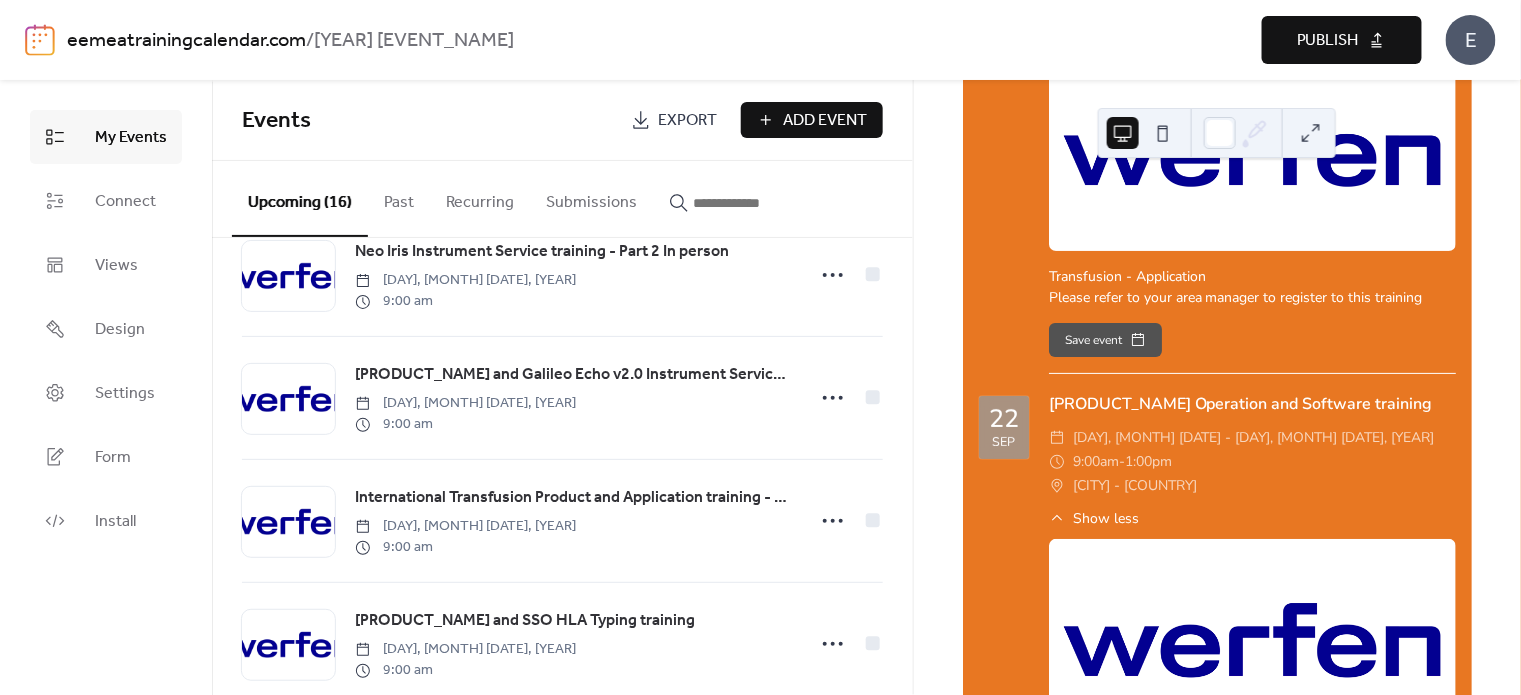 scroll, scrollTop: 2356, scrollLeft: 0, axis: vertical 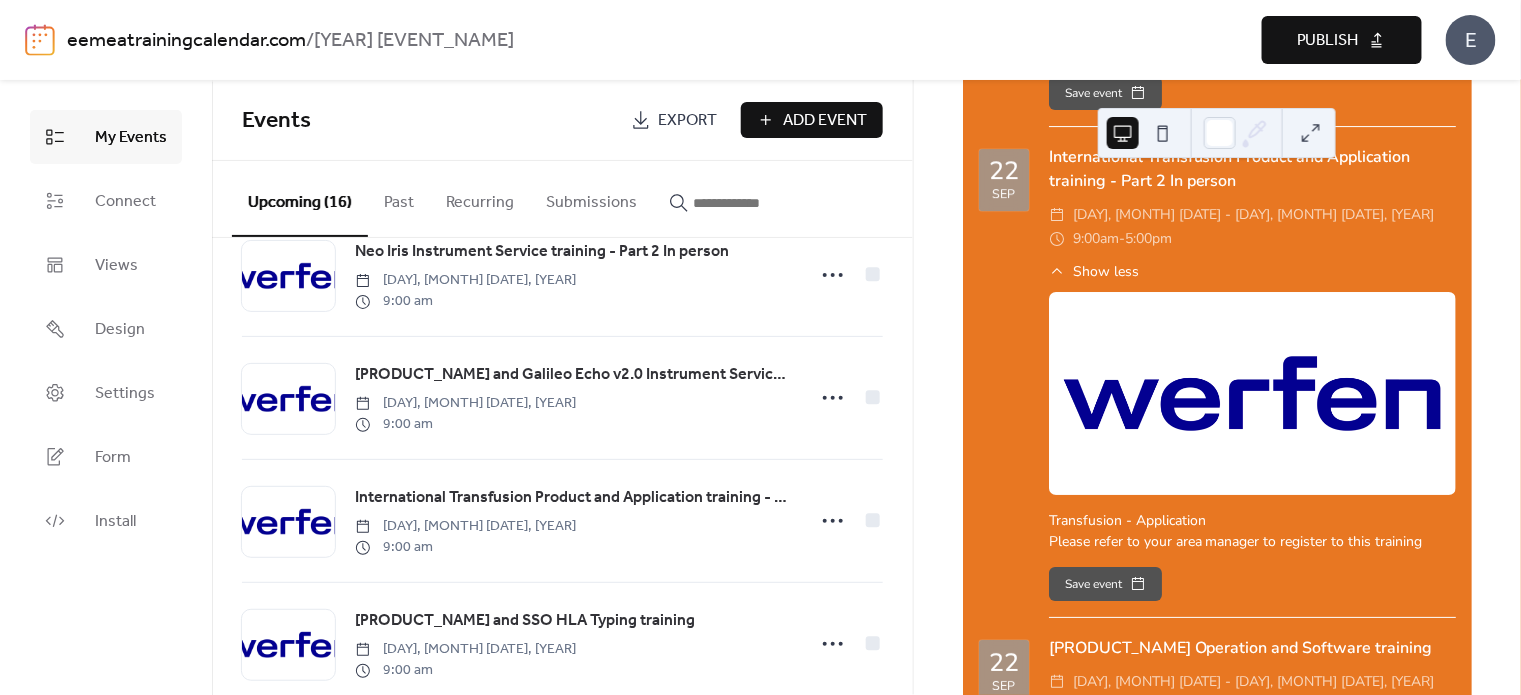 click on "Publish" at bounding box center (1328, 41) 